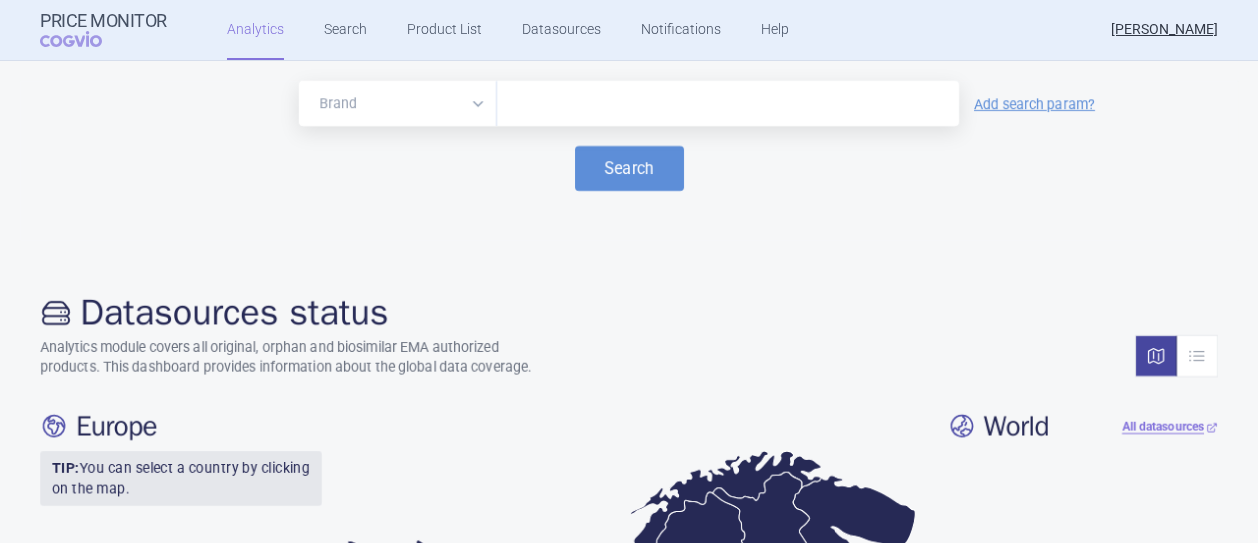 scroll, scrollTop: 0, scrollLeft: 0, axis: both 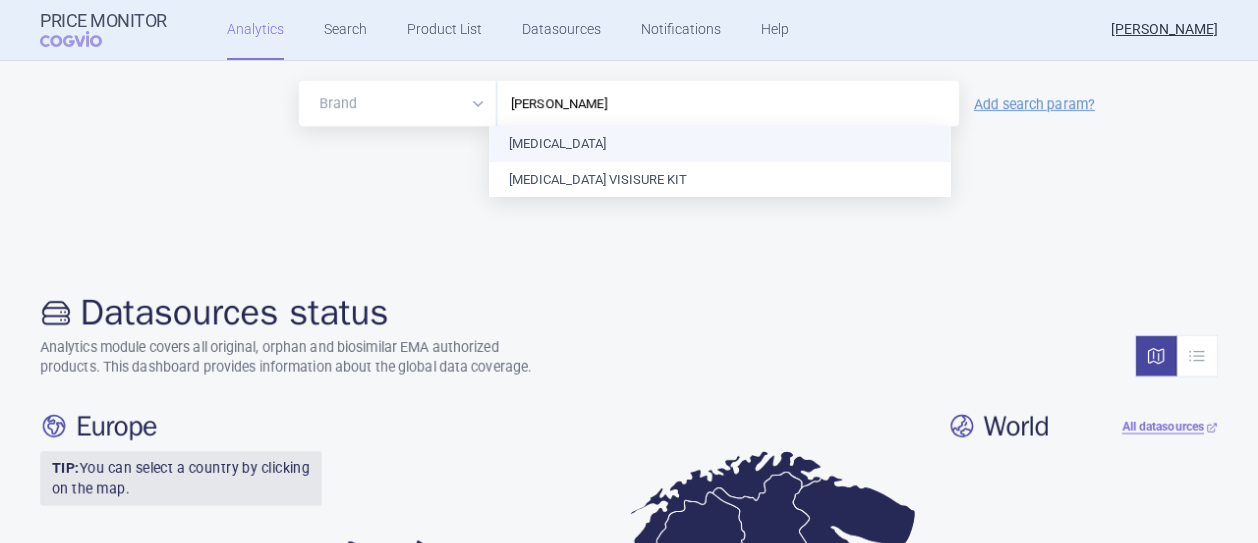 type on "Lucentis" 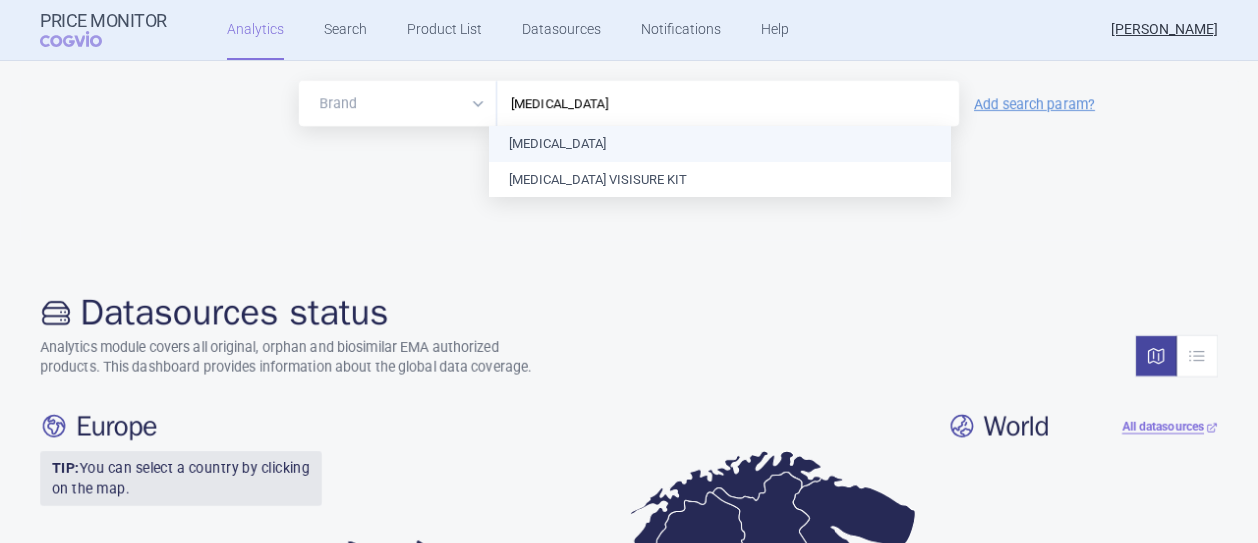 type 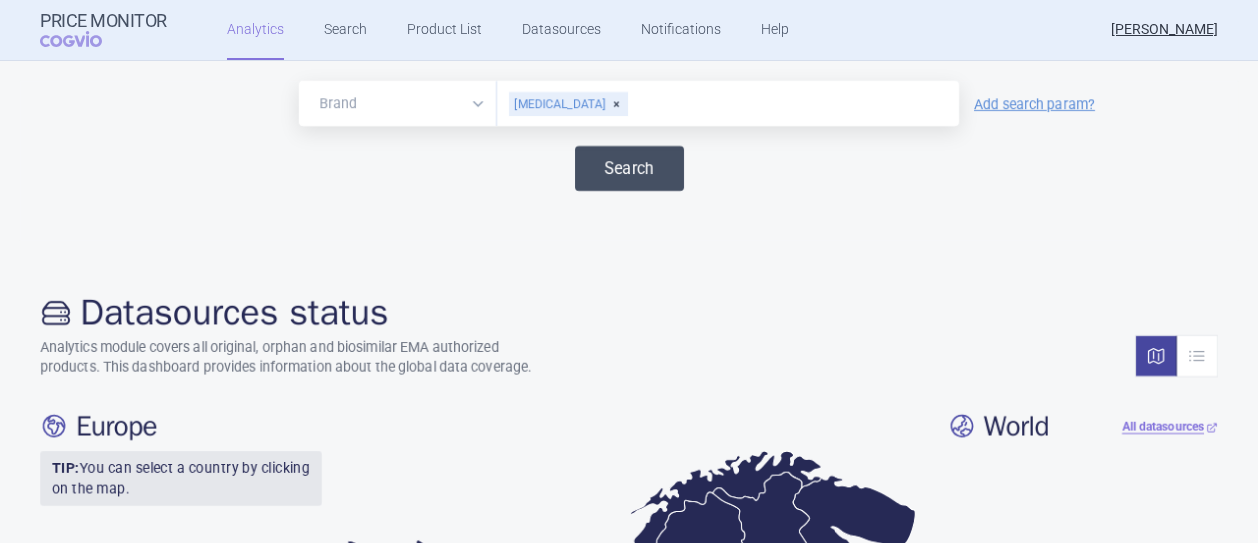click on "Search" at bounding box center (629, 168) 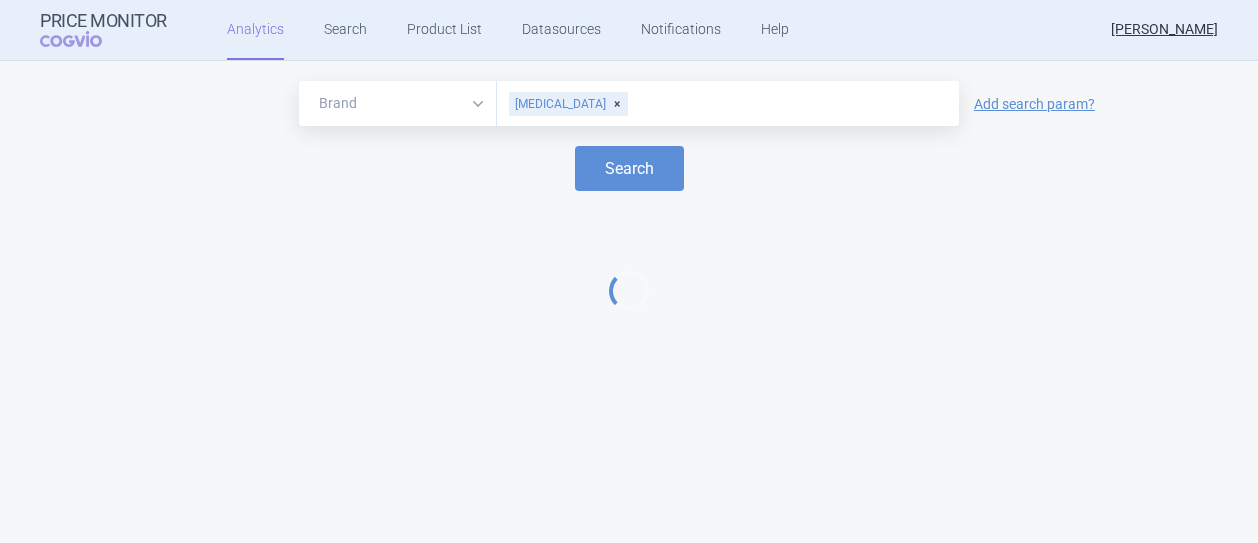select on "EUR" 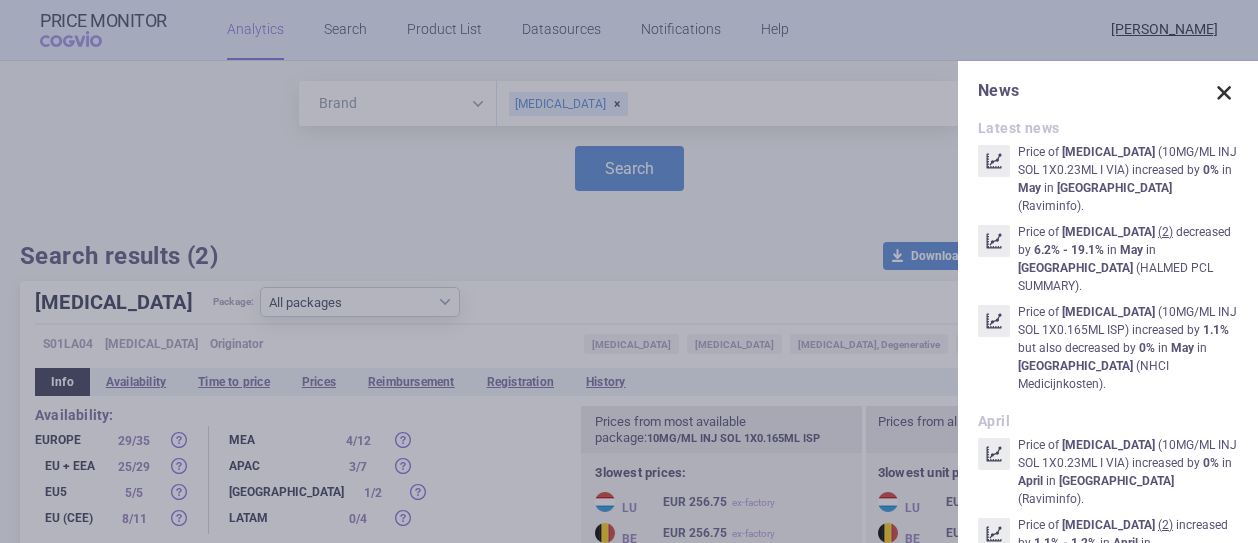 click at bounding box center [1224, 93] 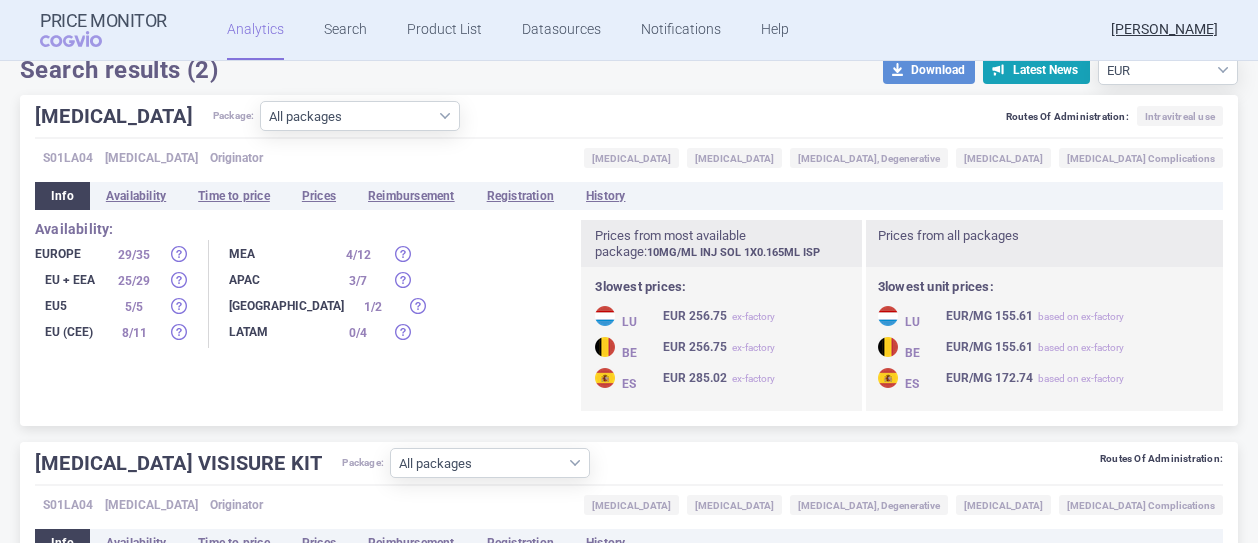 scroll, scrollTop: 200, scrollLeft: 0, axis: vertical 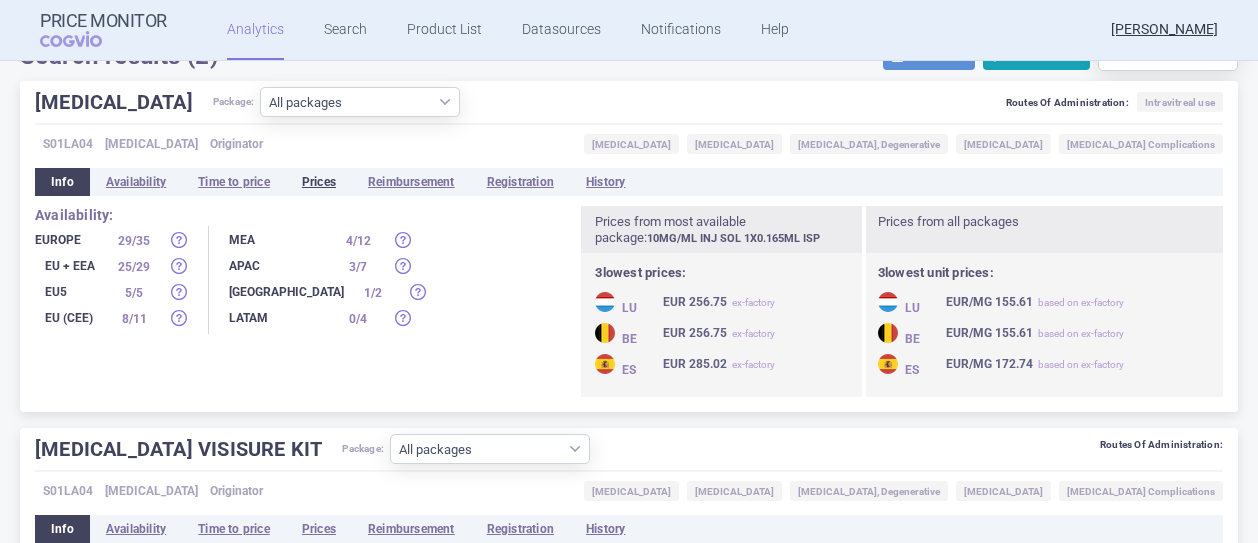 click on "Prices" at bounding box center [319, 182] 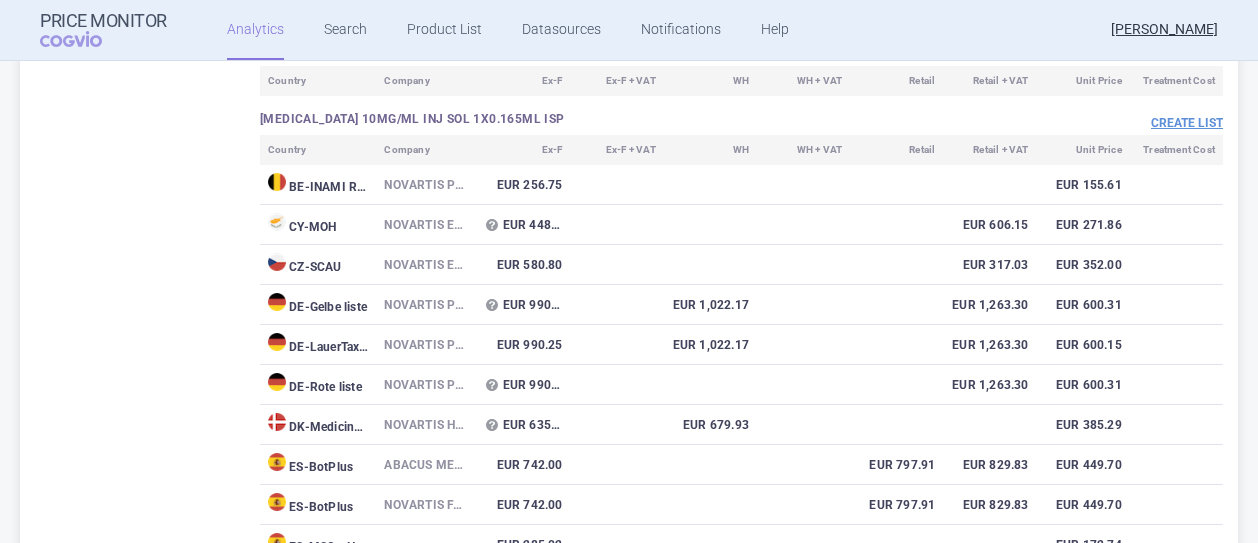 scroll, scrollTop: 700, scrollLeft: 0, axis: vertical 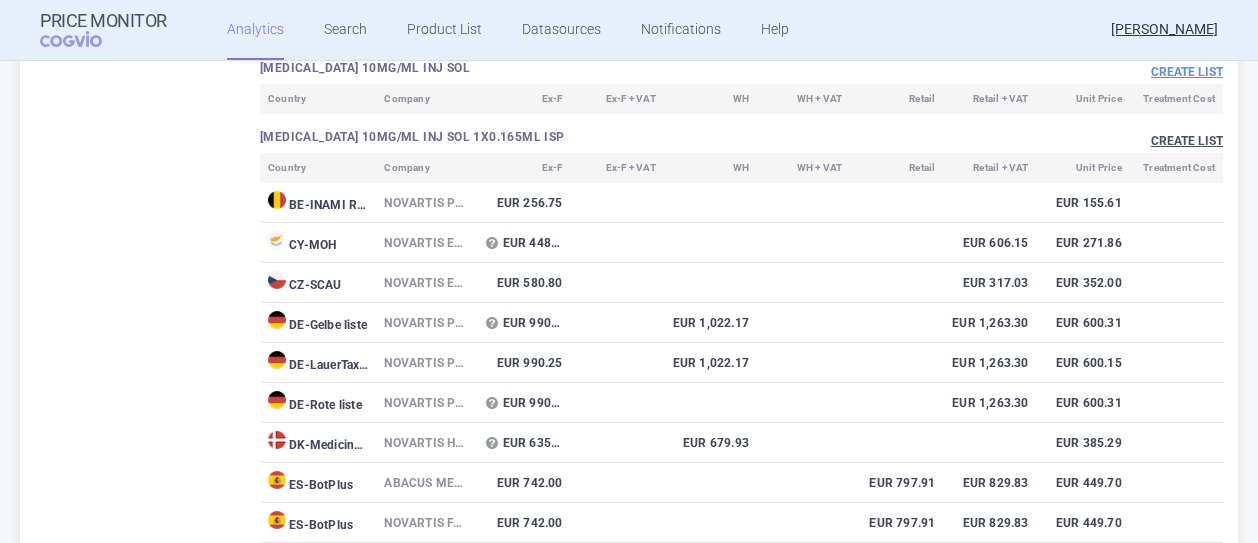 click on "Create list" at bounding box center [1187, 141] 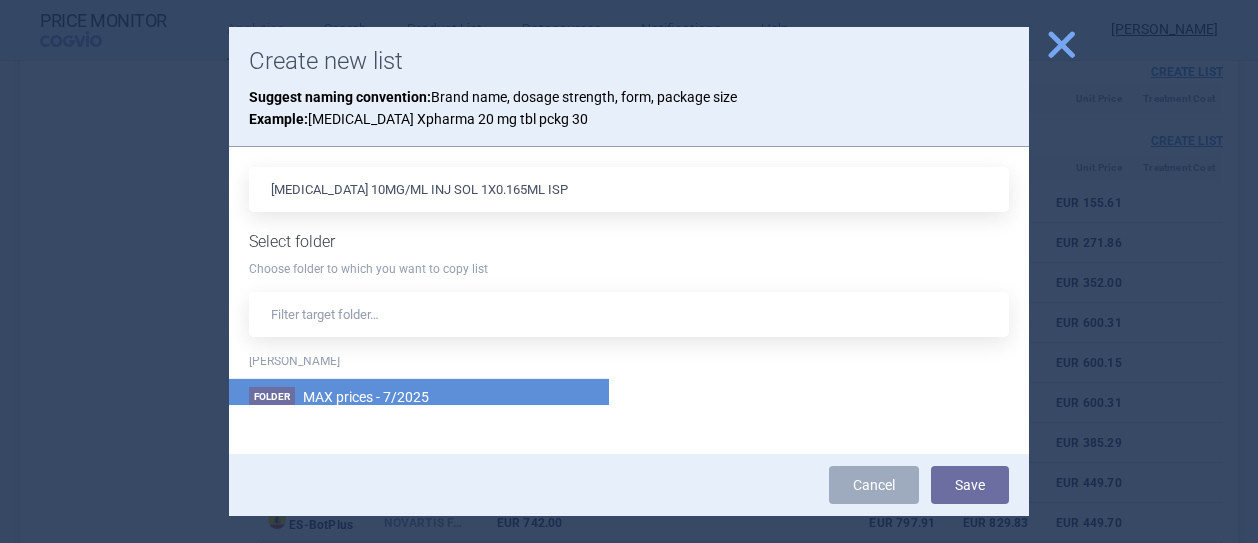 scroll, scrollTop: 440, scrollLeft: 0, axis: vertical 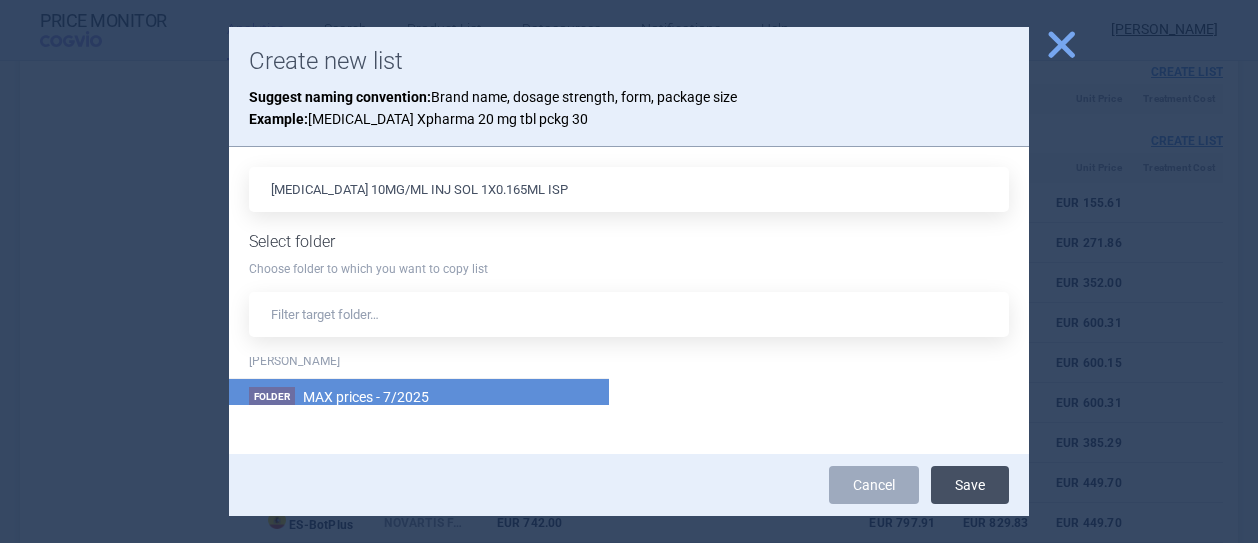 click on "Save" at bounding box center (970, 485) 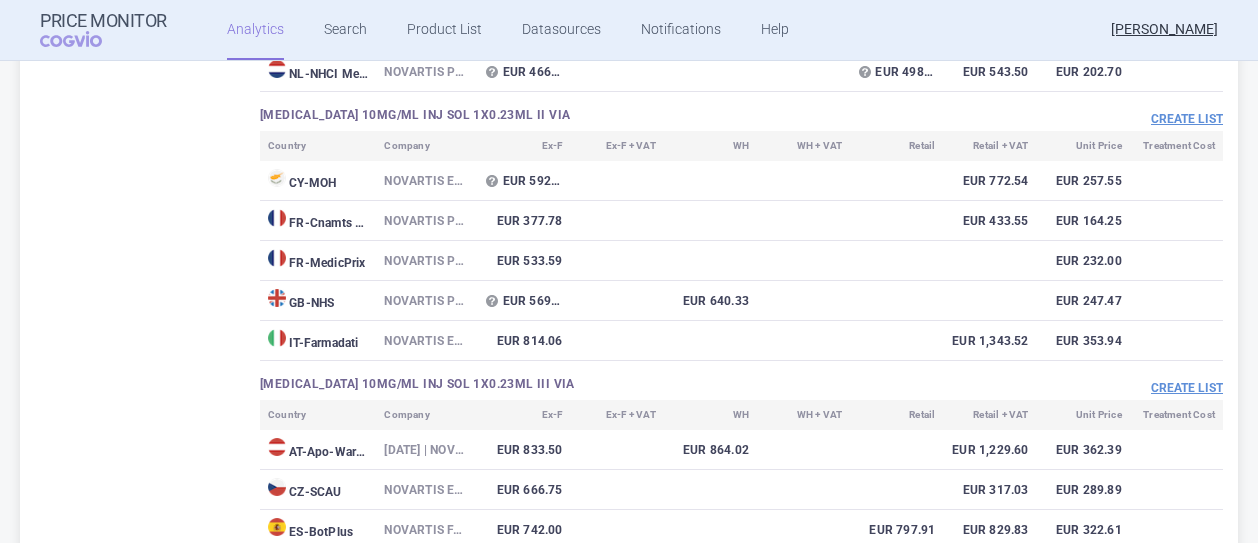 scroll, scrollTop: 2400, scrollLeft: 0, axis: vertical 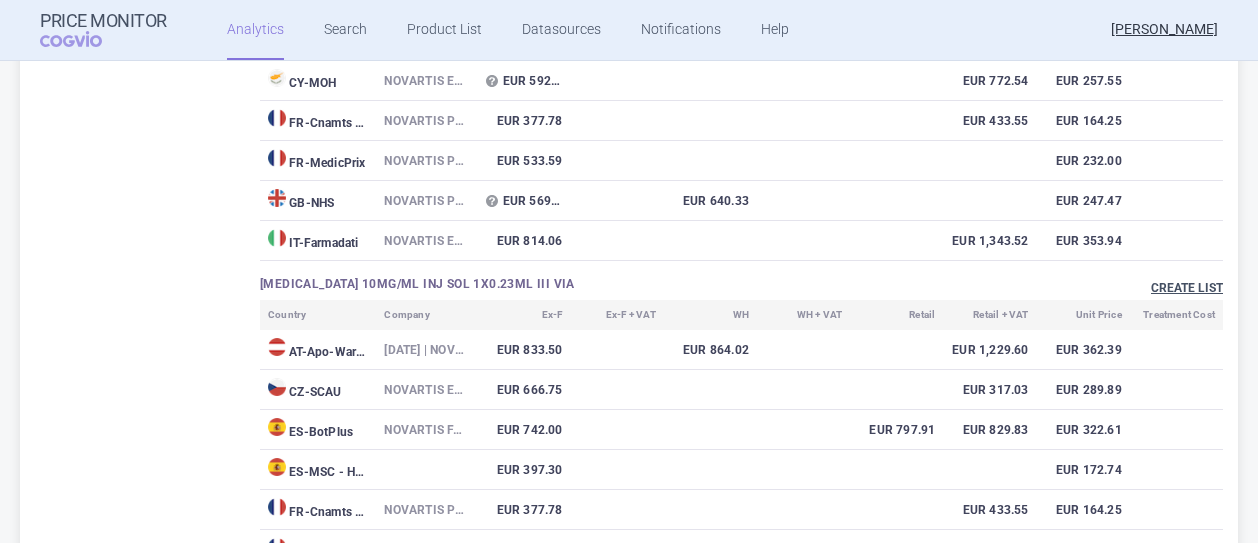 click on "Create list" at bounding box center (1187, 288) 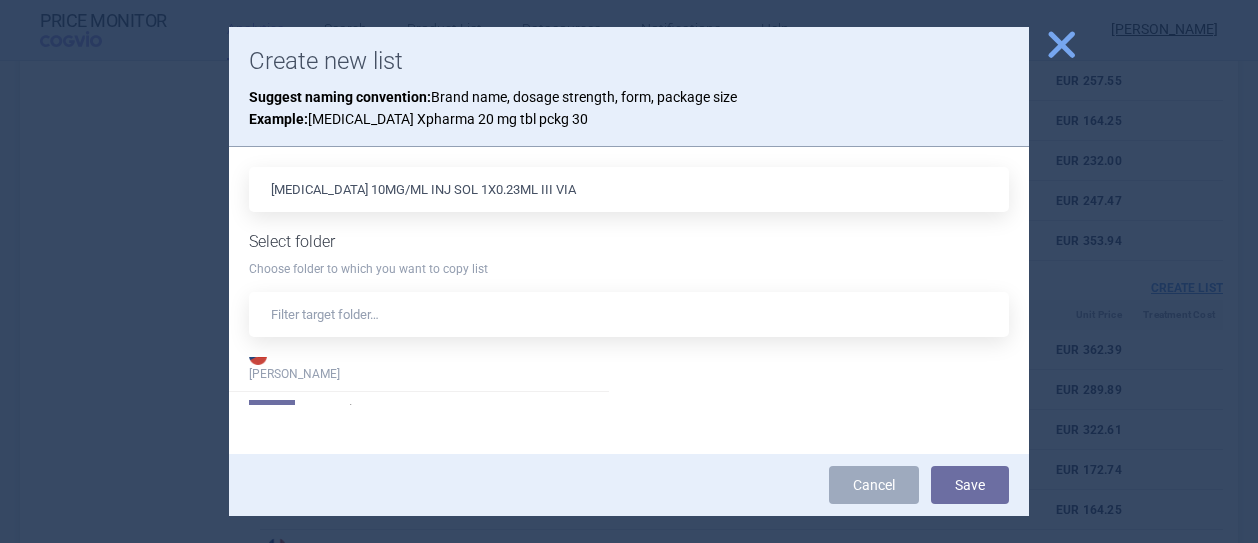 scroll, scrollTop: 440, scrollLeft: 0, axis: vertical 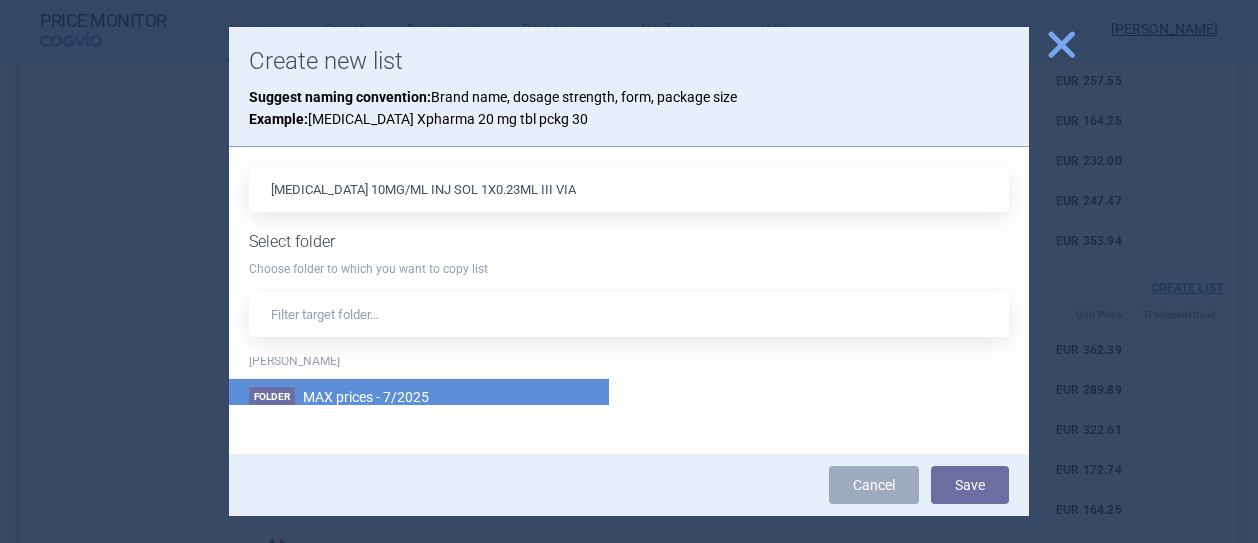 click on "MAX prices - 7/2025" at bounding box center [366, 397] 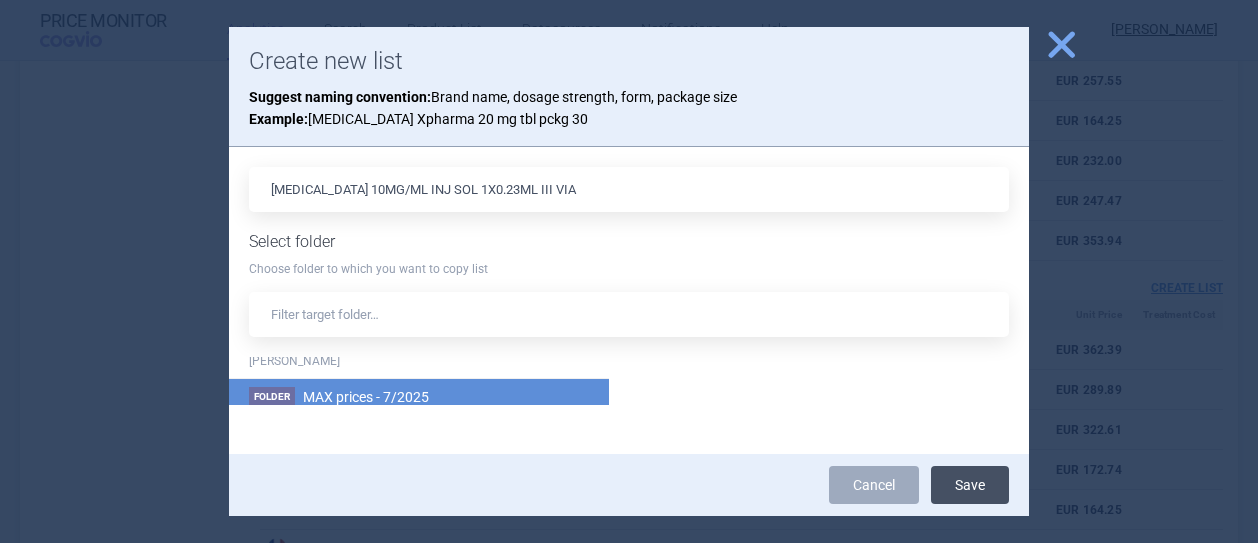 click on "Save" at bounding box center (970, 485) 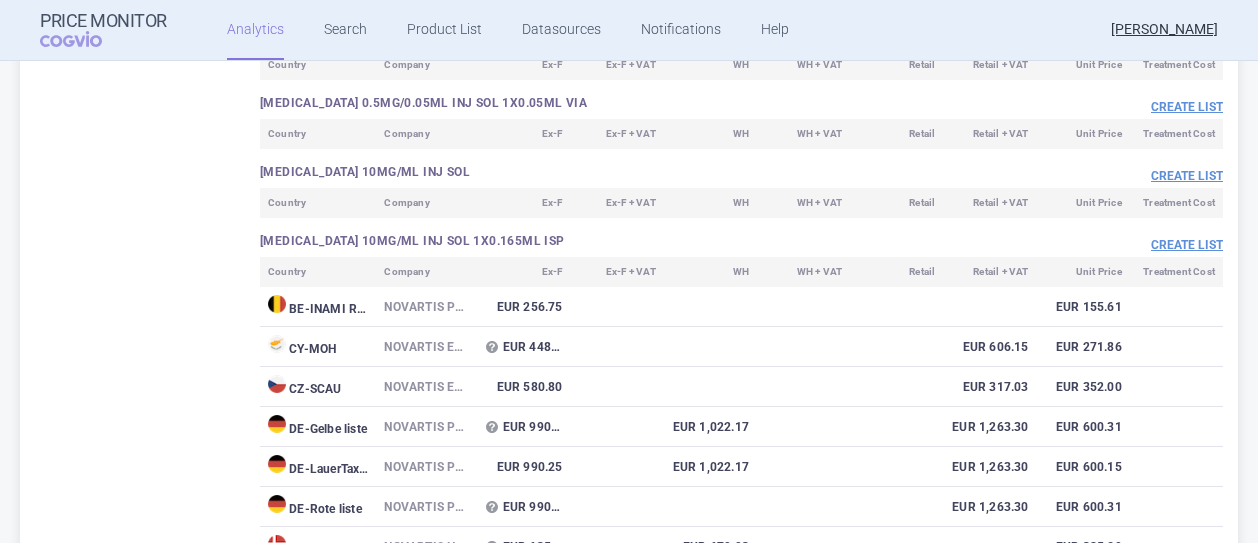 scroll, scrollTop: 0, scrollLeft: 0, axis: both 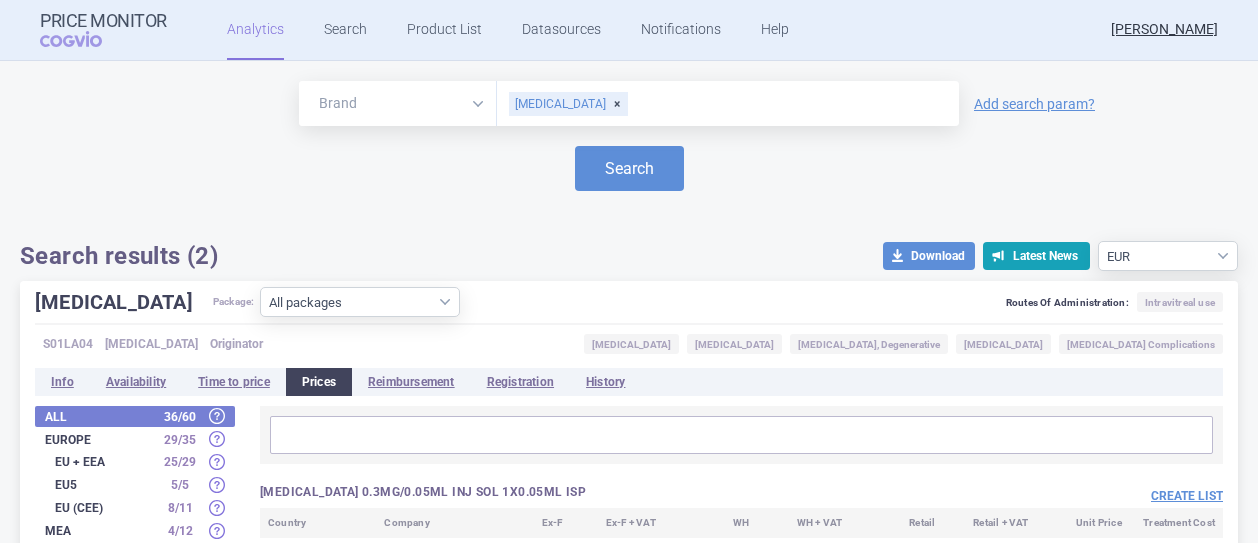 click on "LUCENTIS" at bounding box center (568, 104) 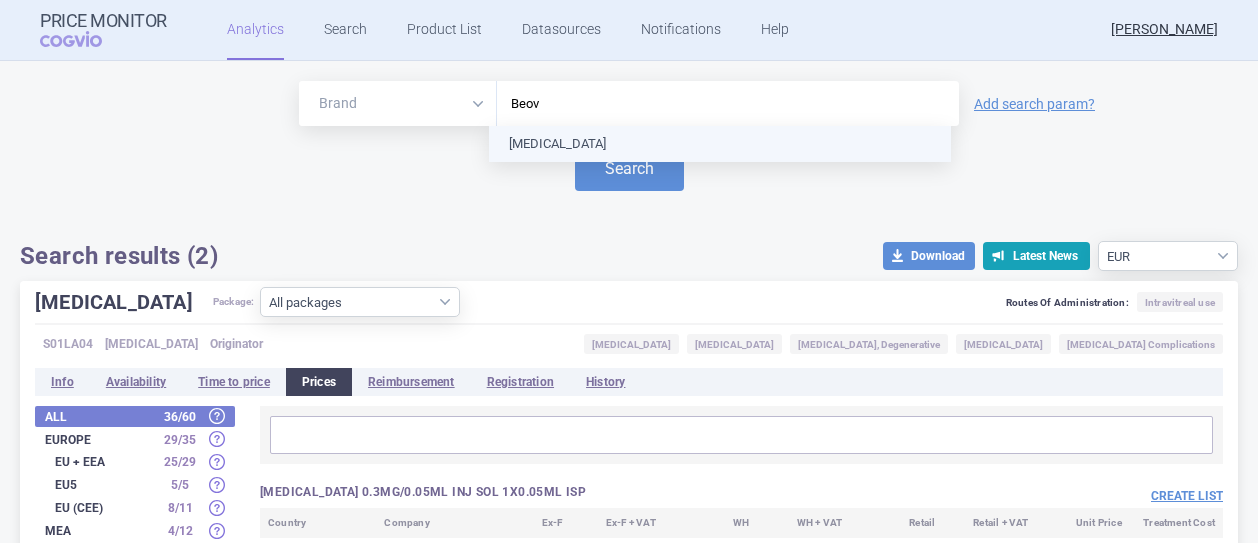 type on "Beovu" 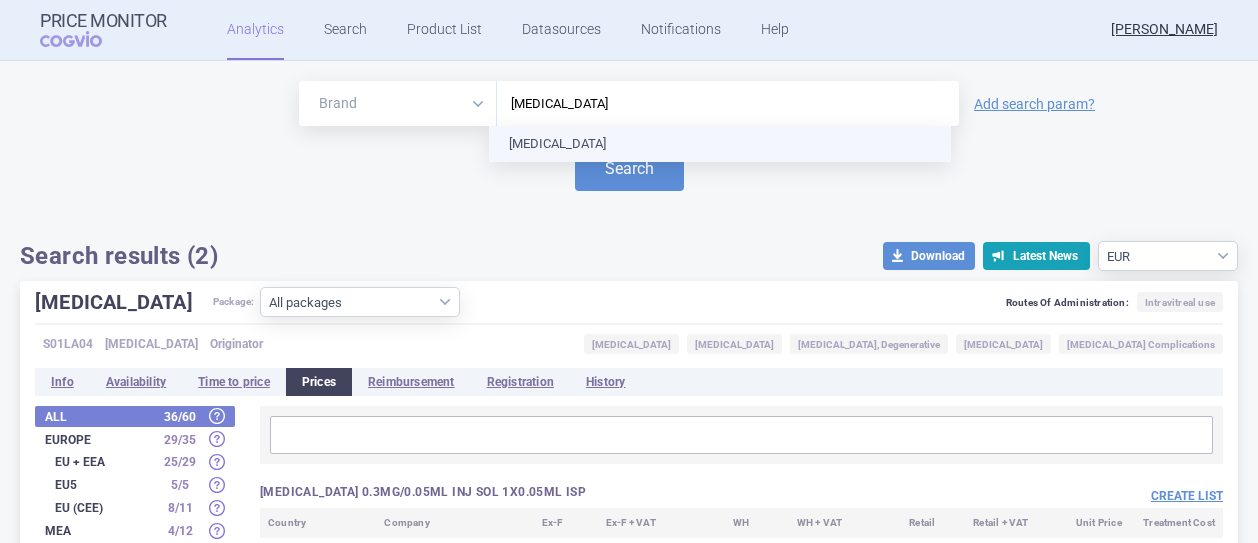 type 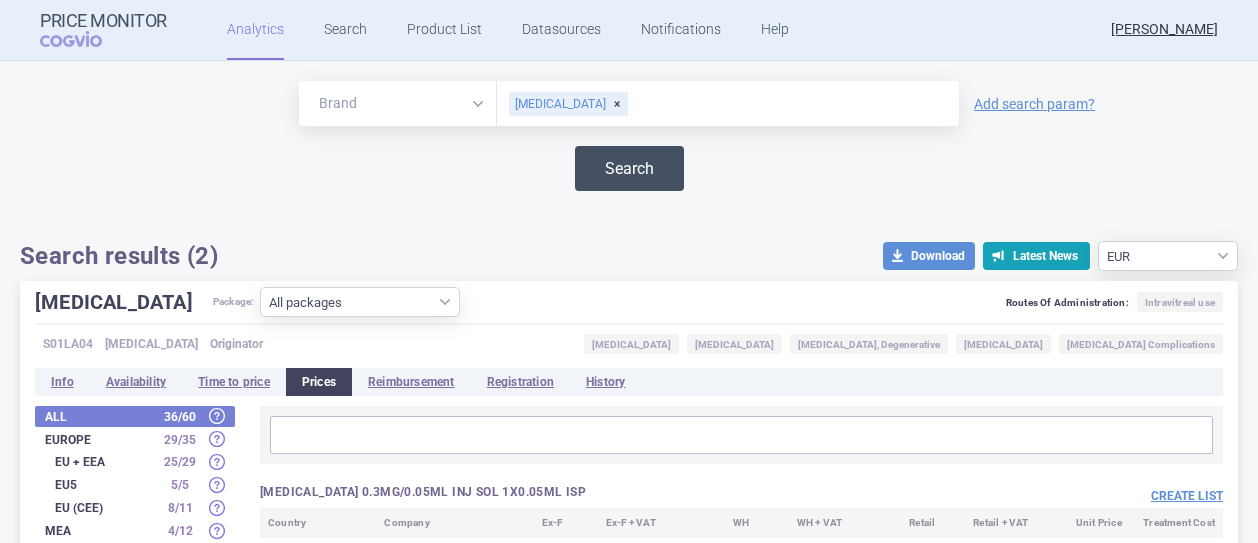click on "Search" at bounding box center [629, 168] 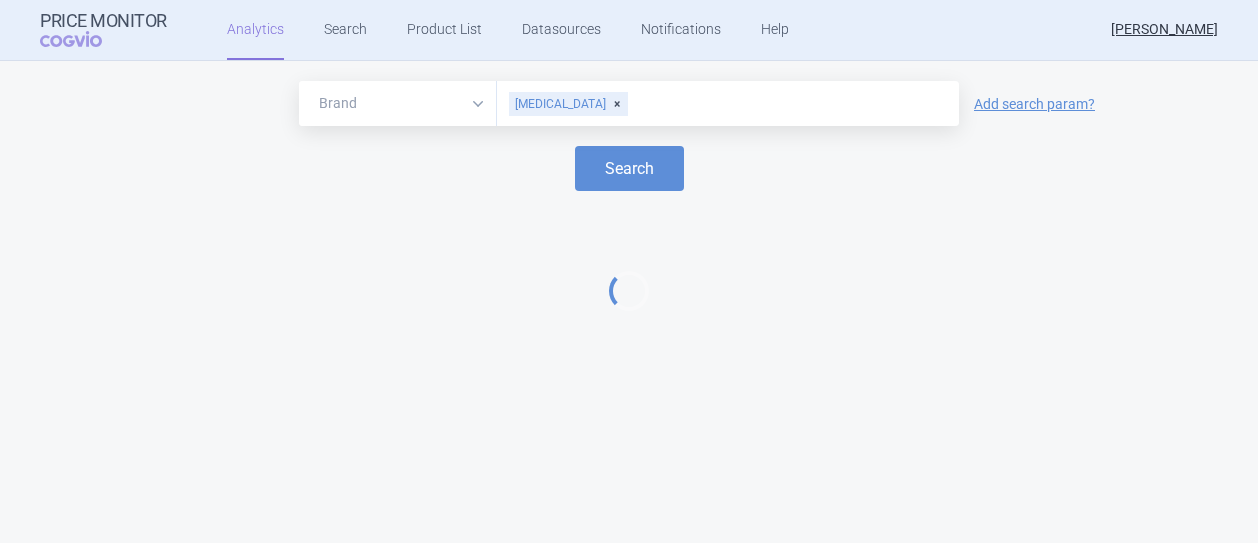 select on "EUR" 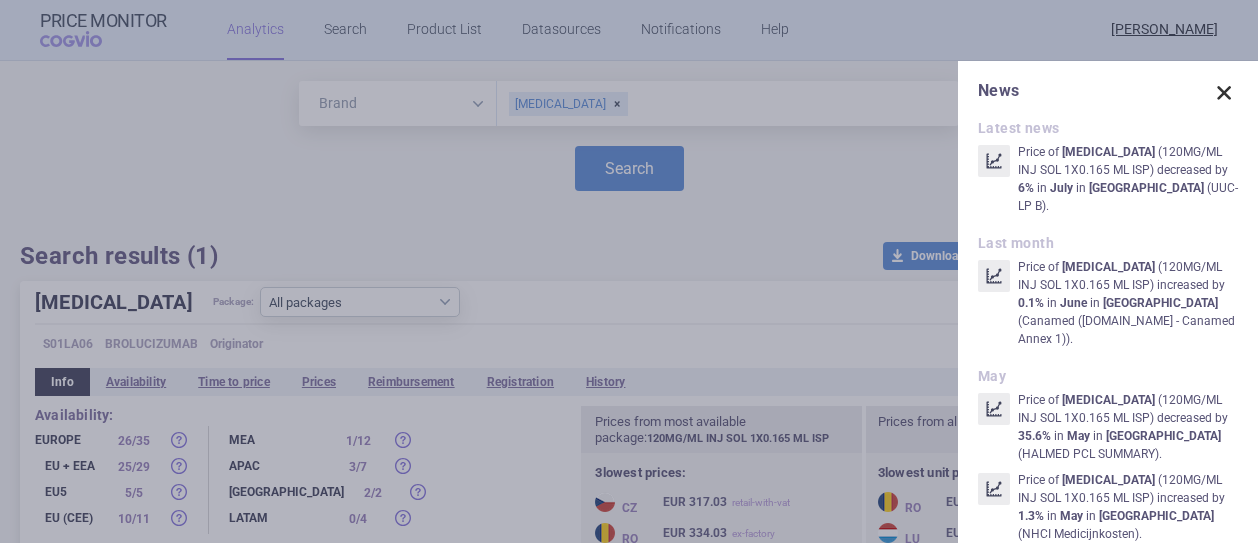 click at bounding box center (1224, 93) 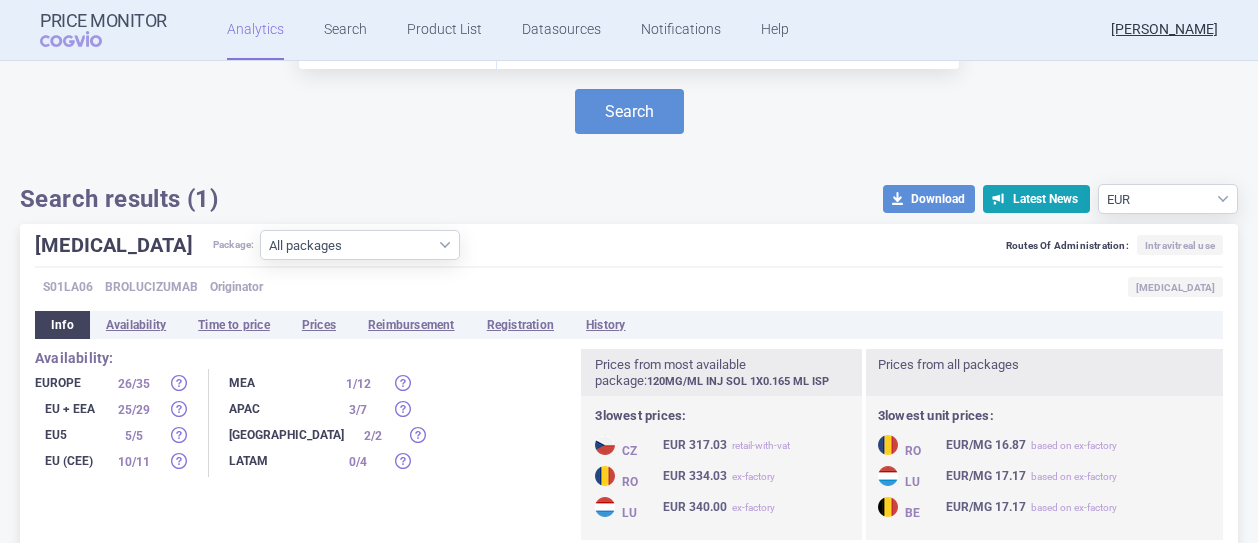 scroll, scrollTop: 84, scrollLeft: 0, axis: vertical 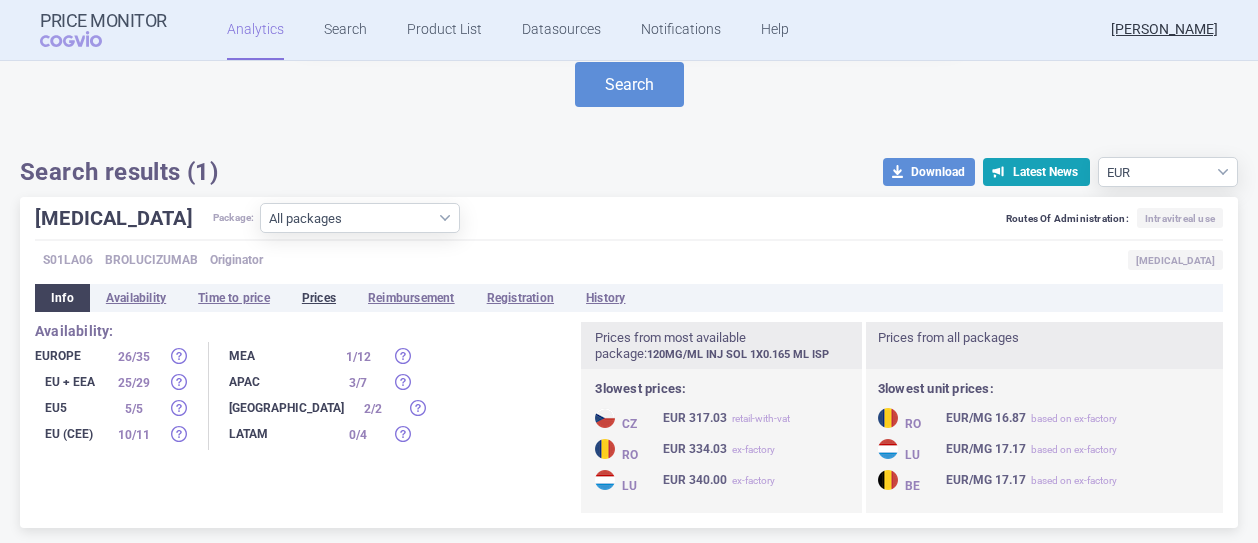 click on "Prices" at bounding box center [319, 298] 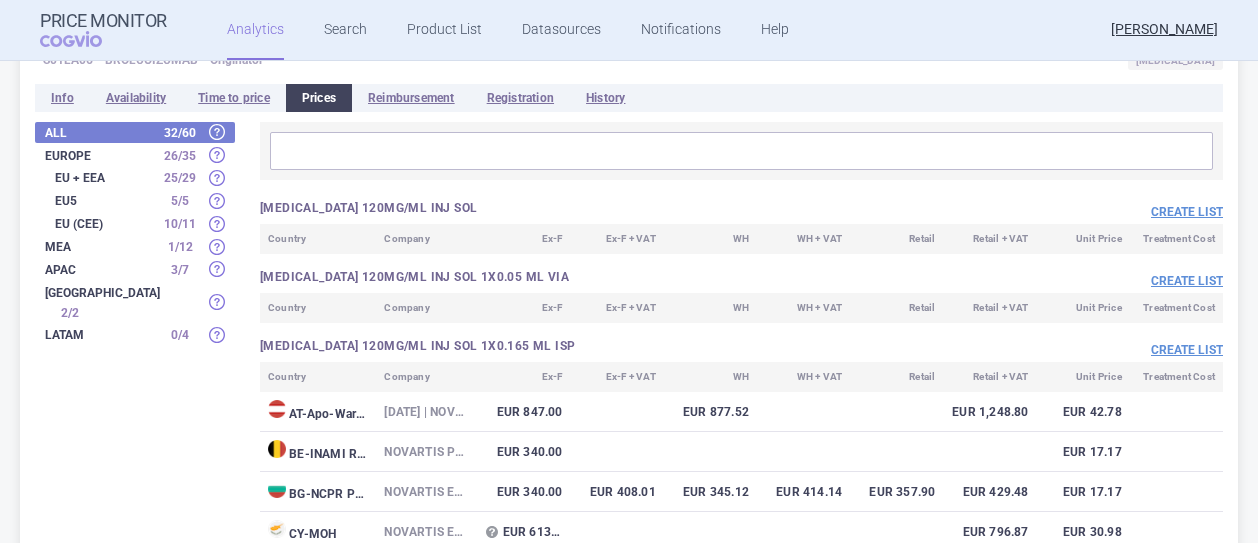 scroll, scrollTop: 384, scrollLeft: 0, axis: vertical 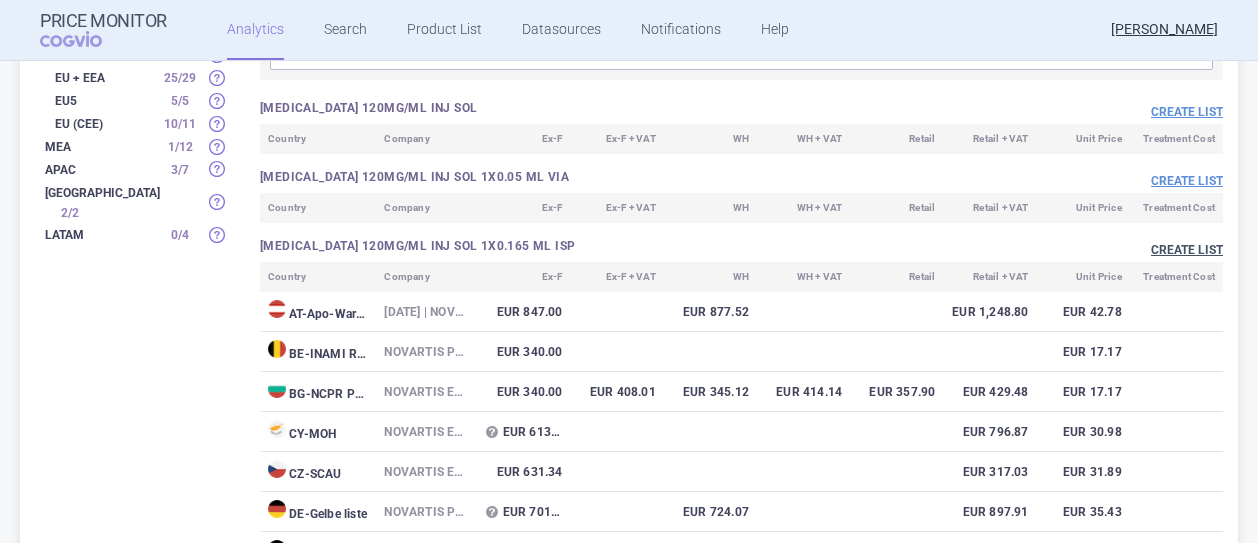 click on "Create list" at bounding box center (1187, 250) 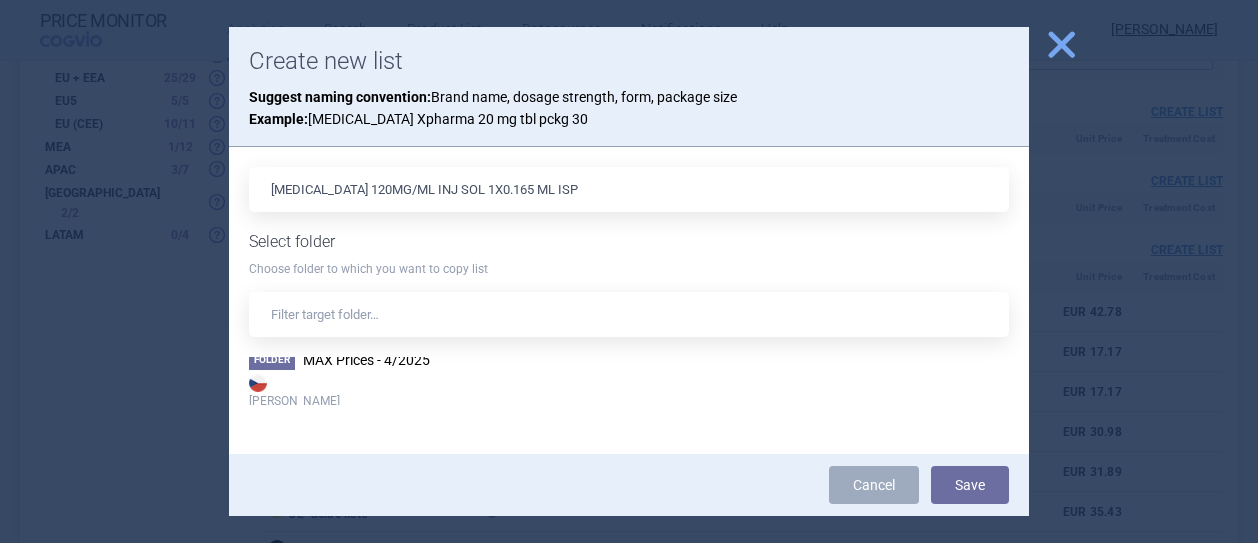 scroll, scrollTop: 440, scrollLeft: 0, axis: vertical 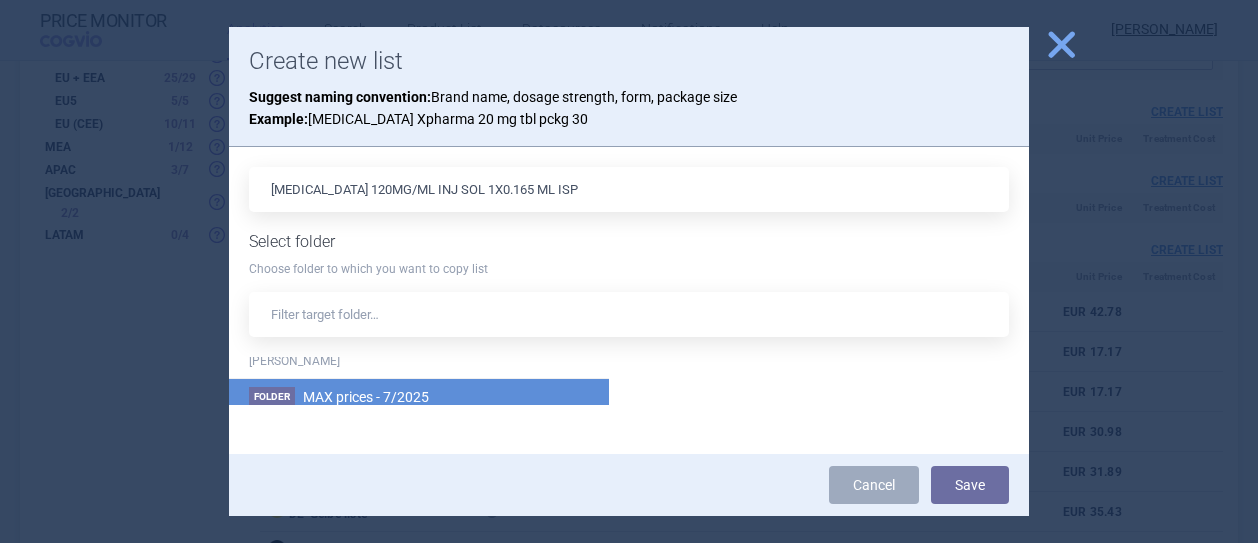 click on "MAX prices - 7/2025" at bounding box center (366, 397) 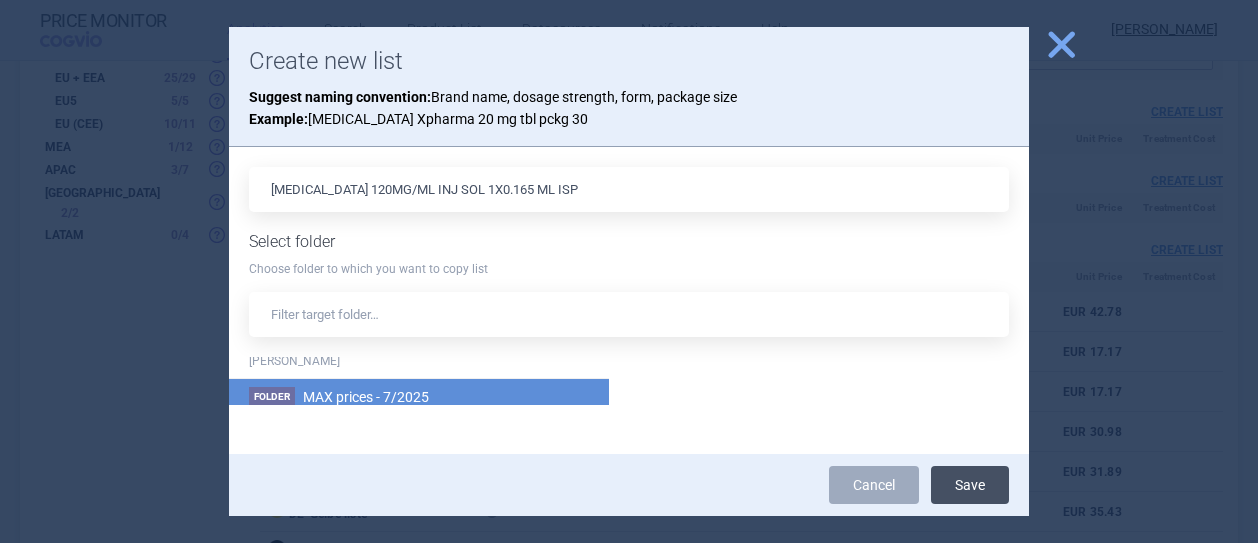 click on "Save" at bounding box center (970, 485) 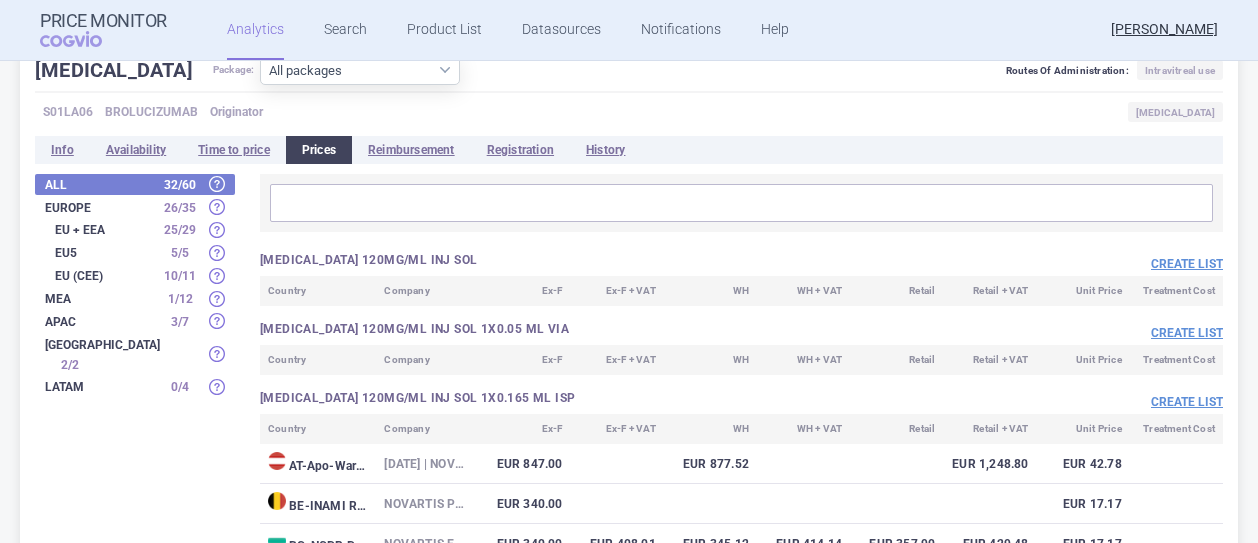 scroll, scrollTop: 0, scrollLeft: 0, axis: both 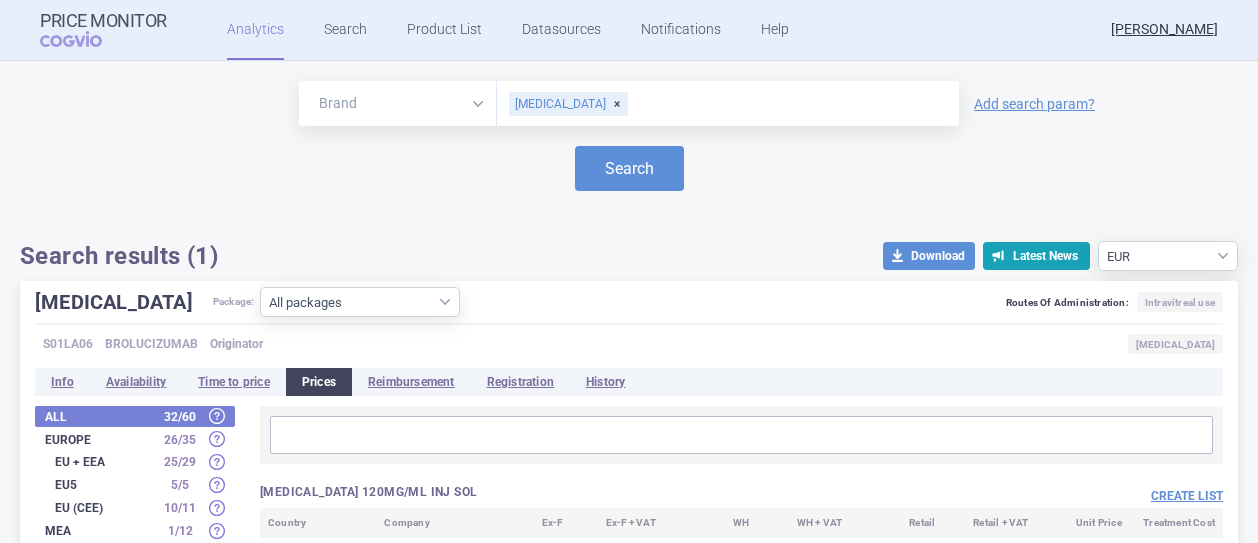 click on "BEOVU" at bounding box center (568, 104) 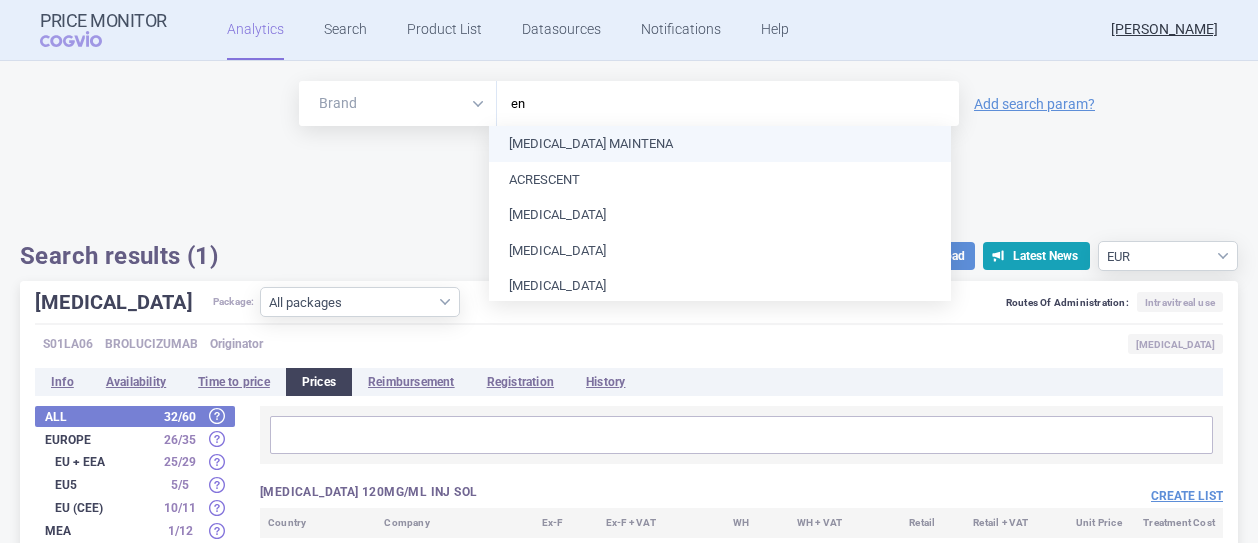 type on "e" 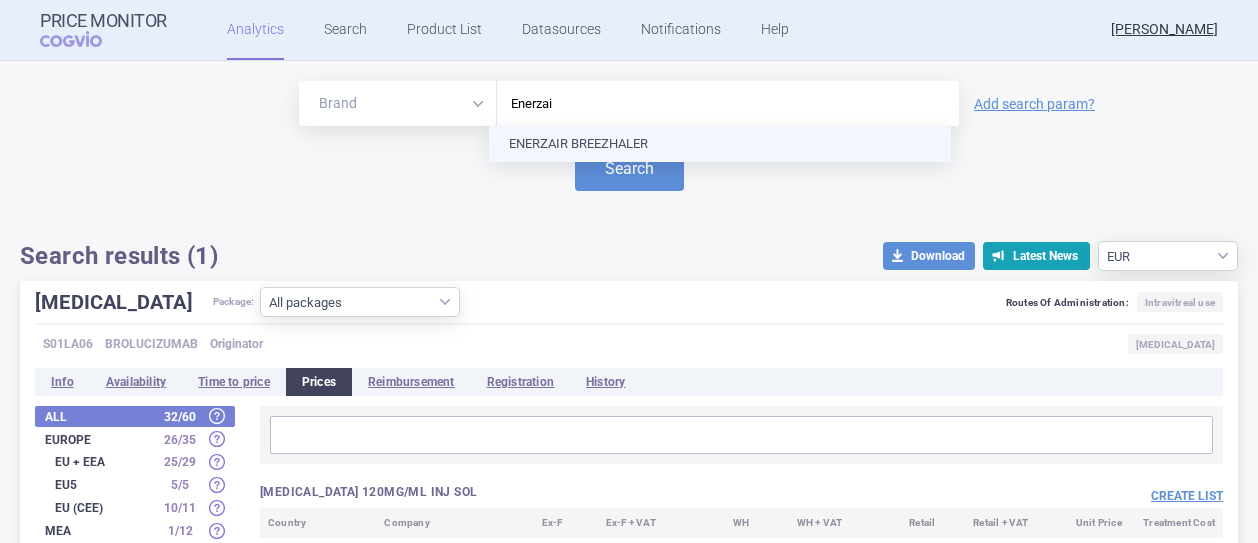 type on "Enerzair" 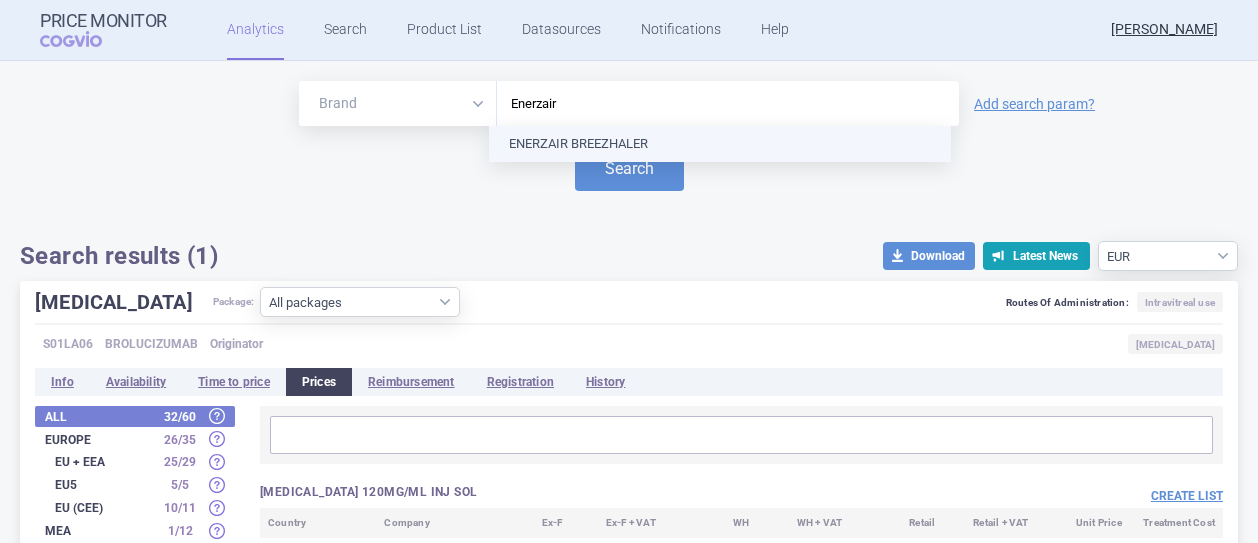 type 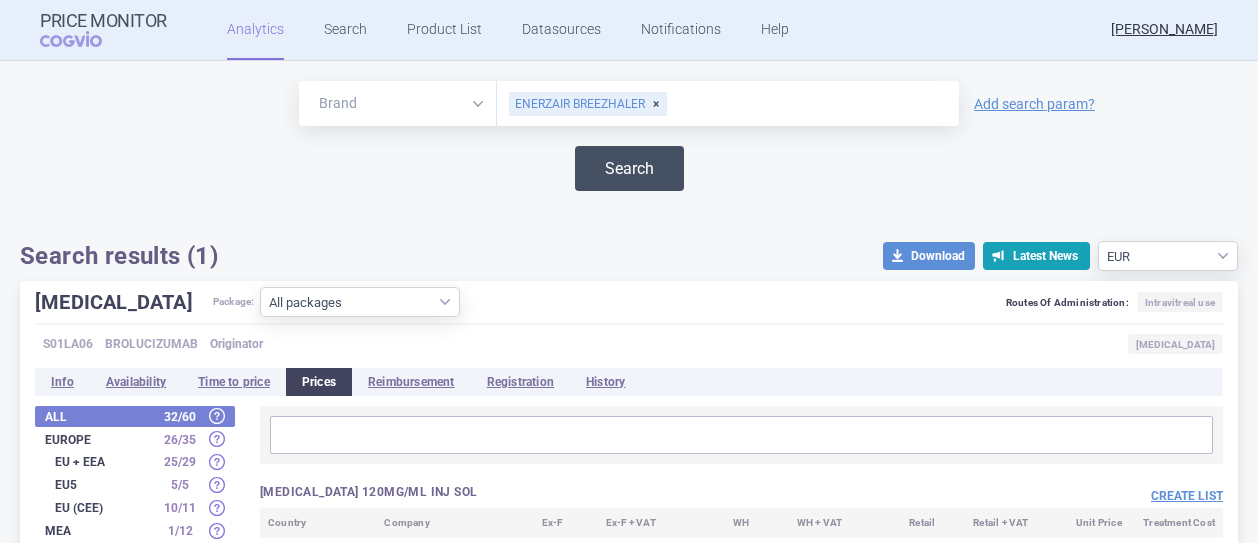 click on "Search" at bounding box center [629, 168] 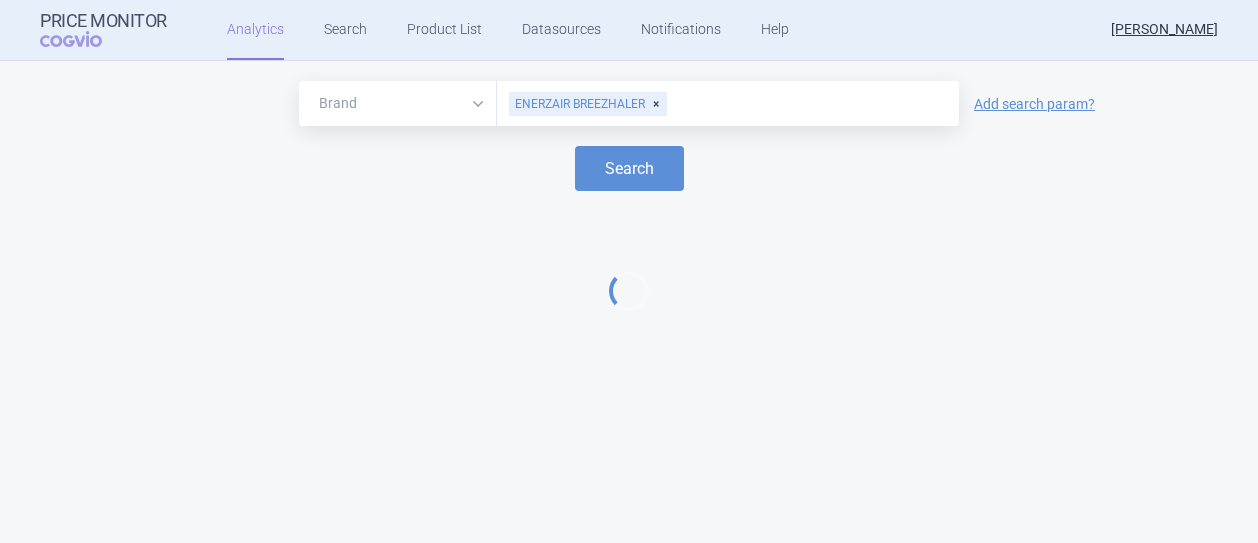 select on "EUR" 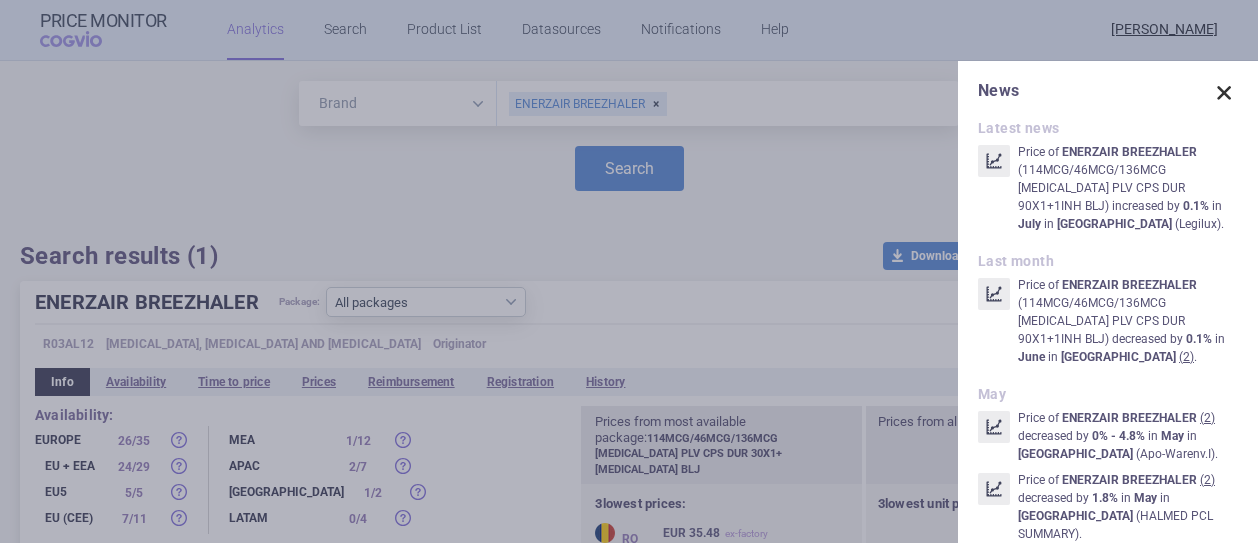 click at bounding box center (1224, 93) 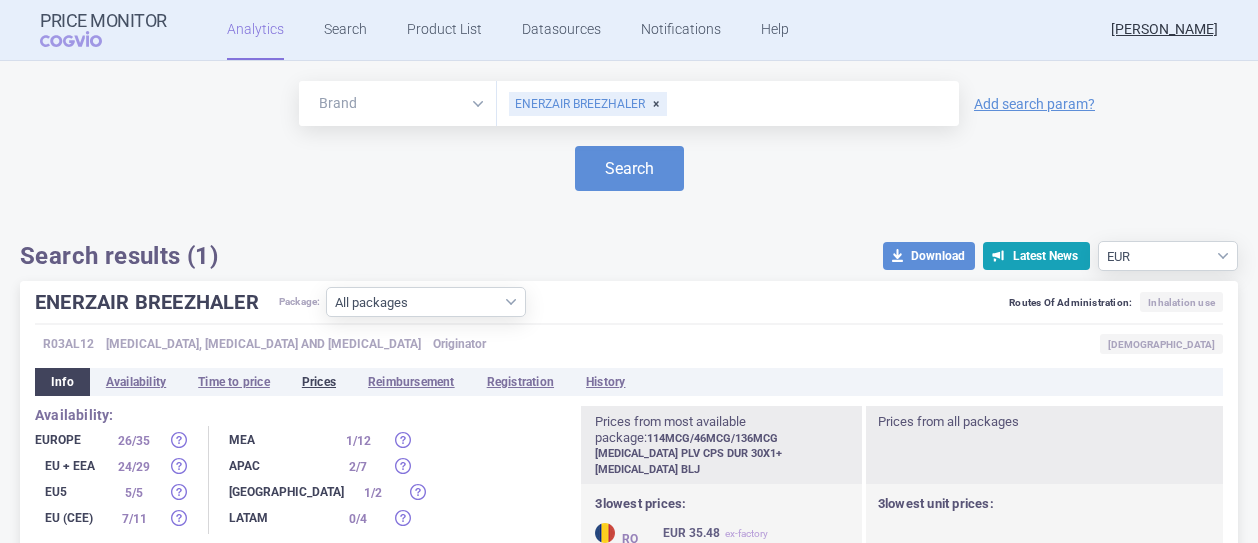 click on "Prices" at bounding box center (319, 382) 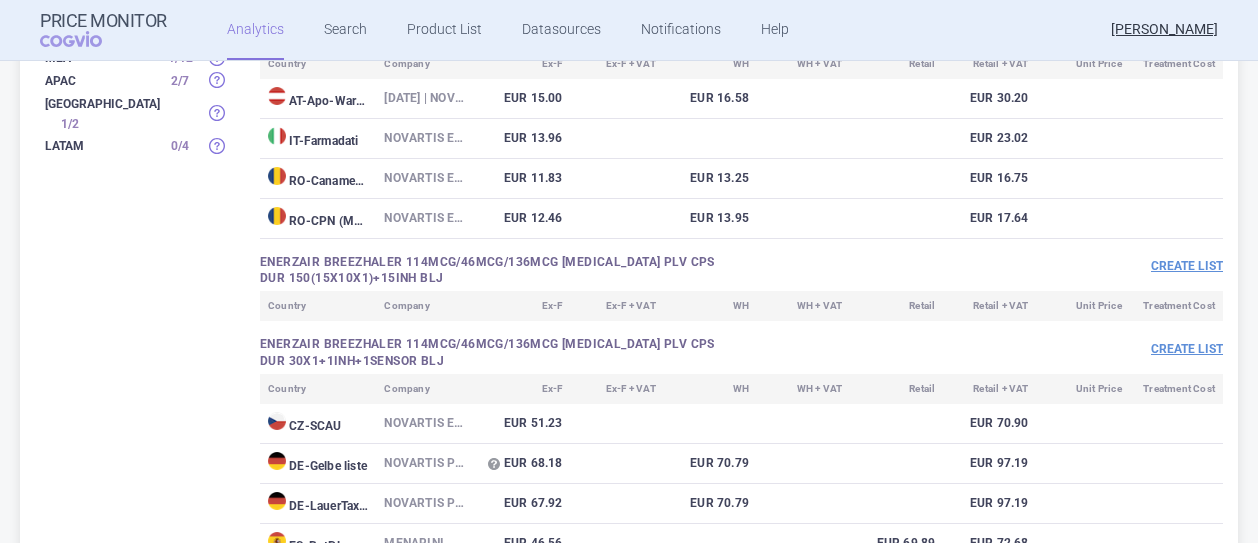 scroll, scrollTop: 500, scrollLeft: 0, axis: vertical 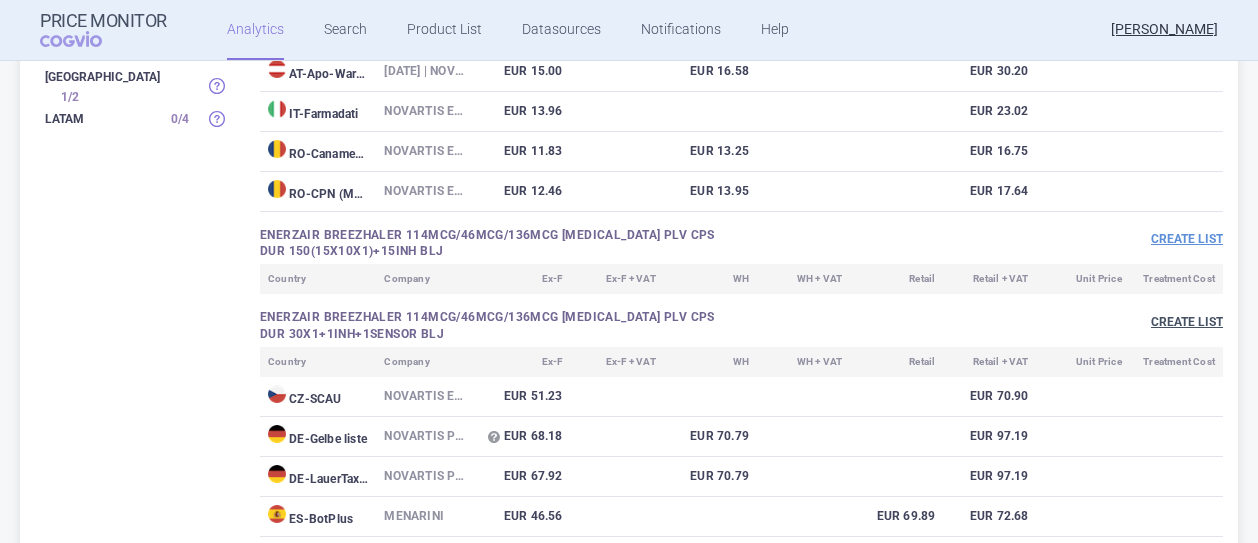click on "Create list" at bounding box center [1187, 322] 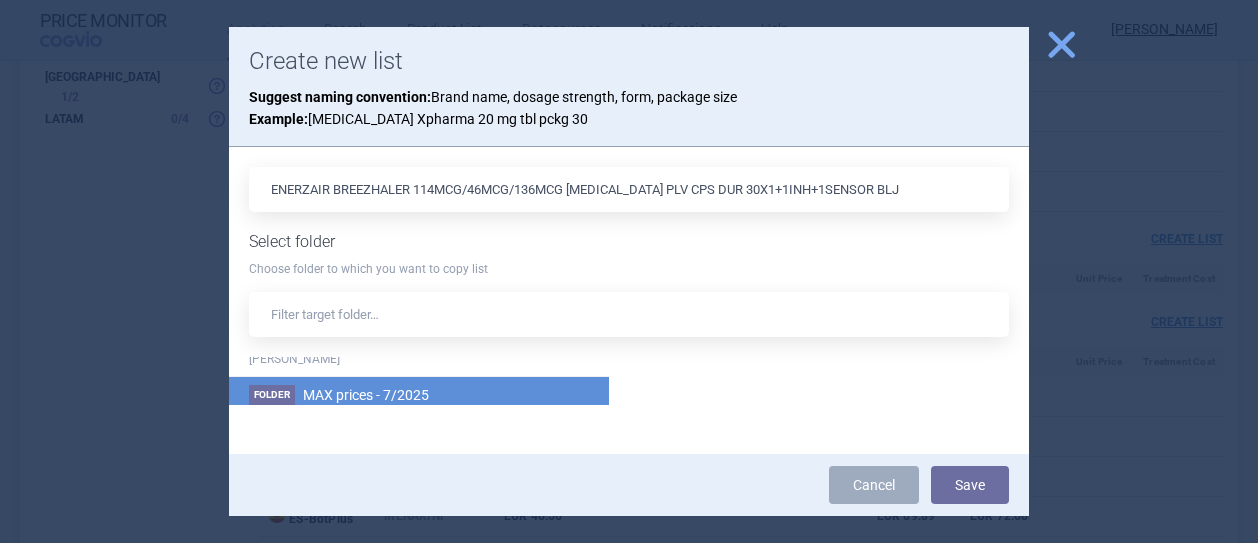scroll, scrollTop: 440, scrollLeft: 0, axis: vertical 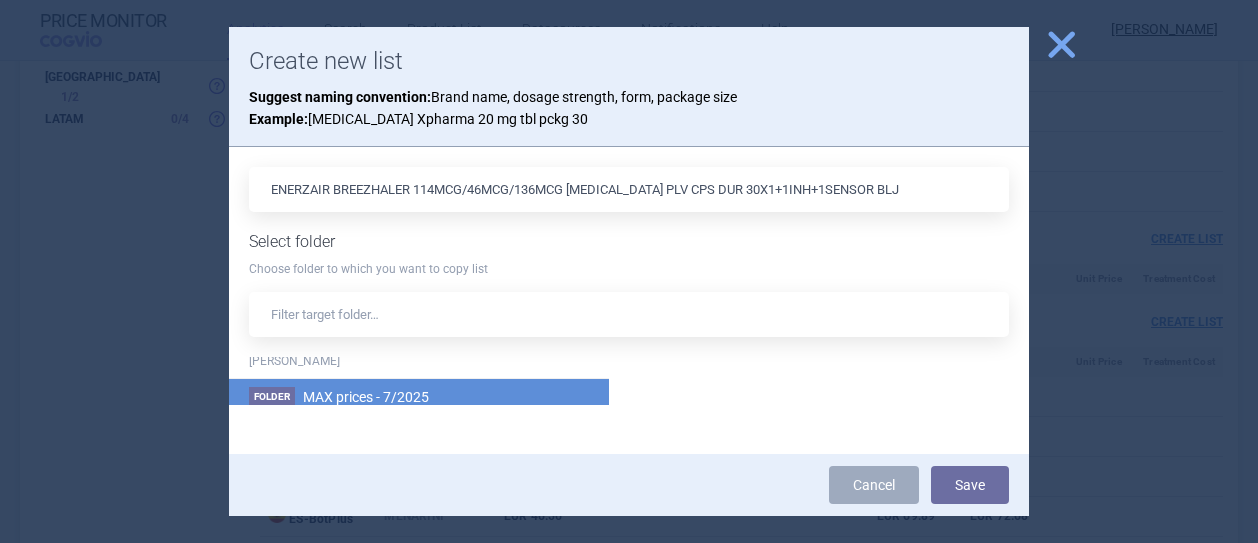 click on "MAX prices - 7/2025" at bounding box center (366, 397) 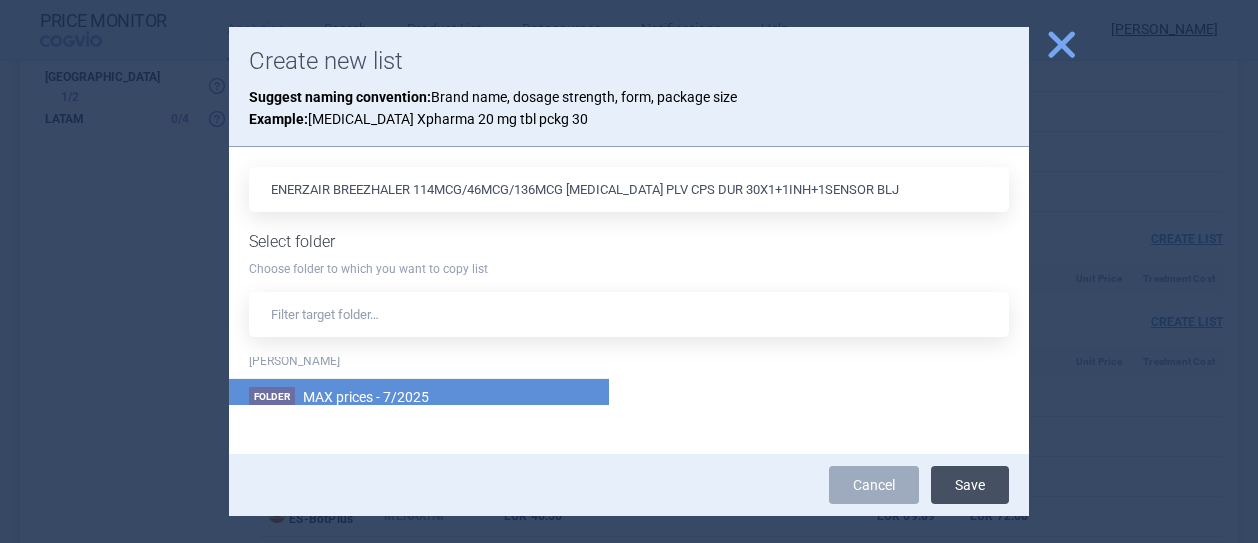 click on "Save" at bounding box center (970, 485) 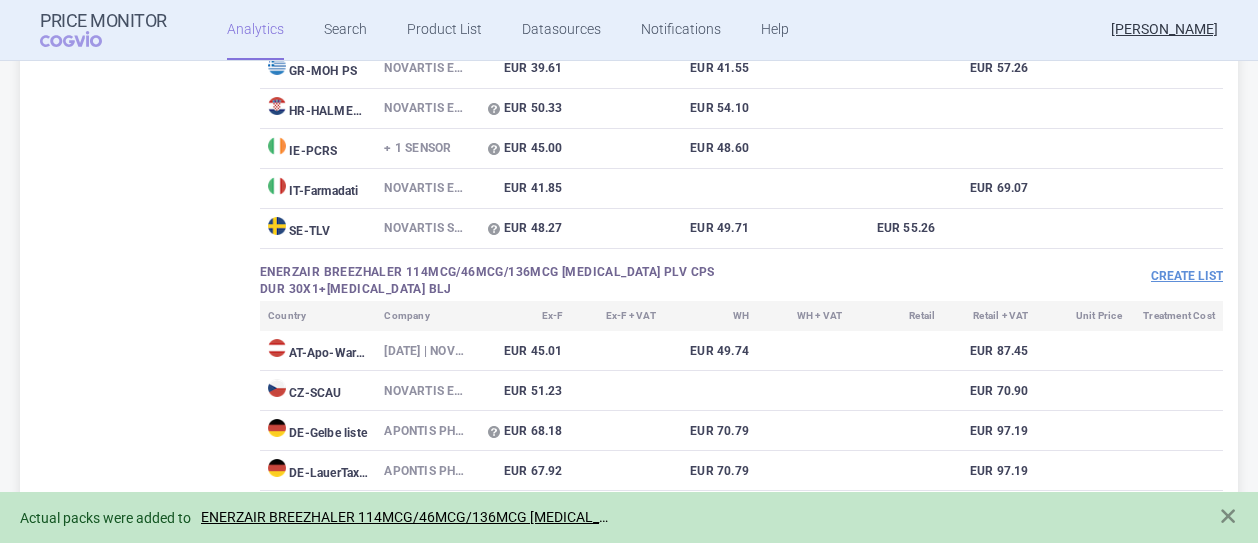 scroll, scrollTop: 1200, scrollLeft: 0, axis: vertical 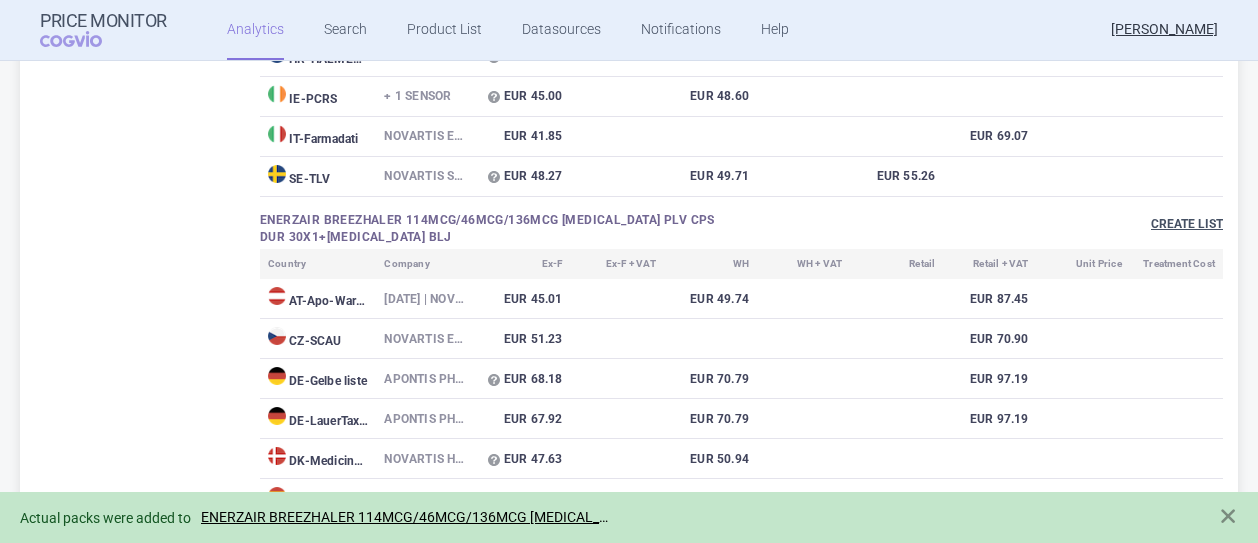 click on "Create list" at bounding box center [1187, 224] 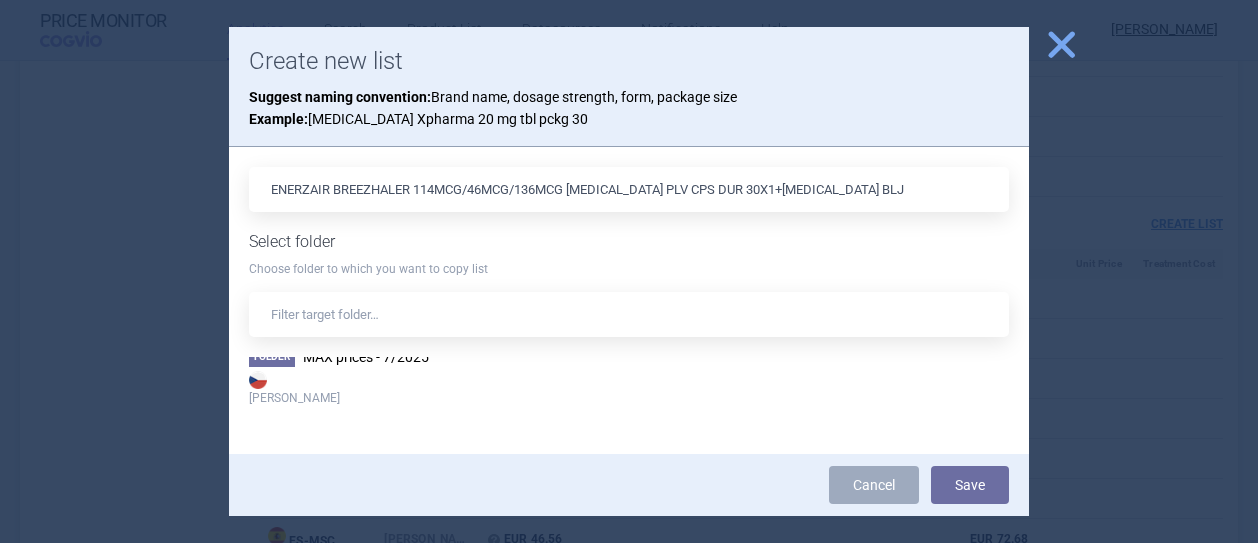 scroll, scrollTop: 440, scrollLeft: 0, axis: vertical 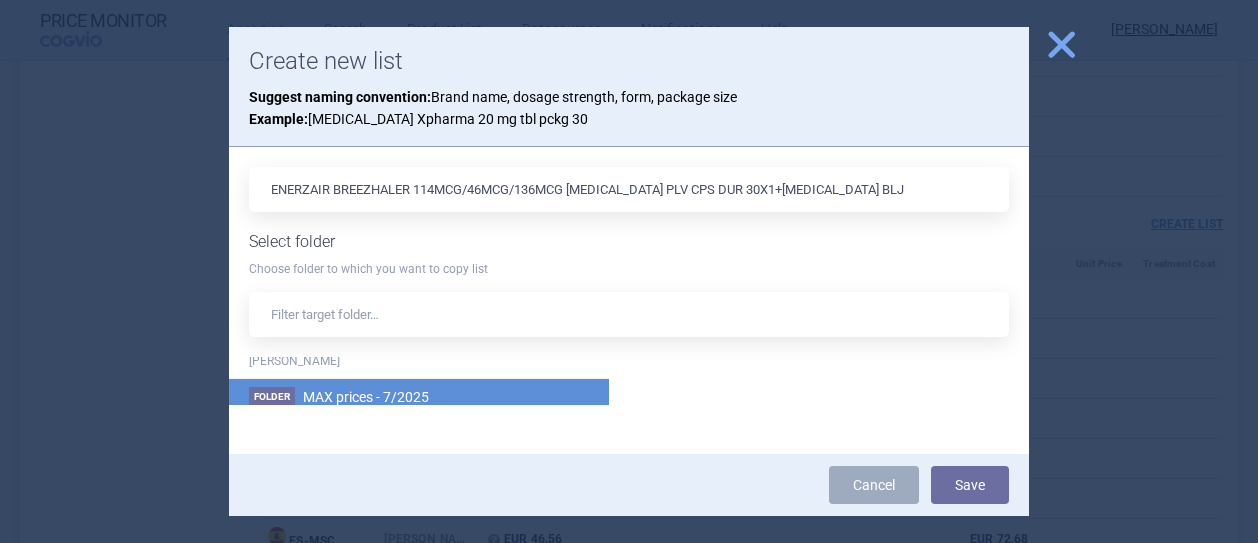 click on "MAX prices - 7/2025" at bounding box center (366, 397) 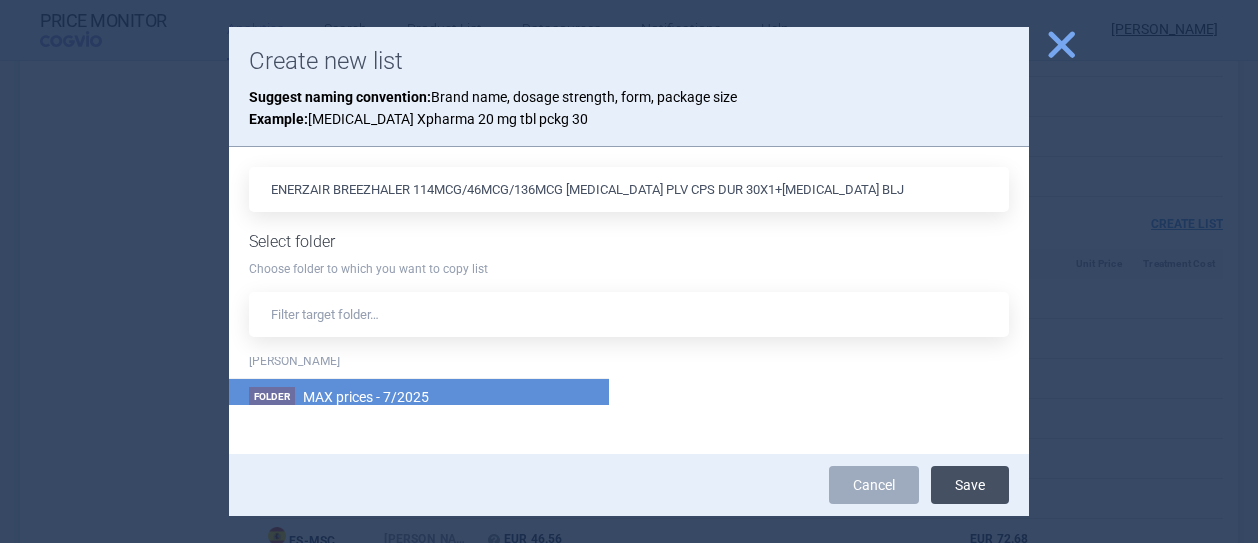 click on "Save" at bounding box center [970, 485] 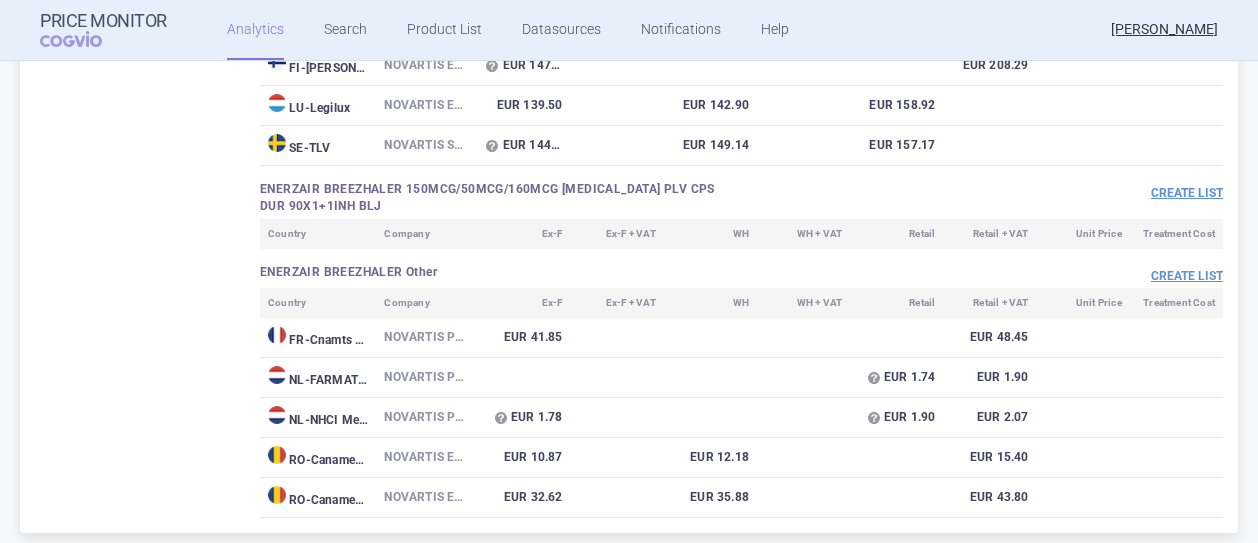 scroll, scrollTop: 2721, scrollLeft: 0, axis: vertical 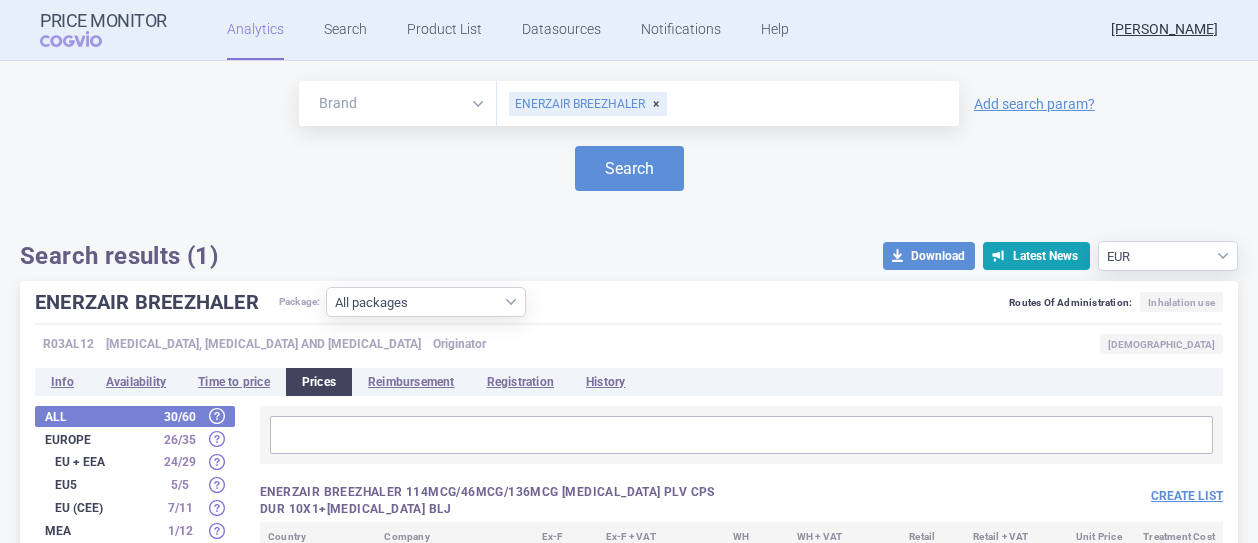 click on "ENERZAIR BREEZHALER" at bounding box center (588, 104) 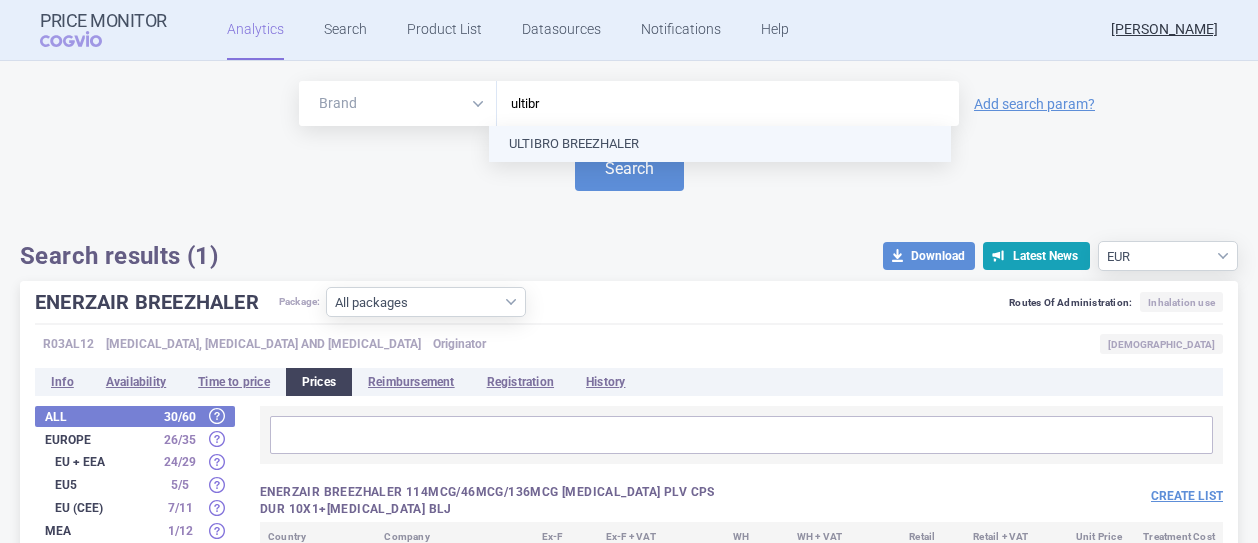 type on "ultibro" 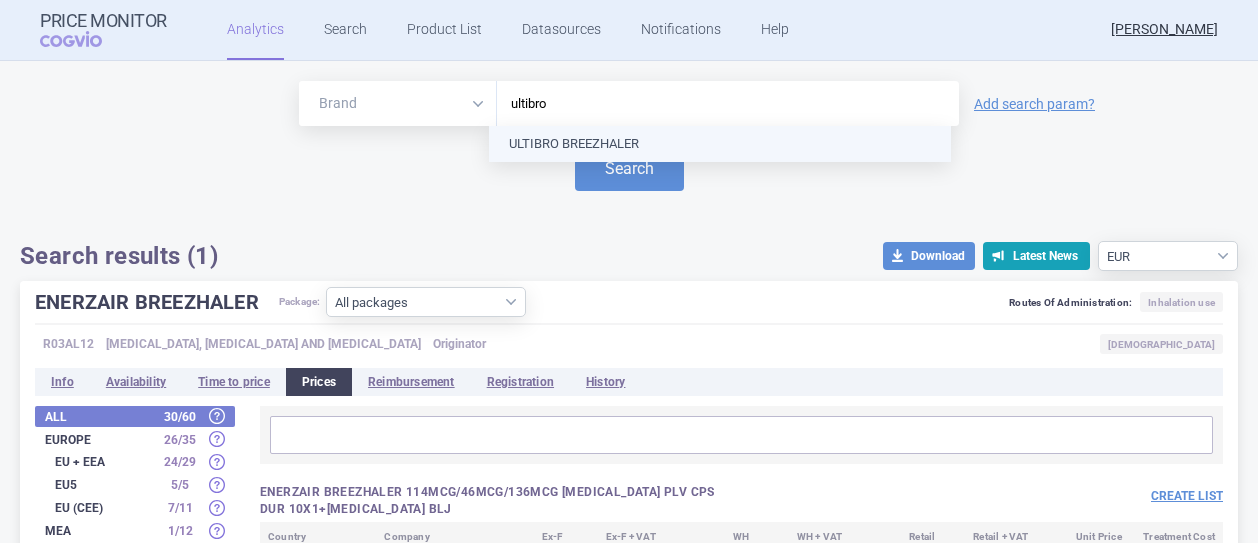 type 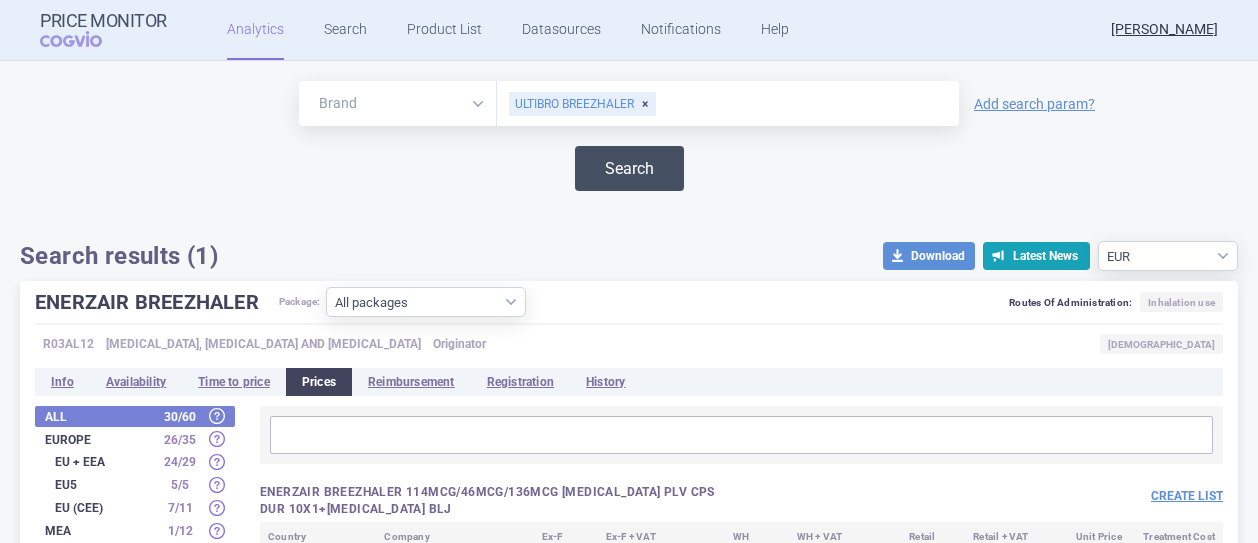 click on "Search" at bounding box center (629, 168) 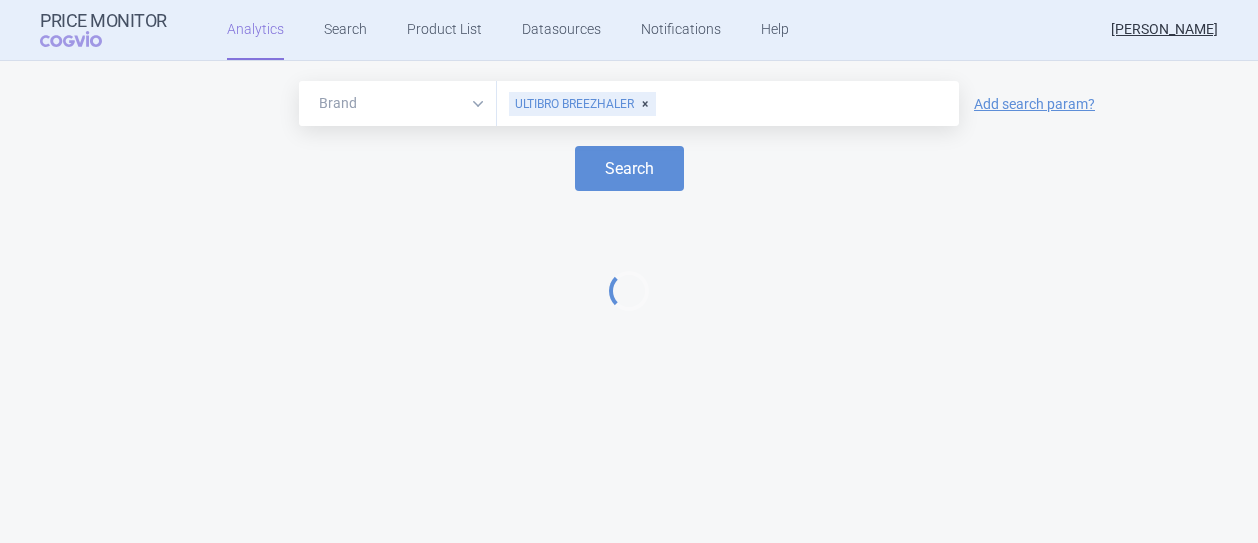 select on "EUR" 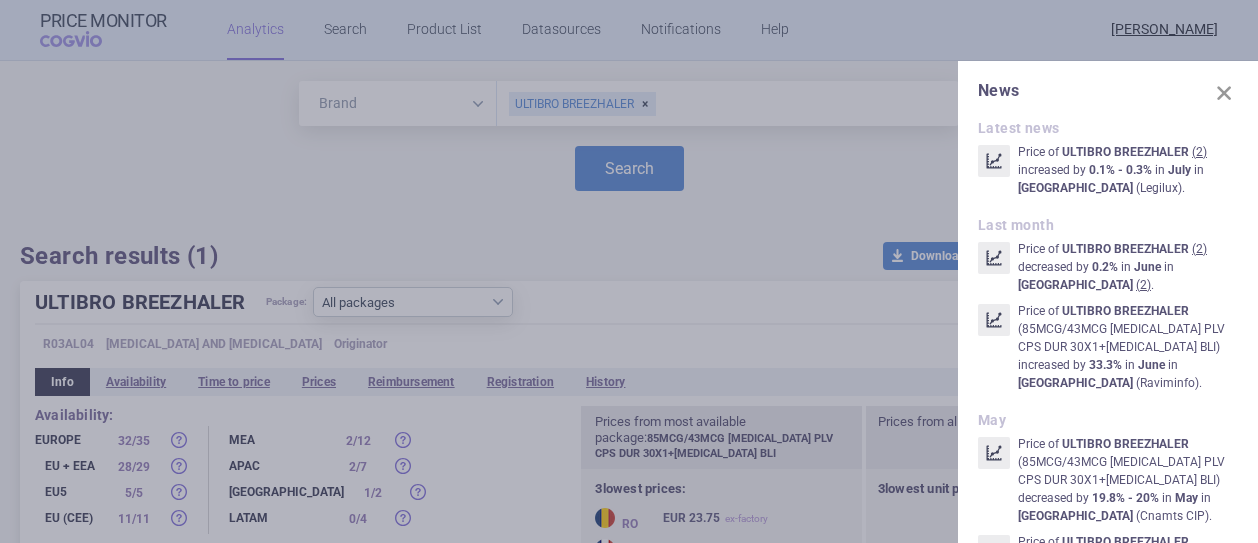 click at bounding box center [629, 271] 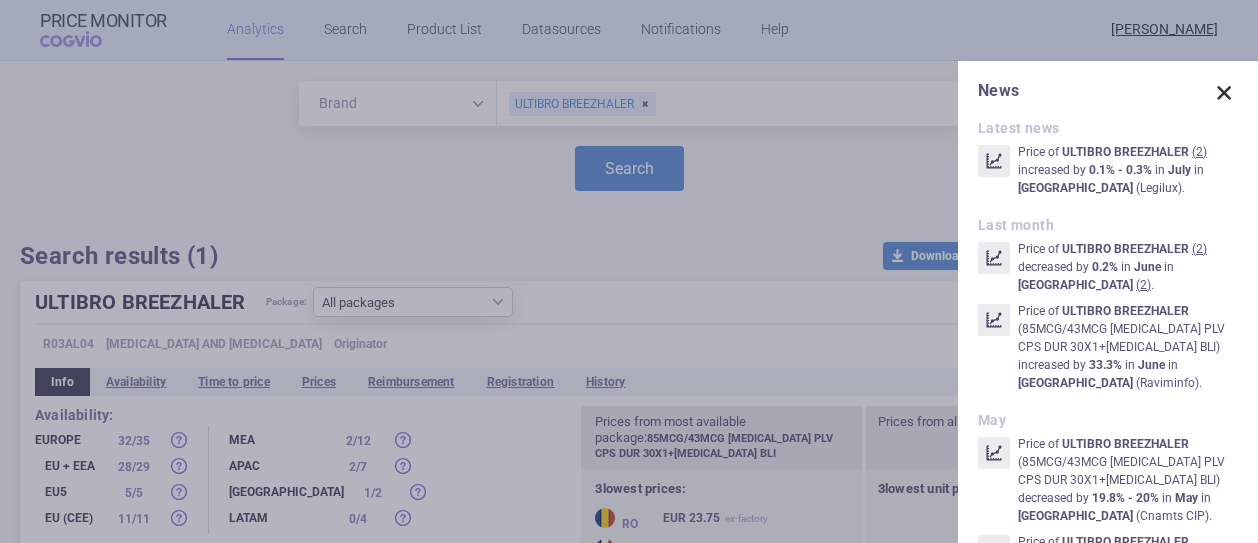 click at bounding box center [1224, 93] 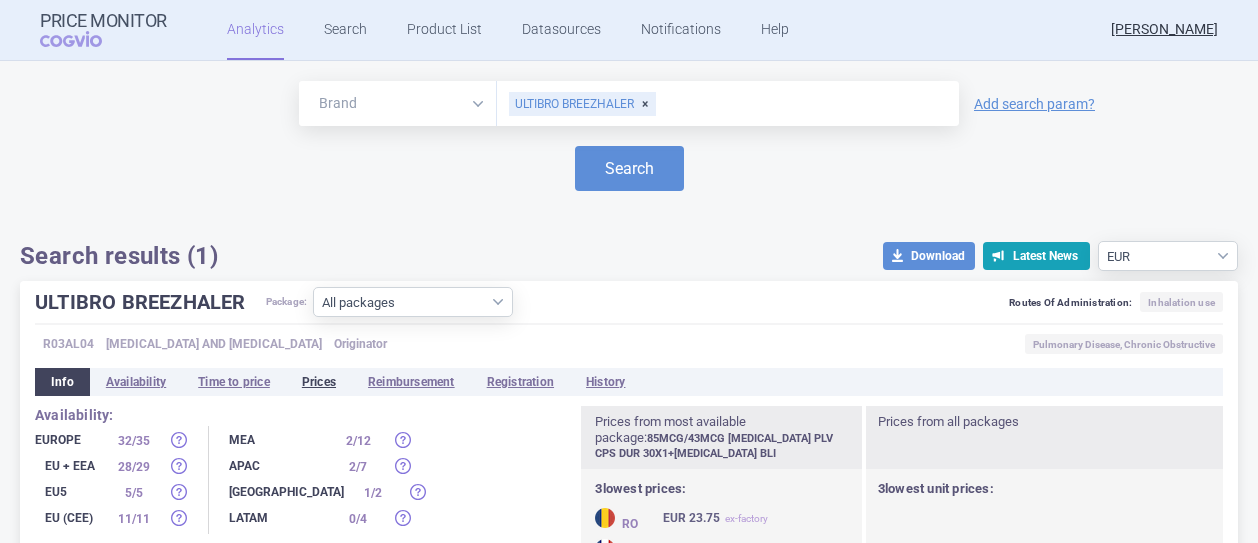 click on "Prices" at bounding box center (319, 382) 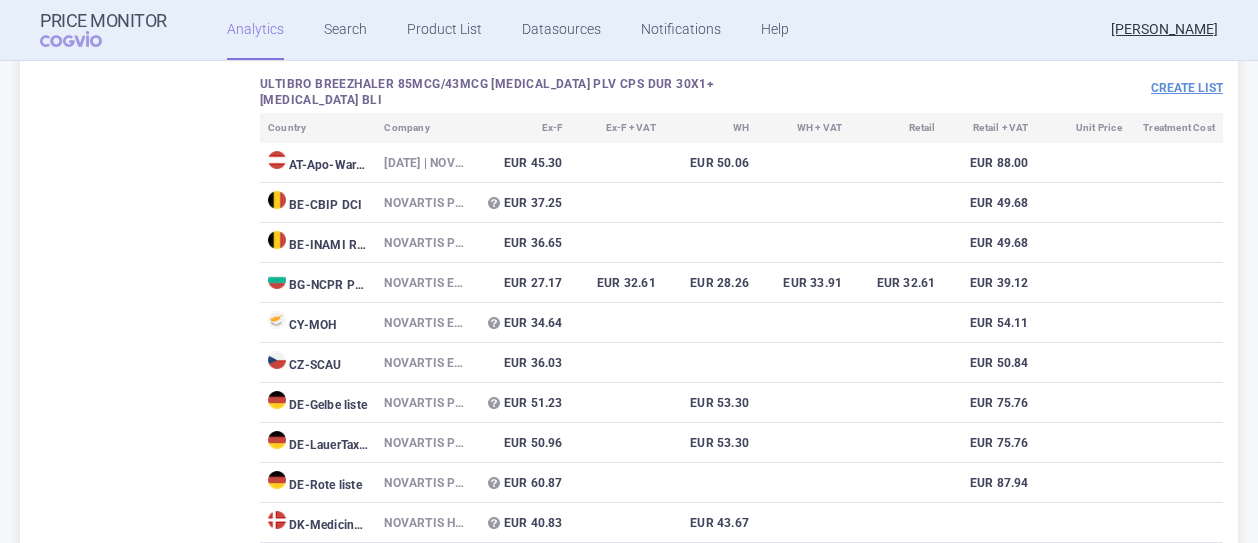 scroll, scrollTop: 1800, scrollLeft: 0, axis: vertical 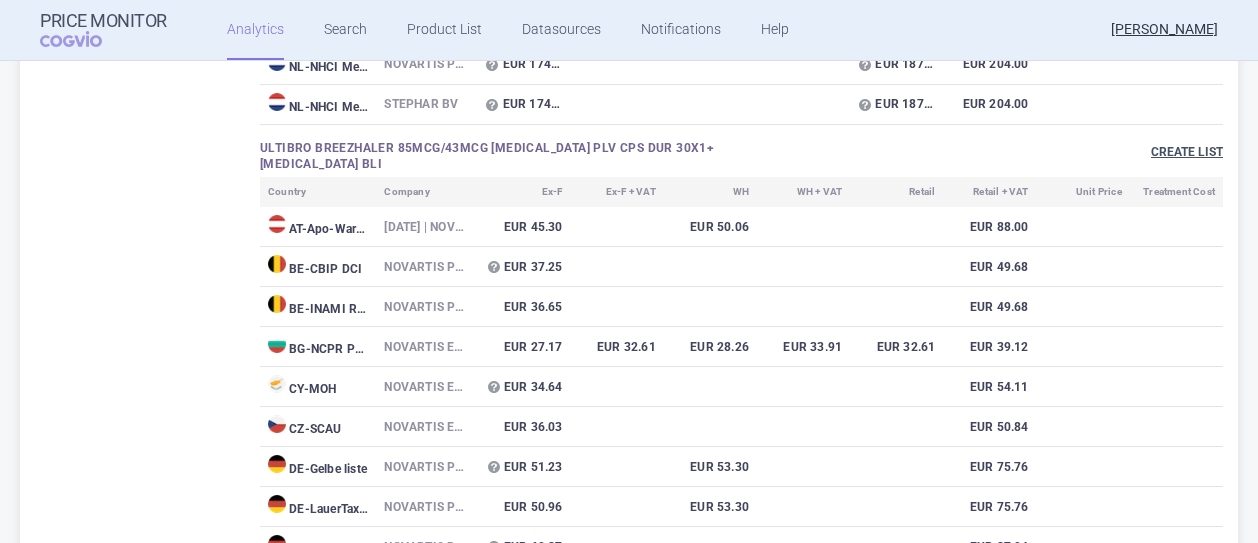click on "Create list" at bounding box center (1187, 152) 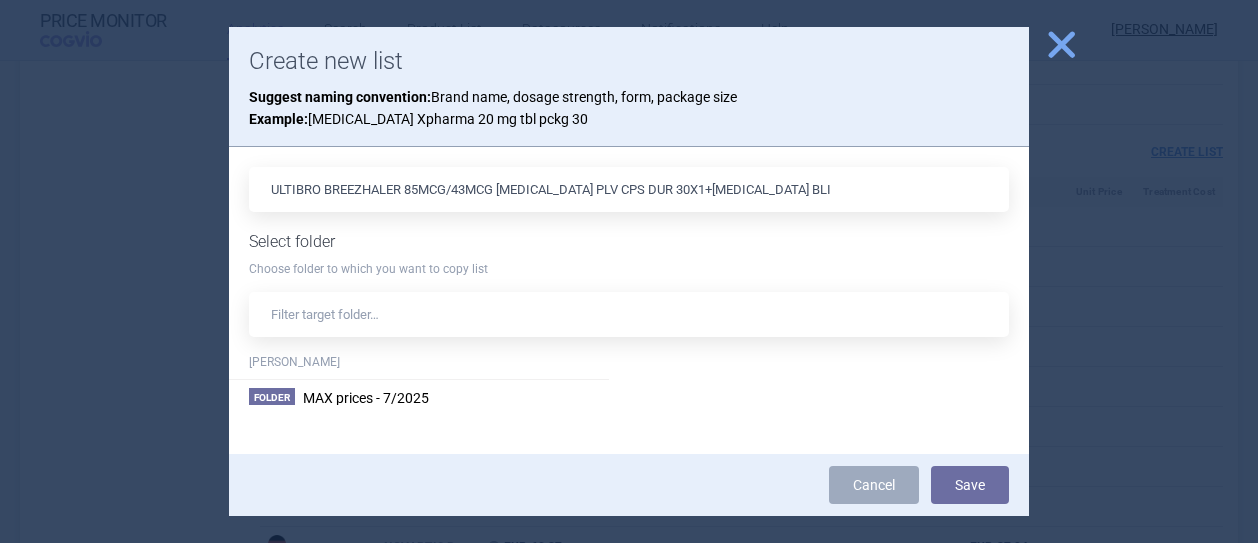 scroll, scrollTop: 440, scrollLeft: 0, axis: vertical 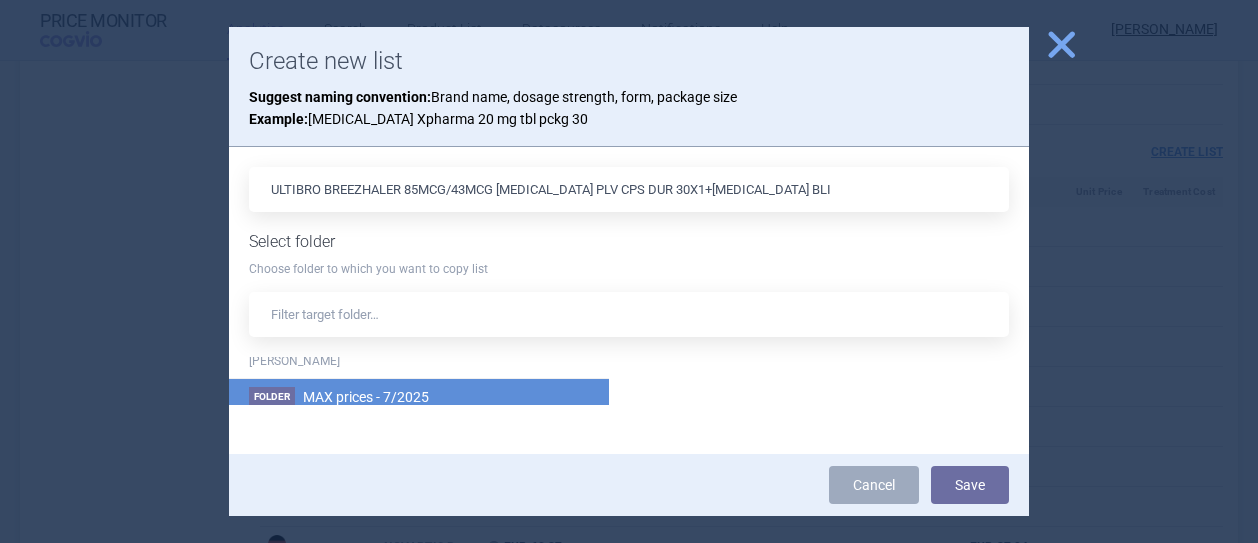 click on "Folder MAX prices - 7/2025  Max Price" at bounding box center [419, 416] 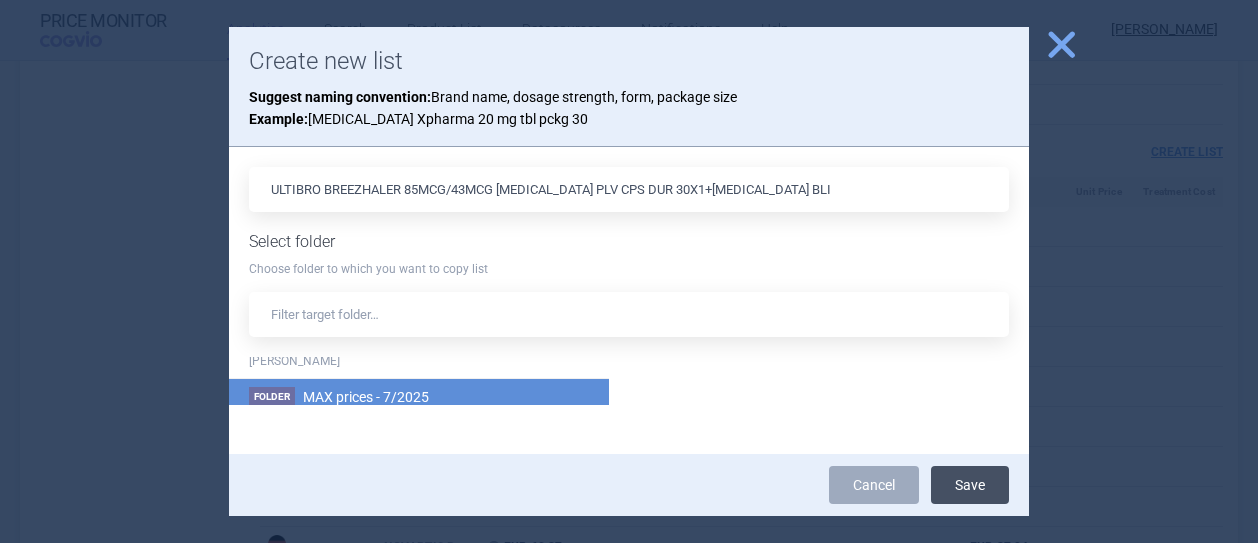 click on "Save" at bounding box center (970, 485) 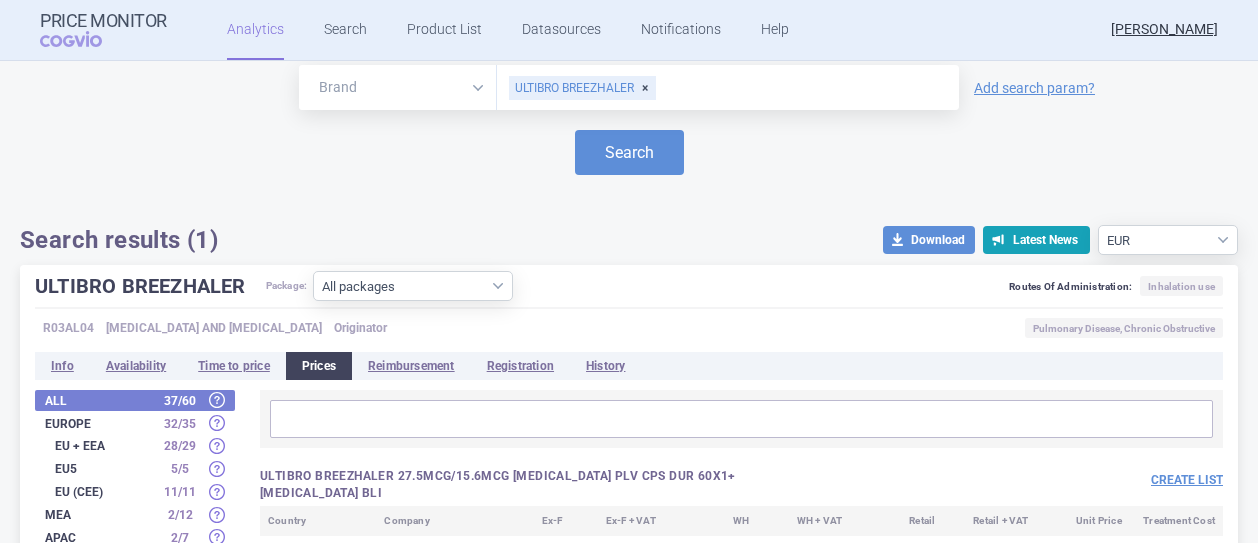 scroll, scrollTop: 0, scrollLeft: 0, axis: both 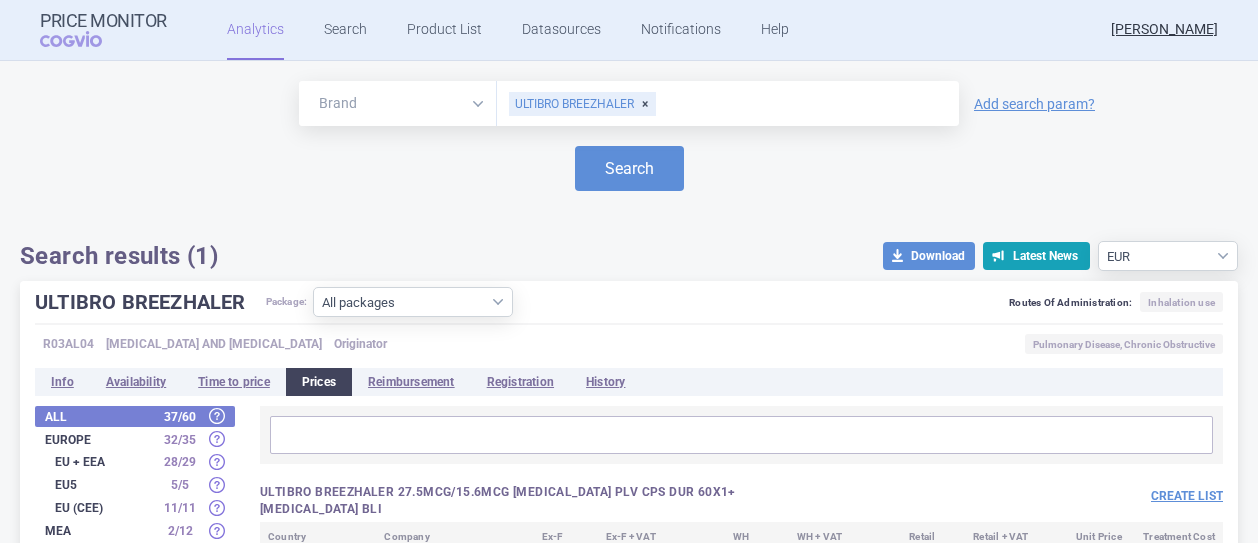 click on "ULTIBRO BREEZHALER" at bounding box center [582, 104] 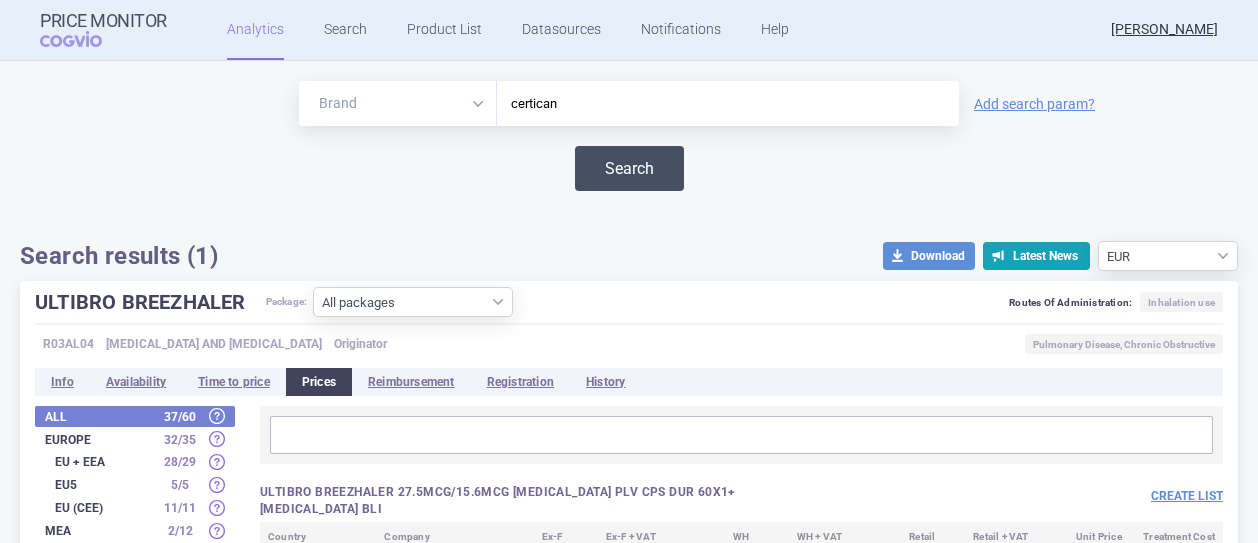 click on "Search" at bounding box center (629, 168) 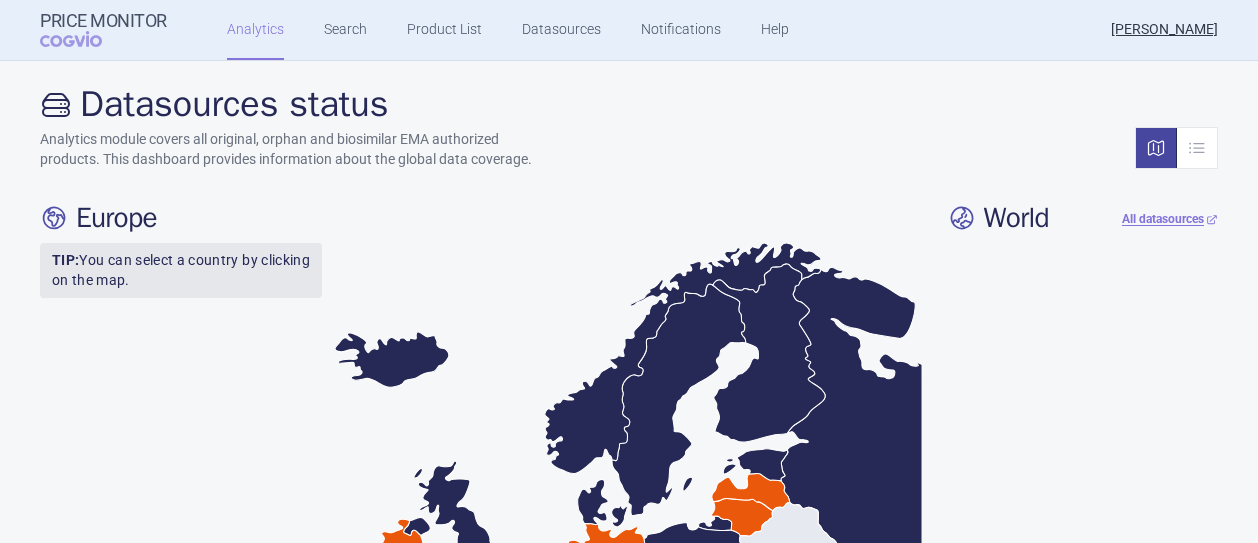 scroll, scrollTop: 0, scrollLeft: 0, axis: both 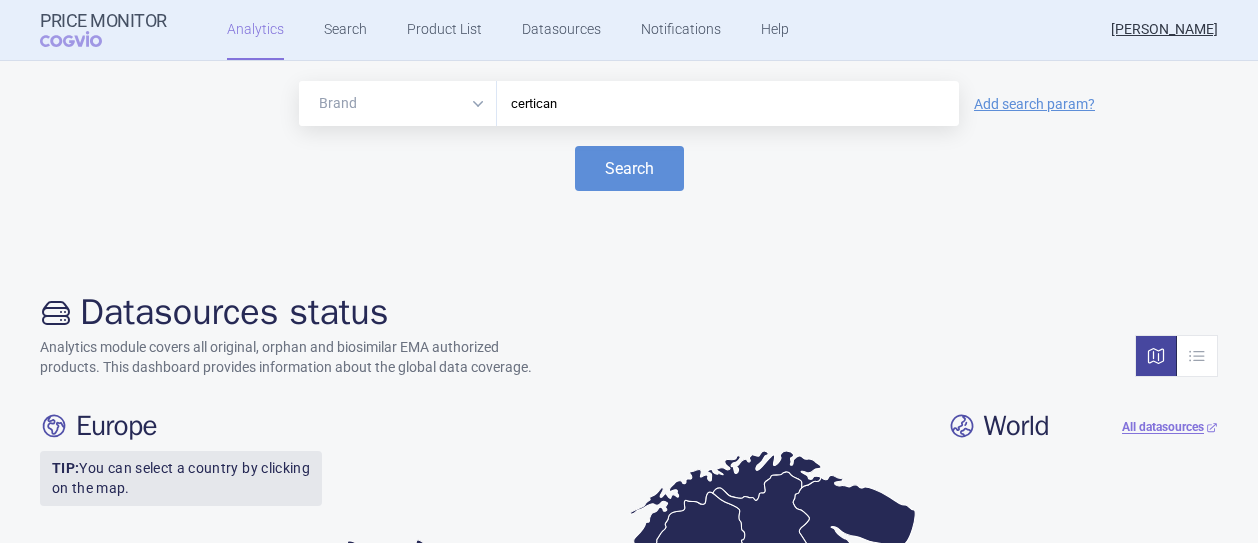 click on "certican" at bounding box center [728, 104] 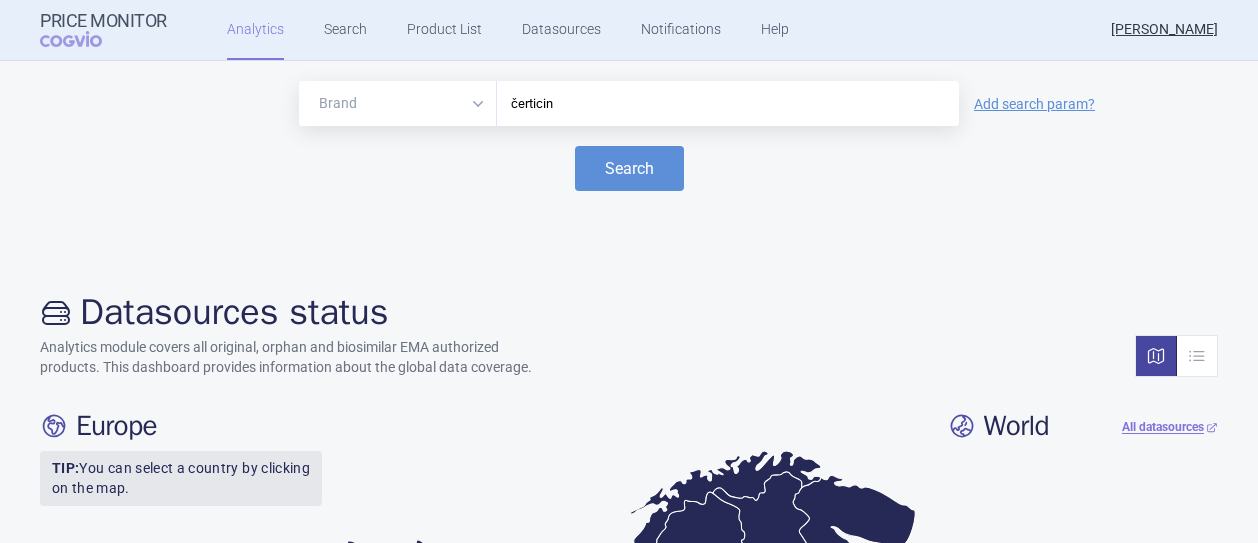 drag, startPoint x: 557, startPoint y: 101, endPoint x: 229, endPoint y: 102, distance: 328.00153 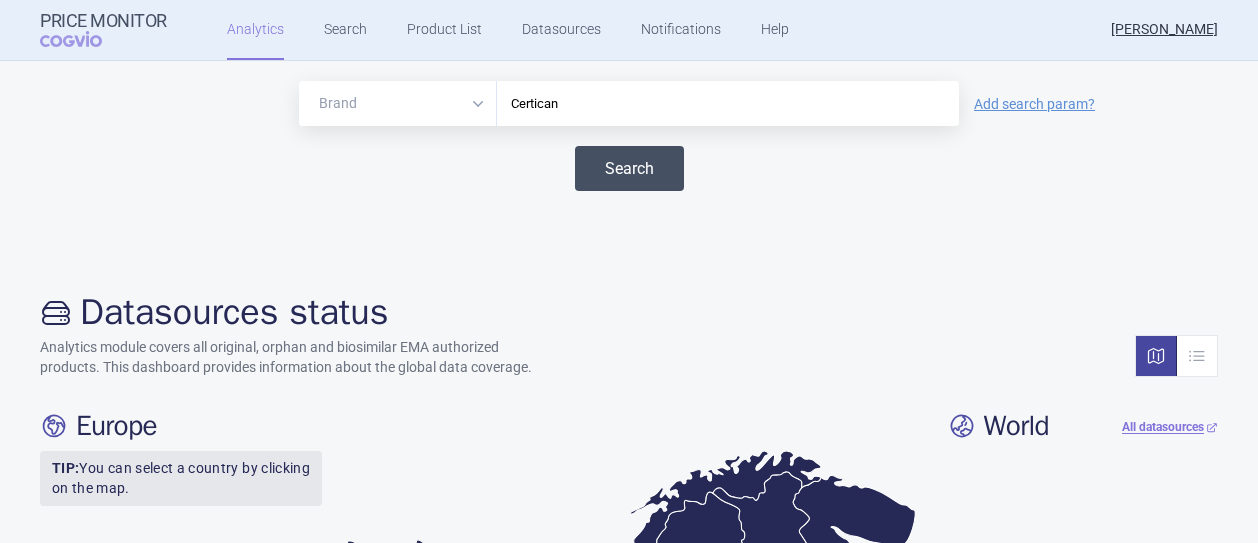 type on "Certican" 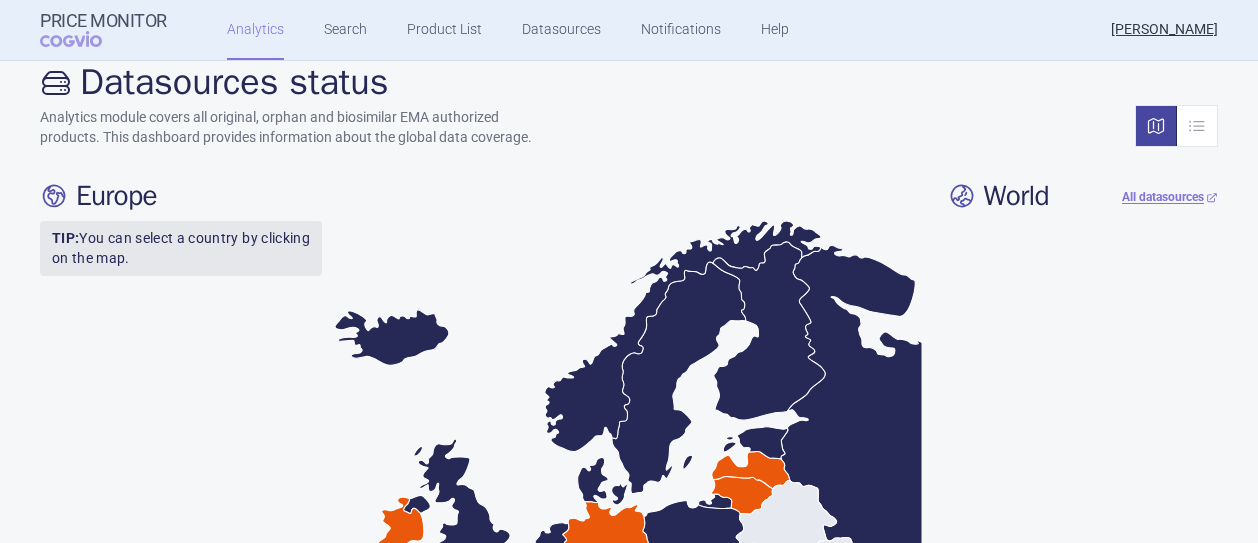 scroll, scrollTop: 0, scrollLeft: 0, axis: both 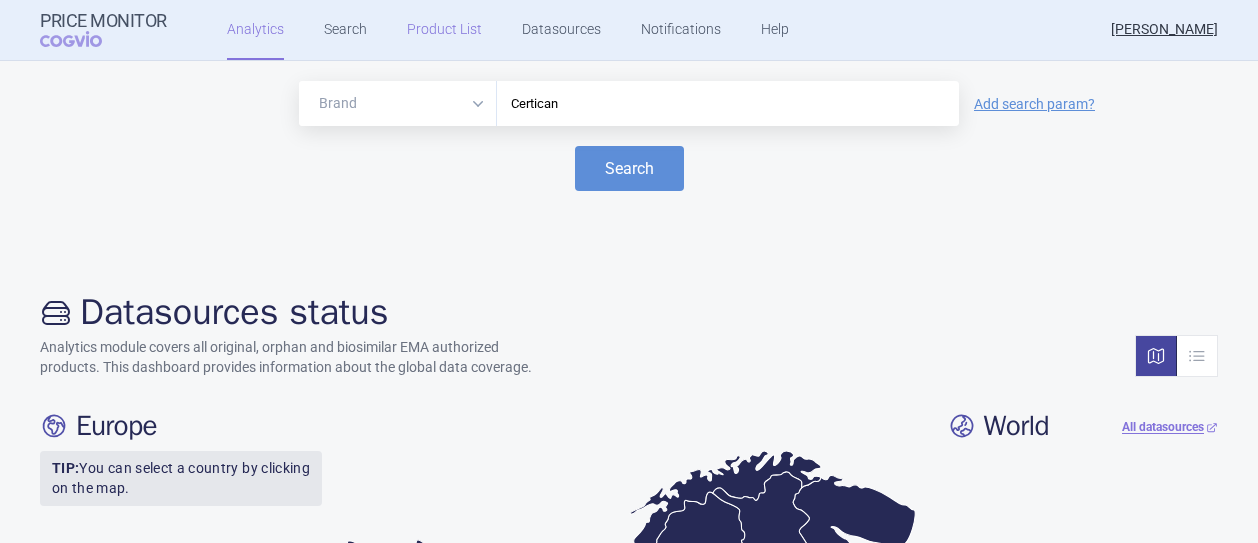 click on "Product List" at bounding box center (444, 30) 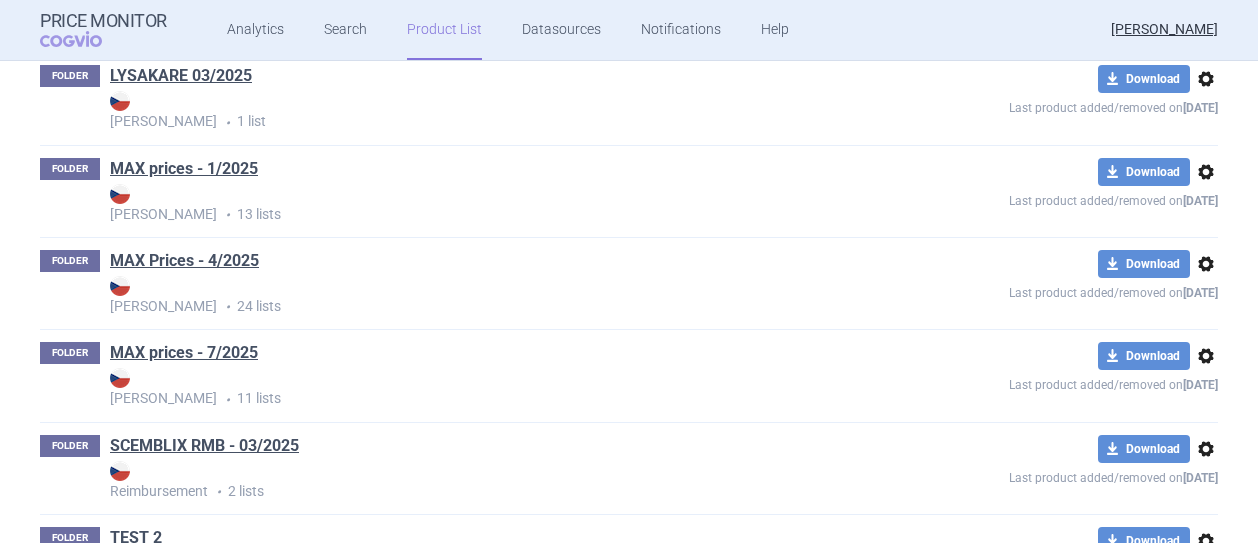 scroll, scrollTop: 580, scrollLeft: 0, axis: vertical 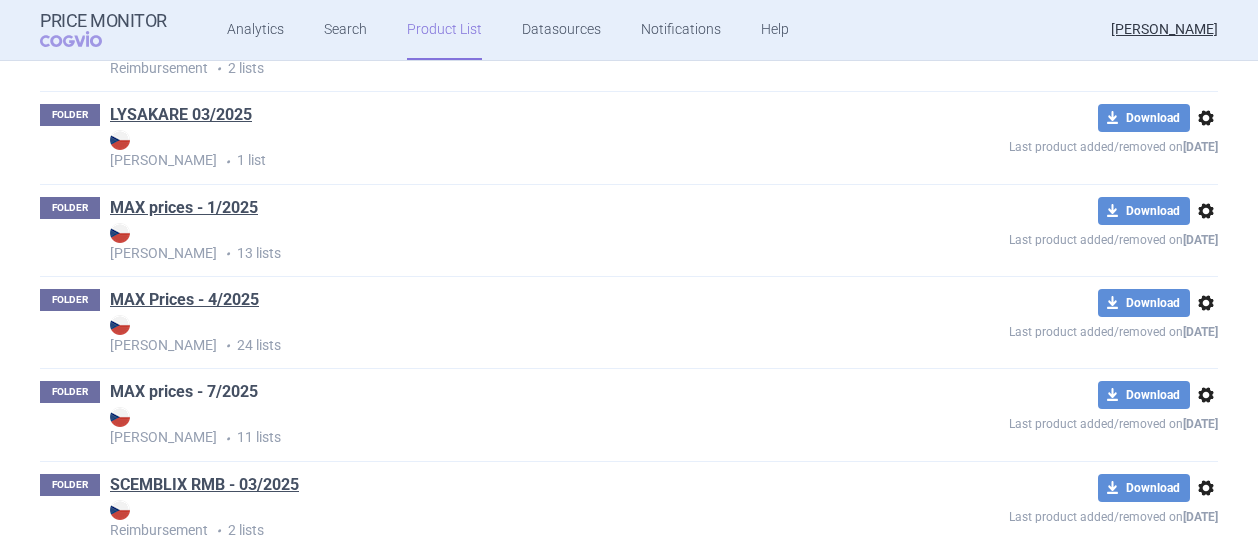 click on "MAX prices - 7/2025" at bounding box center [184, 392] 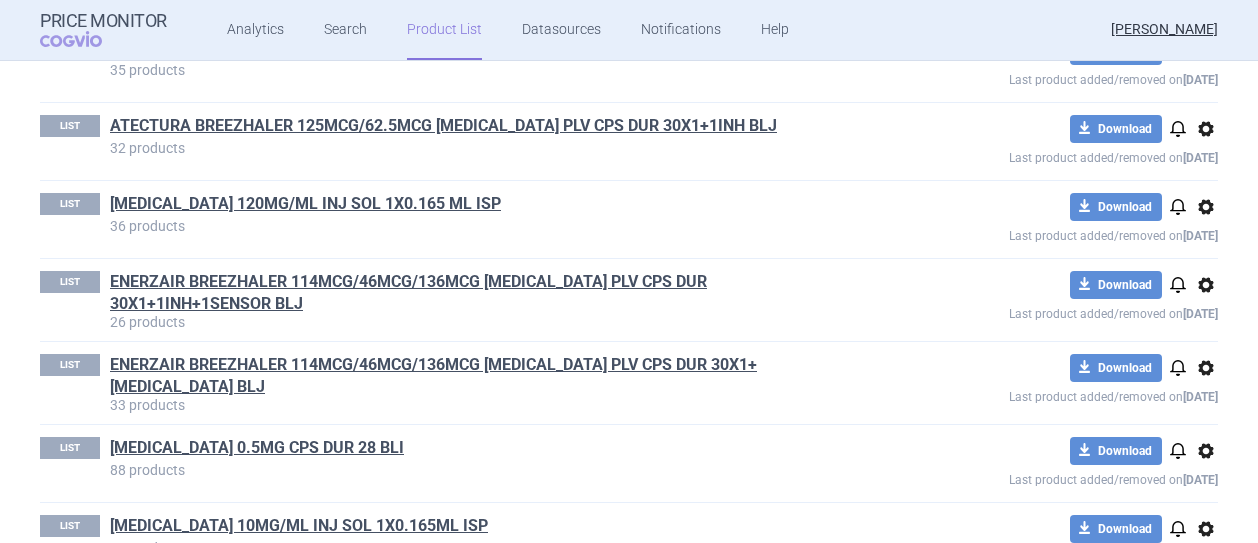 scroll, scrollTop: 428, scrollLeft: 0, axis: vertical 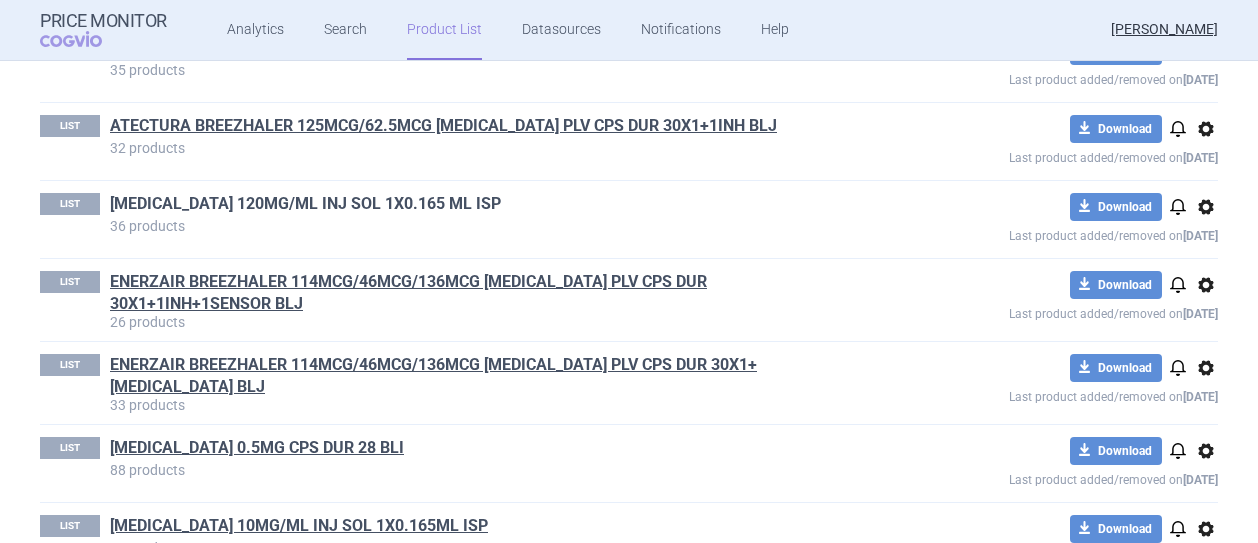 click on "[MEDICAL_DATA] 120MG/ML INJ SOL 1X0.165 ML ISP" at bounding box center [305, 204] 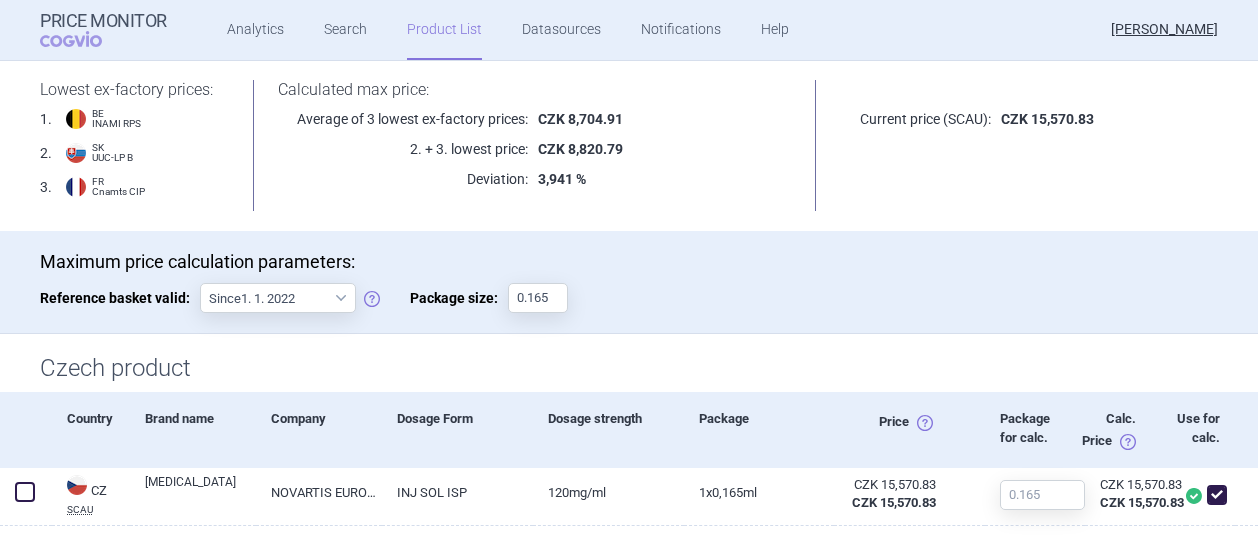 scroll, scrollTop: 0, scrollLeft: 0, axis: both 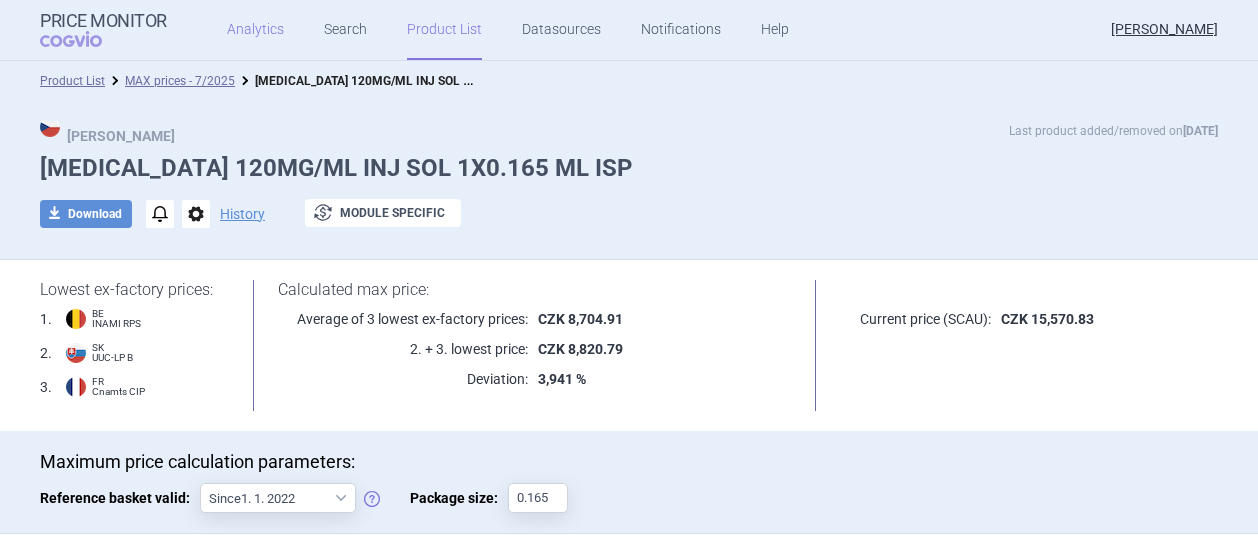 click on "Analytics" at bounding box center [255, 30] 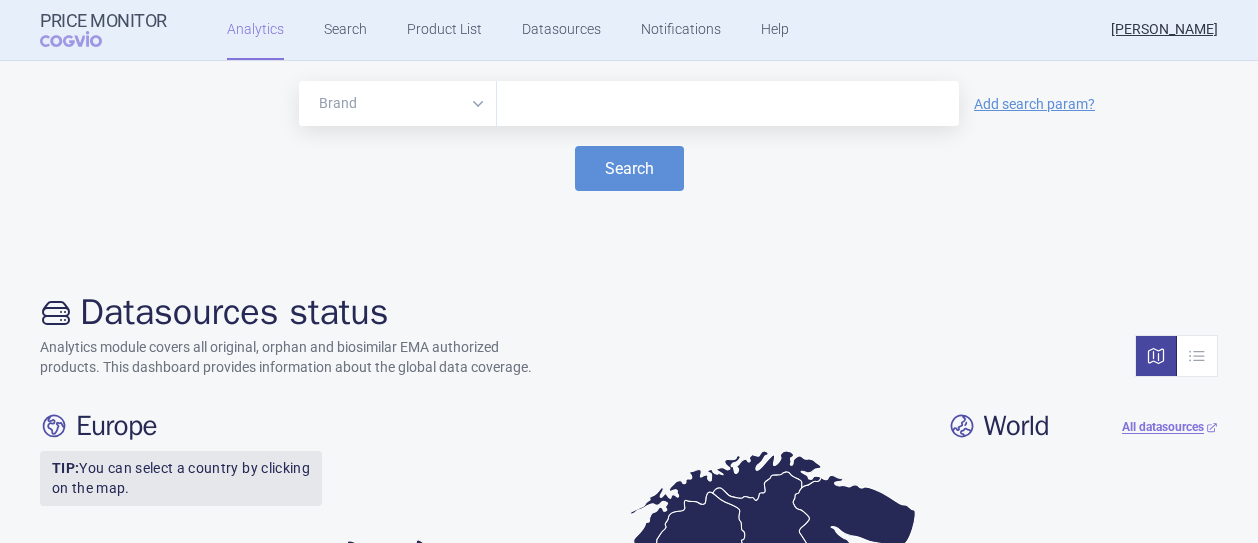 click at bounding box center [728, 104] 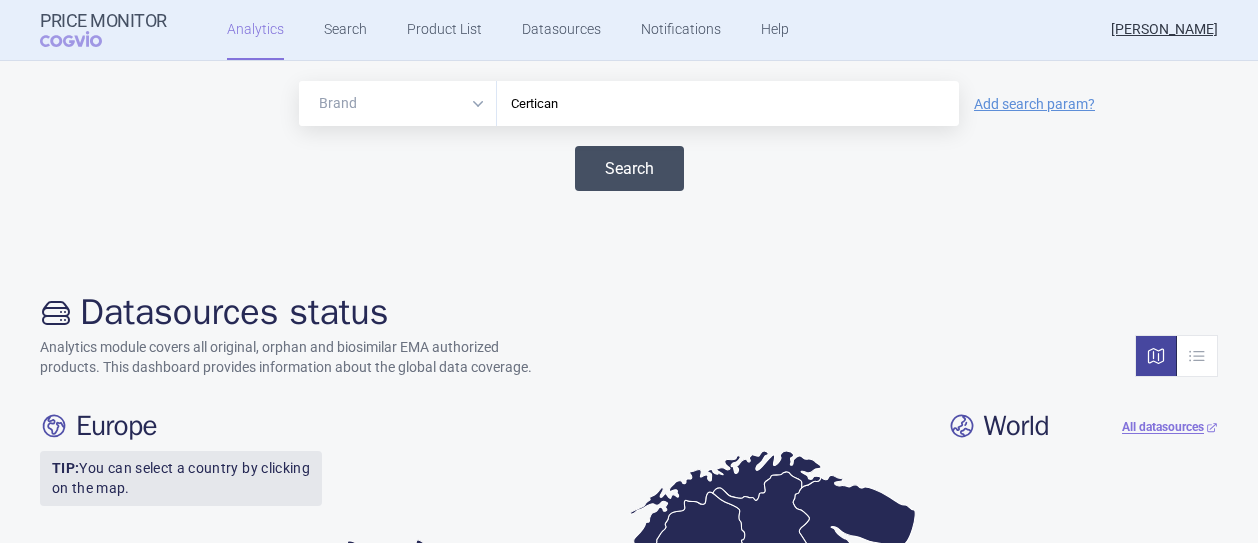 click on "Search" at bounding box center [629, 168] 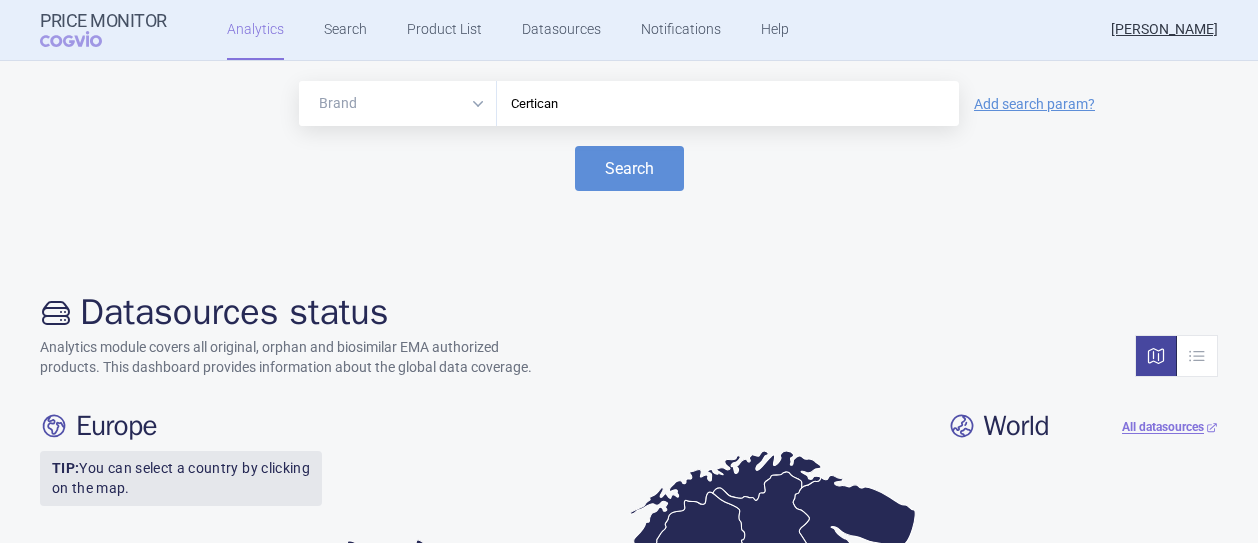 scroll, scrollTop: 0, scrollLeft: 0, axis: both 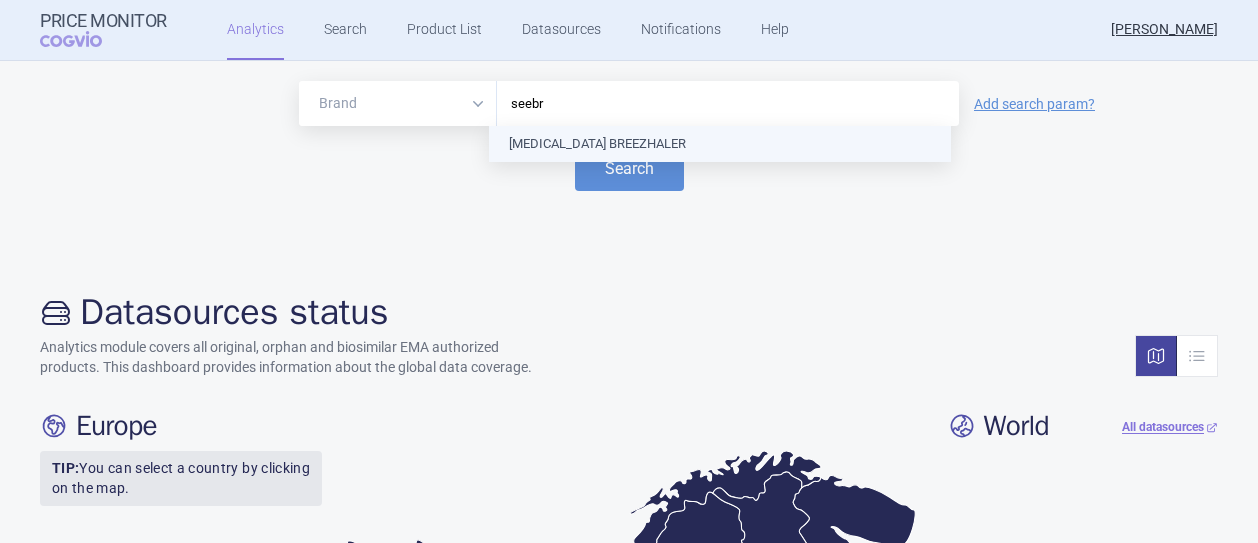 type on "seebri" 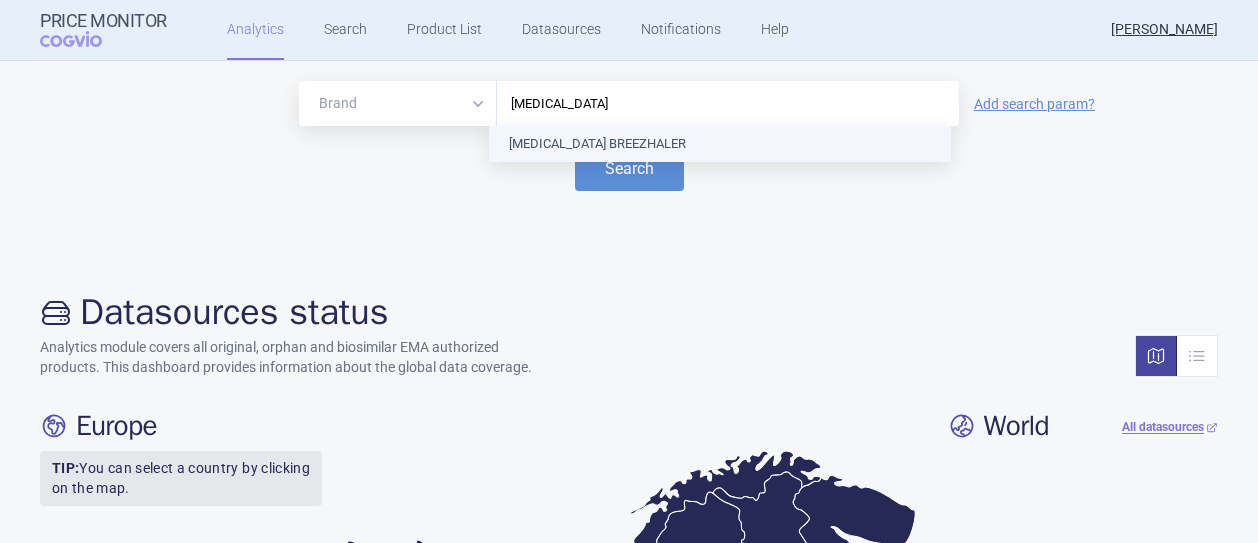 type 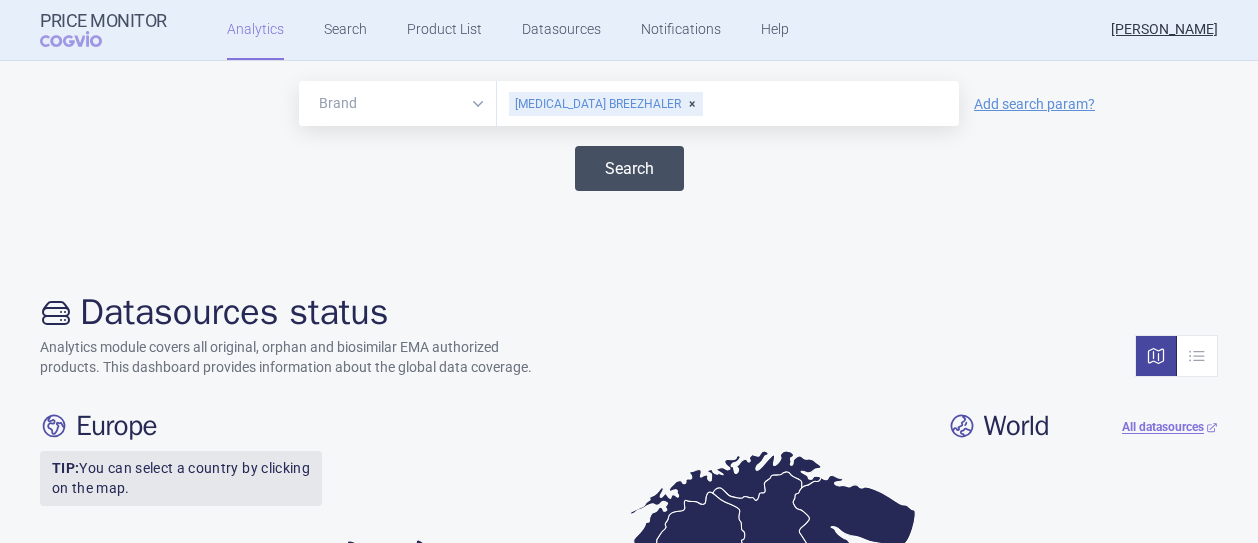 click on "Search" at bounding box center [629, 168] 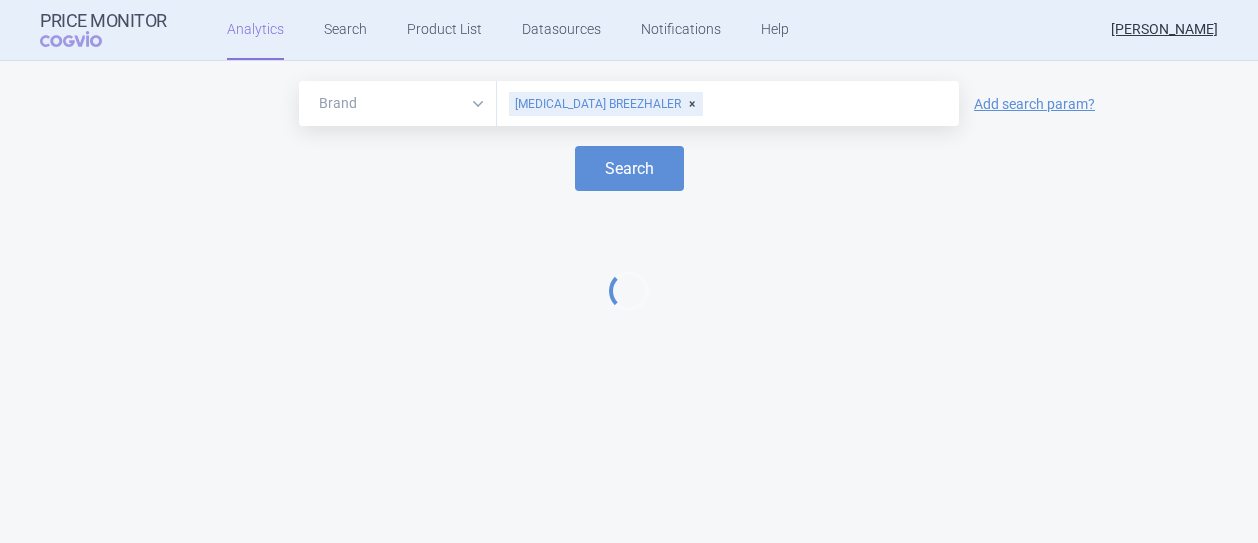 select on "EUR" 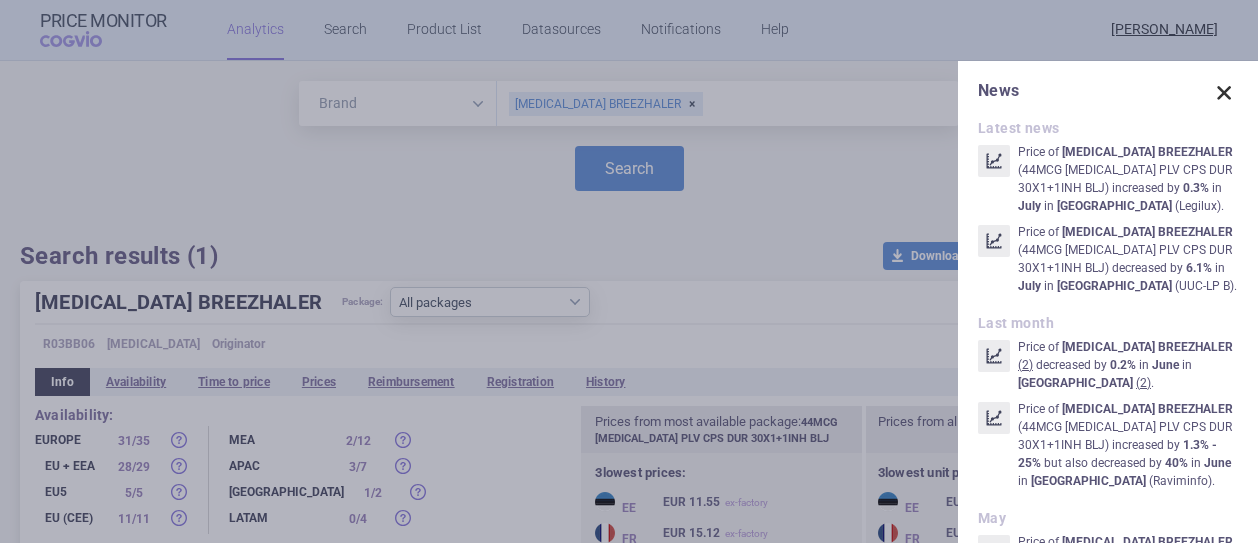 click at bounding box center [1224, 93] 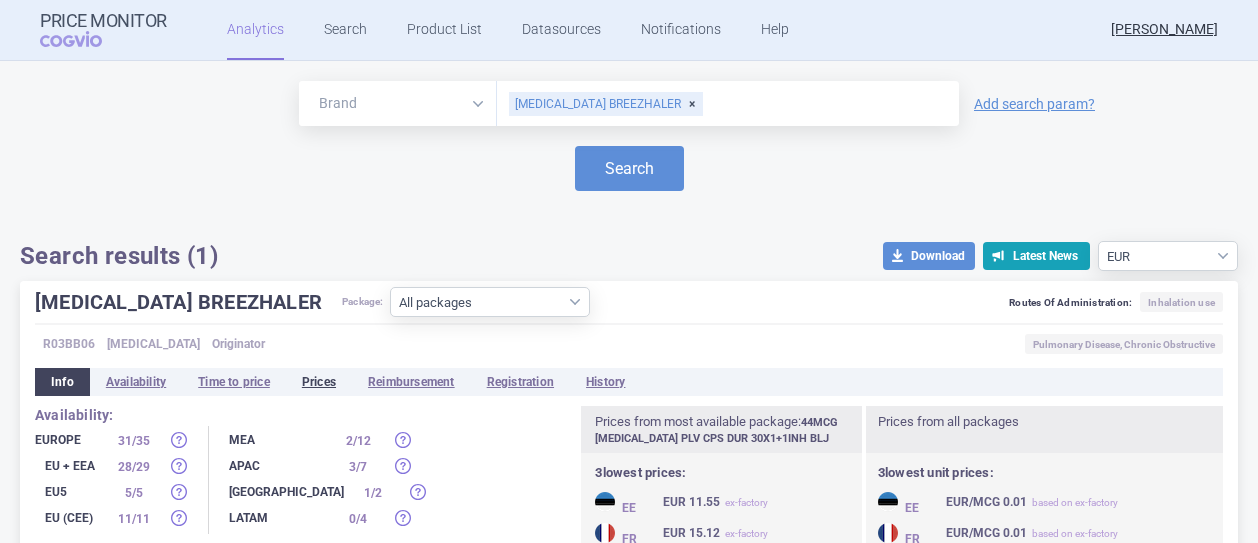 click on "Prices" at bounding box center [319, 382] 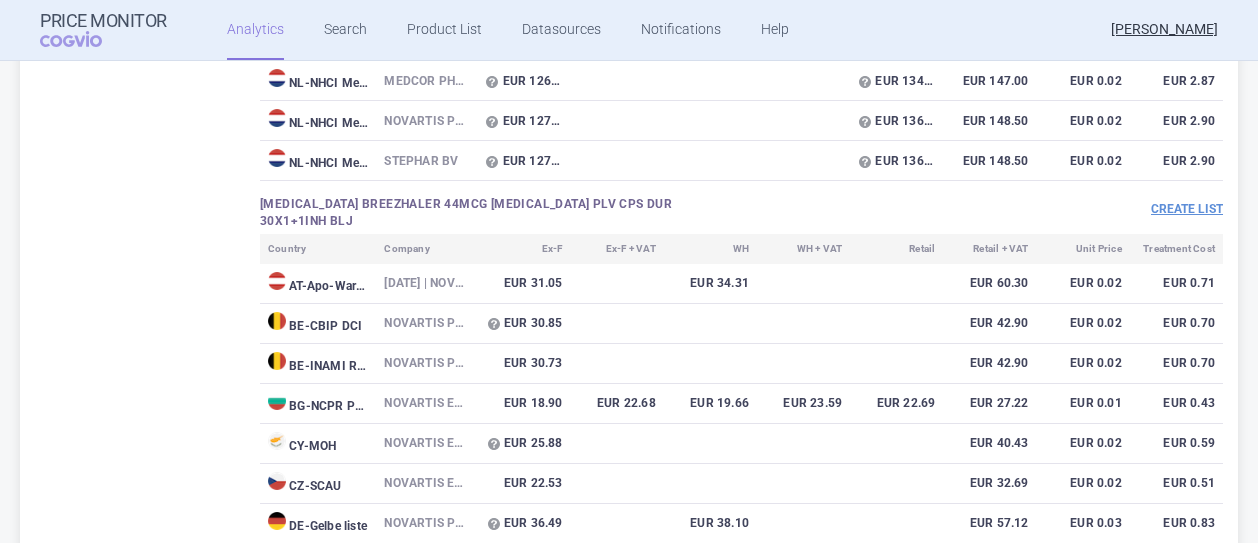 scroll, scrollTop: 1506, scrollLeft: 0, axis: vertical 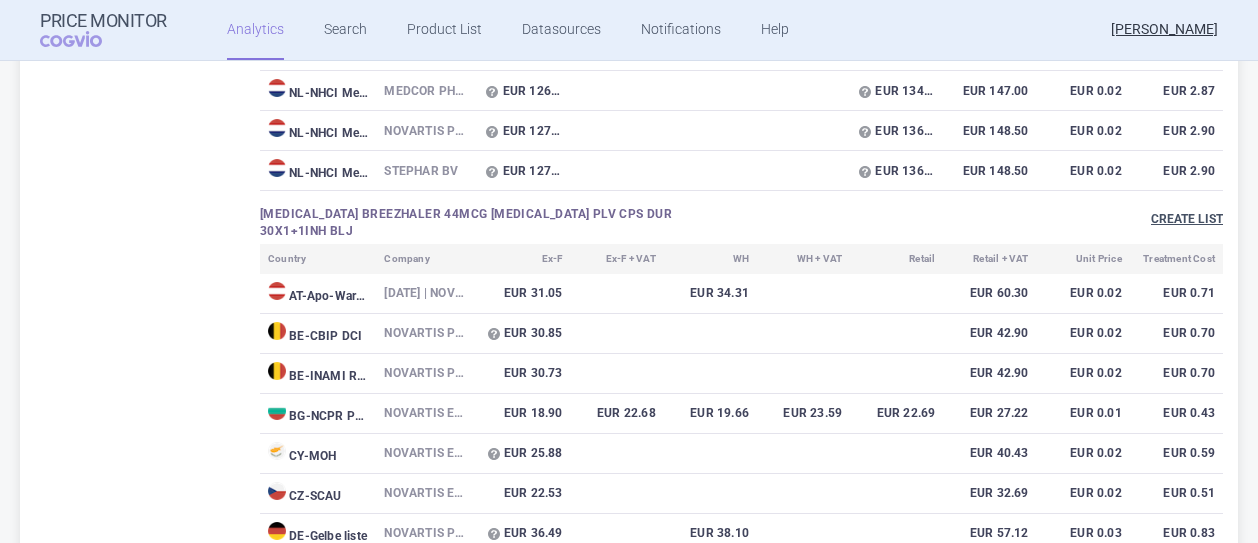 click on "Create list" at bounding box center [1187, 219] 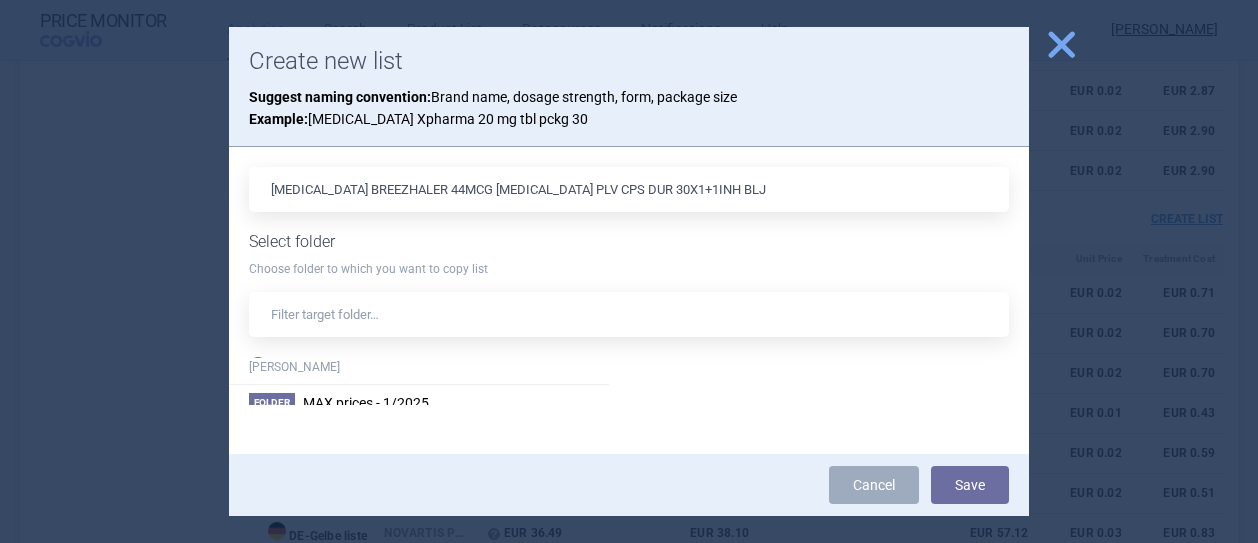 scroll, scrollTop: 320, scrollLeft: 0, axis: vertical 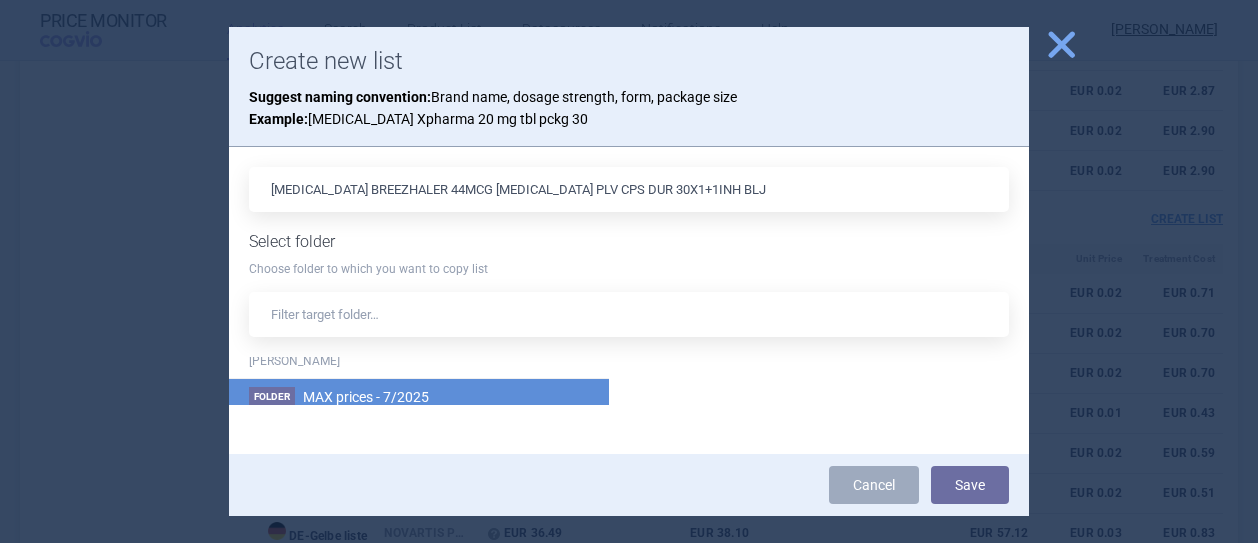 click on "Folder MAX prices - 7/2025  Max Price" at bounding box center [419, 416] 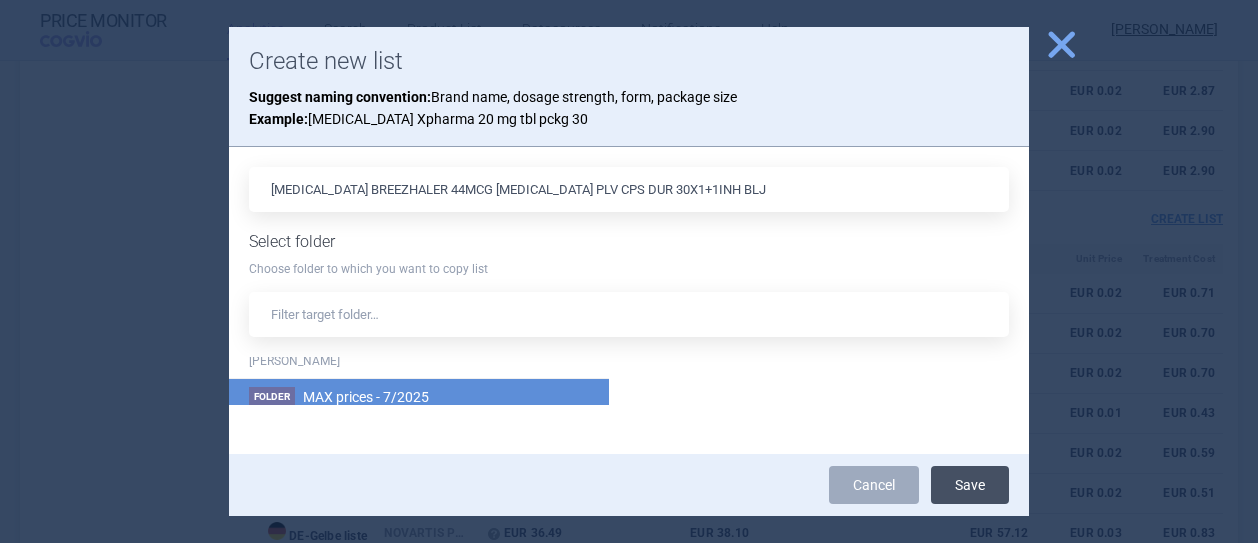 click on "Save" at bounding box center (970, 485) 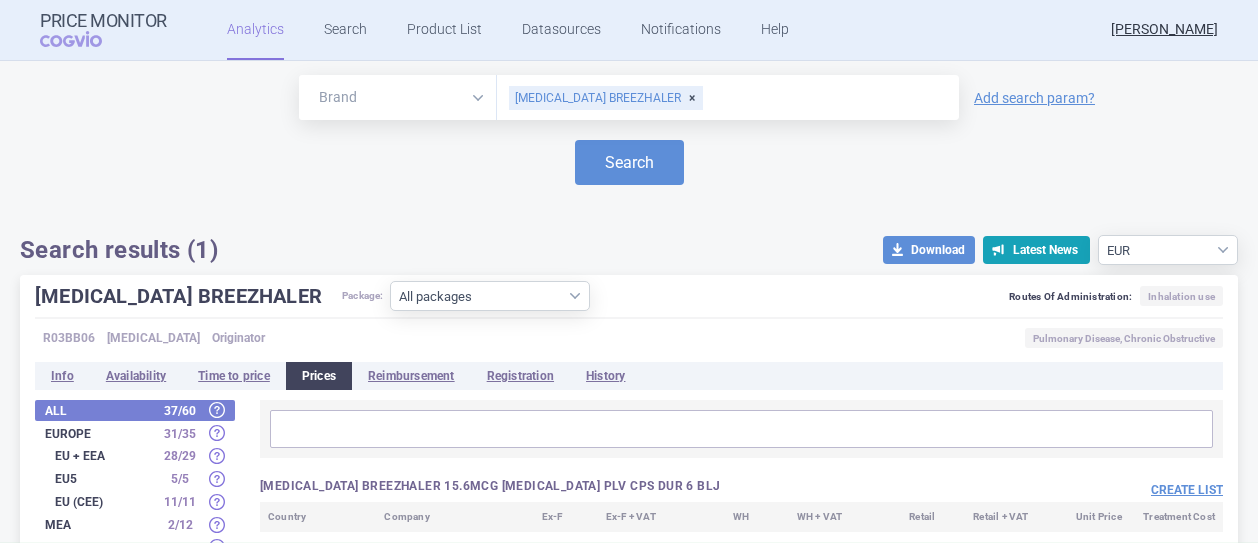 scroll, scrollTop: 0, scrollLeft: 0, axis: both 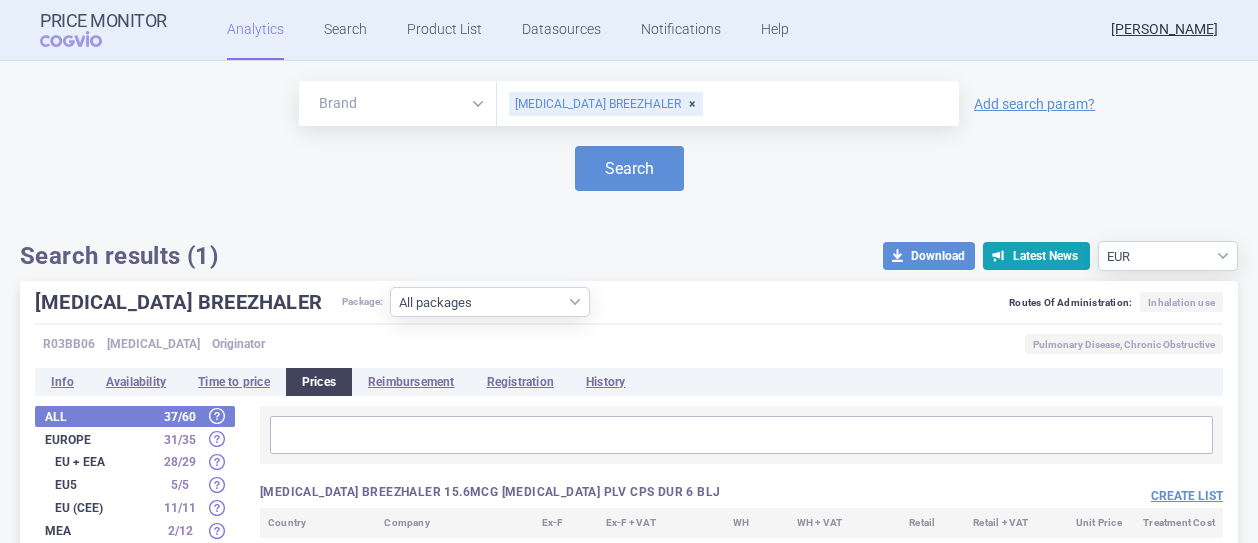 click on "SEEBRI BREEZHALER" at bounding box center (606, 104) 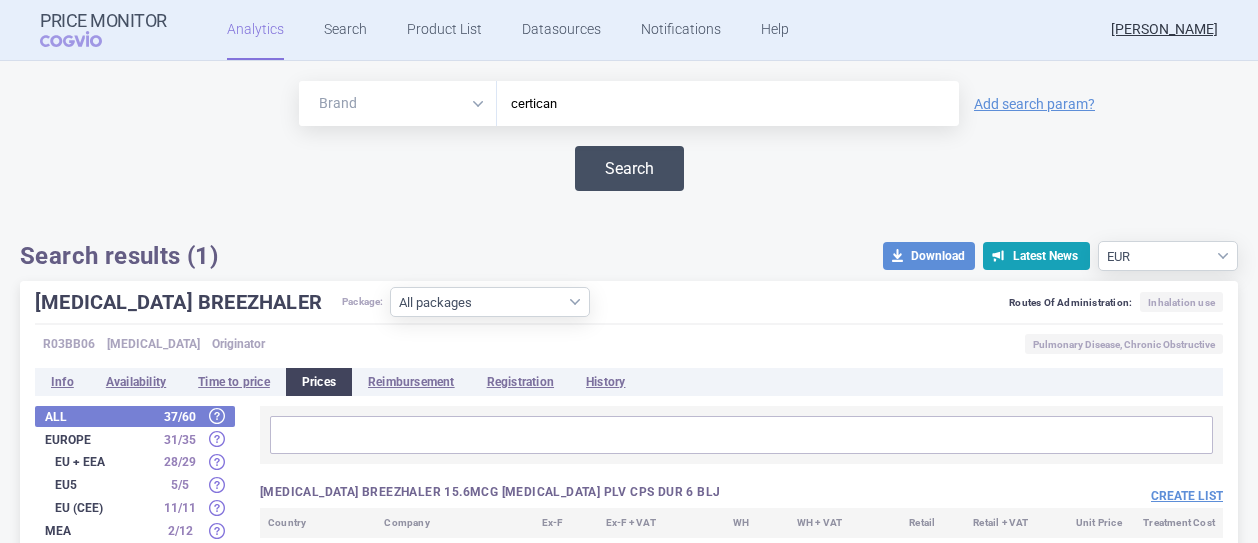 type on "certican" 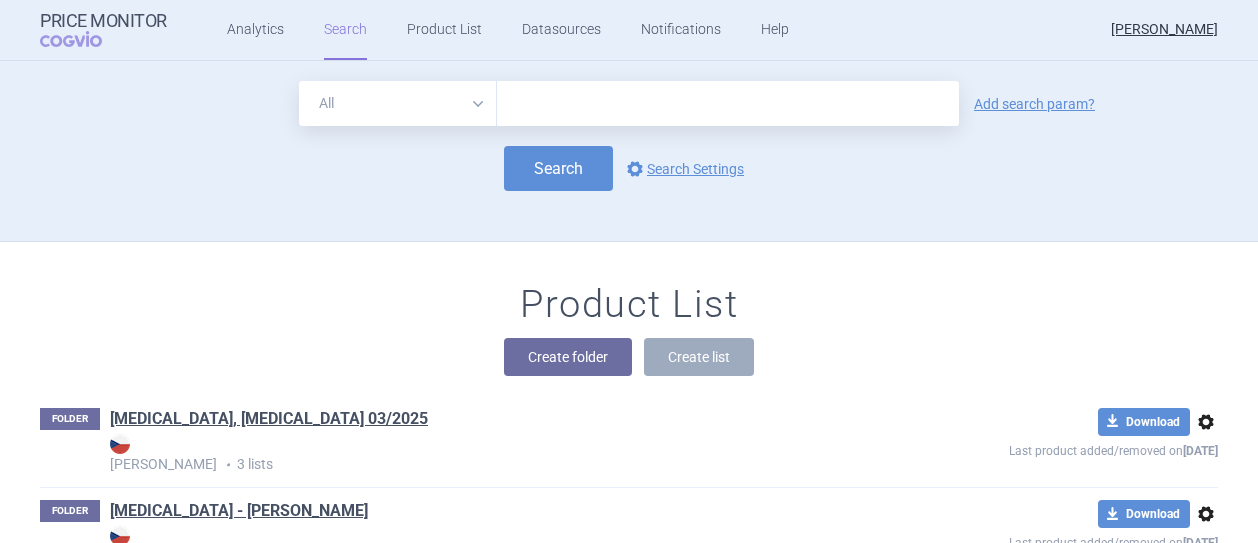 scroll, scrollTop: 0, scrollLeft: 0, axis: both 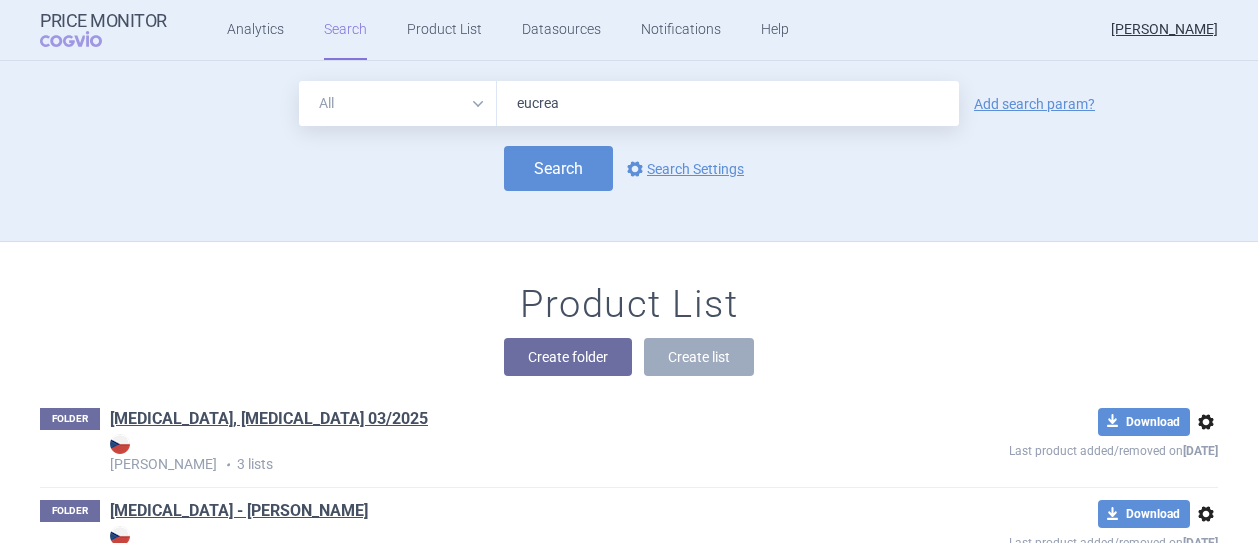 type on "eucreas" 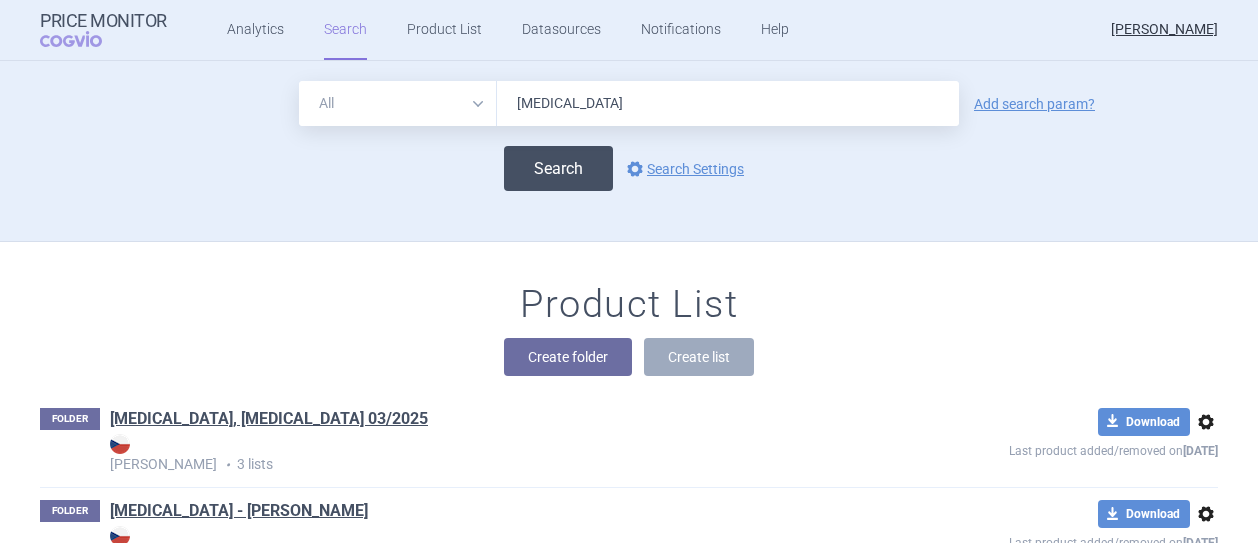 click on "Search" at bounding box center (558, 168) 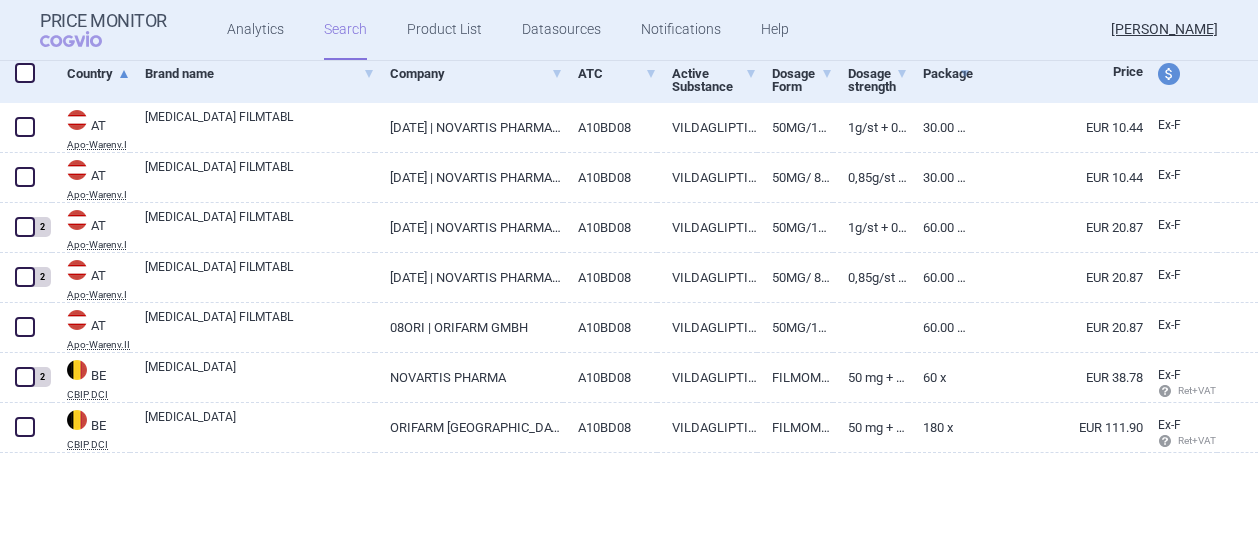 scroll, scrollTop: 0, scrollLeft: 0, axis: both 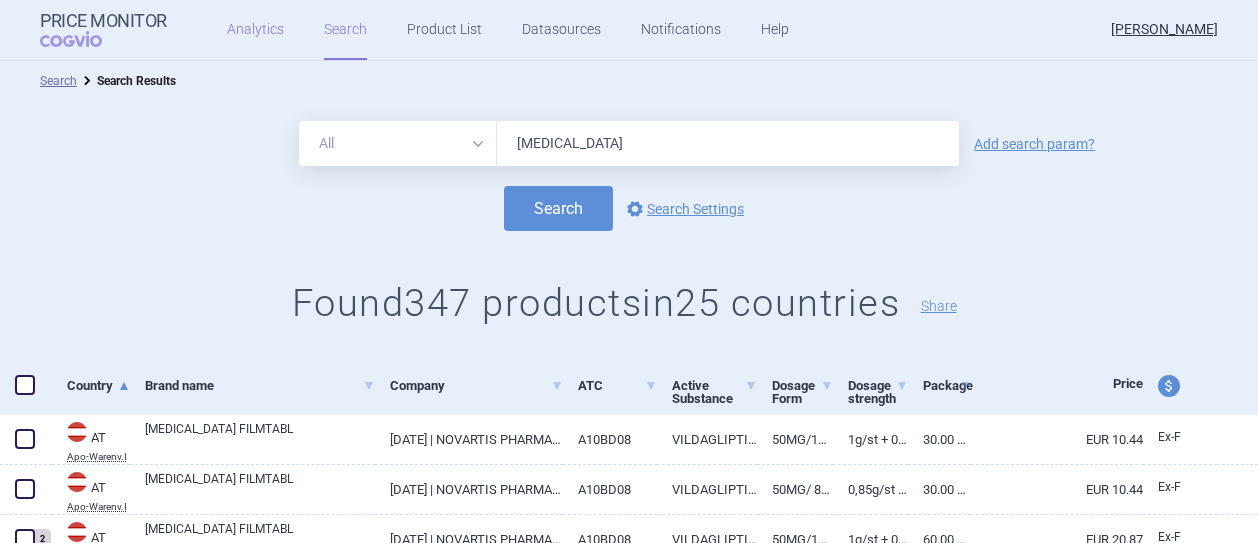 click on "Analytics" at bounding box center (255, 30) 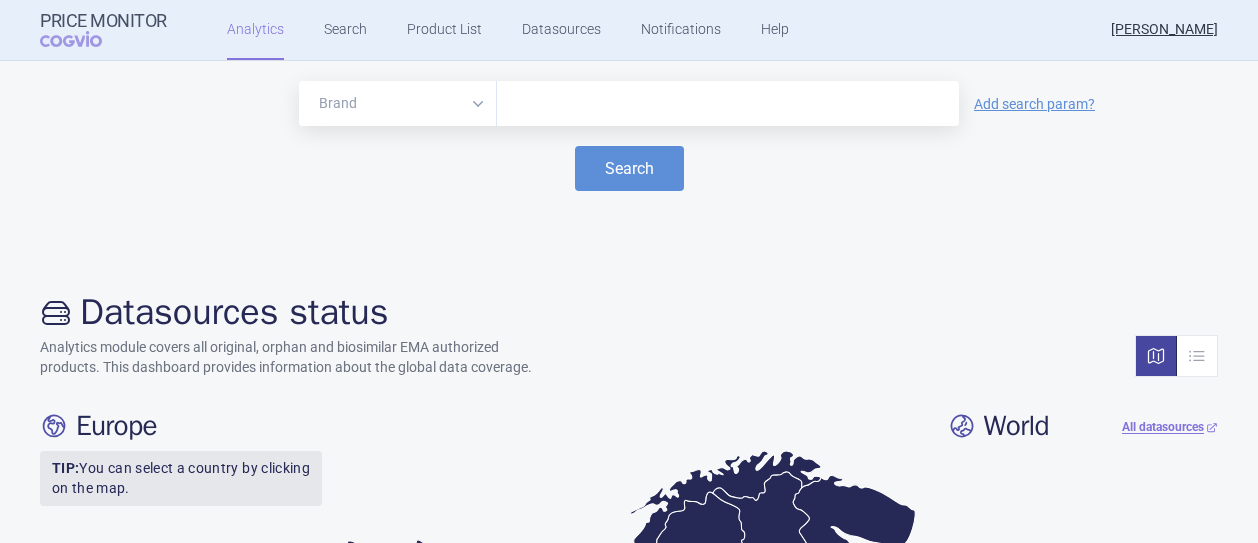 click at bounding box center (728, 104) 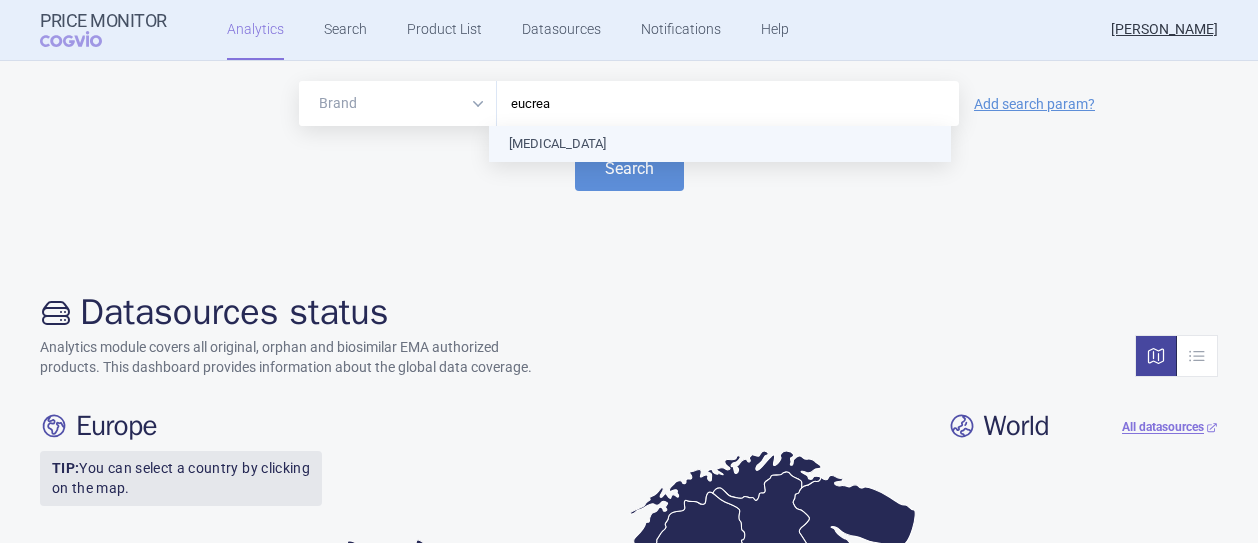 type on "eucreas" 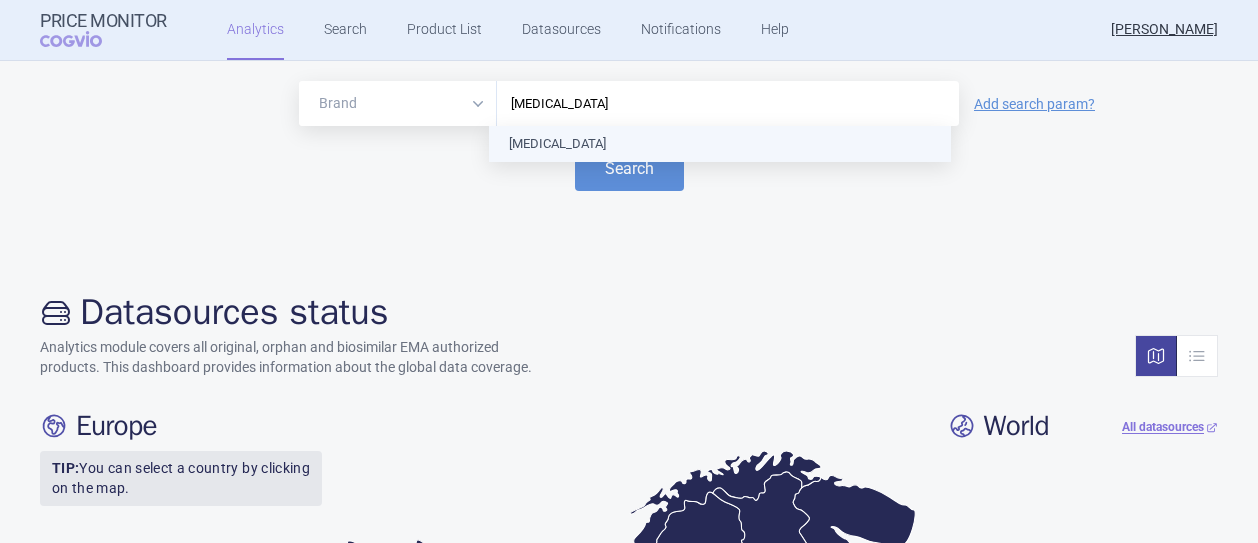 type 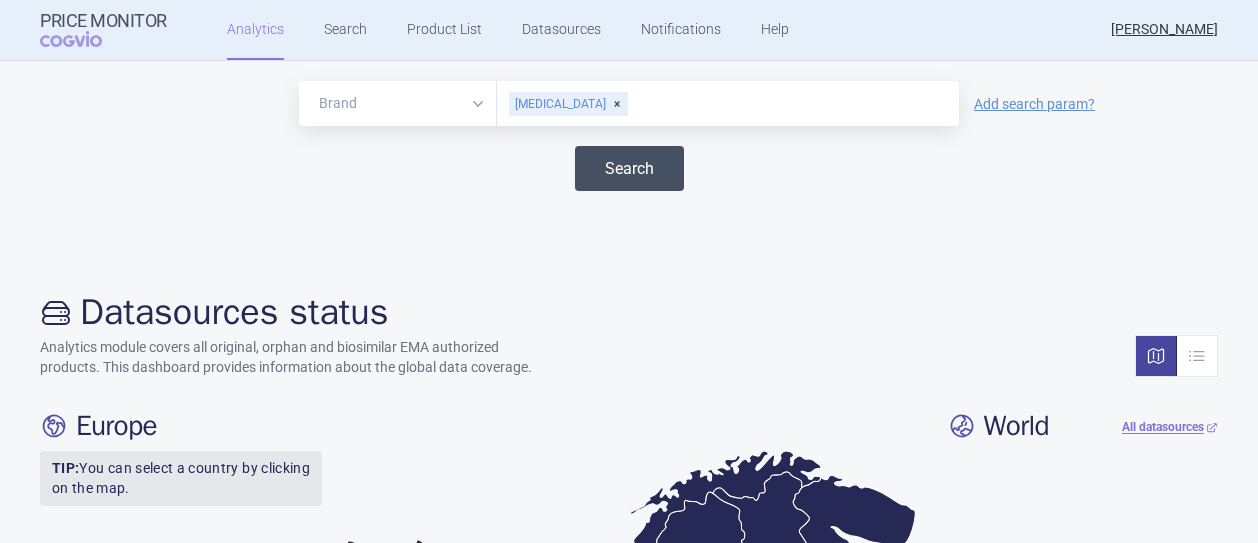 click on "Search" at bounding box center [629, 168] 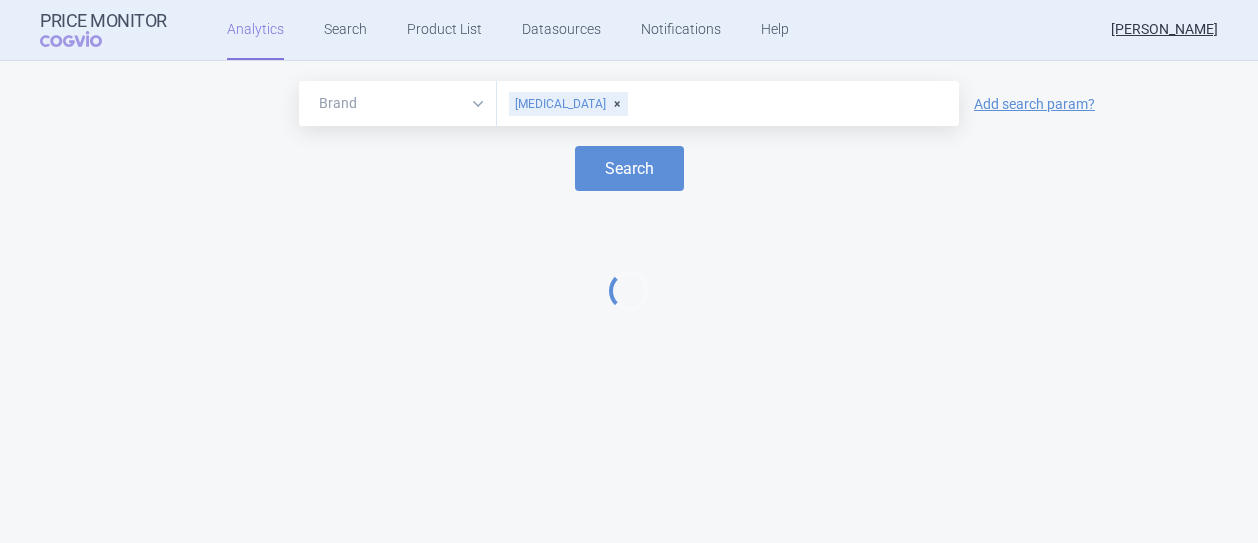 select on "EUR" 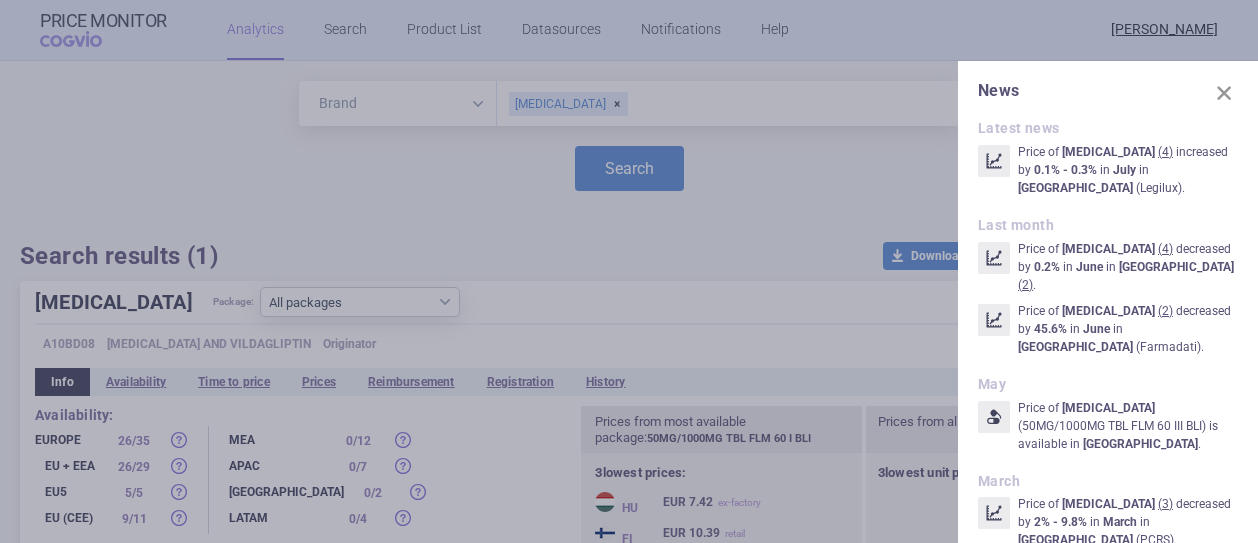 click at bounding box center [629, 271] 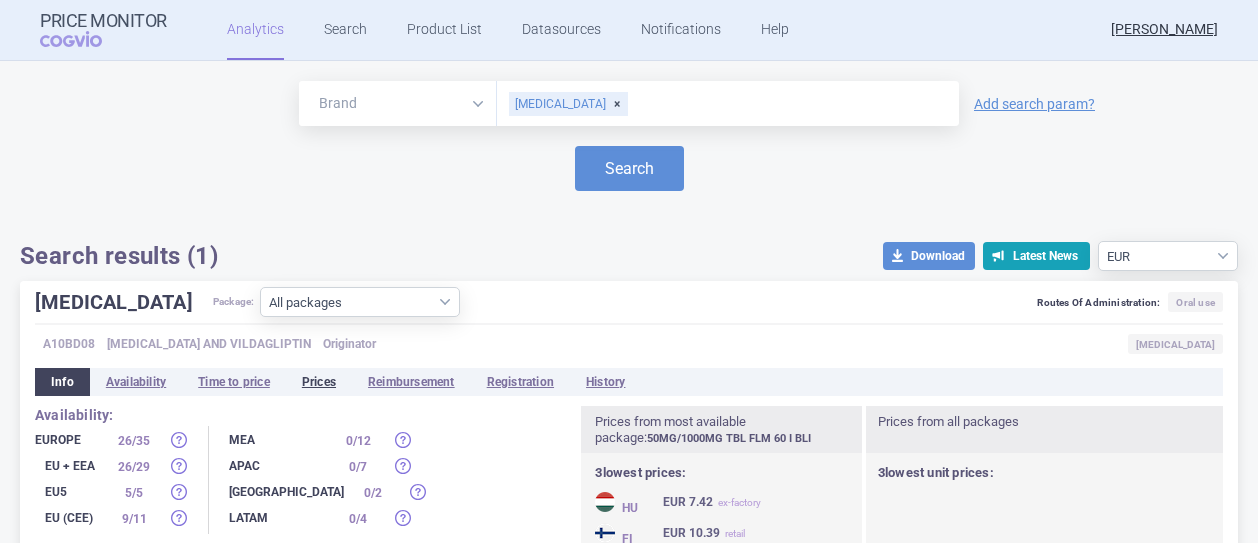 click on "Prices" at bounding box center (319, 382) 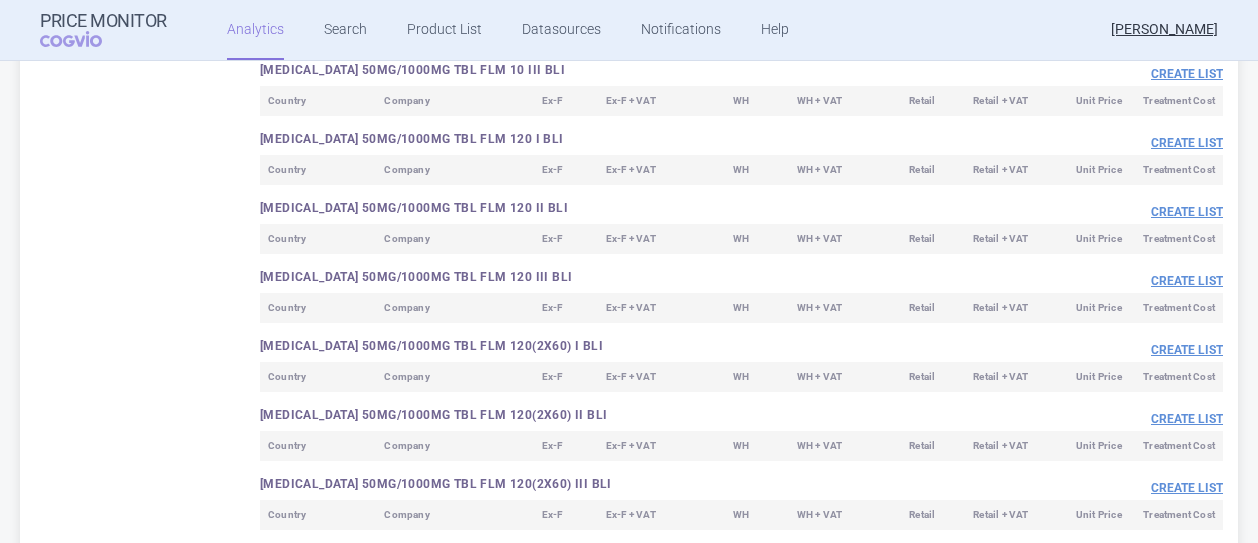 scroll, scrollTop: 0, scrollLeft: 0, axis: both 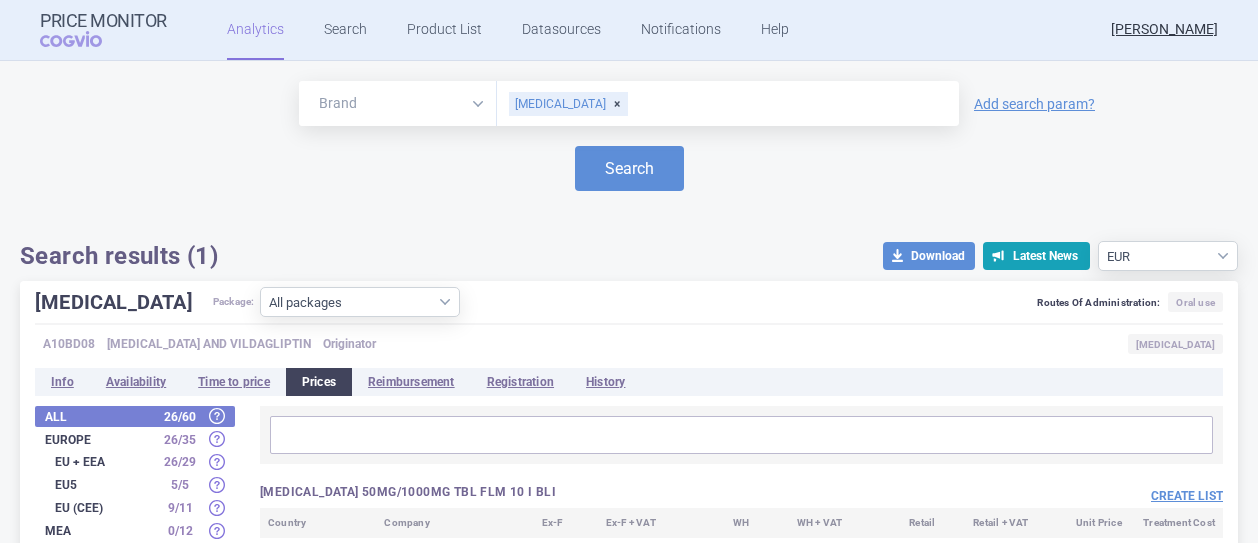 click on "EUCREAS" at bounding box center (568, 104) 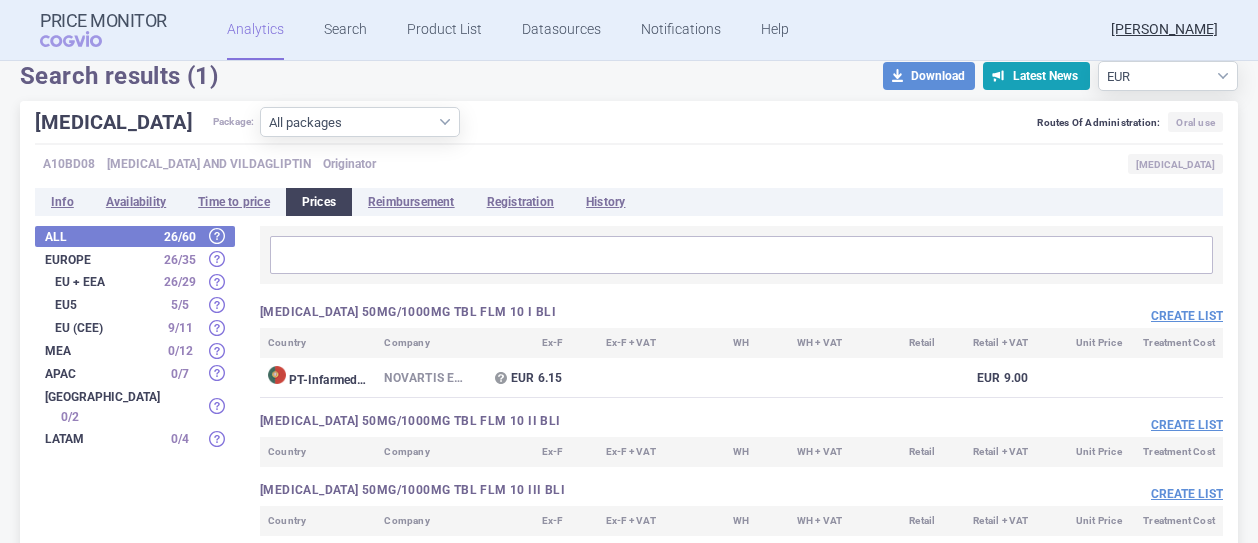 scroll, scrollTop: 0, scrollLeft: 0, axis: both 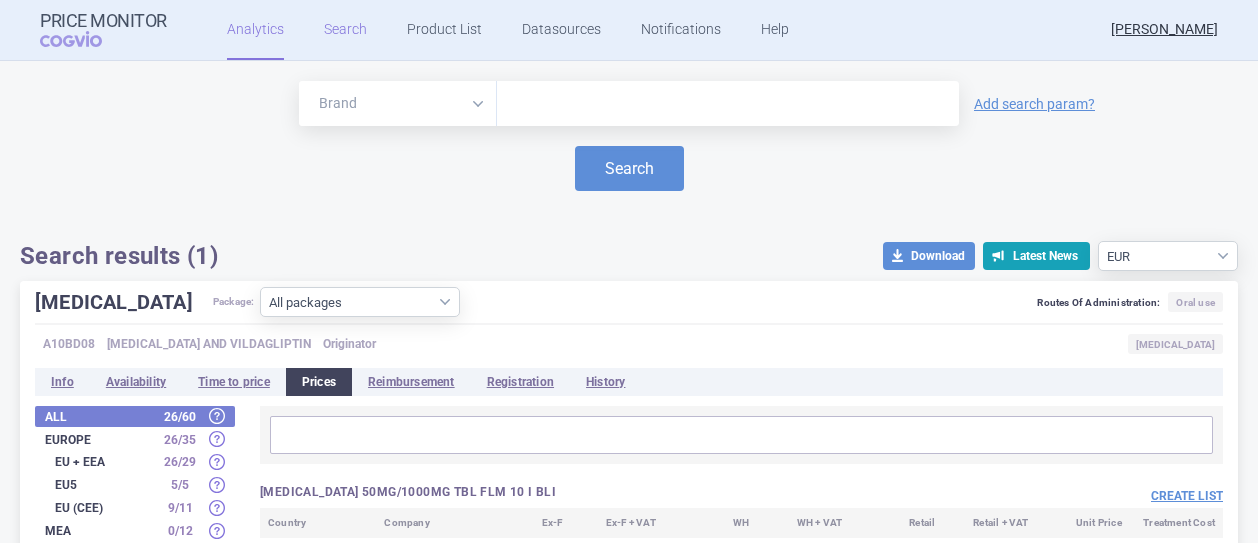 click on "Search" at bounding box center (345, 30) 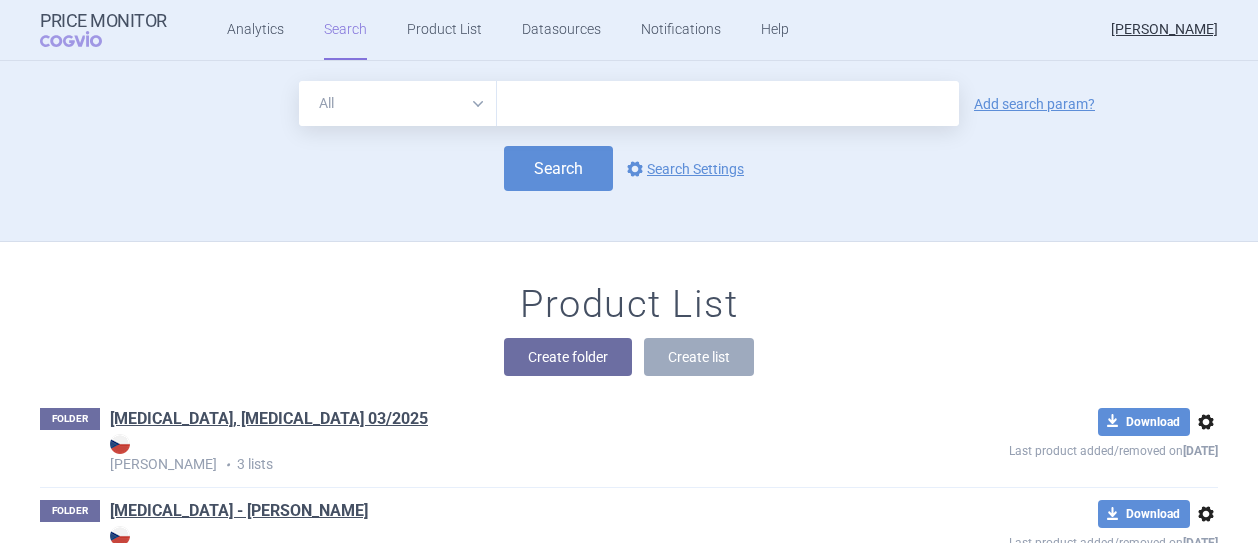 click at bounding box center (728, 103) 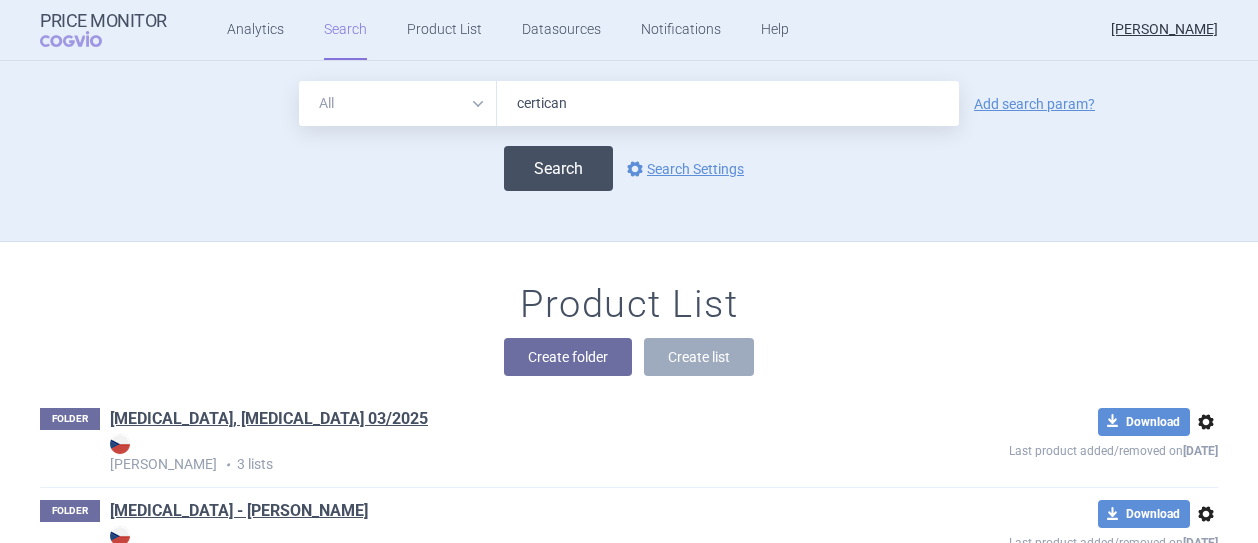 type on "certican" 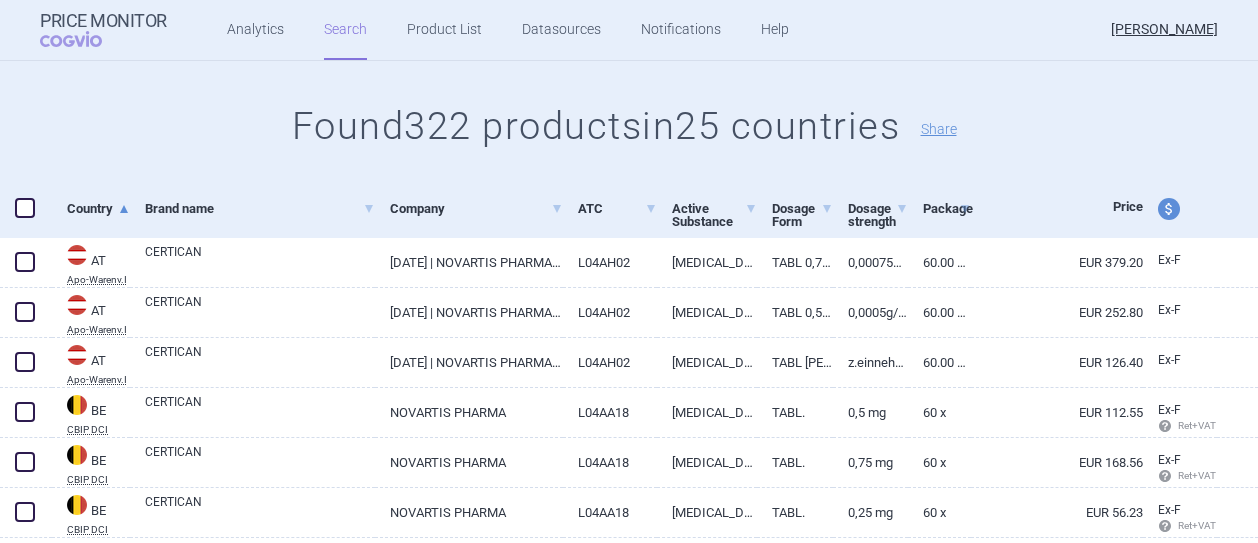 scroll, scrollTop: 0, scrollLeft: 0, axis: both 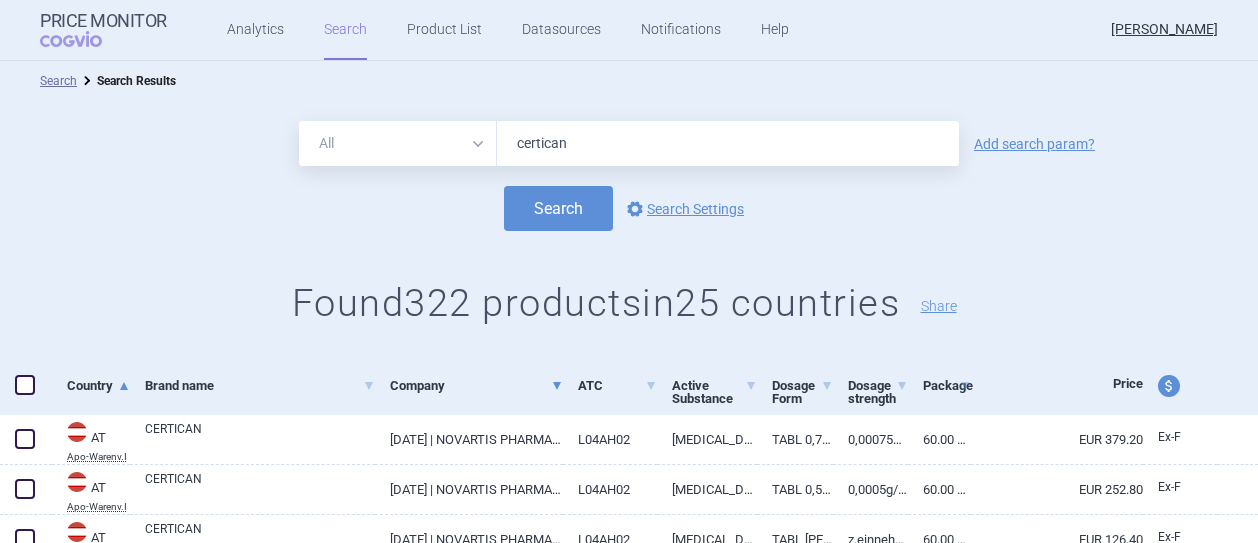 click at bounding box center [557, 386] 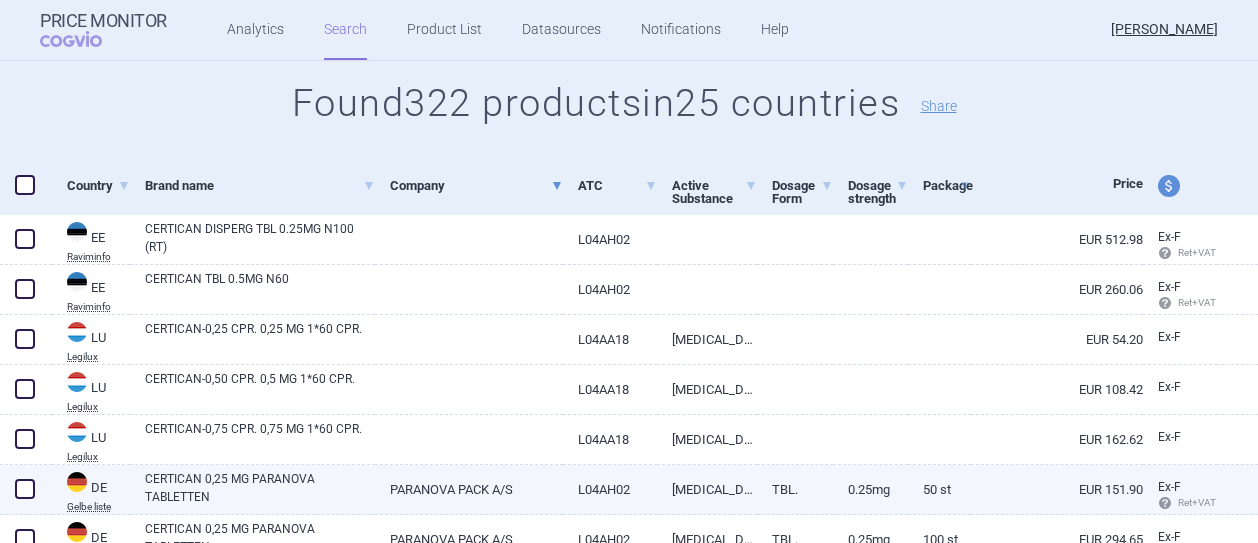 scroll, scrollTop: 300, scrollLeft: 0, axis: vertical 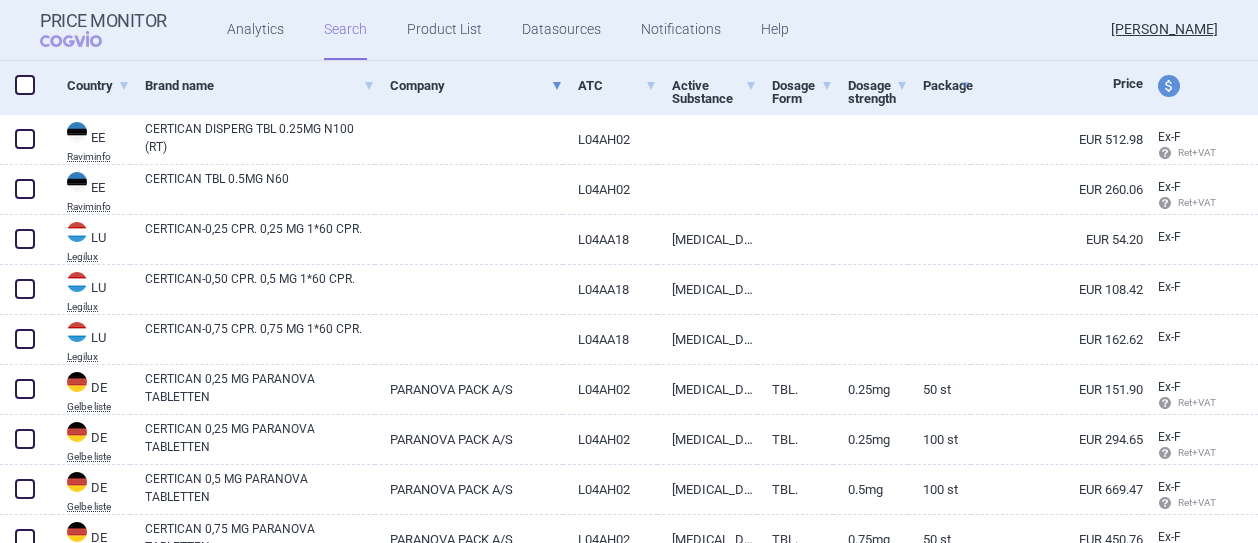 click at bounding box center (557, 86) 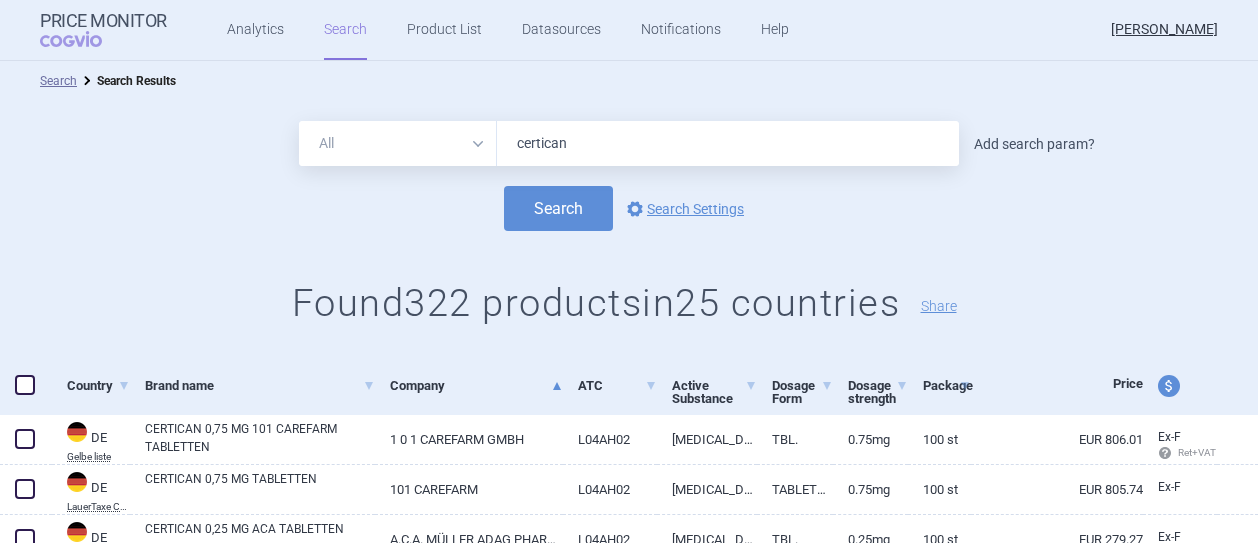 click on "Add search param?" at bounding box center [1034, 144] 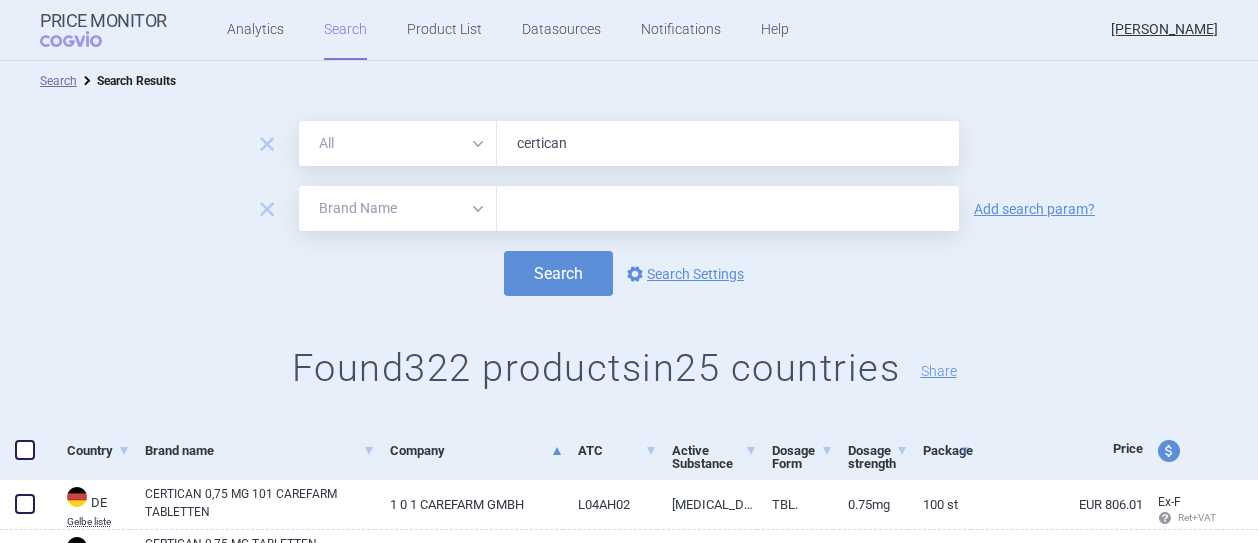 click at bounding box center (728, 208) 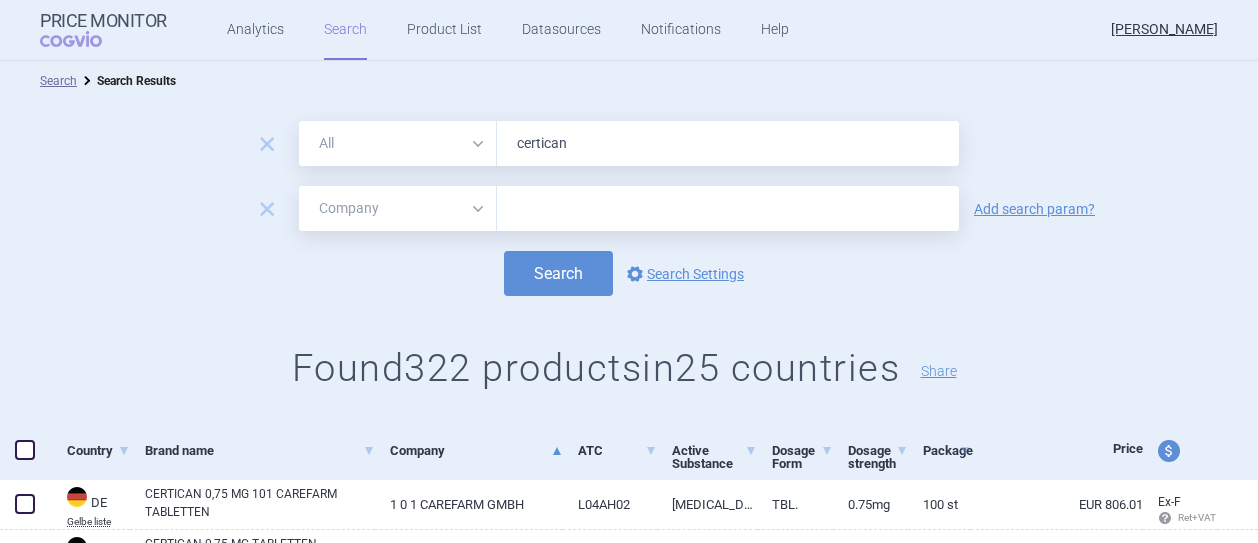 click on "All Brand Name ATC Company Active Substance Country Newer than" at bounding box center (398, 208) 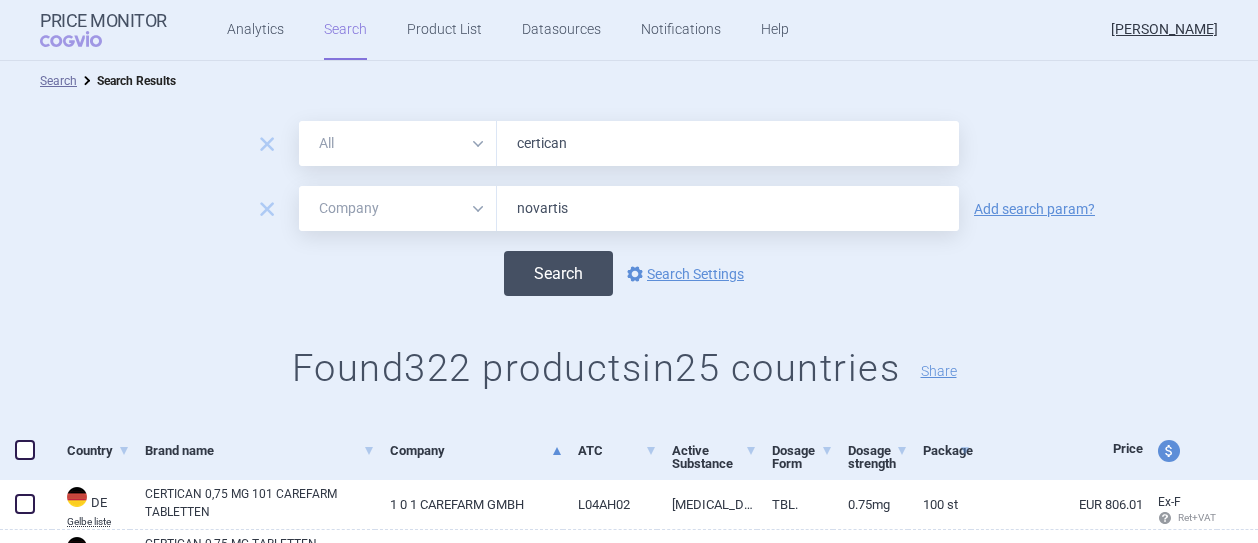 type on "novartis" 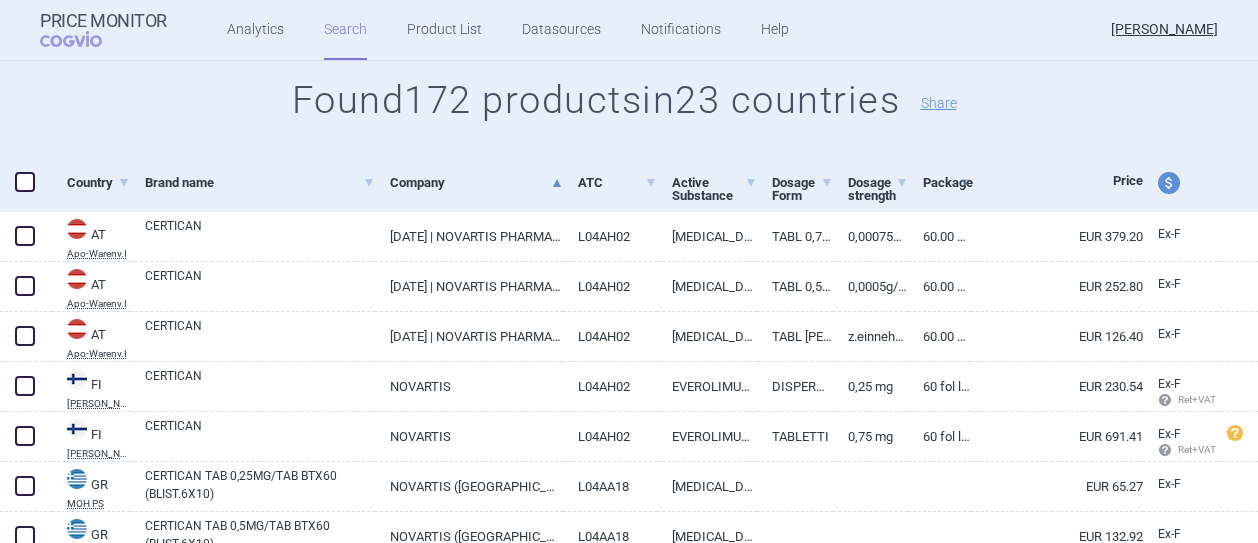 scroll, scrollTop: 300, scrollLeft: 0, axis: vertical 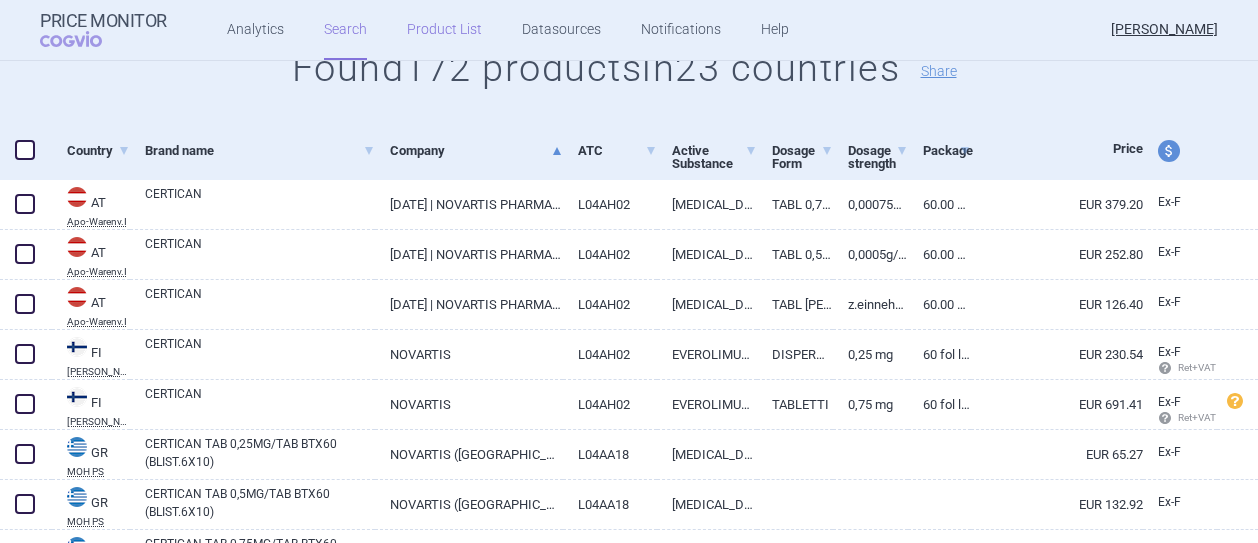 click on "Product List" at bounding box center (444, 30) 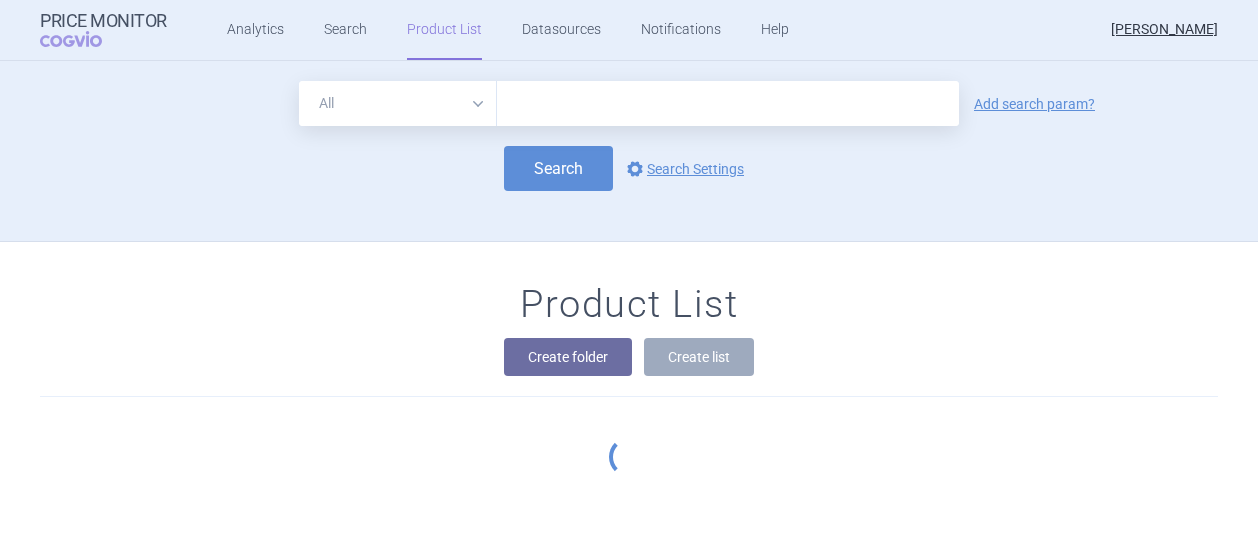scroll, scrollTop: 180, scrollLeft: 0, axis: vertical 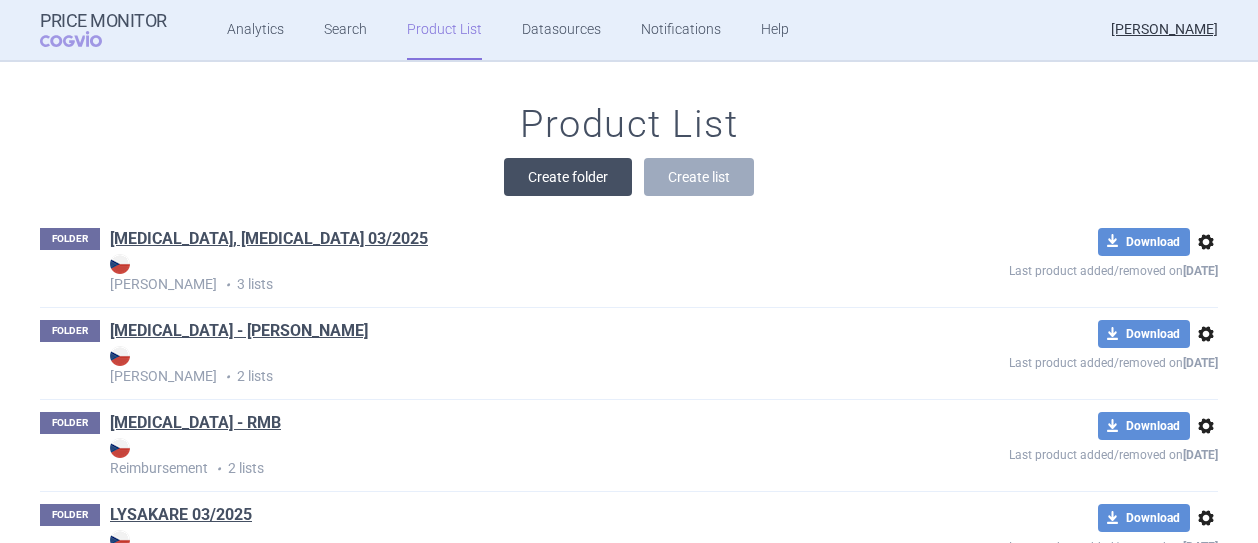 click on "Create folder" at bounding box center (568, 177) 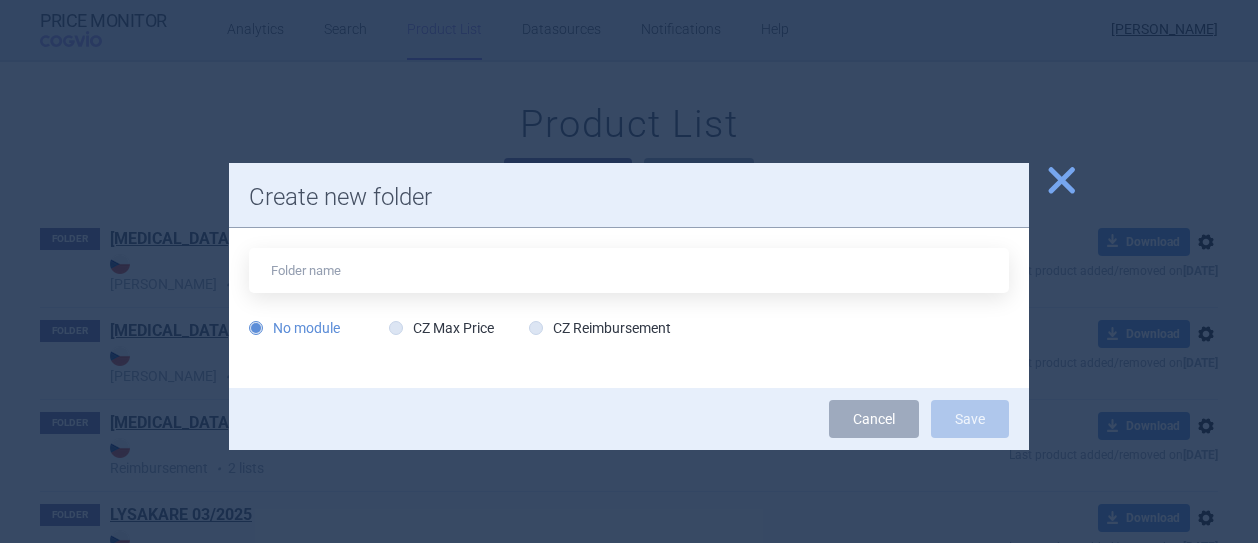 click on "close" at bounding box center (1061, 180) 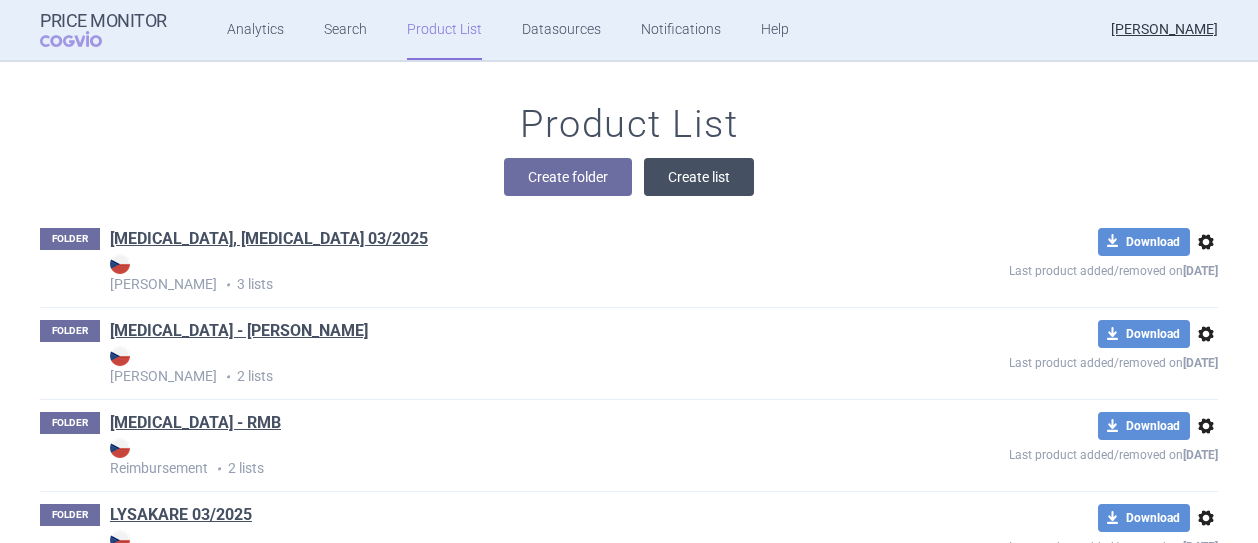 click on "Create list" at bounding box center [699, 177] 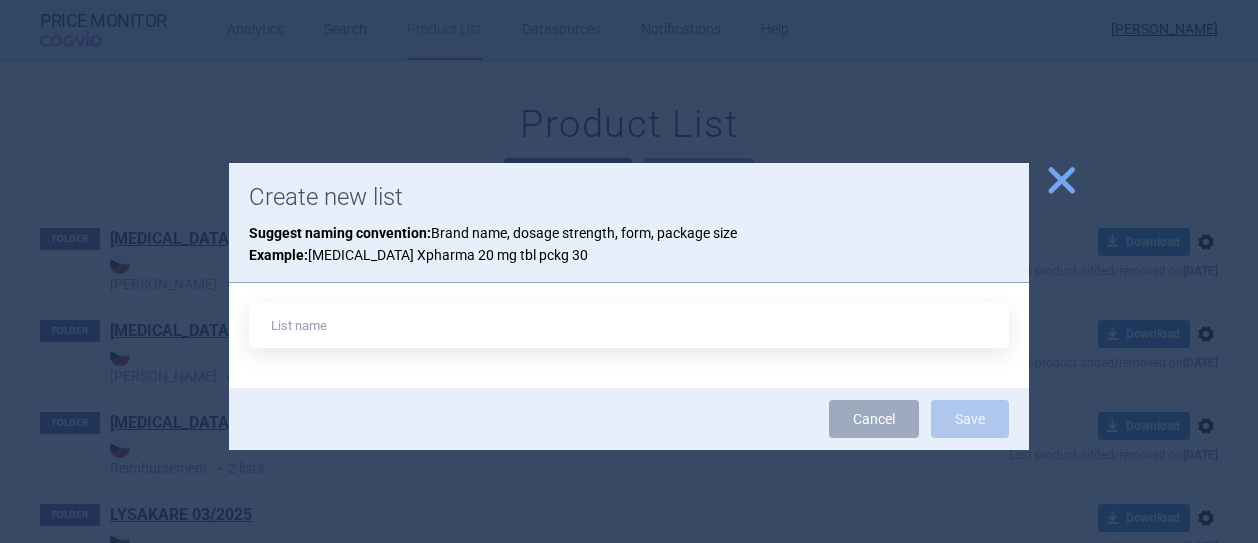 click on "close" at bounding box center [1061, 180] 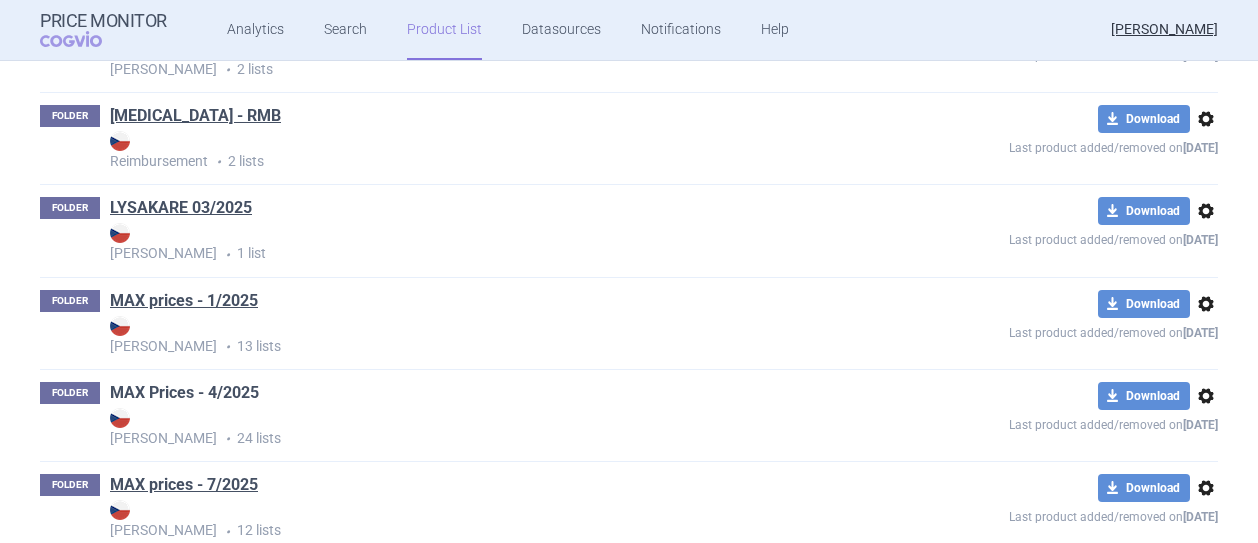 scroll, scrollTop: 680, scrollLeft: 0, axis: vertical 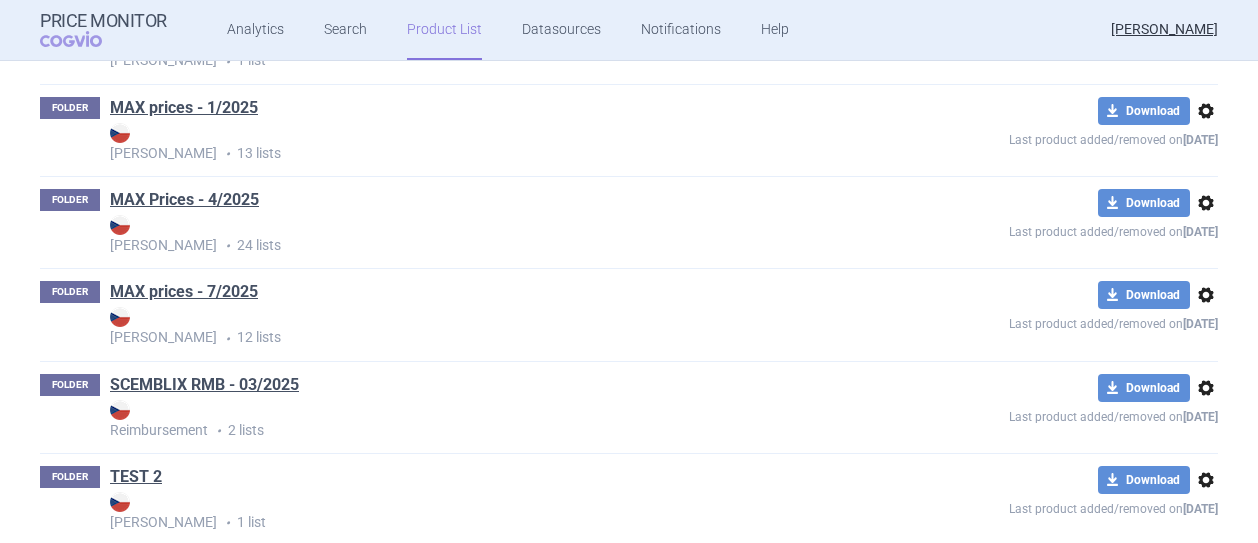 click on "MAX prices - 7/2025" at bounding box center (184, 292) 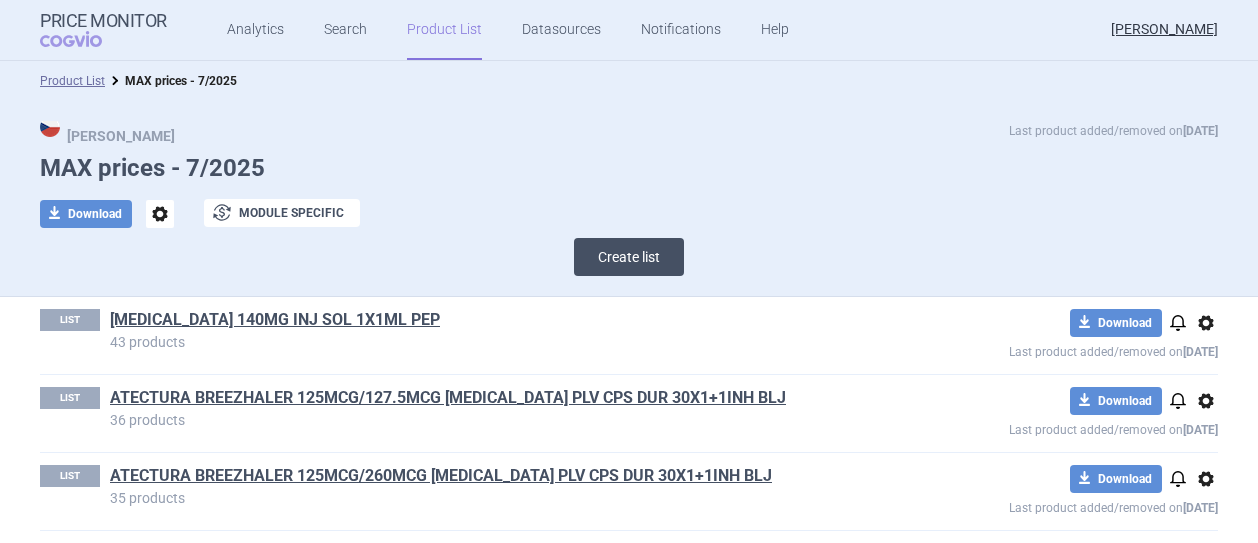 click on "Create list" at bounding box center [629, 257] 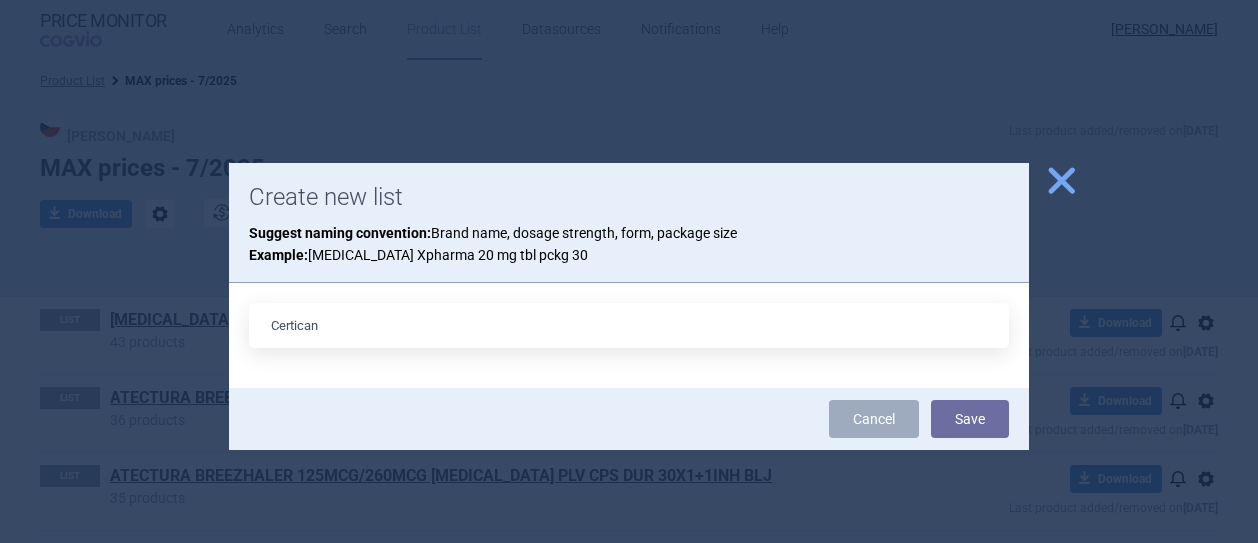 type on "Certican" 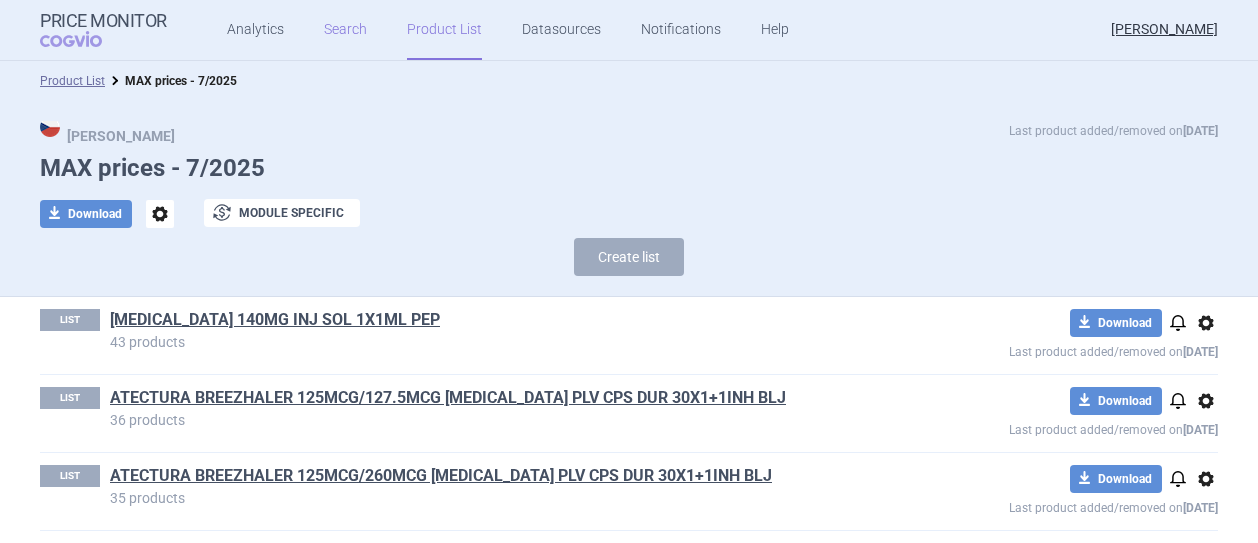 click on "Search" at bounding box center (345, 30) 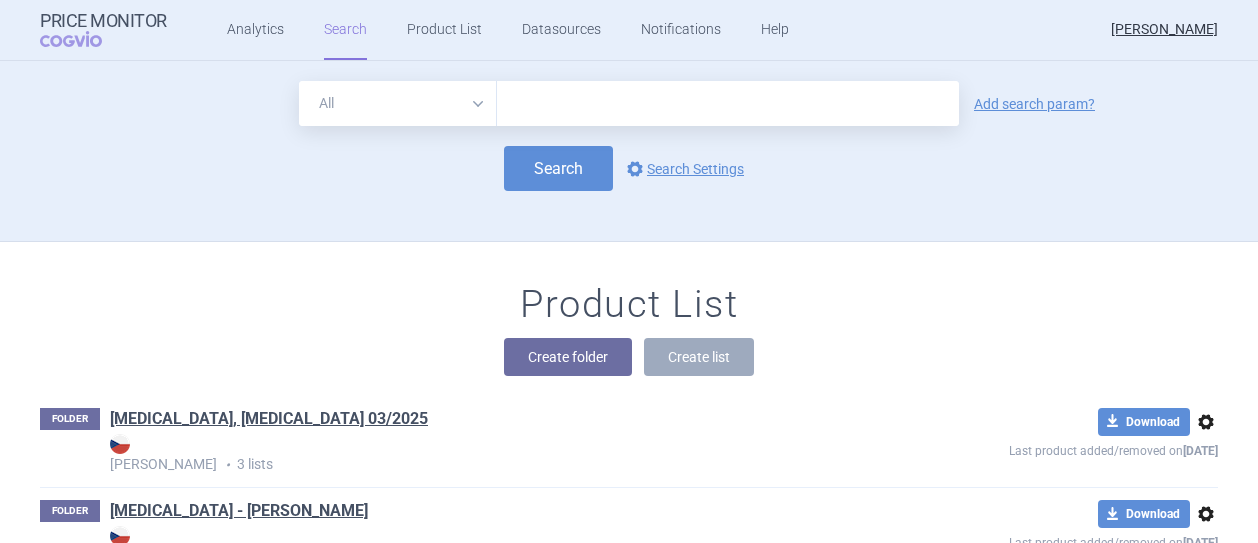 click at bounding box center [728, 103] 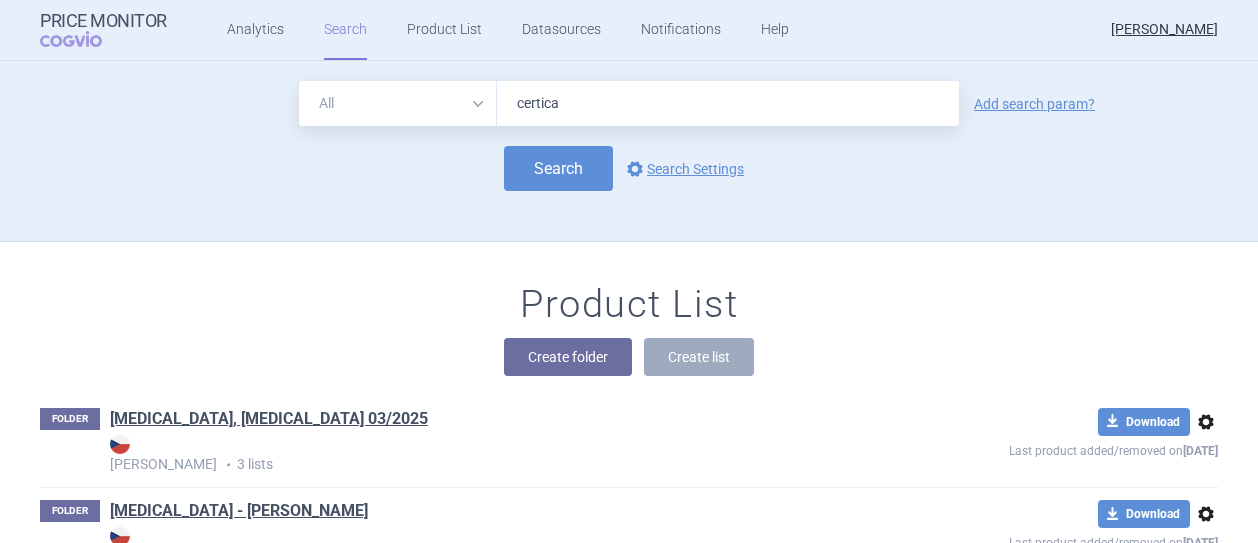 type on "certican" 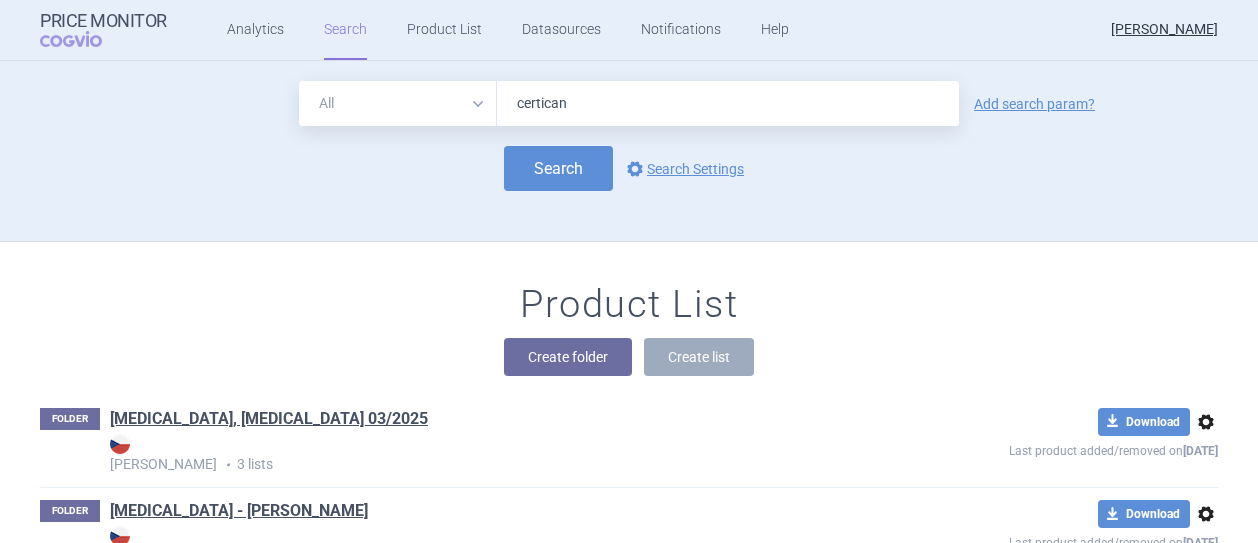 click on "Search" at bounding box center (558, 168) 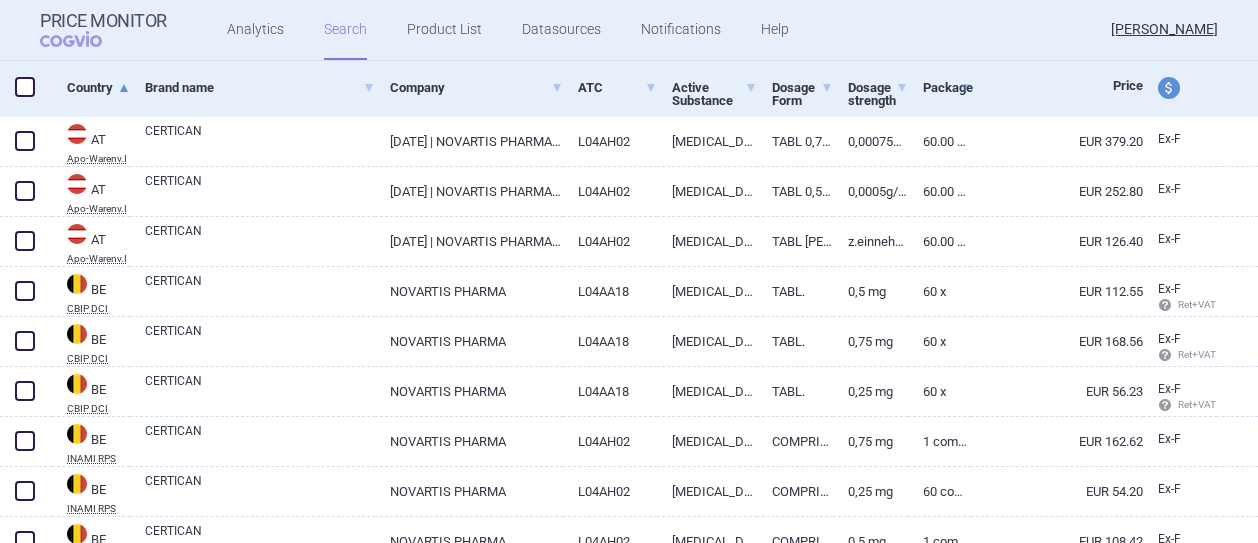 scroll, scrollTop: 300, scrollLeft: 0, axis: vertical 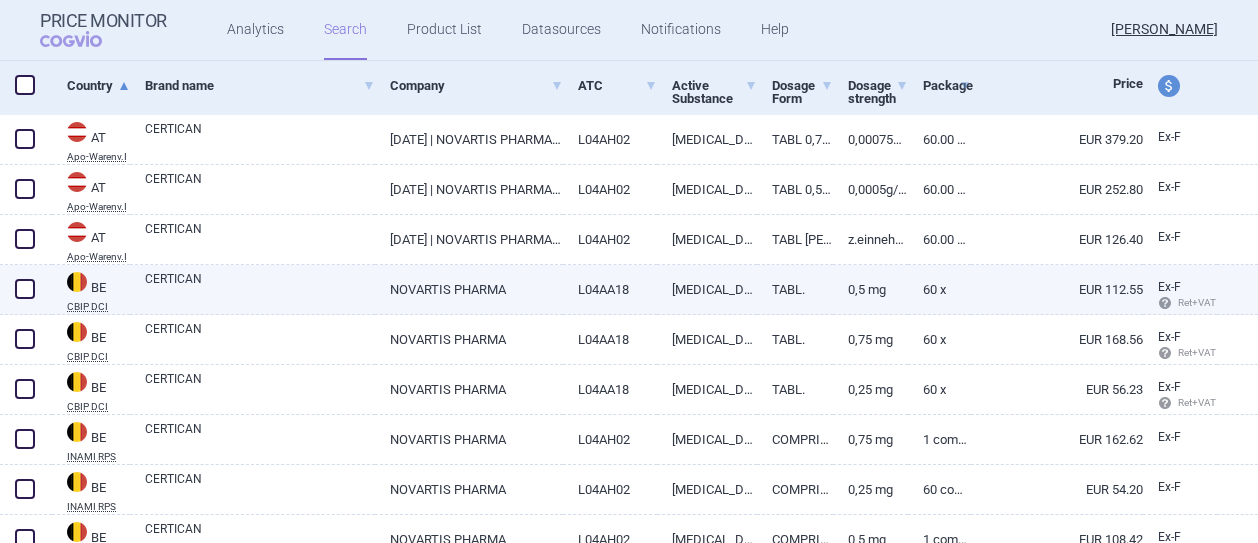 click at bounding box center [25, 289] 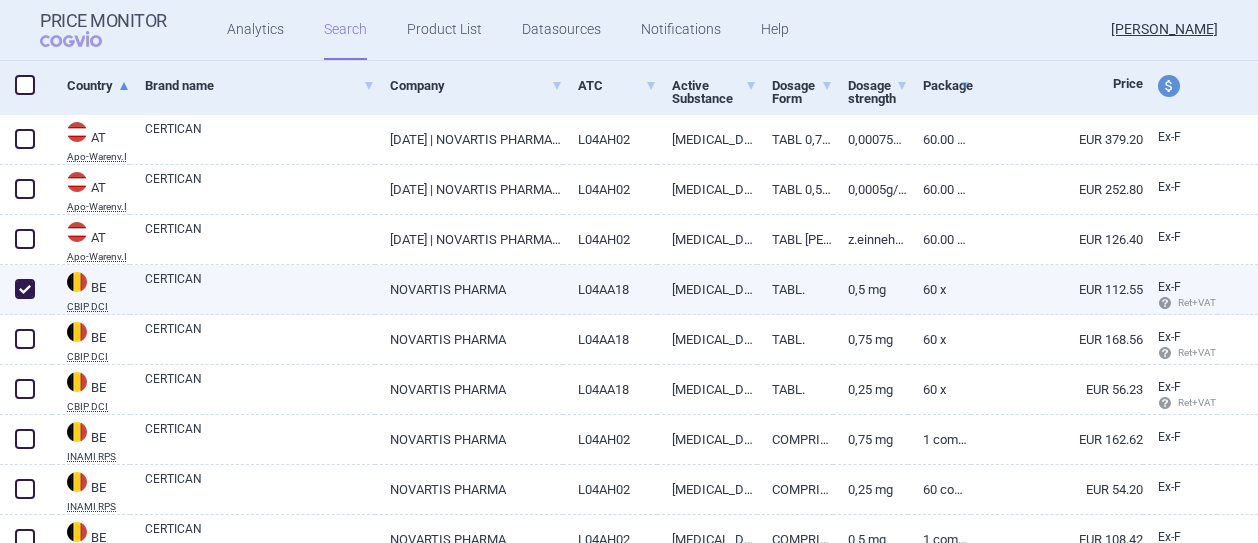 checkbox on "true" 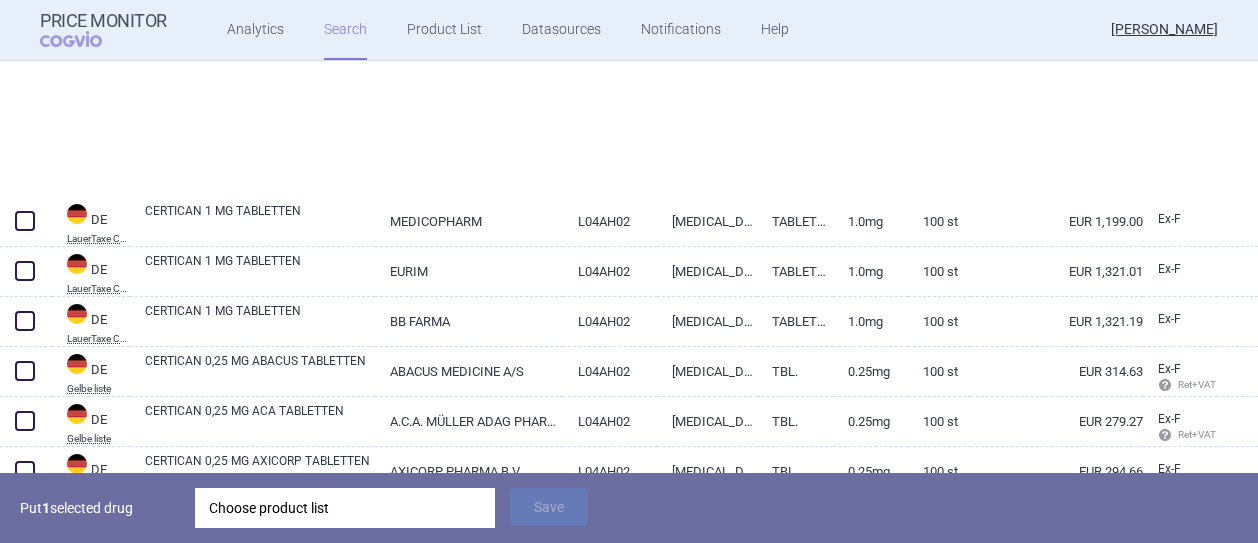 scroll, scrollTop: 4992, scrollLeft: 0, axis: vertical 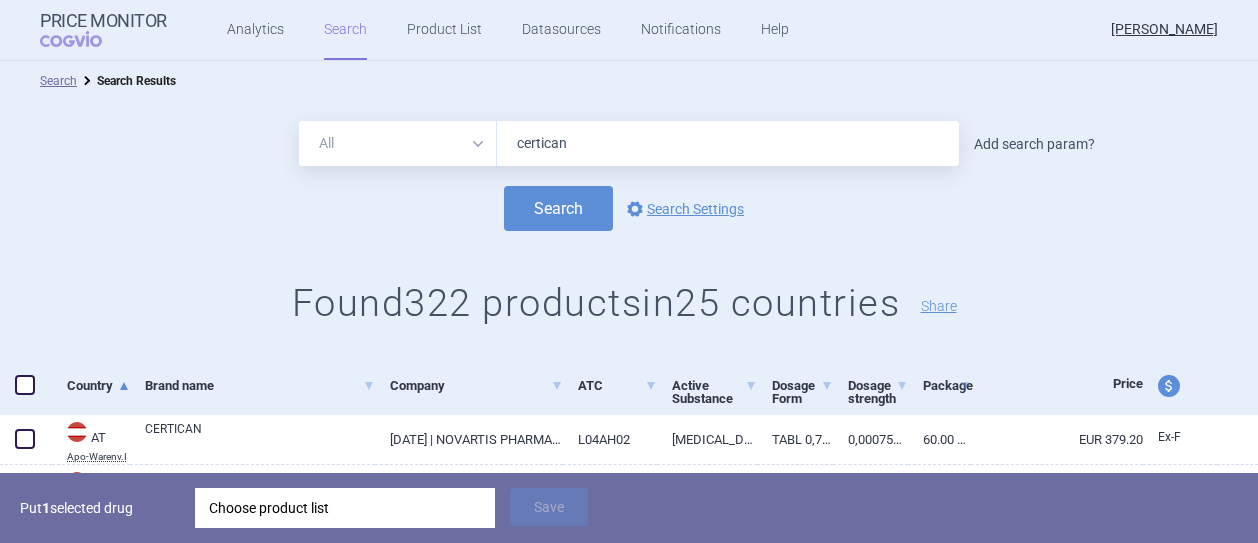 click on "Add search param?" at bounding box center (1034, 144) 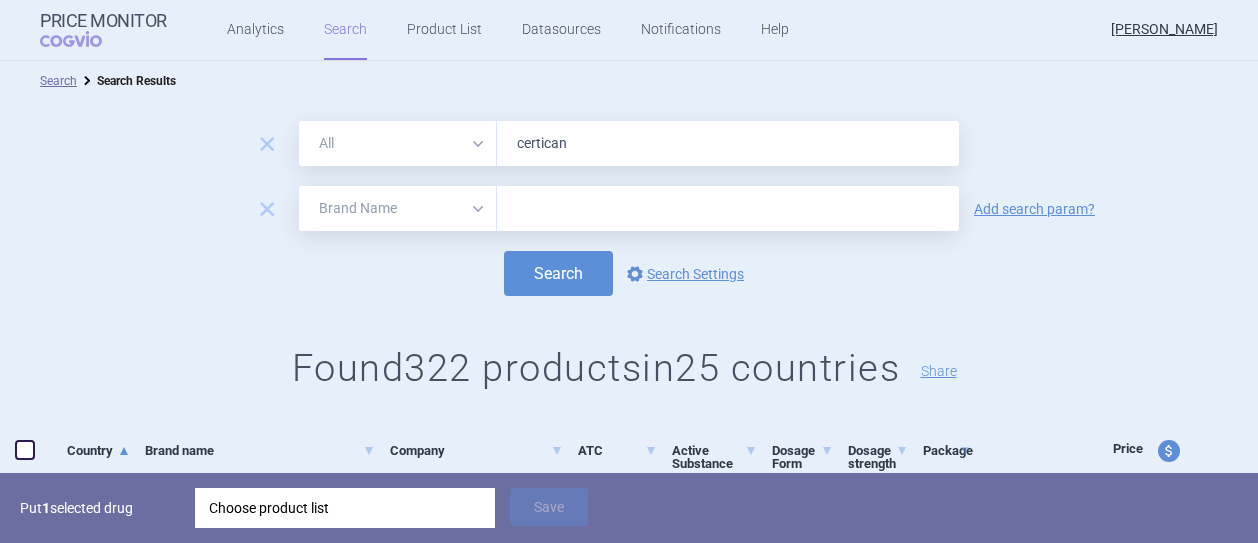 click on "All Brand Name ATC Company Active Substance Country Newer than" at bounding box center [398, 208] 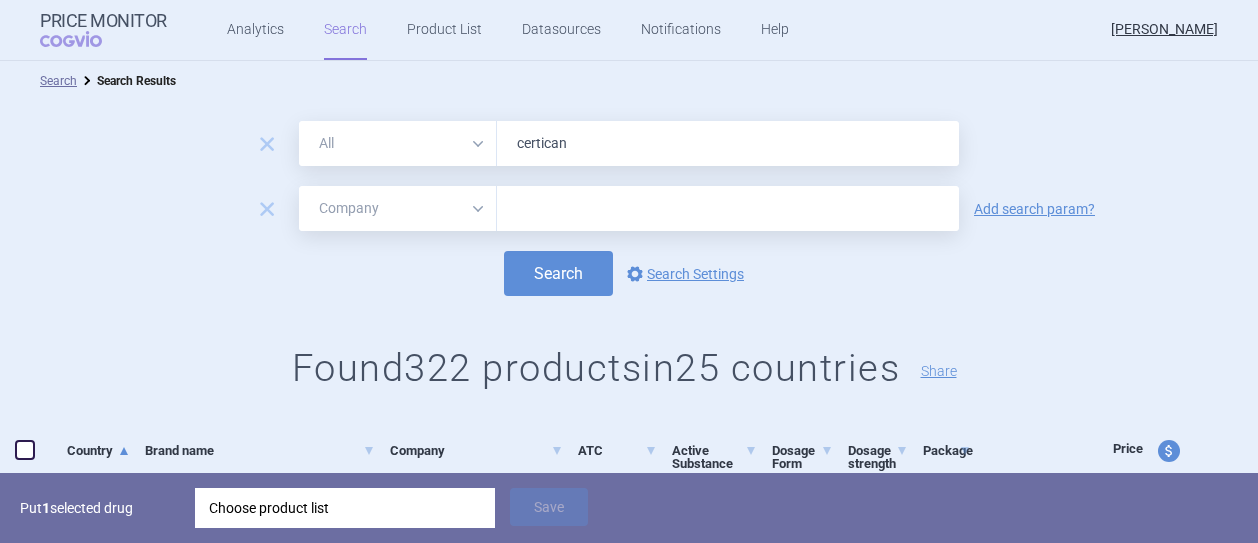 click on "All Brand Name ATC Company Active Substance Country Newer than" at bounding box center [398, 208] 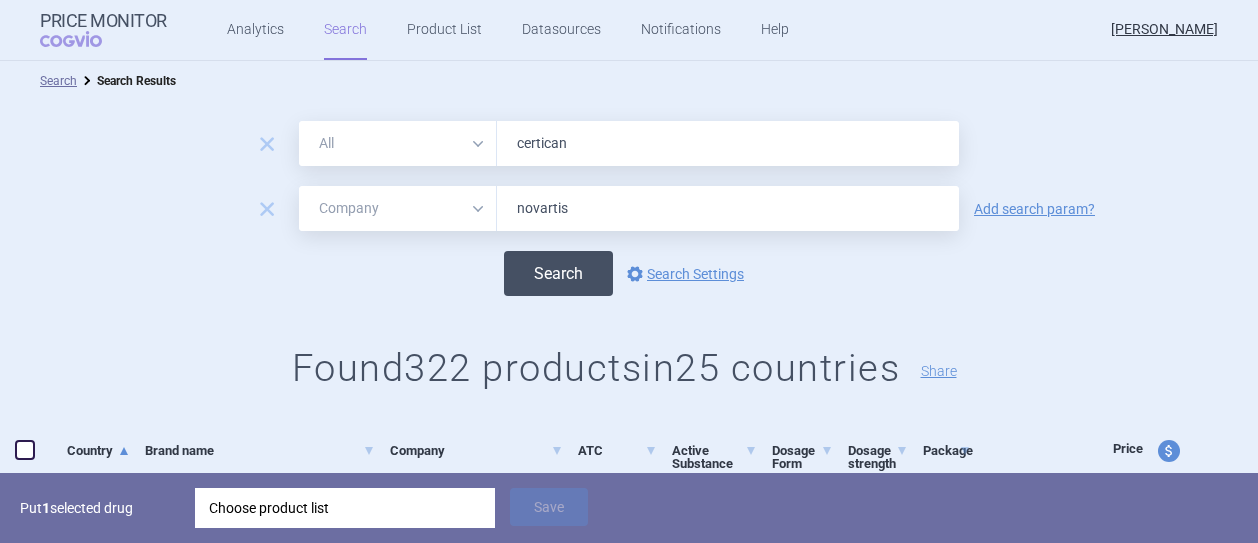 type on "novartis" 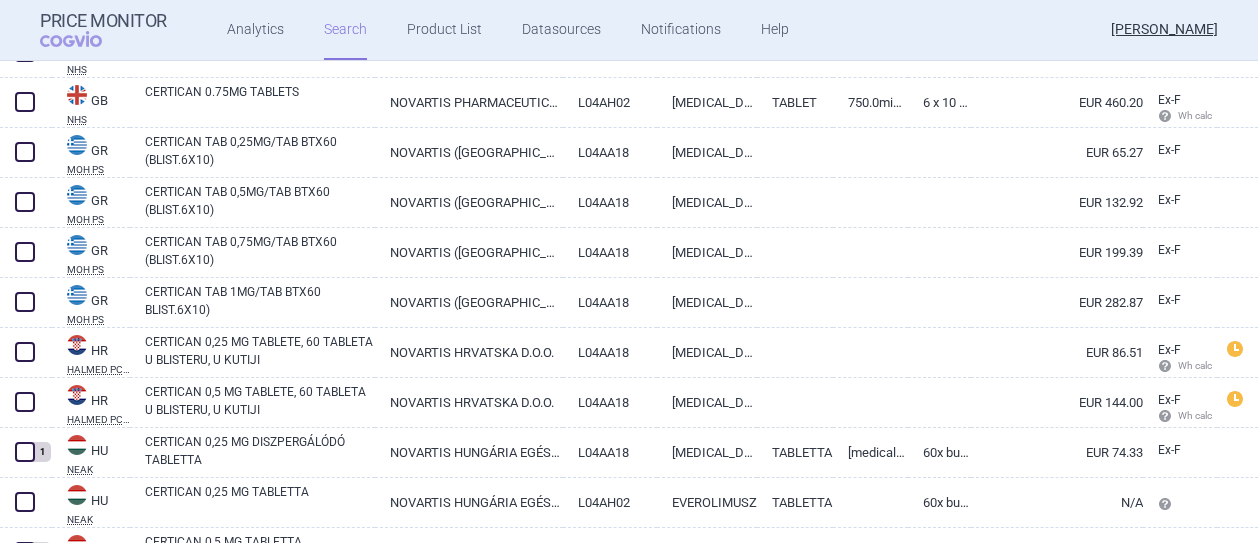 scroll, scrollTop: 3902, scrollLeft: 0, axis: vertical 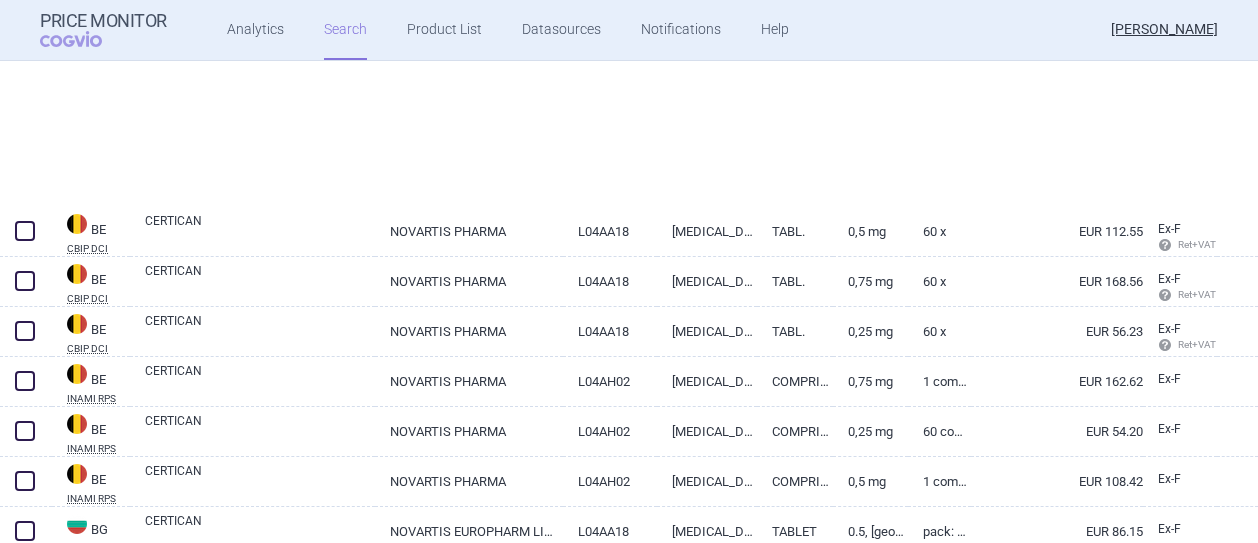select on "mah" 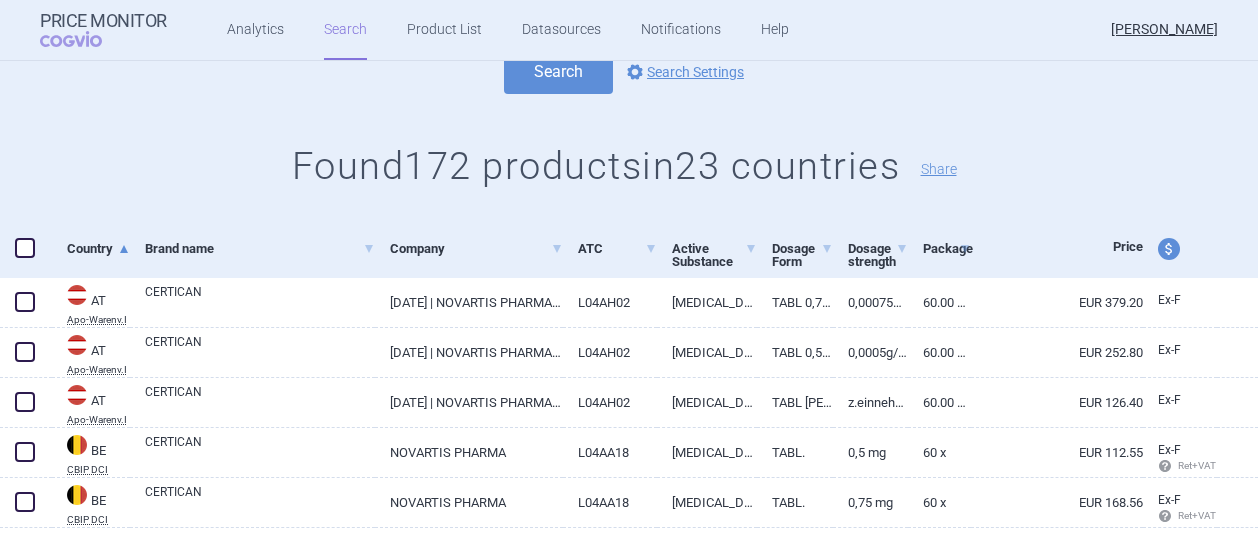 scroll, scrollTop: 0, scrollLeft: 0, axis: both 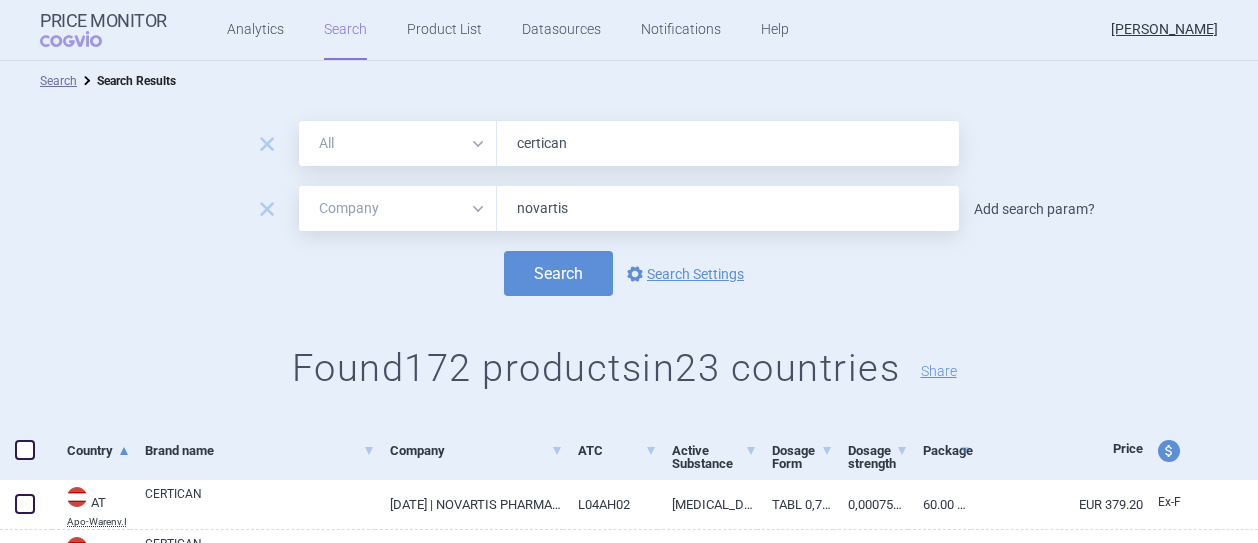 click on "Add search param?" at bounding box center [1034, 209] 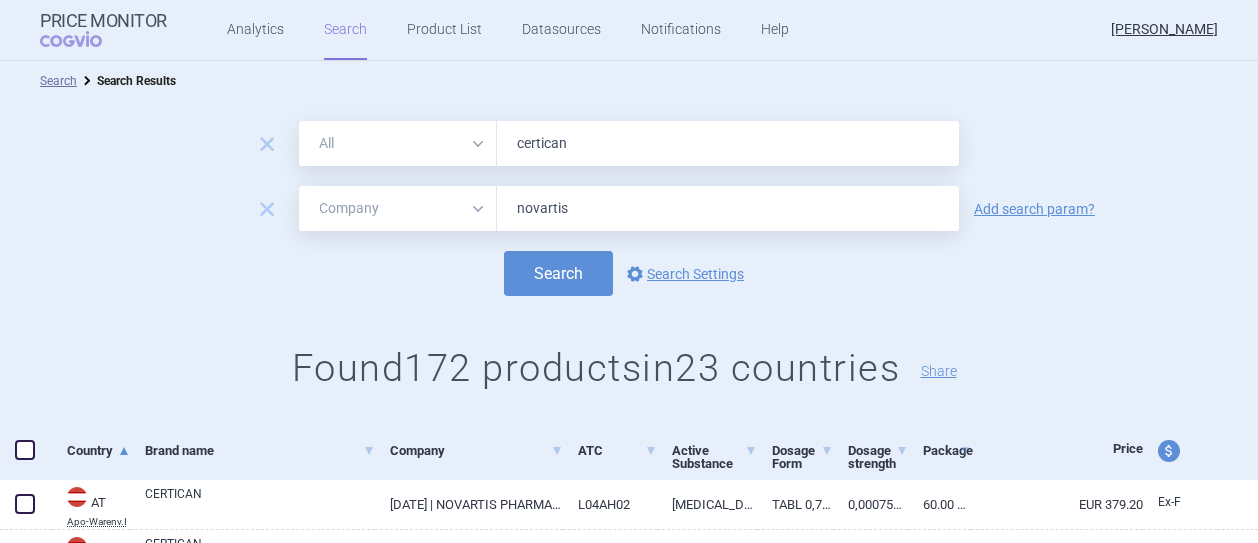 select on "brandName" 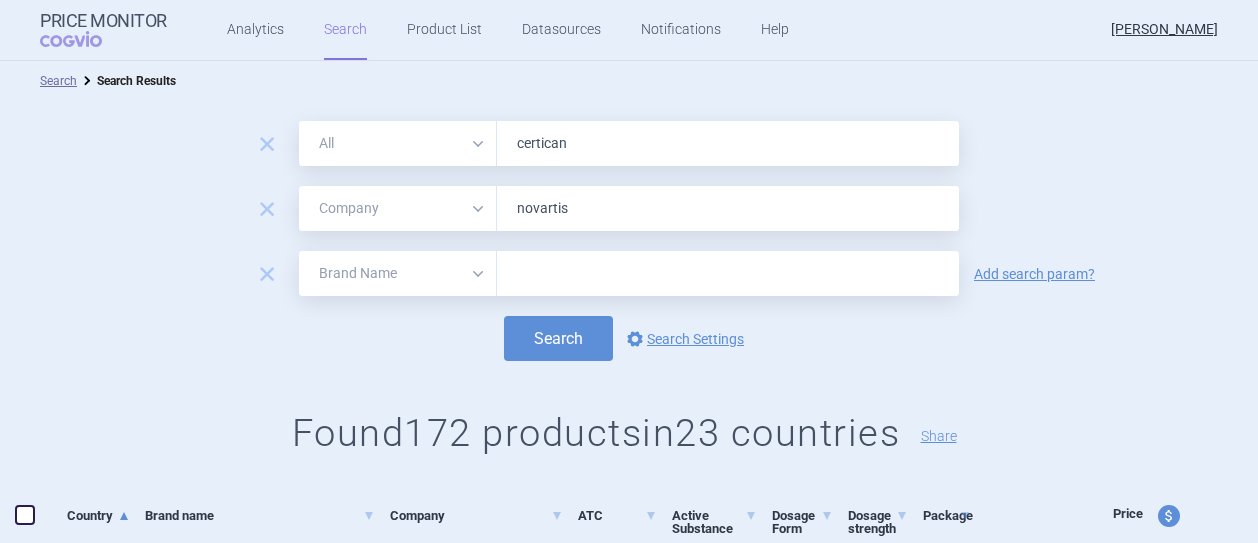 click on "All Brand Name ATC Company Active Substance Country Newer than" at bounding box center [398, 273] 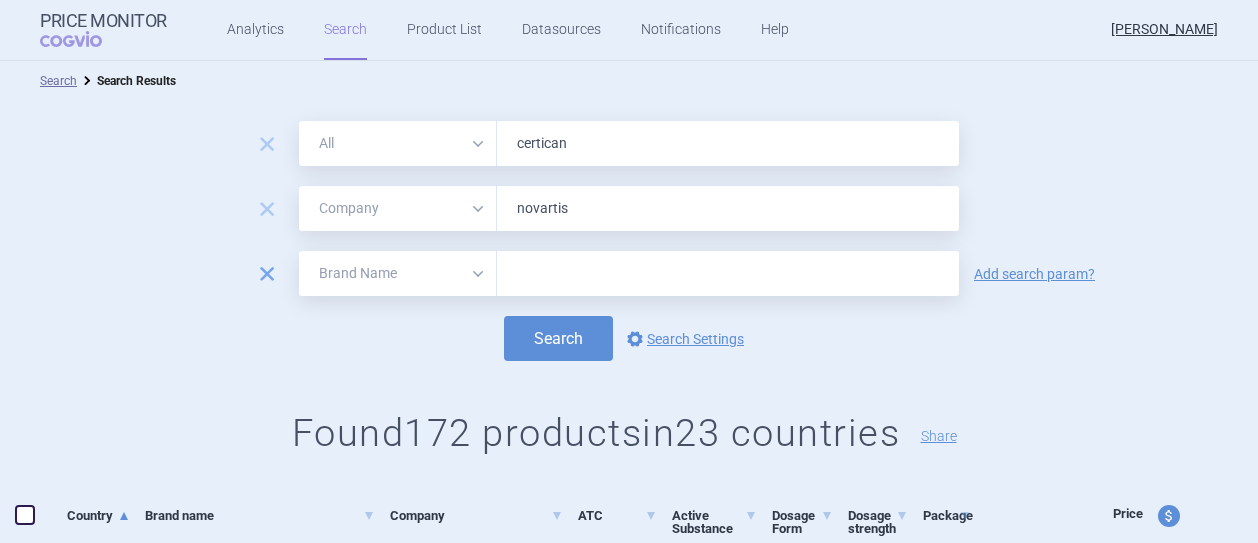 click on "remove" at bounding box center [267, 274] 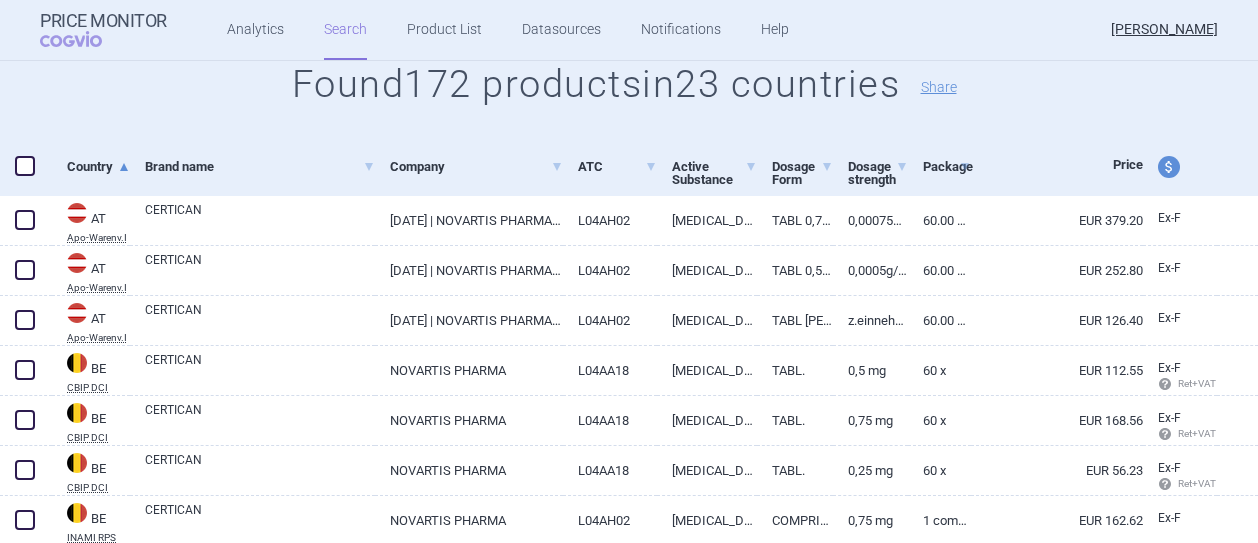 scroll, scrollTop: 300, scrollLeft: 0, axis: vertical 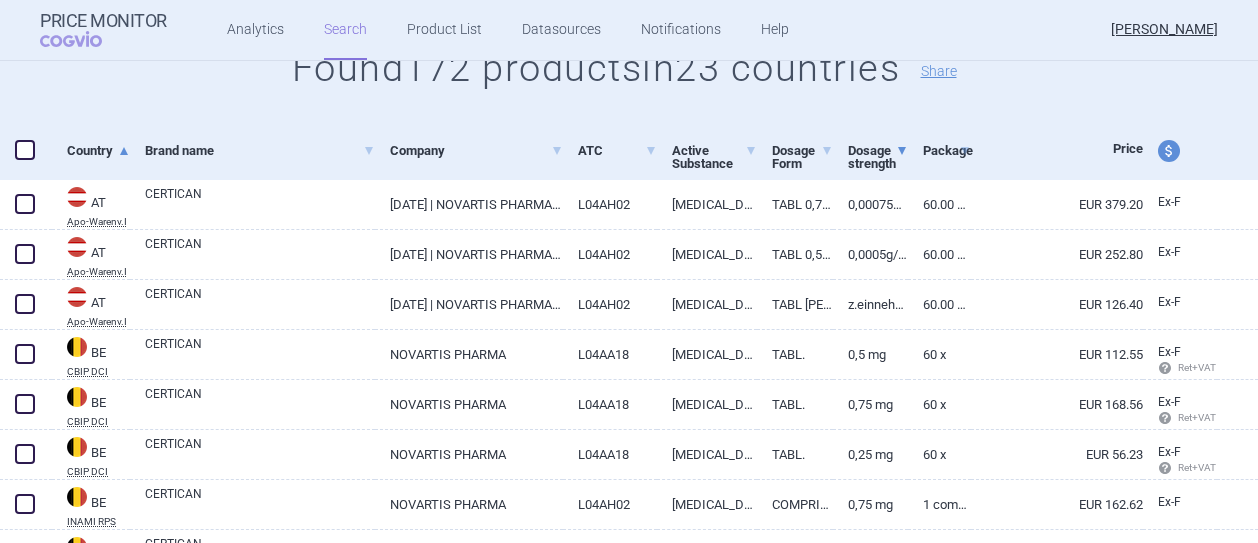 click on "Dosage strength" at bounding box center [878, 157] 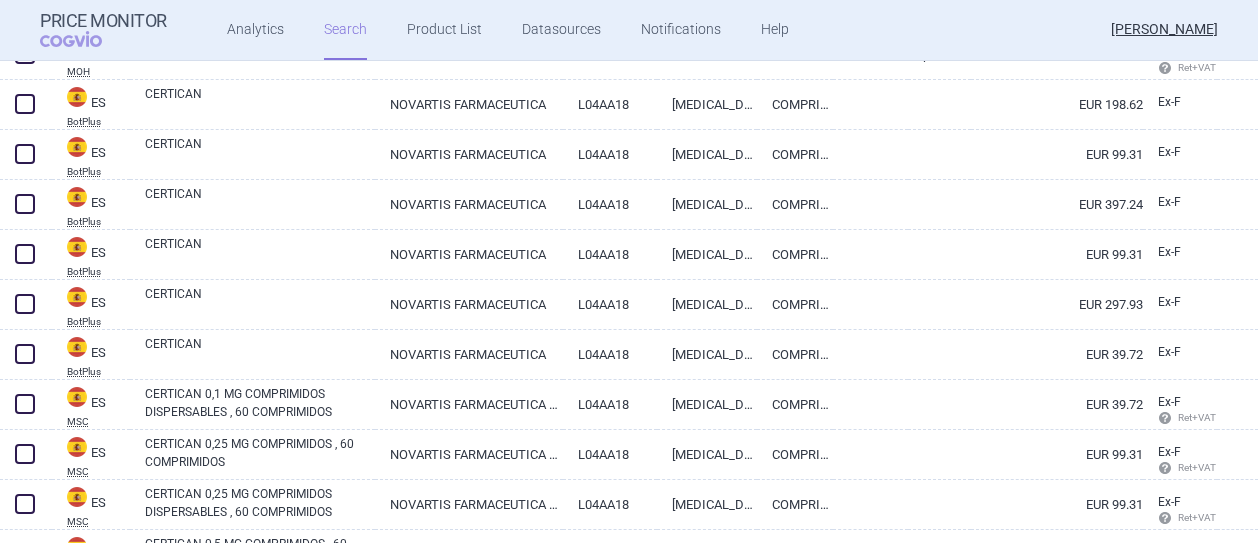 scroll, scrollTop: 138, scrollLeft: 0, axis: vertical 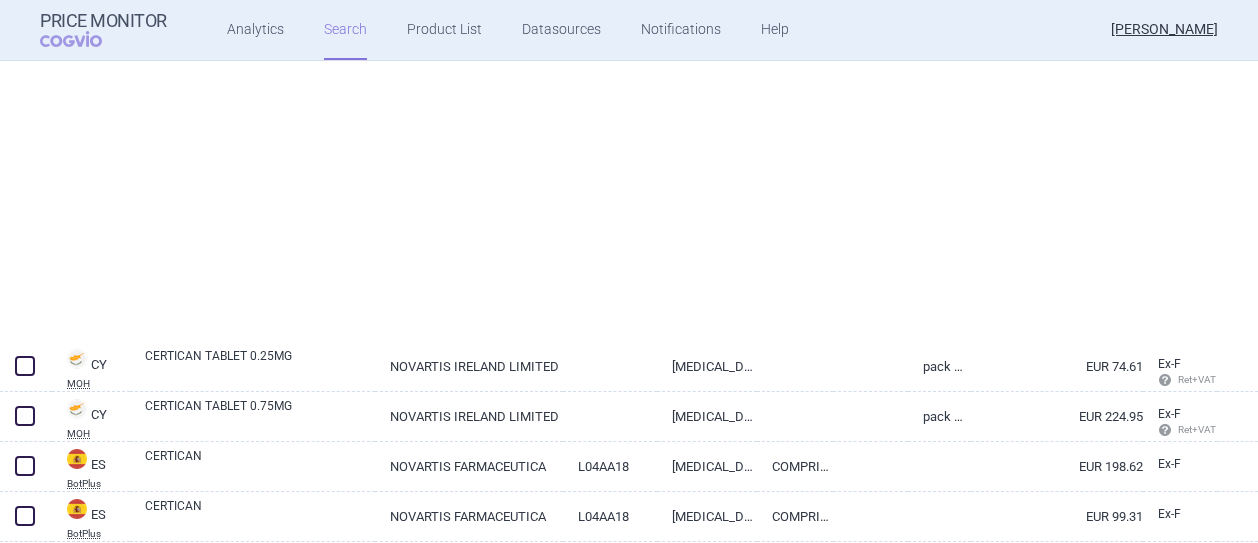 select on "mah" 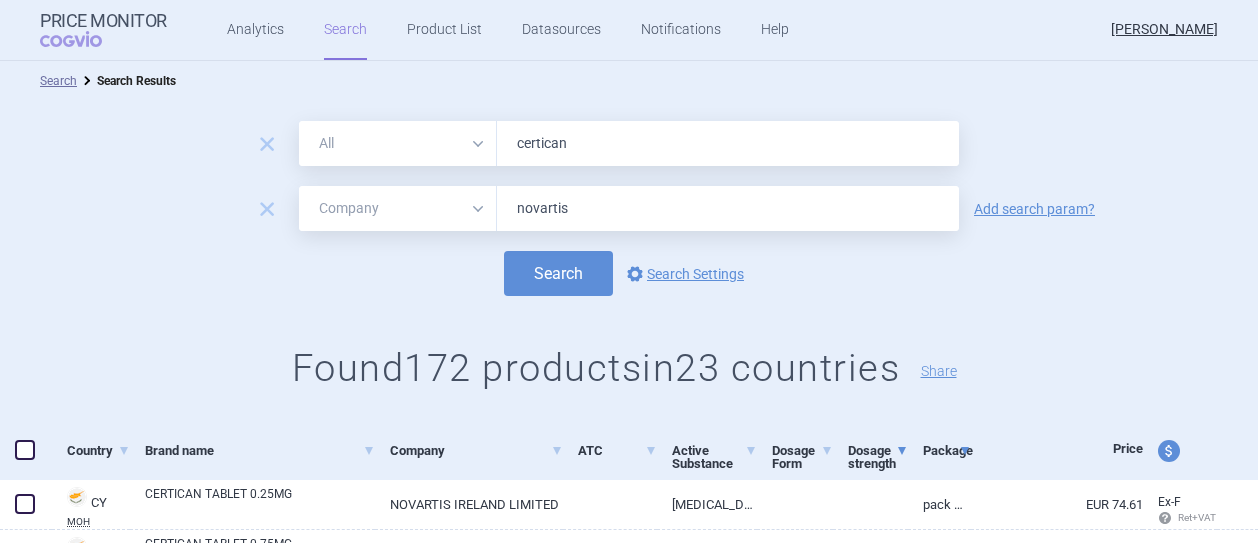 scroll, scrollTop: 100, scrollLeft: 0, axis: vertical 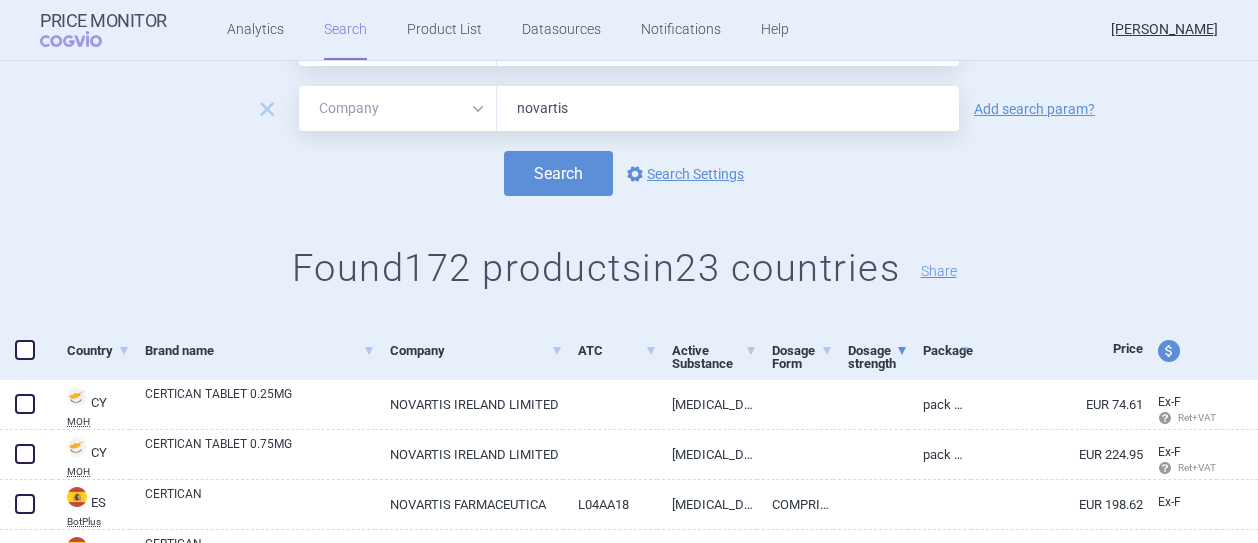 click at bounding box center (902, 349) 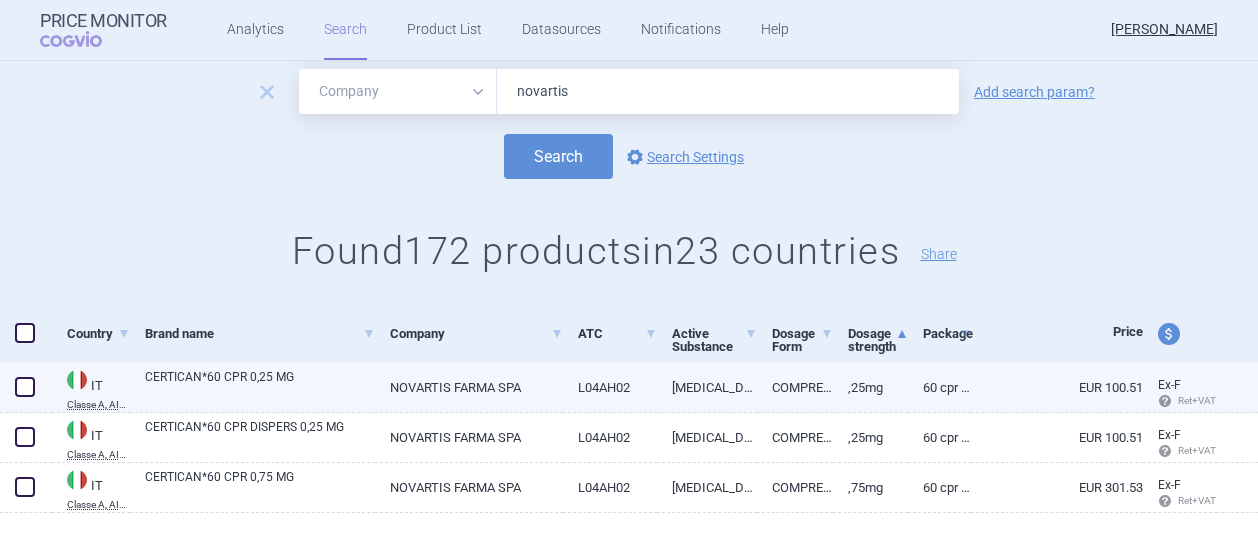 scroll, scrollTop: 0, scrollLeft: 0, axis: both 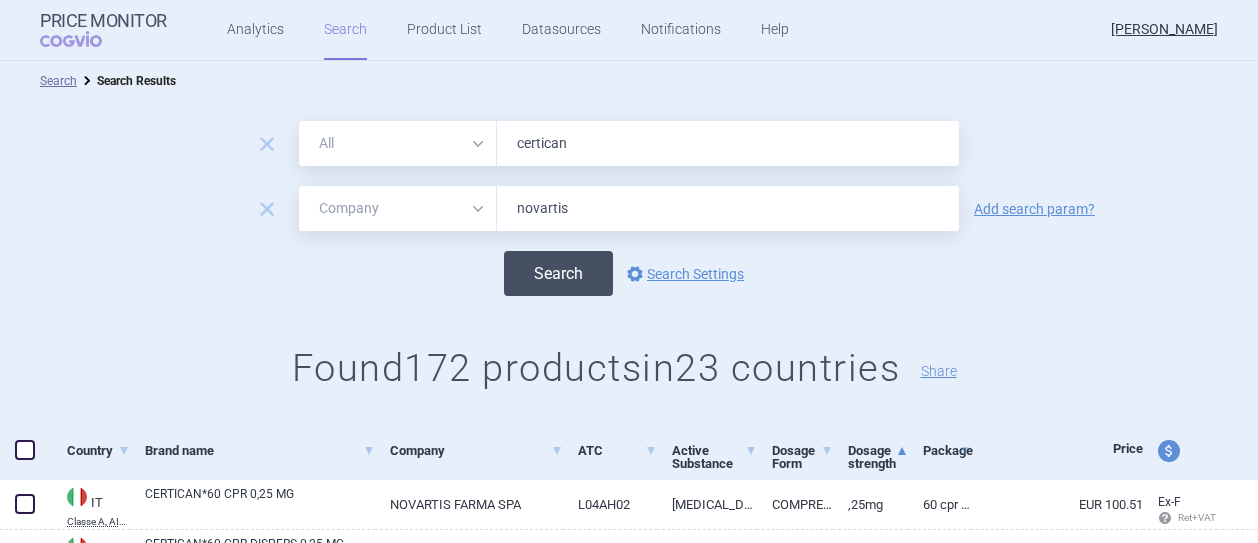 click on "Search" at bounding box center [558, 273] 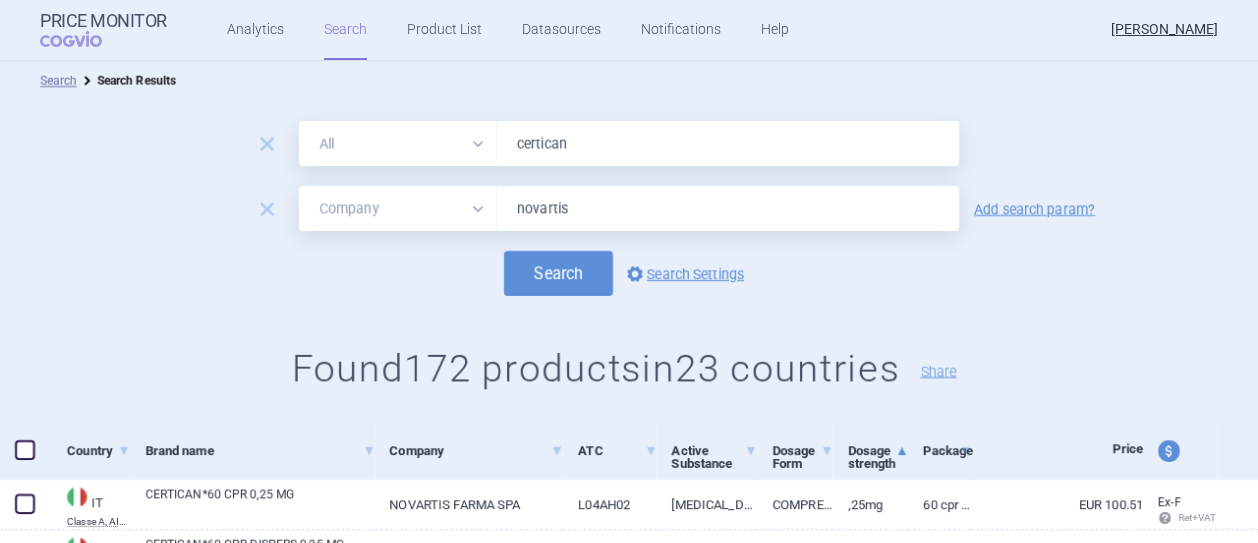 select on "mah" 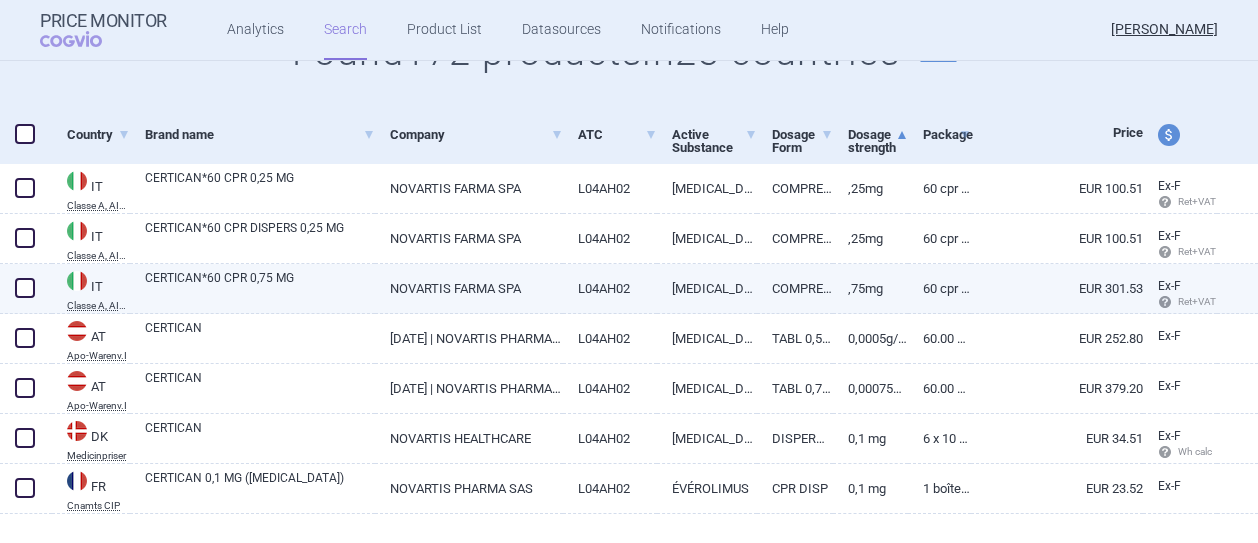 scroll, scrollTop: 200, scrollLeft: 0, axis: vertical 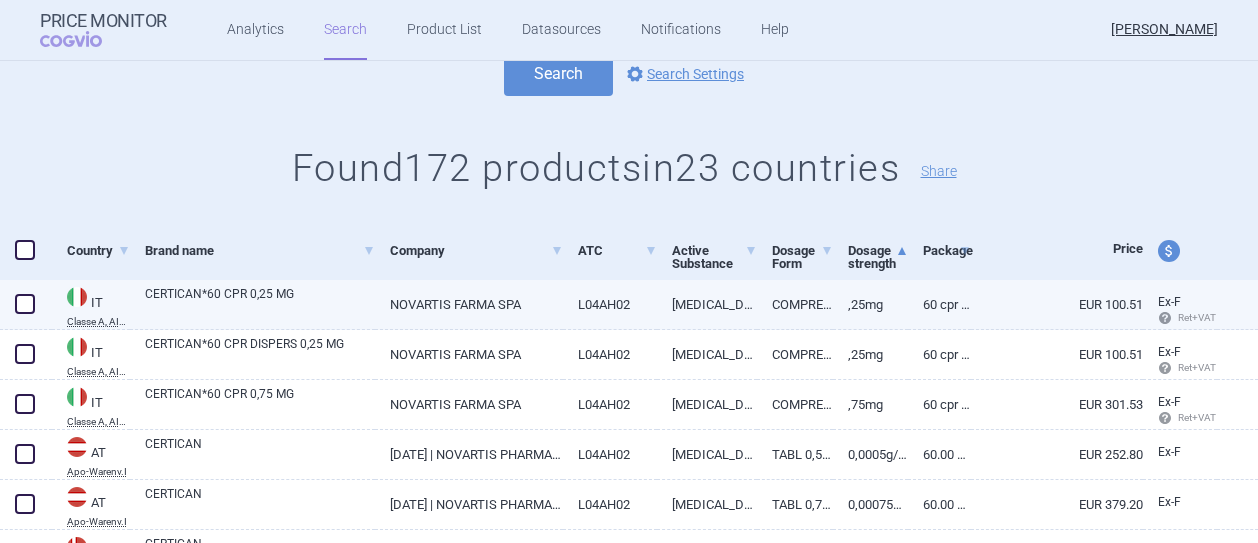 click on "CERTICAN*60 CPR 0,25 MG" at bounding box center (260, 303) 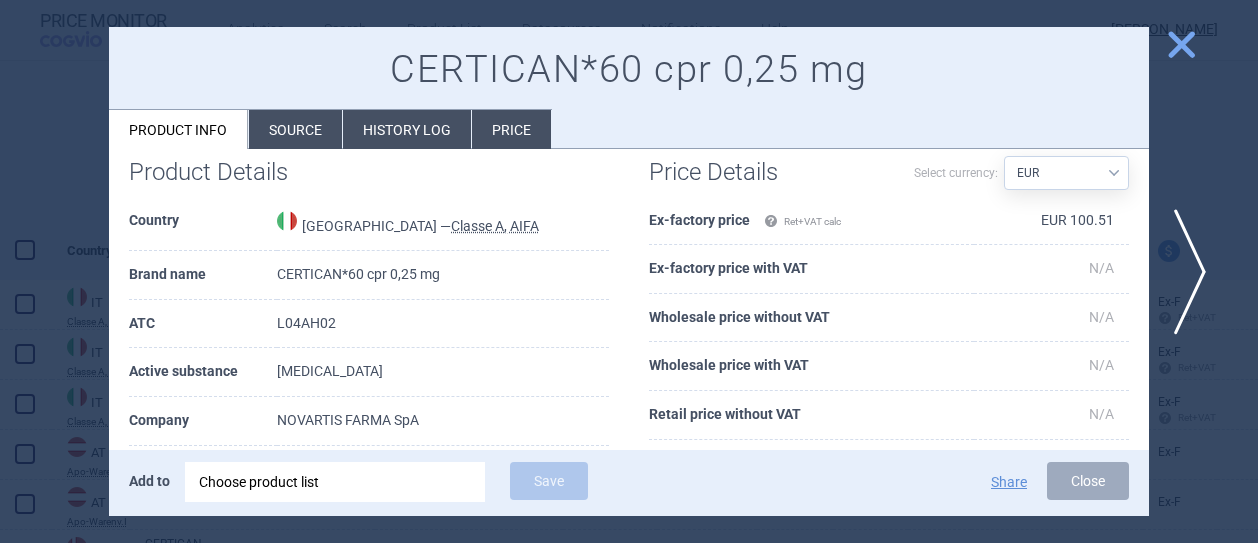 scroll, scrollTop: 0, scrollLeft: 0, axis: both 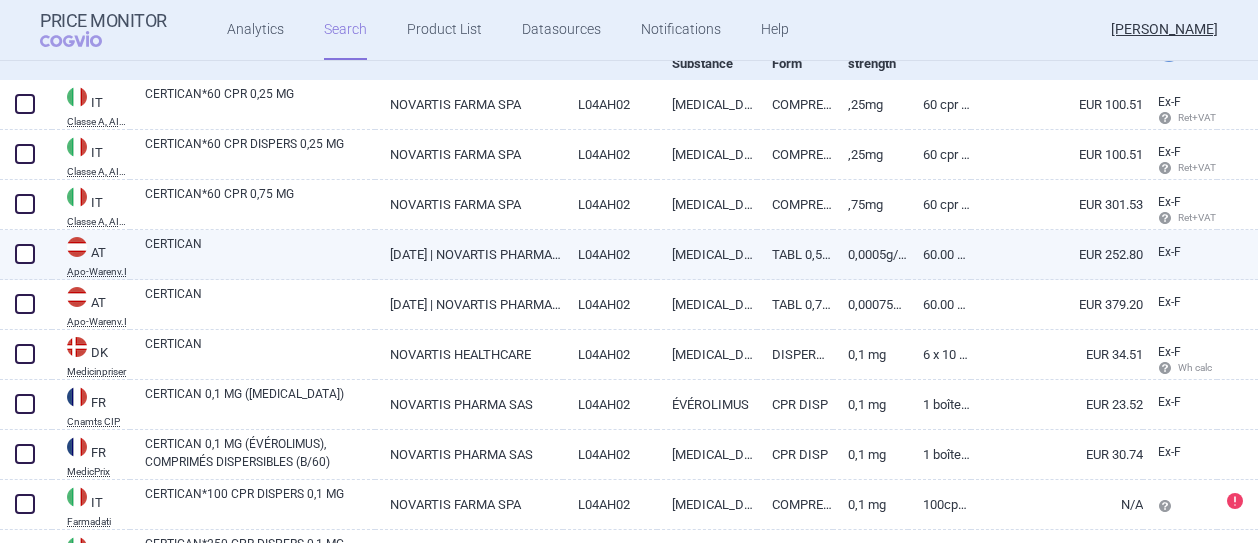 click on "CERTICAN" at bounding box center [260, 253] 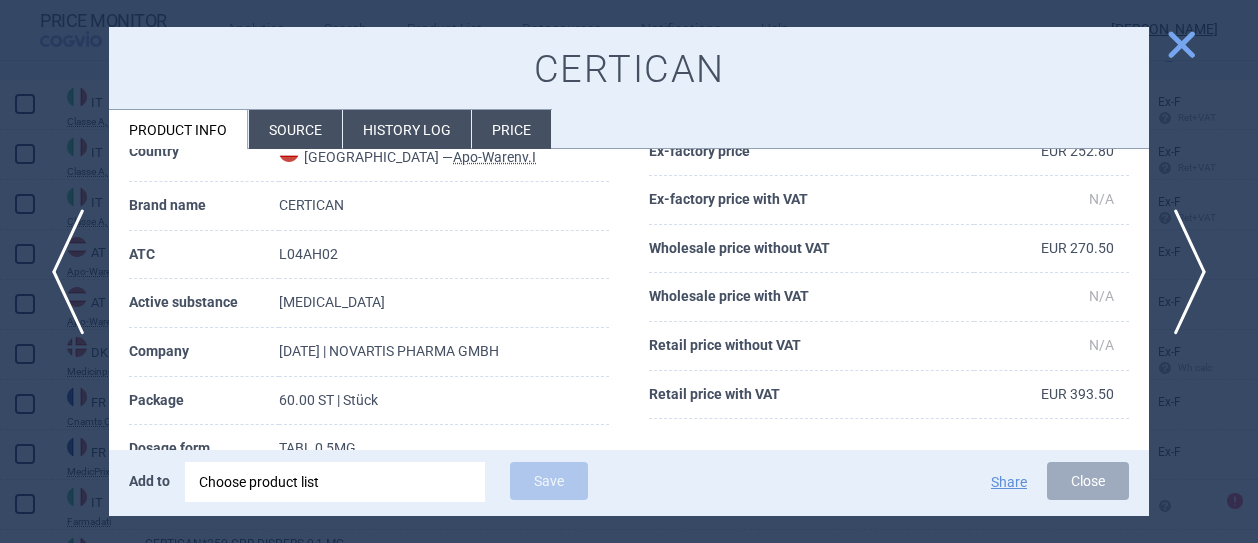 scroll, scrollTop: 200, scrollLeft: 0, axis: vertical 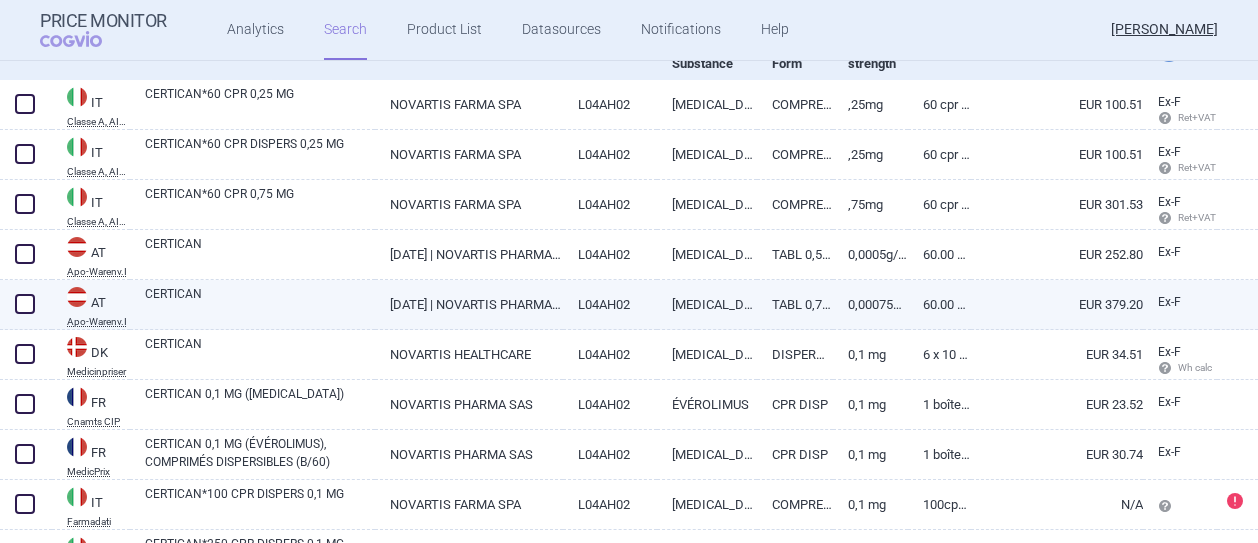 click on "CERTICAN" at bounding box center (260, 303) 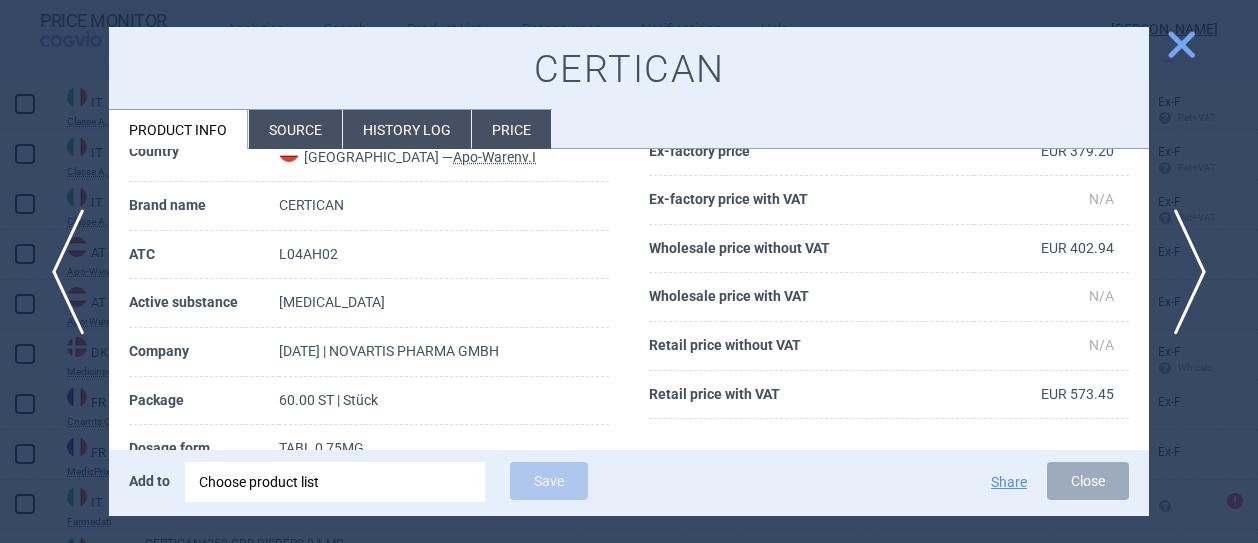 scroll, scrollTop: 200, scrollLeft: 0, axis: vertical 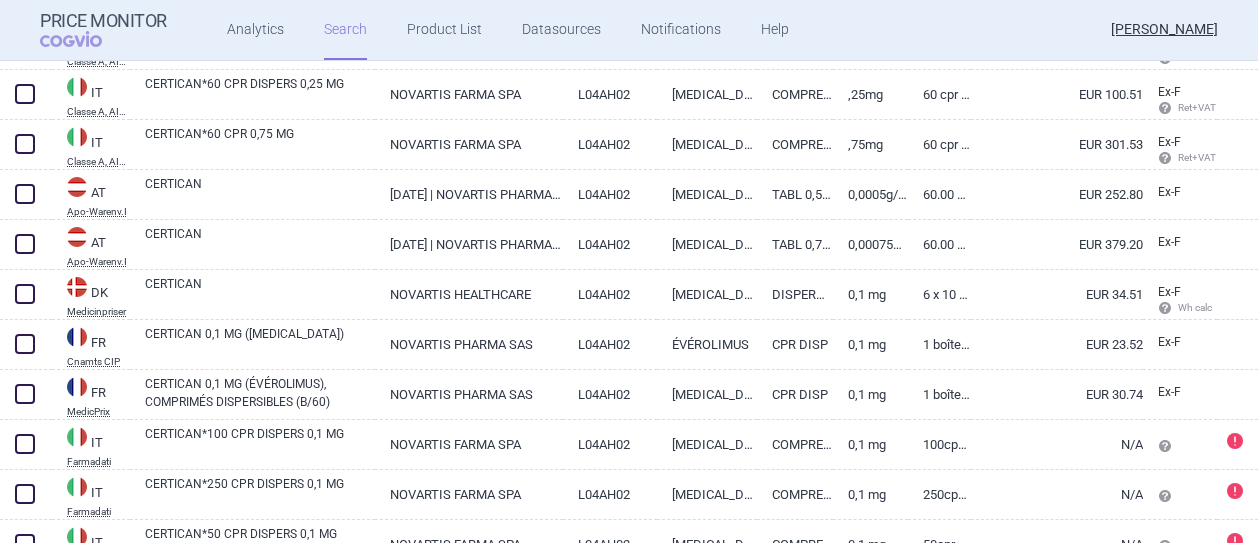 select on "mah" 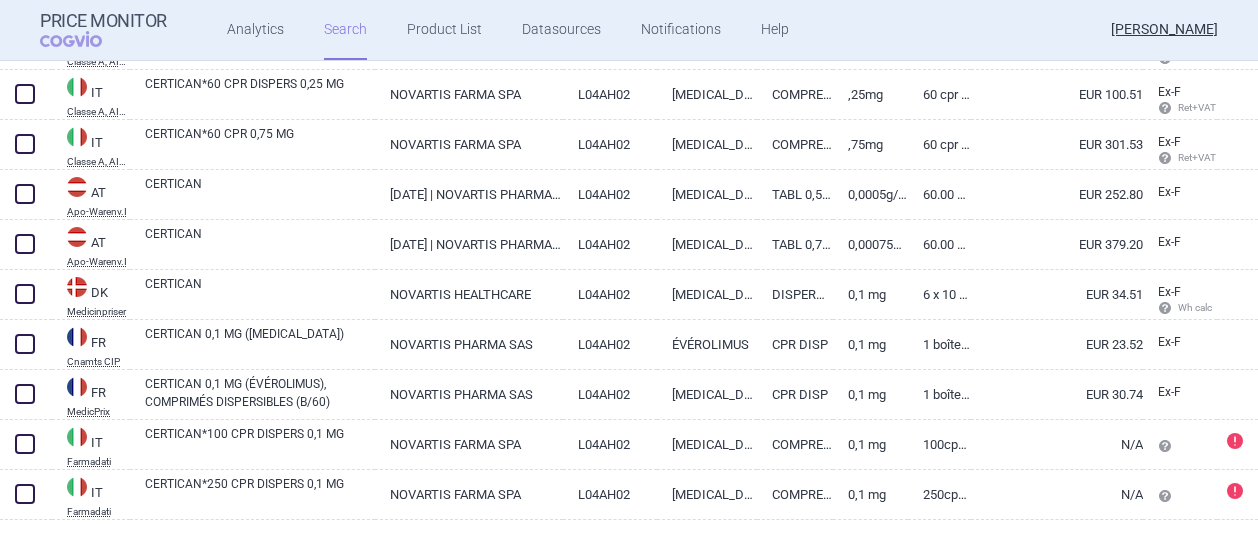scroll, scrollTop: 260, scrollLeft: 0, axis: vertical 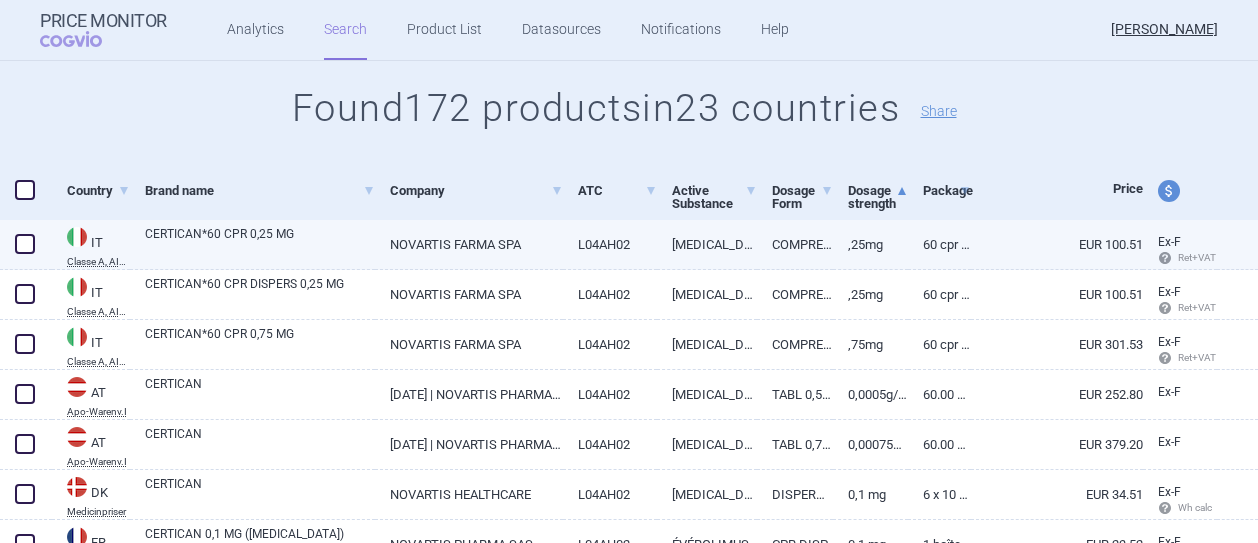 click at bounding box center (25, 244) 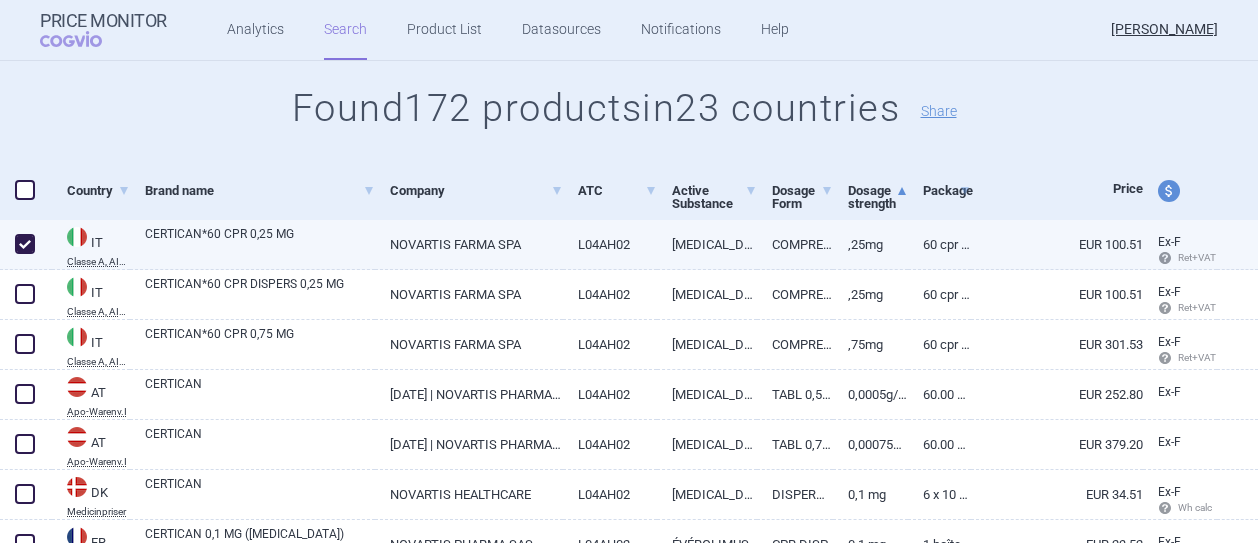 checkbox on "true" 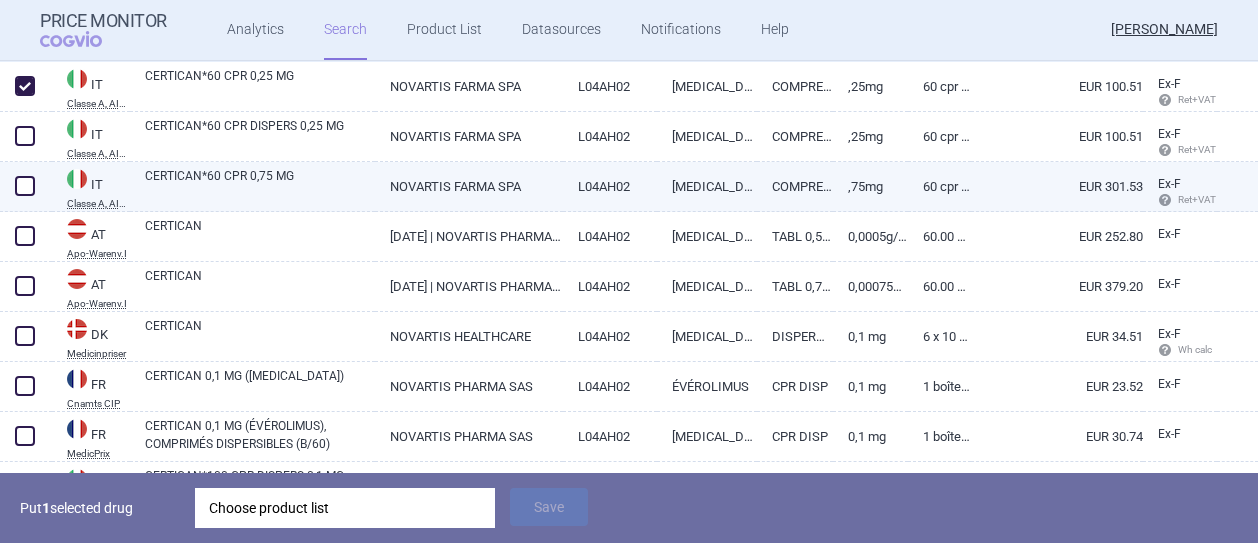 scroll, scrollTop: 460, scrollLeft: 0, axis: vertical 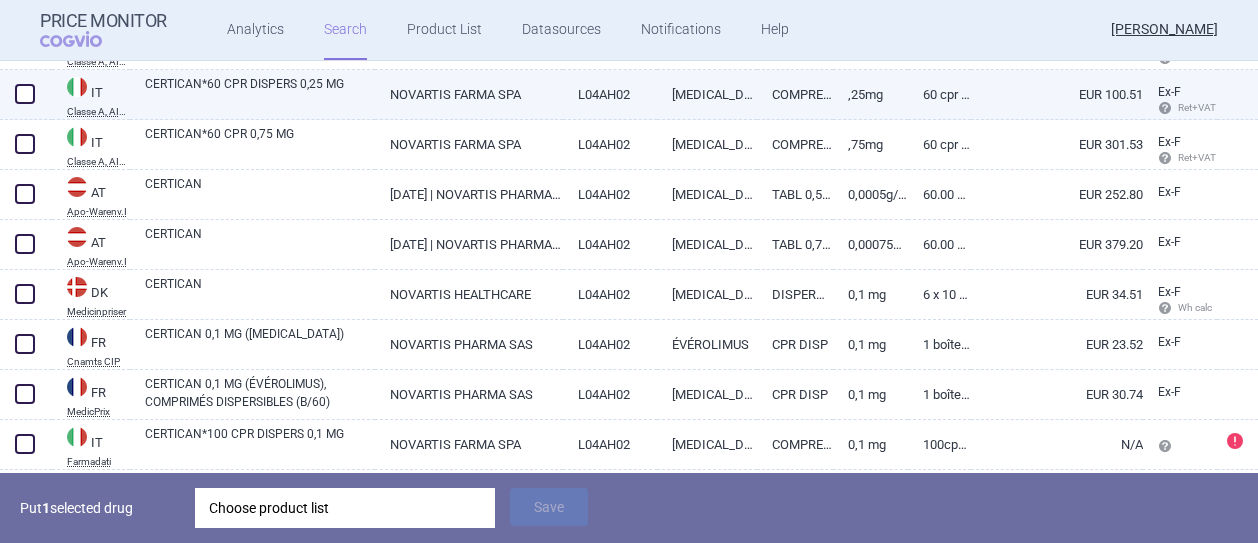 click at bounding box center (25, 94) 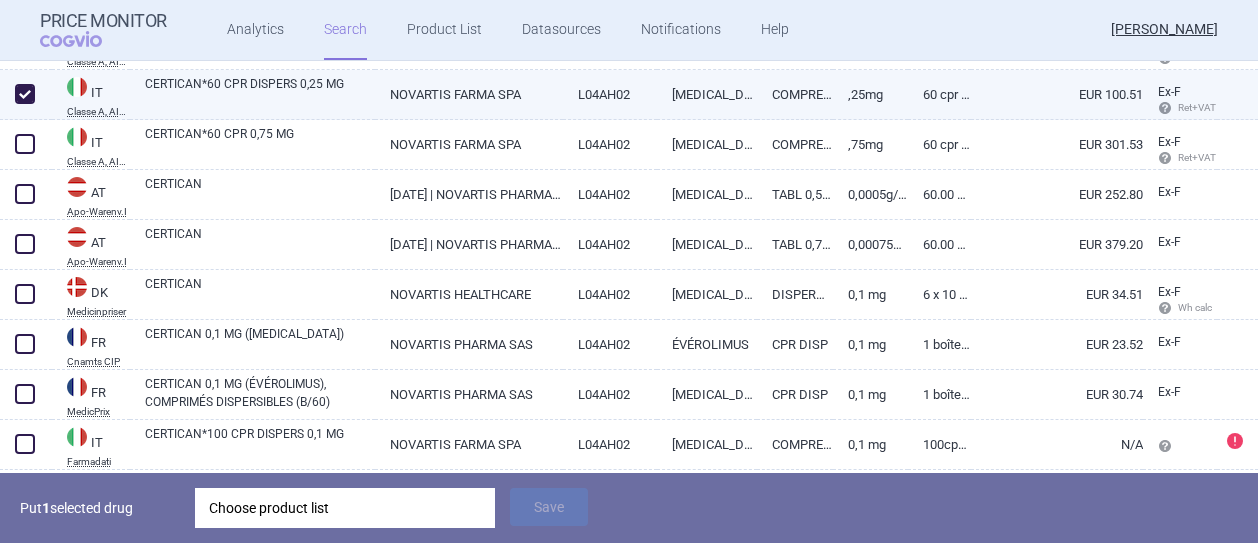 checkbox on "true" 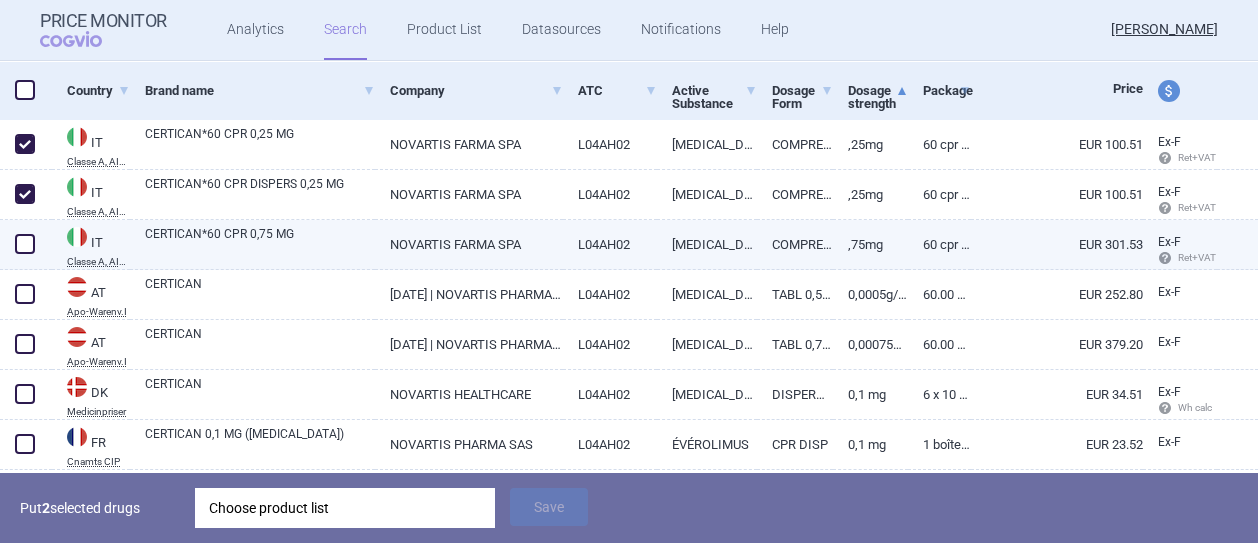 select on "mah" 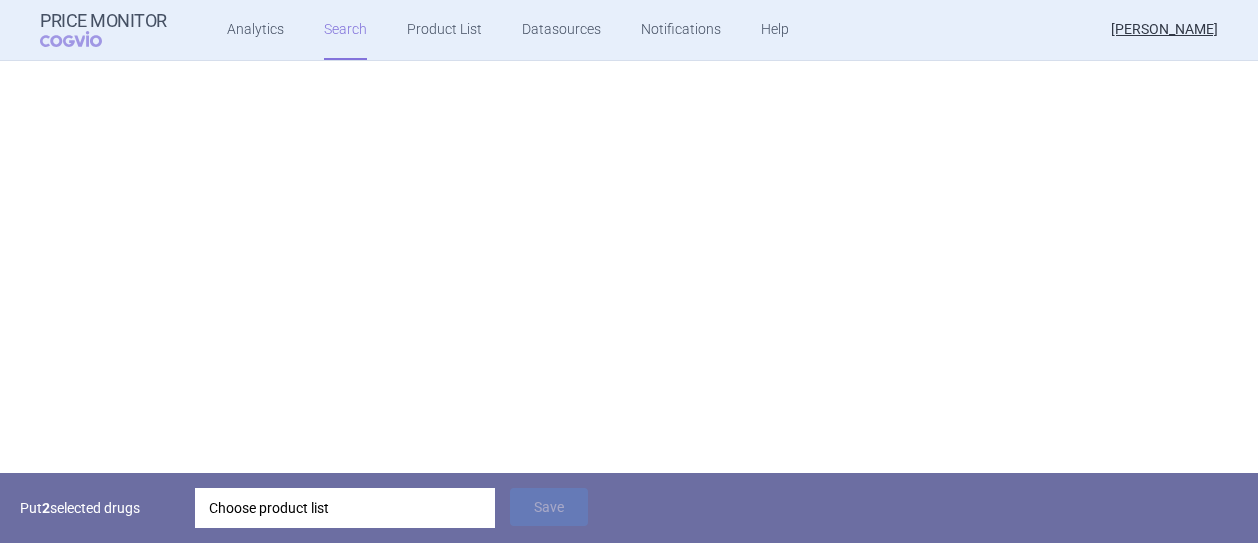 scroll, scrollTop: 5072, scrollLeft: 0, axis: vertical 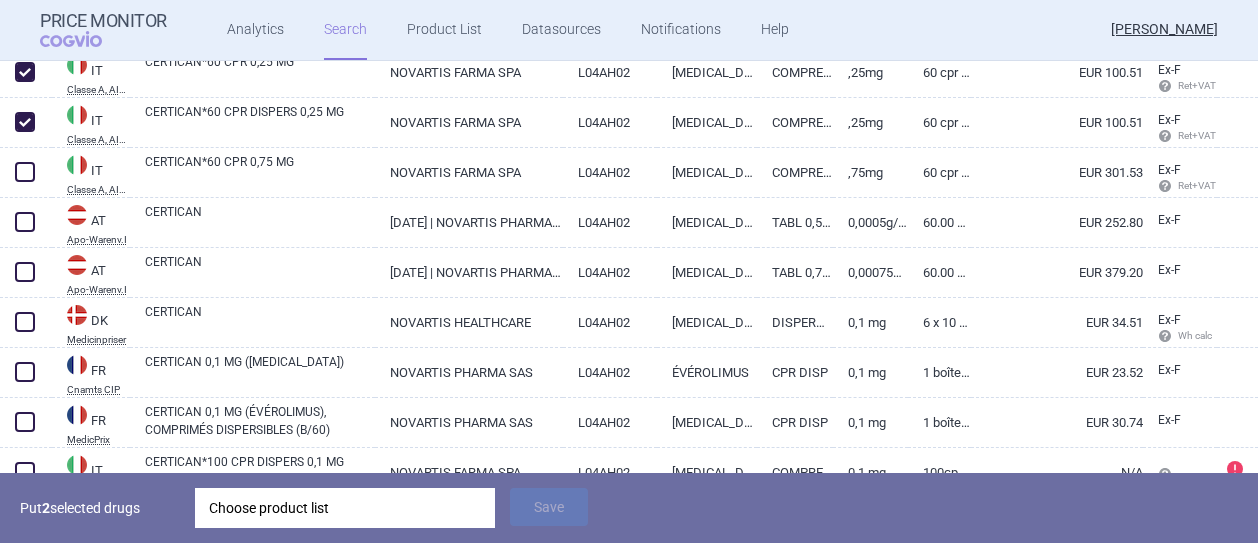 select on "mah" 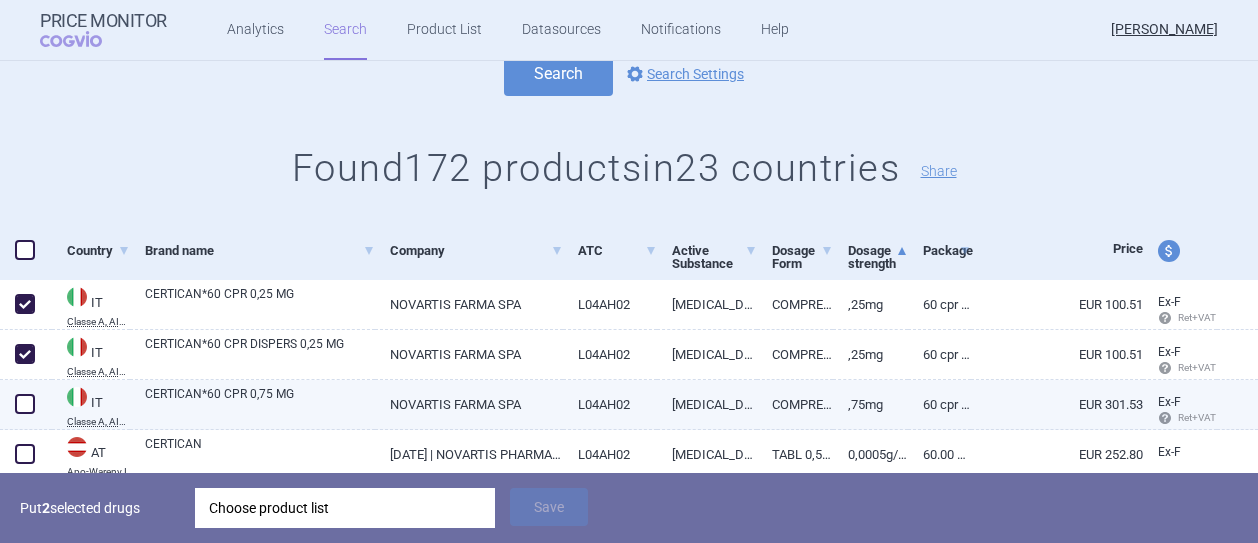 scroll, scrollTop: 300, scrollLeft: 0, axis: vertical 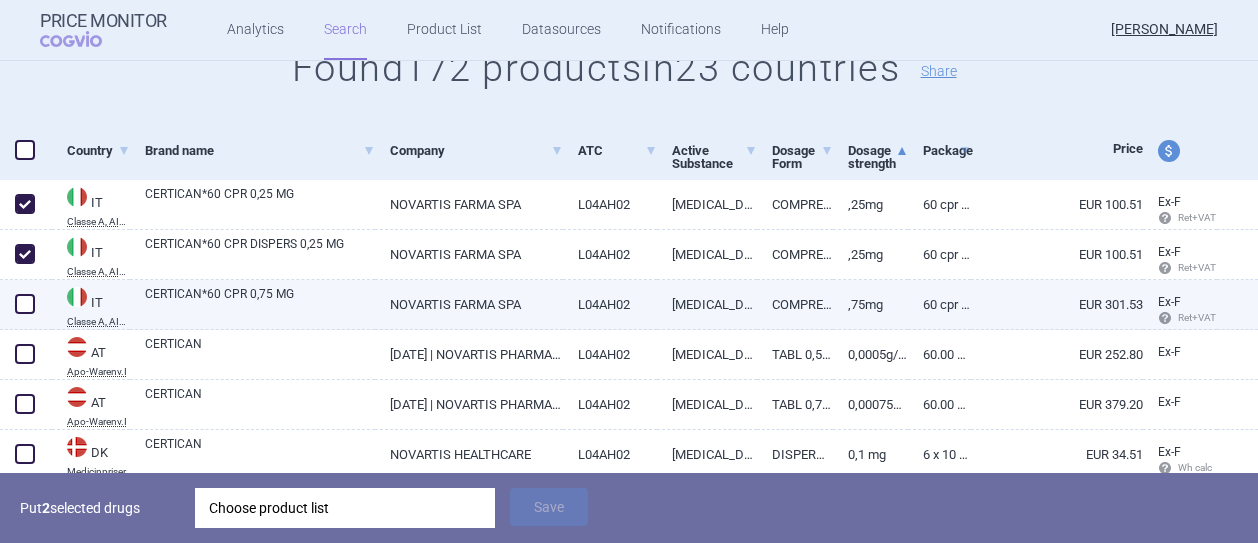 click at bounding box center [25, 304] 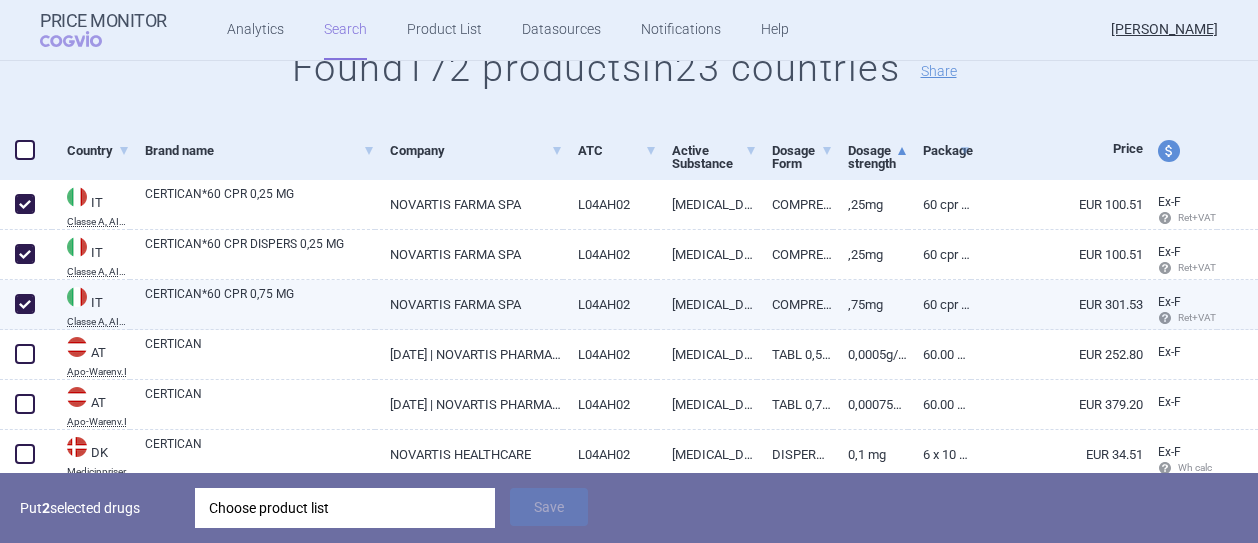 checkbox on "true" 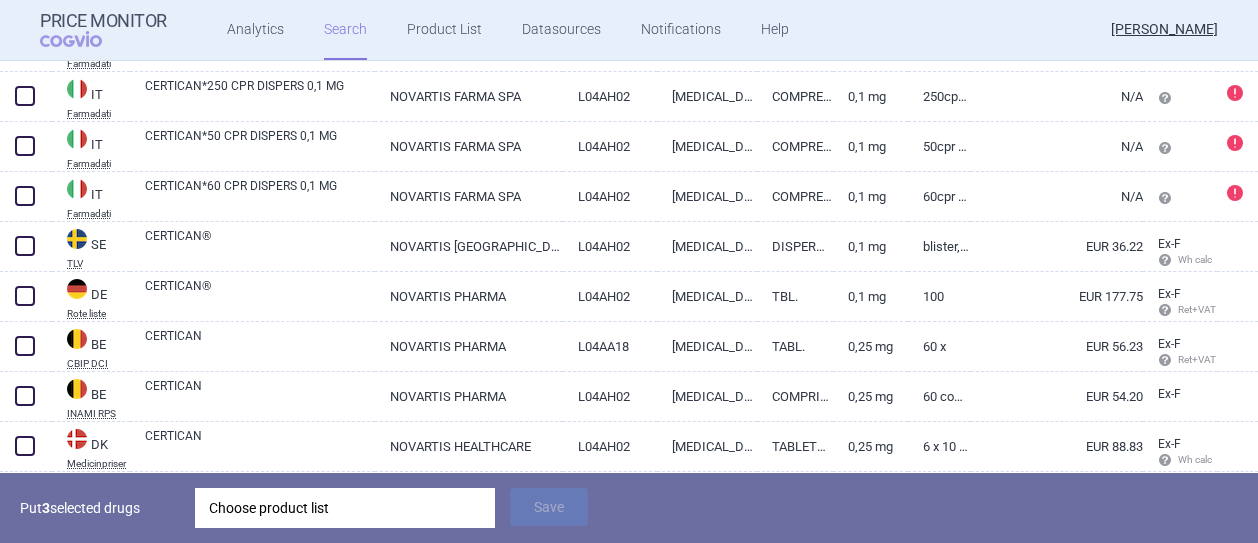 scroll, scrollTop: 900, scrollLeft: 0, axis: vertical 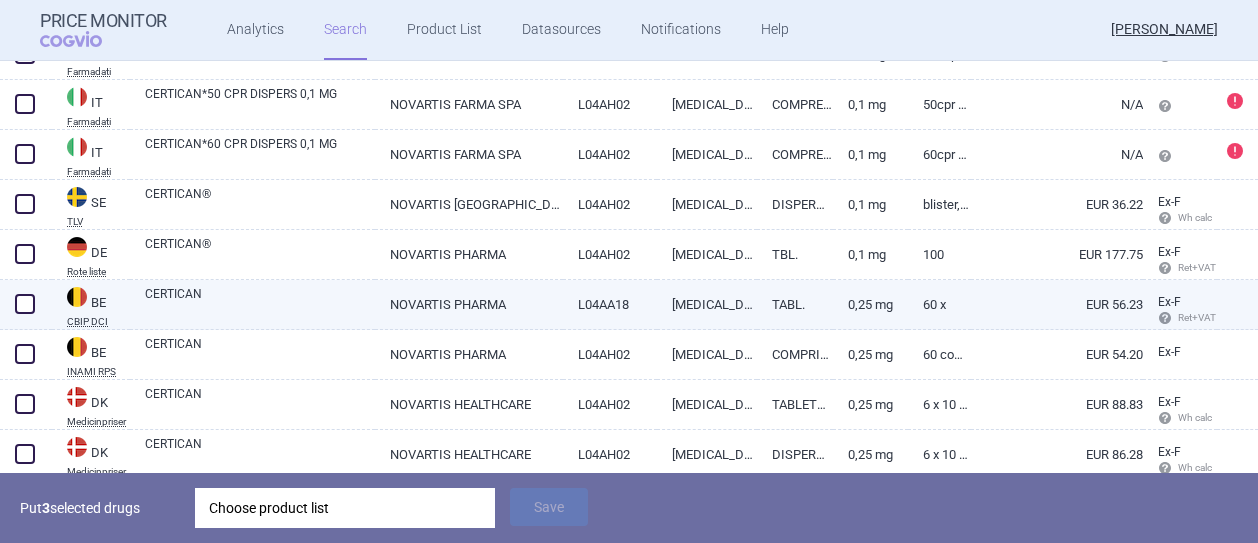 click at bounding box center (25, 304) 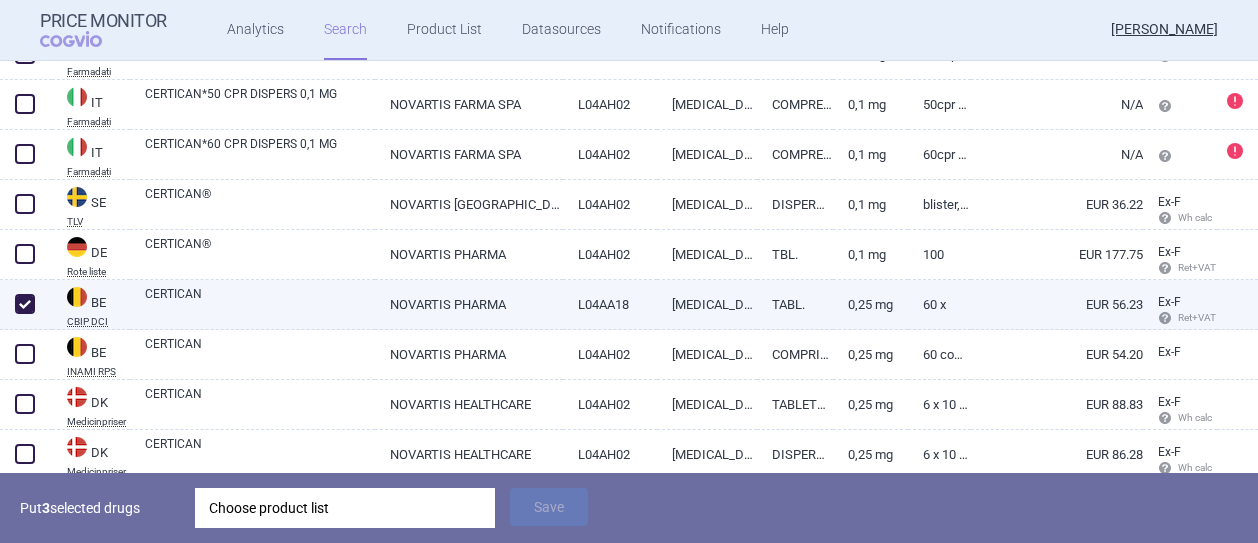 checkbox on "true" 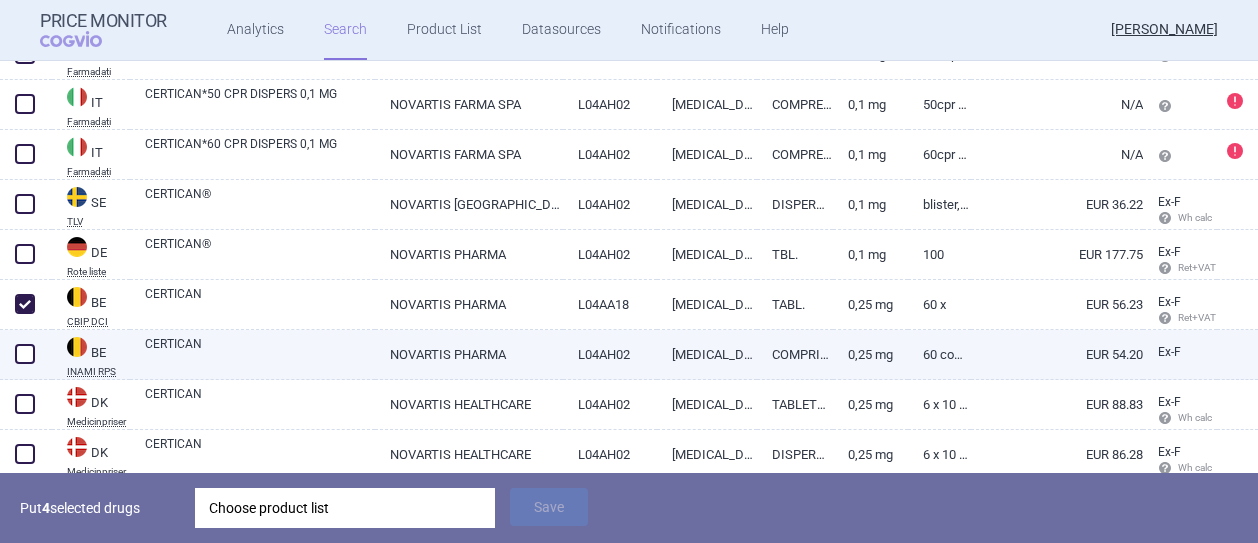click at bounding box center [25, 354] 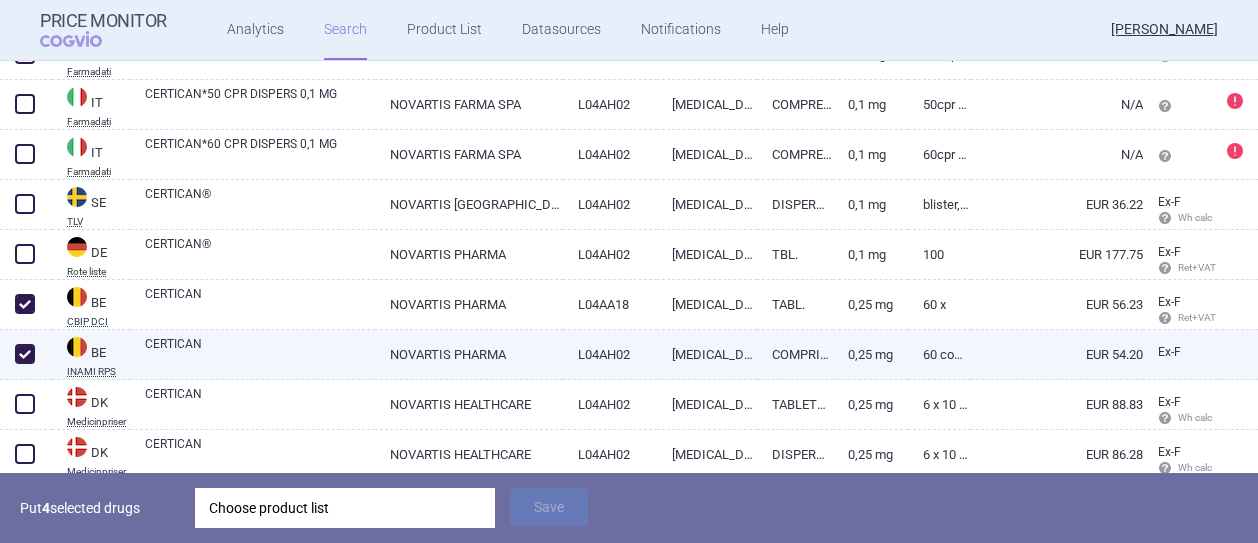 checkbox on "true" 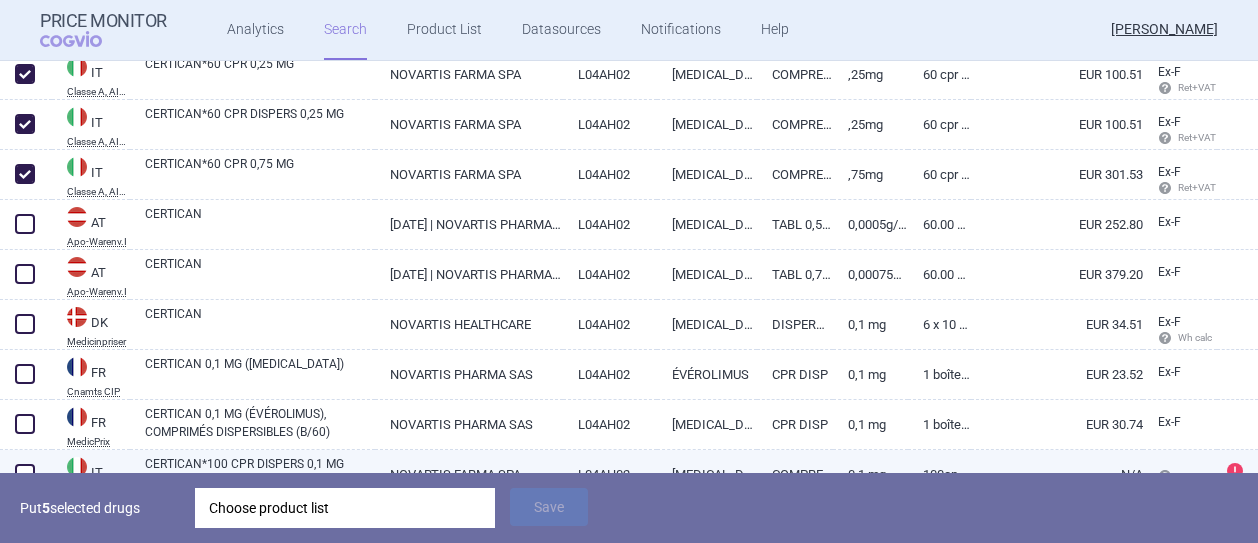 scroll, scrollTop: 400, scrollLeft: 0, axis: vertical 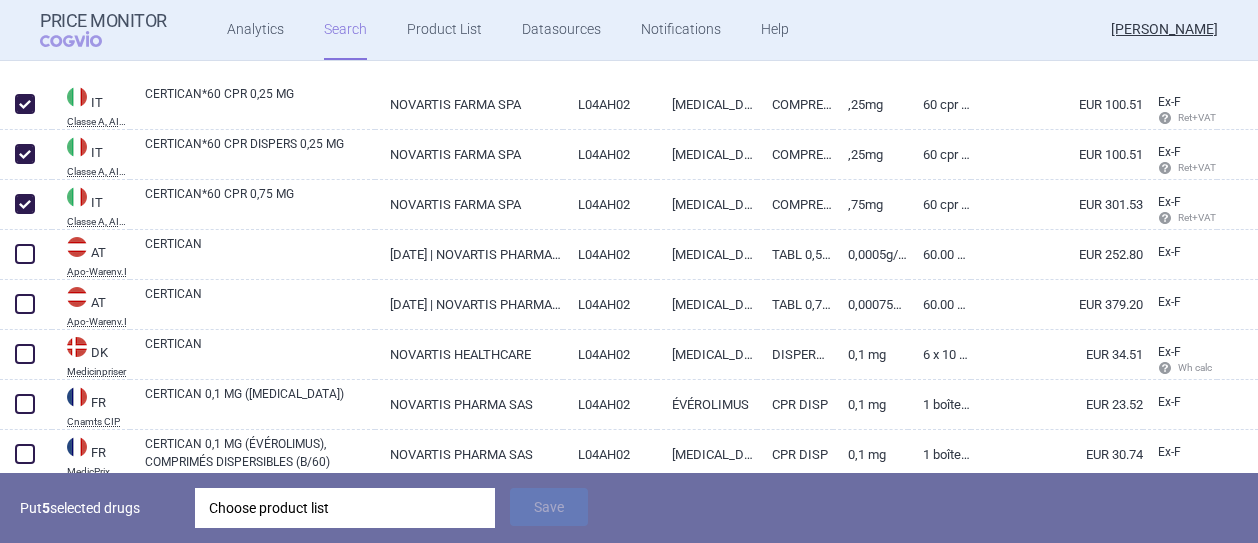 select on "mah" 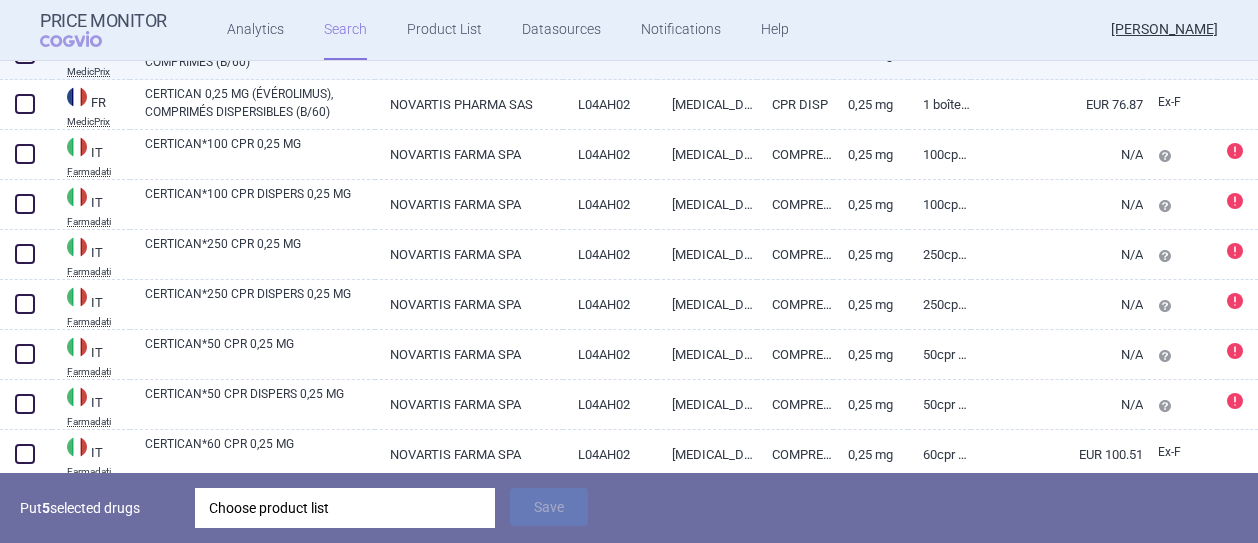 scroll, scrollTop: 1600, scrollLeft: 0, axis: vertical 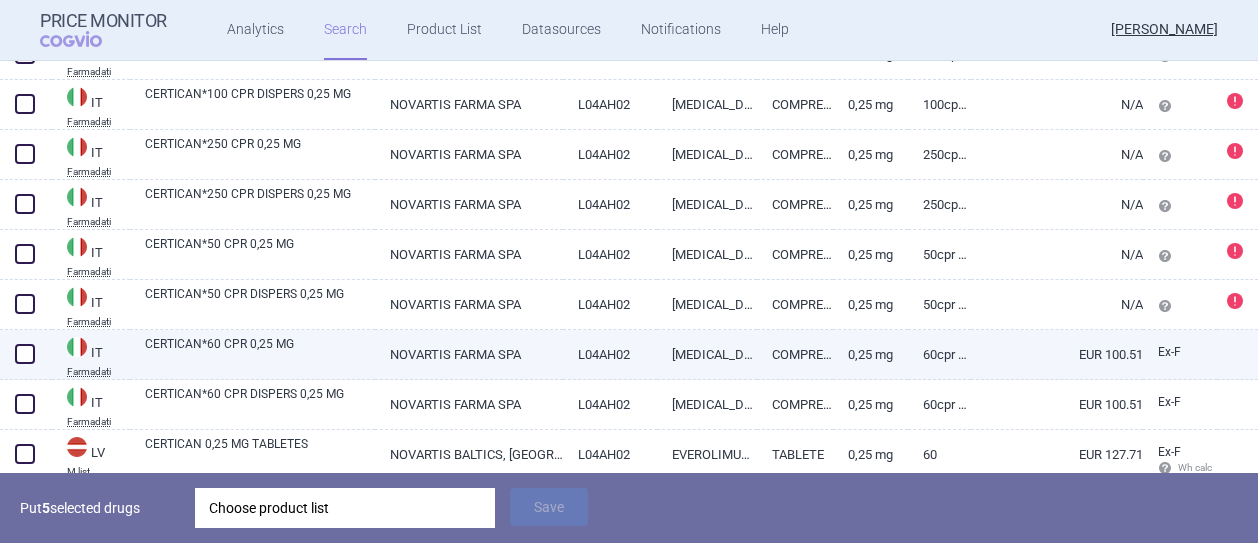 click at bounding box center (25, 354) 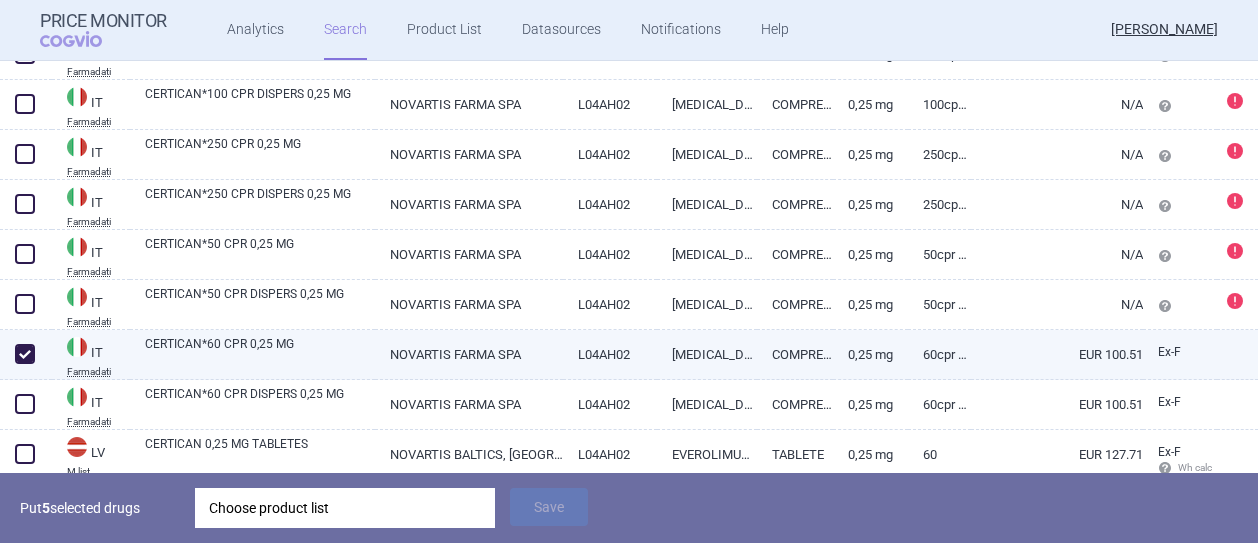 checkbox on "true" 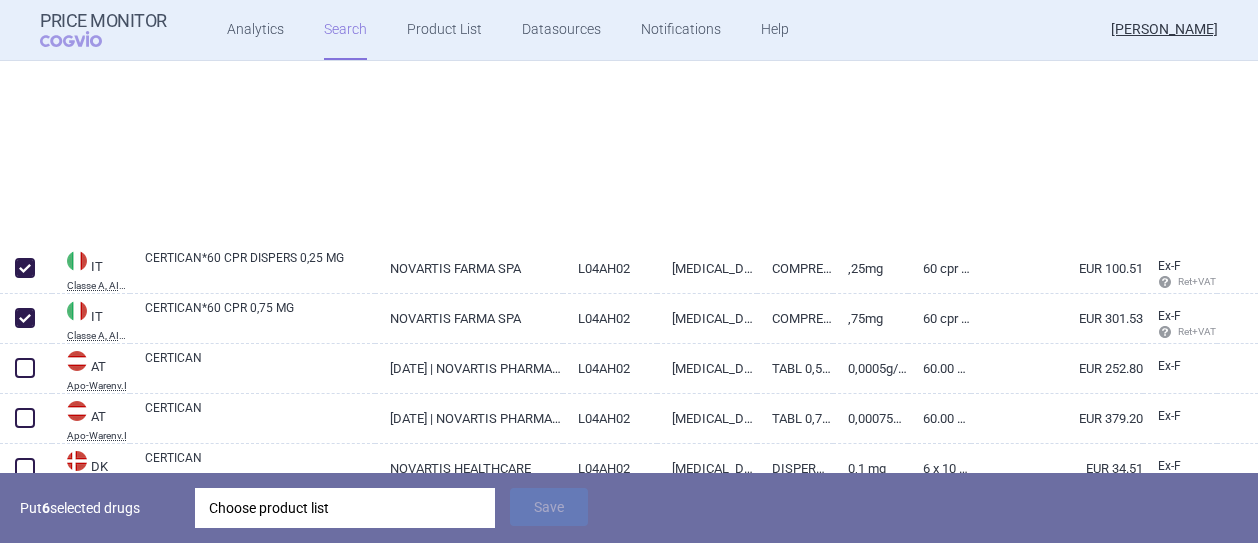select on "mah" 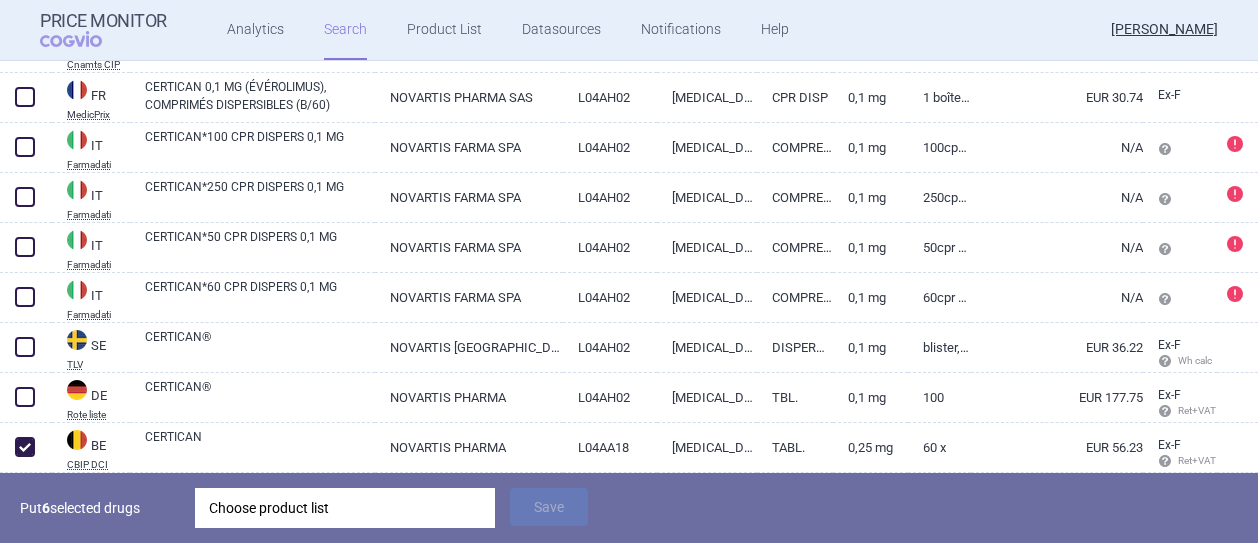 scroll, scrollTop: 800, scrollLeft: 0, axis: vertical 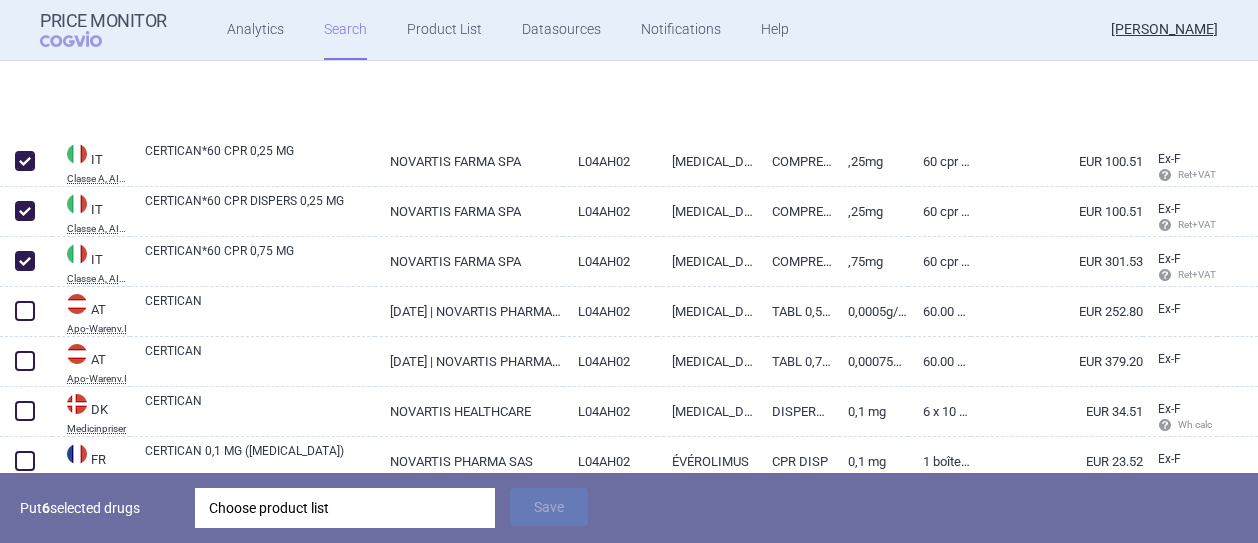 select on "mah" 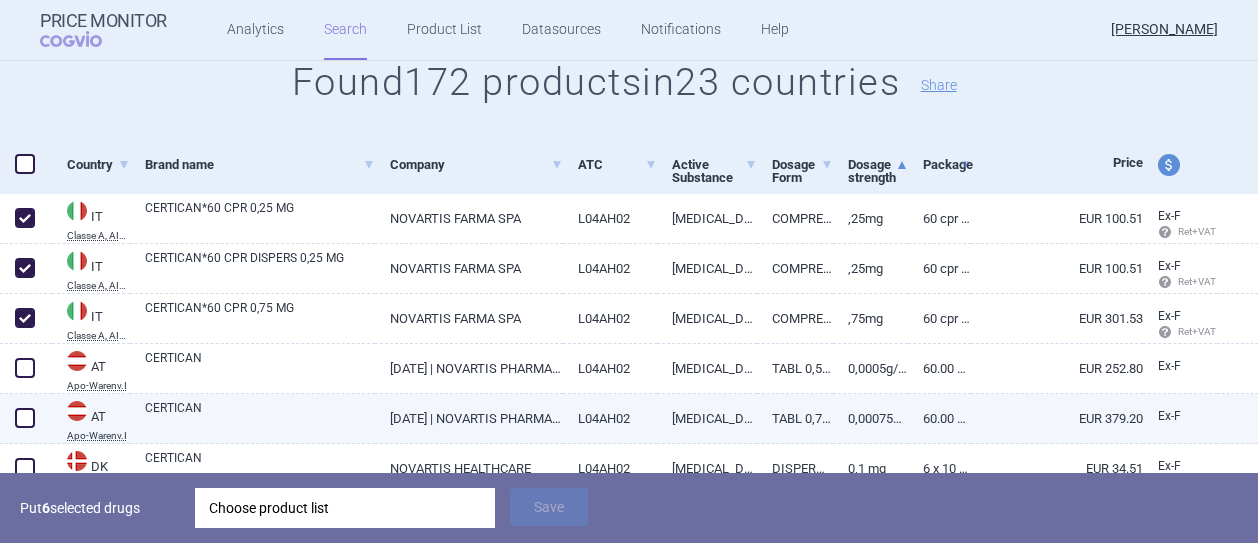 scroll, scrollTop: 300, scrollLeft: 0, axis: vertical 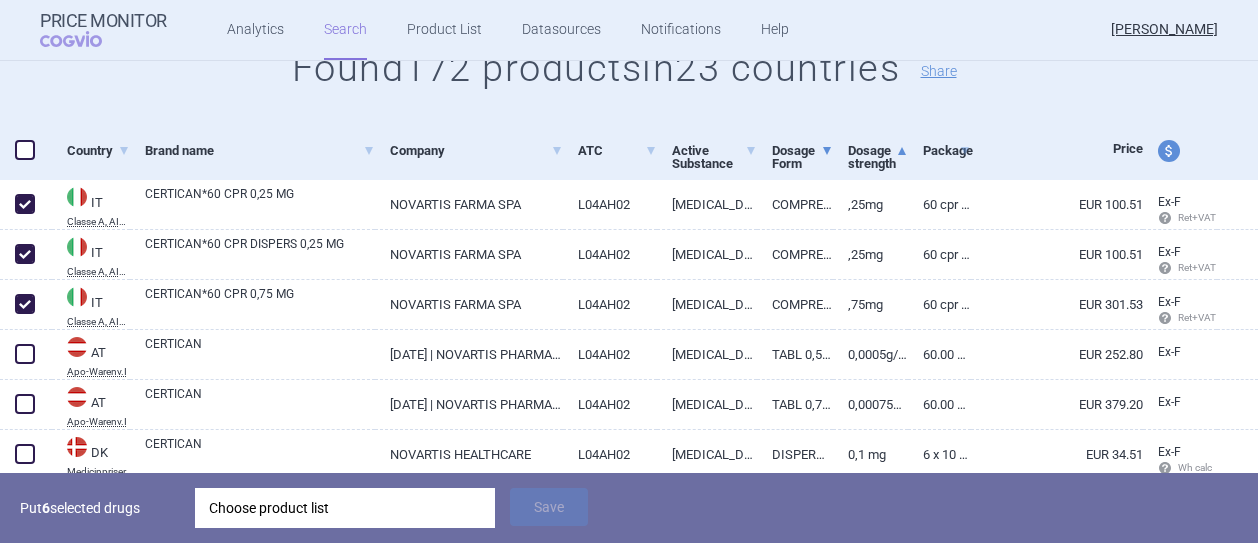 click on "Dosage Form" at bounding box center (802, 157) 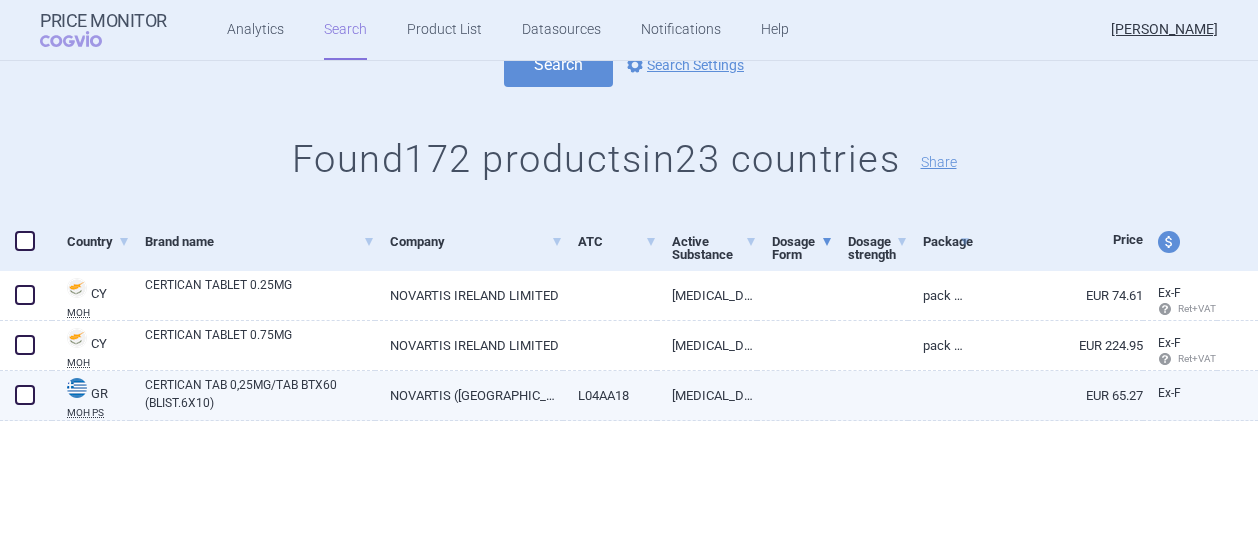 scroll, scrollTop: 0, scrollLeft: 0, axis: both 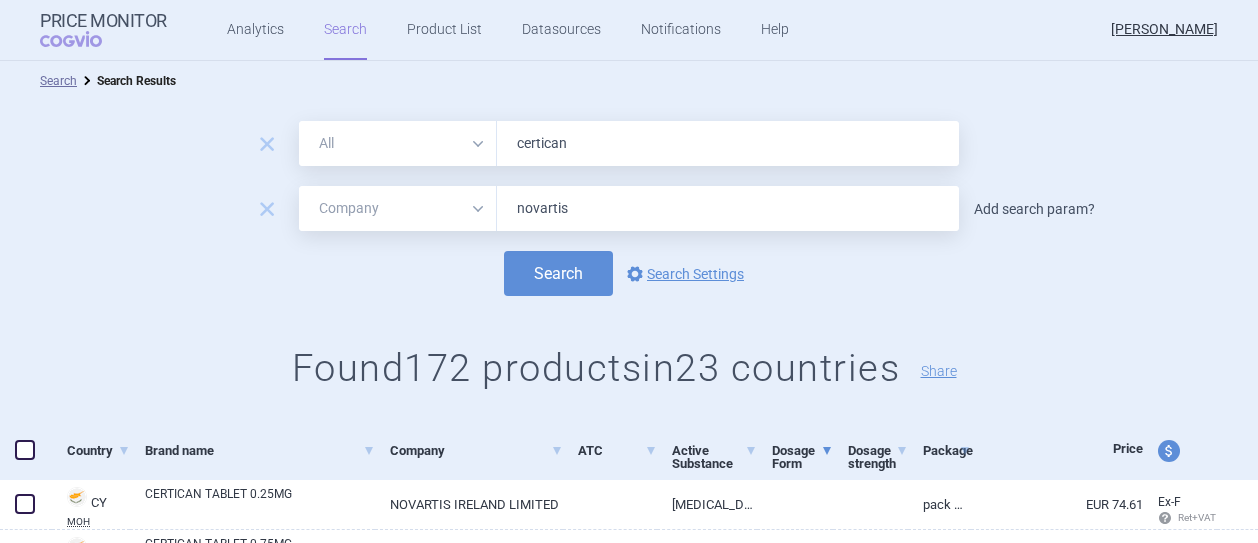 click on "Add search param?" at bounding box center [1034, 209] 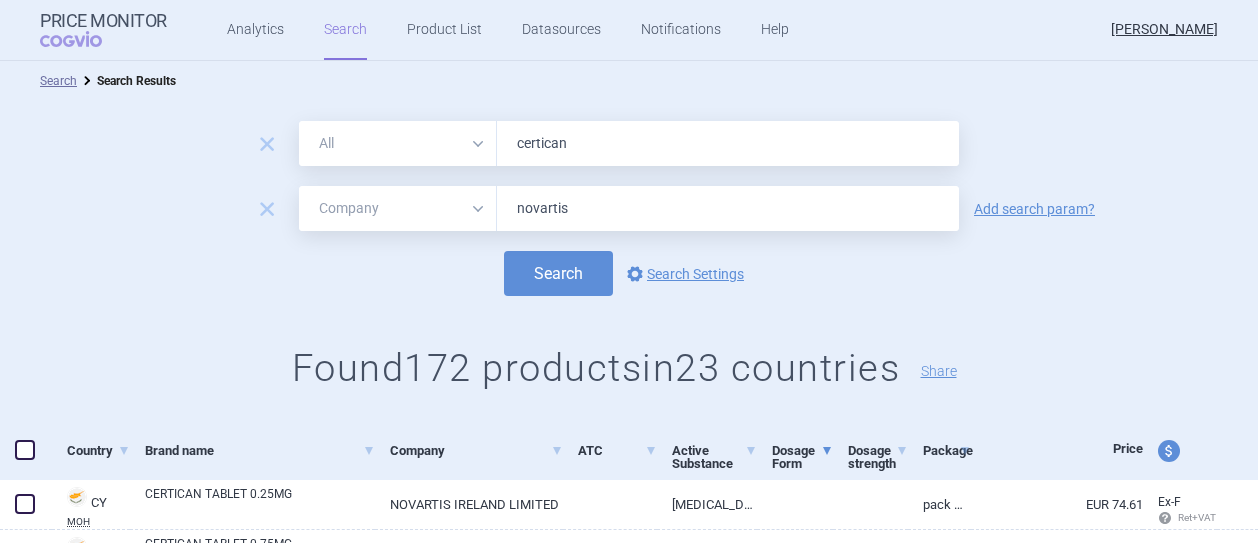 select on "brandName" 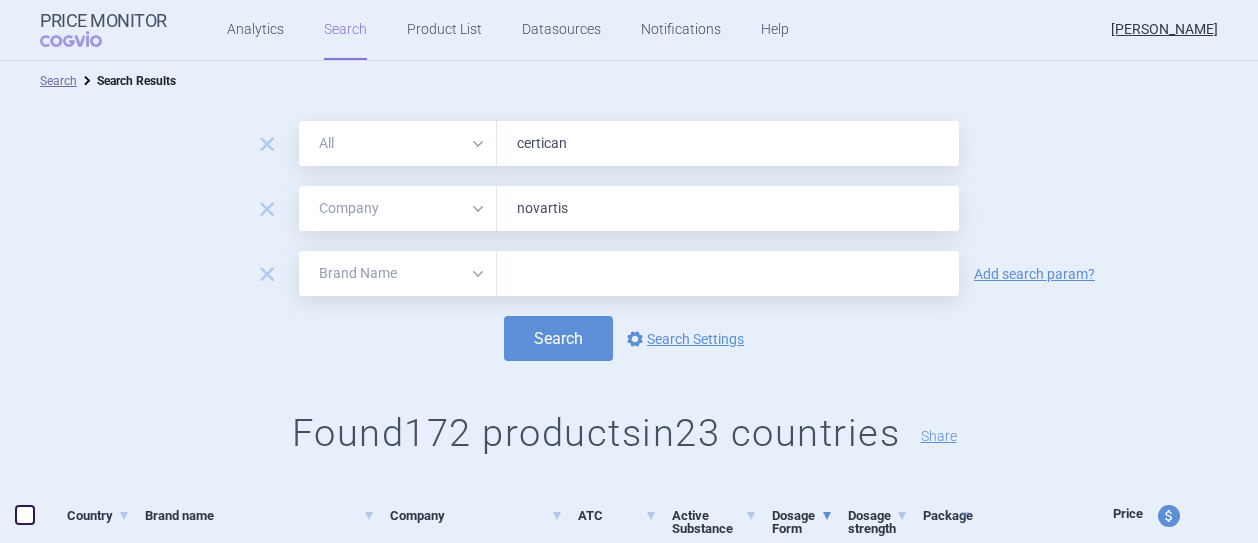 click on "All Brand Name ATC Company Active Substance Country Newer than" at bounding box center [398, 273] 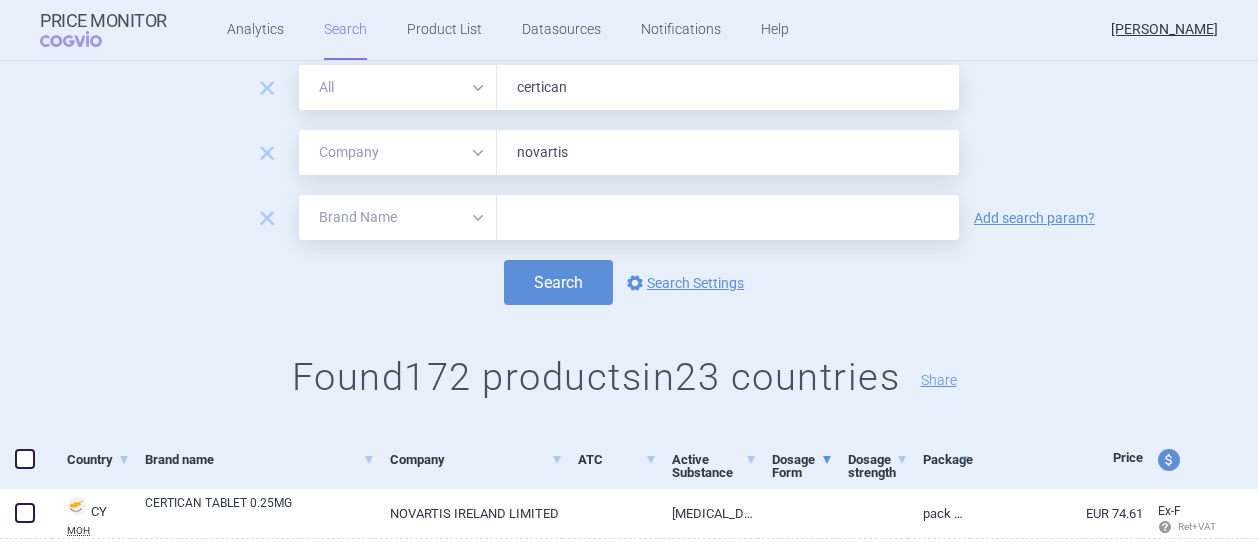 scroll, scrollTop: 200, scrollLeft: 0, axis: vertical 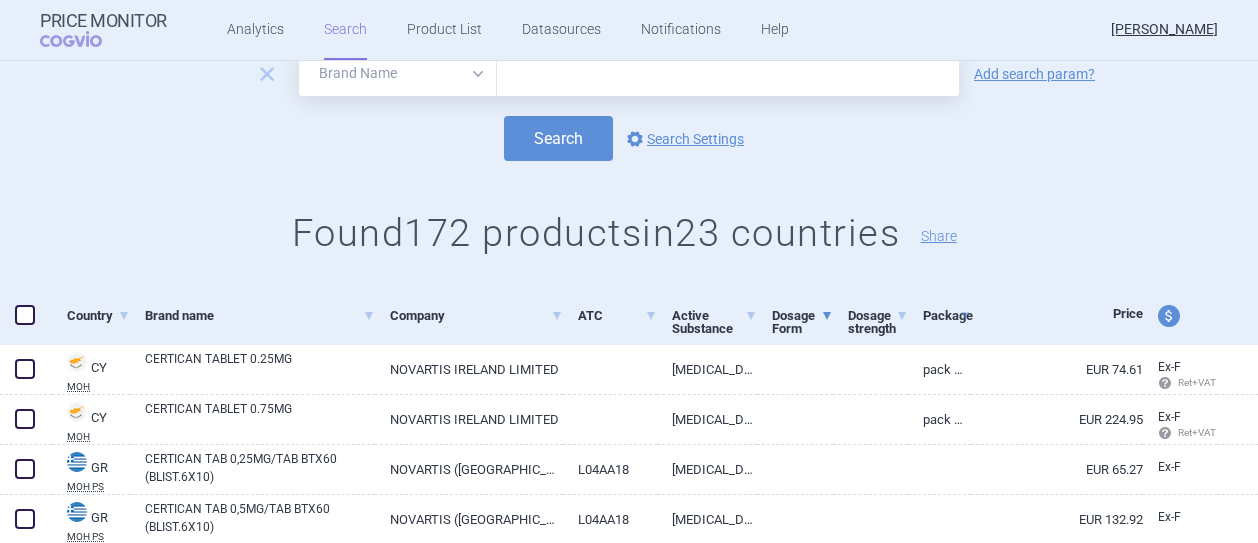 click at bounding box center (827, 316) 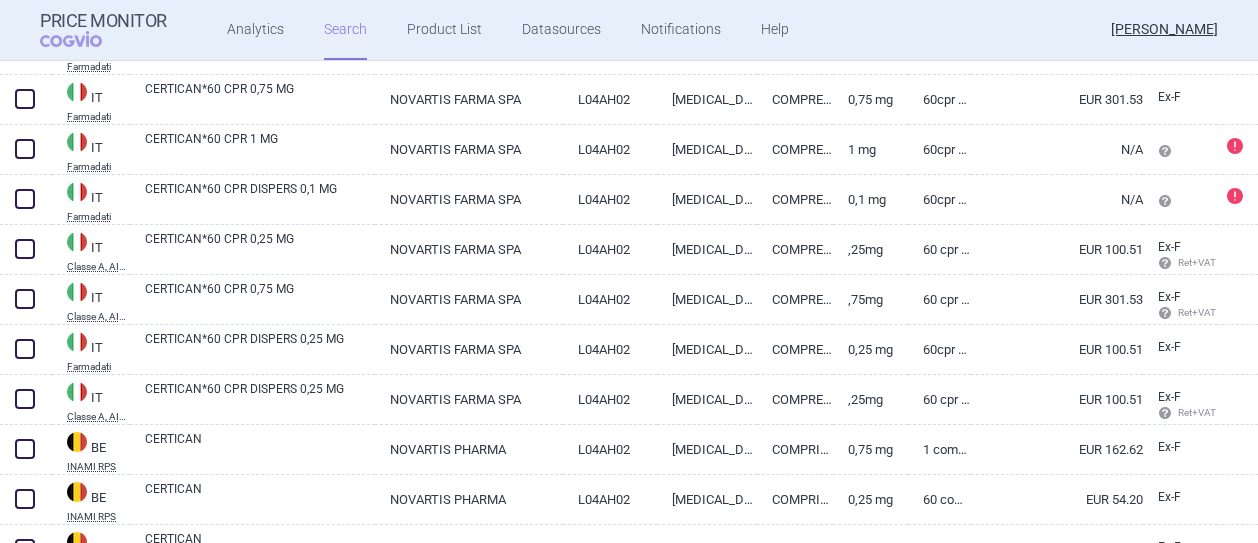 scroll, scrollTop: 2200, scrollLeft: 0, axis: vertical 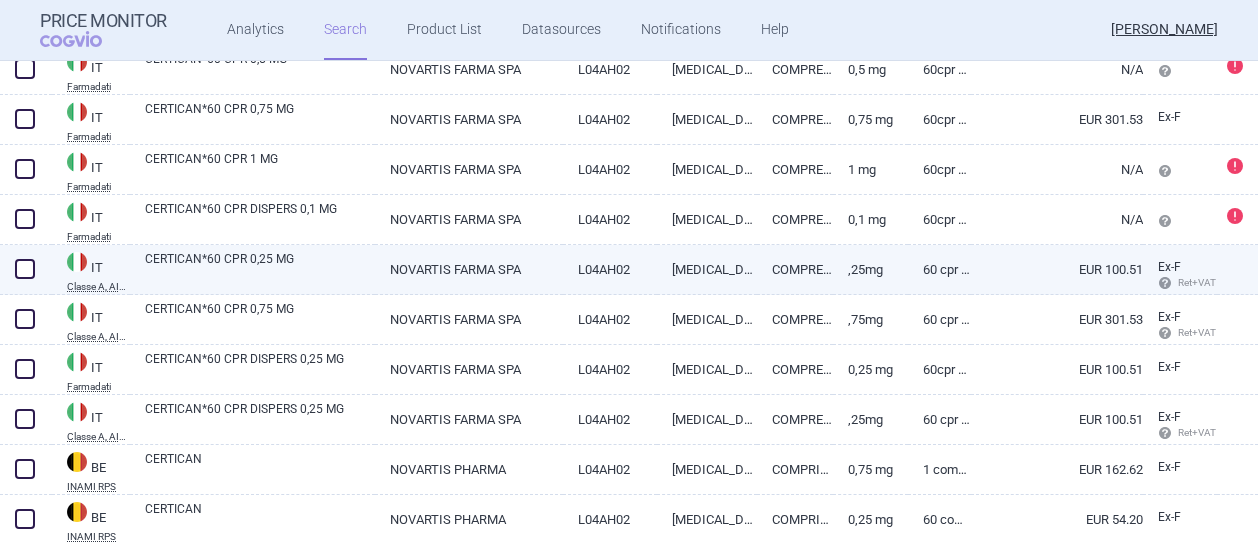 click on "CERTICAN*60 CPR 0,25 MG" at bounding box center [260, 268] 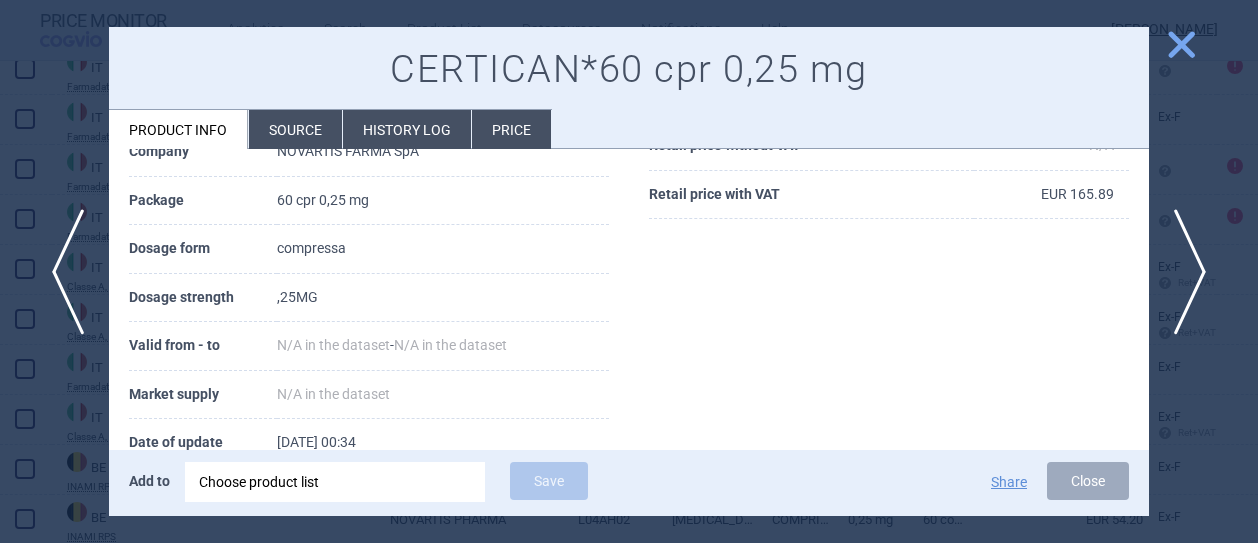 scroll, scrollTop: 0, scrollLeft: 0, axis: both 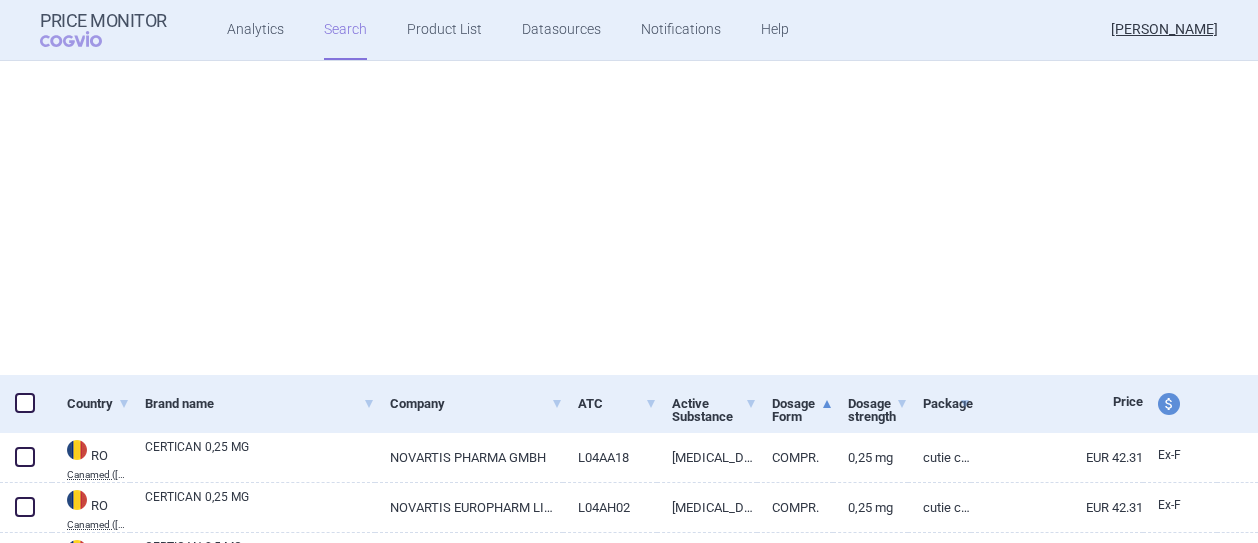 select on "mah" 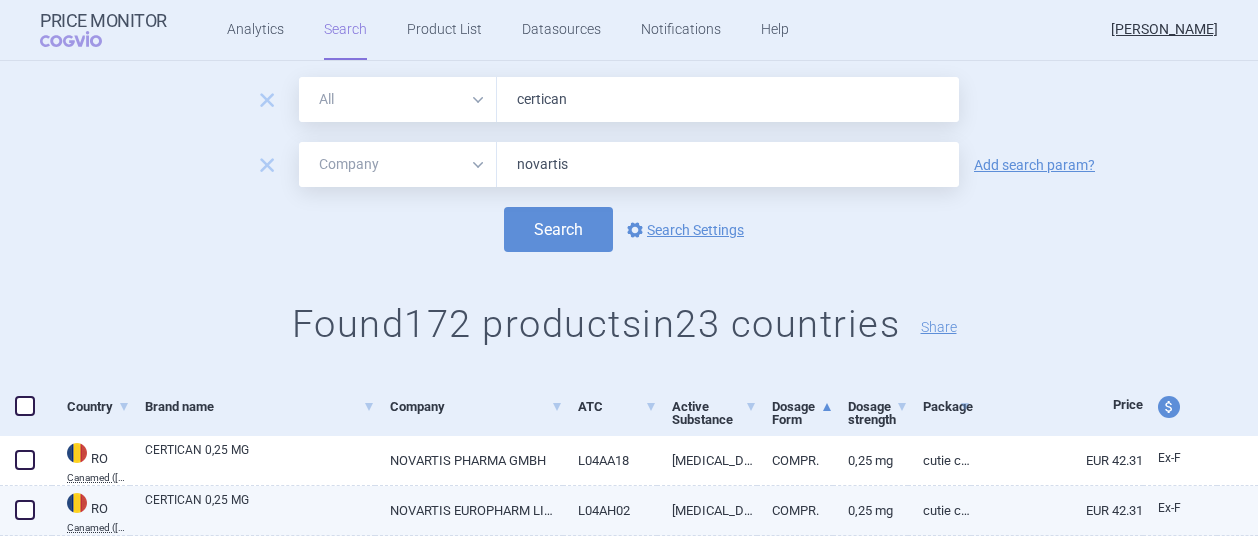 scroll, scrollTop: 0, scrollLeft: 0, axis: both 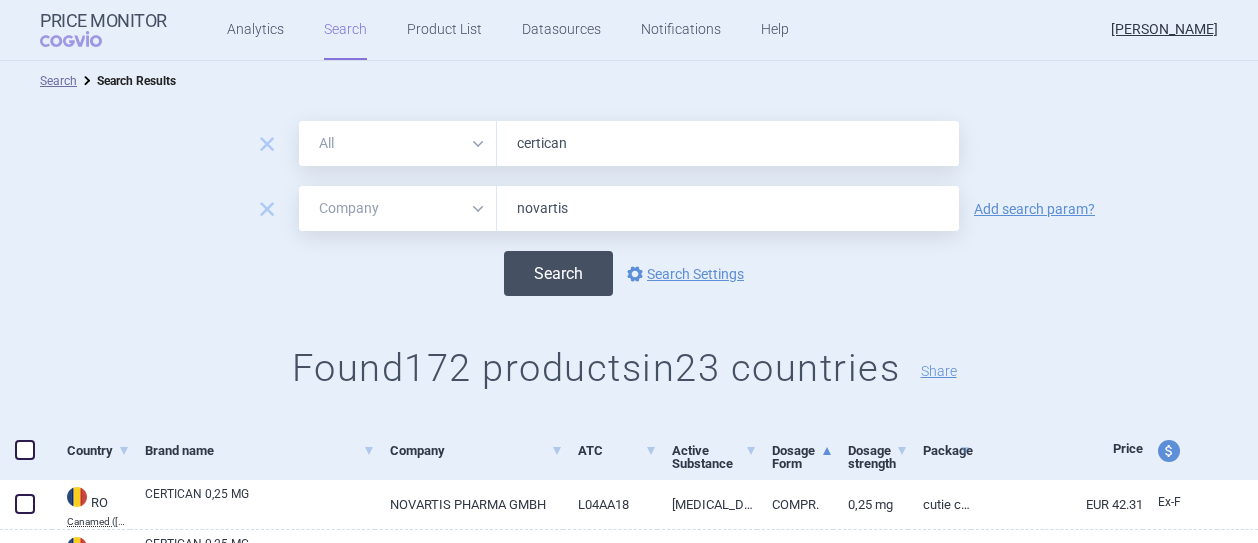 click on "Search" at bounding box center (558, 273) 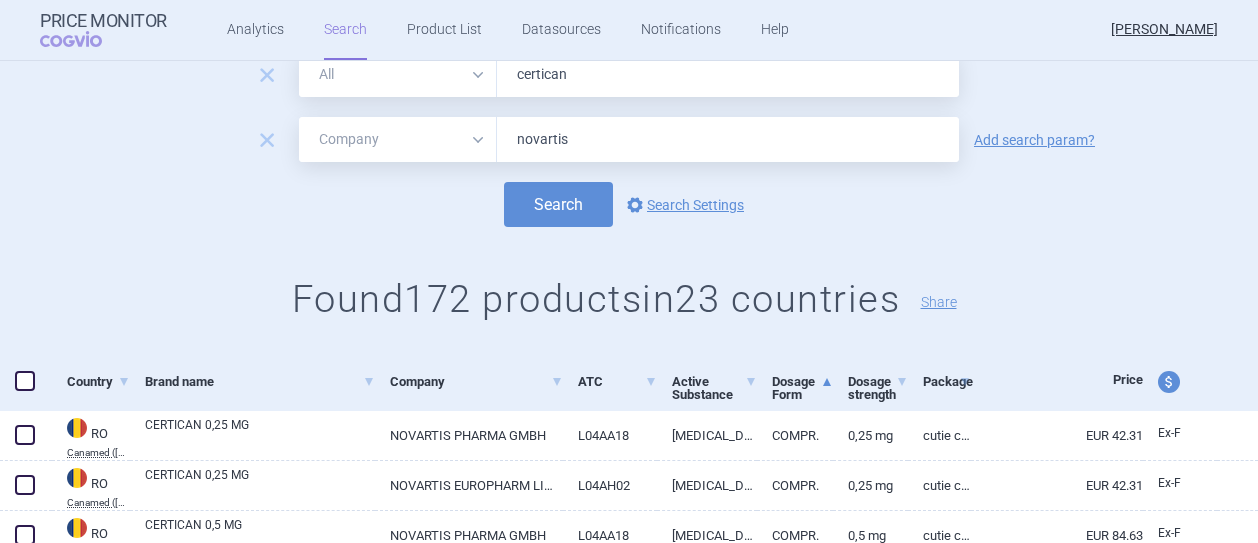 scroll, scrollTop: 100, scrollLeft: 0, axis: vertical 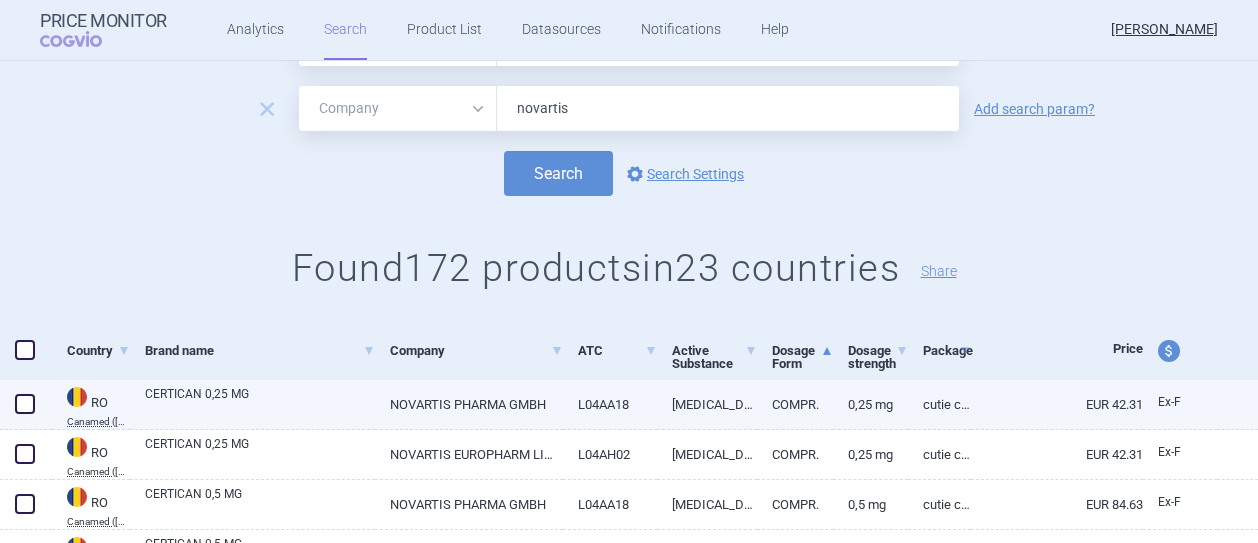 click on "Cutie cu blist. PA-Al-PVC/Al x 60 compr." at bounding box center [939, 404] 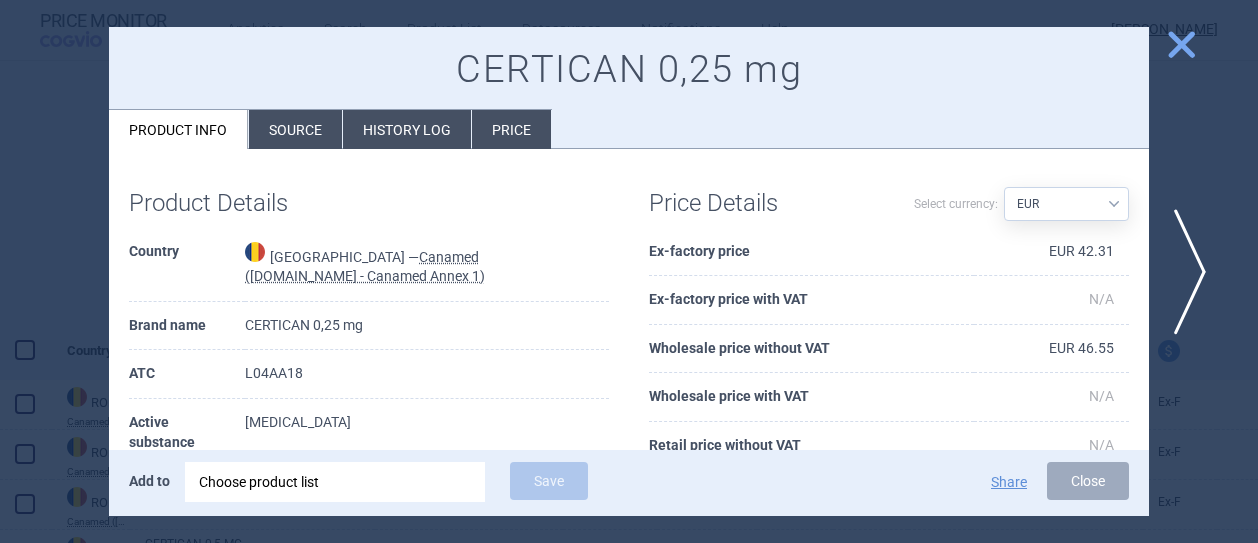 scroll, scrollTop: 200, scrollLeft: 0, axis: vertical 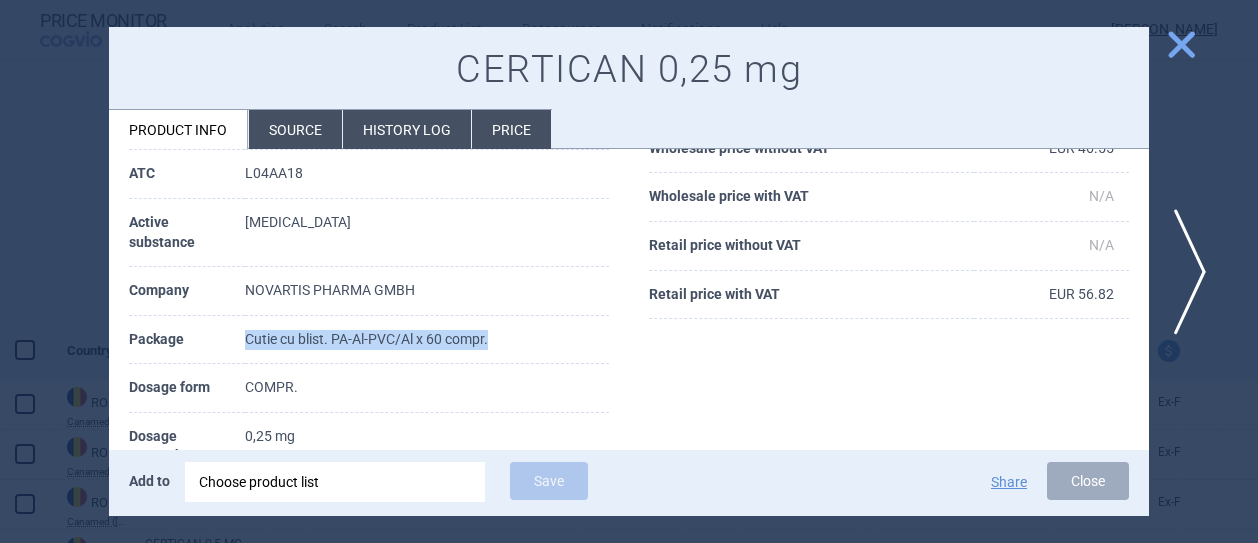 drag, startPoint x: 249, startPoint y: 339, endPoint x: 499, endPoint y: 331, distance: 250.12796 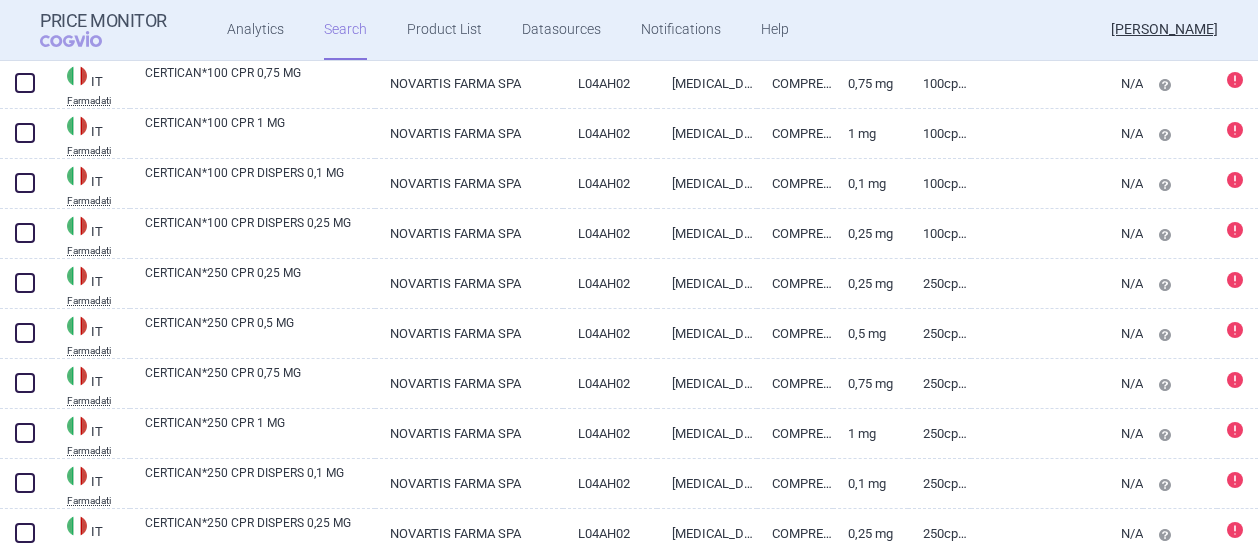 scroll, scrollTop: 1300, scrollLeft: 0, axis: vertical 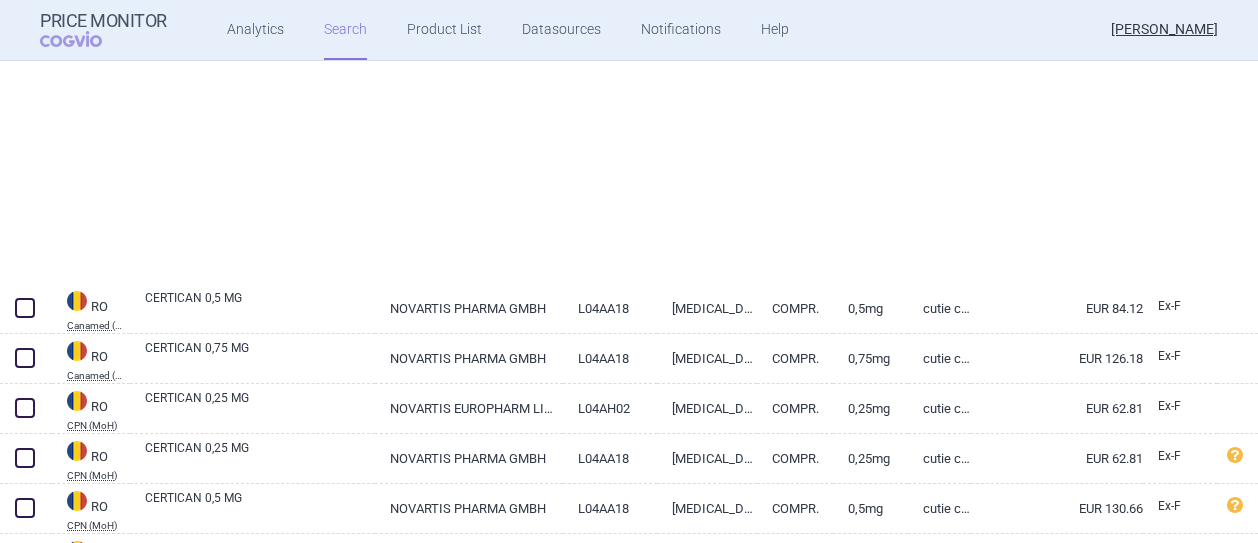 select on "mah" 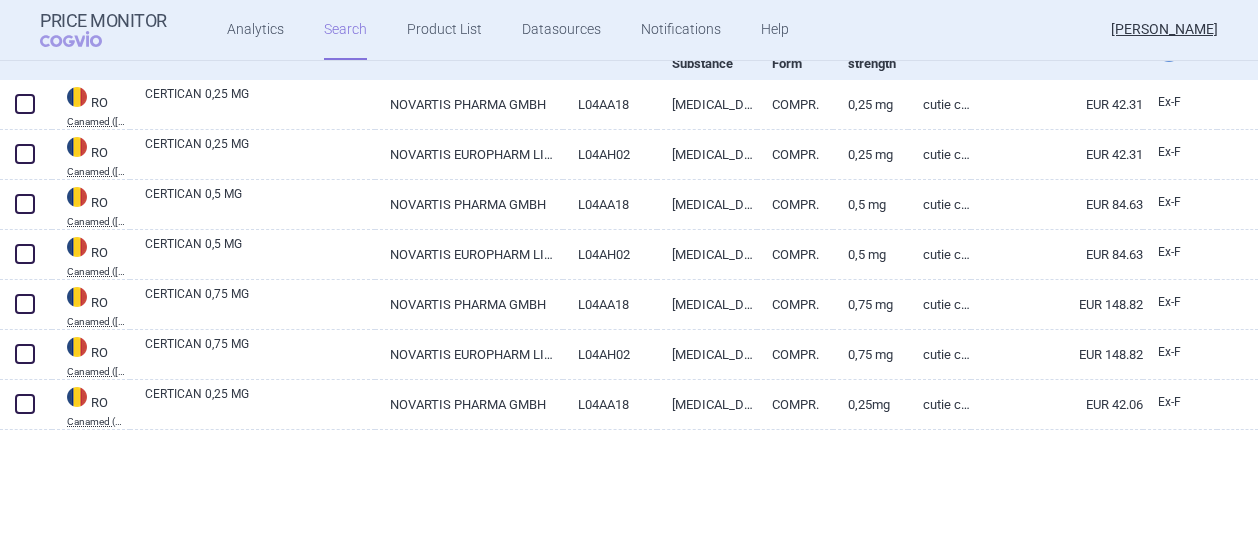 scroll, scrollTop: 0, scrollLeft: 0, axis: both 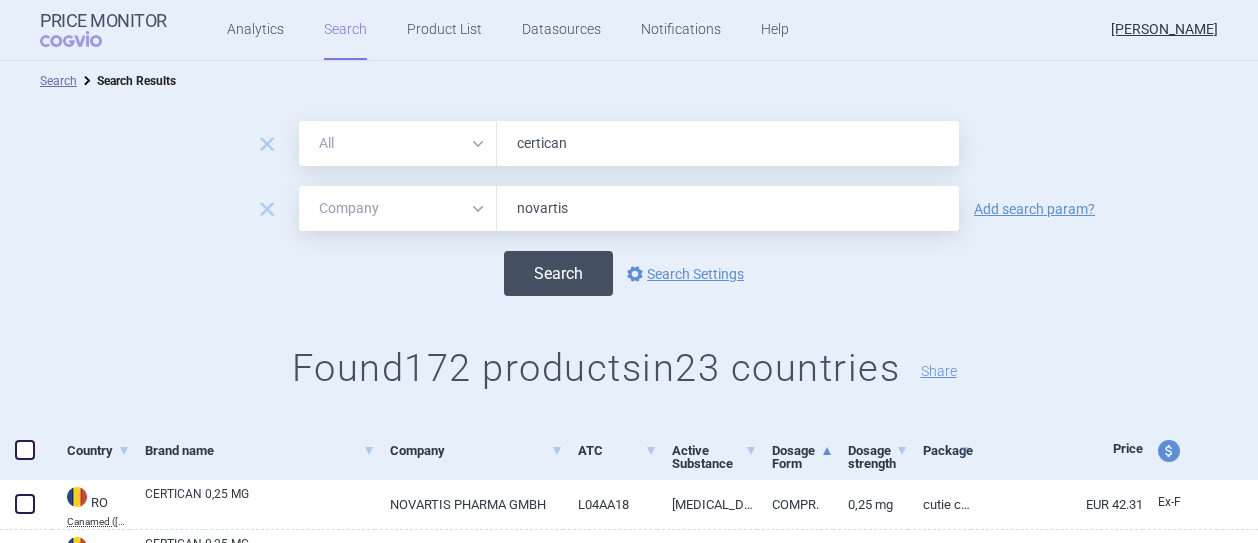 click on "Search" at bounding box center [558, 273] 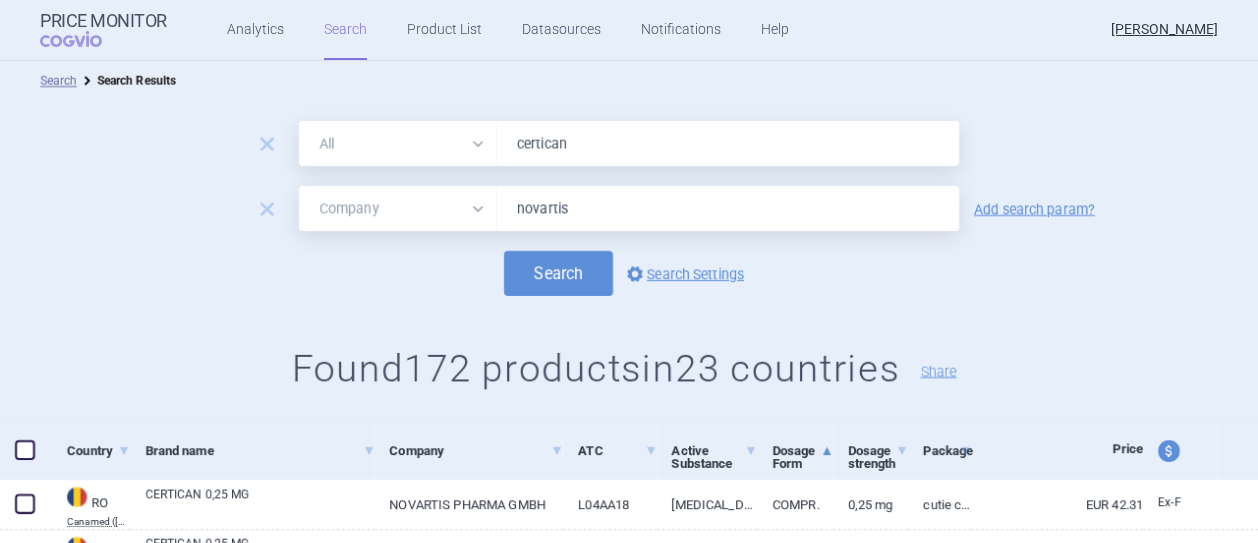 select on "mah" 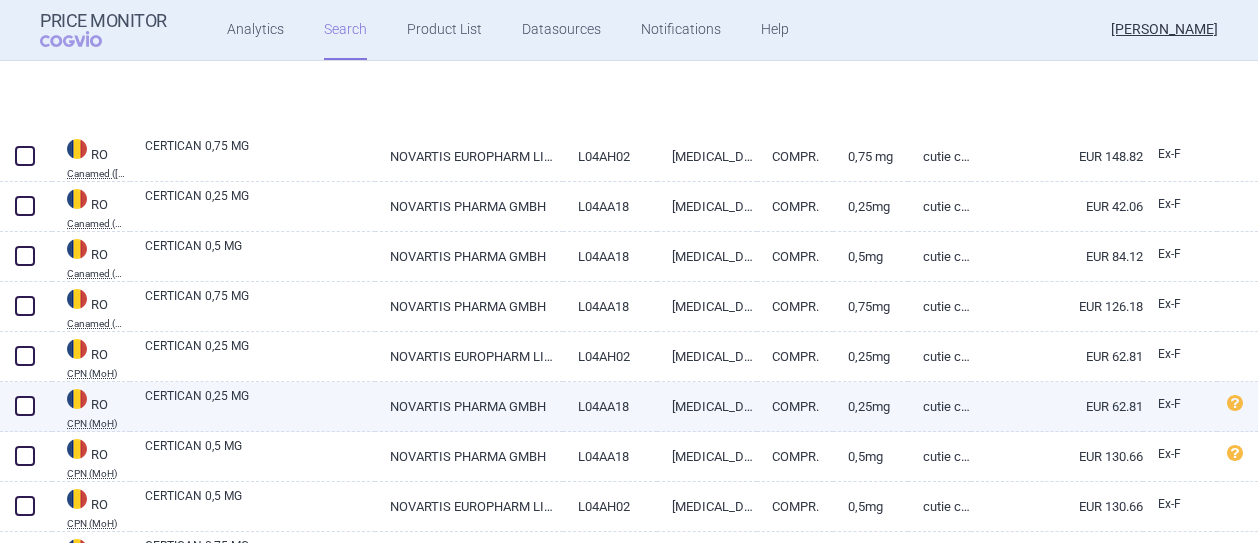scroll, scrollTop: 400, scrollLeft: 0, axis: vertical 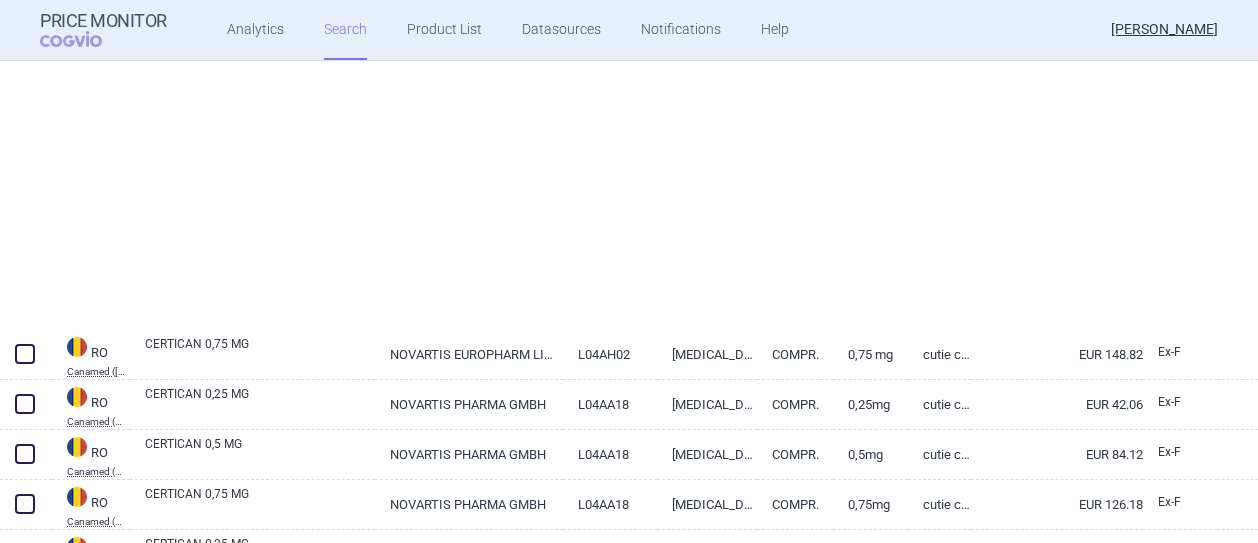 select on "mah" 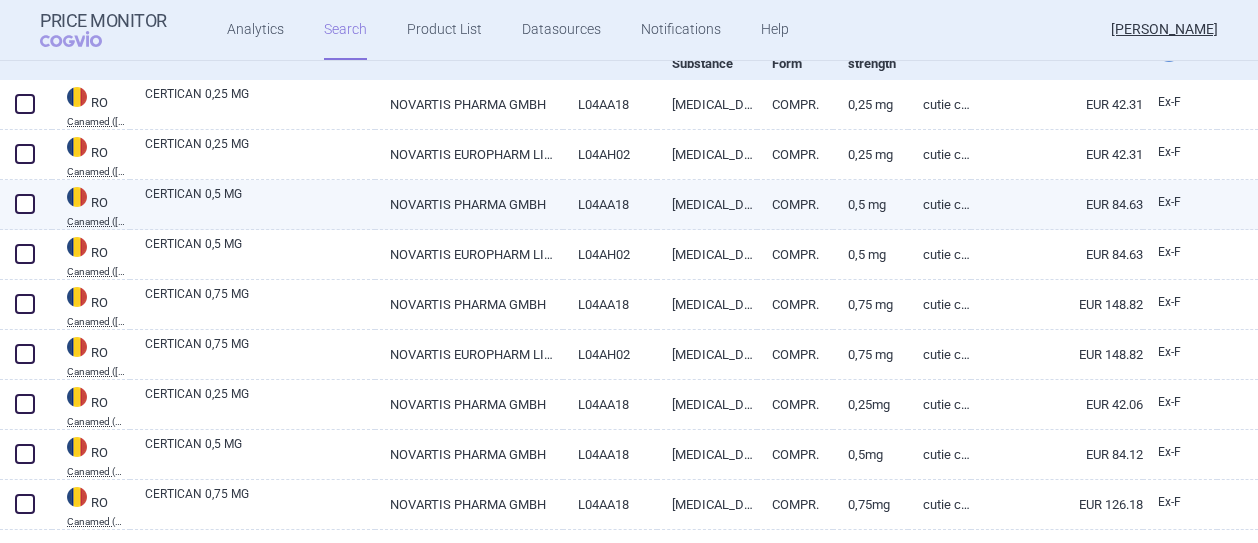 scroll, scrollTop: 0, scrollLeft: 0, axis: both 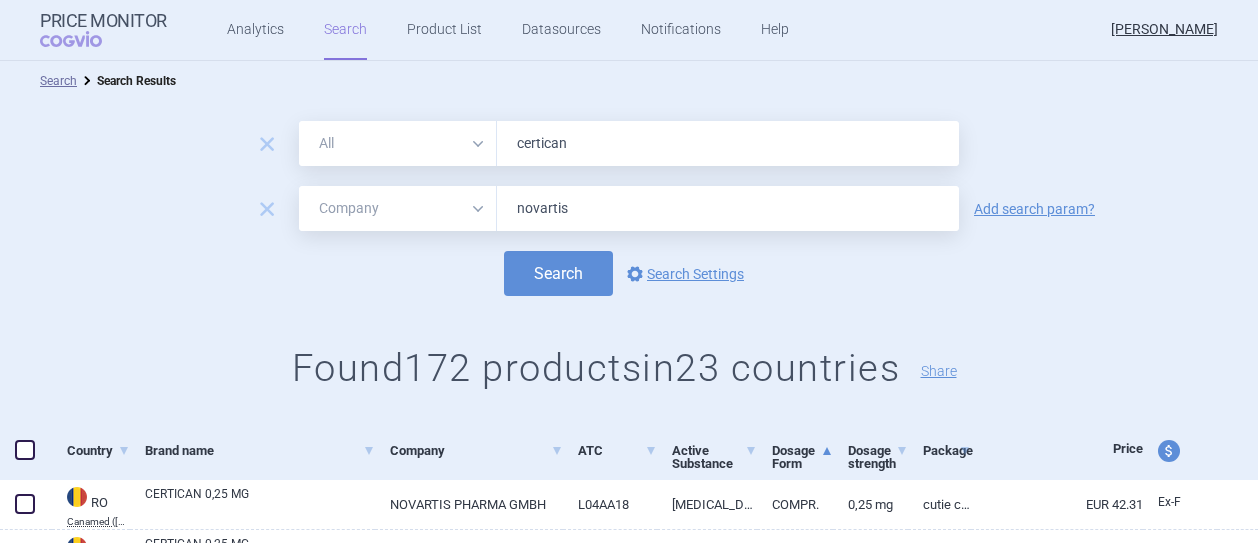 click on "certican" at bounding box center (728, 143) 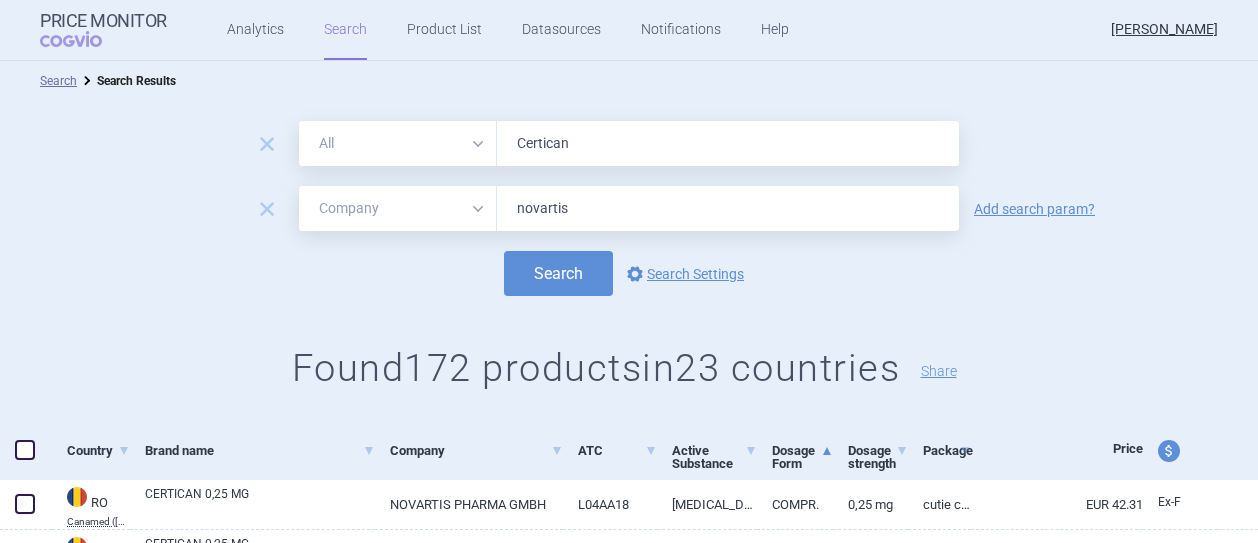 type on "Certican" 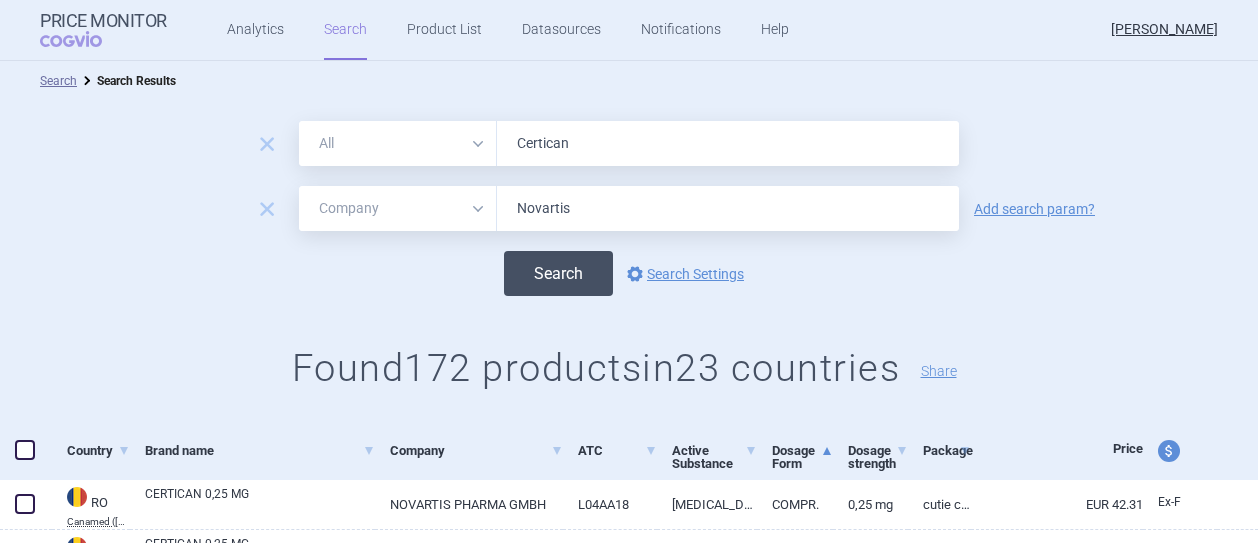 type on "Novartis" 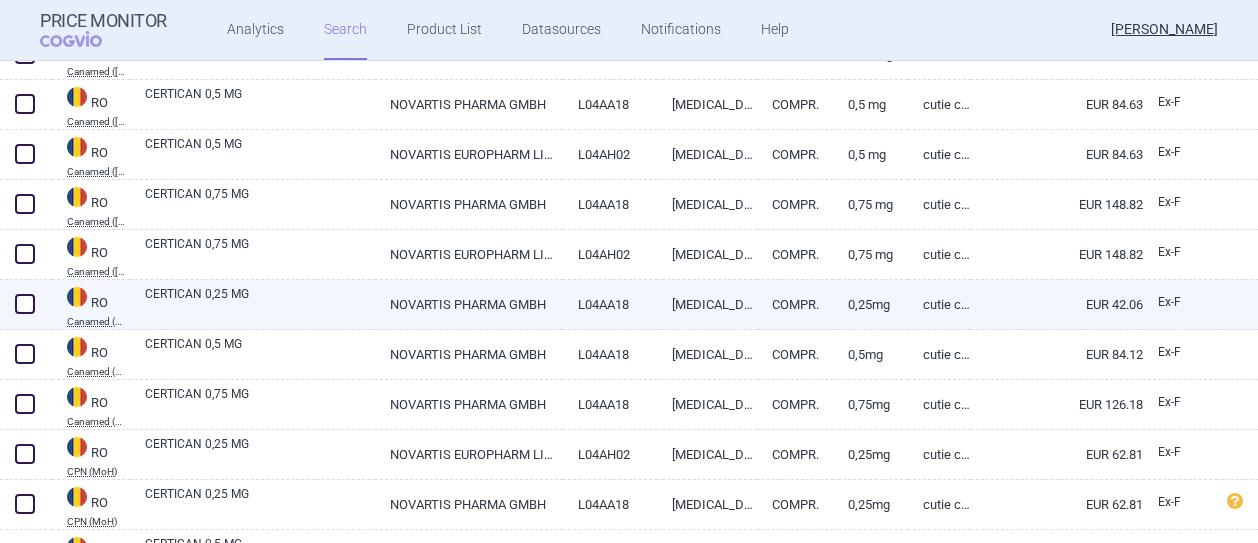 scroll, scrollTop: 245, scrollLeft: 0, axis: vertical 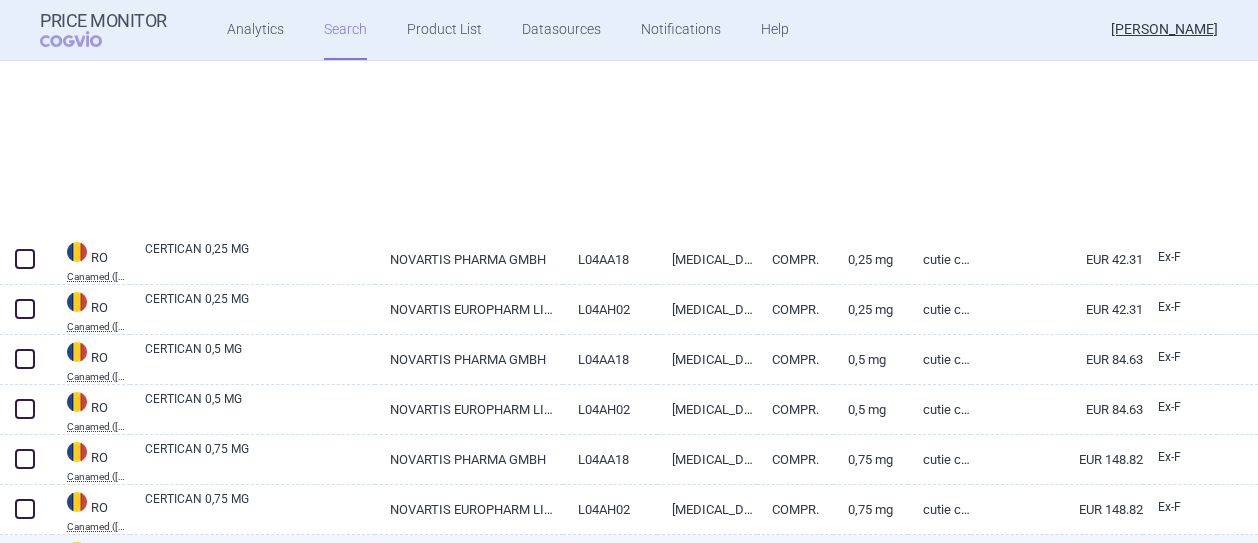 select on "mah" 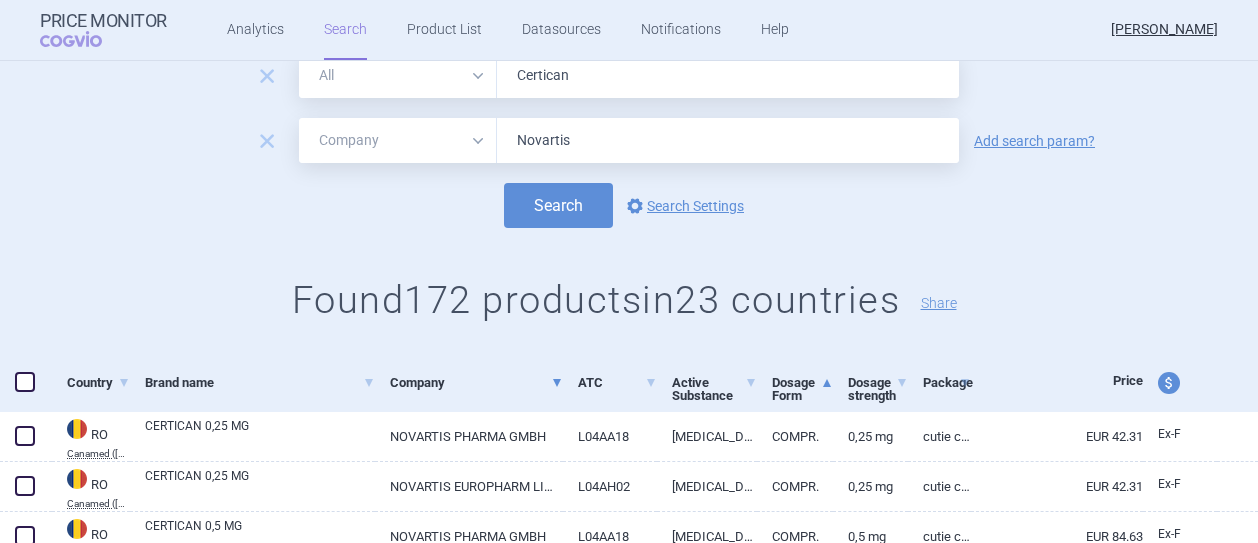 scroll, scrollTop: 100, scrollLeft: 0, axis: vertical 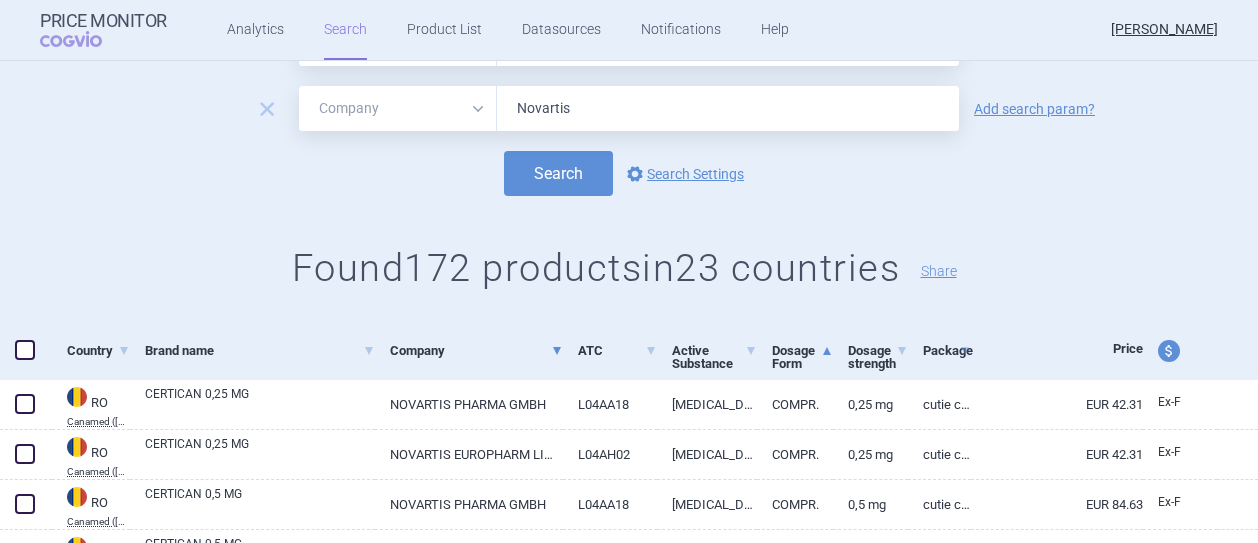 click at bounding box center [557, 351] 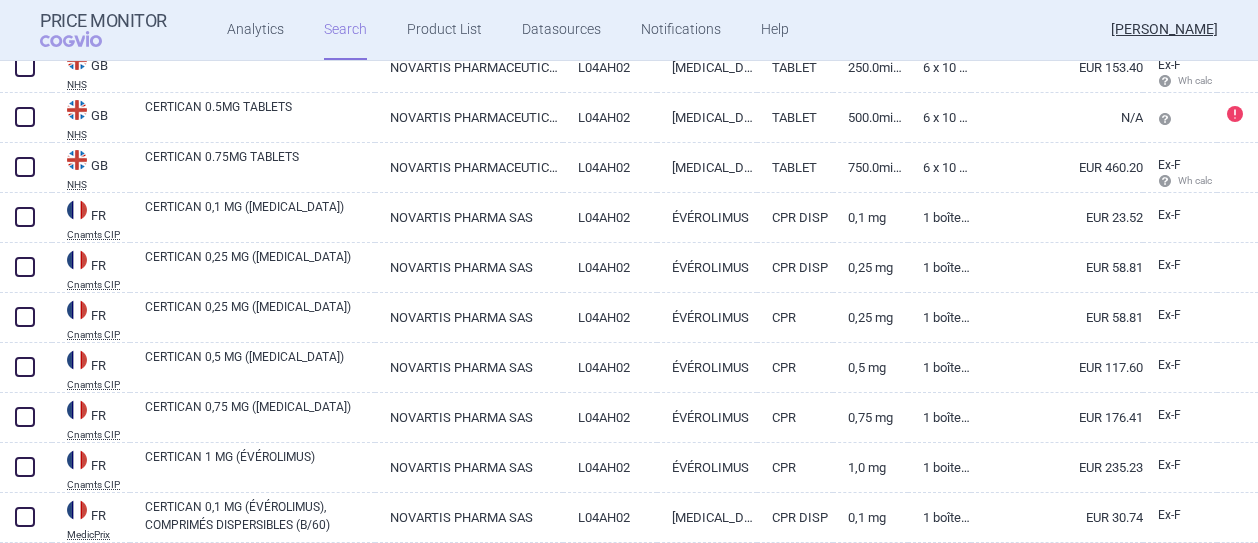 scroll, scrollTop: 1200, scrollLeft: 0, axis: vertical 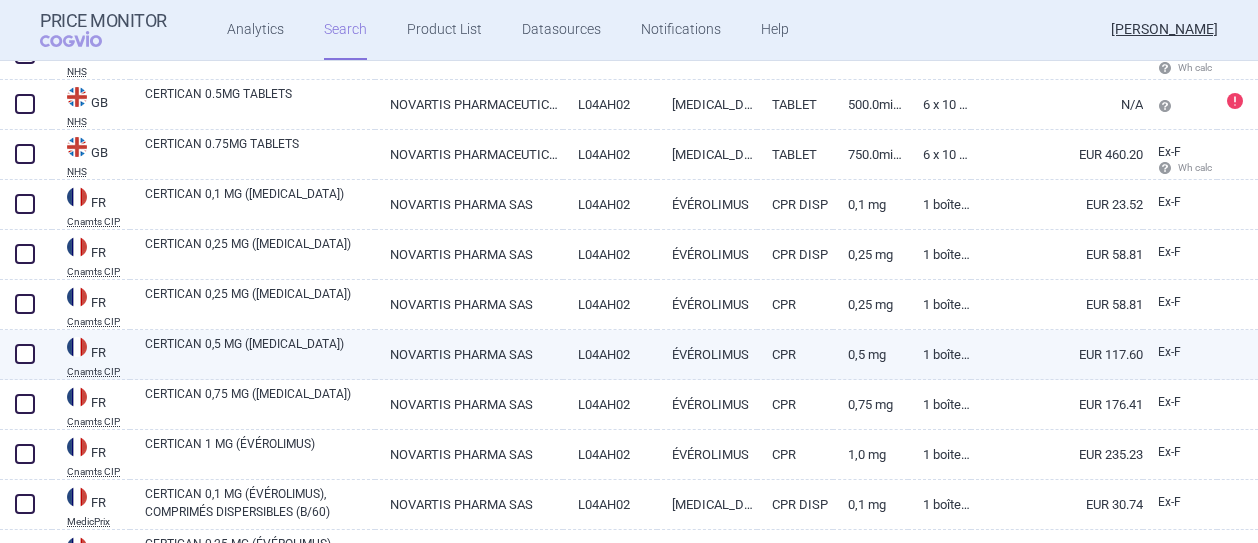 click on "CERTICAN 0,5 MG ([MEDICAL_DATA])" at bounding box center [260, 353] 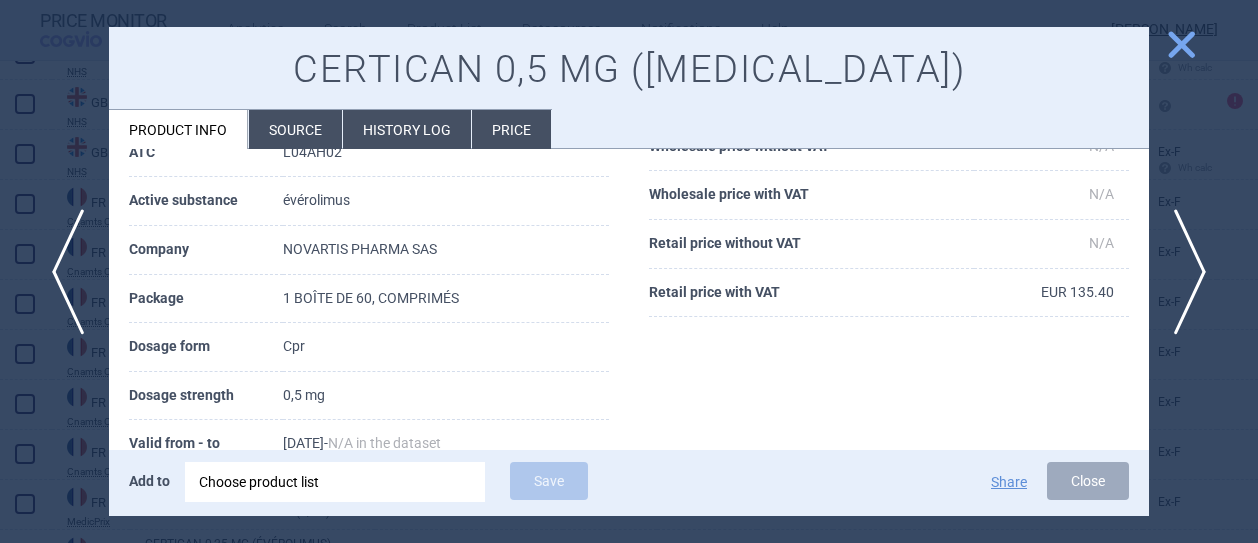 scroll, scrollTop: 202, scrollLeft: 0, axis: vertical 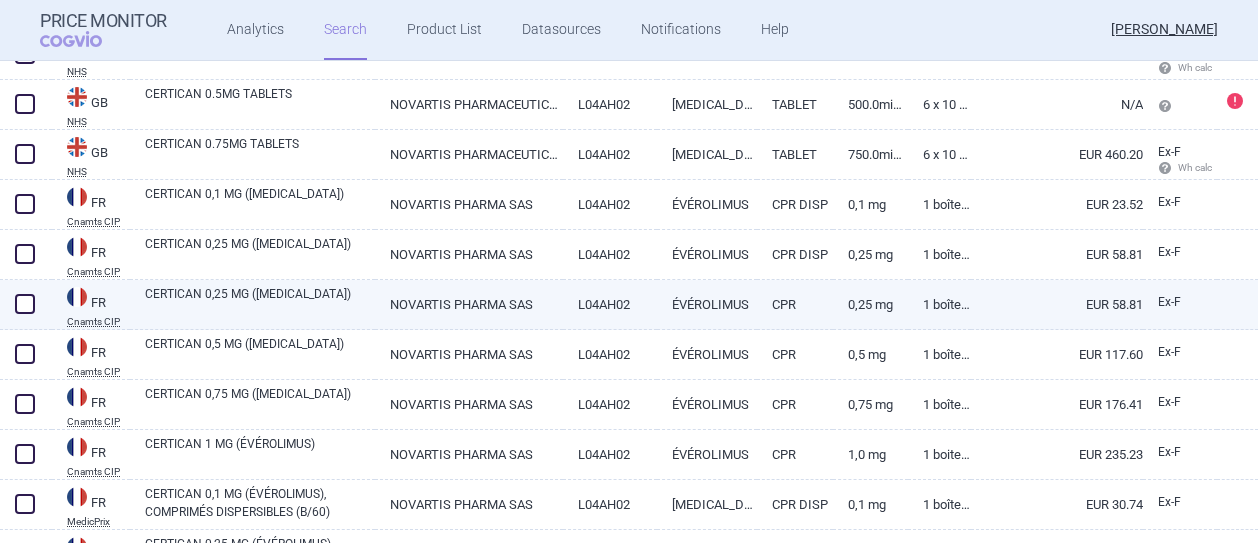 click on "CERTICAN 0,25 MG ([MEDICAL_DATA])" at bounding box center [260, 303] 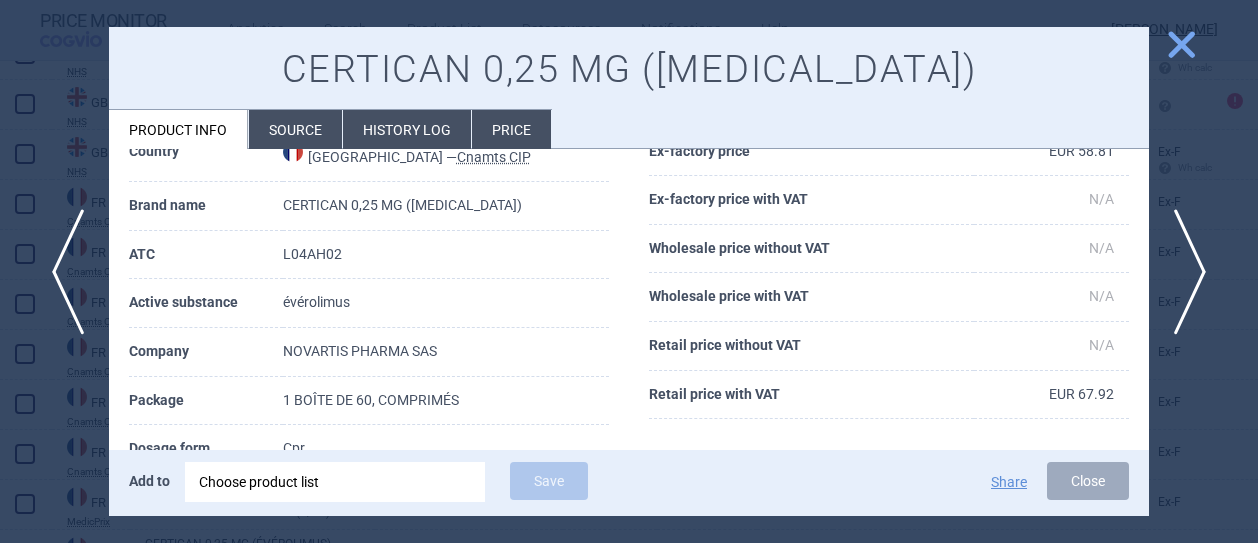 scroll, scrollTop: 200, scrollLeft: 0, axis: vertical 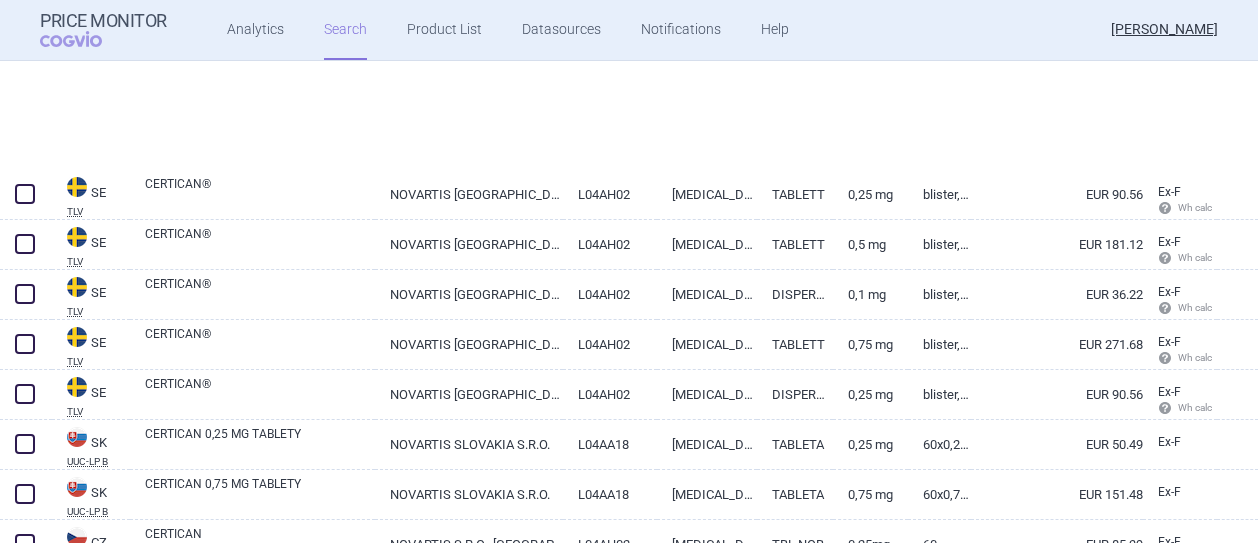 select on "mah" 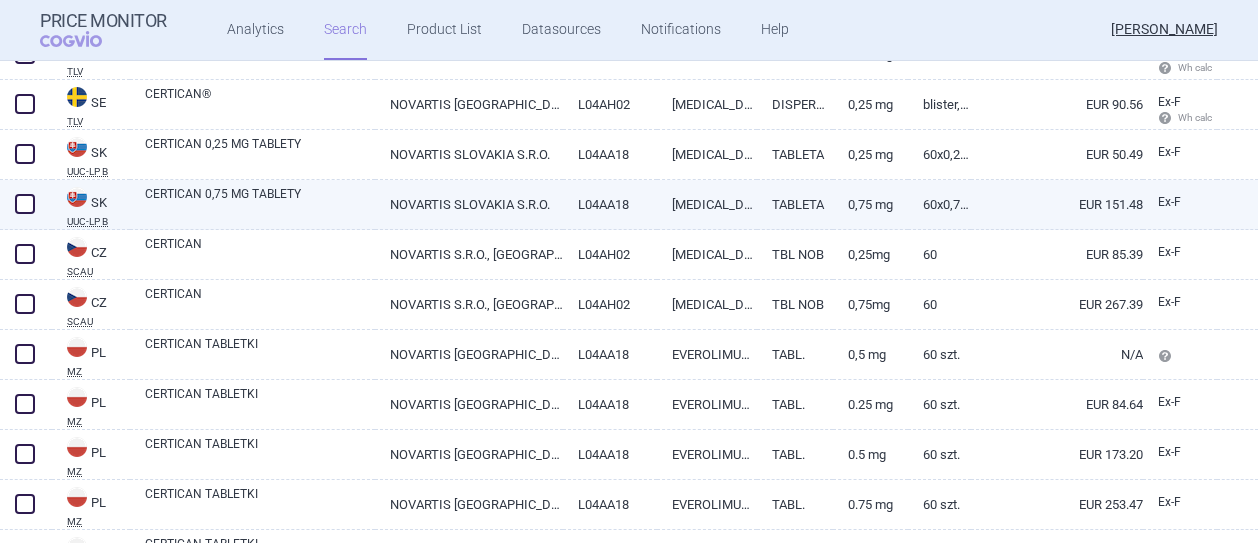 scroll, scrollTop: 400, scrollLeft: 0, axis: vertical 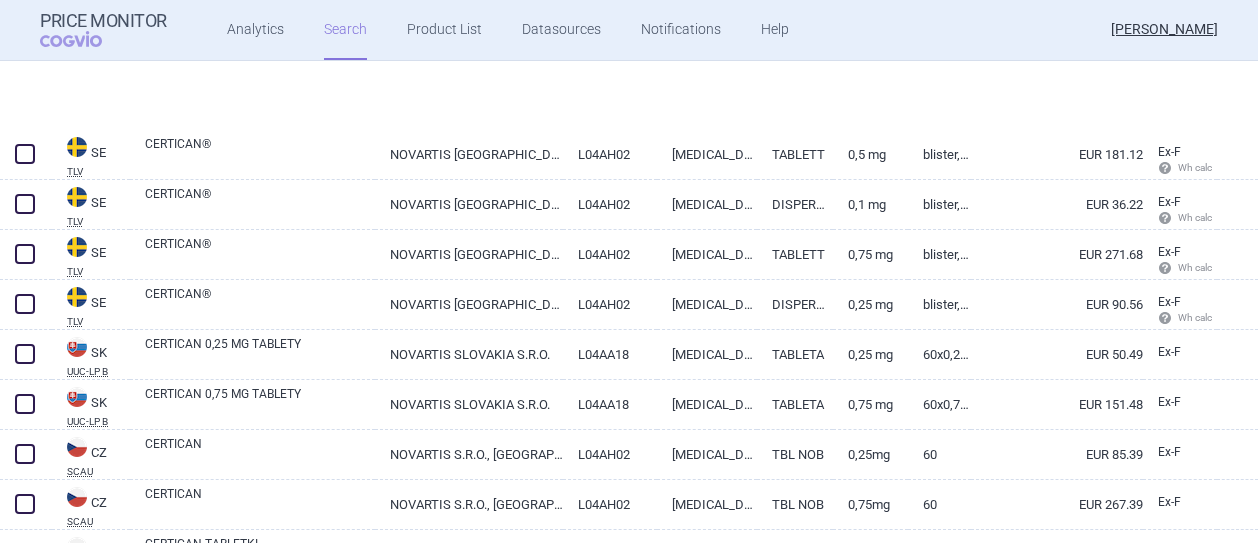 select on "mah" 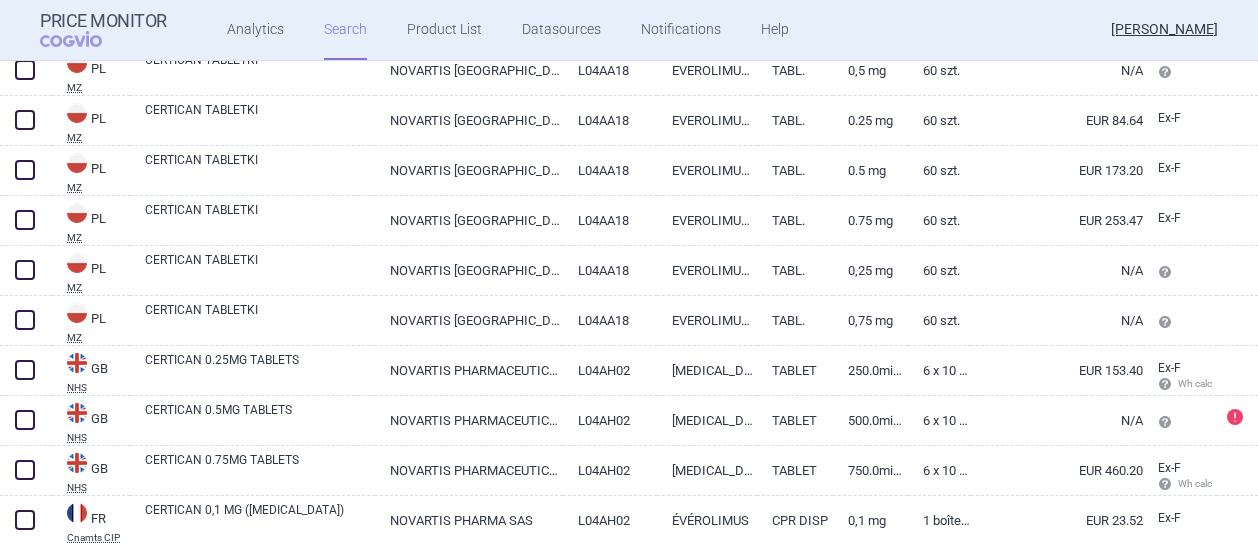 scroll, scrollTop: 900, scrollLeft: 0, axis: vertical 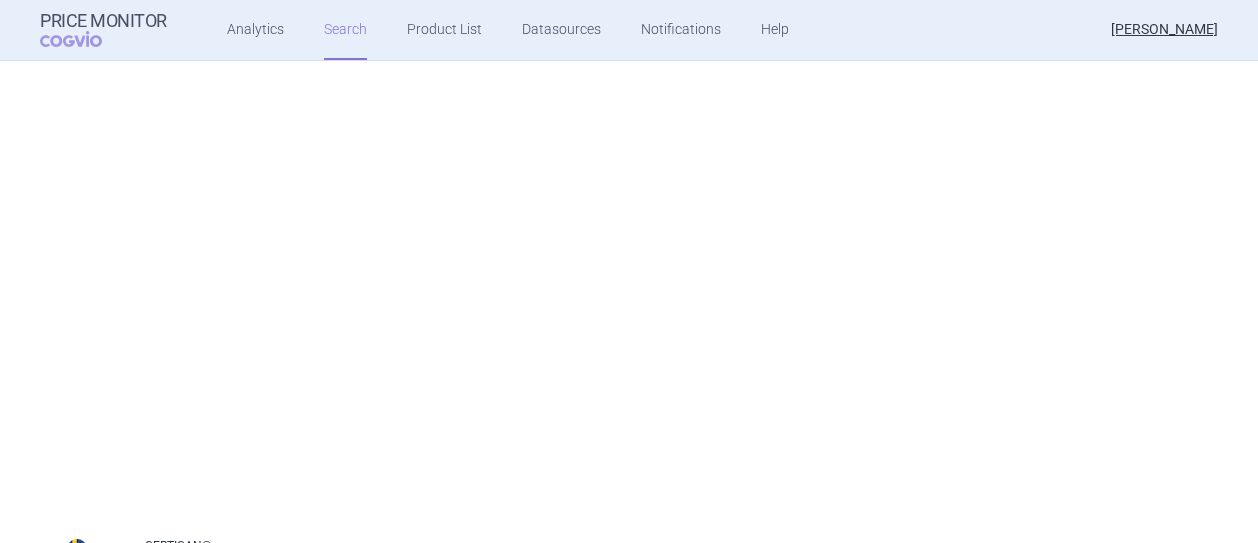 select on "mah" 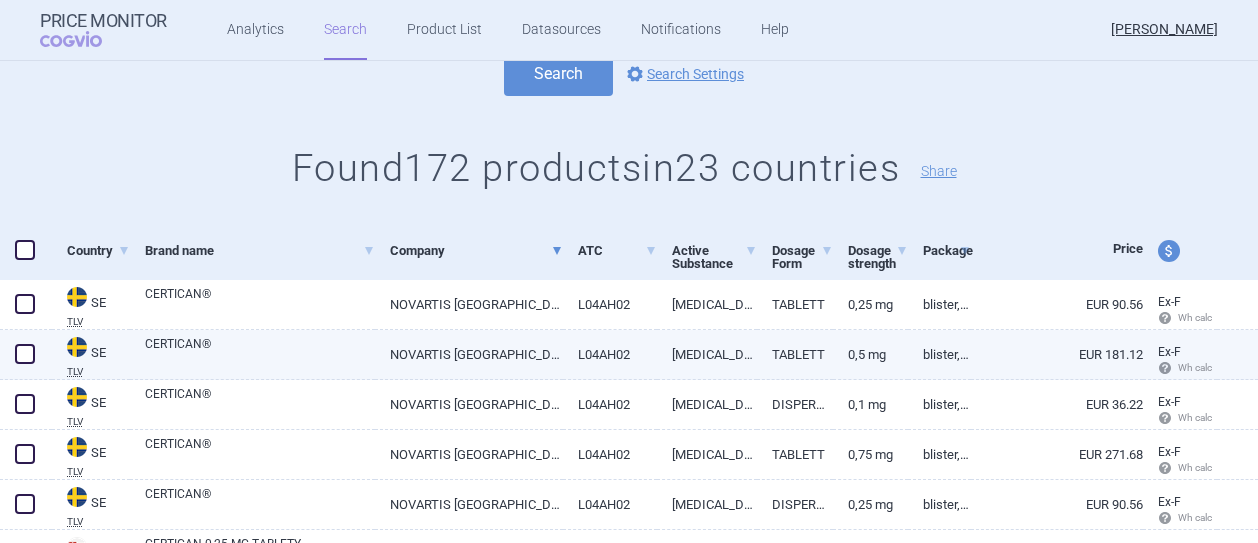scroll, scrollTop: 0, scrollLeft: 0, axis: both 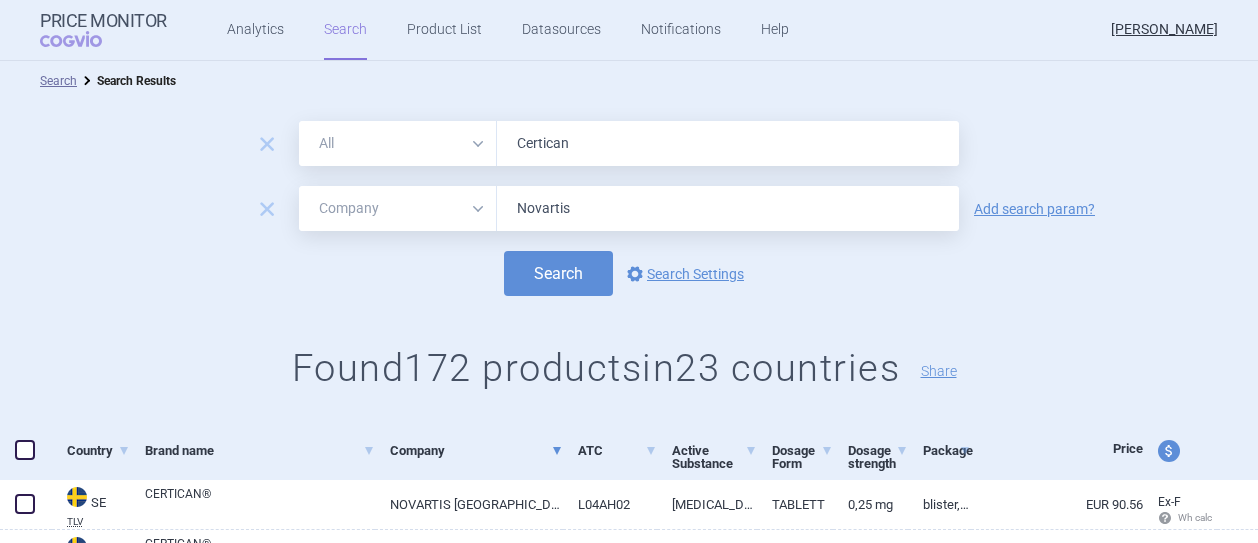 drag, startPoint x: 572, startPoint y: 143, endPoint x: 443, endPoint y: 142, distance: 129.00388 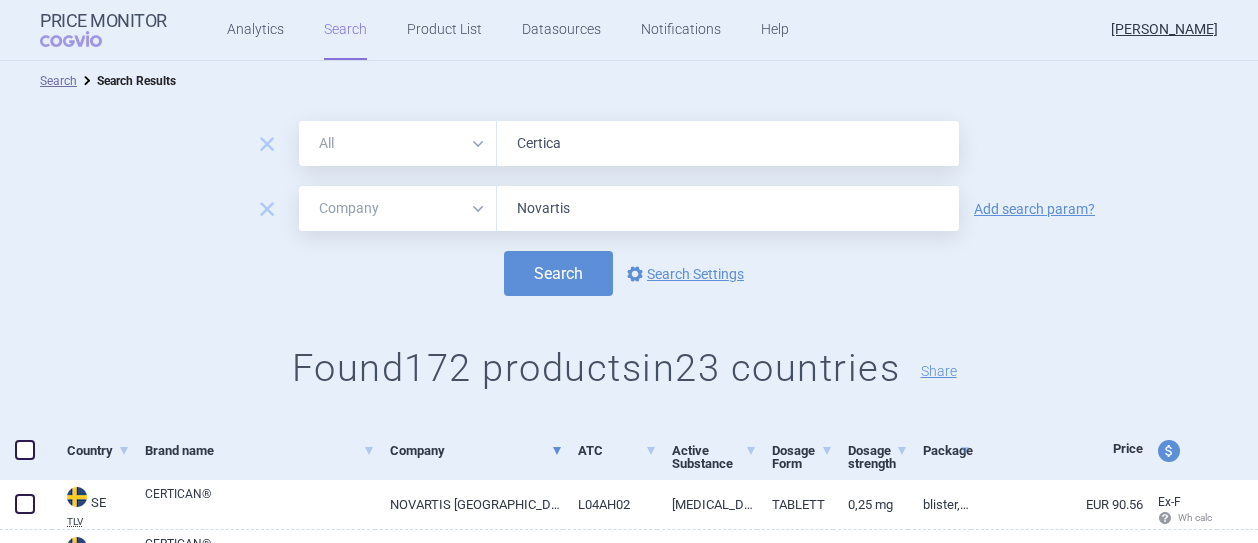 type on "Certican" 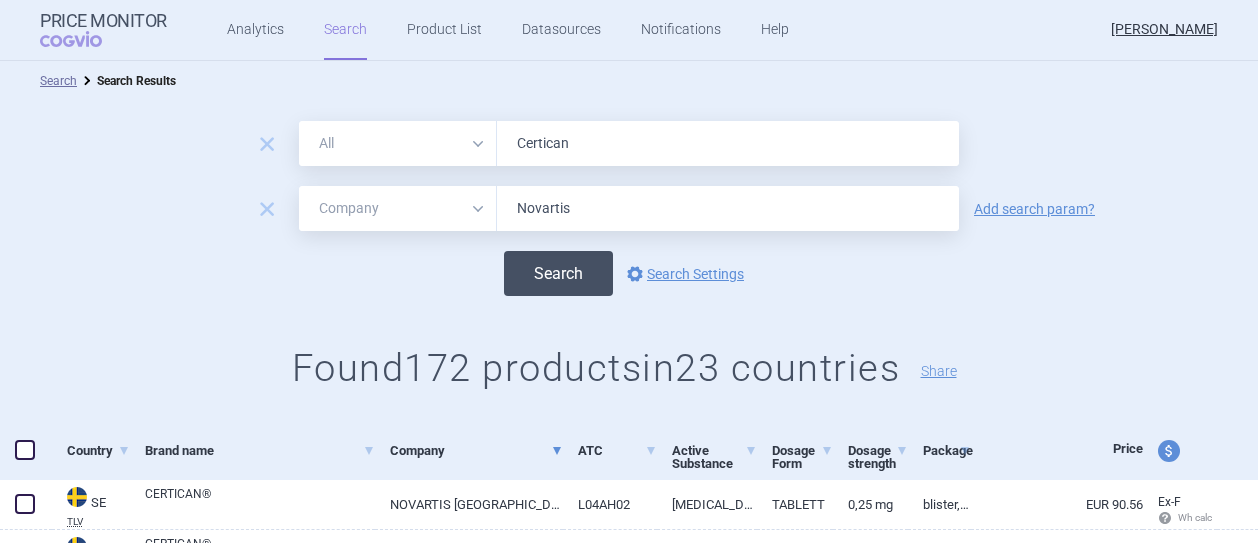 click on "Search" at bounding box center (558, 273) 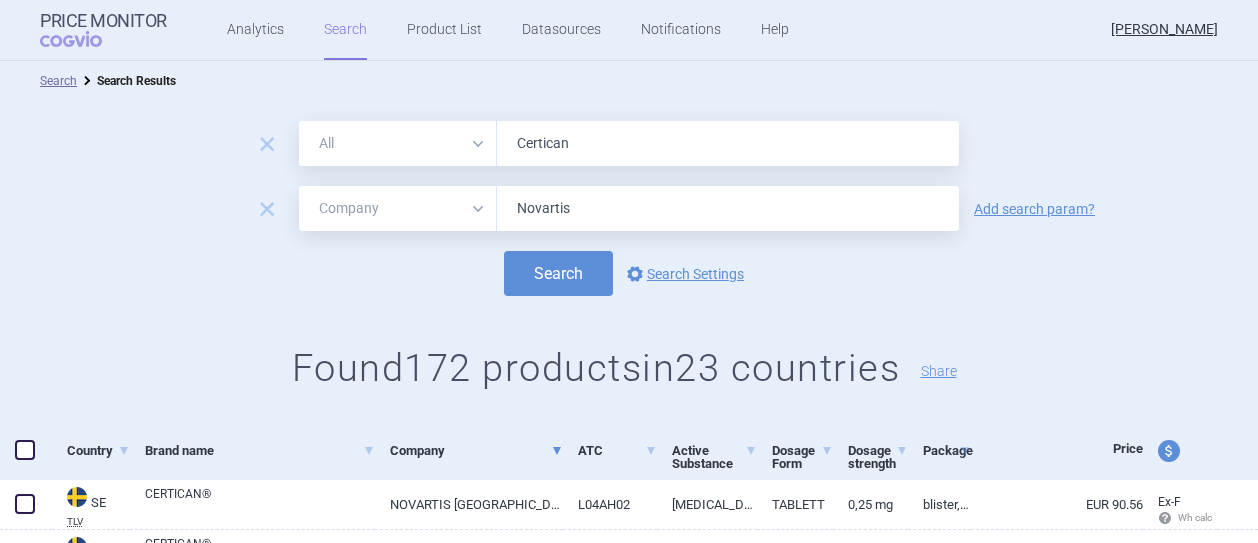 drag, startPoint x: 582, startPoint y: 210, endPoint x: 368, endPoint y: 229, distance: 214.8418 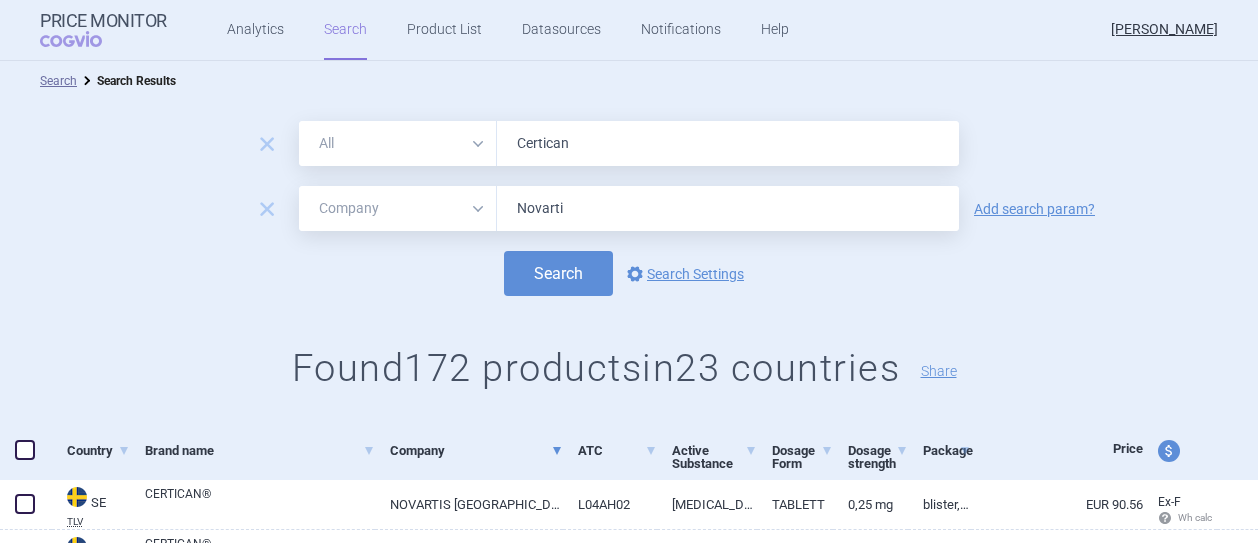 type on "Novartis" 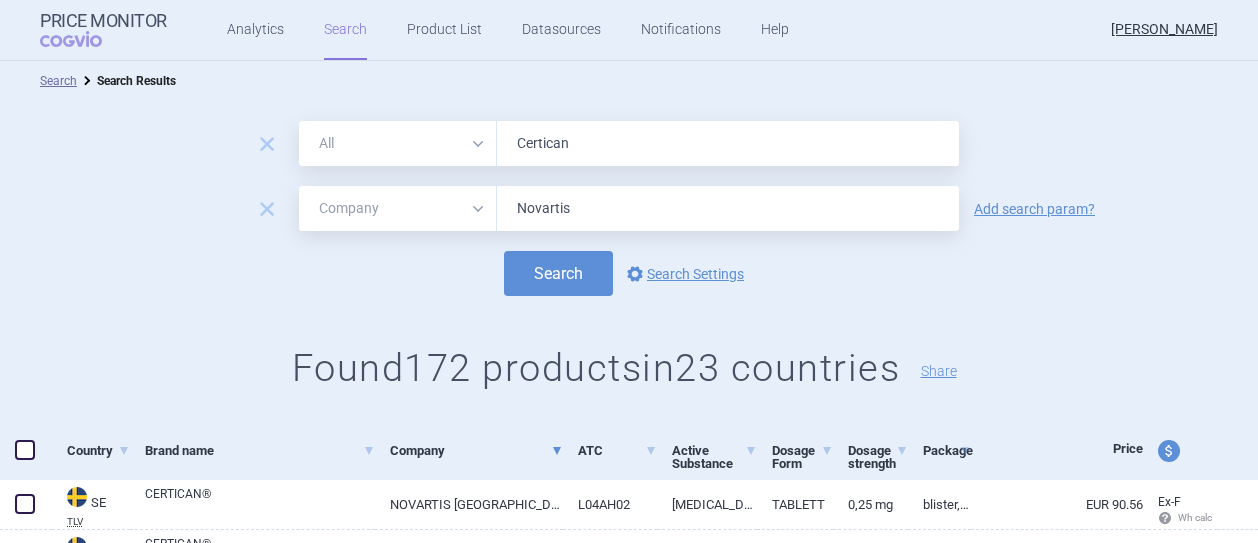 click on "Search" at bounding box center [558, 273] 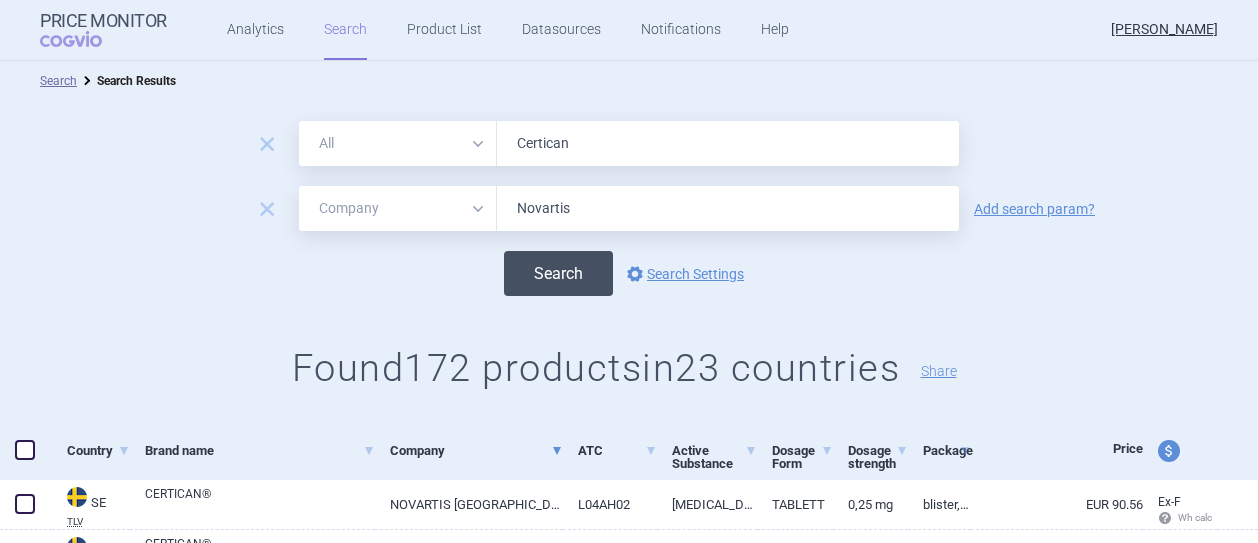 click on "Search" at bounding box center [558, 273] 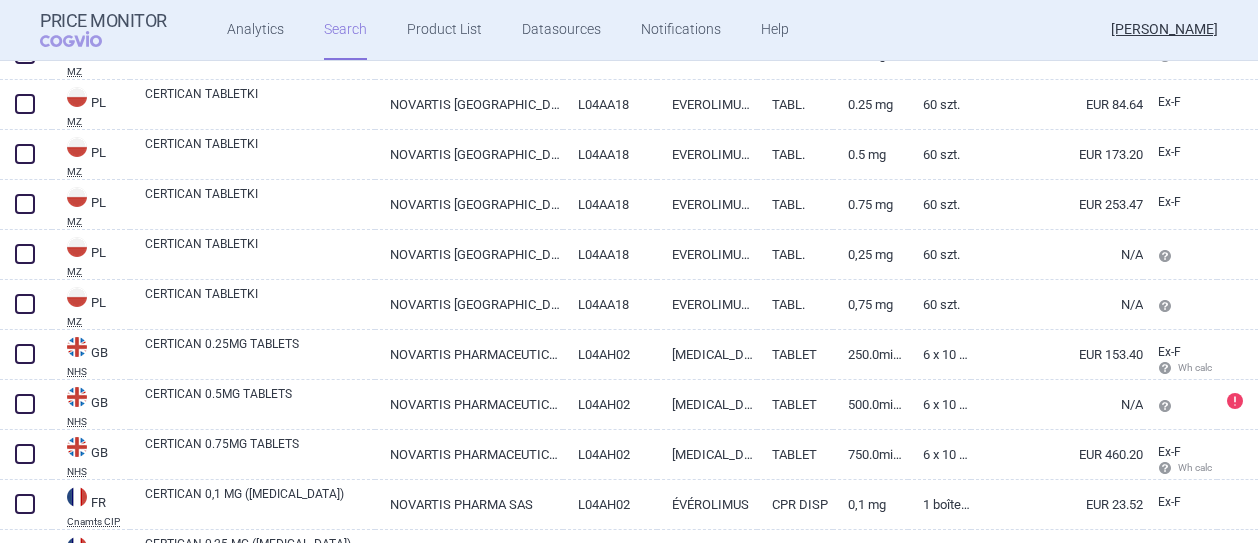 scroll, scrollTop: 300, scrollLeft: 0, axis: vertical 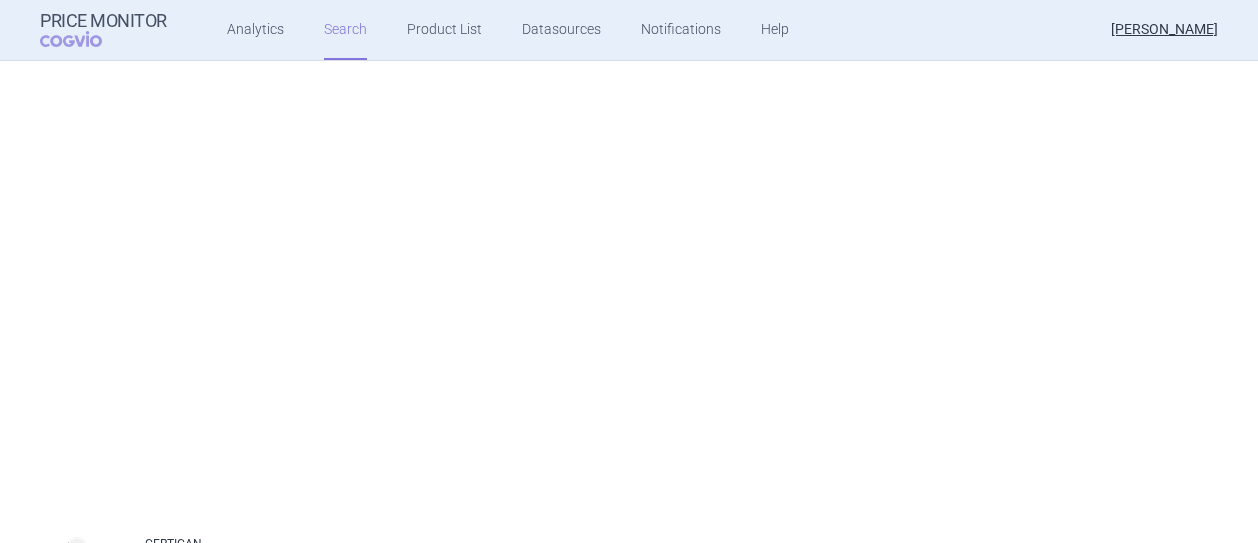 select on "mah" 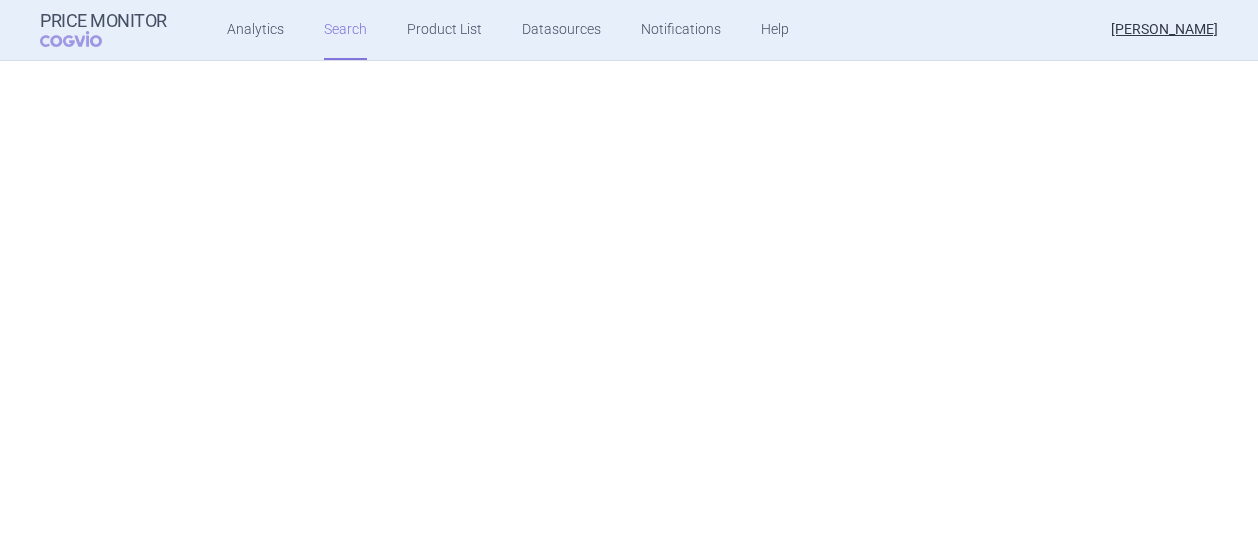 scroll, scrollTop: 0, scrollLeft: 0, axis: both 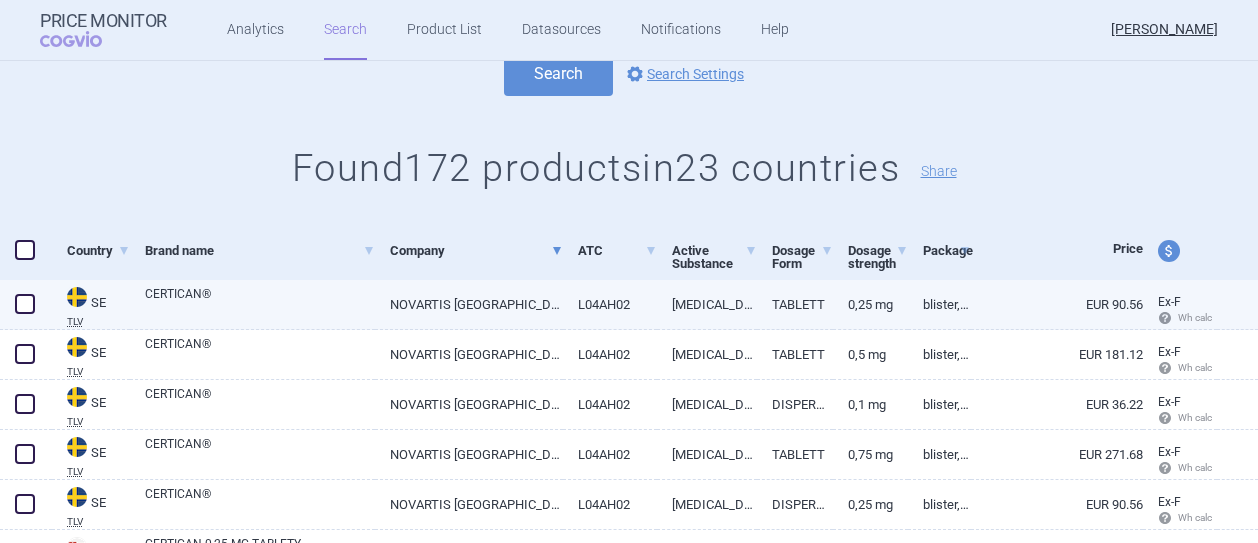 click on "CERTICAN®" at bounding box center (260, 303) 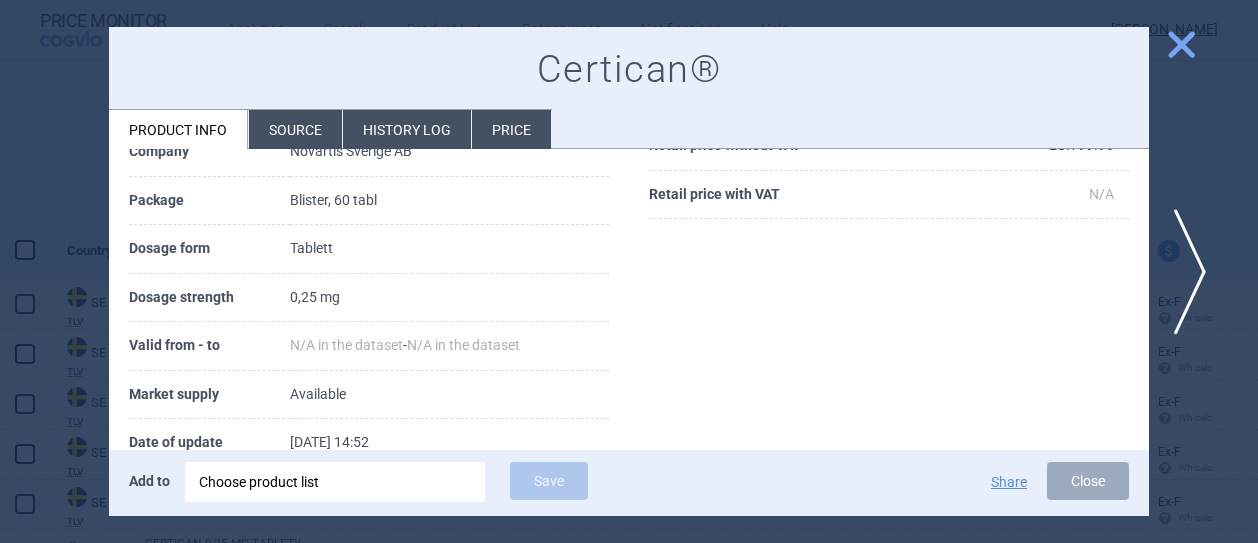 scroll, scrollTop: 0, scrollLeft: 0, axis: both 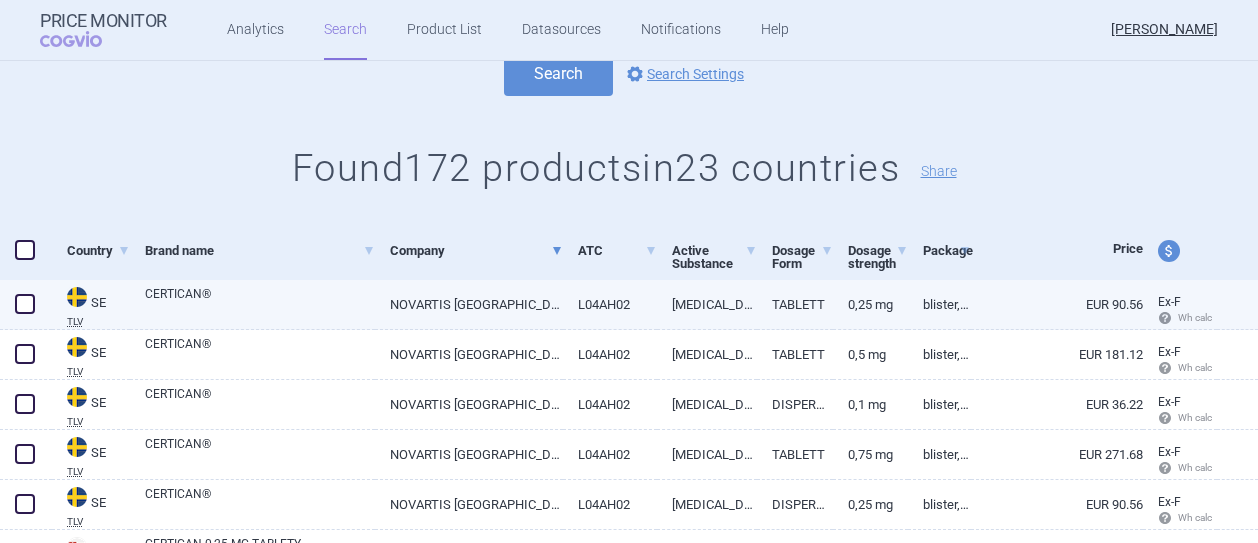 click at bounding box center (25, 304) 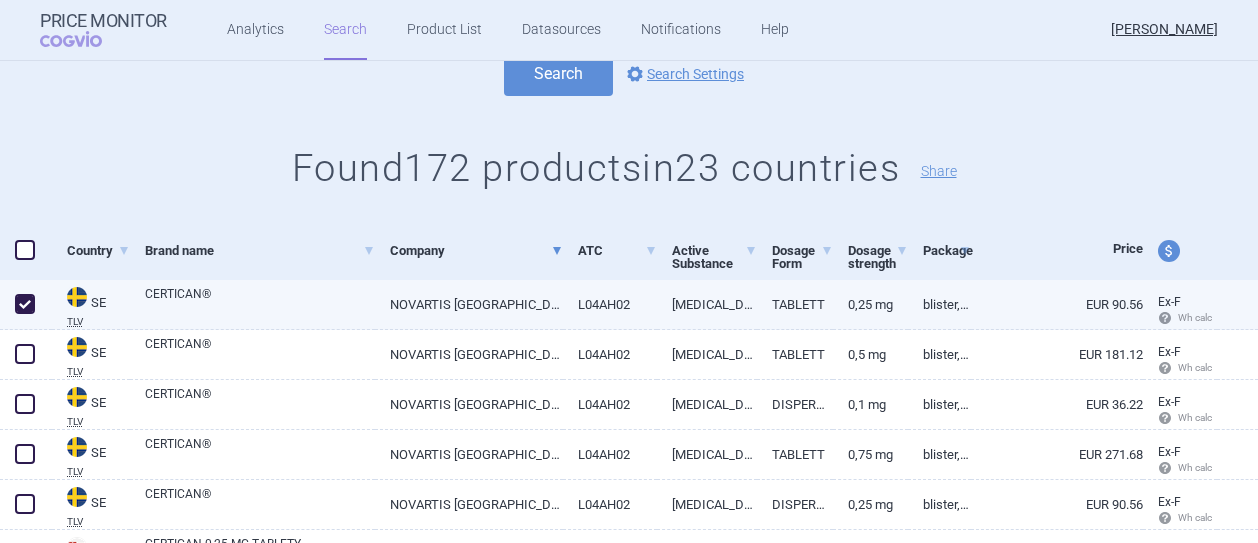 checkbox on "true" 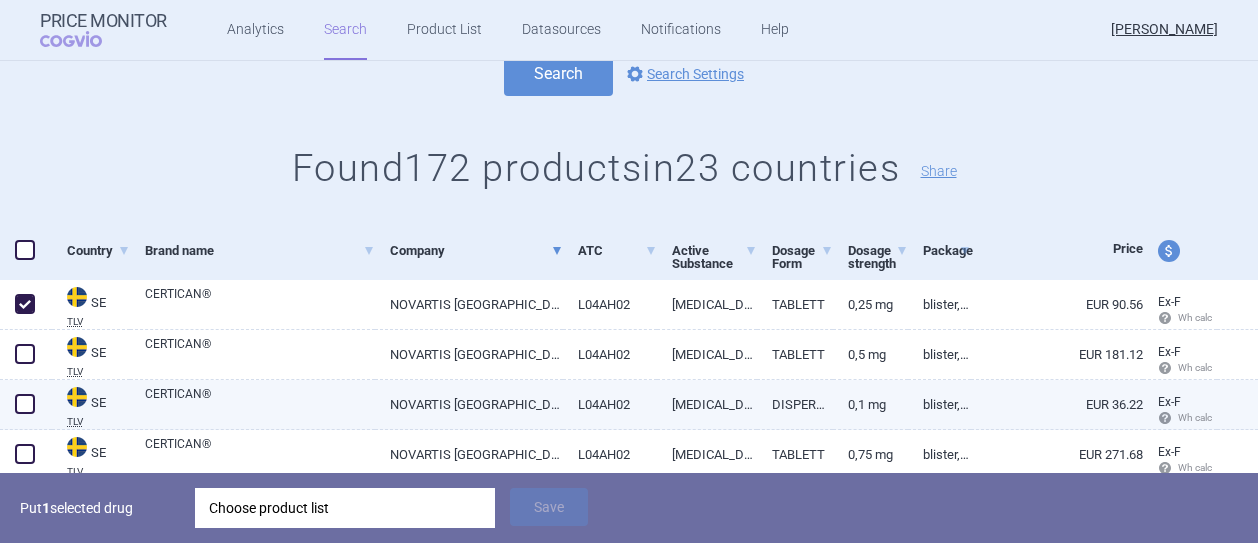 scroll, scrollTop: 300, scrollLeft: 0, axis: vertical 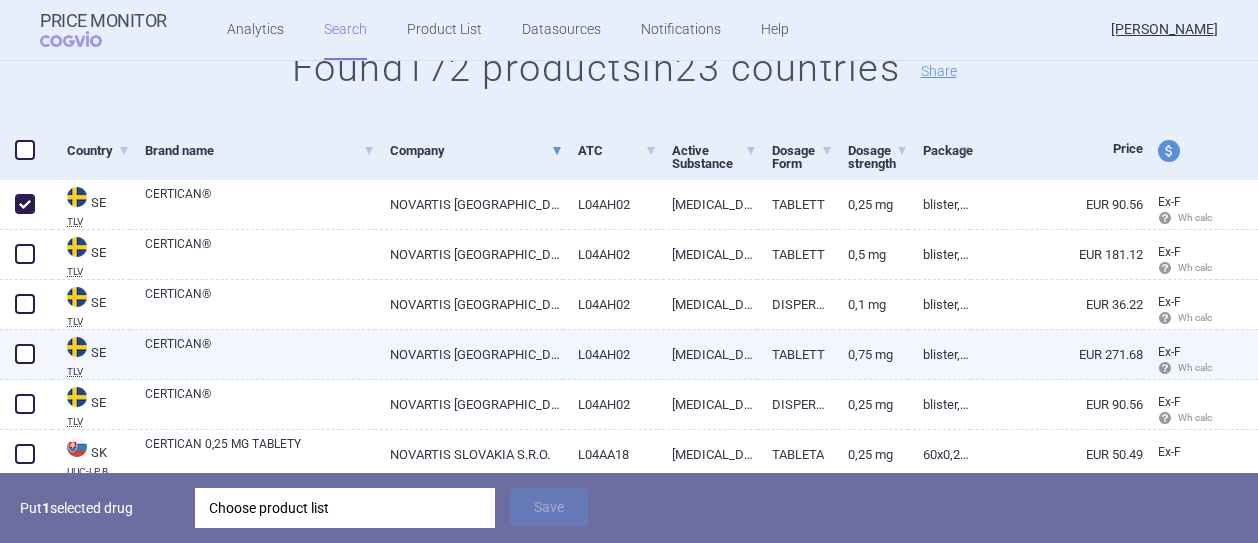 click on "CERTICAN®" at bounding box center [260, 353] 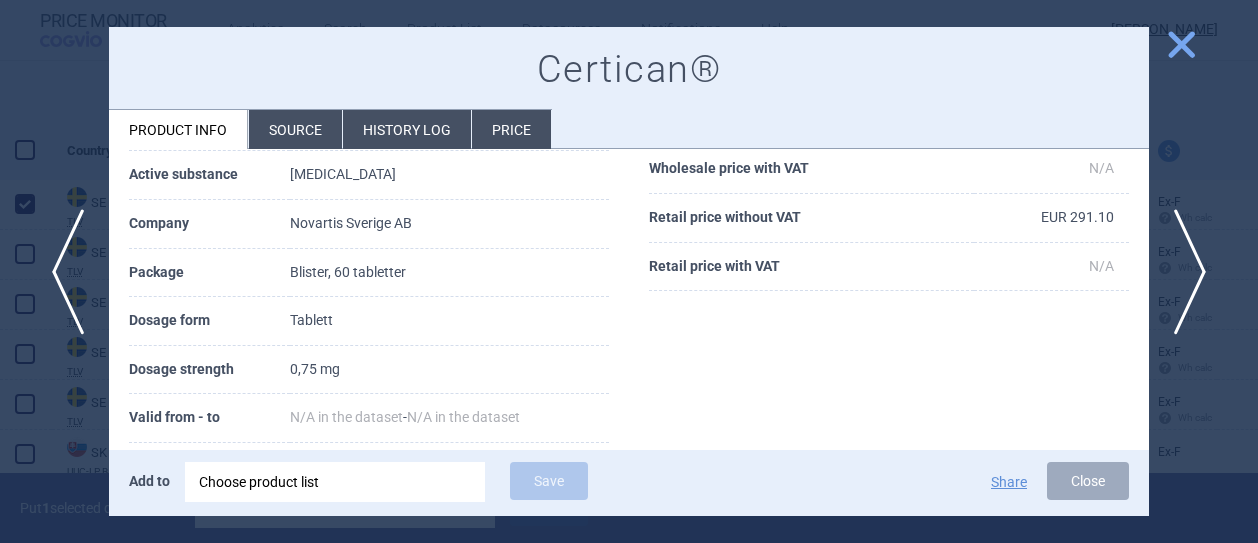 scroll, scrollTop: 200, scrollLeft: 0, axis: vertical 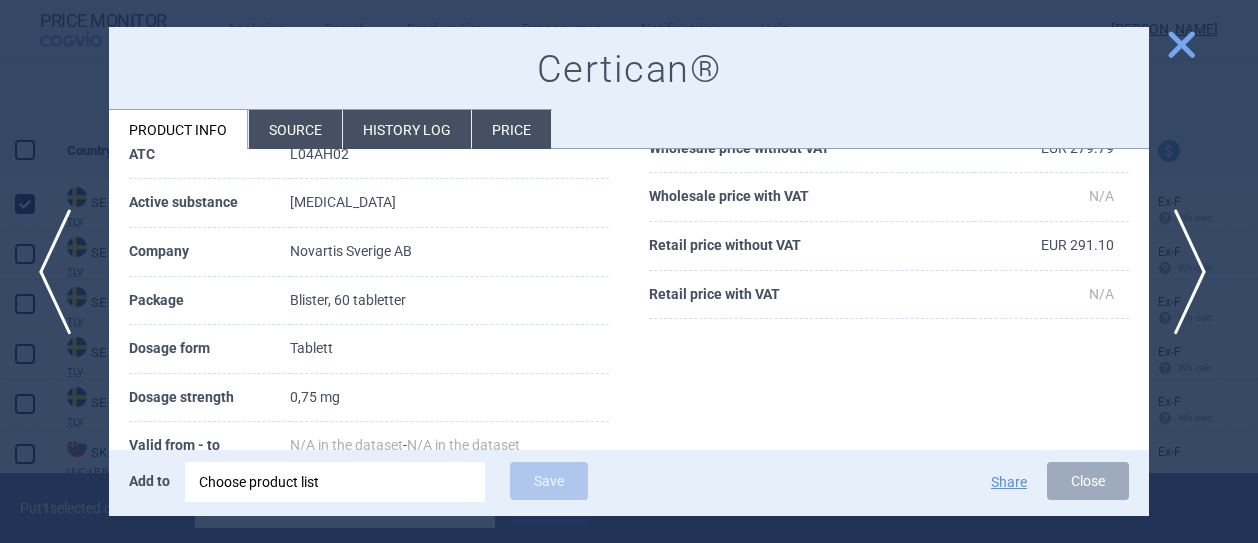 click on "previous" at bounding box center (61, 272) 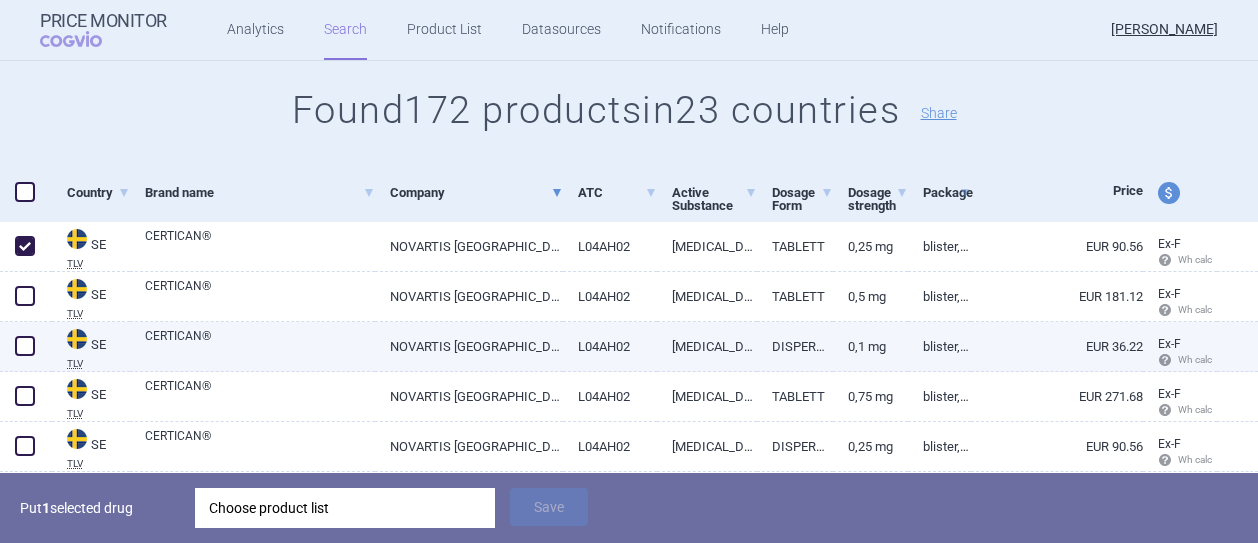 scroll, scrollTop: 300, scrollLeft: 0, axis: vertical 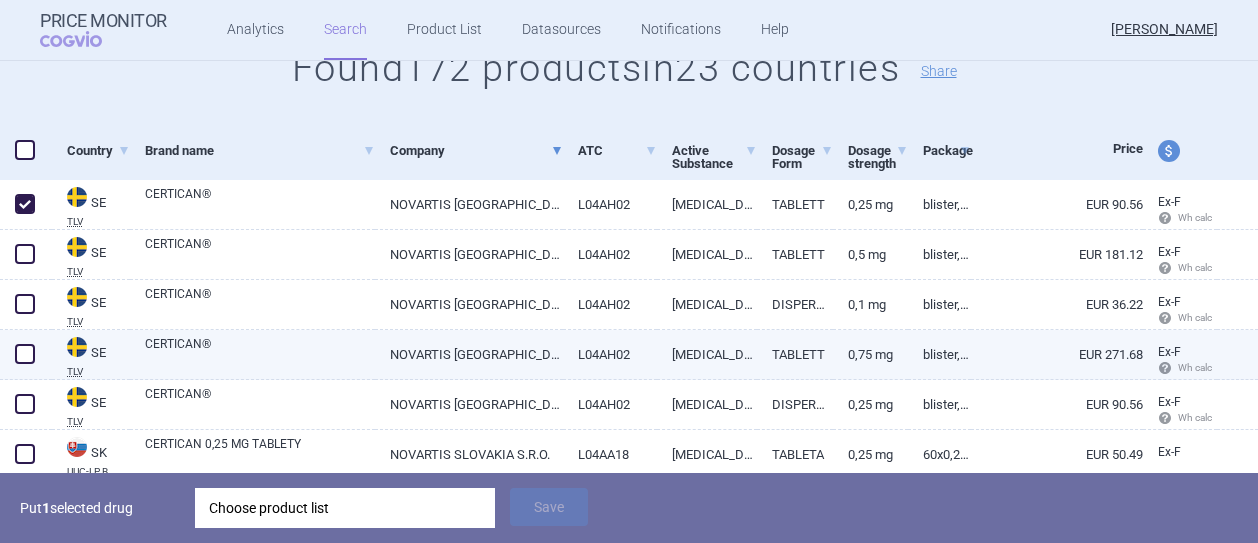 click at bounding box center (25, 354) 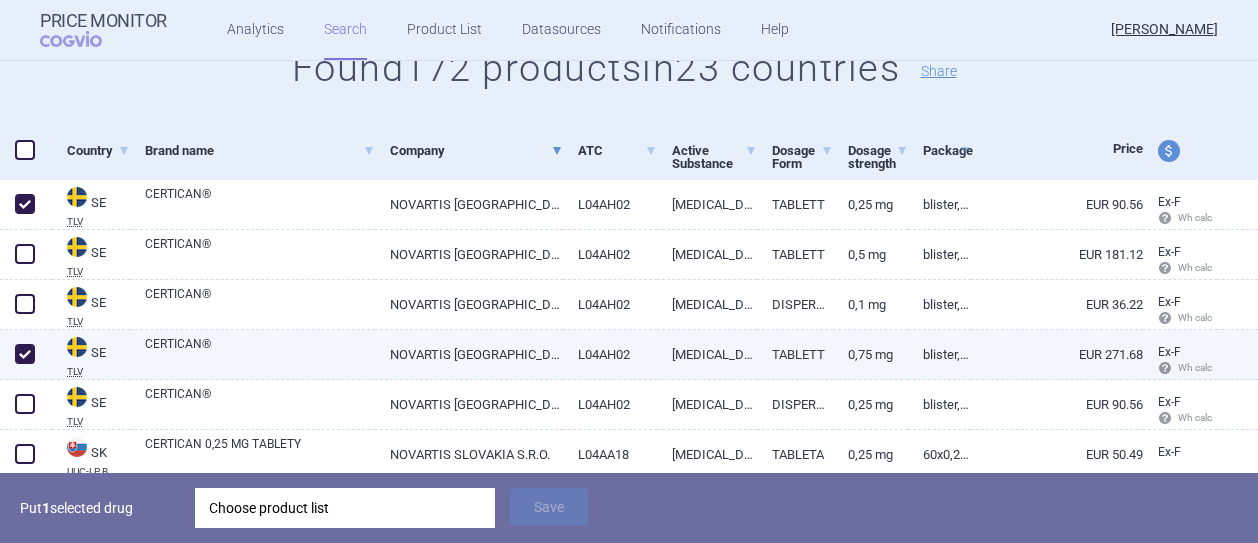 checkbox on "true" 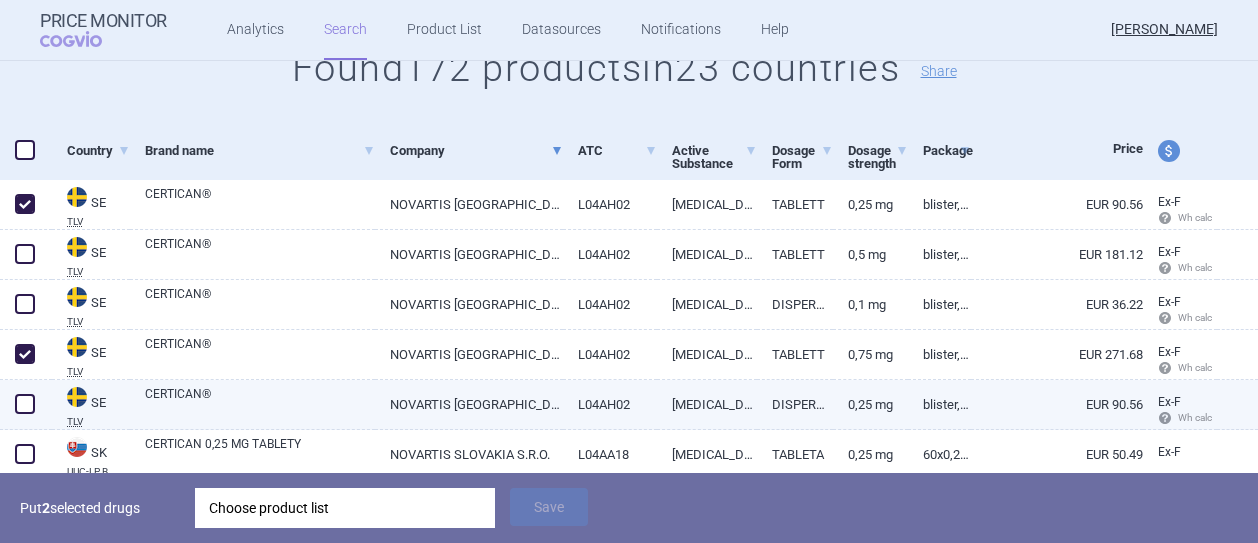 click on "CERTICAN®" at bounding box center [260, 403] 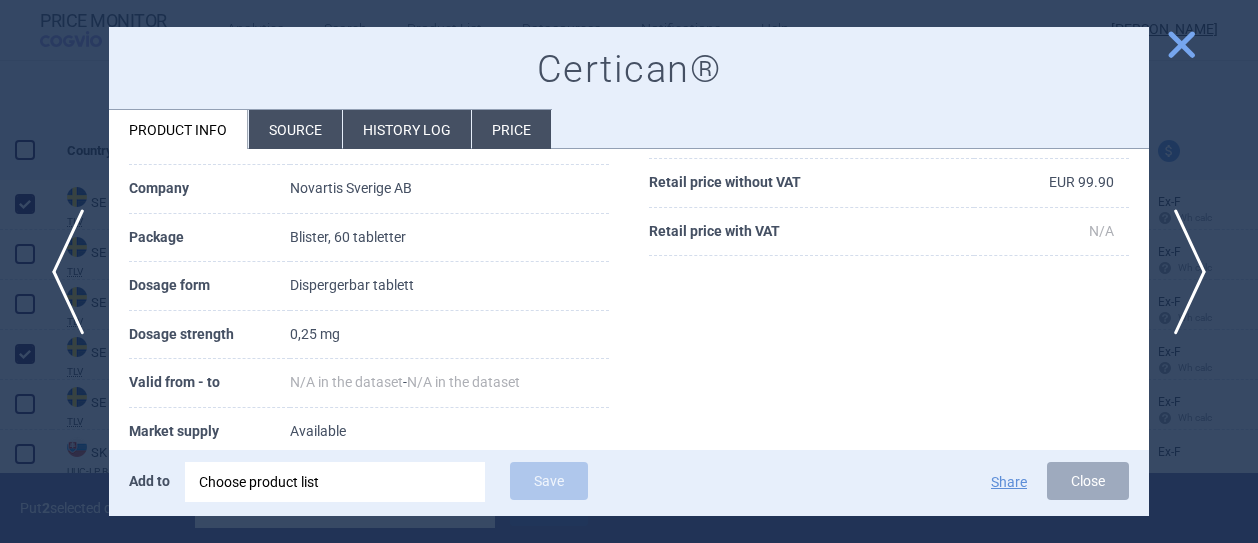 scroll, scrollTop: 200, scrollLeft: 0, axis: vertical 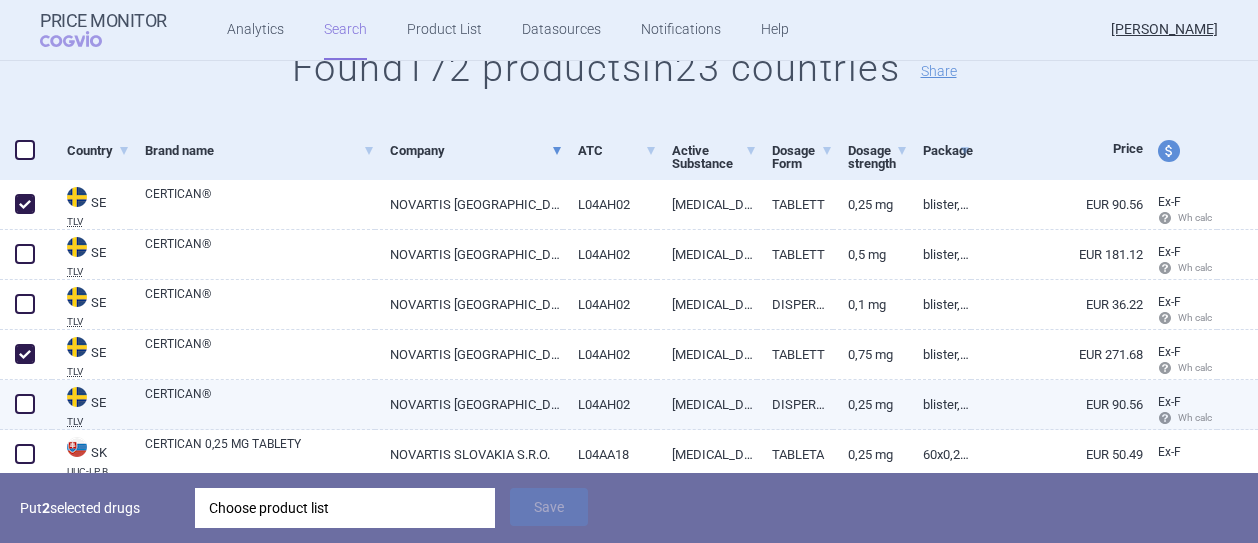 click at bounding box center [25, 404] 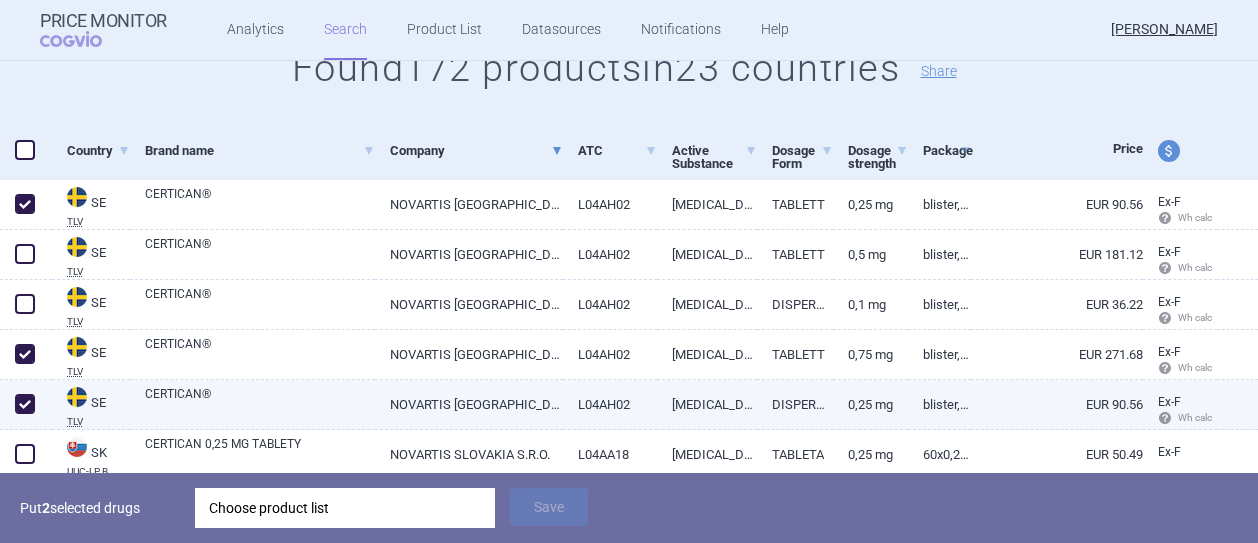 checkbox on "true" 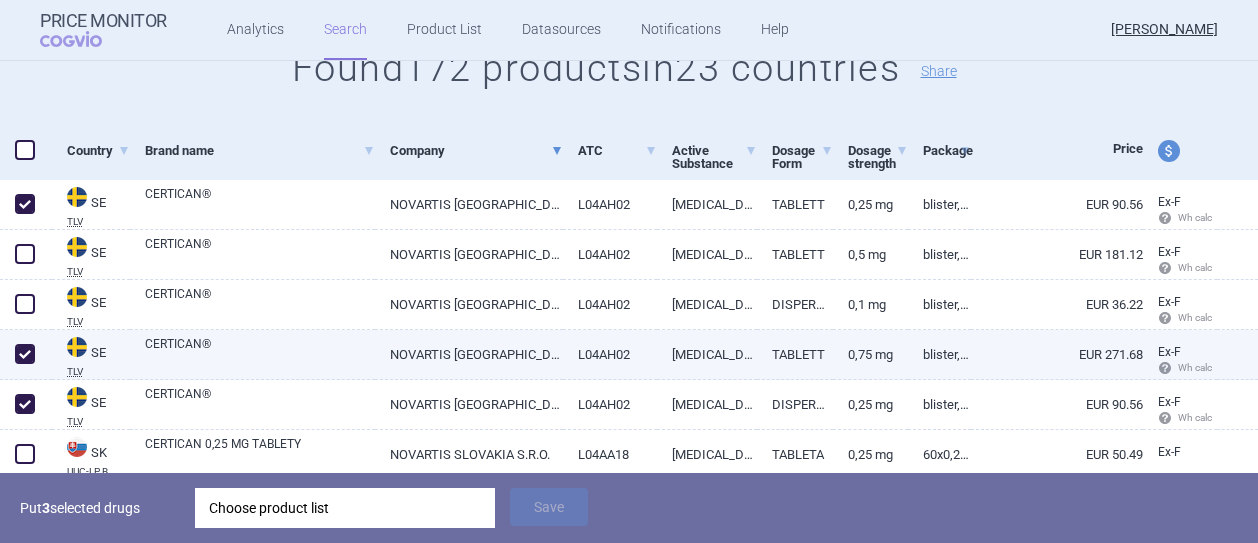 scroll, scrollTop: 400, scrollLeft: 0, axis: vertical 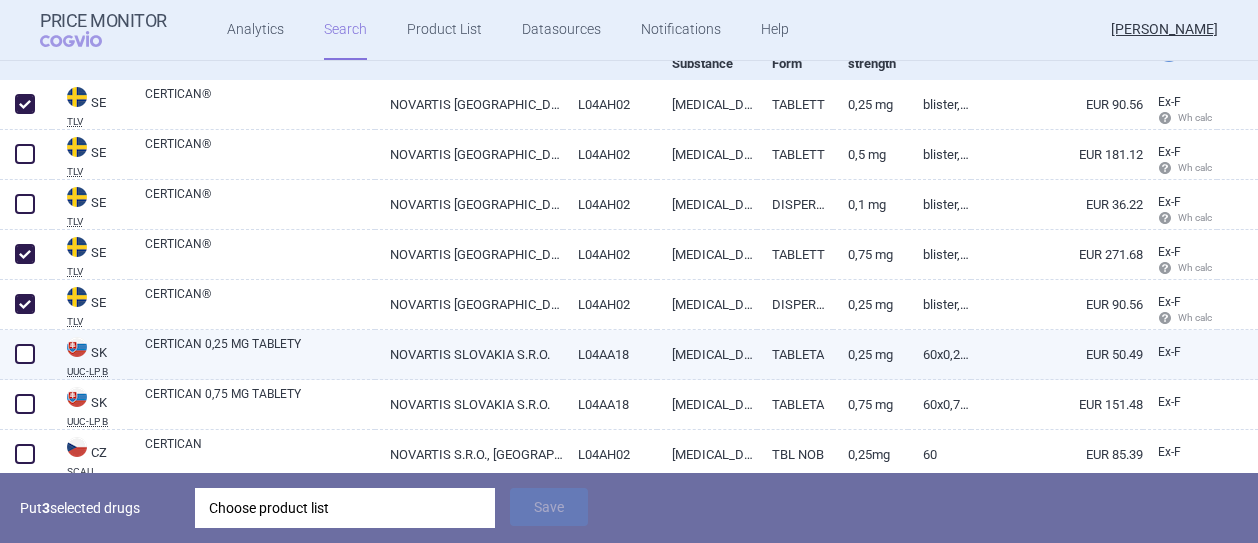 click at bounding box center (25, 354) 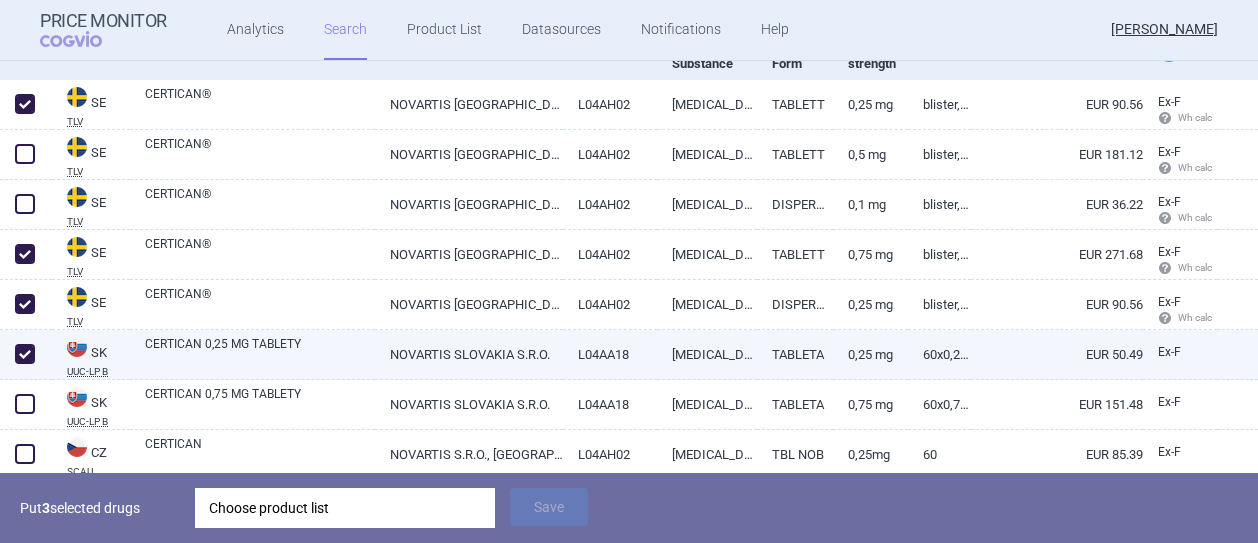 checkbox on "true" 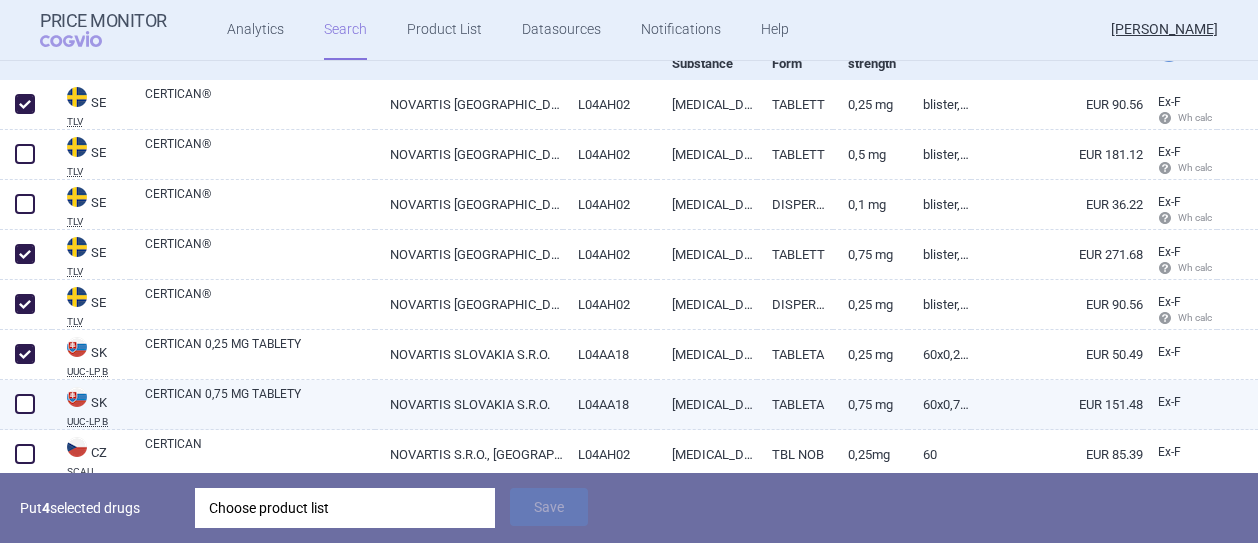 click at bounding box center [25, 404] 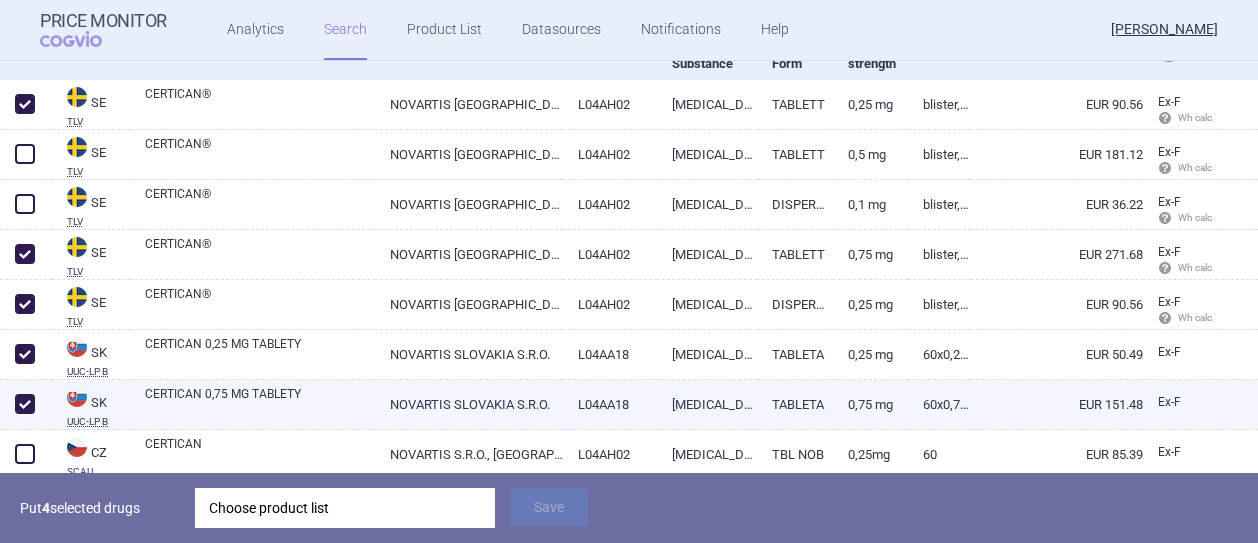 checkbox on "true" 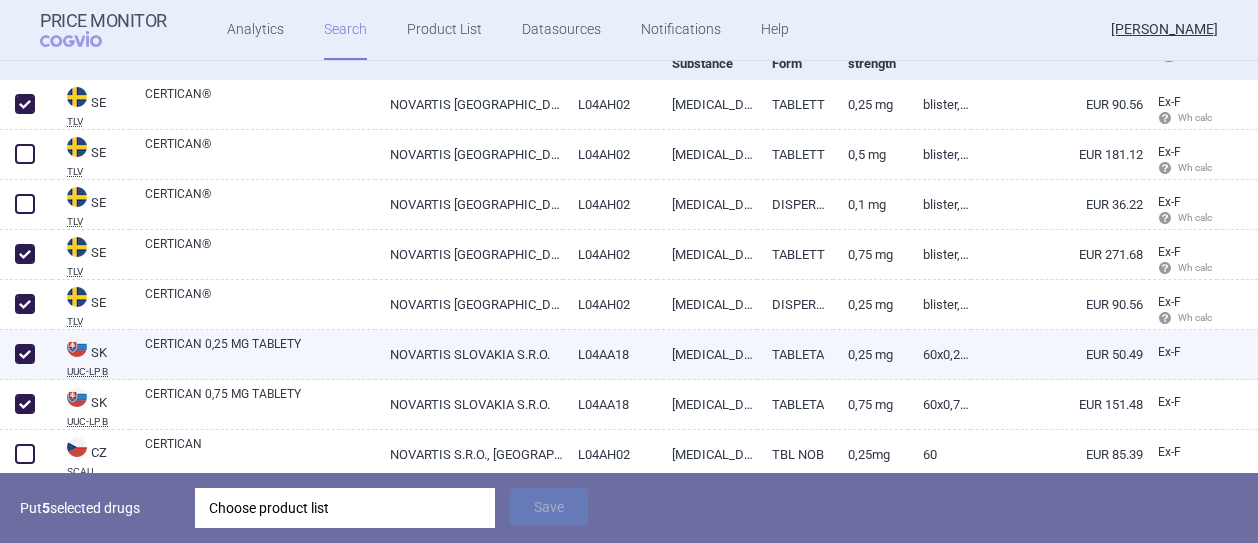 scroll, scrollTop: 500, scrollLeft: 0, axis: vertical 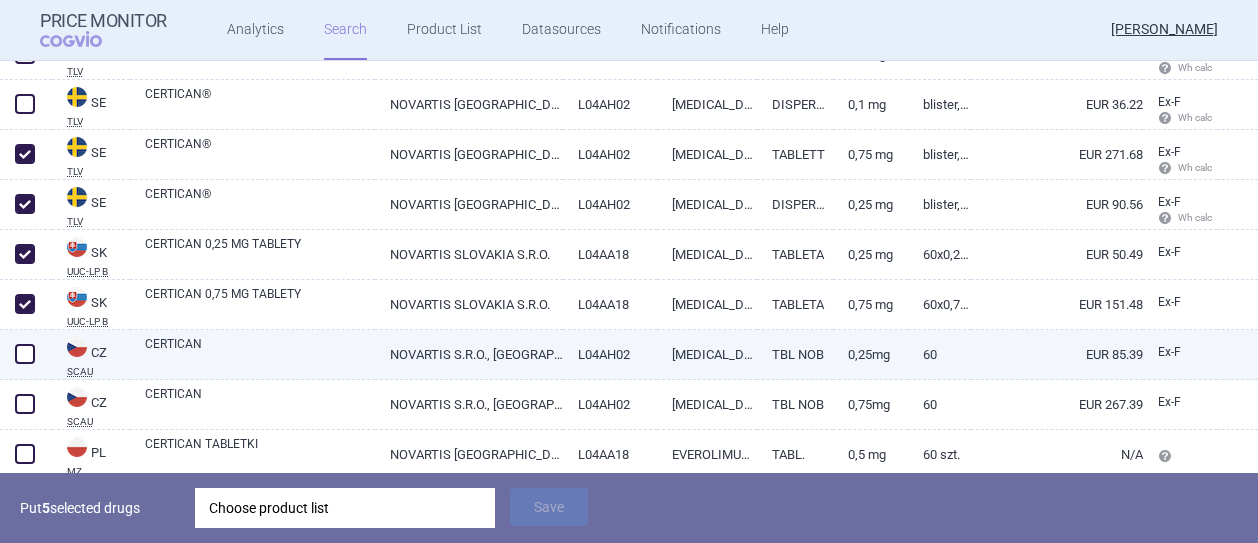 click at bounding box center (25, 354) 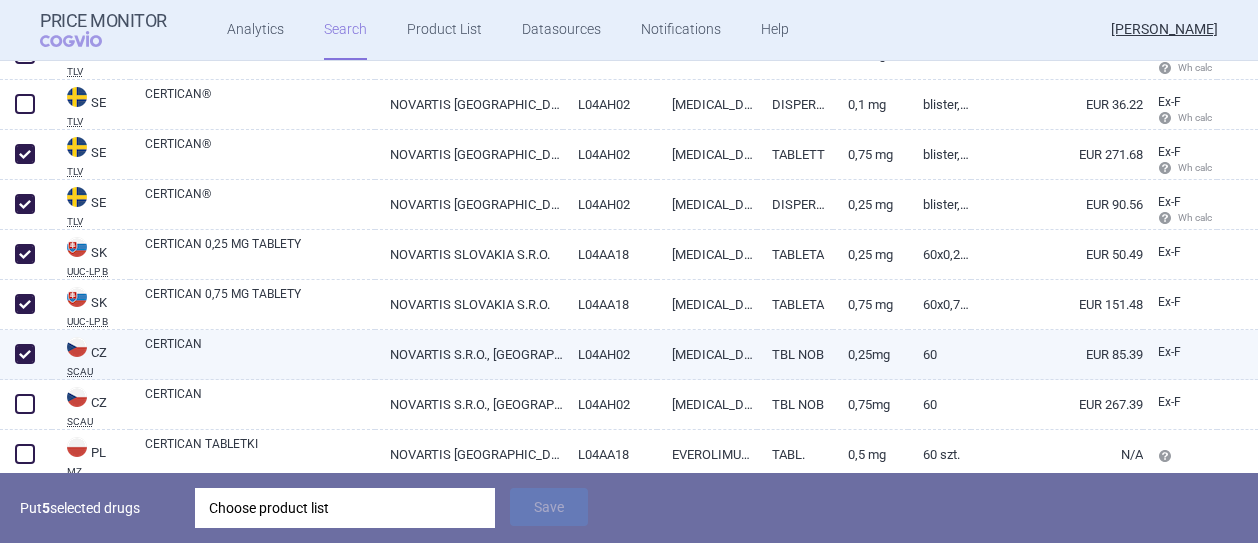checkbox on "true" 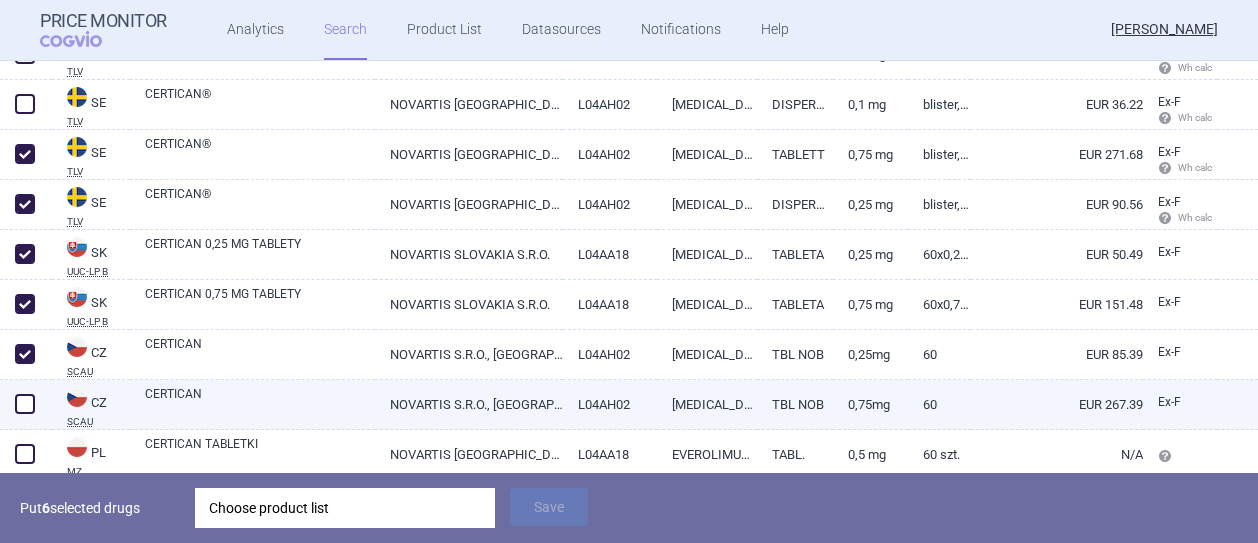 click at bounding box center (25, 404) 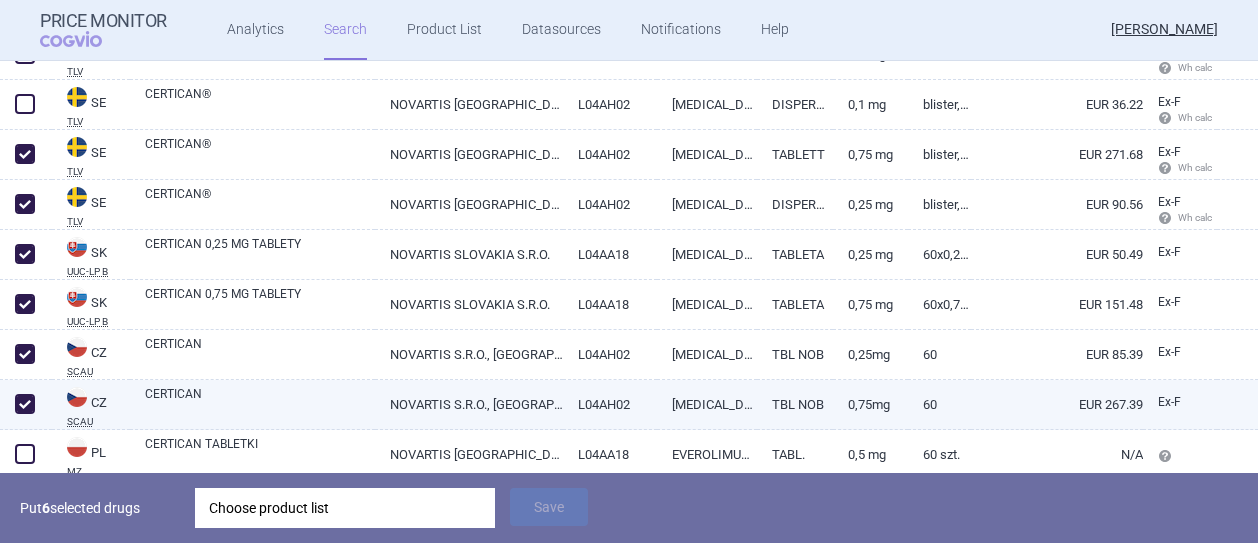 checkbox on "true" 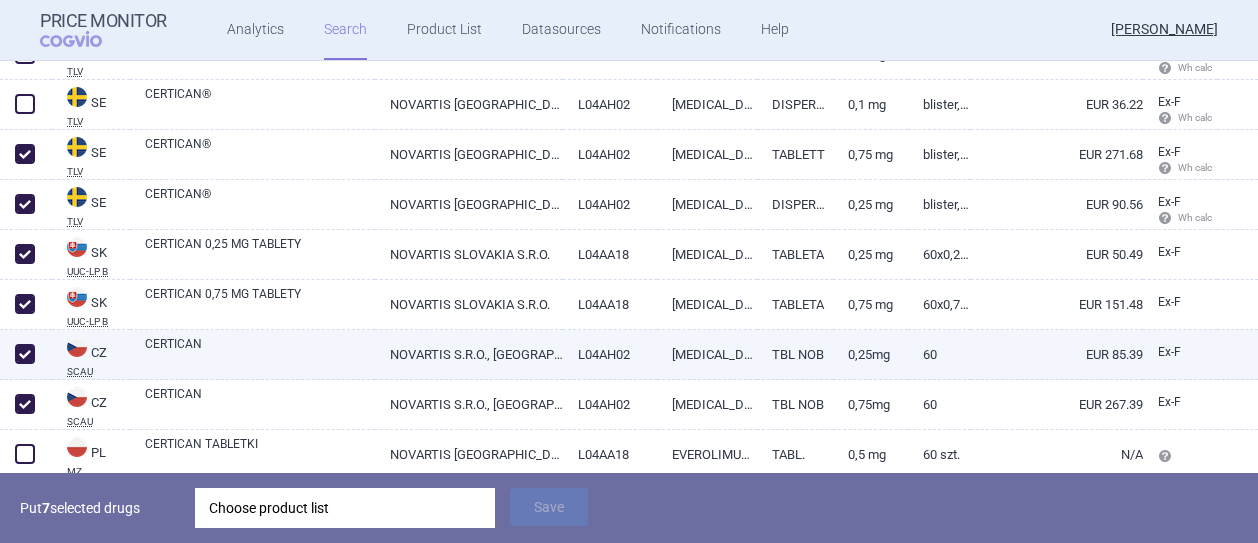 scroll, scrollTop: 600, scrollLeft: 0, axis: vertical 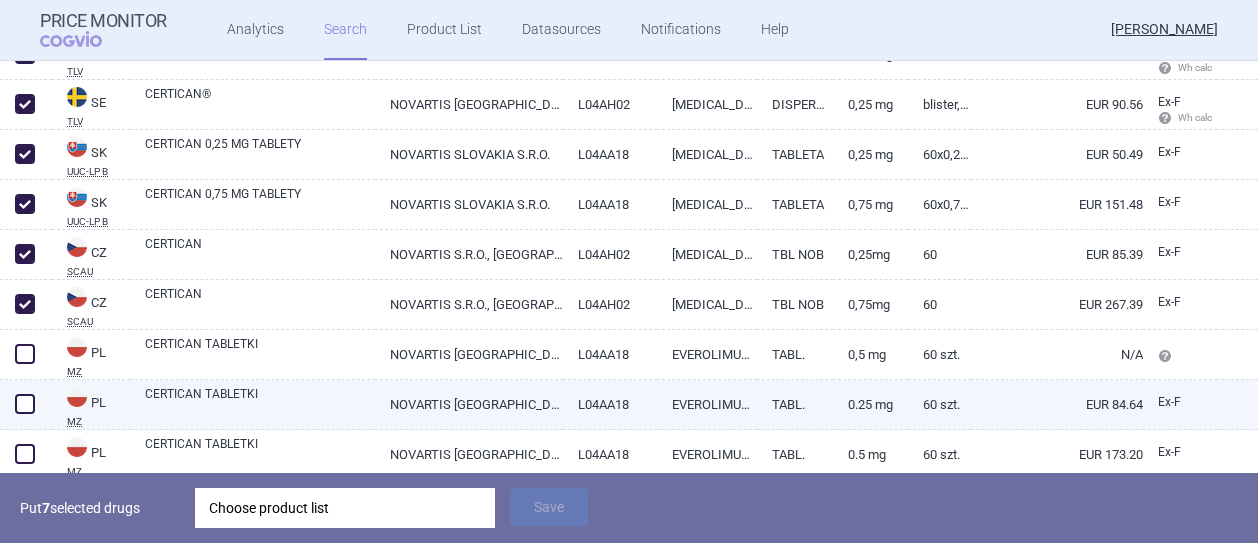 click at bounding box center (25, 404) 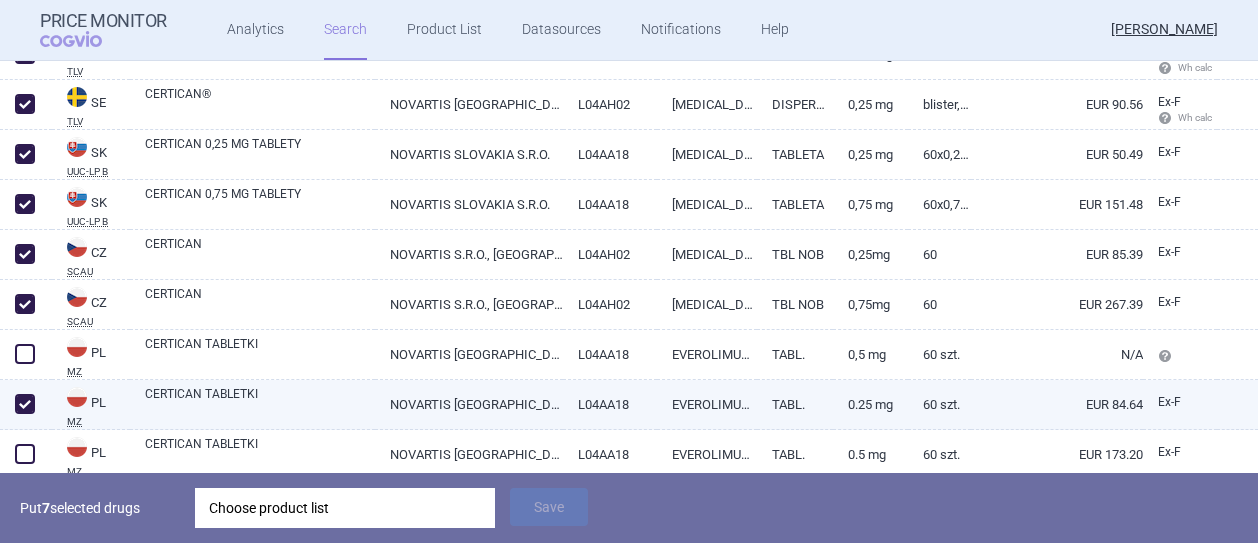 checkbox on "true" 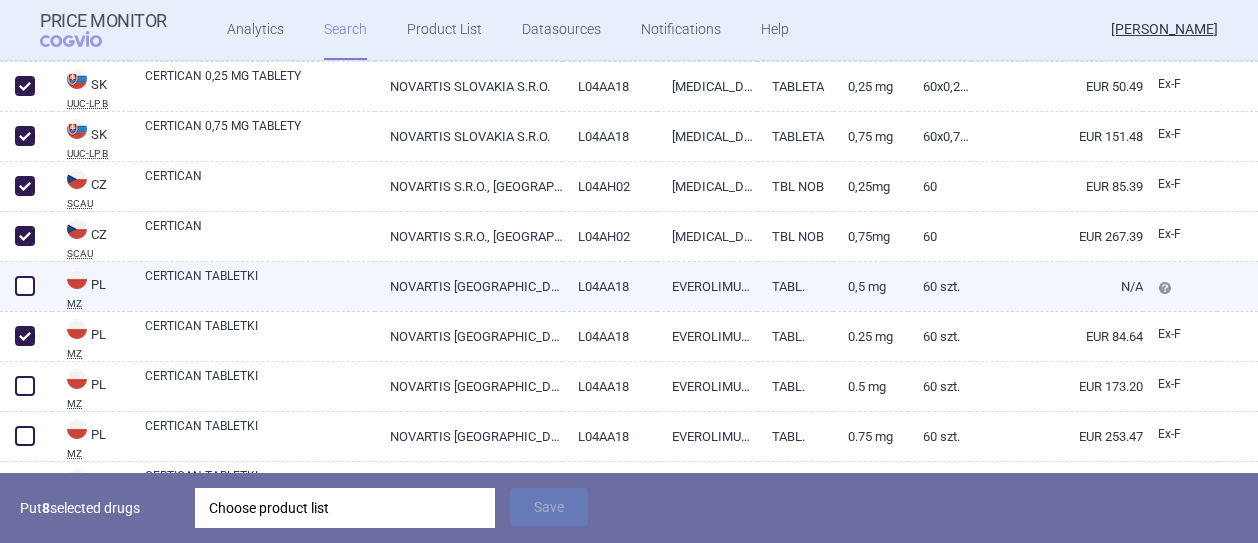 scroll, scrollTop: 700, scrollLeft: 0, axis: vertical 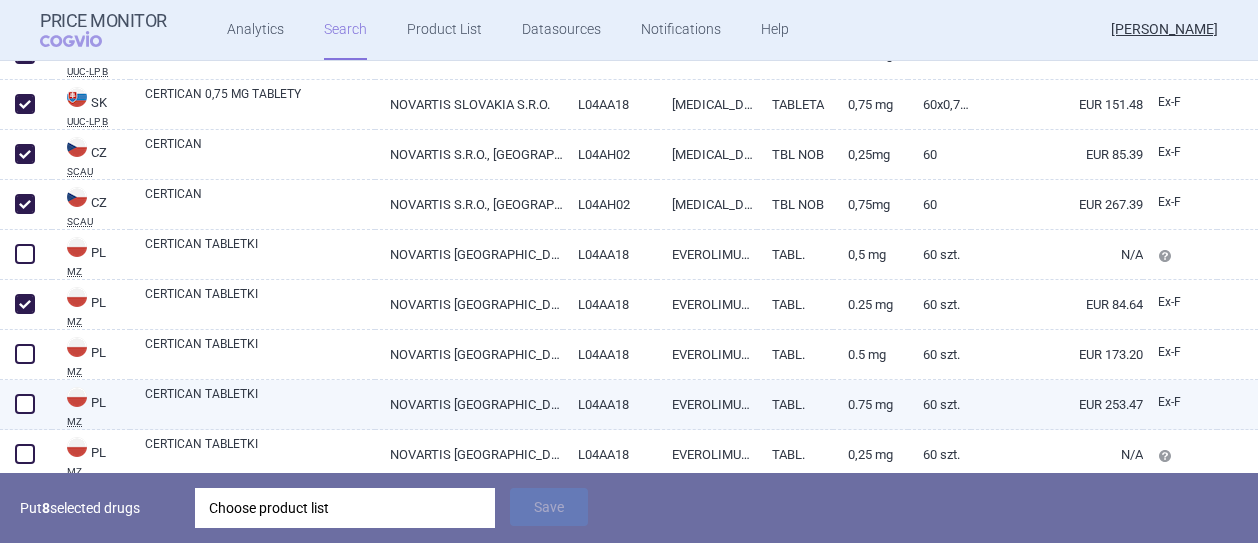 click at bounding box center (25, 404) 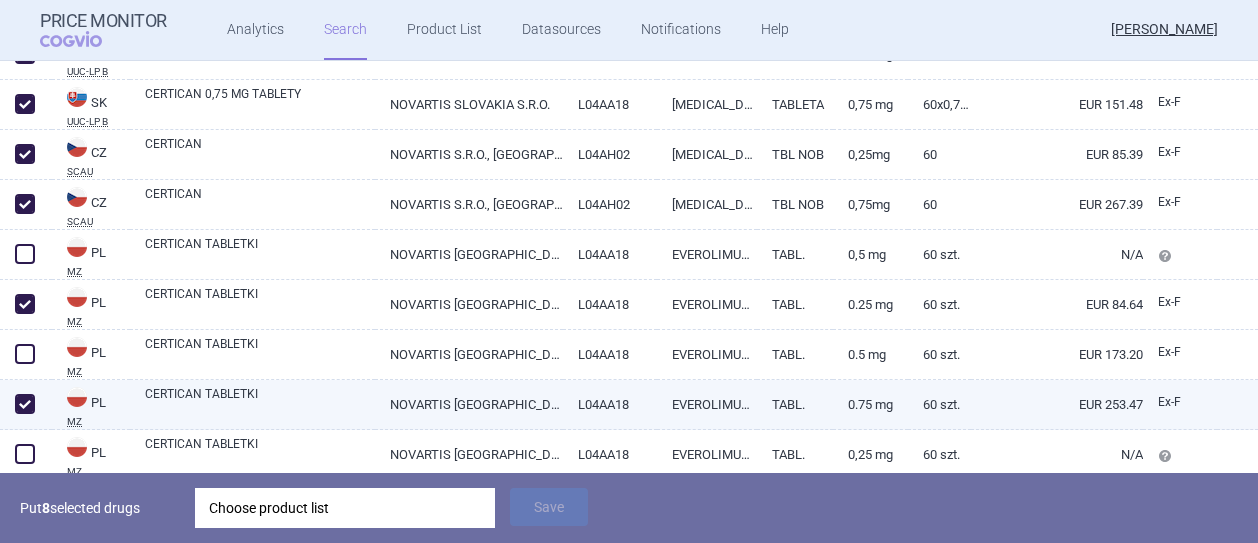 checkbox on "true" 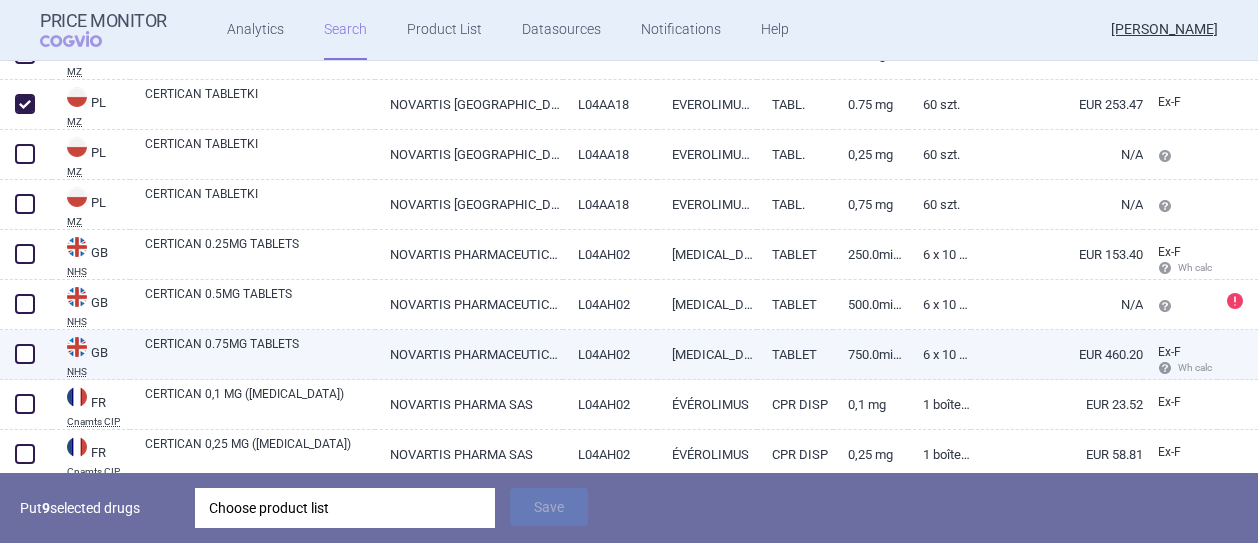 scroll, scrollTop: 1100, scrollLeft: 0, axis: vertical 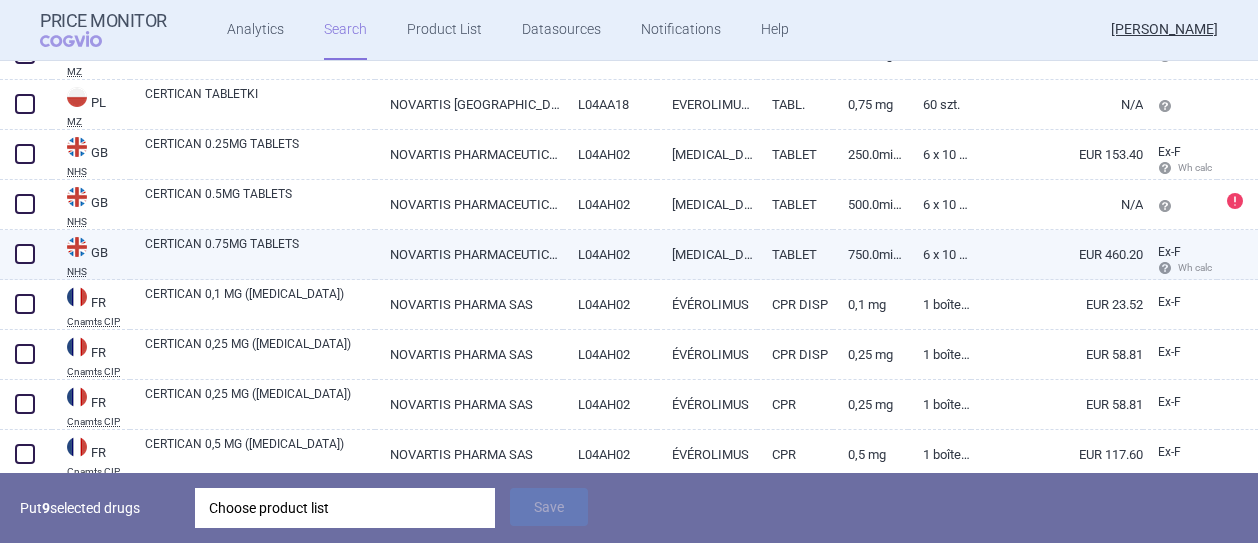 click on "CERTICAN 0.75MG TABLETS" at bounding box center [260, 253] 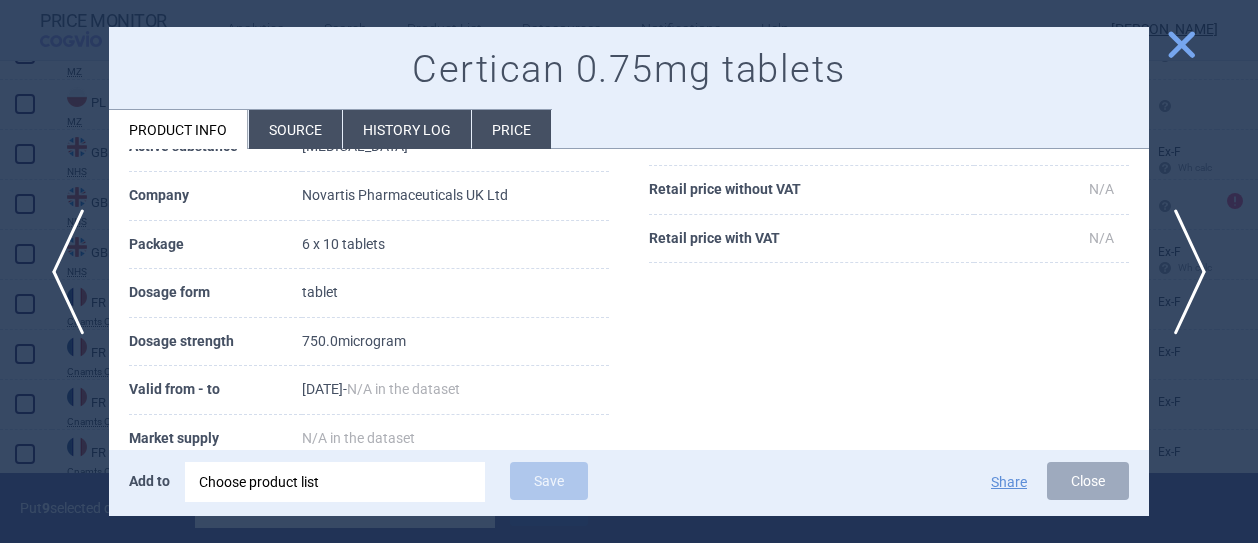 scroll, scrollTop: 300, scrollLeft: 0, axis: vertical 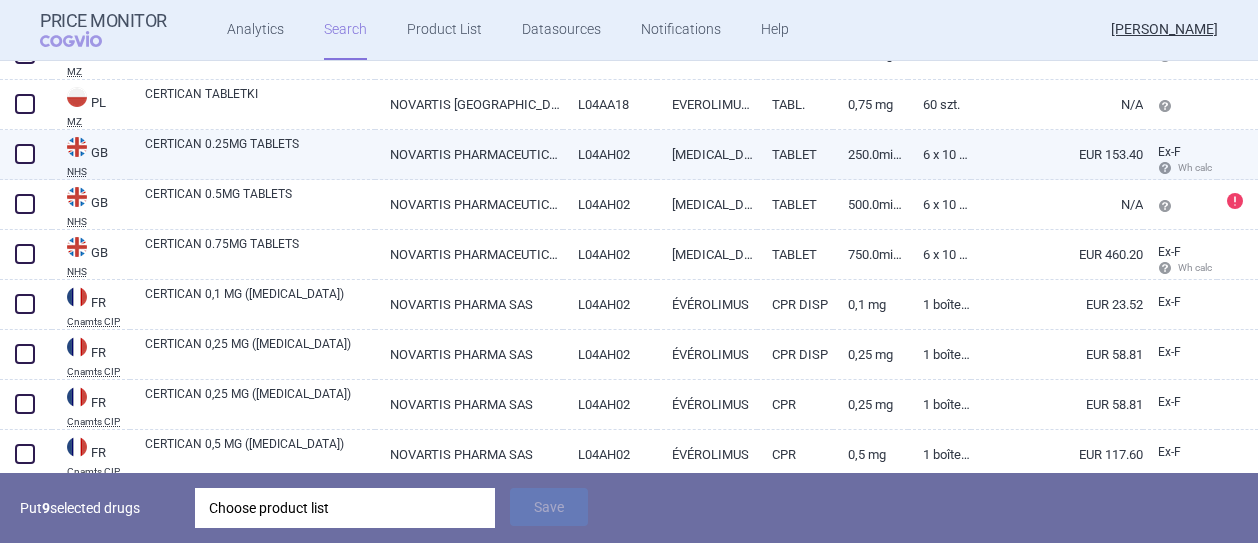 click at bounding box center (25, 154) 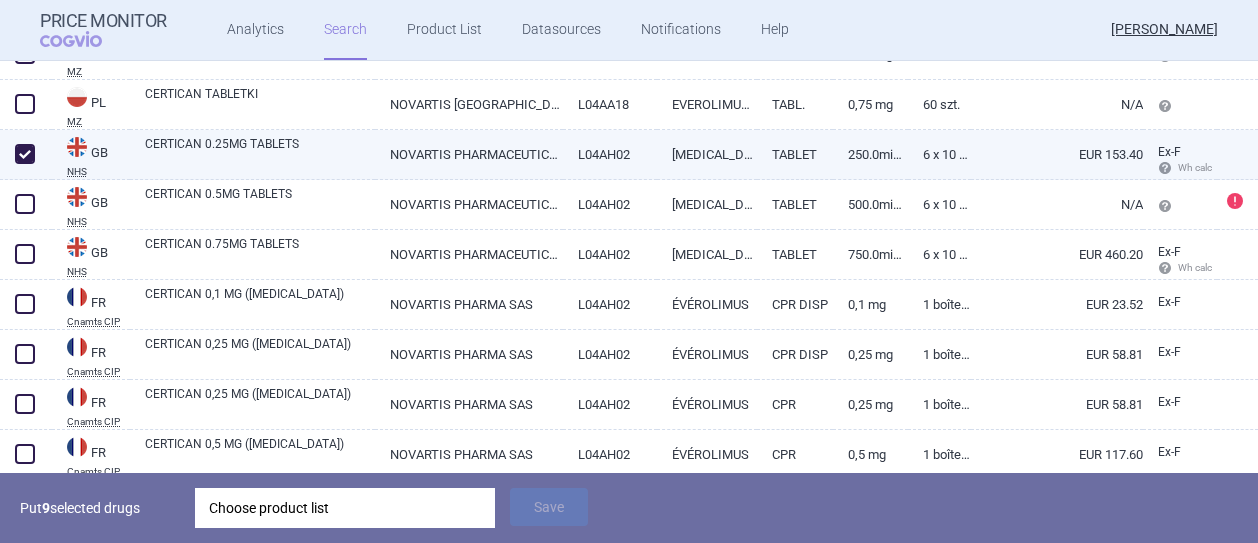 checkbox on "true" 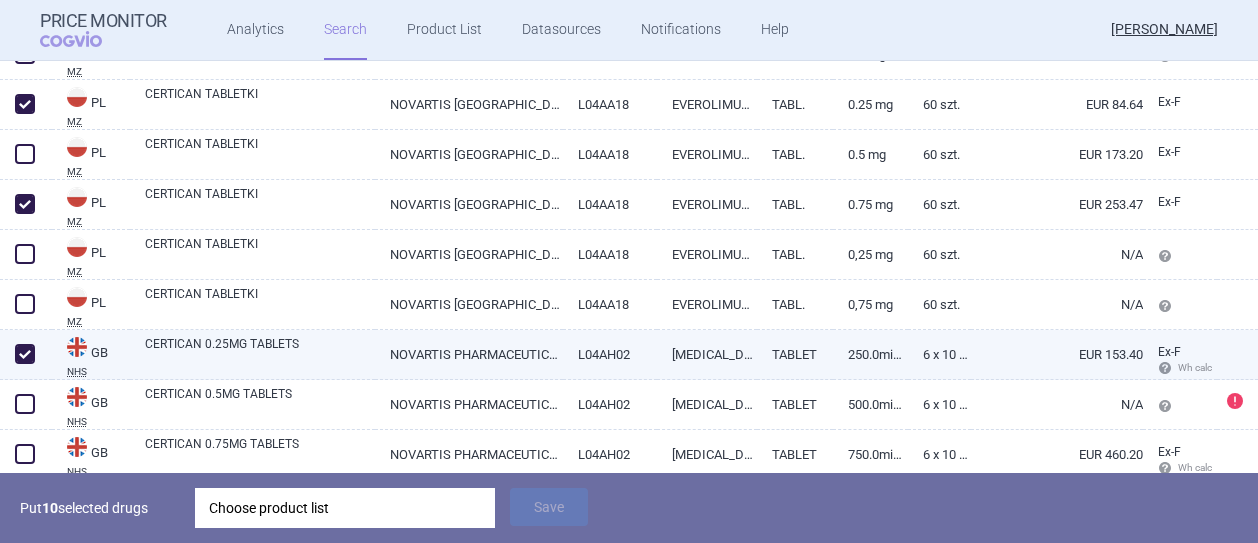 scroll, scrollTop: 1000, scrollLeft: 0, axis: vertical 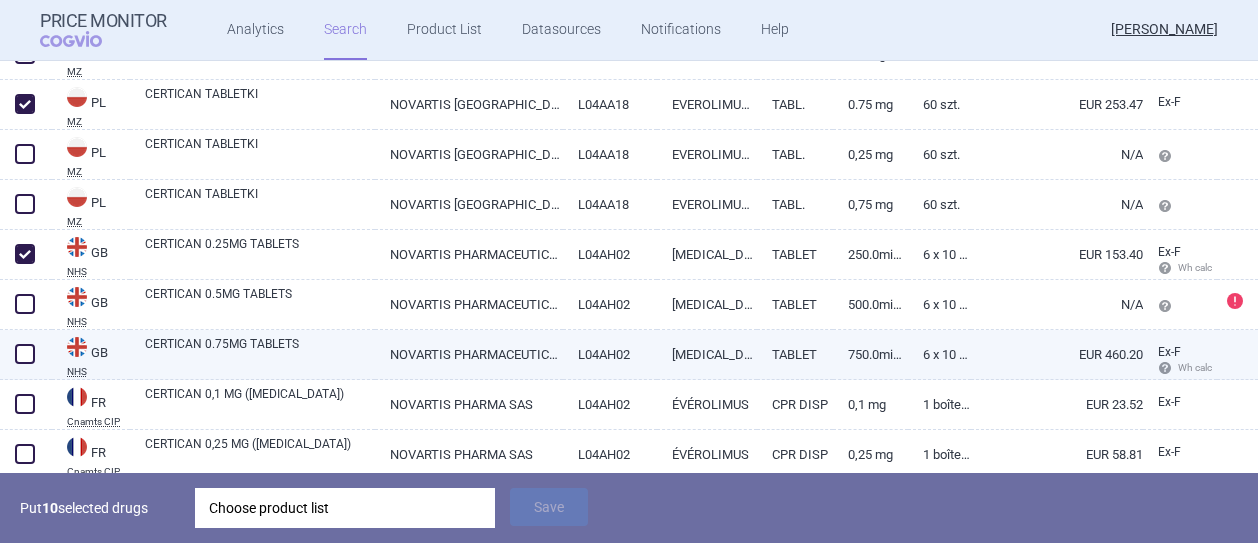click at bounding box center (25, 354) 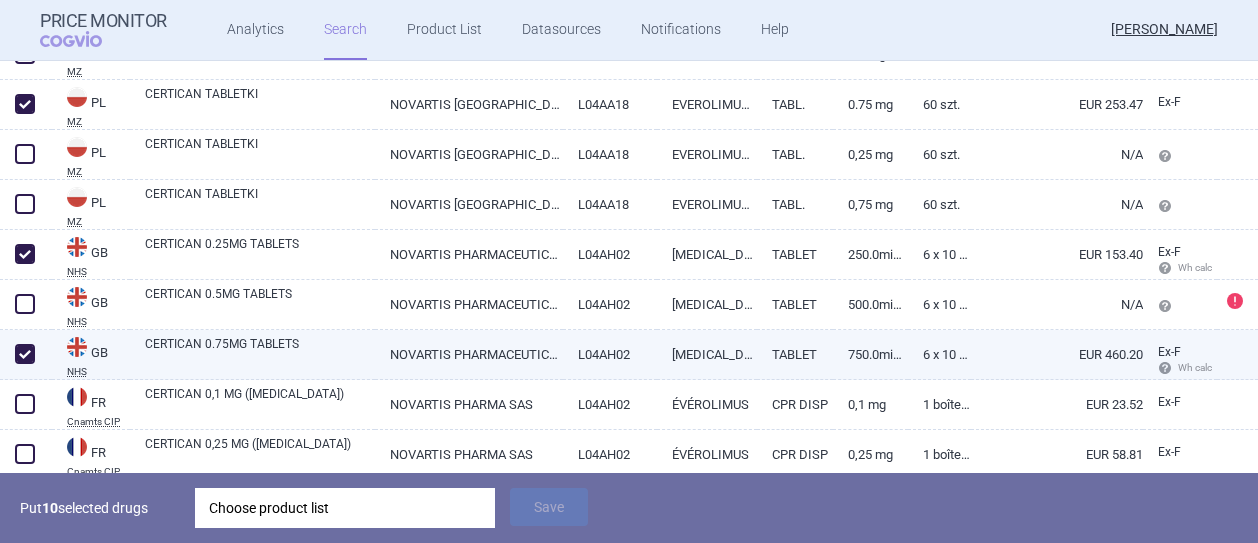 checkbox on "true" 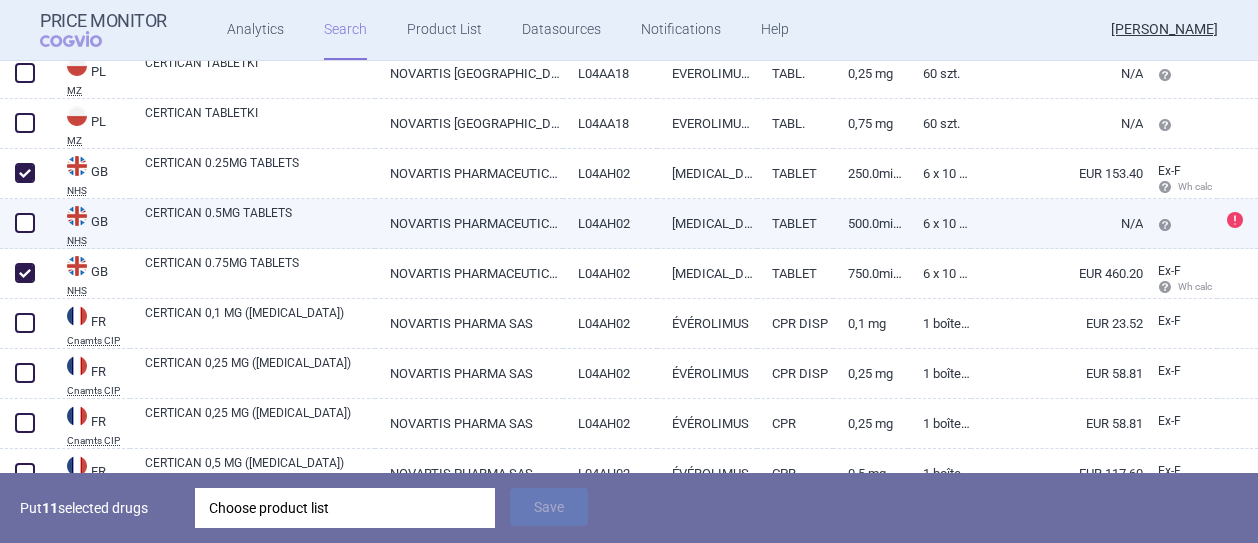 scroll, scrollTop: 1100, scrollLeft: 0, axis: vertical 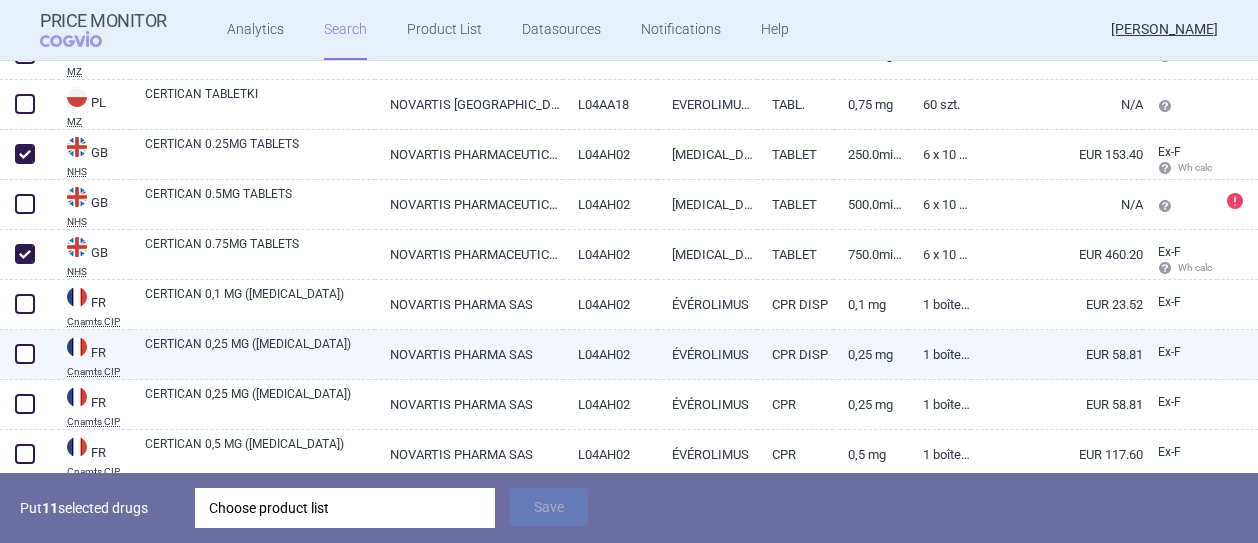 click at bounding box center (25, 354) 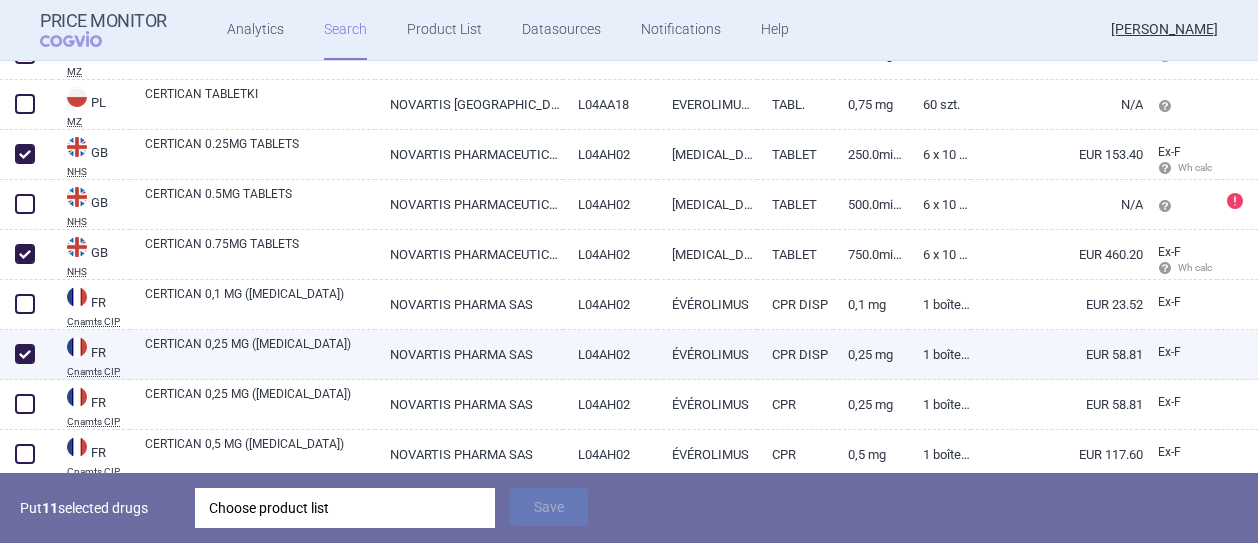 checkbox on "true" 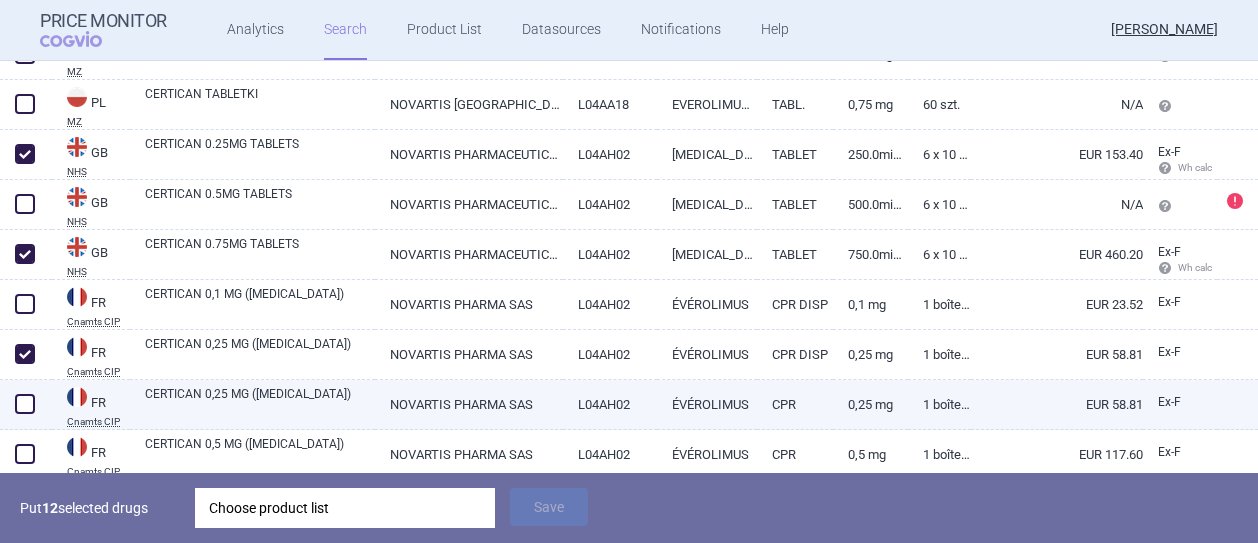click at bounding box center (25, 404) 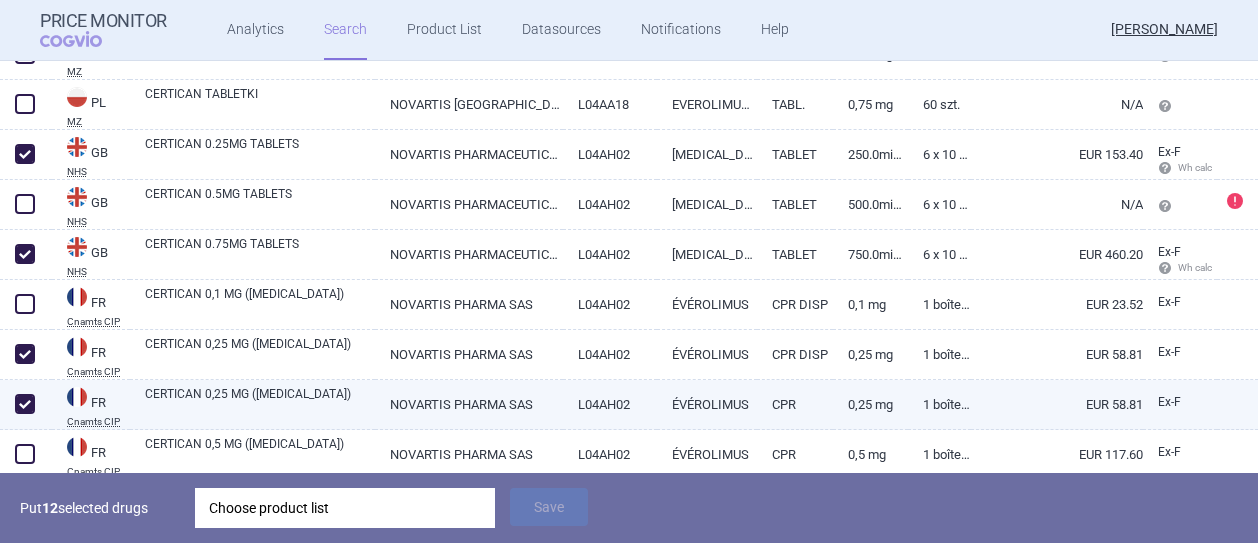 checkbox on "true" 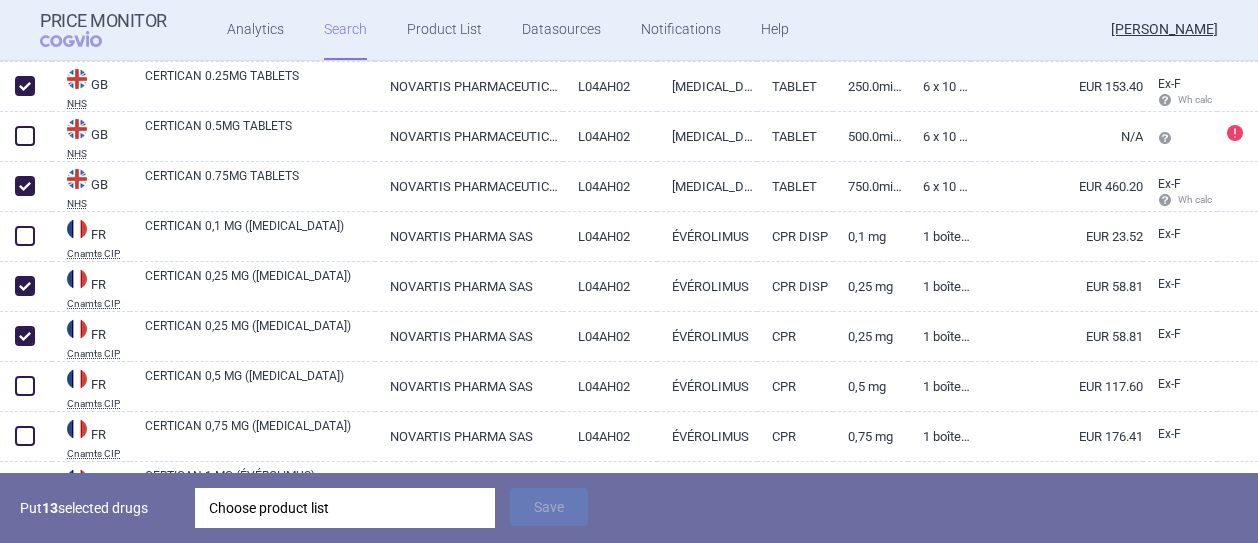 scroll, scrollTop: 1200, scrollLeft: 0, axis: vertical 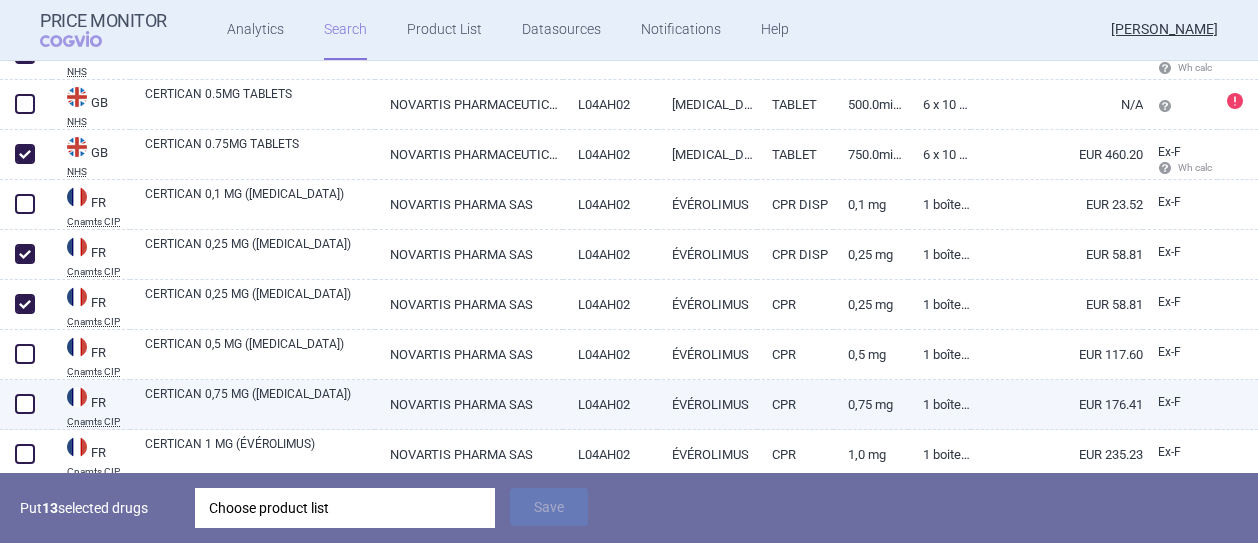 click at bounding box center [25, 404] 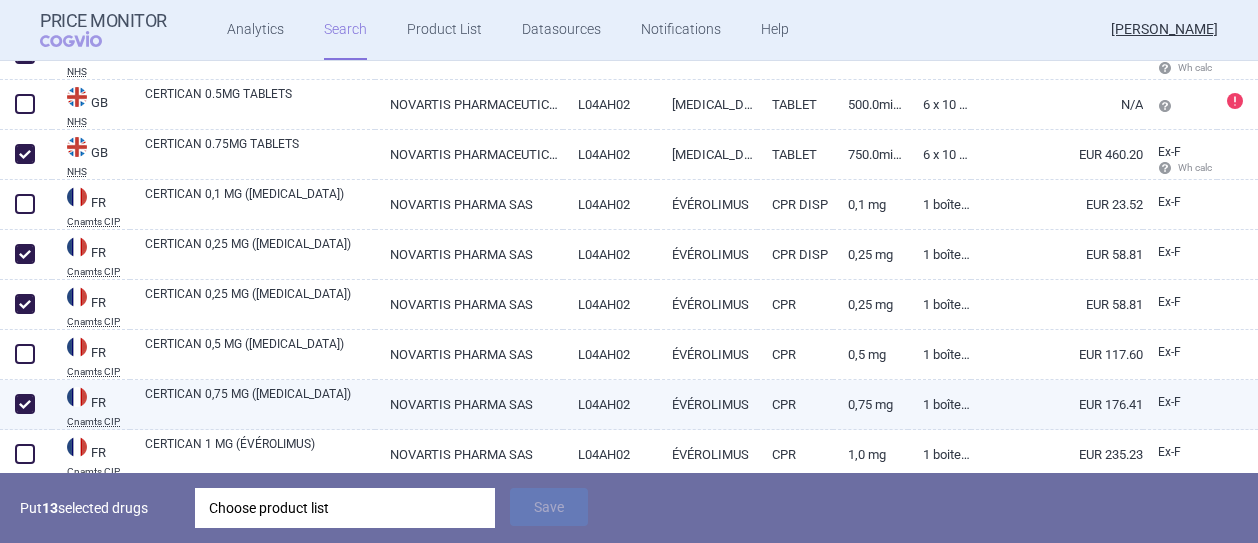 checkbox on "true" 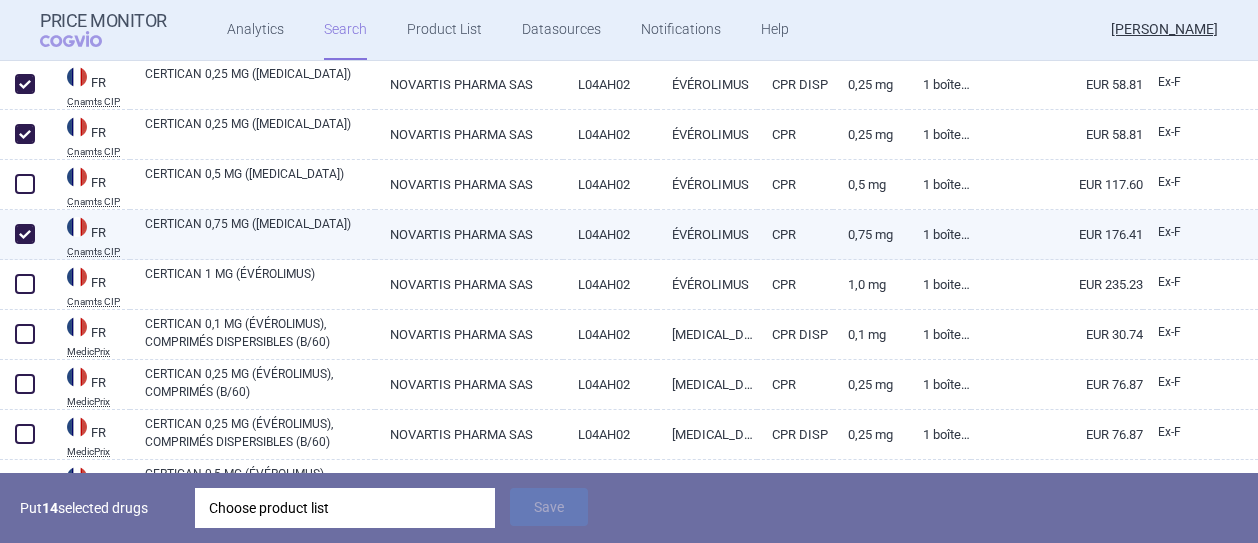 scroll, scrollTop: 1400, scrollLeft: 0, axis: vertical 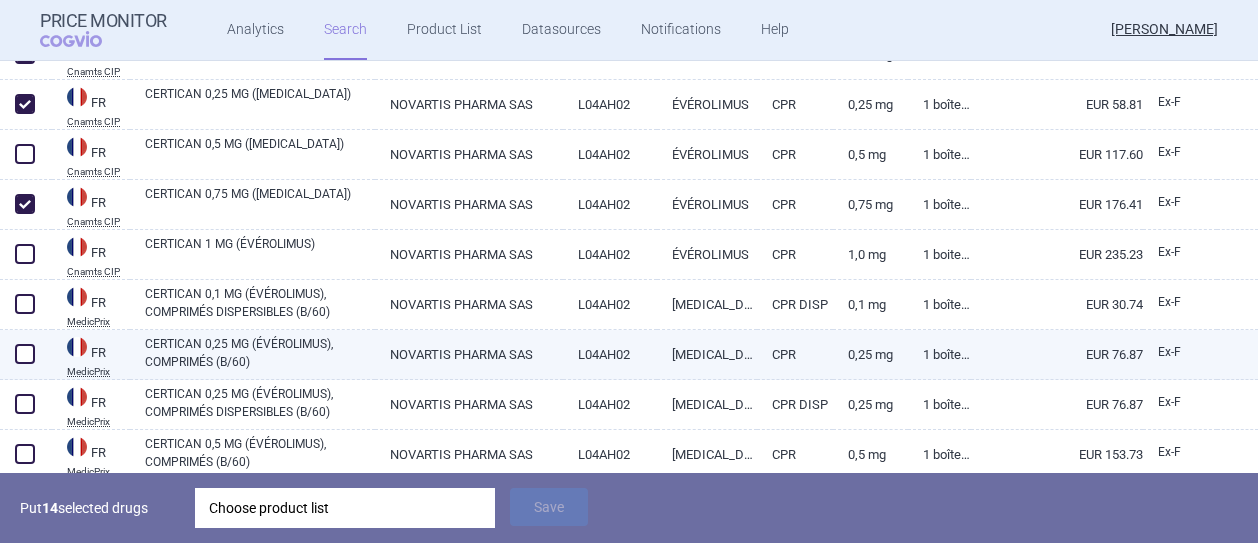 click at bounding box center (25, 354) 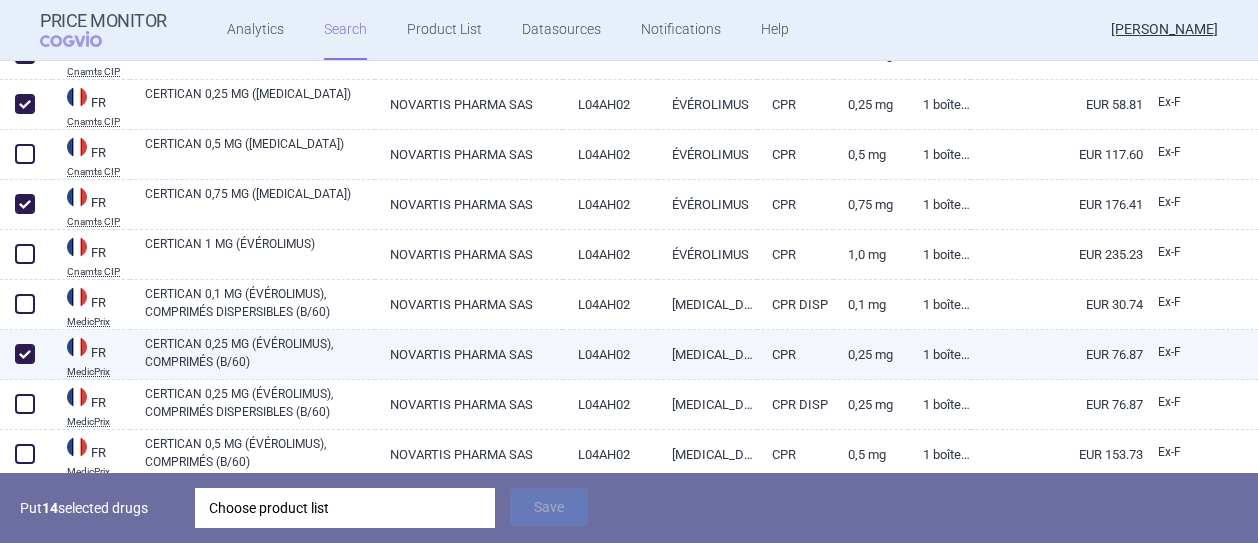 checkbox on "true" 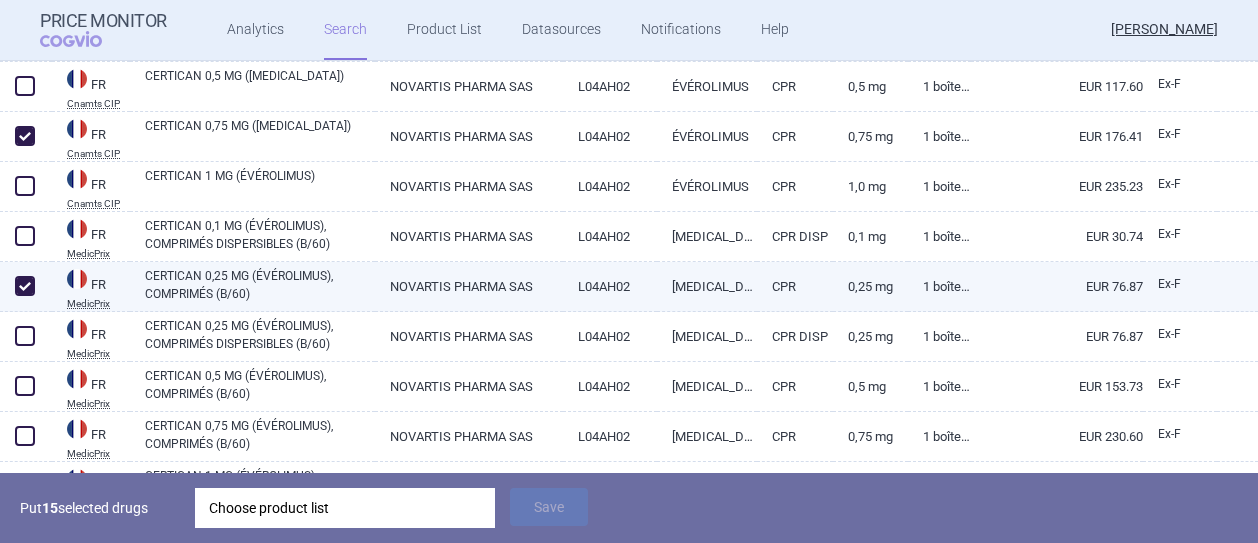 scroll, scrollTop: 1500, scrollLeft: 0, axis: vertical 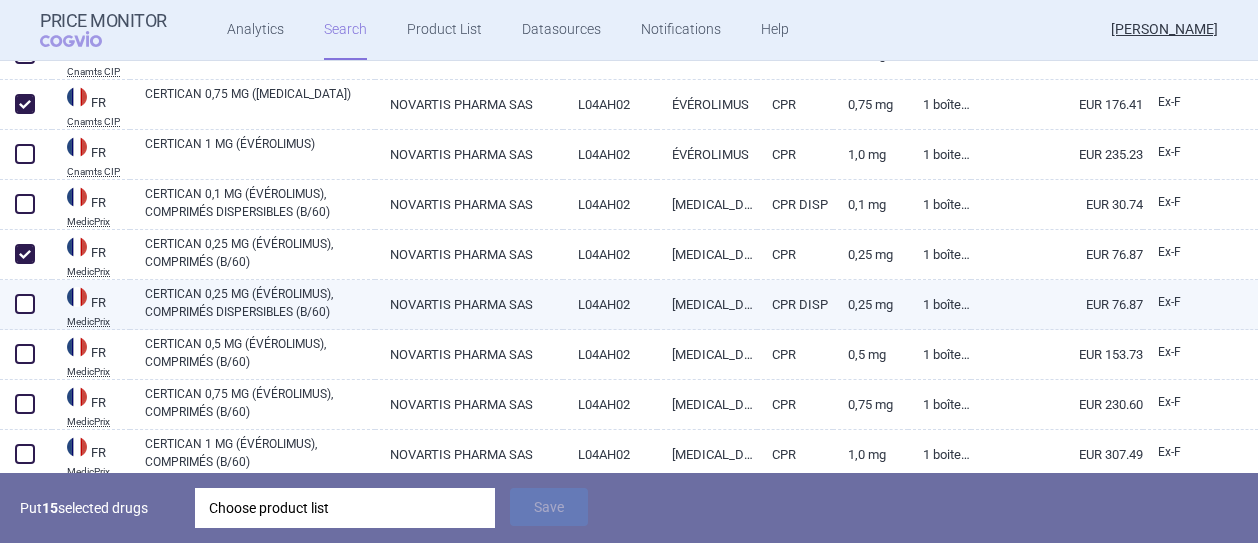 click at bounding box center (25, 304) 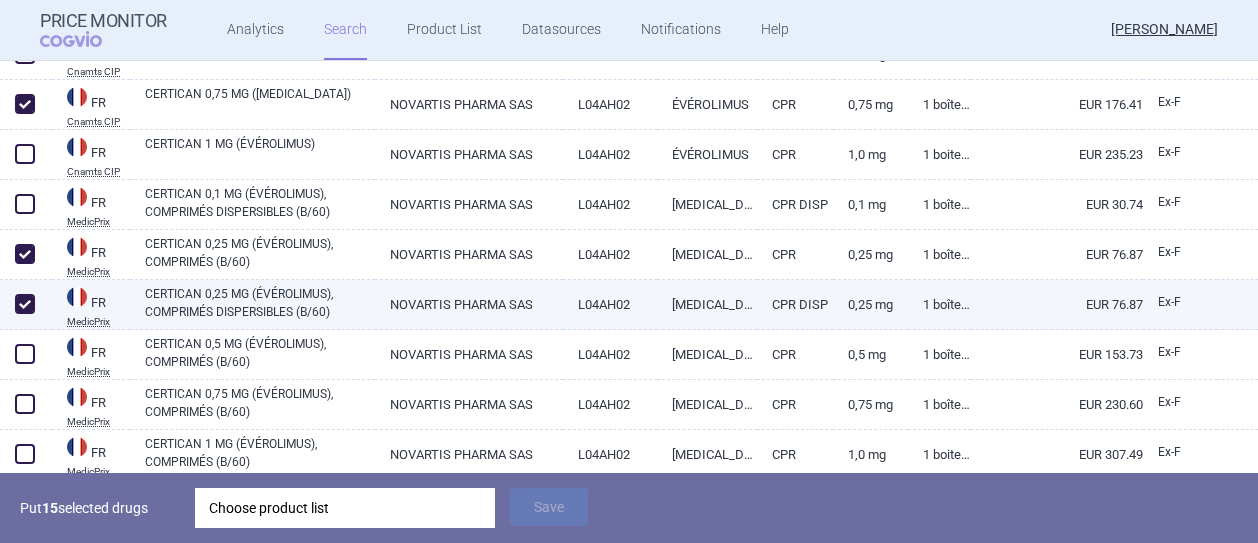 checkbox on "true" 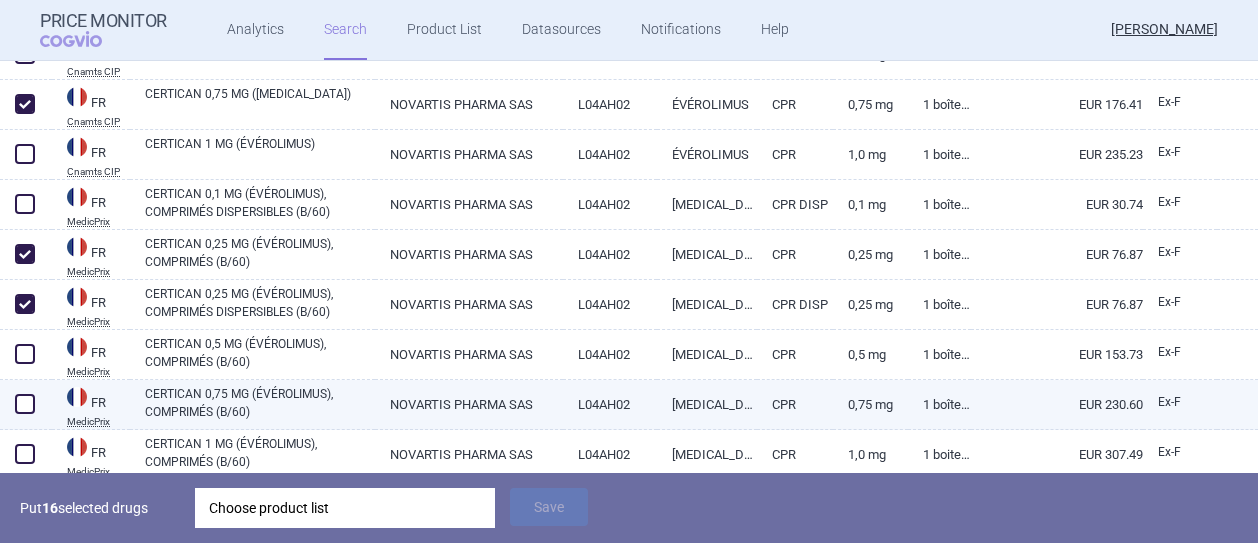click at bounding box center (25, 404) 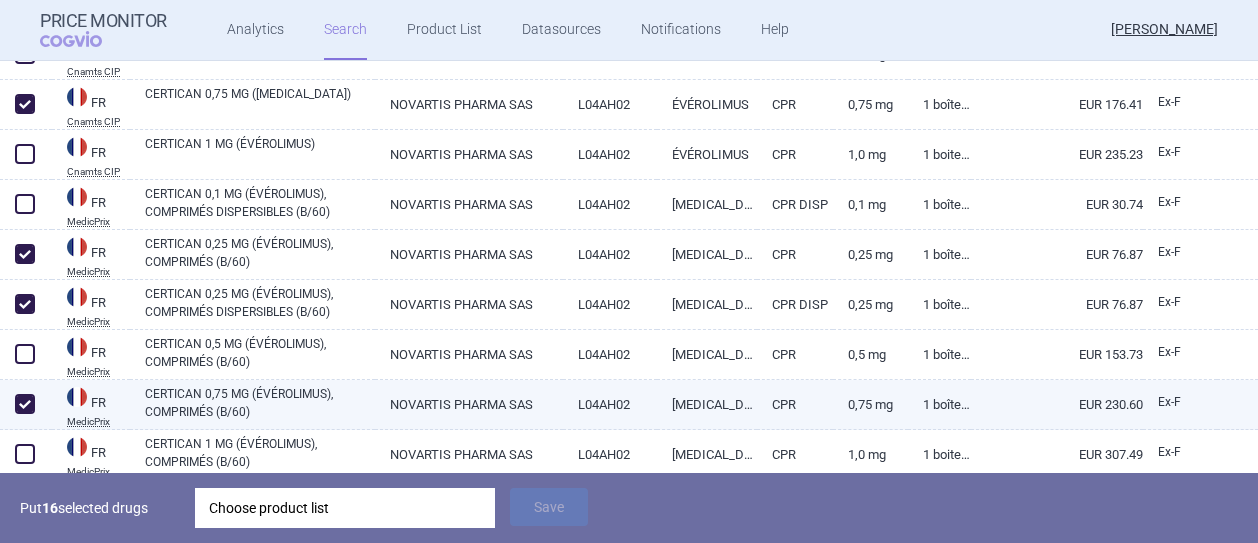 checkbox on "true" 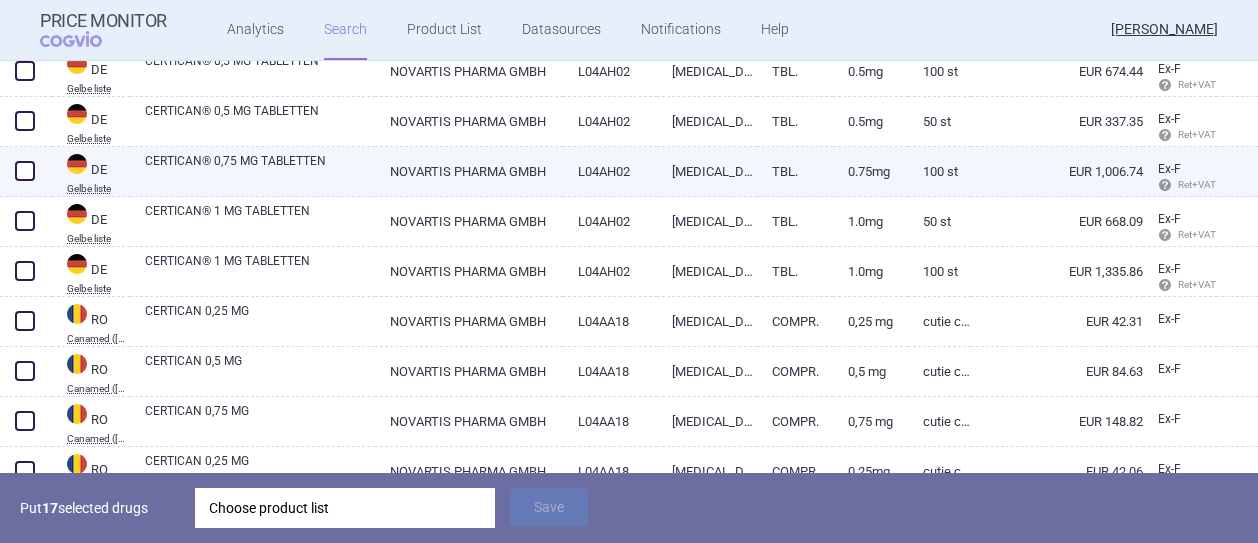 scroll, scrollTop: 2100, scrollLeft: 0, axis: vertical 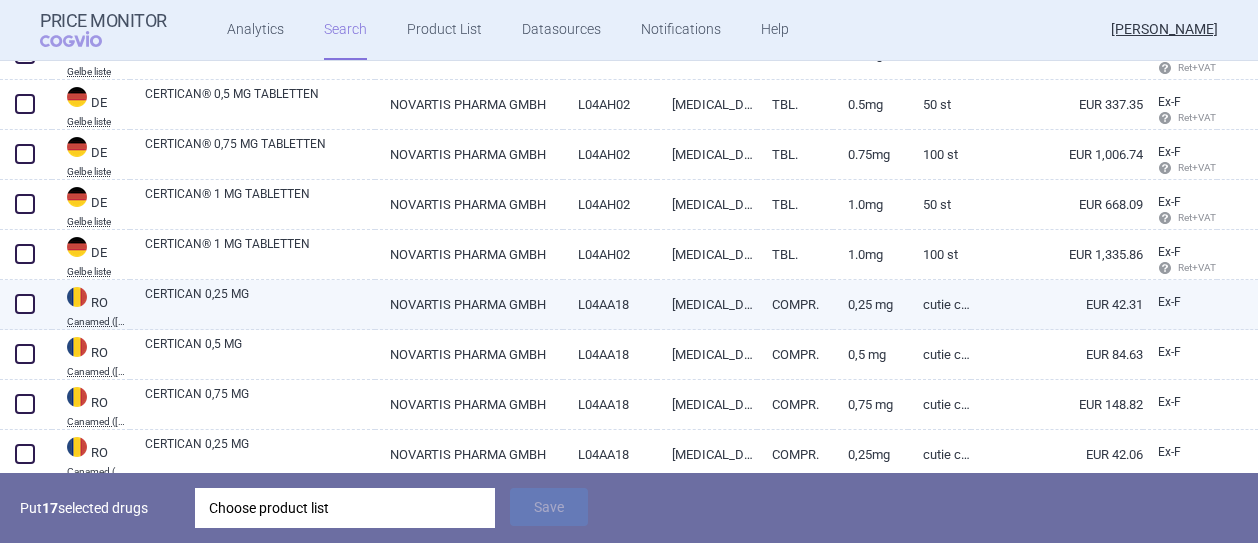click on "CERTICAN 0,25 MG" at bounding box center [260, 303] 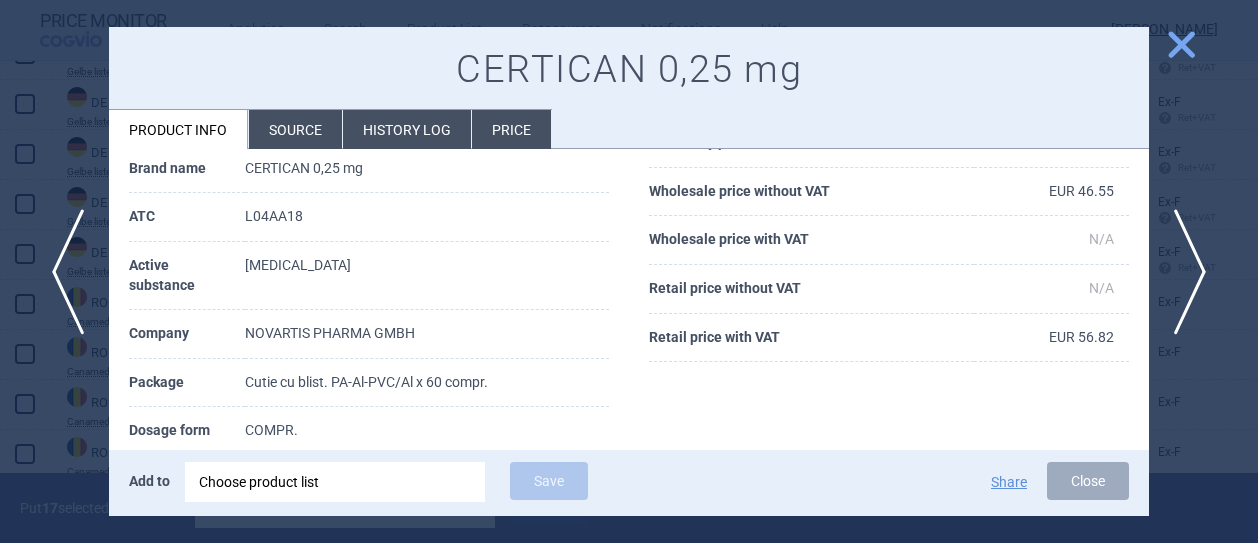 scroll, scrollTop: 100, scrollLeft: 0, axis: vertical 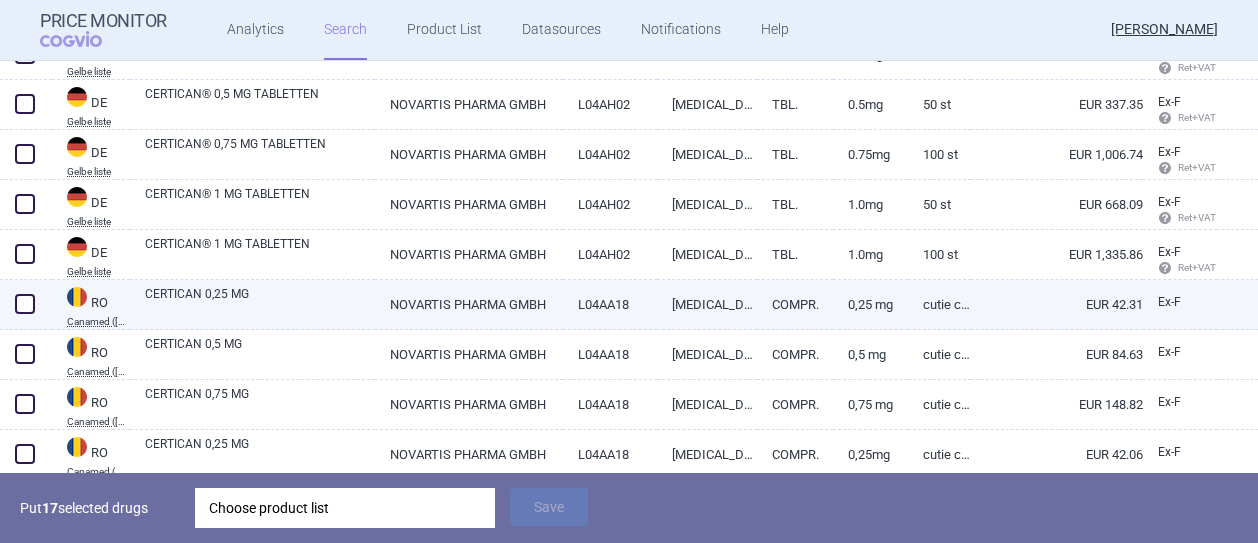 click at bounding box center (26, 305) 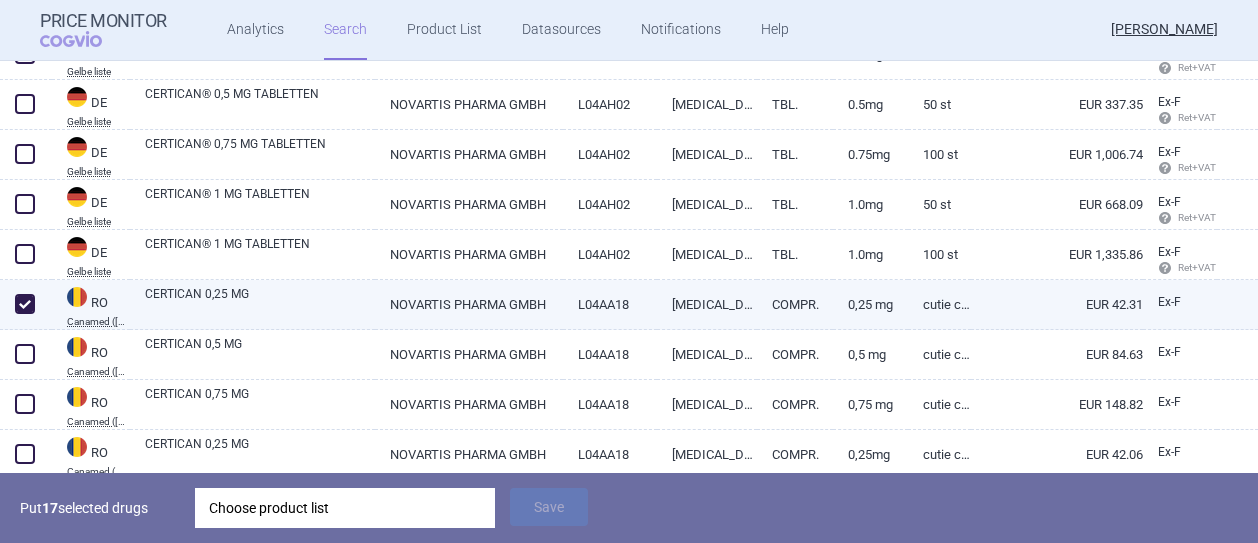checkbox on "true" 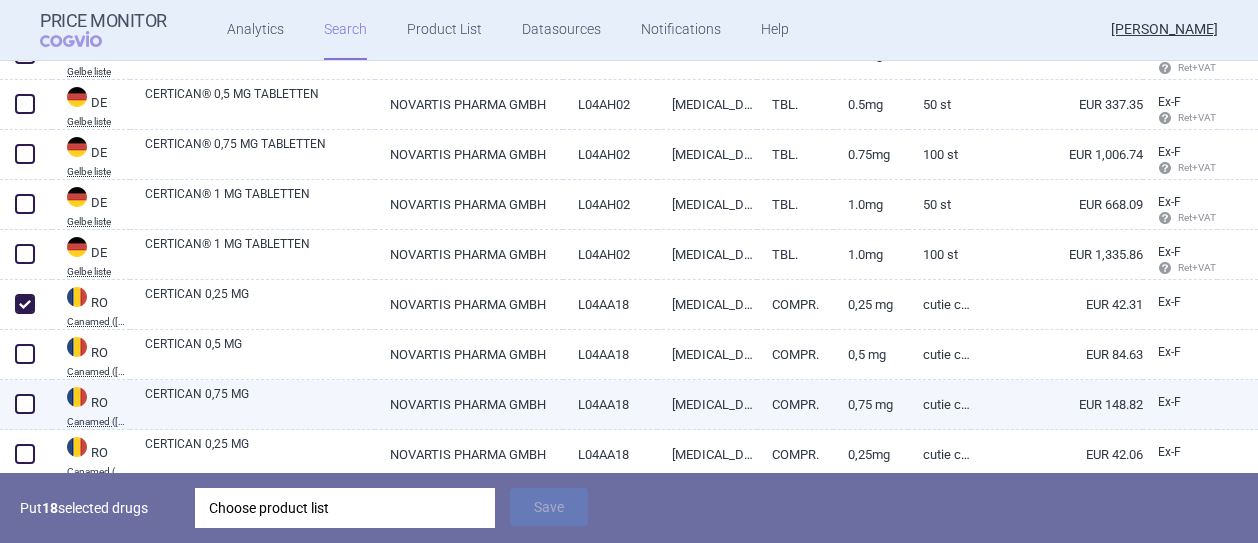 click at bounding box center [25, 404] 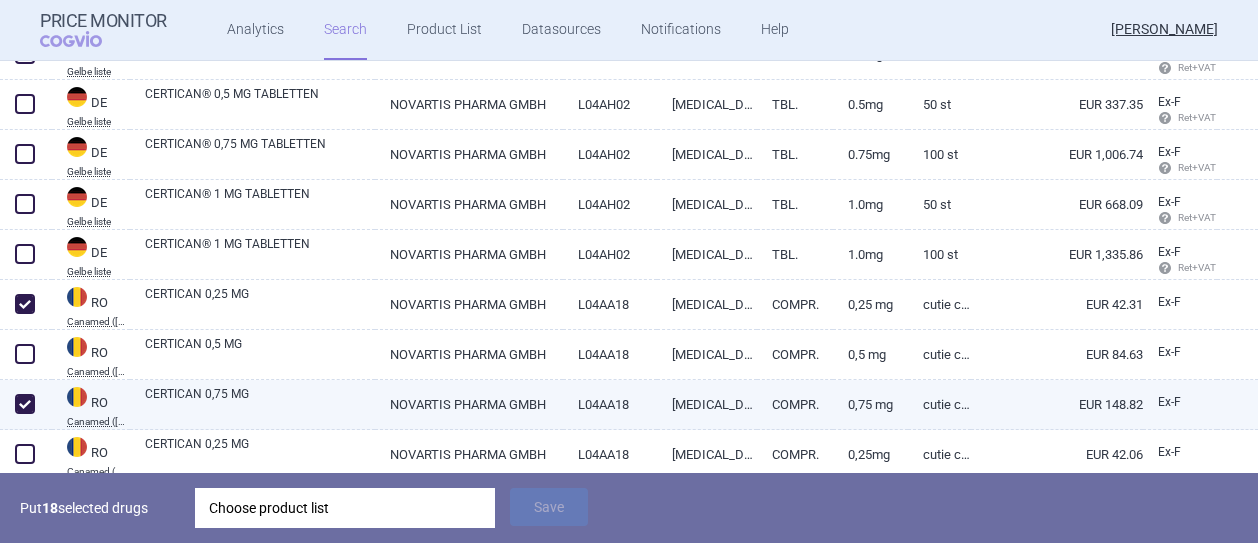 checkbox on "true" 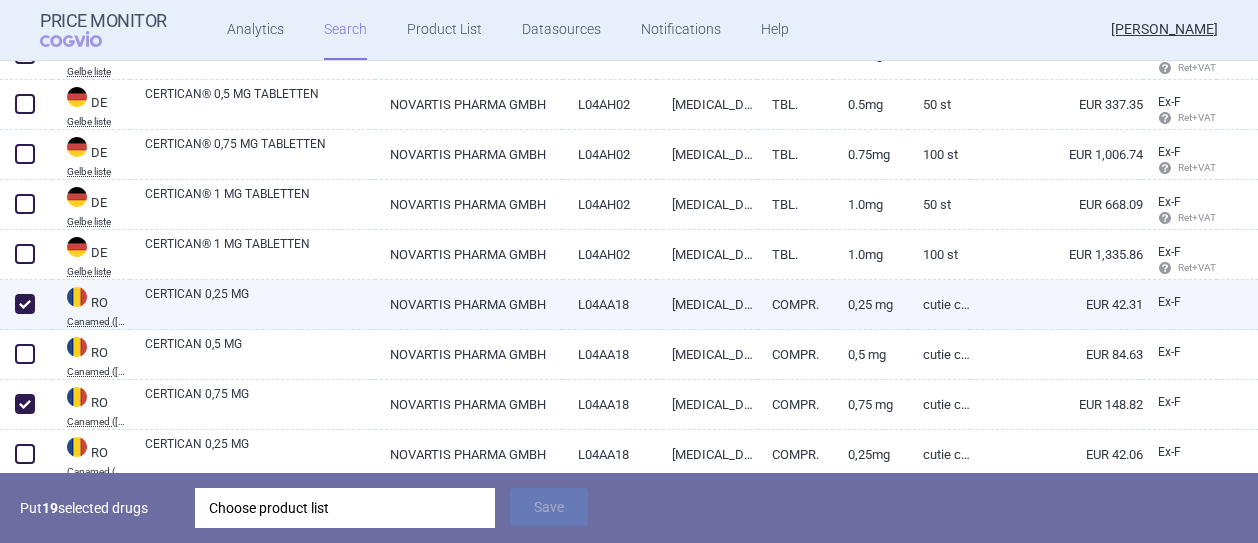 scroll, scrollTop: 2200, scrollLeft: 0, axis: vertical 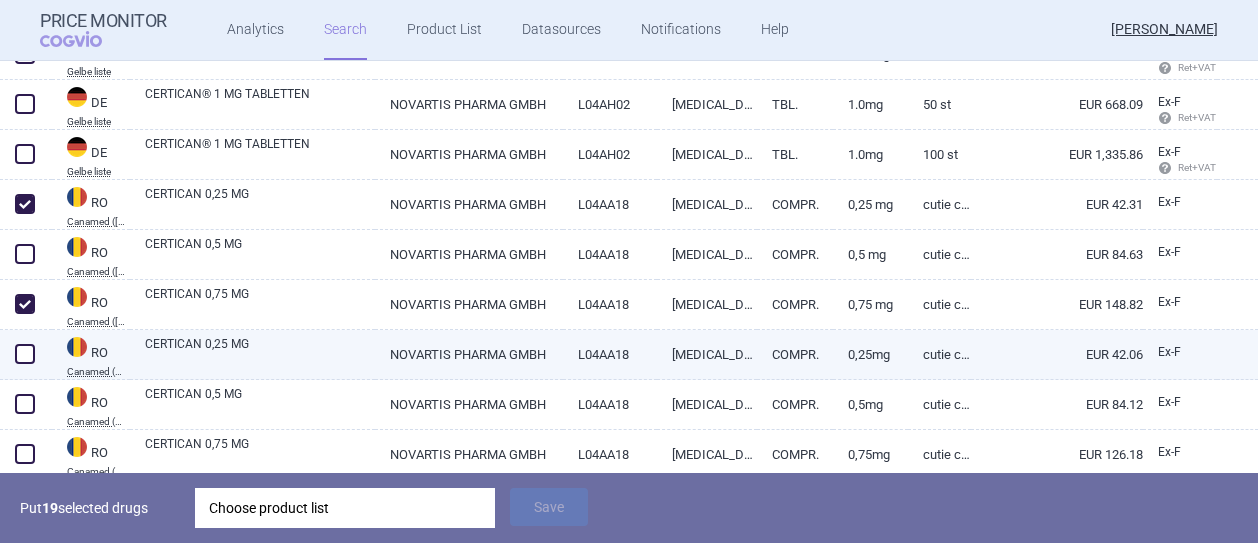 click on "CERTICAN 0,25 MG" at bounding box center (260, 353) 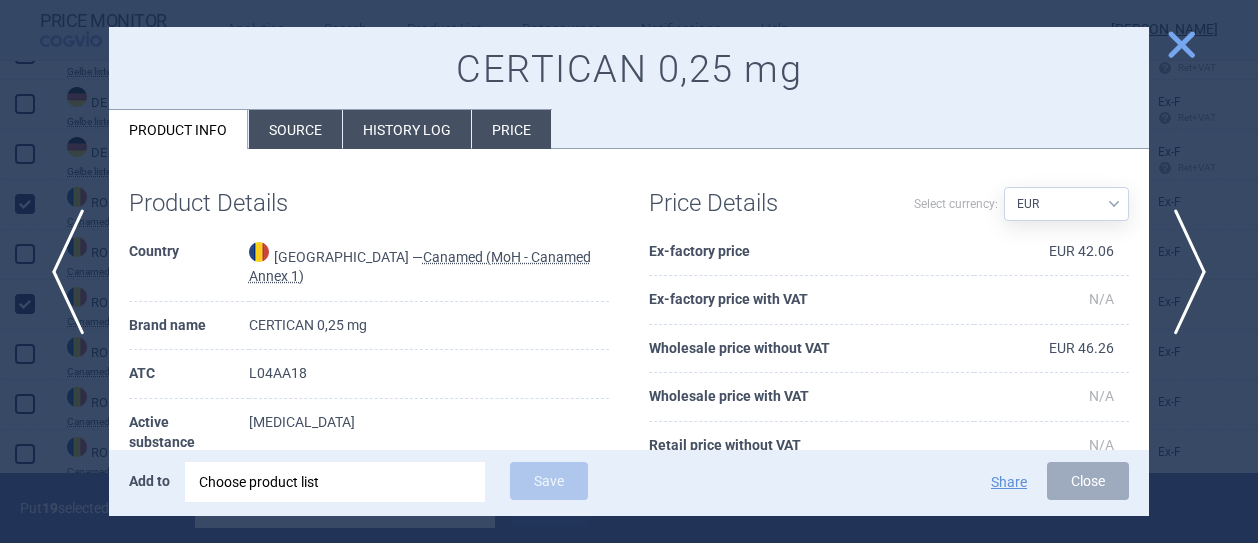 scroll, scrollTop: 300, scrollLeft: 0, axis: vertical 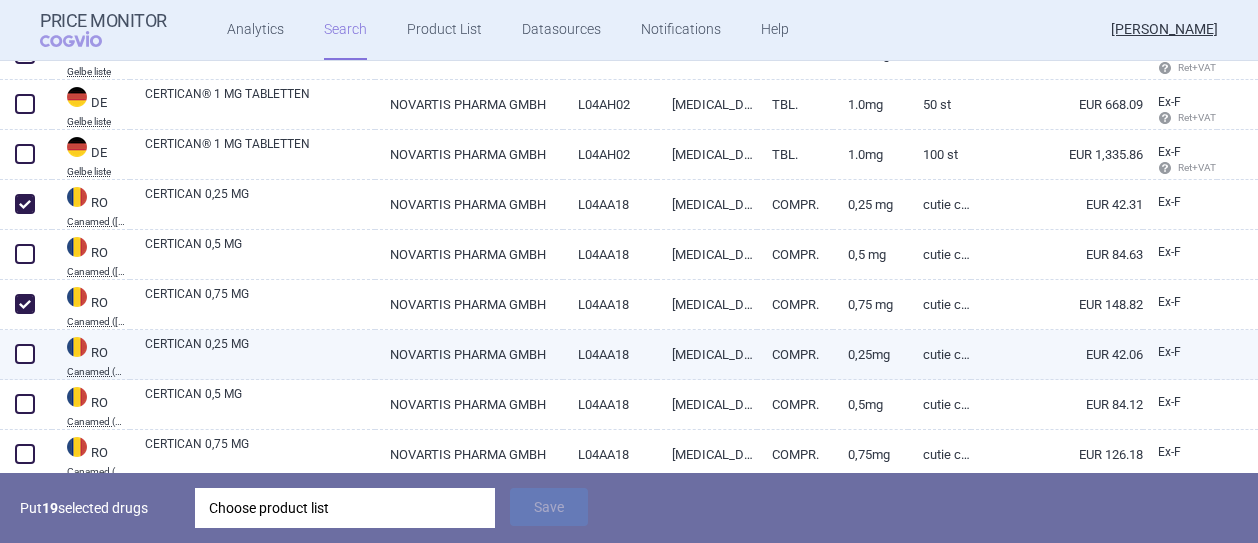 click at bounding box center [25, 354] 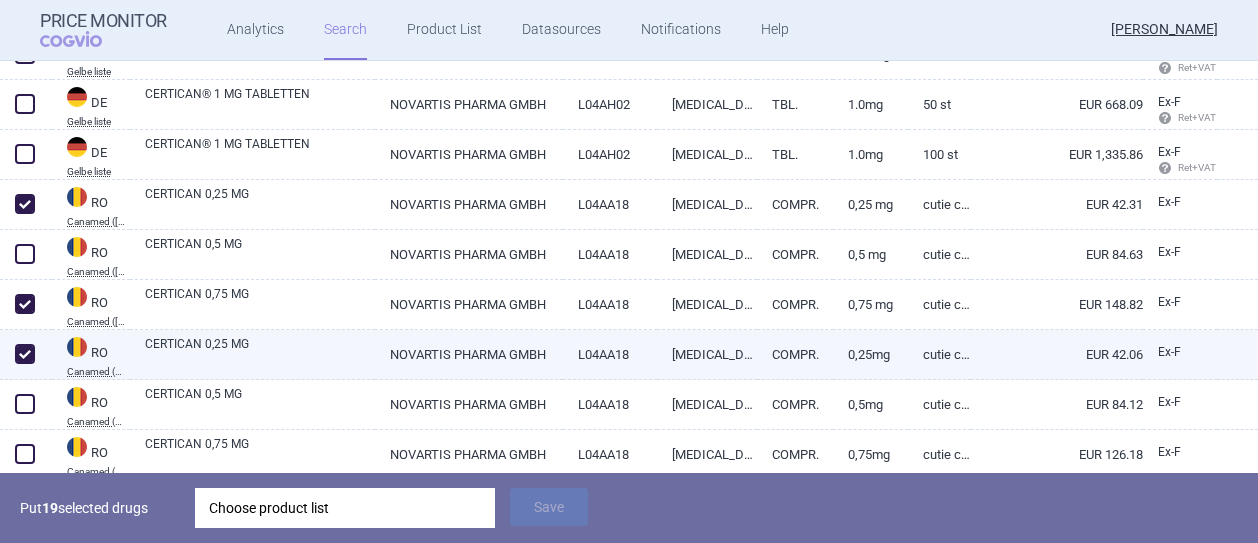 checkbox on "true" 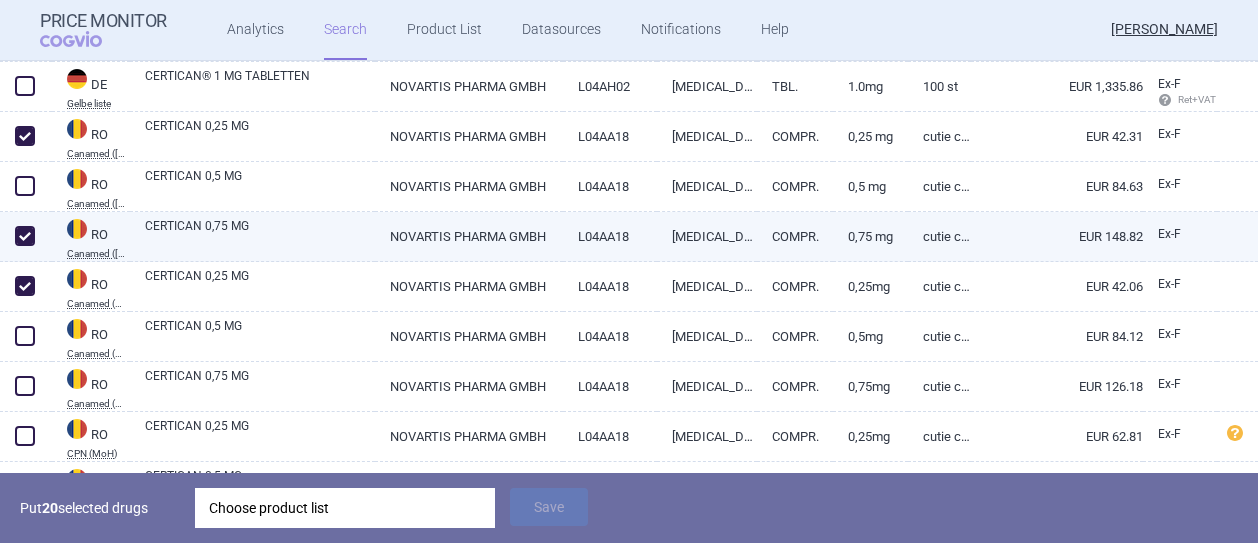 scroll, scrollTop: 2300, scrollLeft: 0, axis: vertical 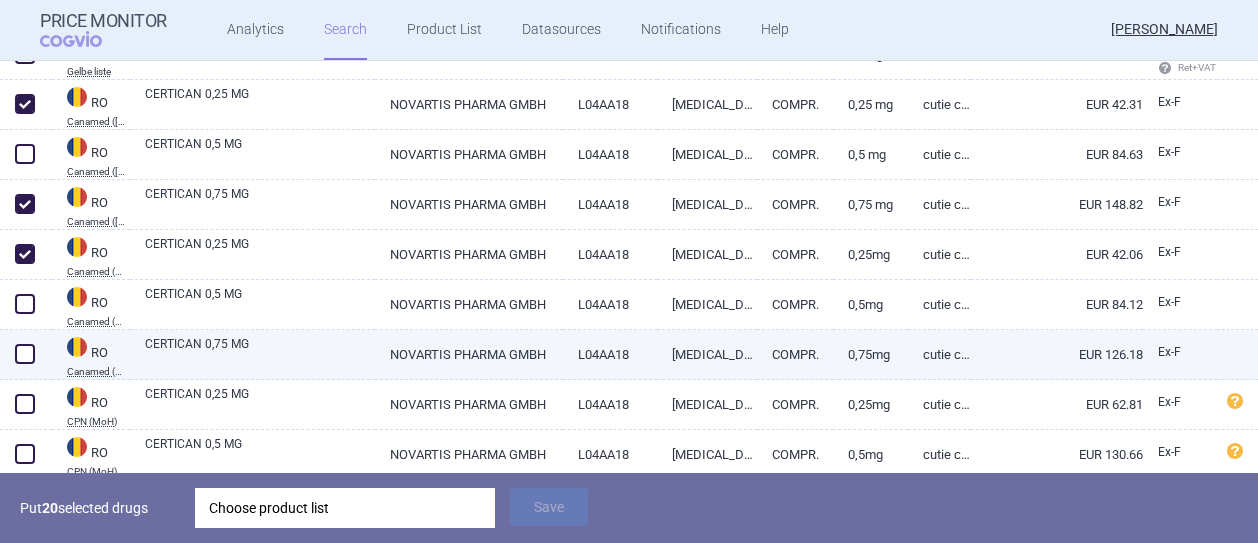 click at bounding box center (25, 354) 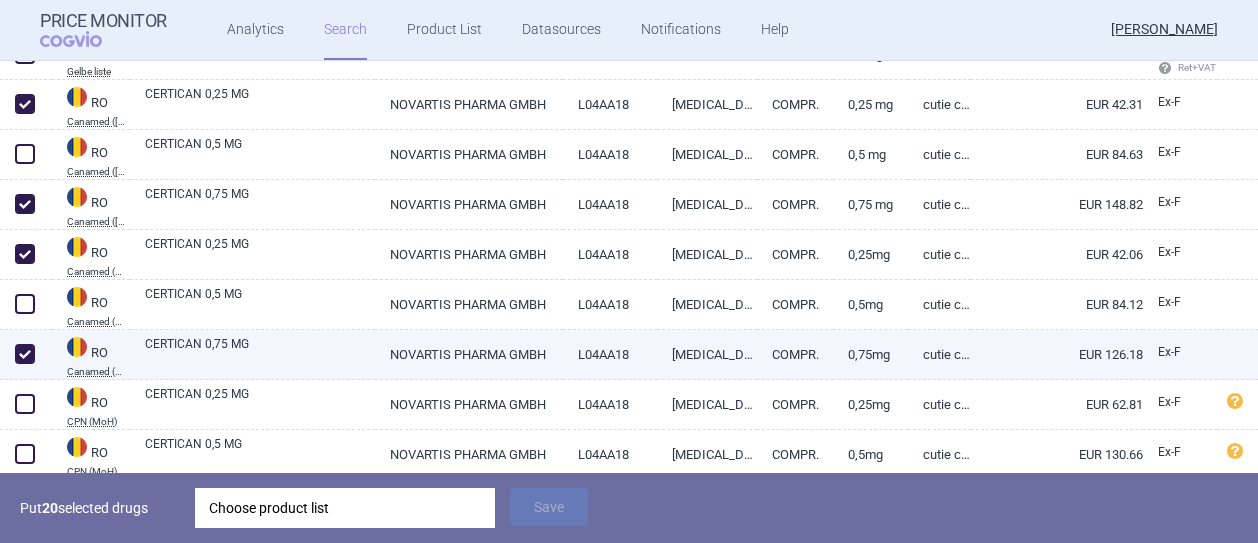 checkbox on "true" 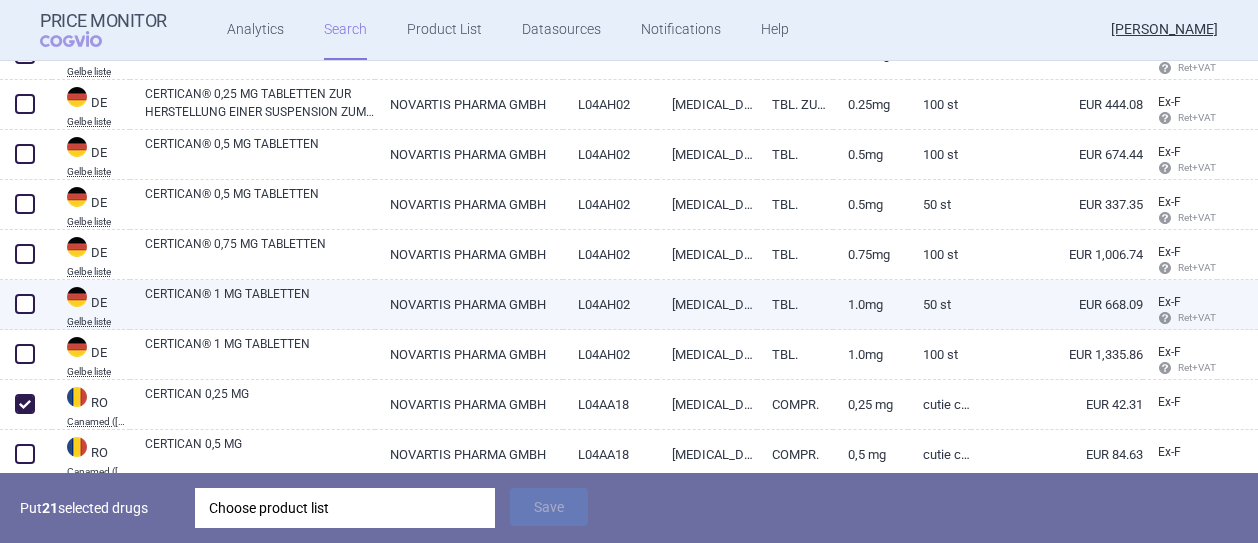scroll, scrollTop: 2100, scrollLeft: 0, axis: vertical 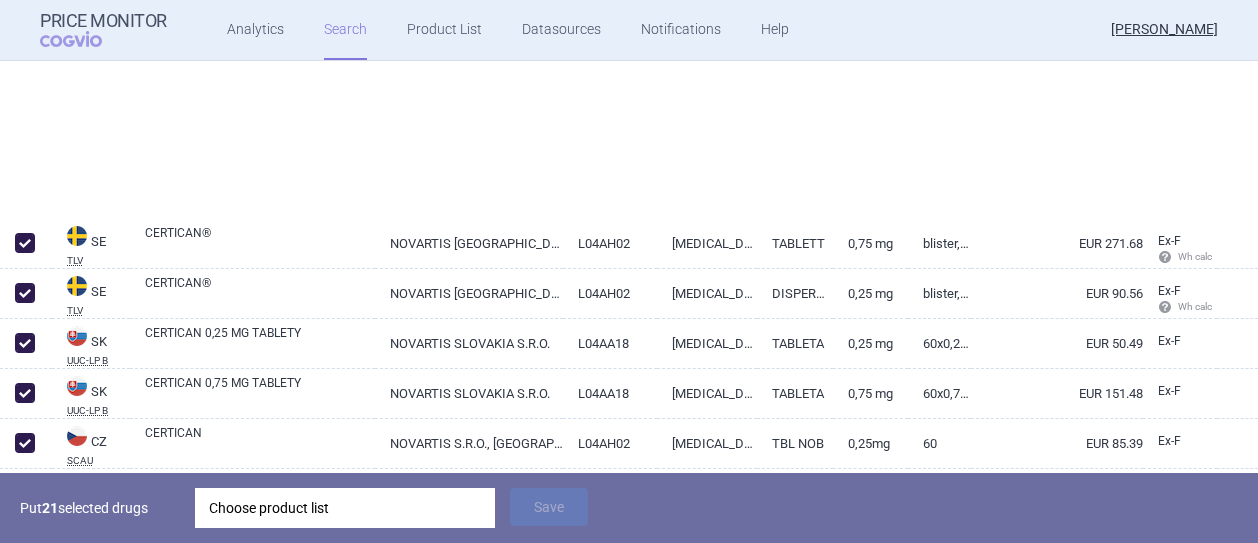 select on "mah" 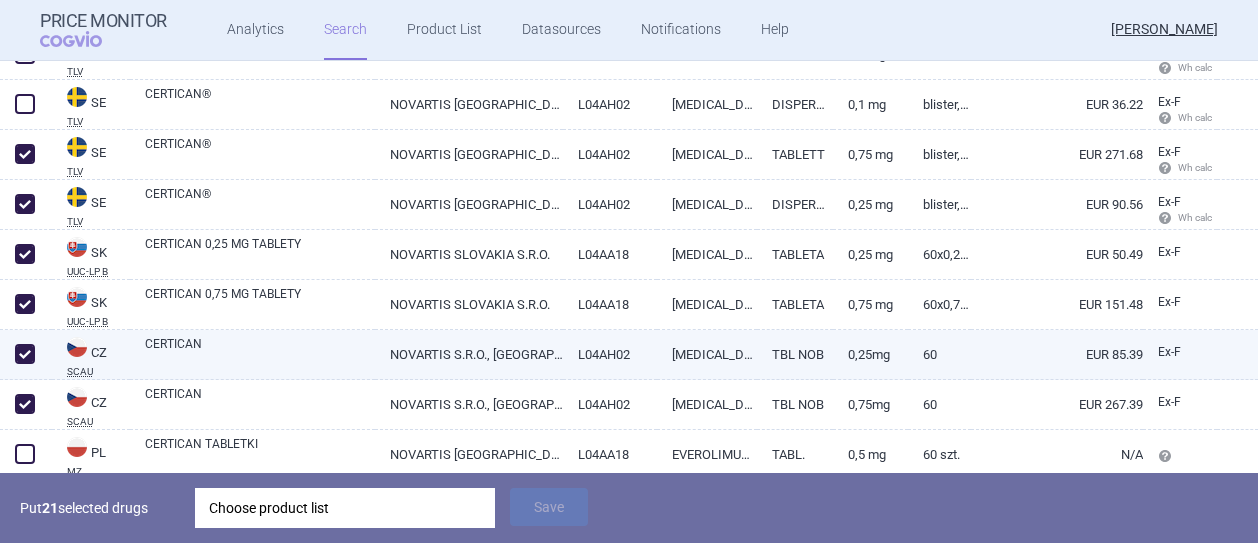 scroll, scrollTop: 400, scrollLeft: 0, axis: vertical 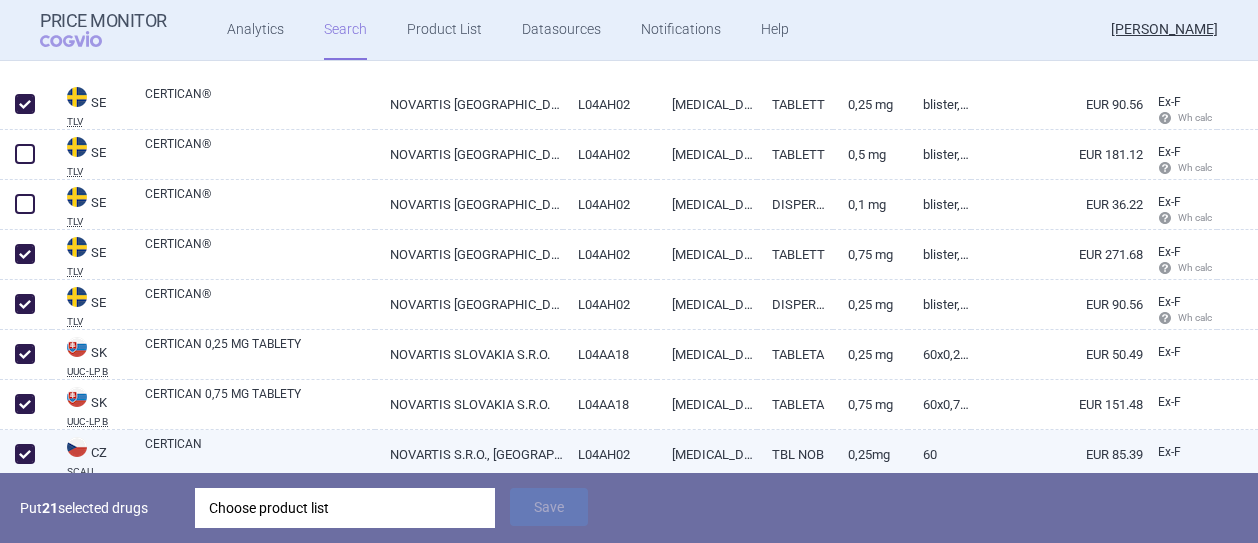 select on "mah" 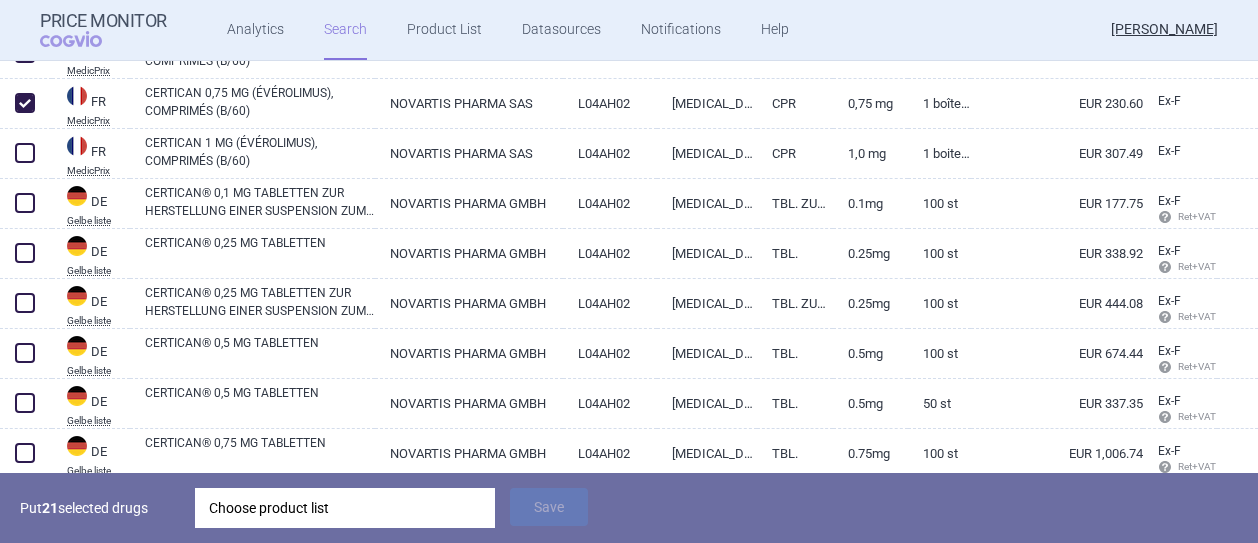 scroll, scrollTop: 1800, scrollLeft: 0, axis: vertical 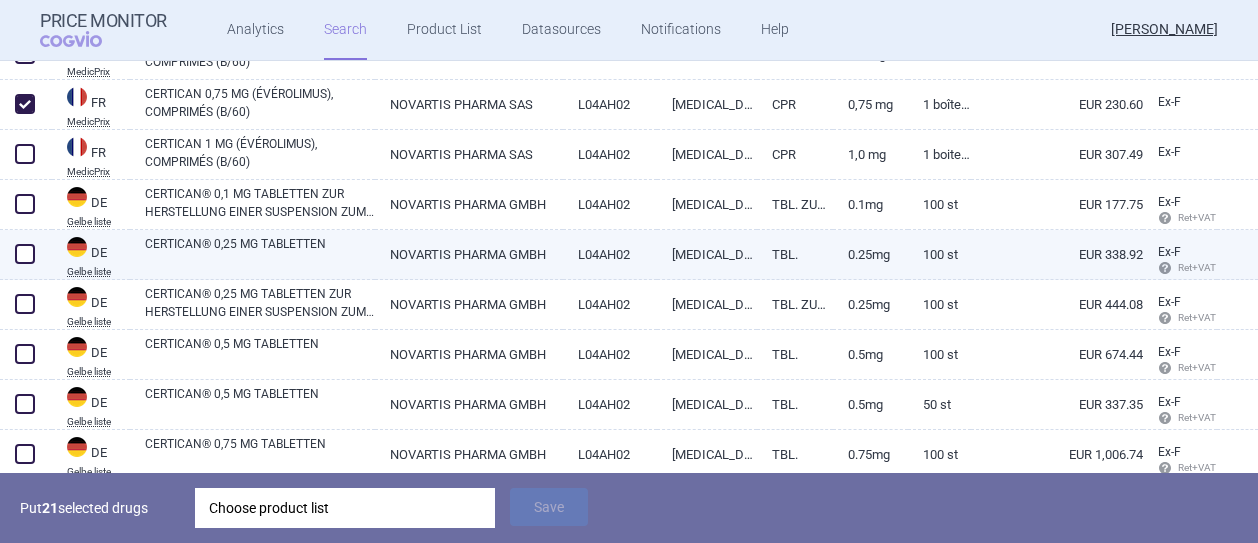 click on "CERTICAN® 0,25 MG TABLETTEN" at bounding box center (260, 253) 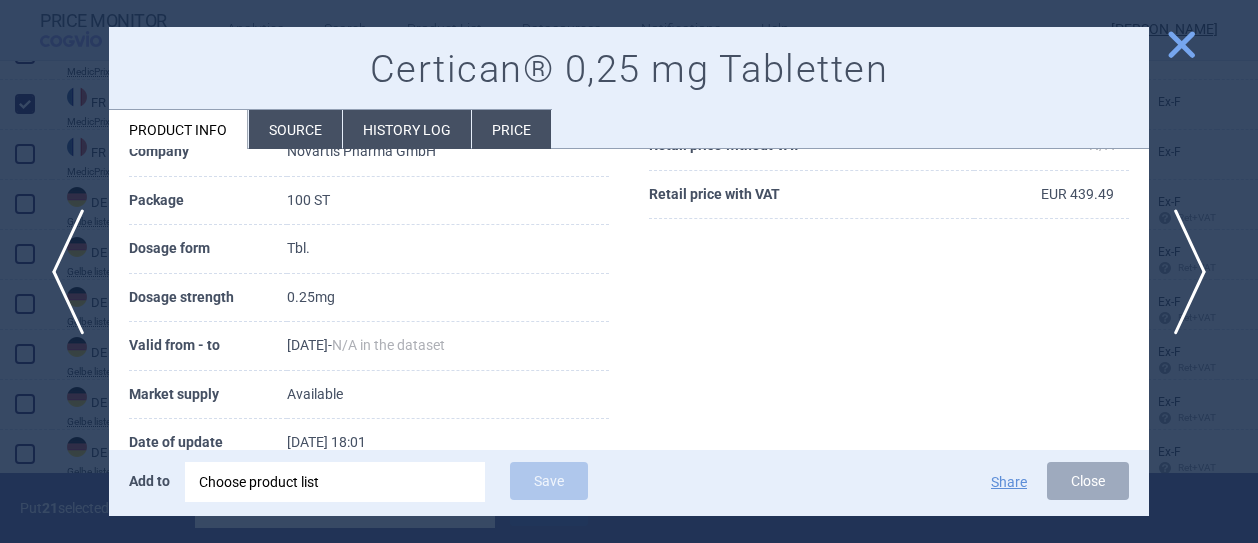 scroll, scrollTop: 100, scrollLeft: 0, axis: vertical 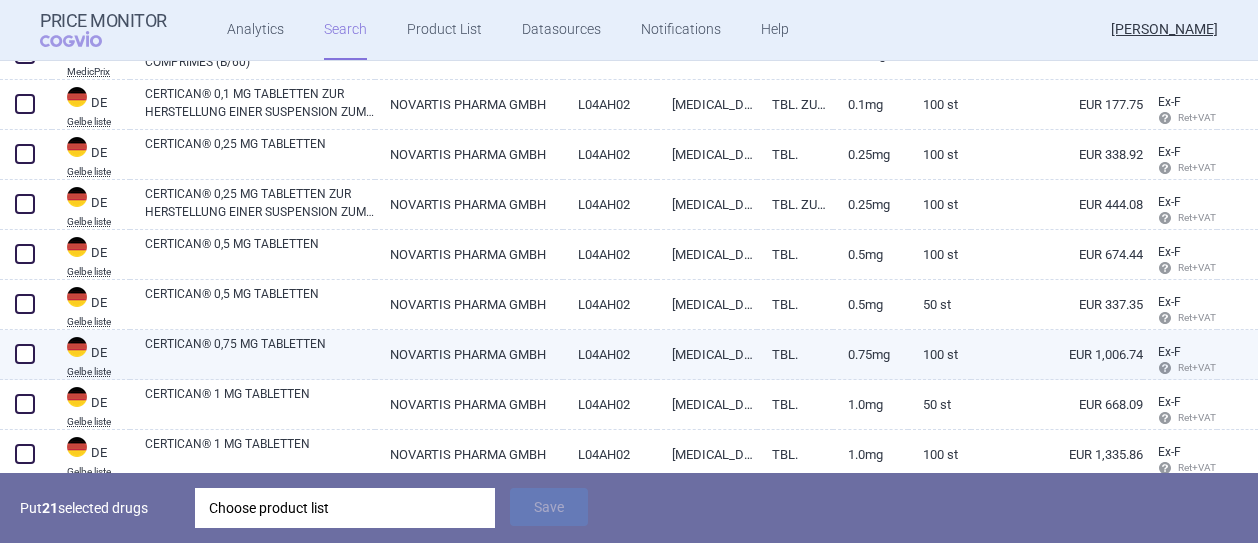 click on "CERTICAN® 0,75 MG TABLETTEN" at bounding box center (260, 353) 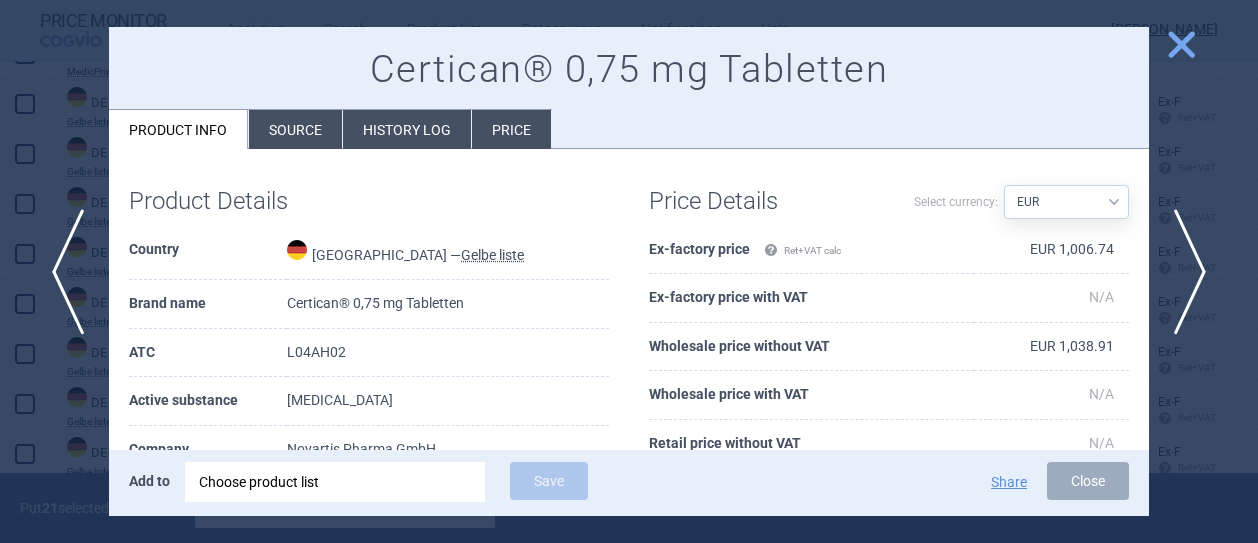 scroll, scrollTop: 102, scrollLeft: 0, axis: vertical 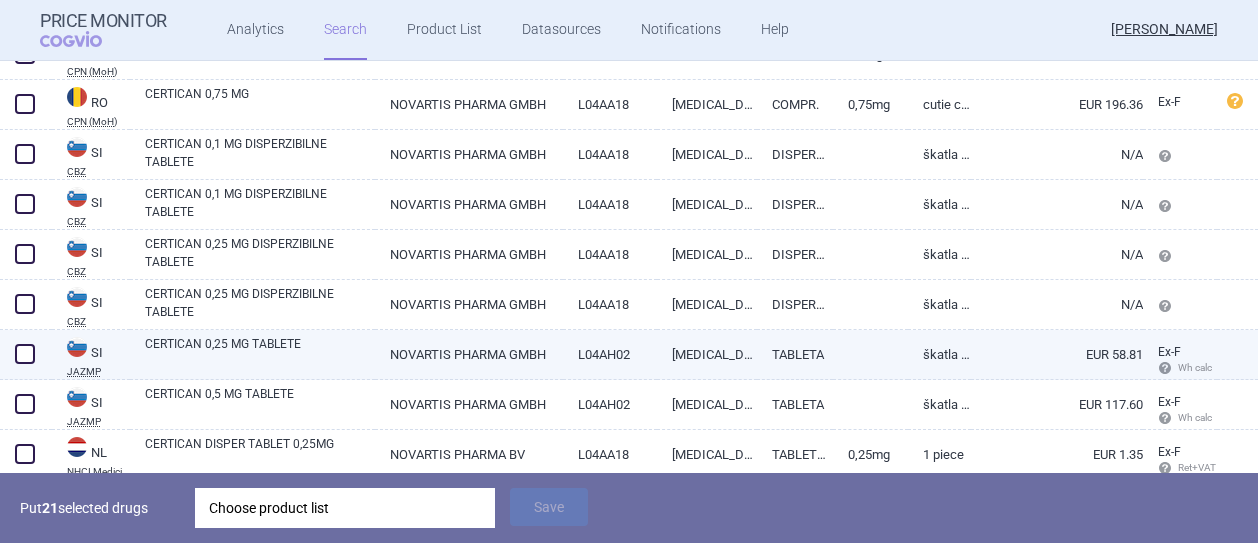 click on "CERTICAN 0,25 MG TABLETE" at bounding box center (260, 353) 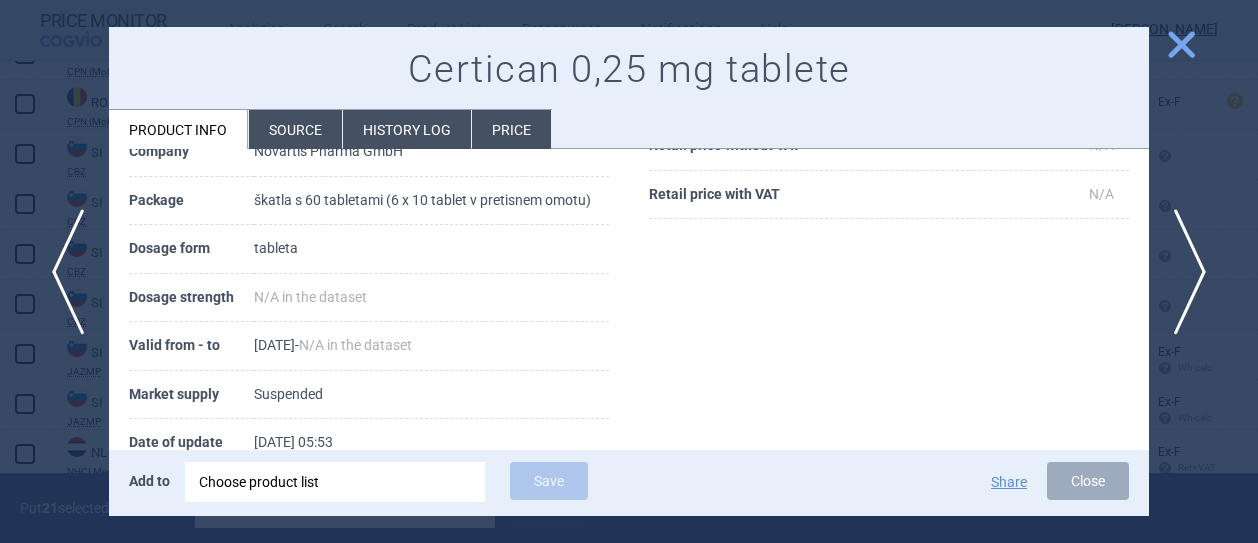 scroll, scrollTop: 200, scrollLeft: 0, axis: vertical 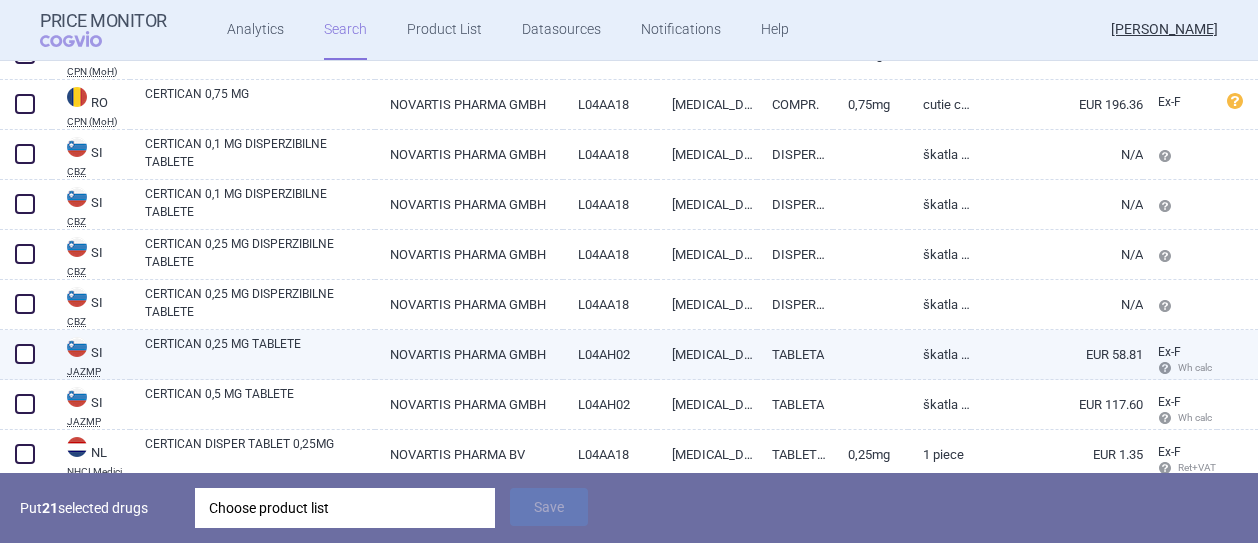 click at bounding box center (25, 354) 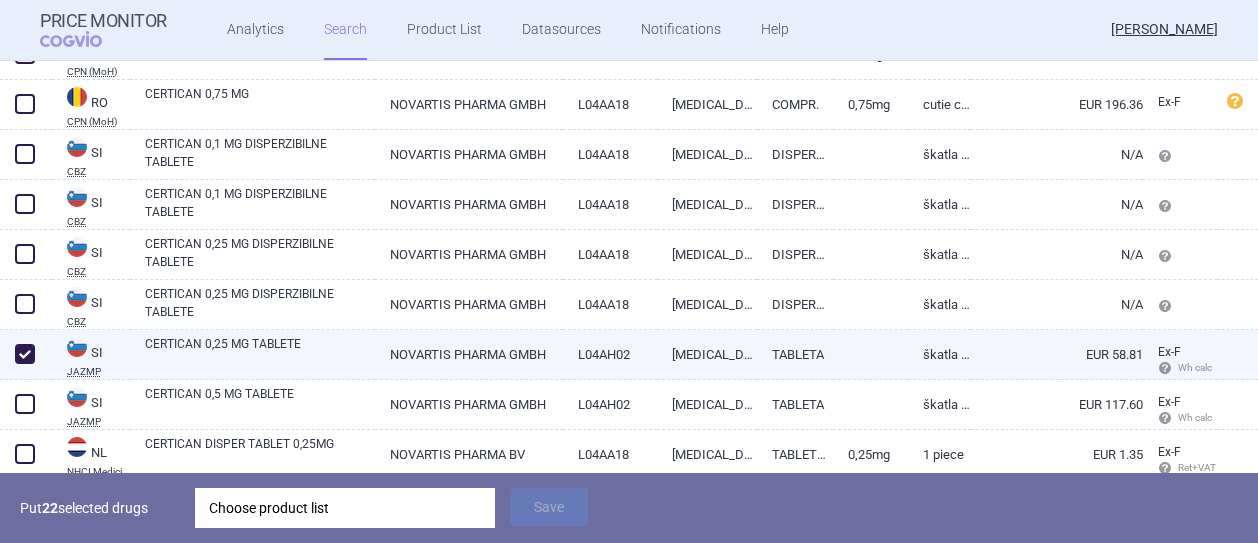 checkbox on "true" 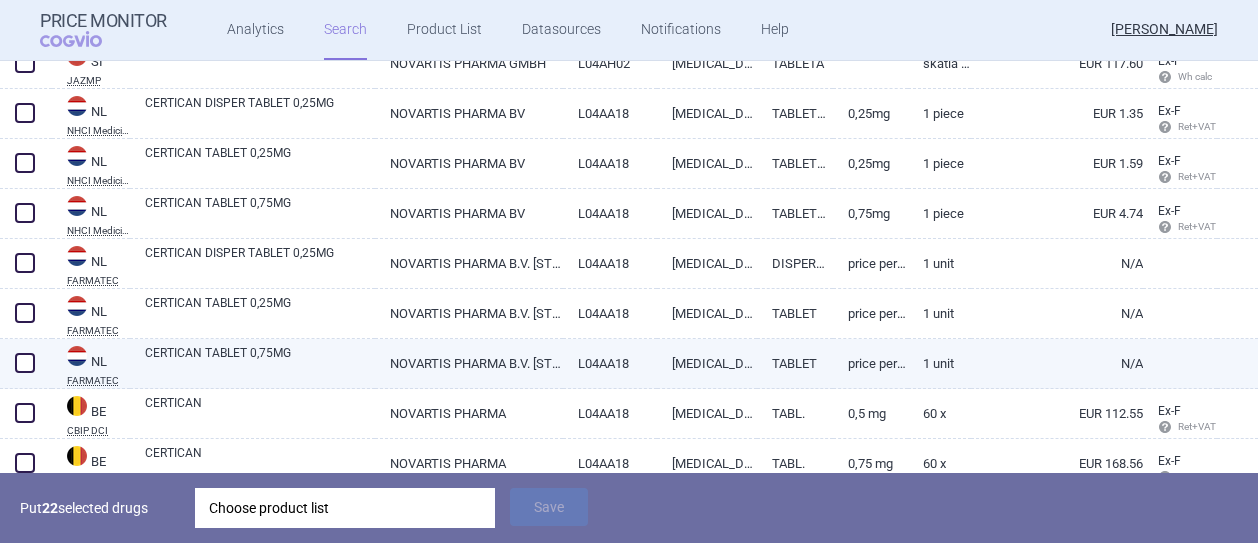 scroll, scrollTop: 3000, scrollLeft: 0, axis: vertical 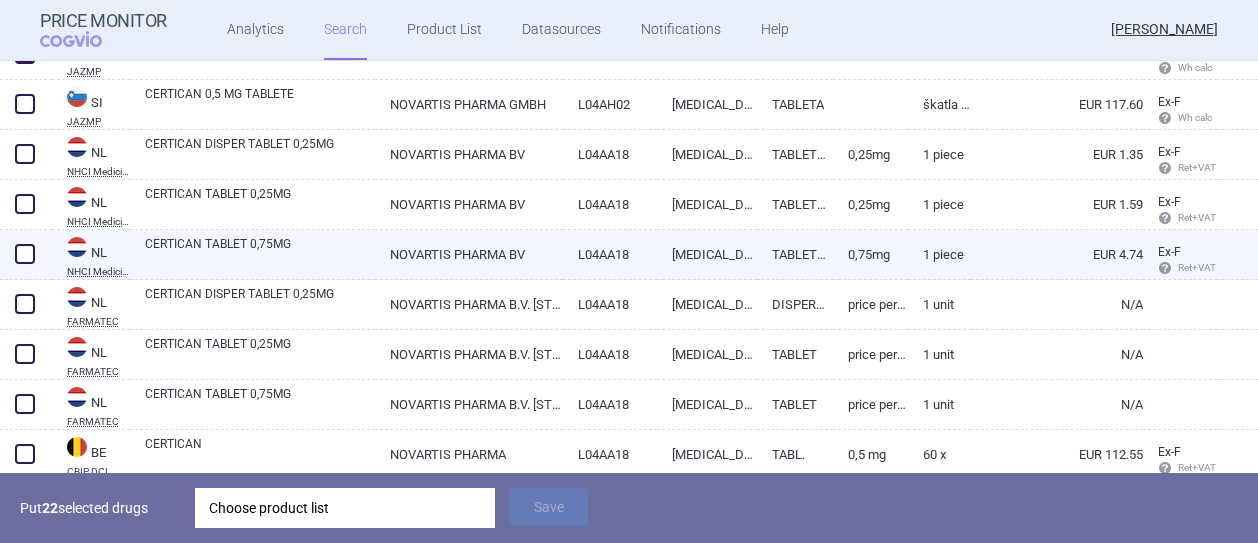 click on "CERTICAN TABLET 0,75MG" at bounding box center [260, 253] 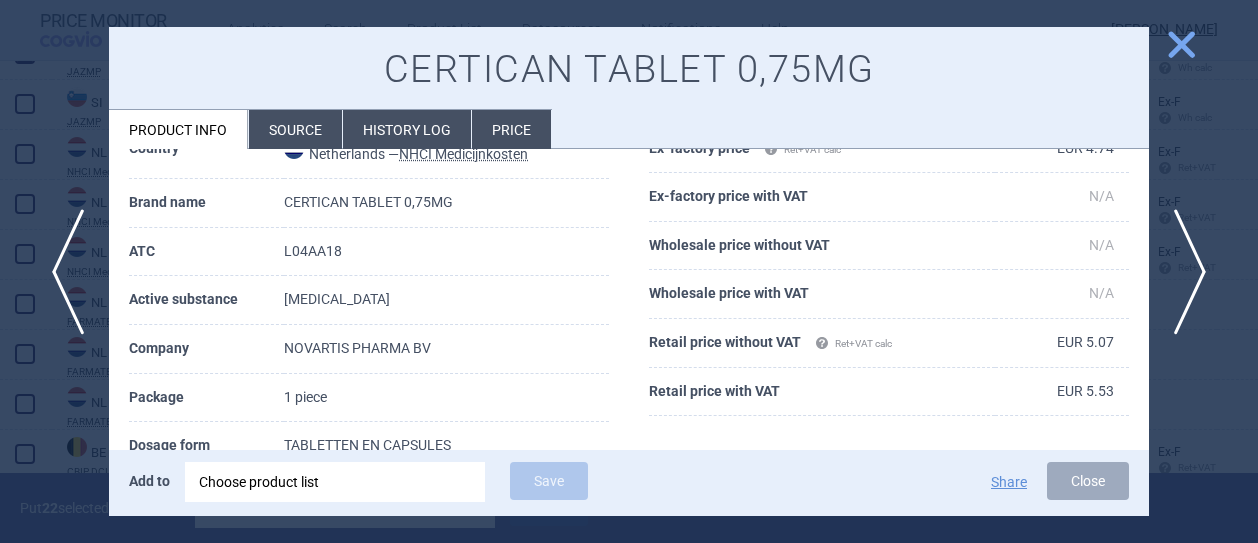 scroll, scrollTop: 200, scrollLeft: 0, axis: vertical 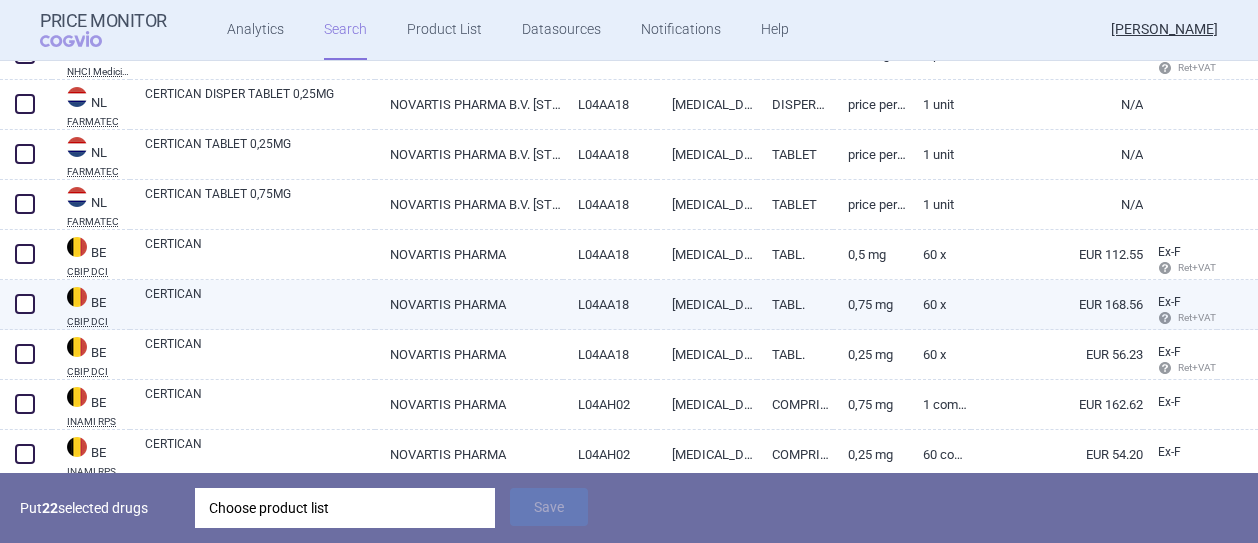 click at bounding box center [25, 304] 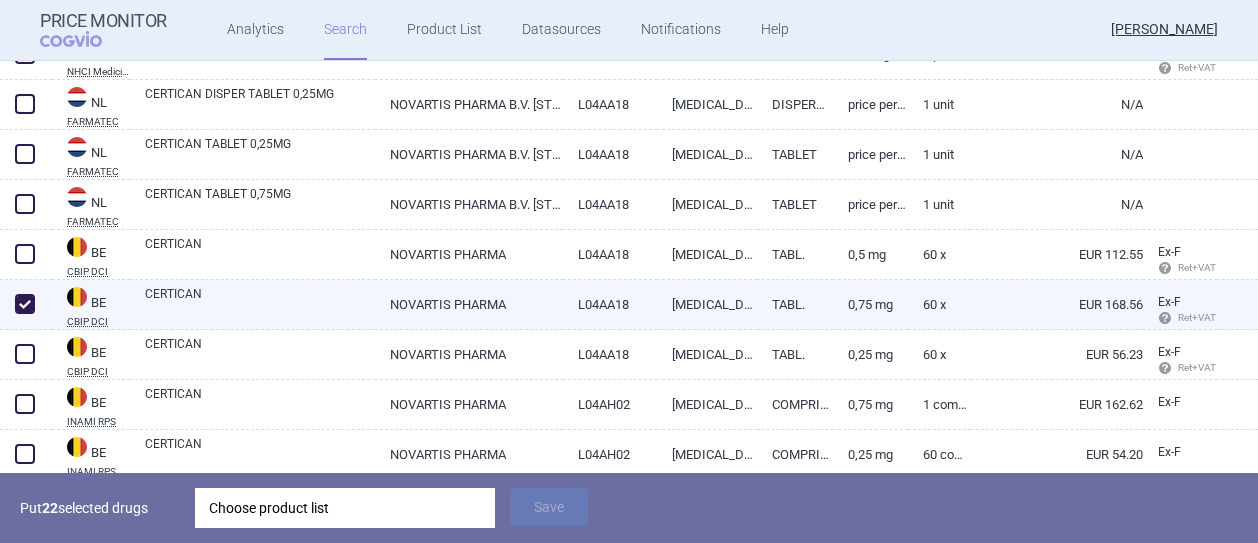checkbox on "true" 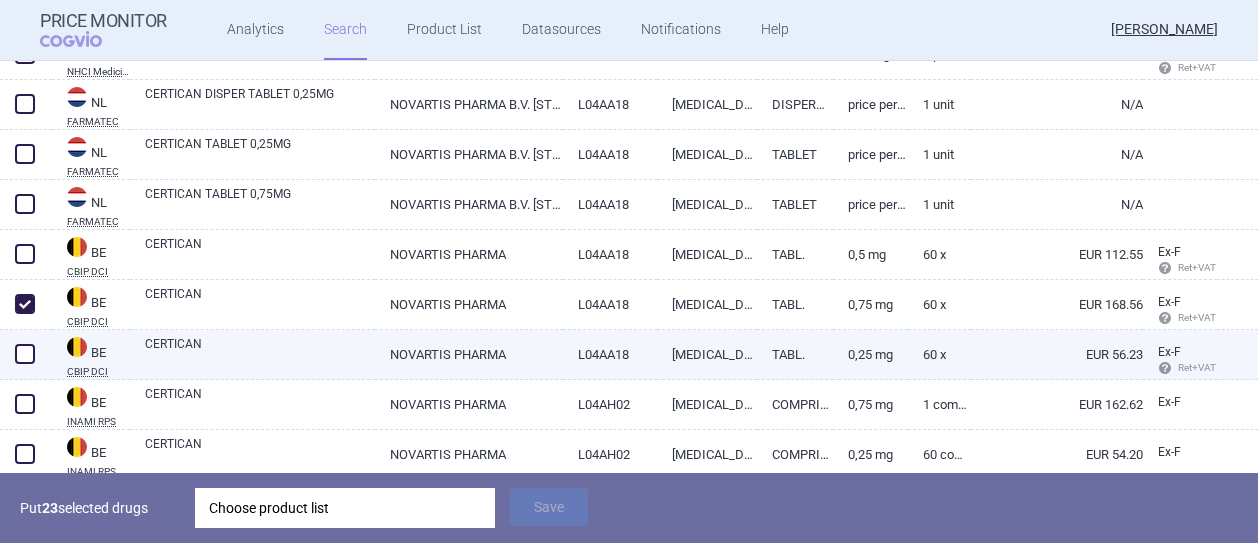 click at bounding box center [25, 354] 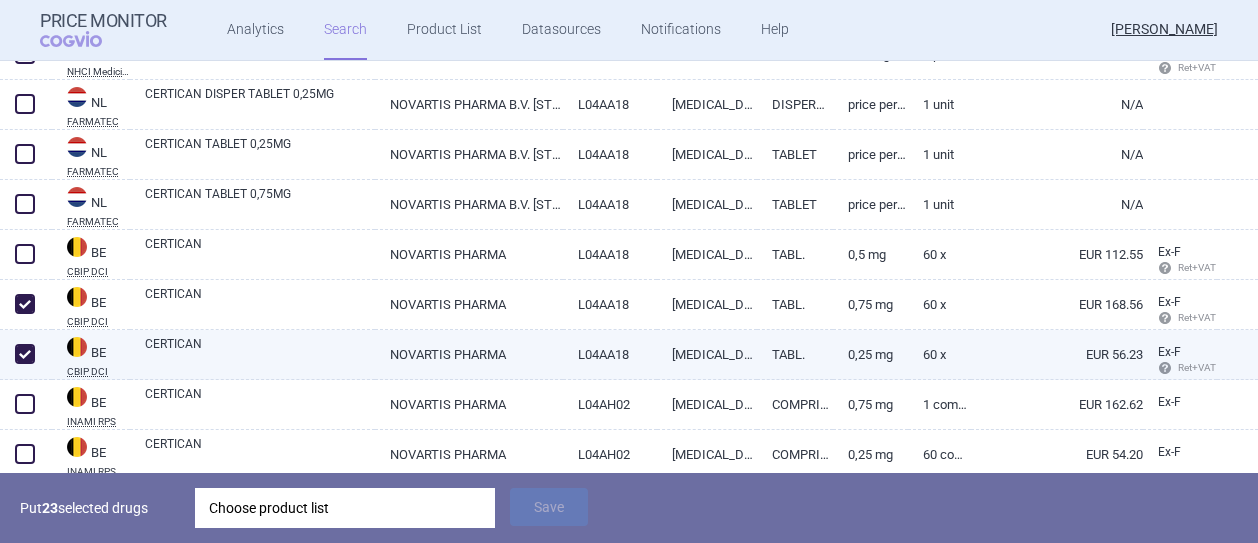 checkbox on "true" 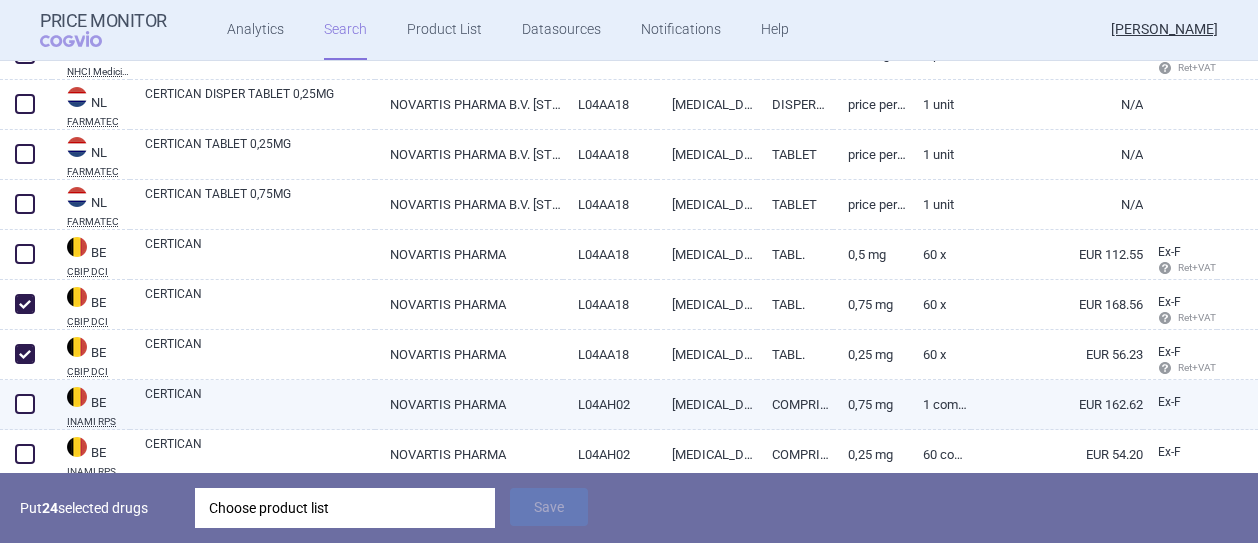 click on "CERTICAN" at bounding box center (260, 403) 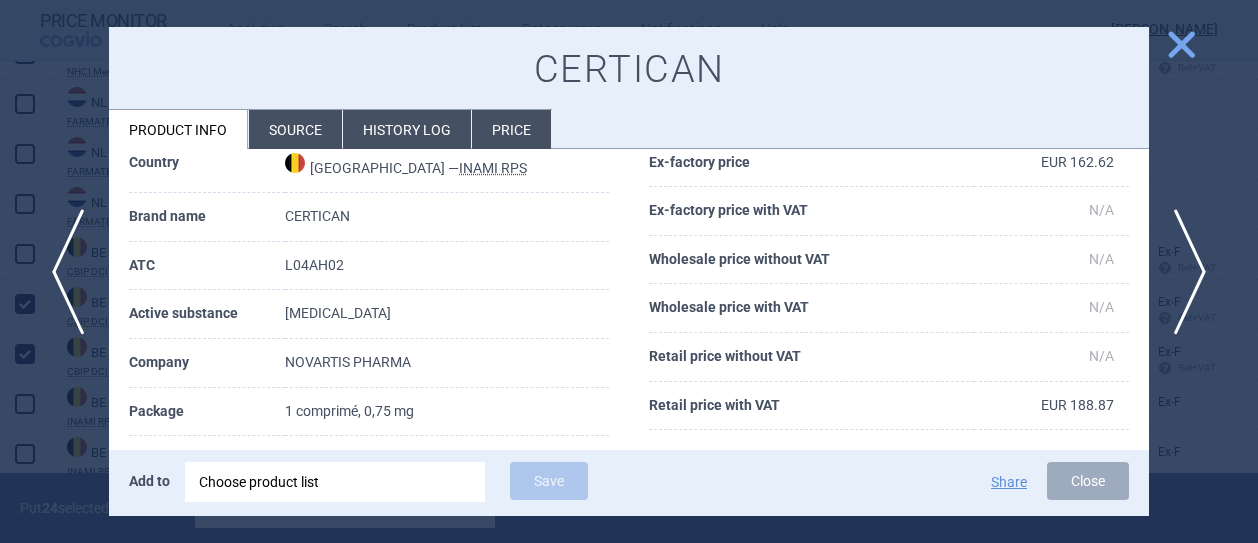 scroll, scrollTop: 200, scrollLeft: 0, axis: vertical 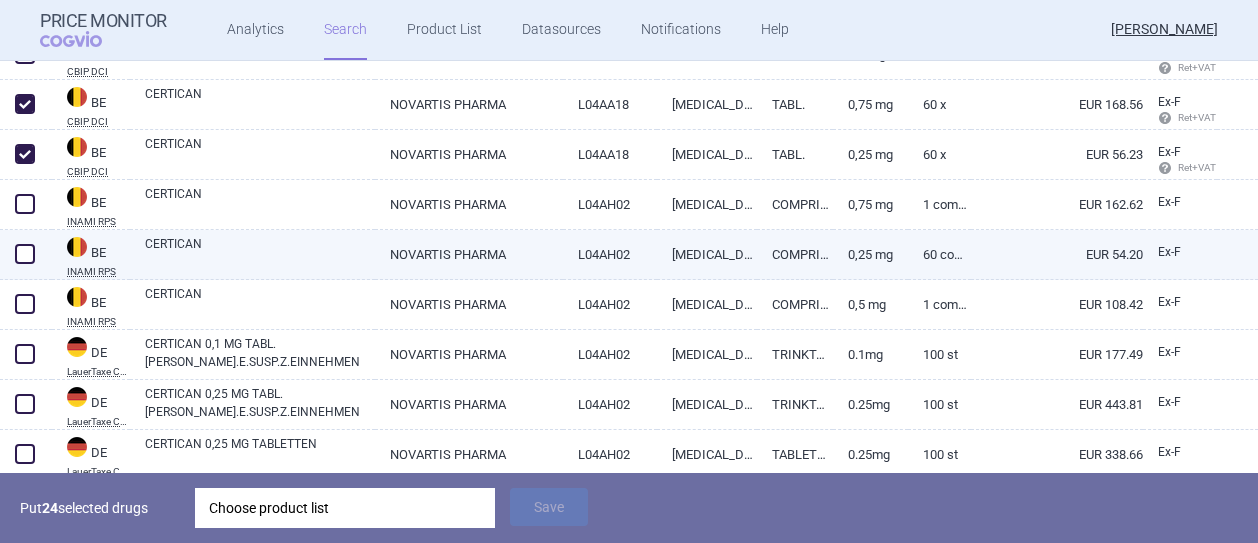 click at bounding box center (25, 254) 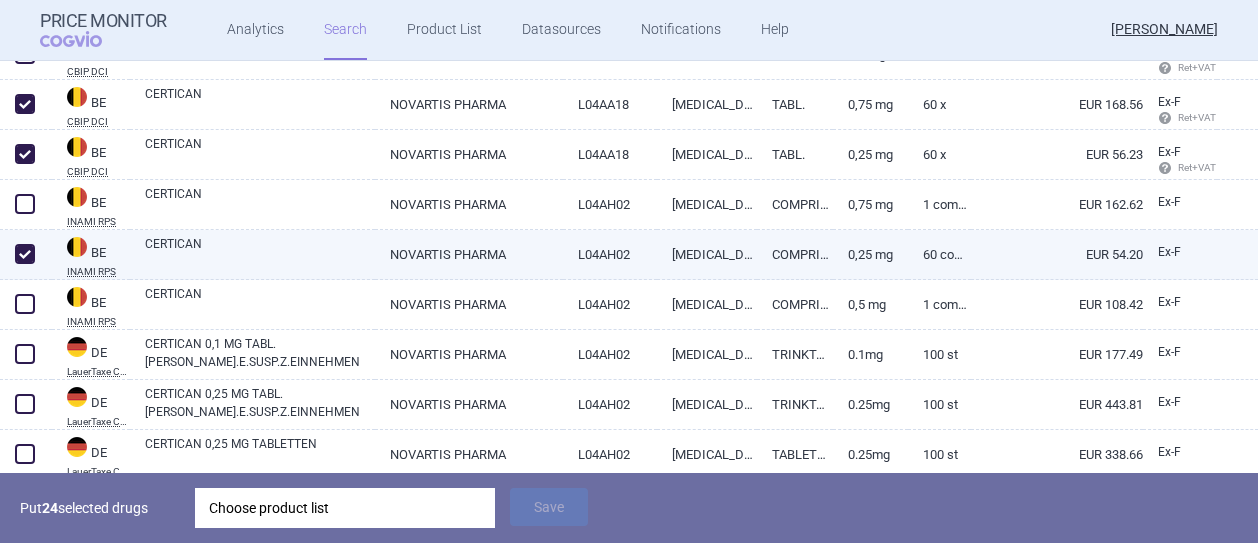 checkbox on "true" 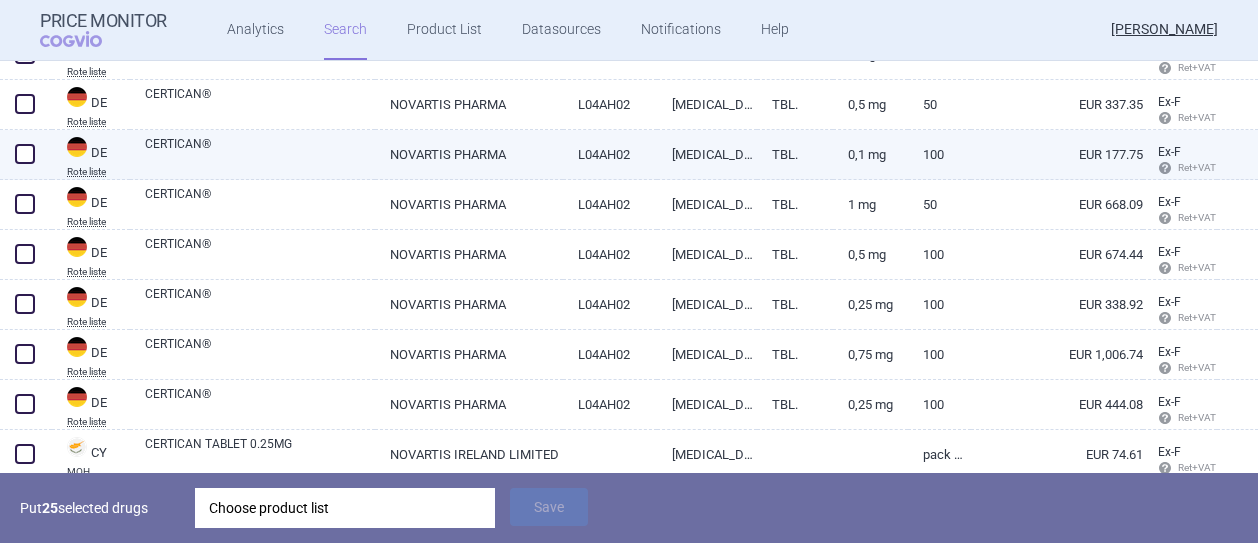 scroll, scrollTop: 4200, scrollLeft: 0, axis: vertical 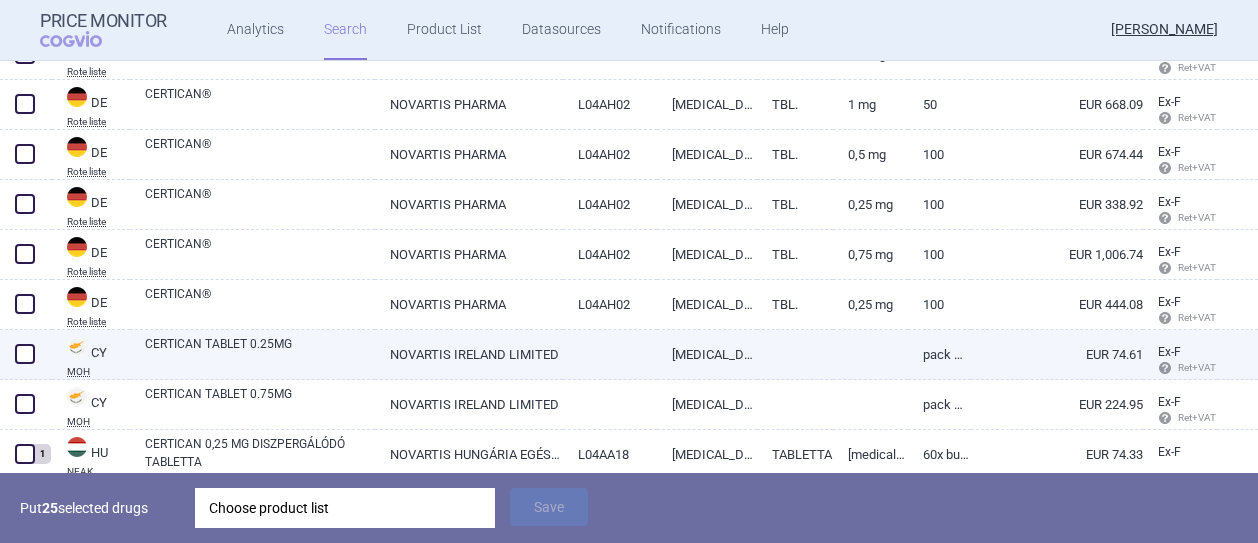 click on "CERTICAN TABLET 0.25MG" at bounding box center (260, 353) 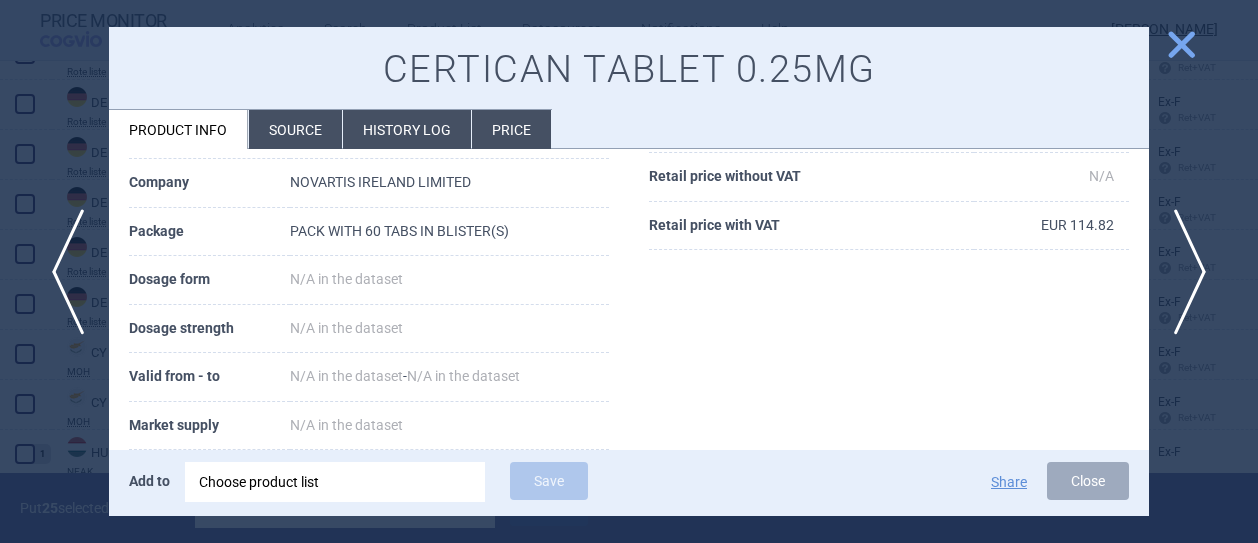 scroll, scrollTop: 300, scrollLeft: 0, axis: vertical 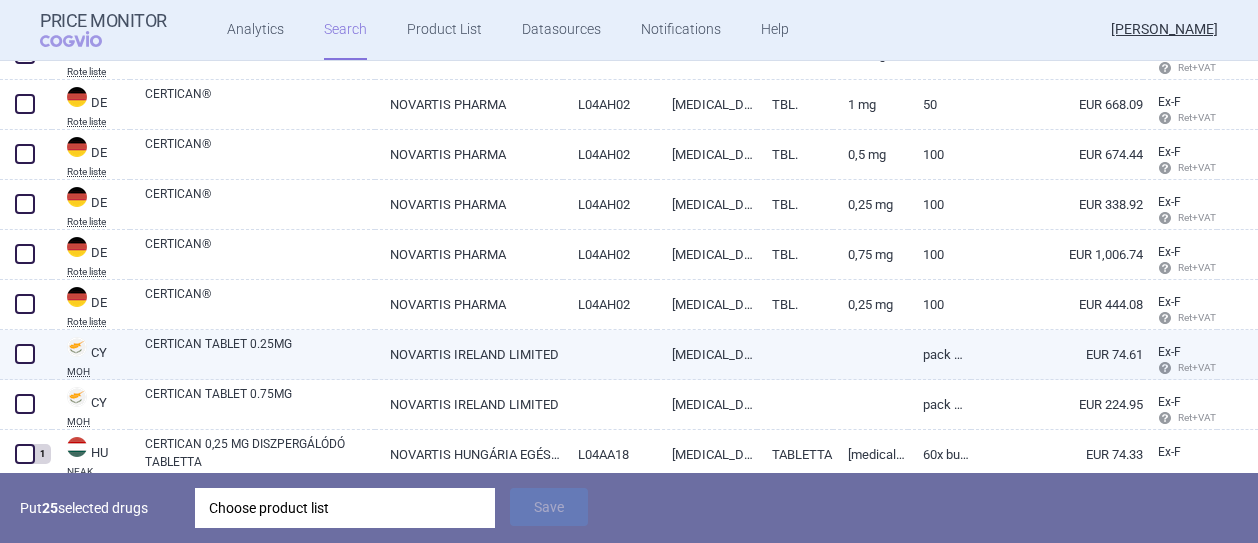 click at bounding box center [25, 354] 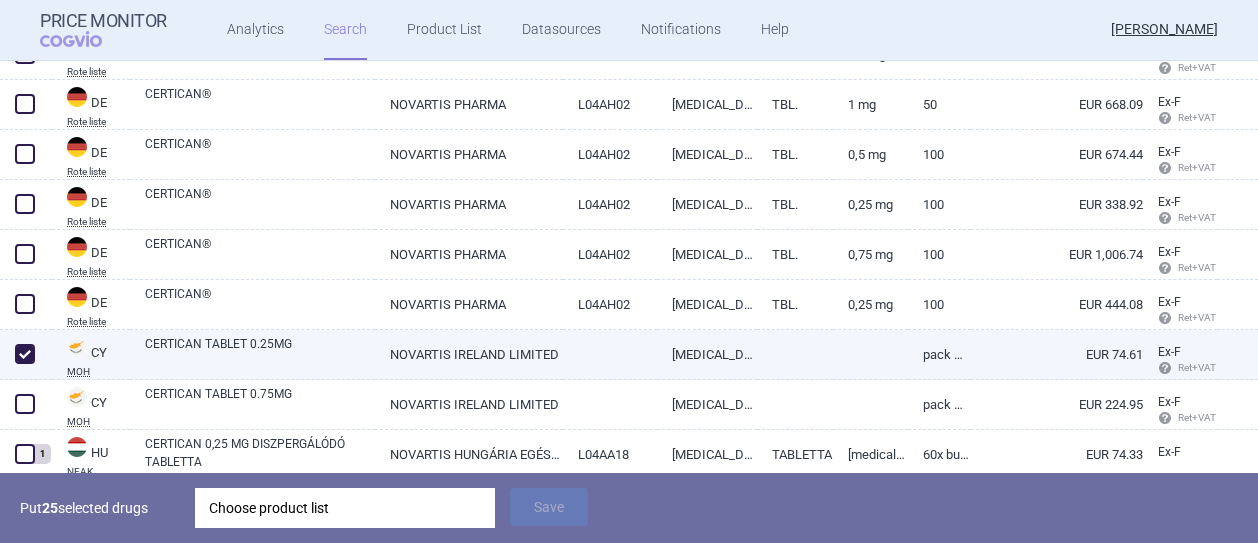 checkbox on "true" 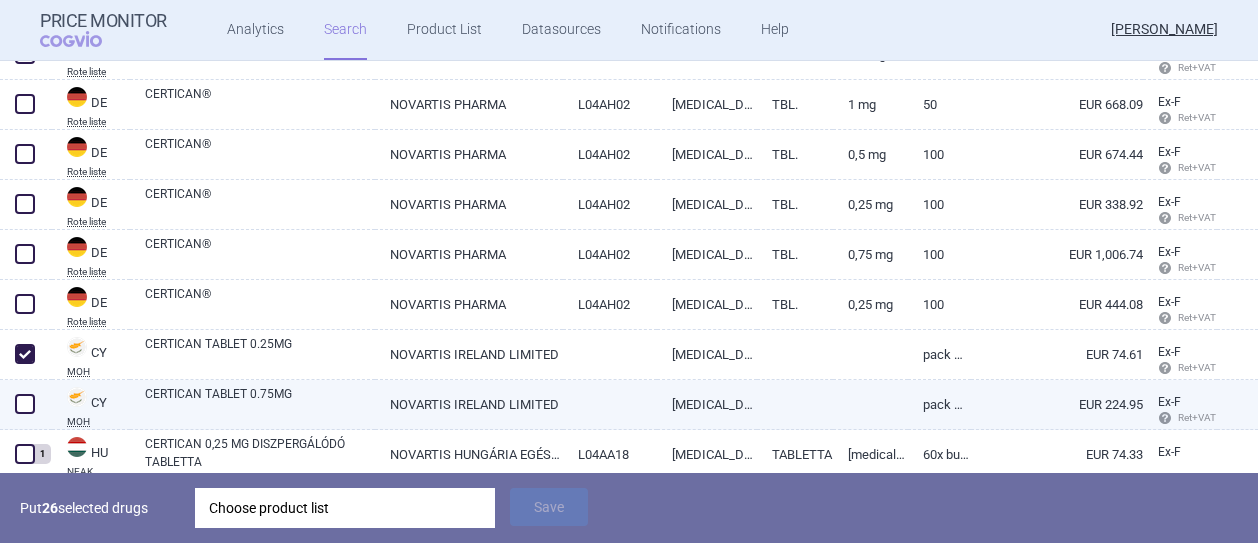 click at bounding box center [25, 404] 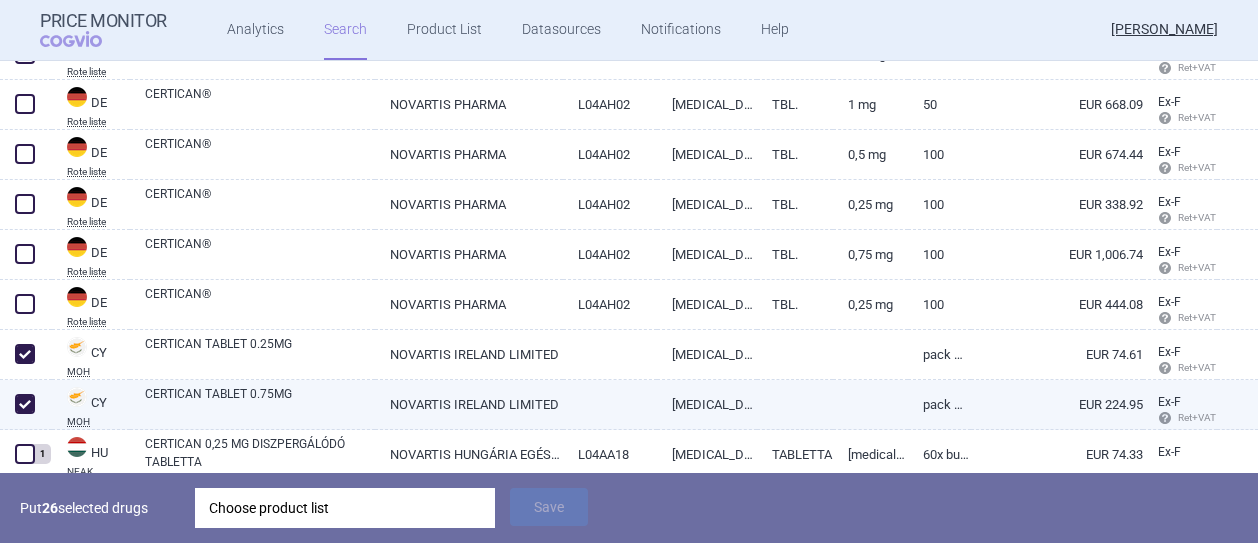 checkbox on "true" 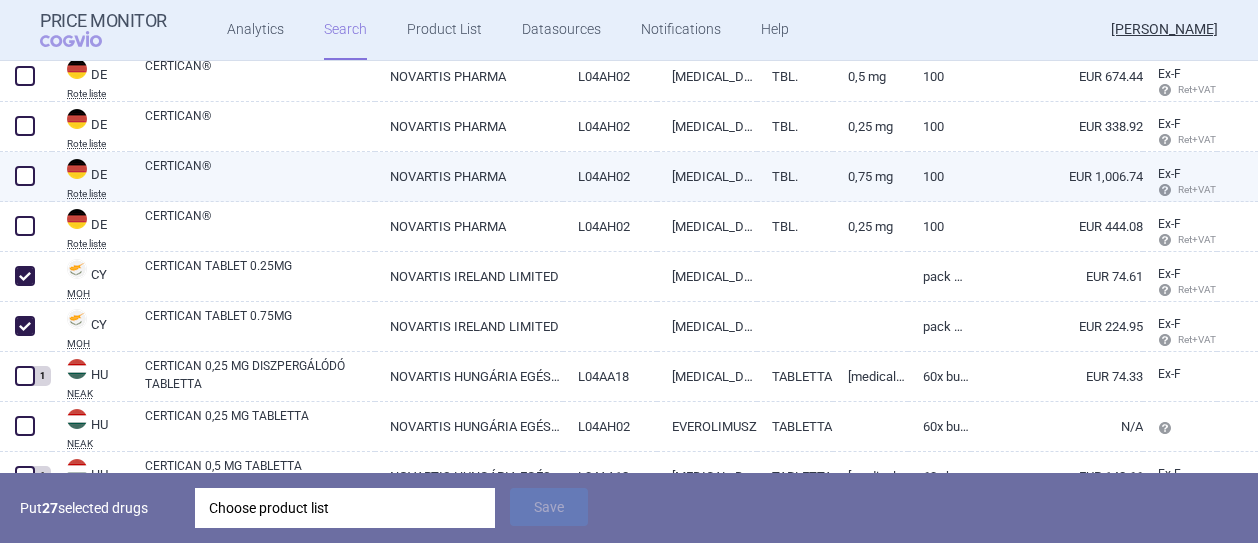 scroll, scrollTop: 4400, scrollLeft: 0, axis: vertical 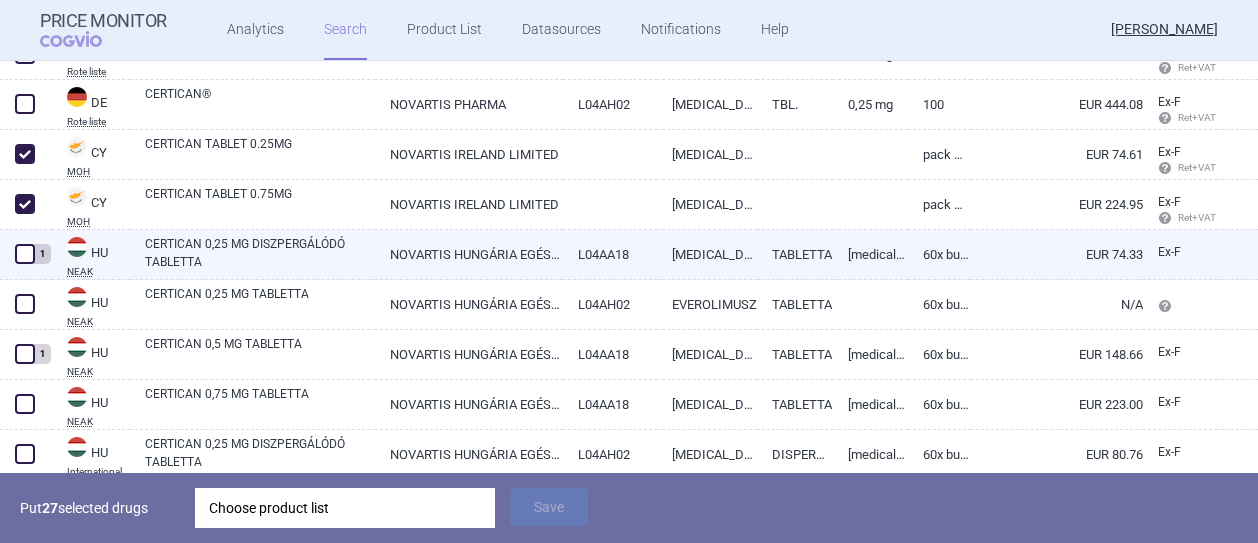 click at bounding box center [25, 254] 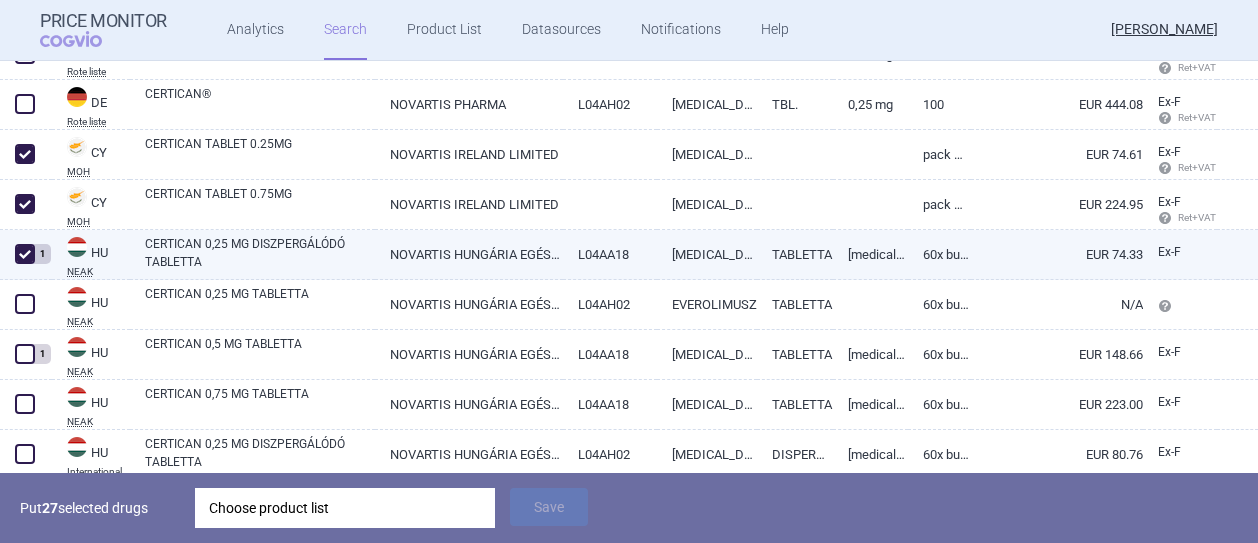 checkbox on "true" 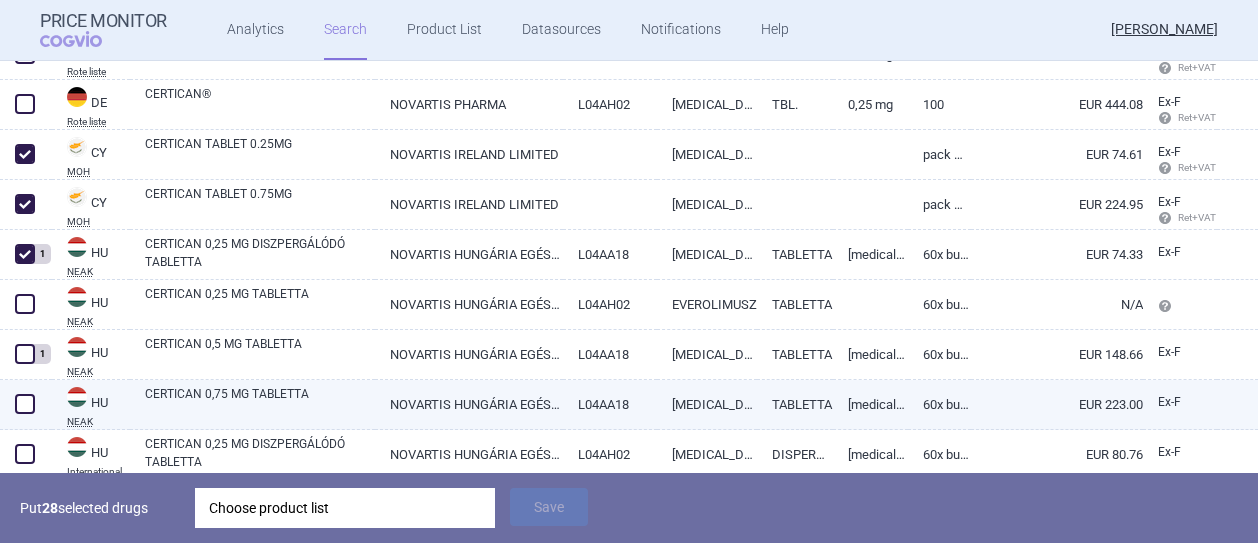 click at bounding box center [25, 404] 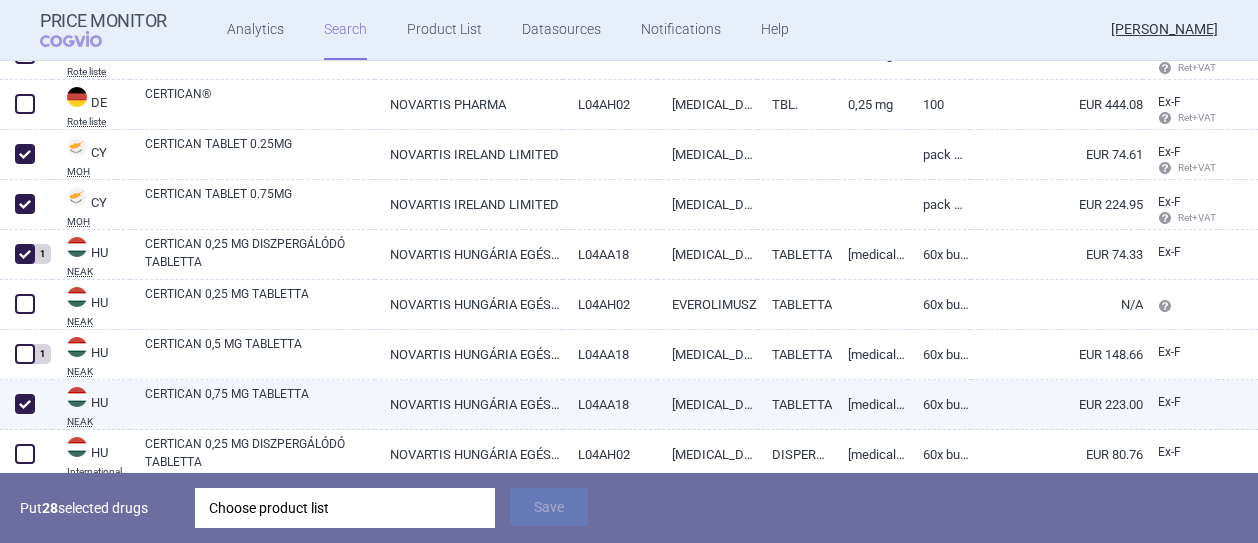 checkbox on "true" 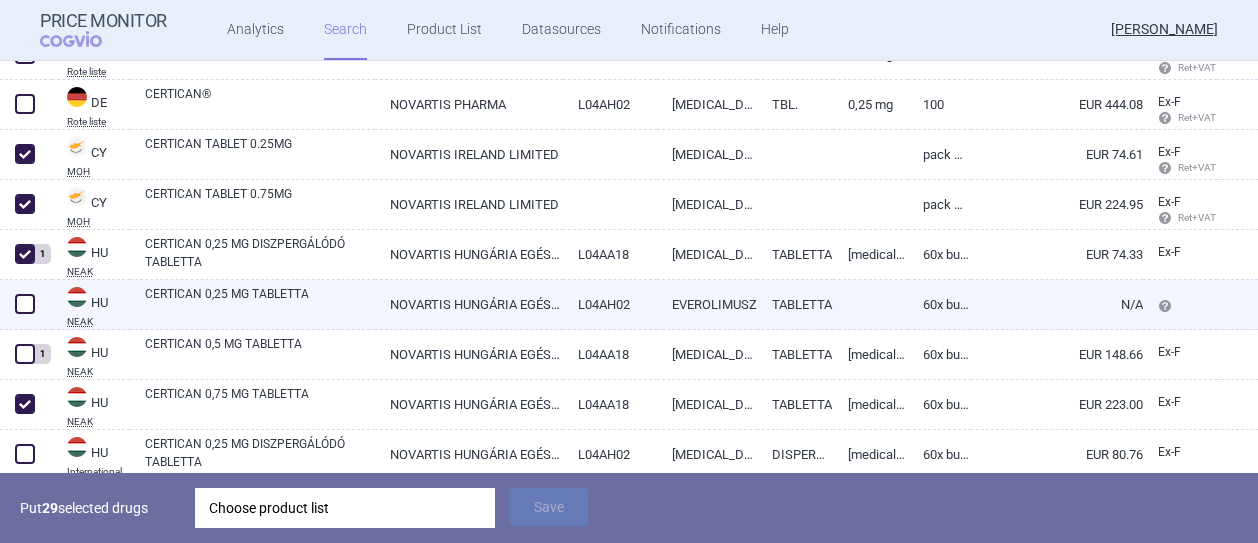 scroll, scrollTop: 4500, scrollLeft: 0, axis: vertical 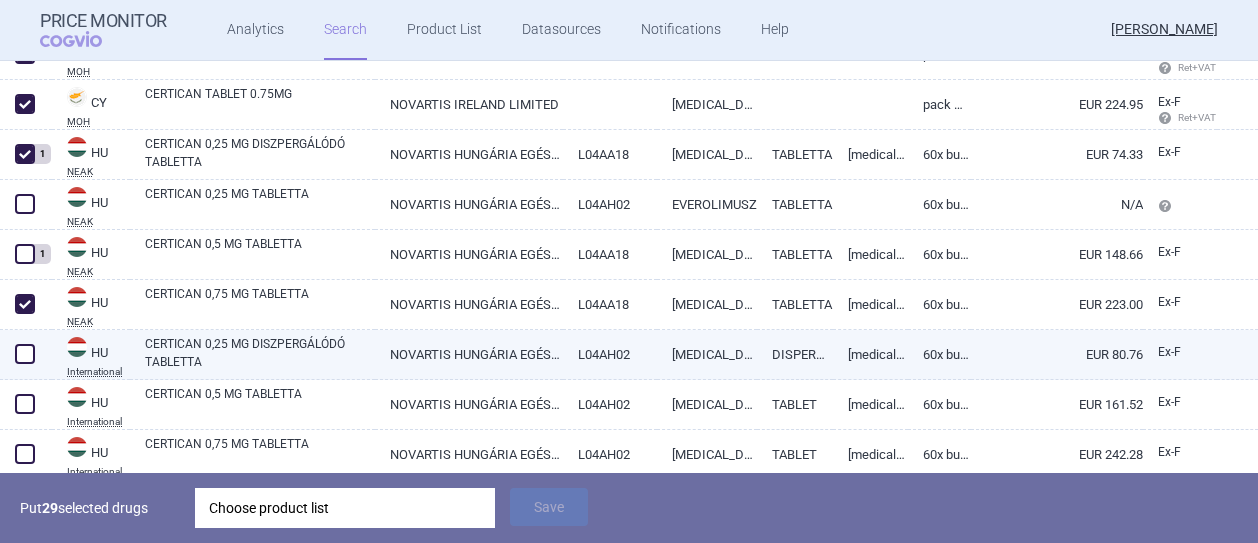 click at bounding box center [25, 354] 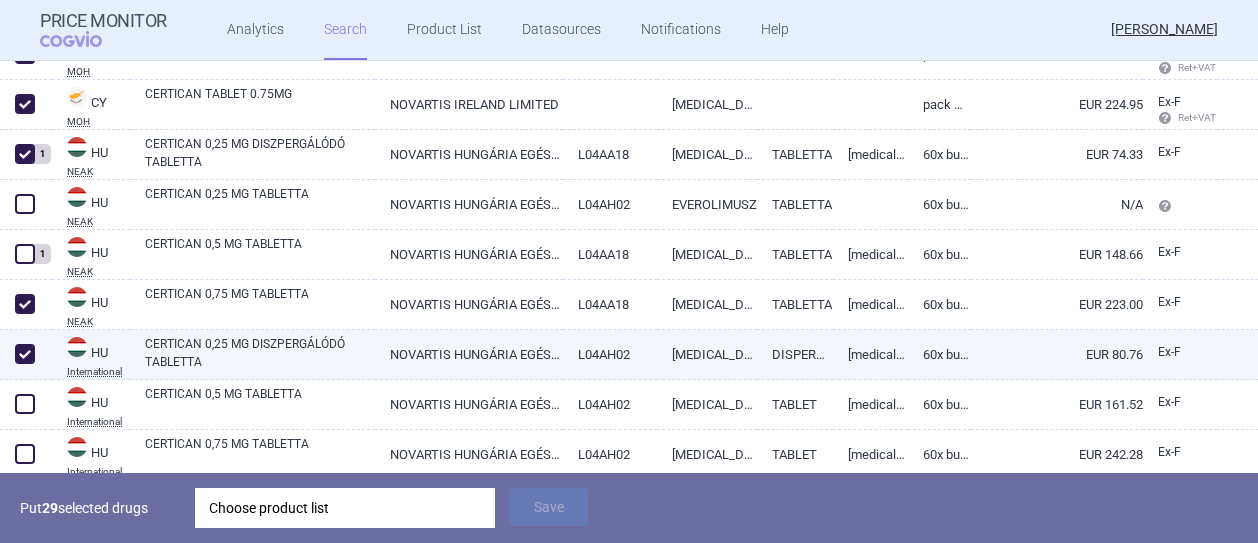 checkbox on "true" 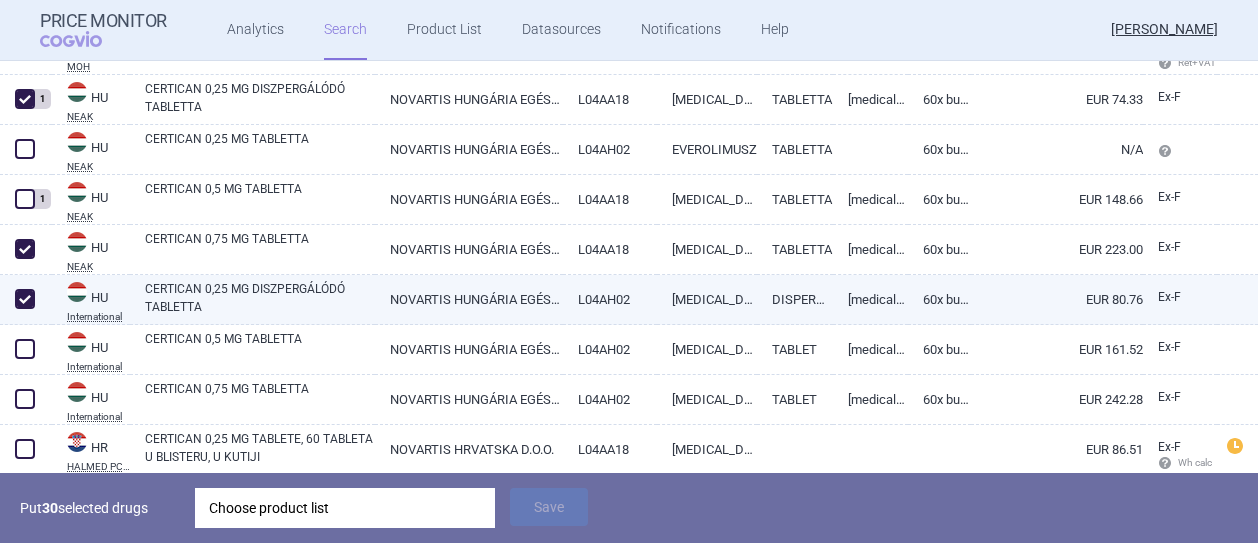 scroll, scrollTop: 4600, scrollLeft: 0, axis: vertical 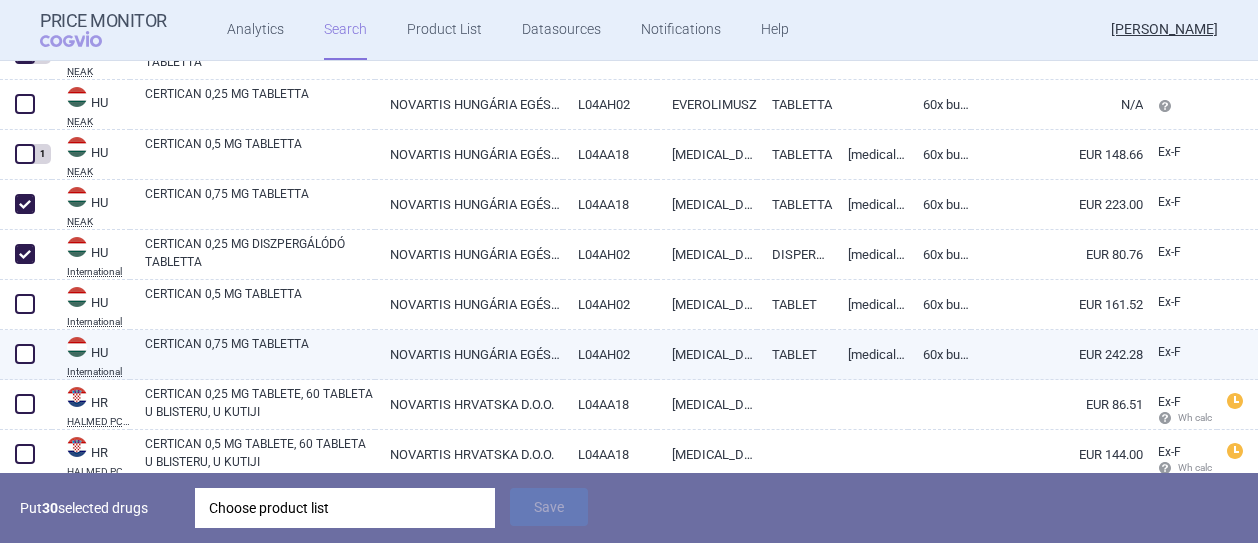 click at bounding box center (25, 354) 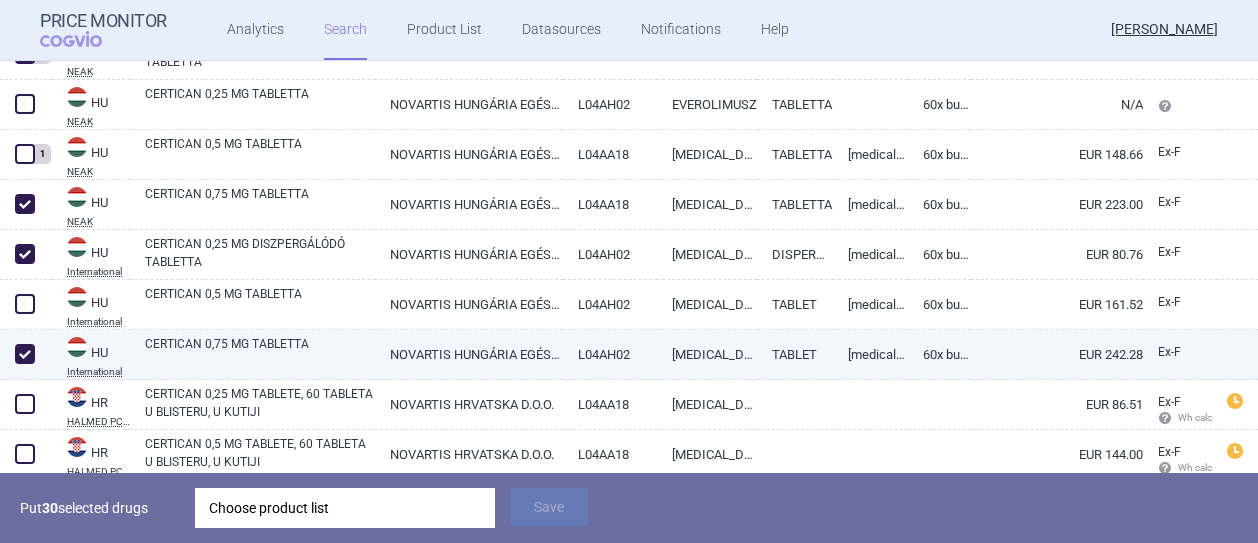 checkbox on "true" 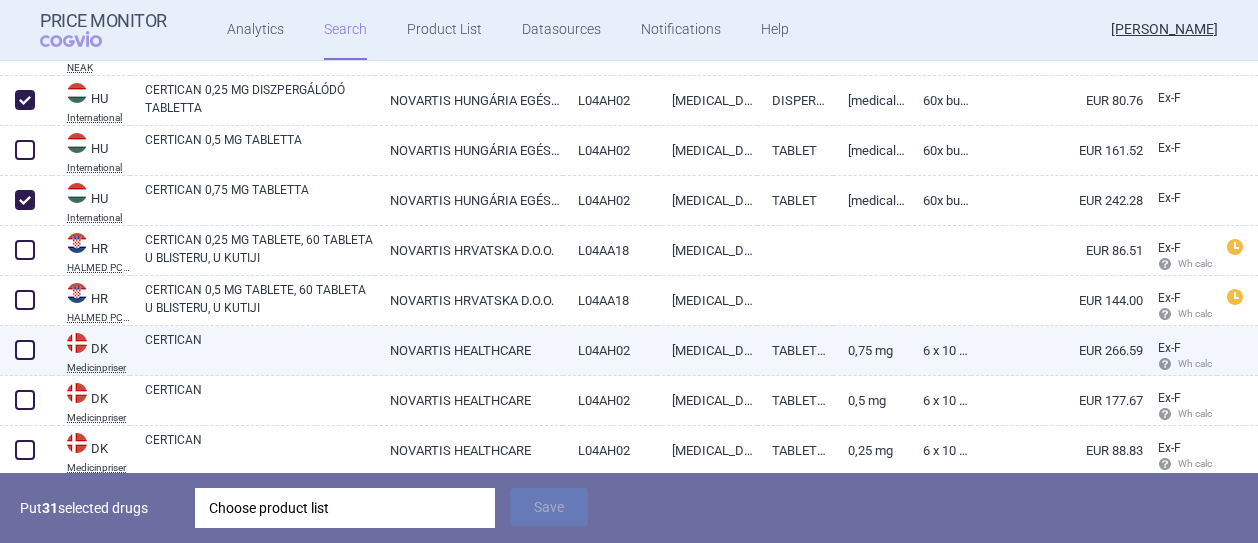 scroll, scrollTop: 4800, scrollLeft: 0, axis: vertical 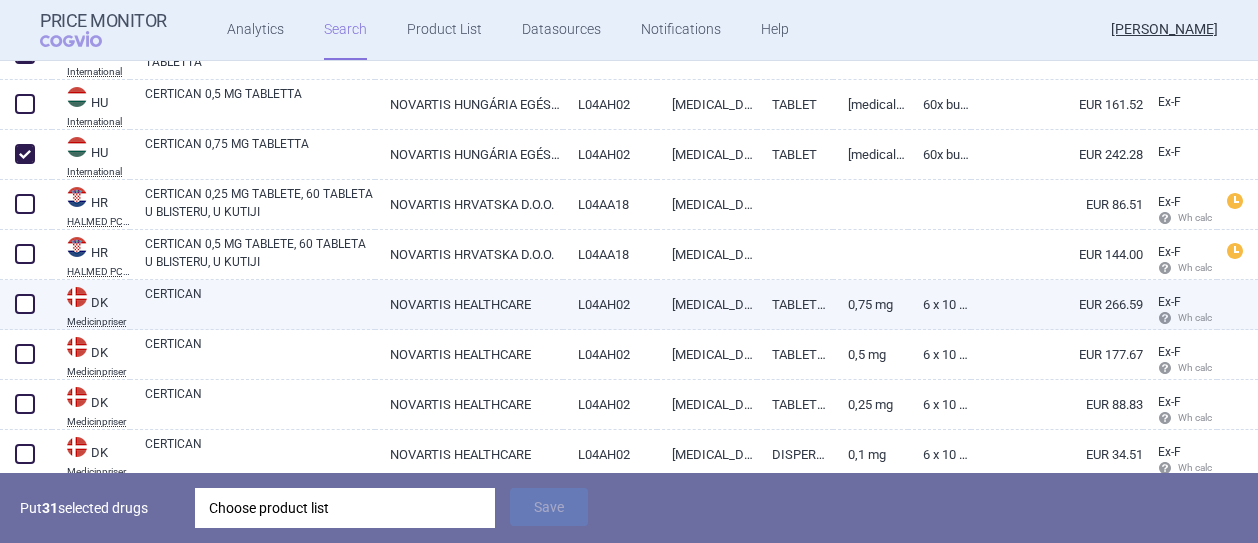 click at bounding box center (25, 304) 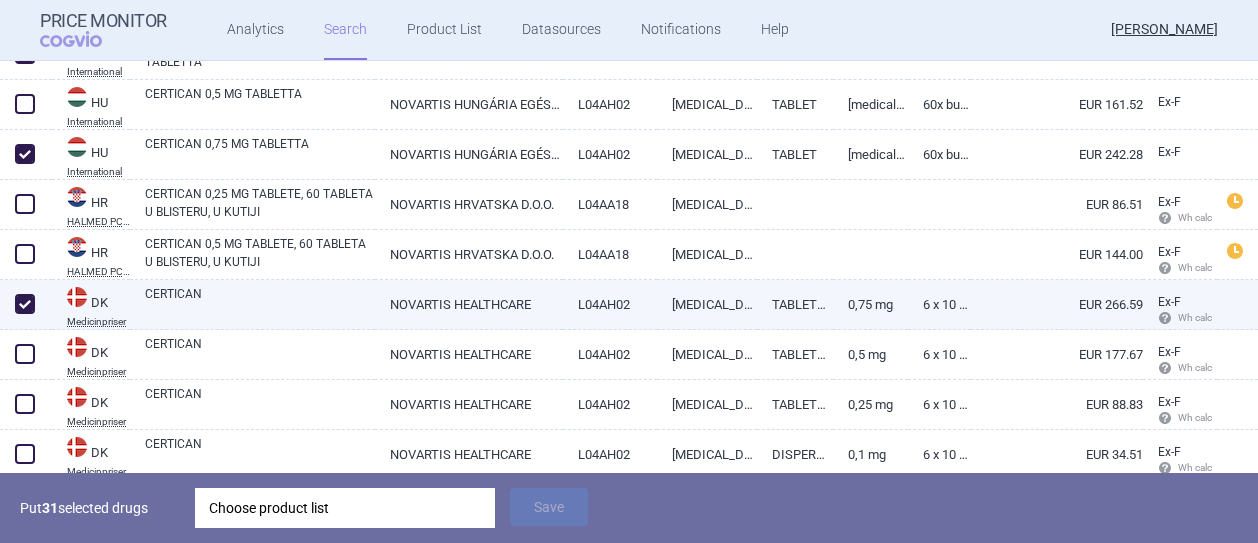 checkbox on "true" 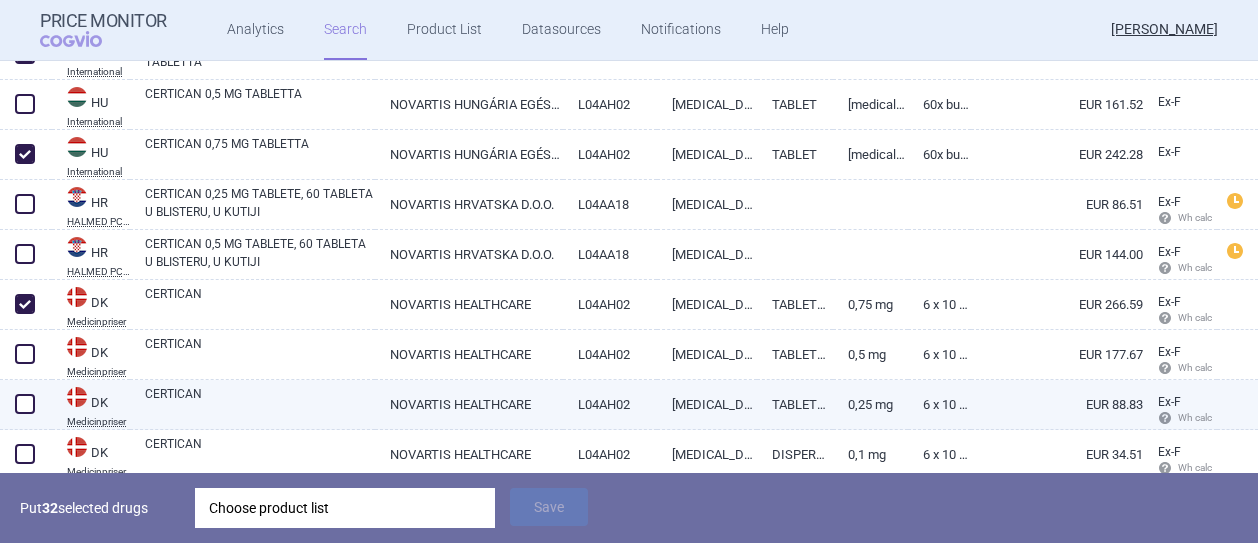 click at bounding box center [25, 404] 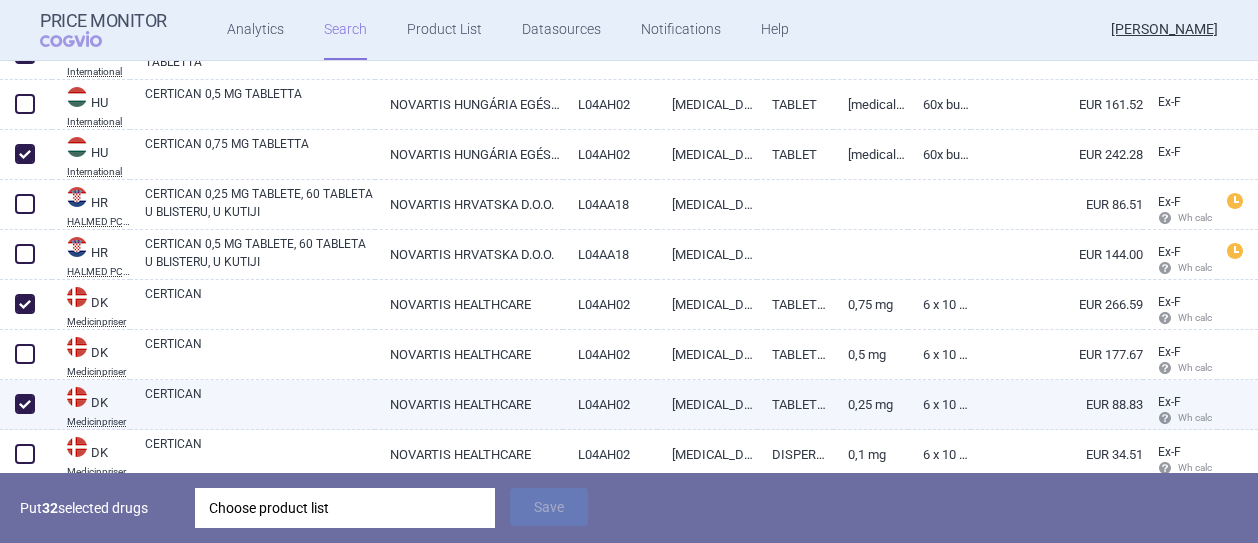 checkbox on "true" 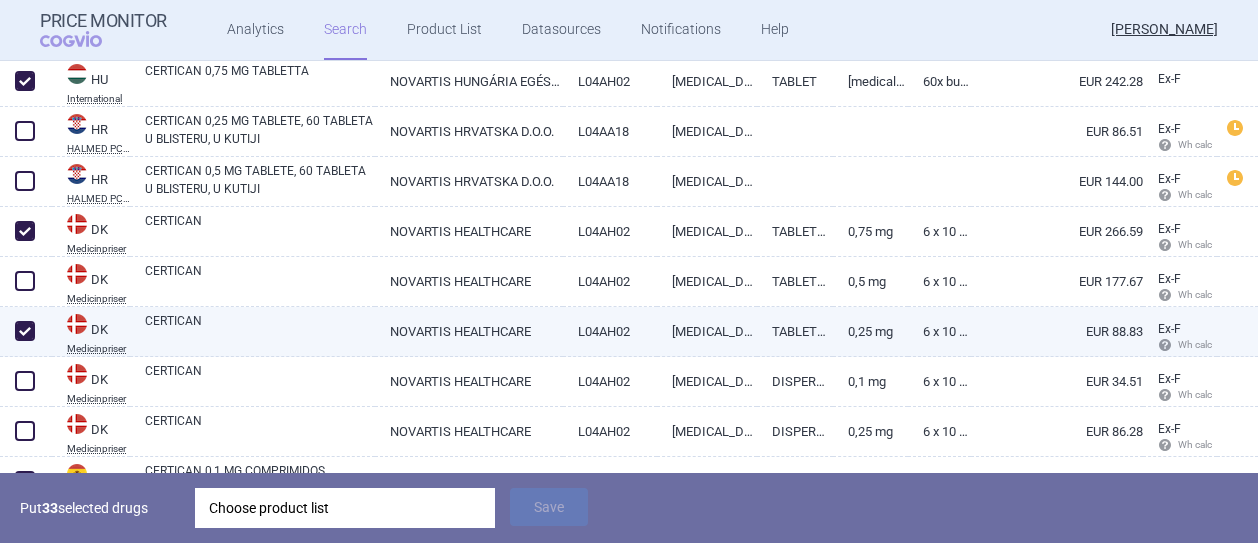 scroll, scrollTop: 4900, scrollLeft: 0, axis: vertical 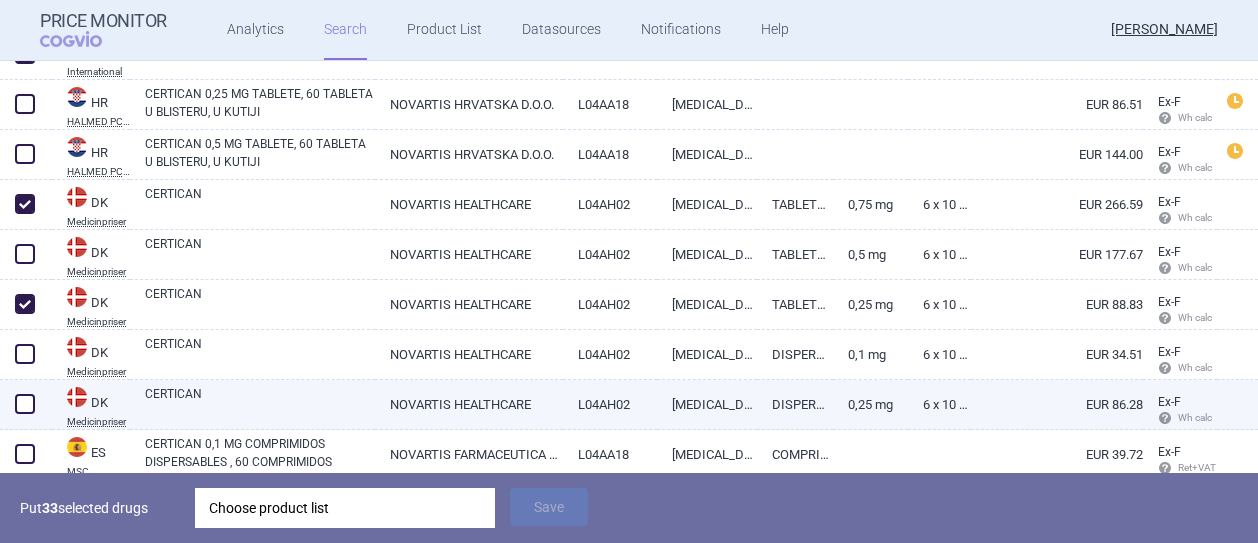 click at bounding box center [25, 404] 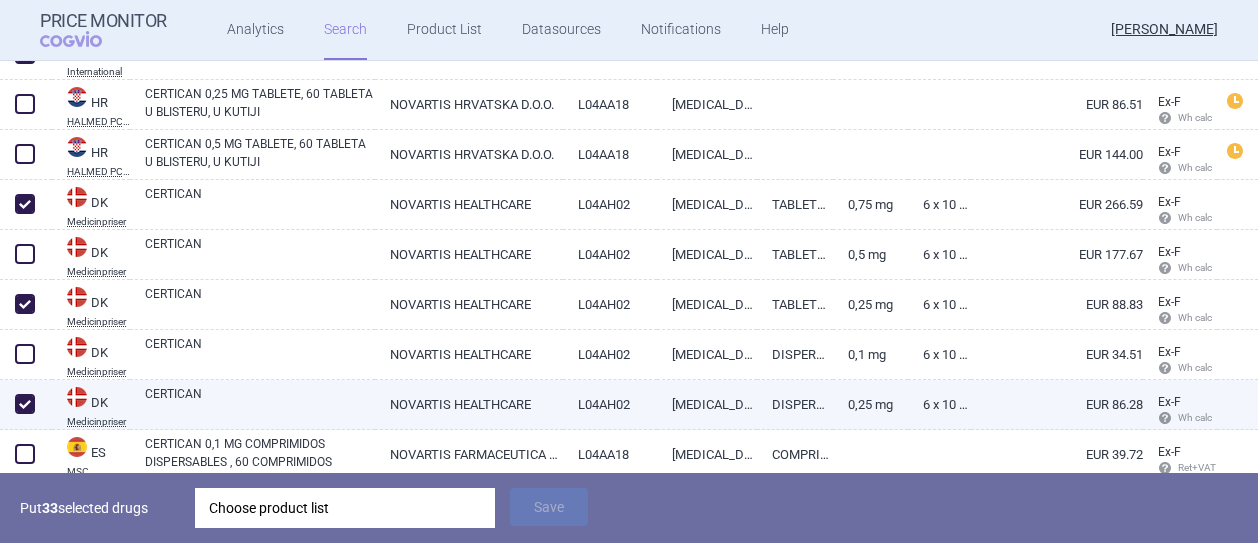 checkbox on "true" 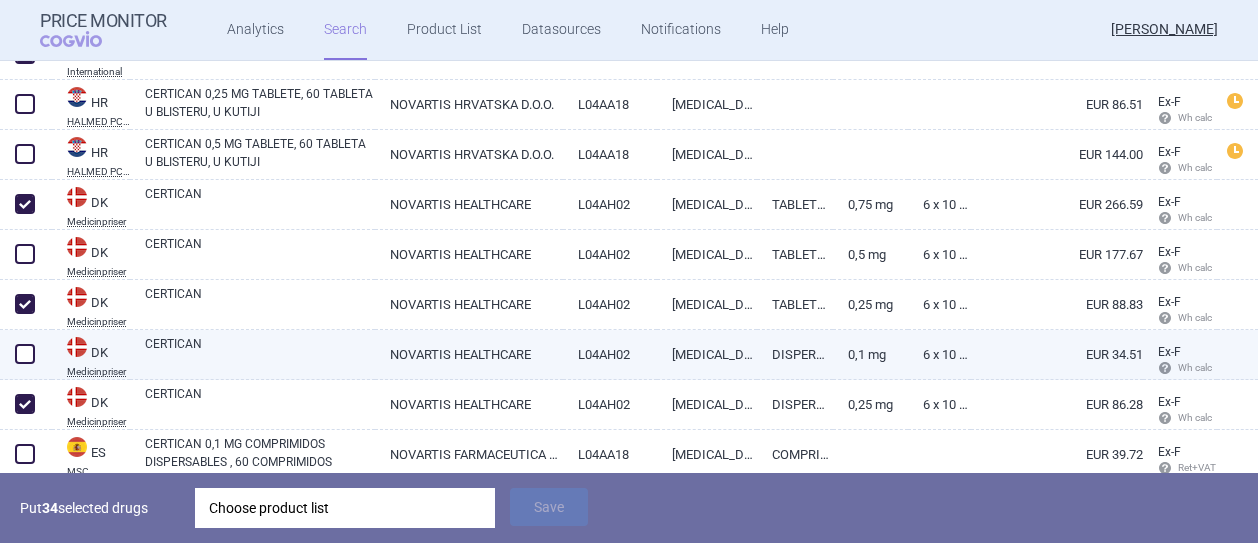 scroll, scrollTop: 5000, scrollLeft: 0, axis: vertical 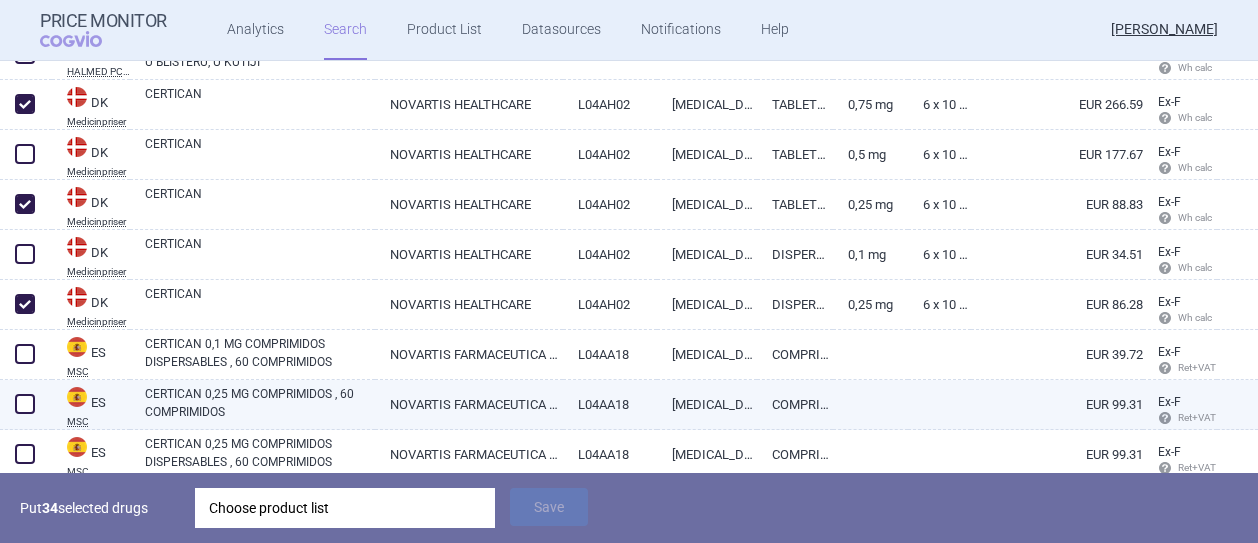 click at bounding box center [25, 404] 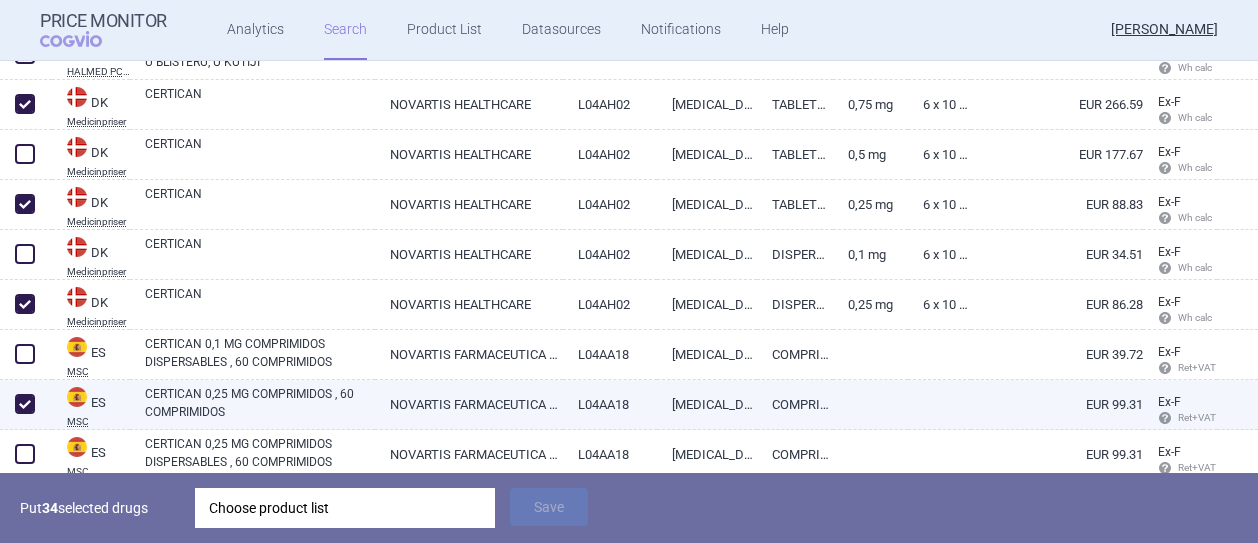checkbox on "true" 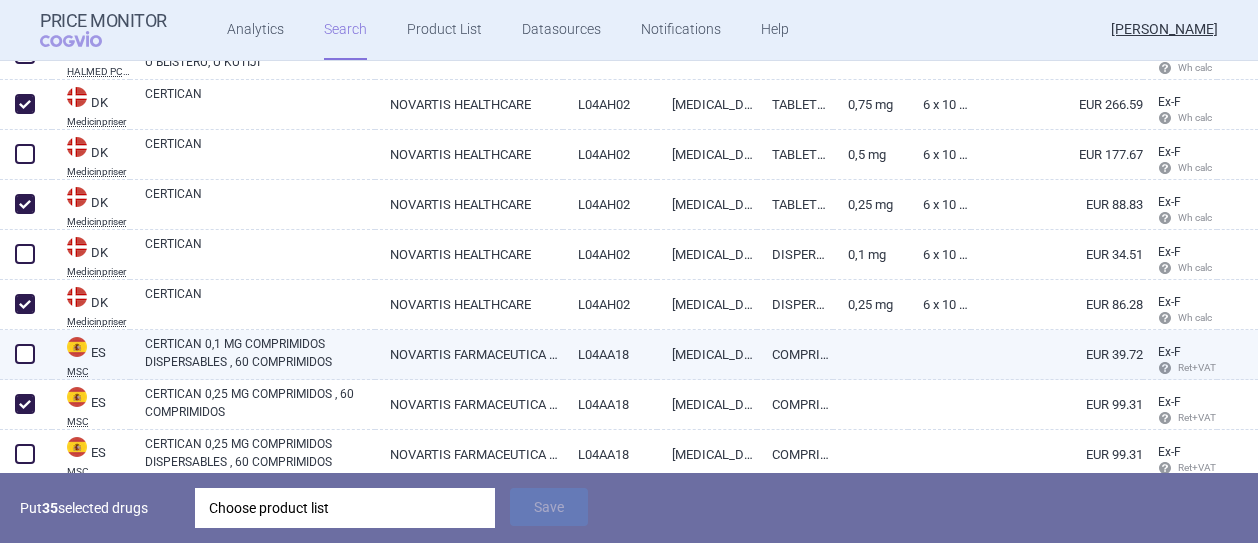 scroll, scrollTop: 5072, scrollLeft: 0, axis: vertical 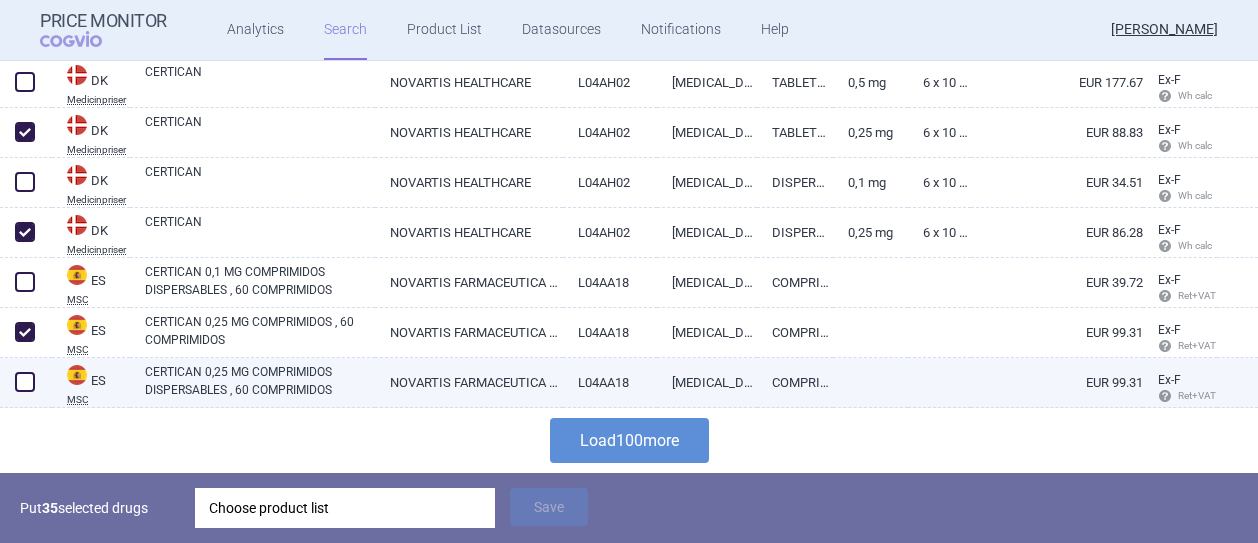 click at bounding box center (25, 382) 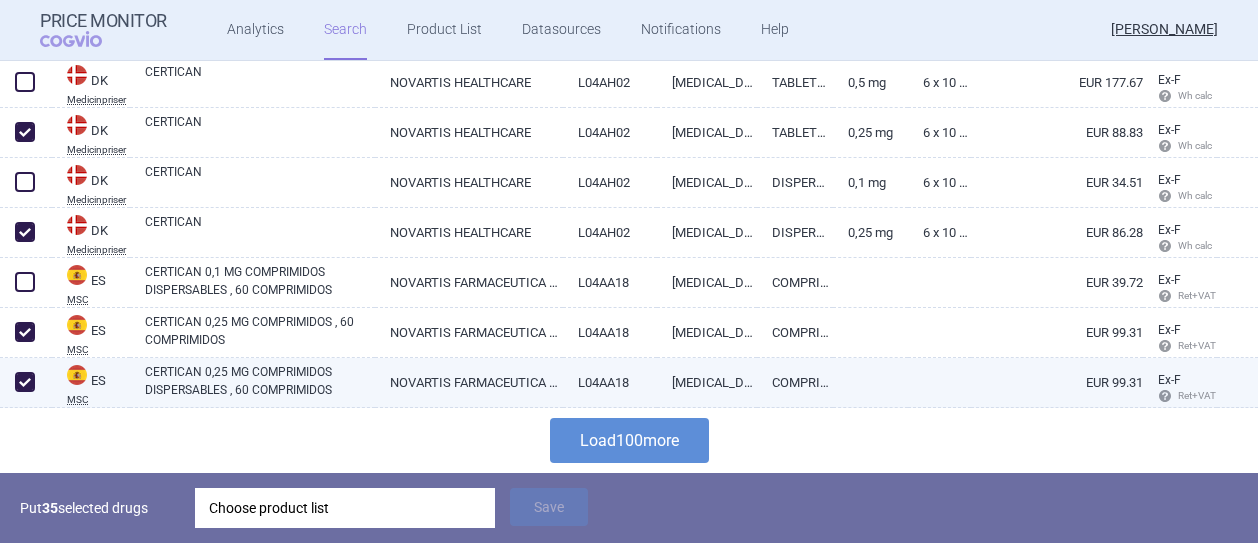 checkbox on "true" 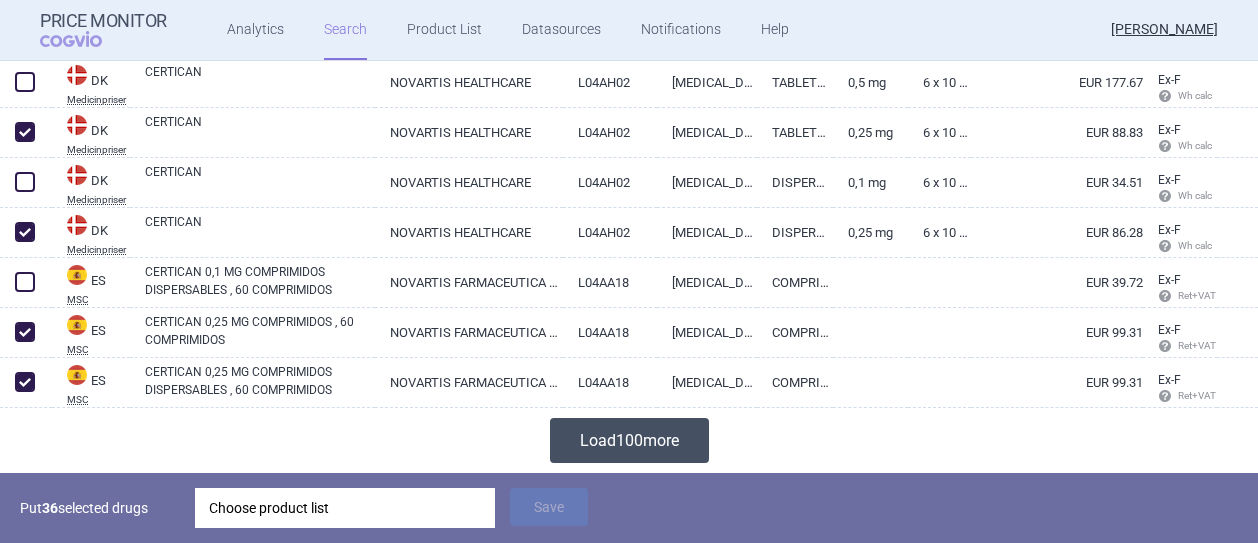 click on "Load  100  more" at bounding box center (629, 440) 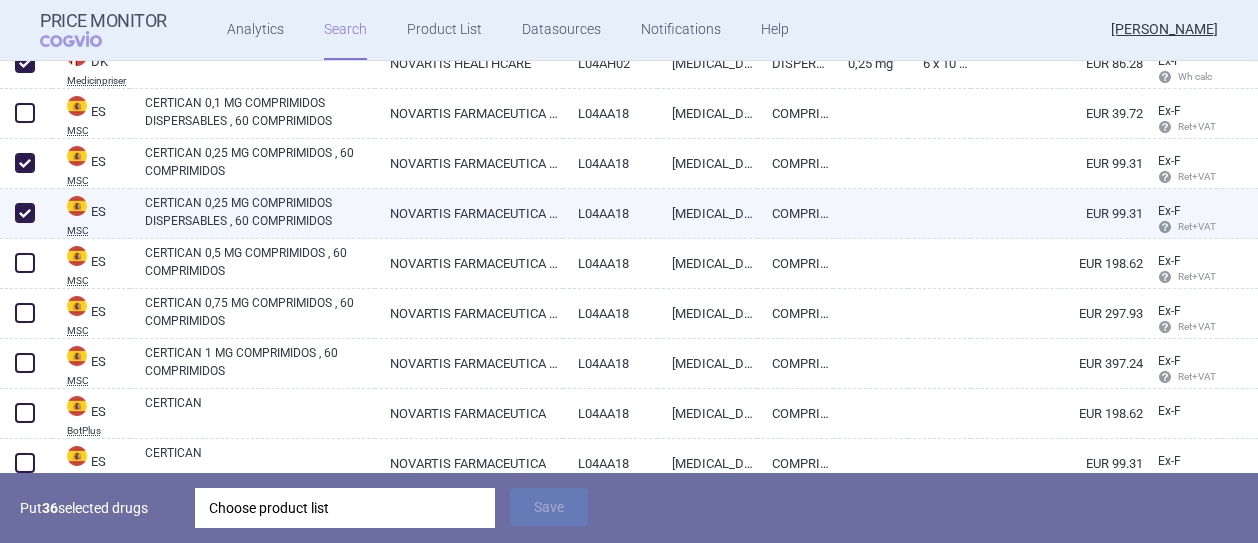 scroll, scrollTop: 5272, scrollLeft: 0, axis: vertical 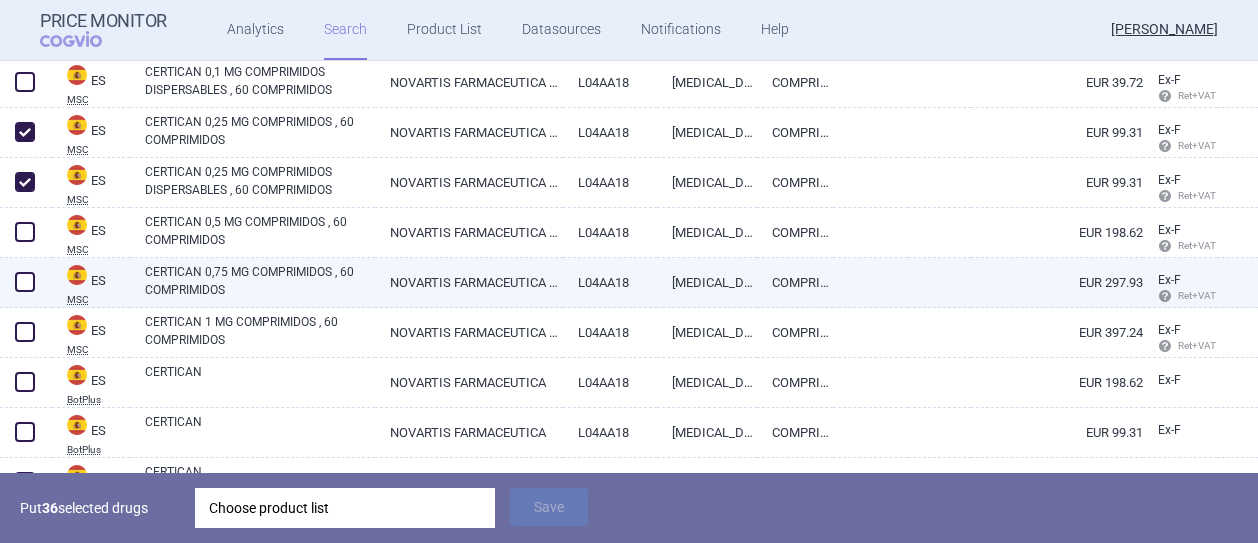 click at bounding box center [25, 282] 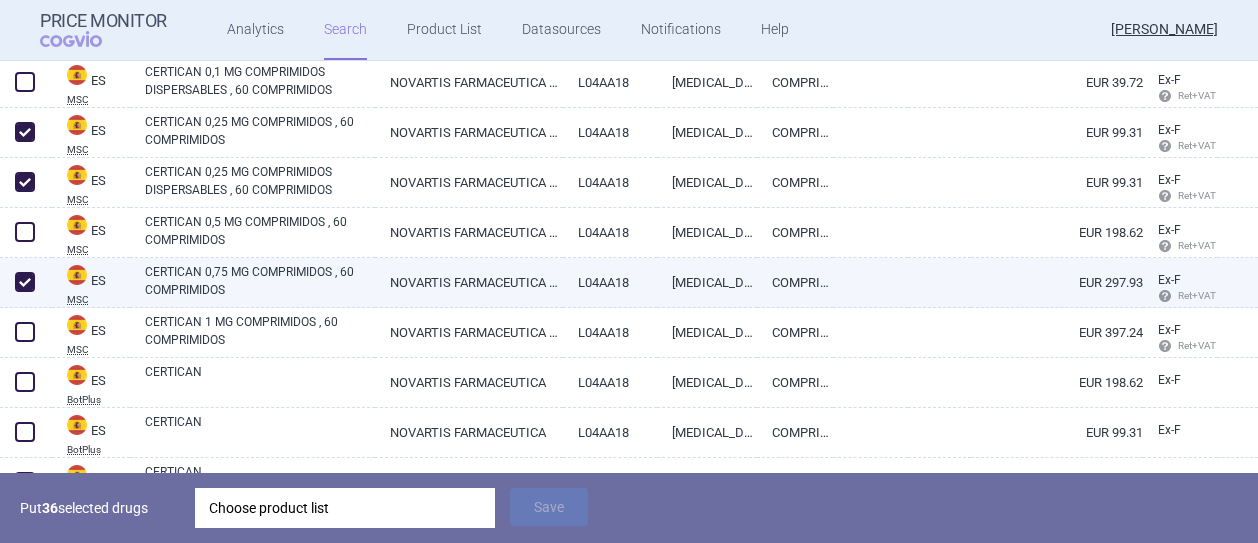 checkbox on "true" 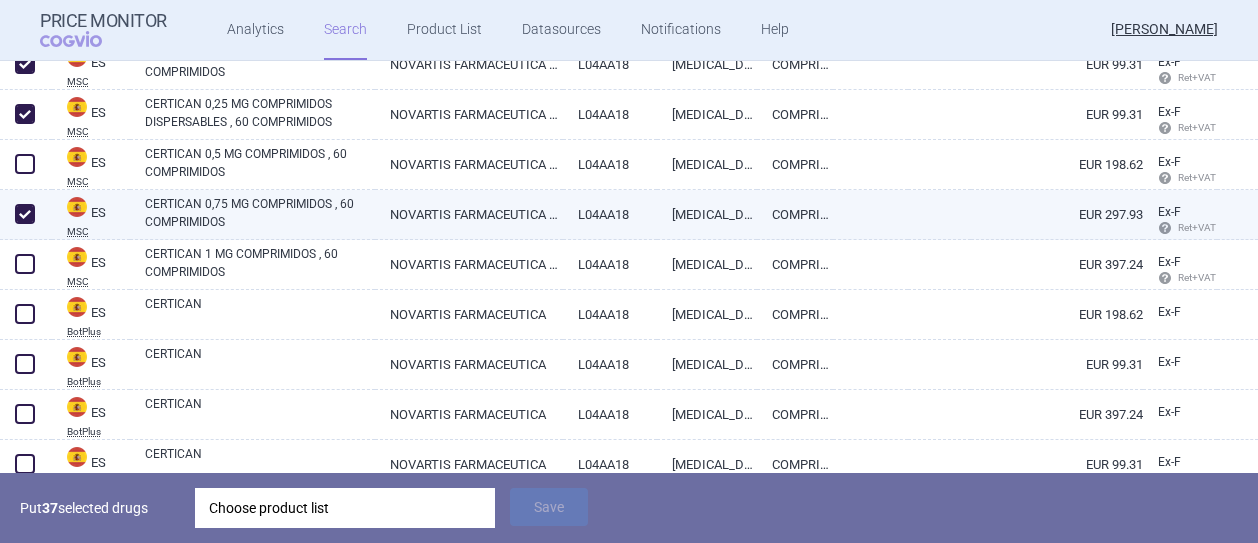 scroll, scrollTop: 5372, scrollLeft: 0, axis: vertical 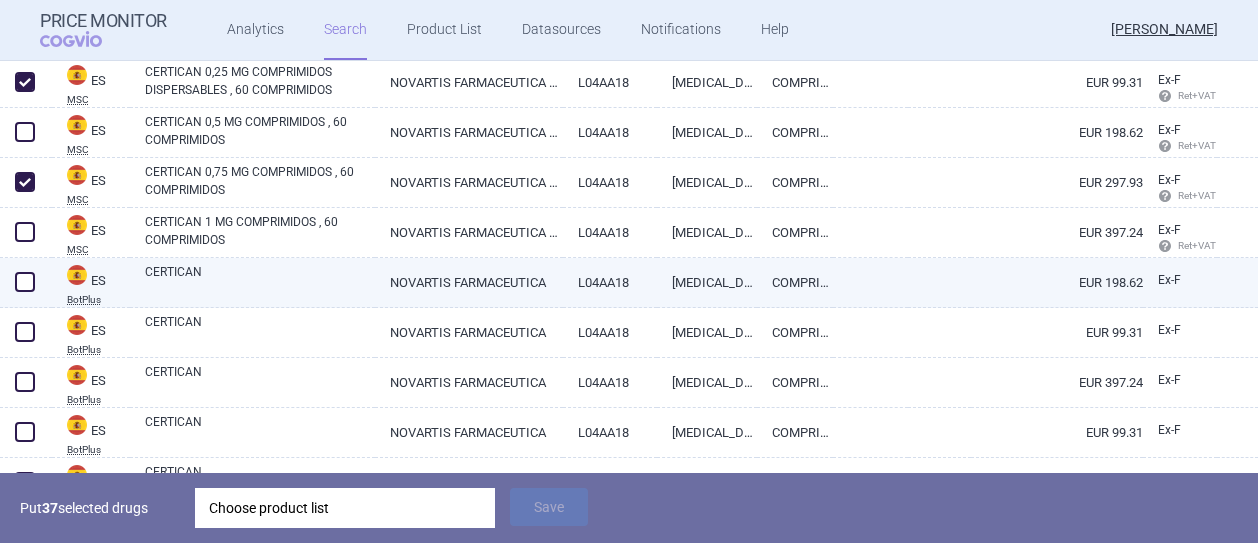 click on "CERTICAN" at bounding box center [260, 281] 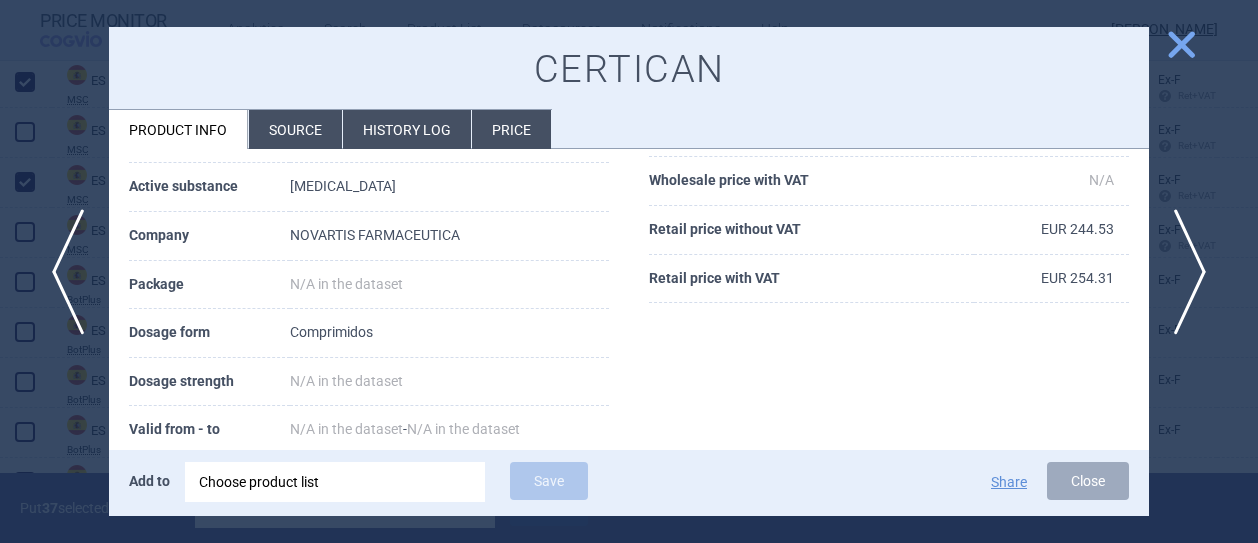scroll, scrollTop: 100, scrollLeft: 0, axis: vertical 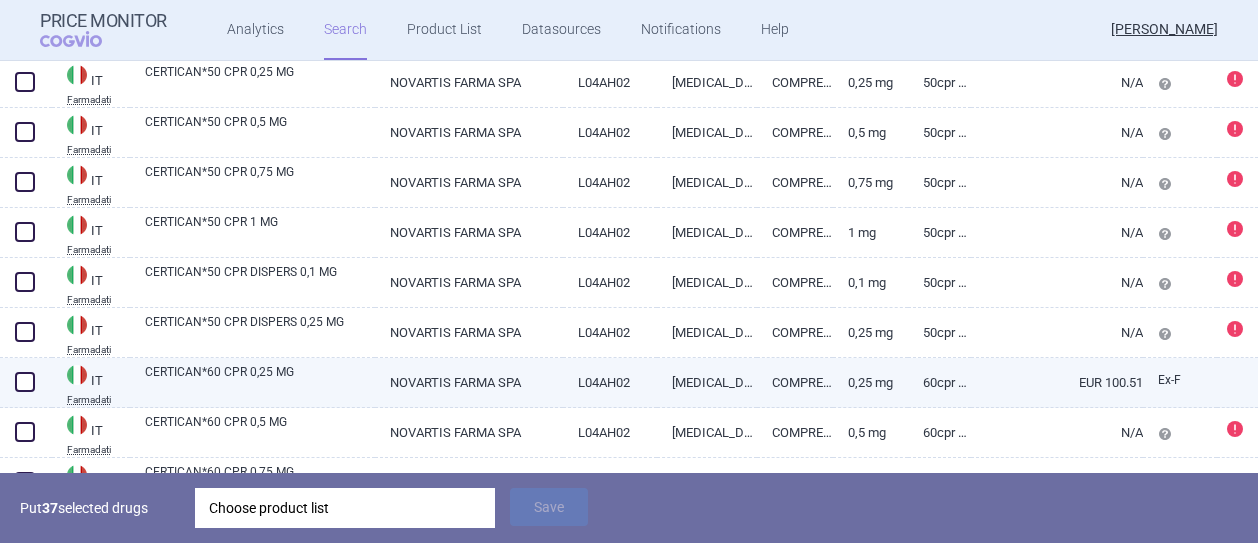 click at bounding box center (25, 382) 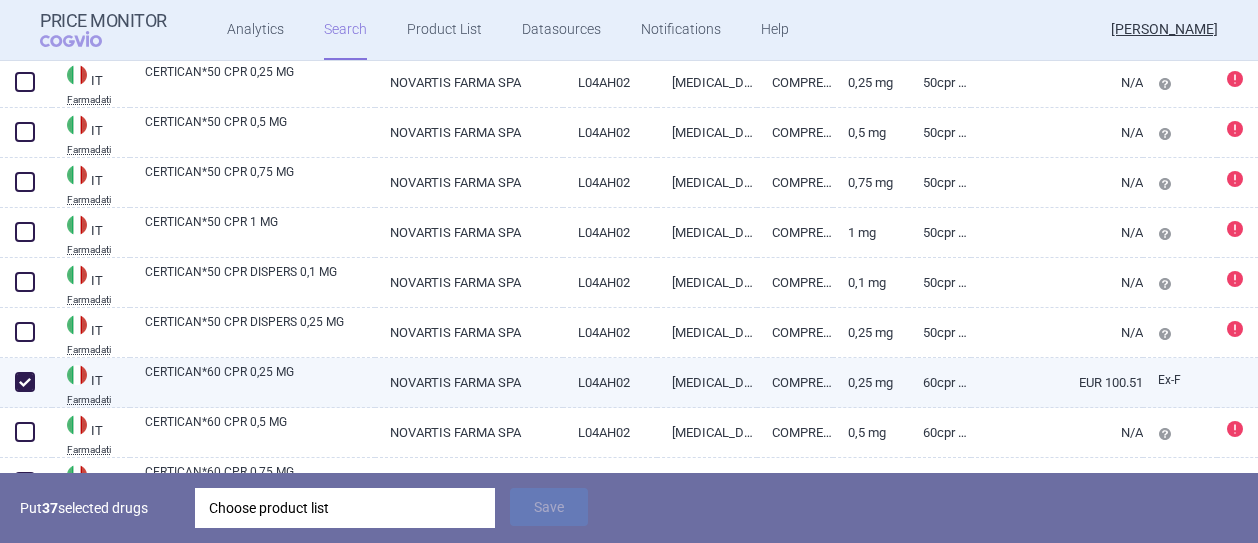 checkbox on "true" 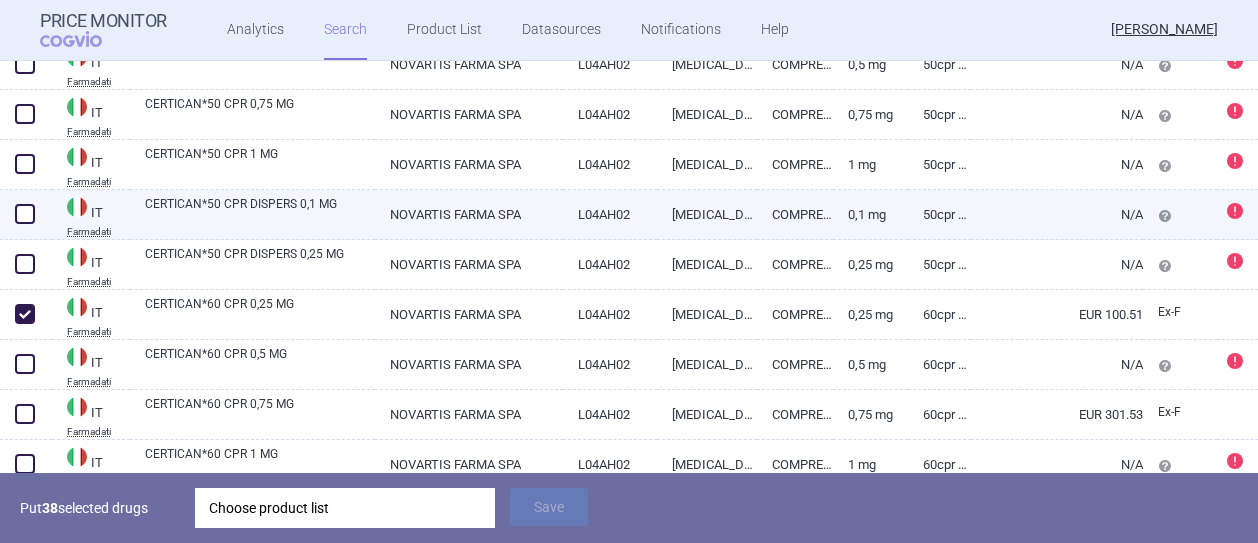 scroll, scrollTop: 6572, scrollLeft: 0, axis: vertical 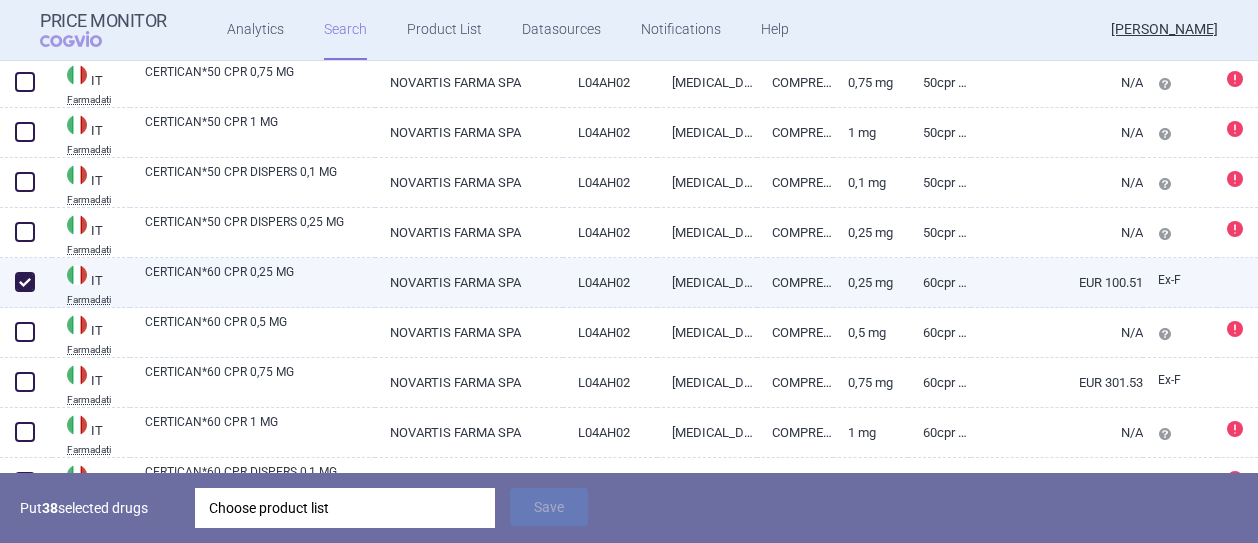 click on "CERTICAN*60 CPR 0,25 MG" at bounding box center (260, 281) 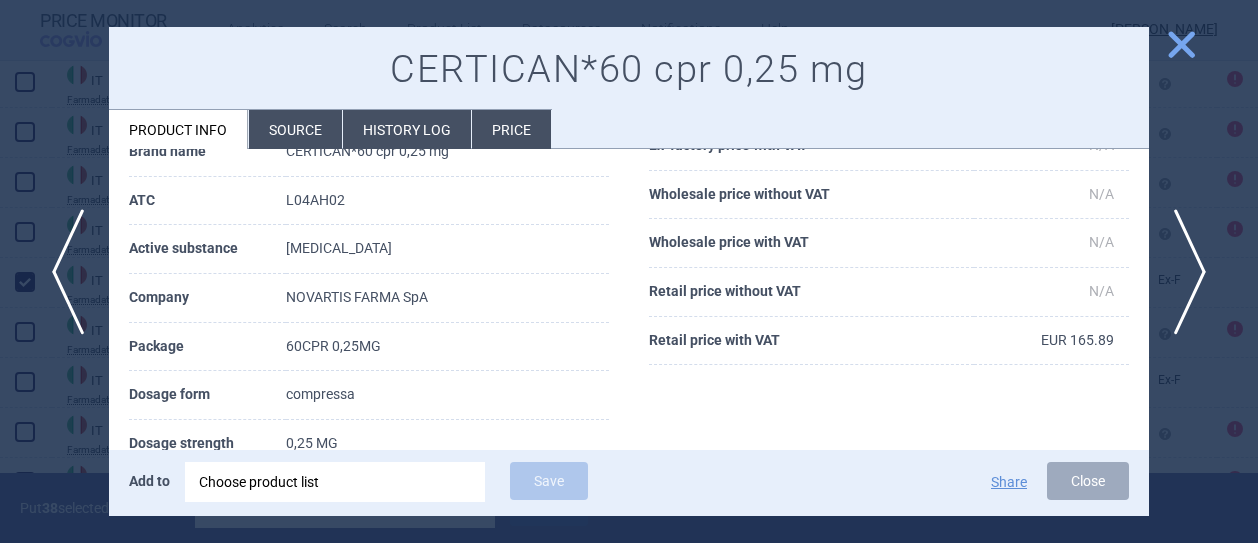 scroll, scrollTop: 0, scrollLeft: 0, axis: both 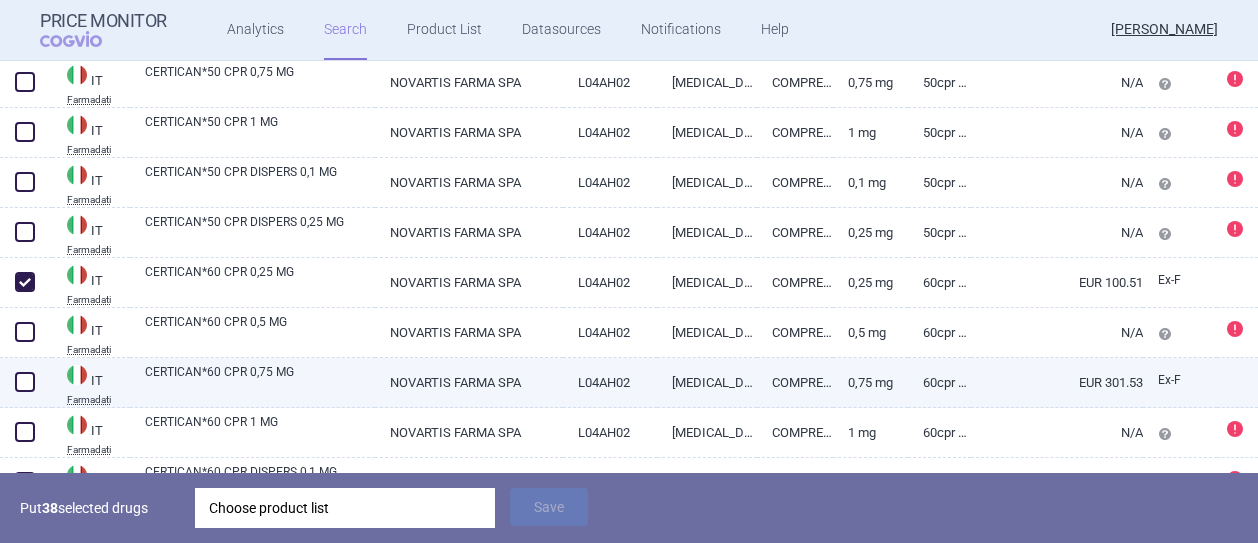 click at bounding box center [25, 382] 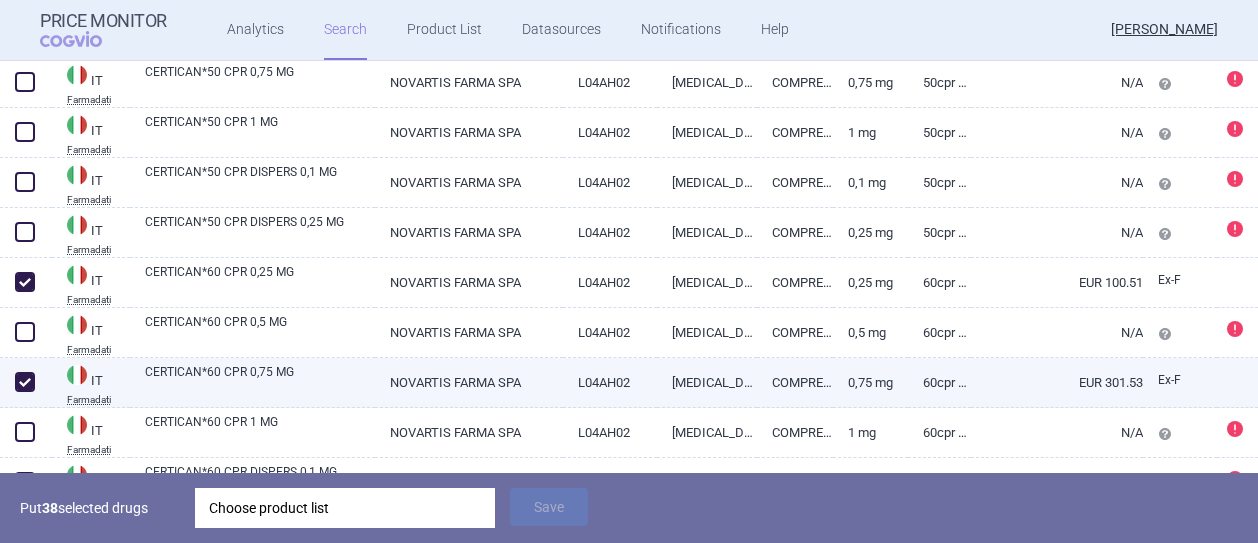 checkbox on "true" 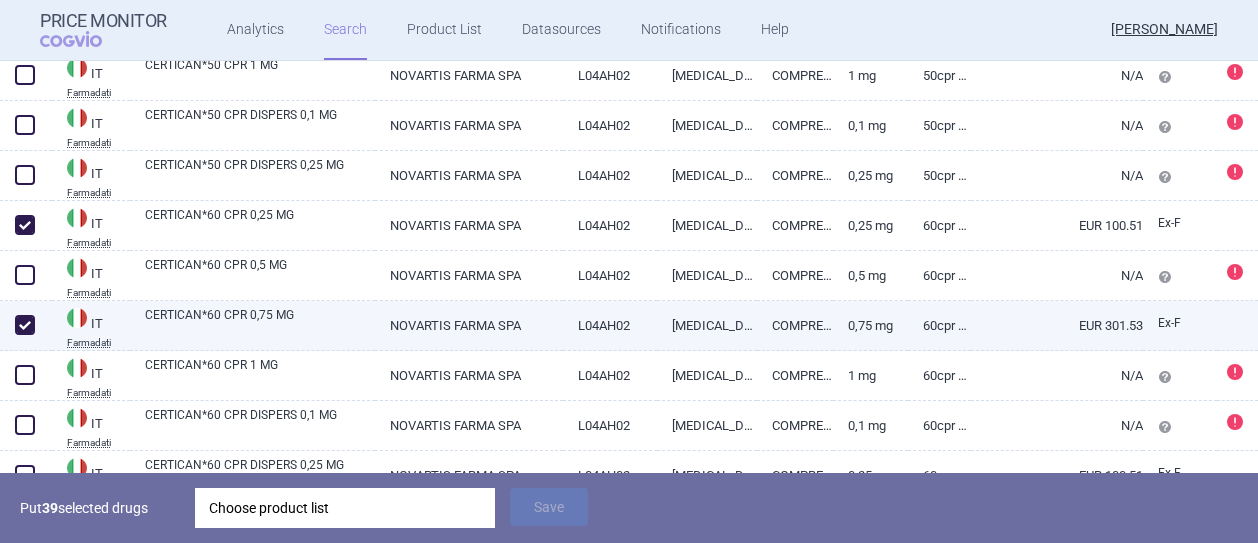 scroll, scrollTop: 6672, scrollLeft: 0, axis: vertical 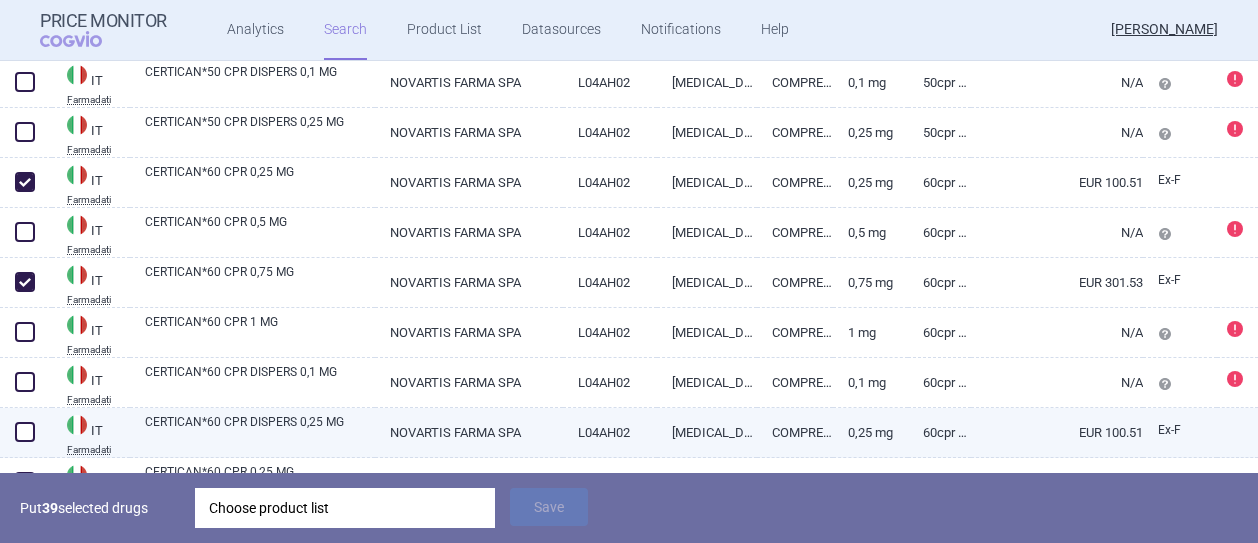 click at bounding box center (25, 432) 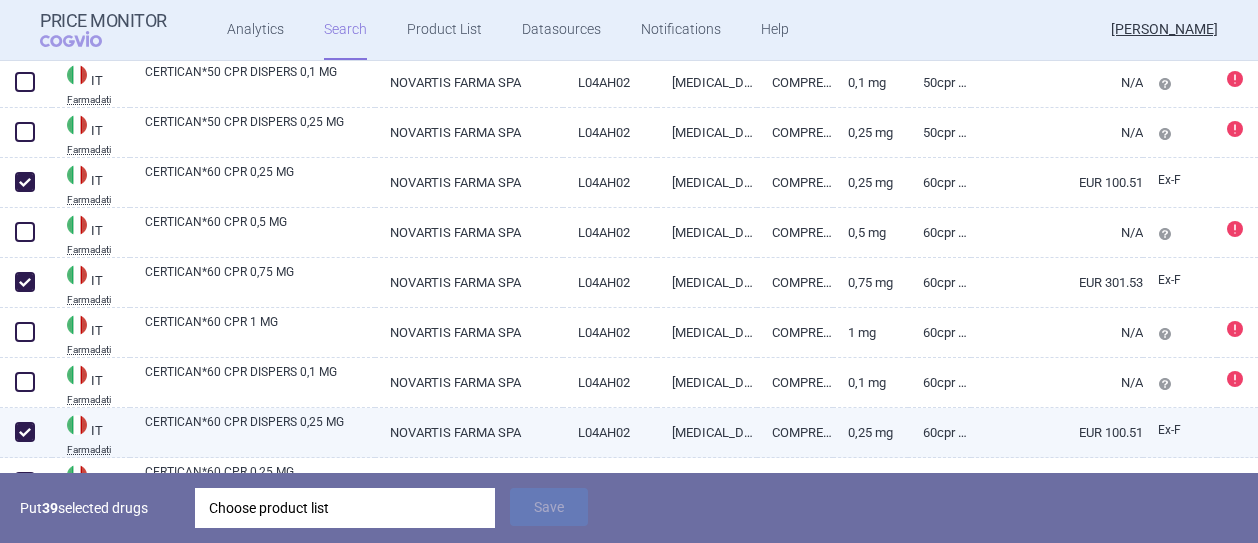 checkbox on "true" 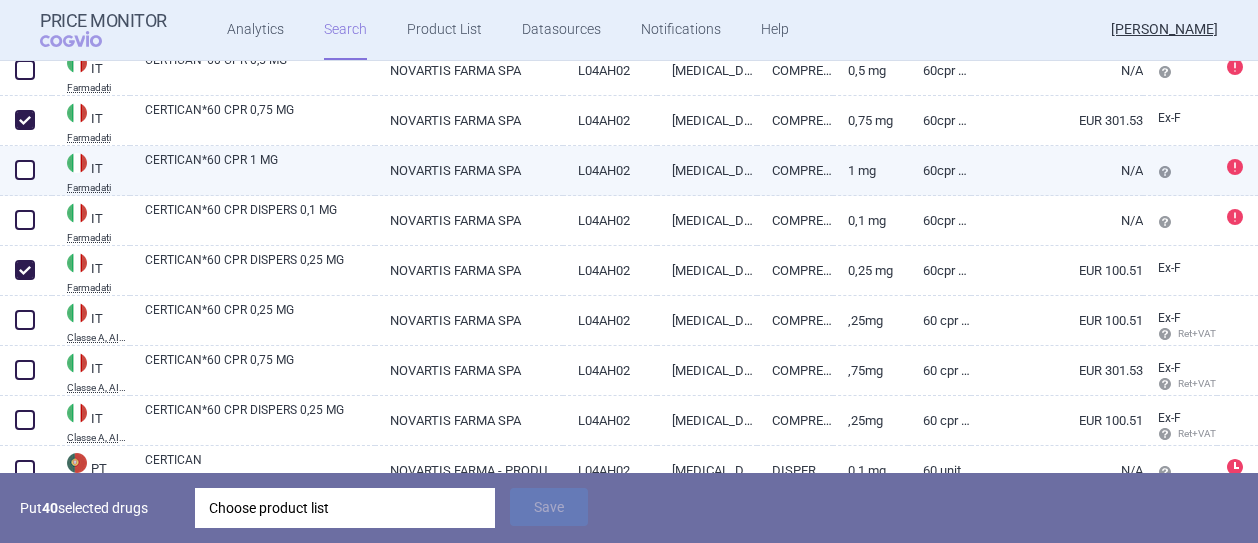 scroll, scrollTop: 6872, scrollLeft: 0, axis: vertical 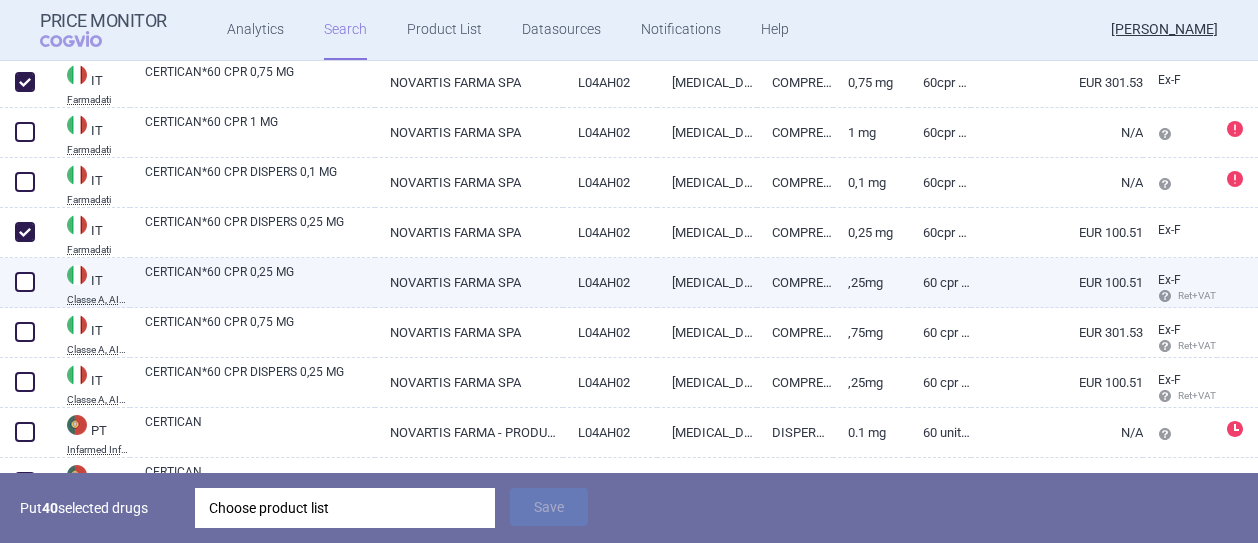click at bounding box center [25, 282] 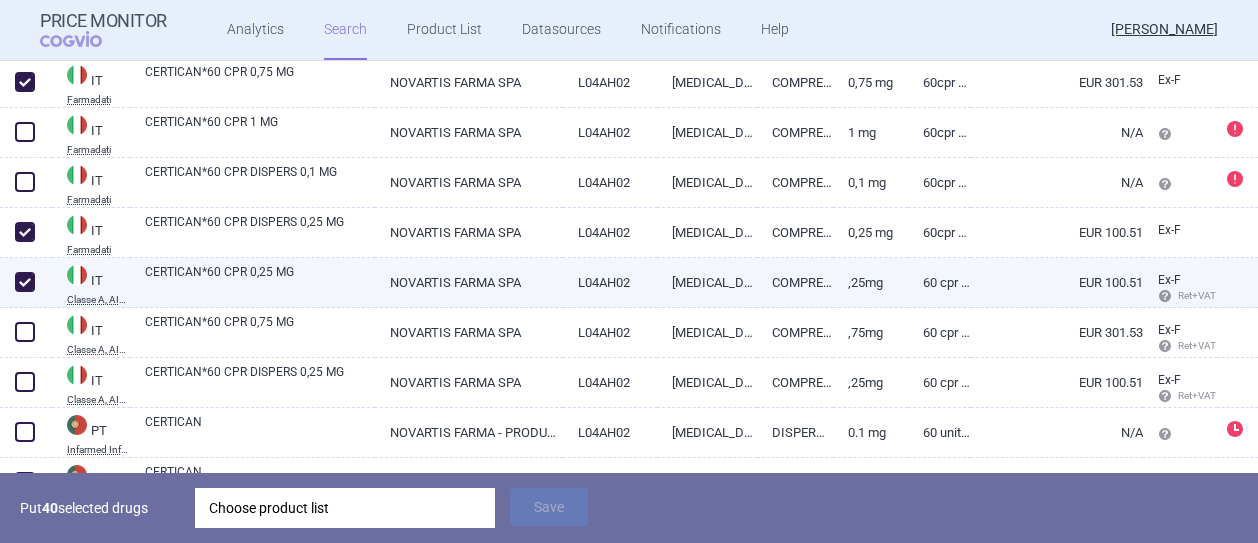 checkbox on "true" 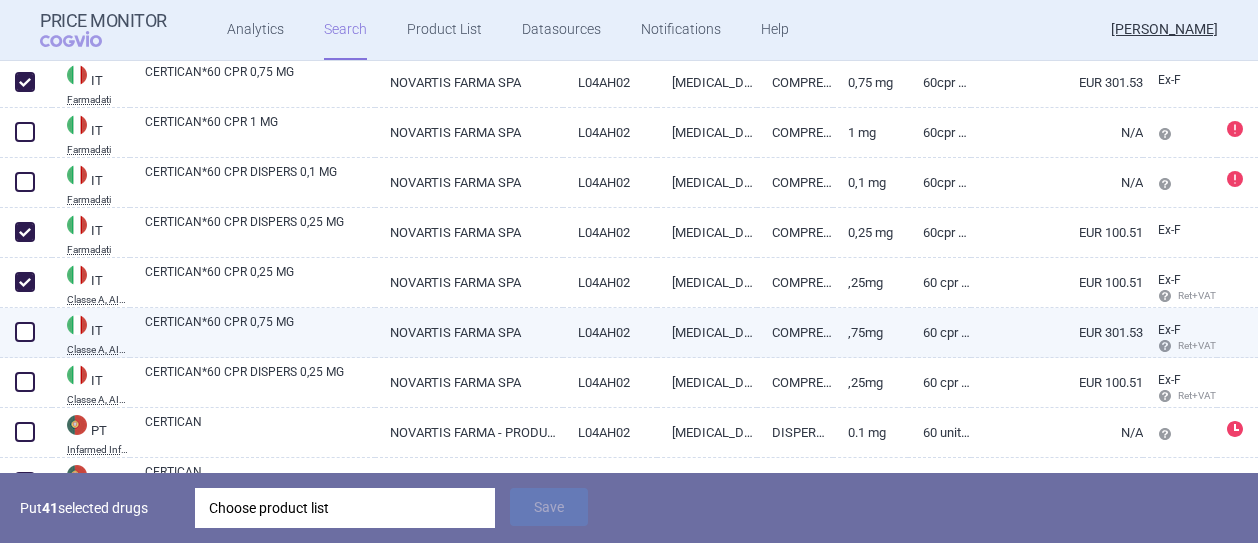 click at bounding box center (25, 332) 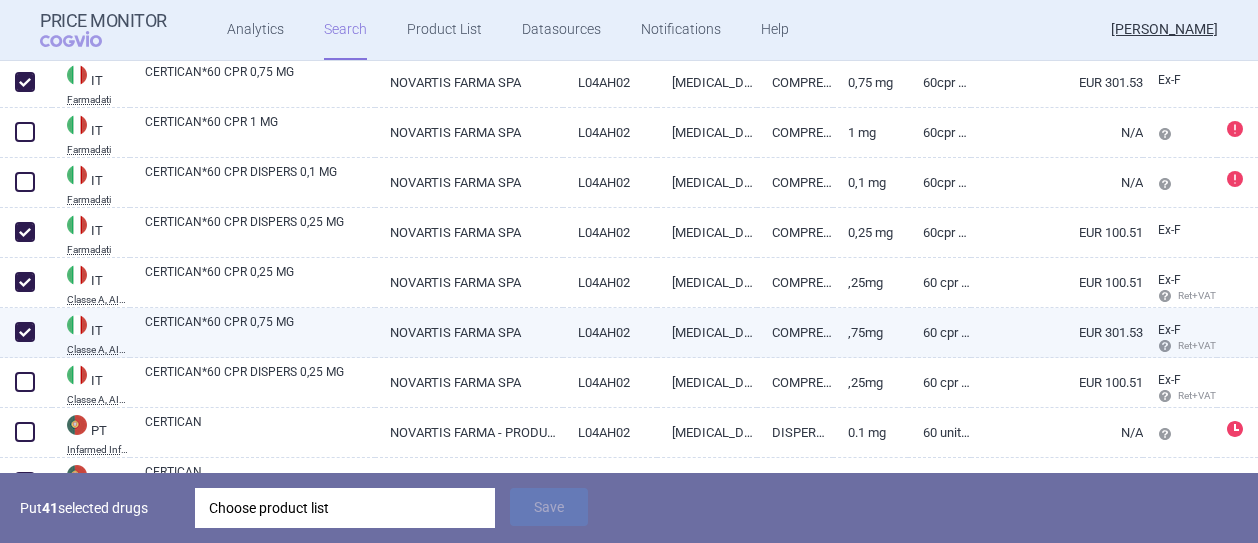 checkbox on "true" 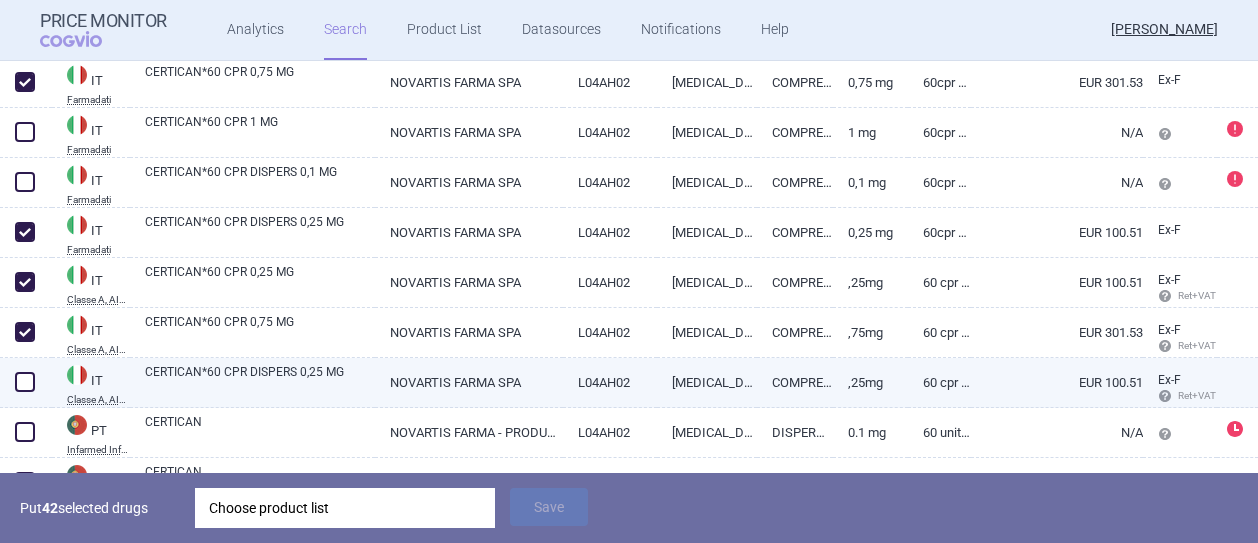 scroll, scrollTop: 6972, scrollLeft: 0, axis: vertical 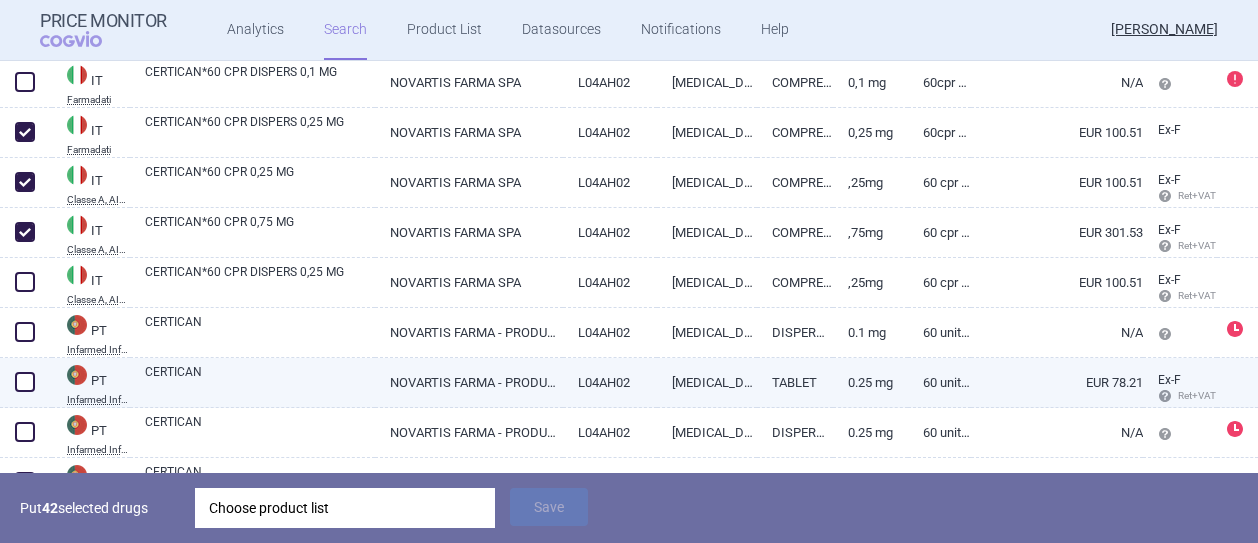 click at bounding box center (25, 382) 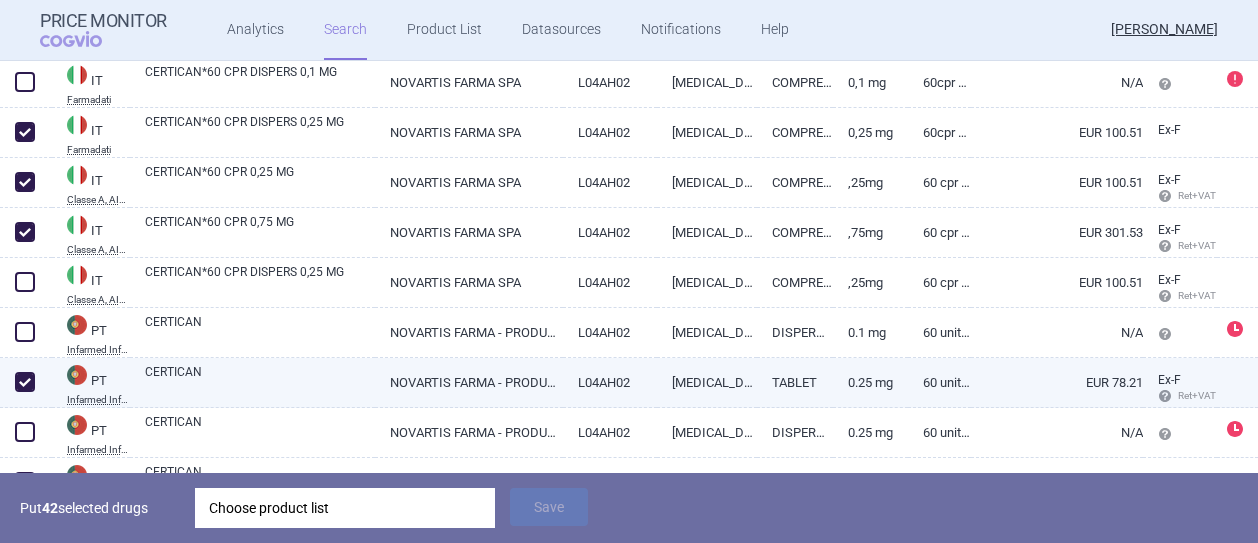 checkbox on "true" 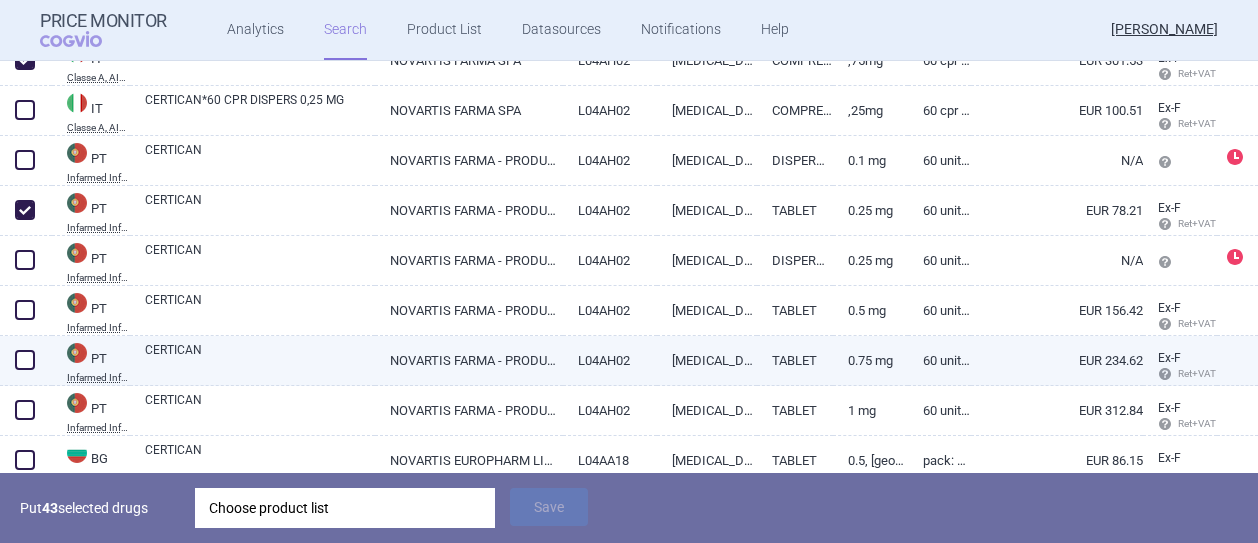 scroll, scrollTop: 7172, scrollLeft: 0, axis: vertical 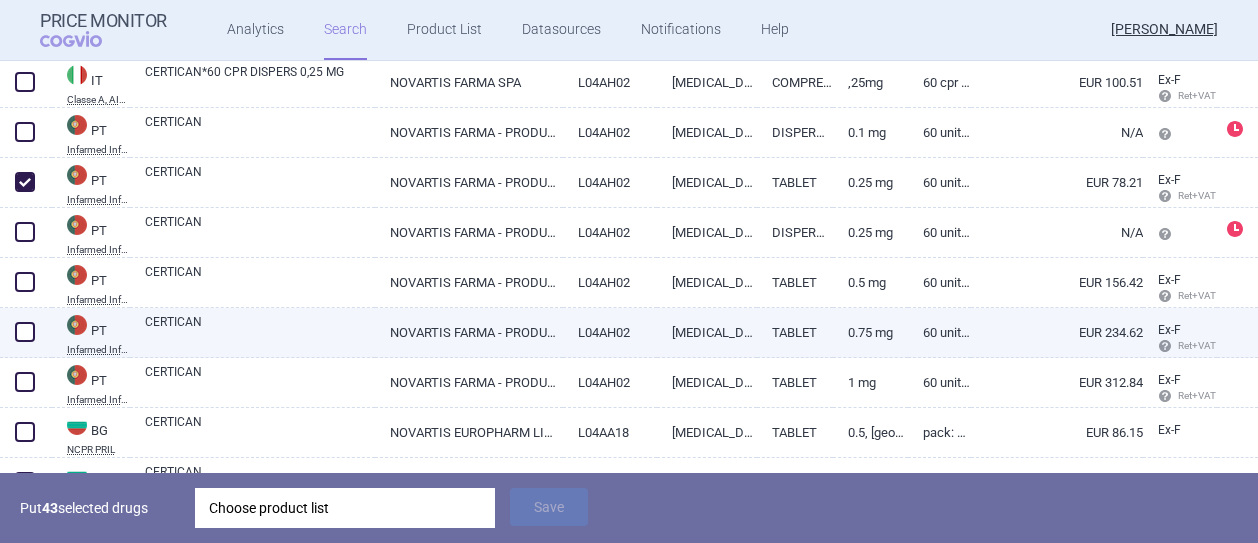 click at bounding box center (25, 332) 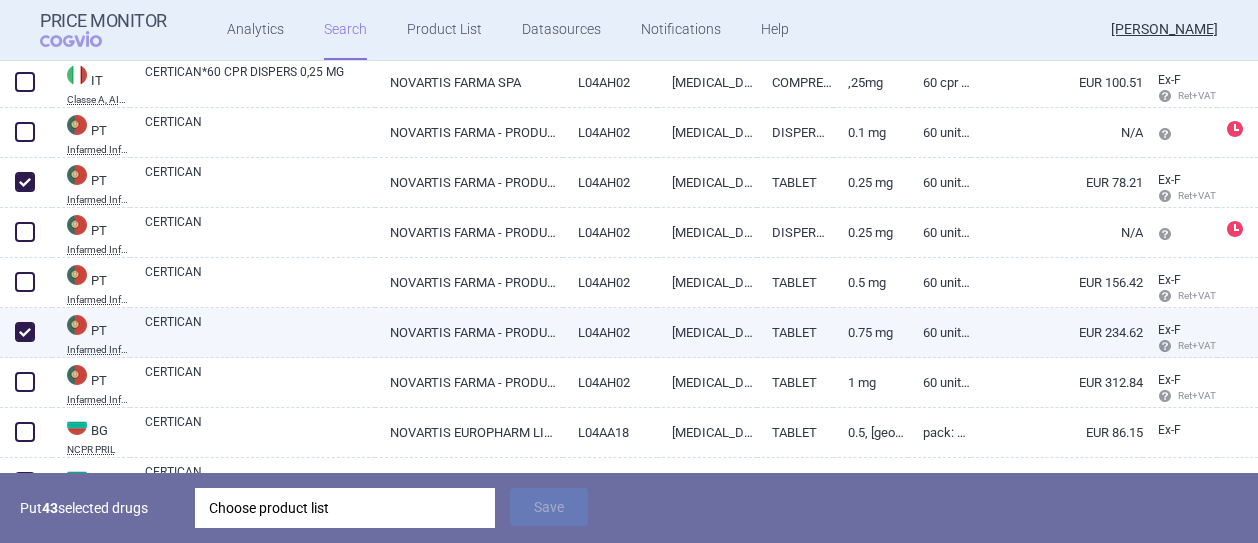 checkbox on "true" 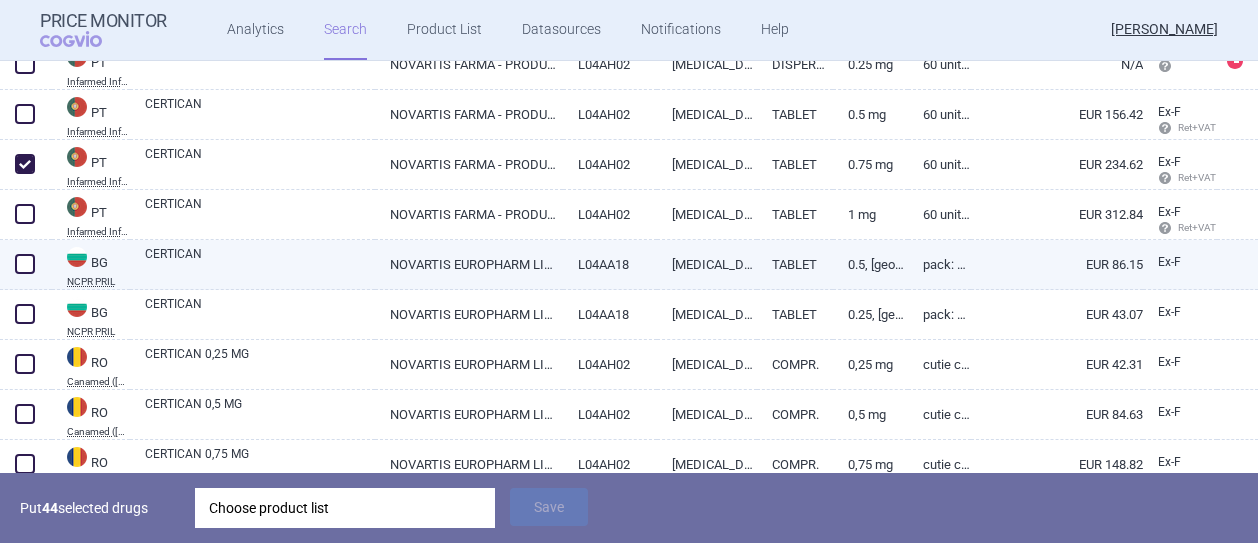 scroll, scrollTop: 7372, scrollLeft: 0, axis: vertical 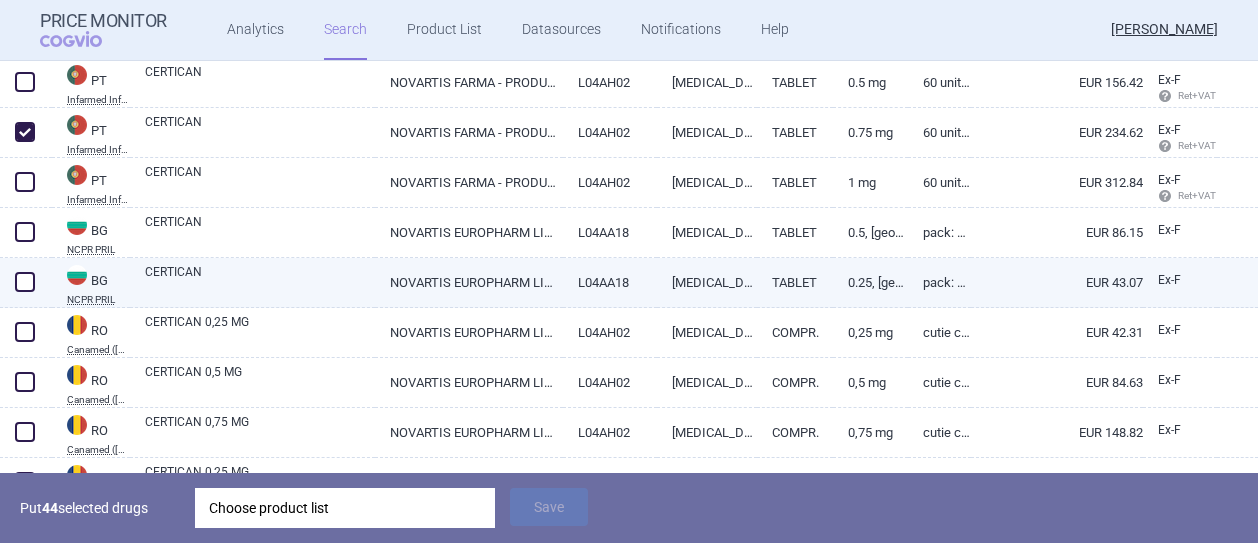 click on "CERTICAN" at bounding box center (260, 281) 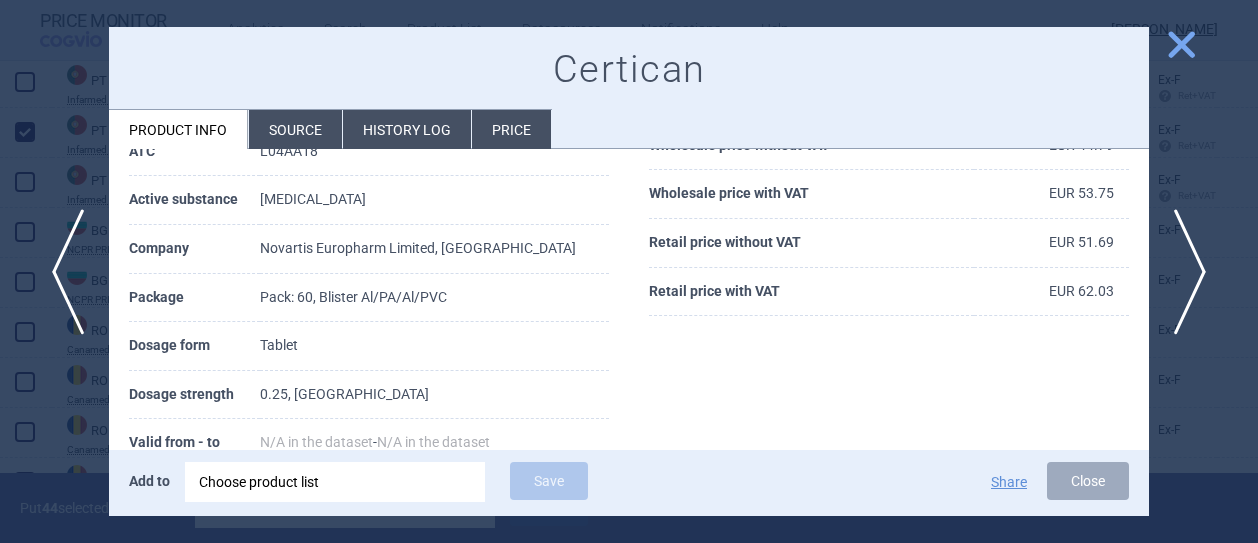 scroll, scrollTop: 100, scrollLeft: 0, axis: vertical 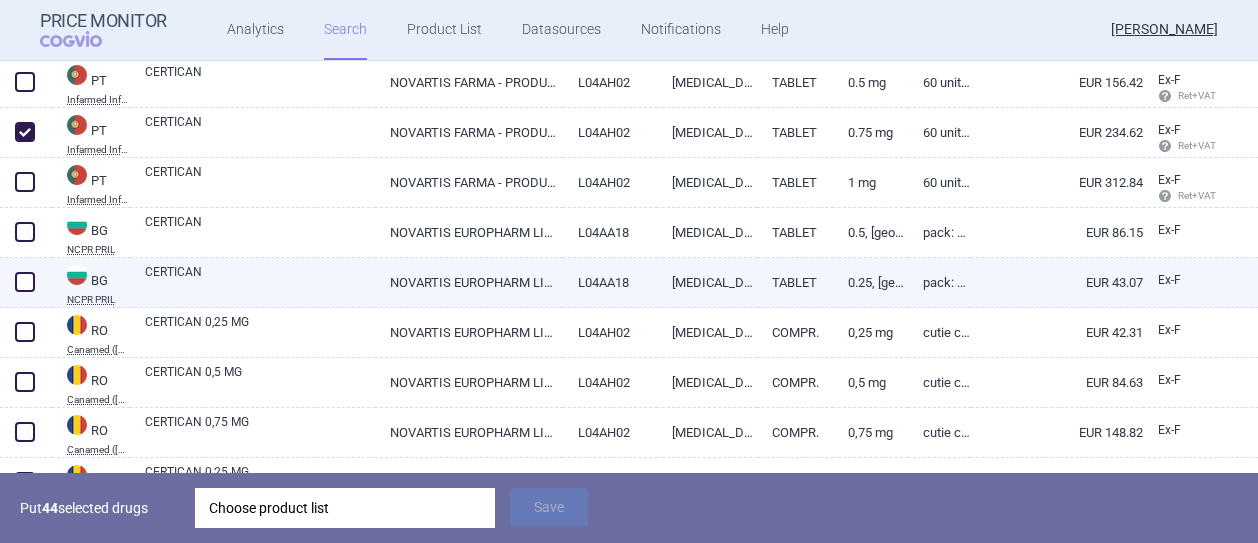 click at bounding box center [25, 282] 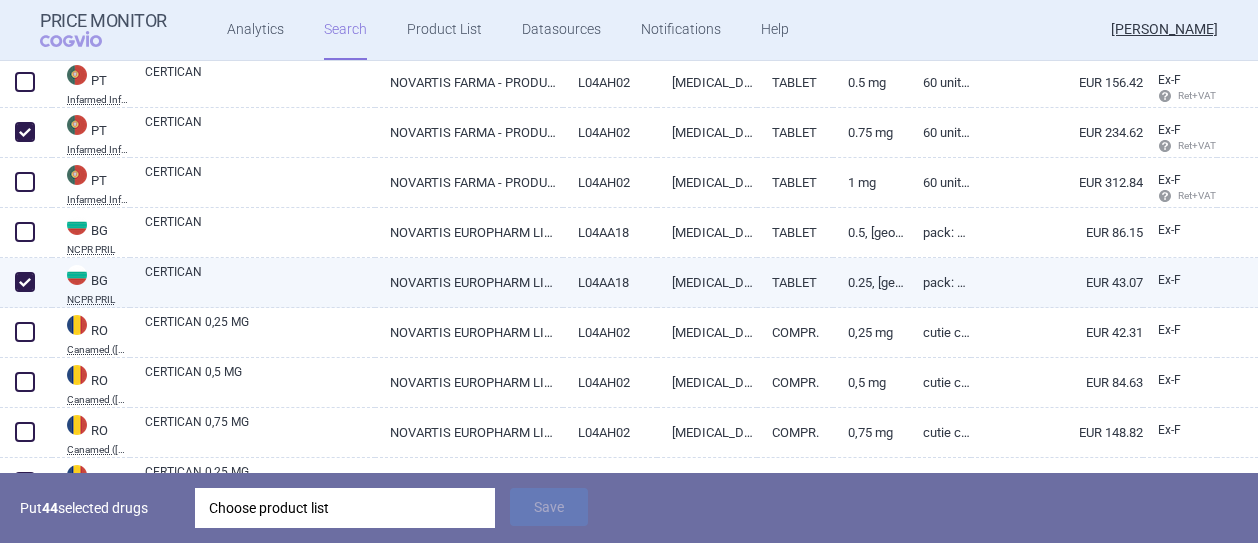 checkbox on "true" 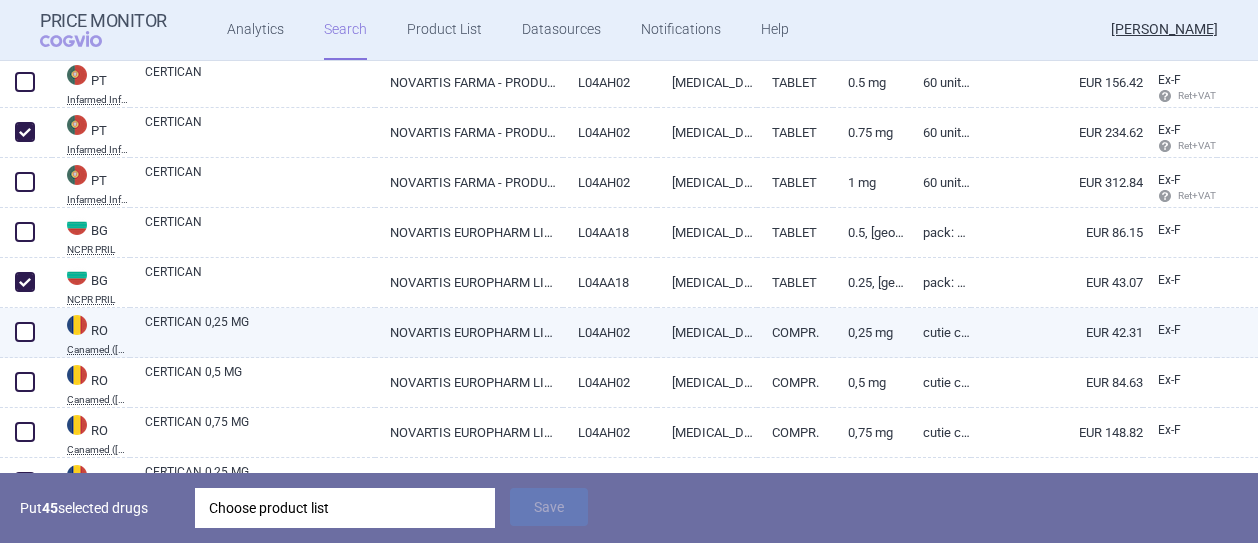 click at bounding box center [25, 332] 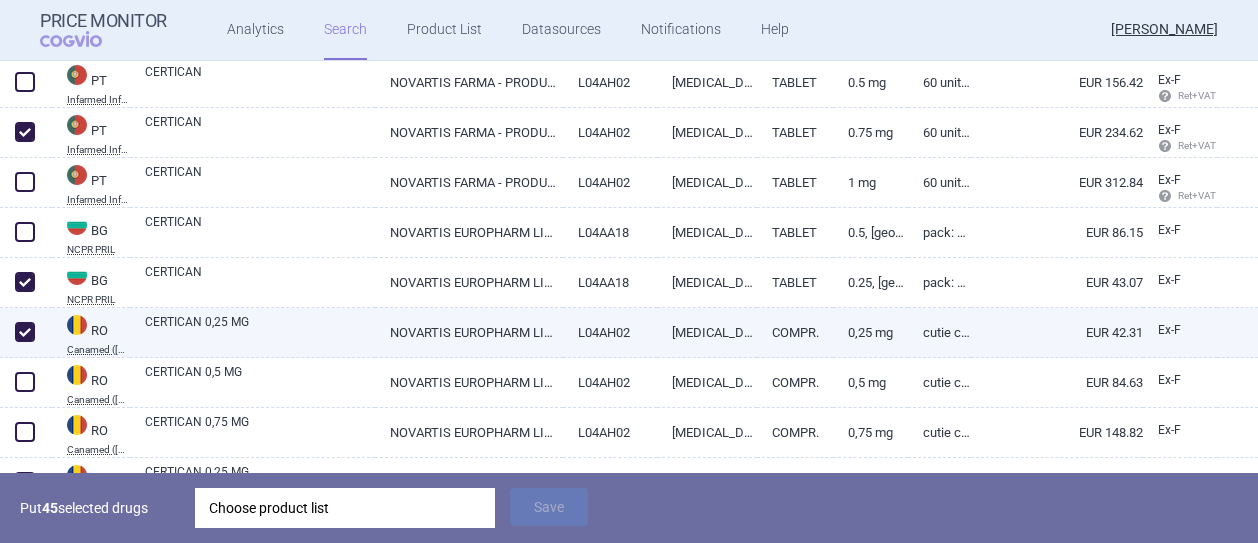 checkbox on "true" 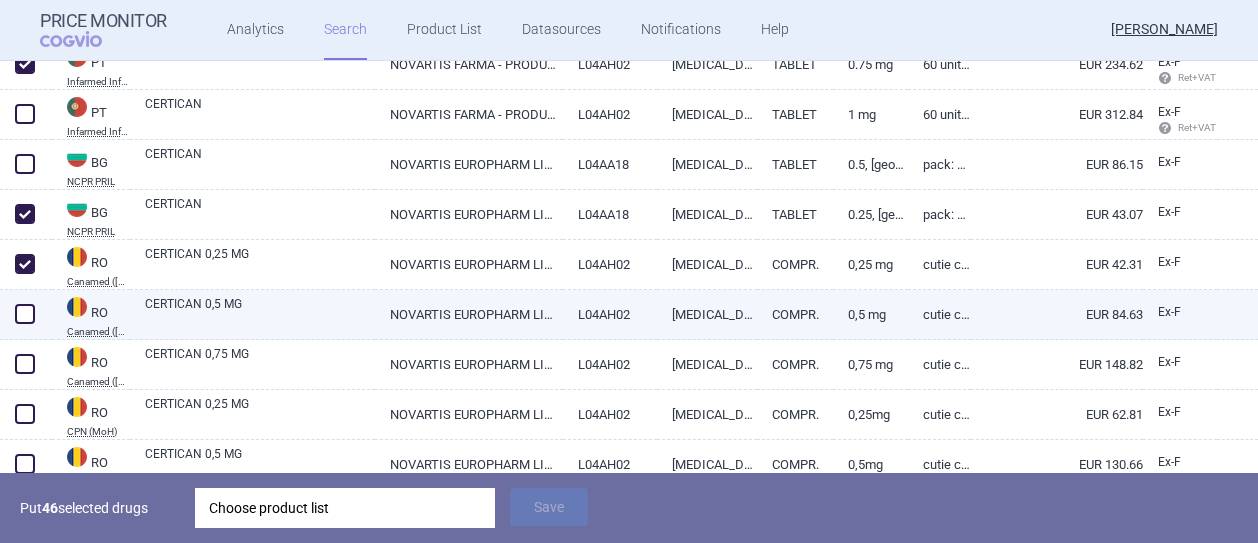 scroll, scrollTop: 7472, scrollLeft: 0, axis: vertical 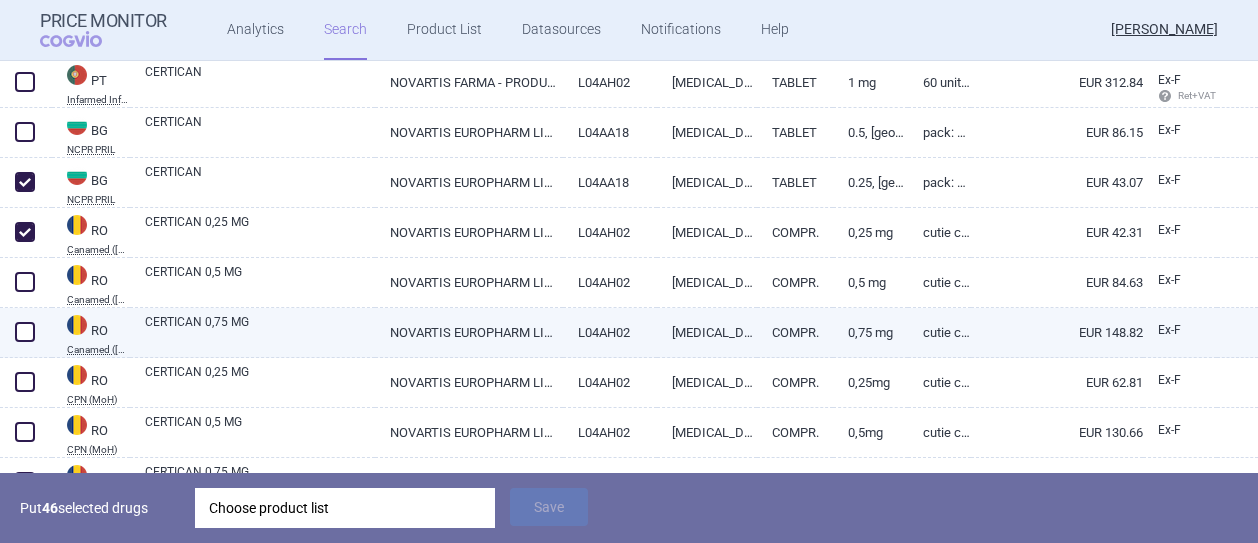 click at bounding box center (25, 332) 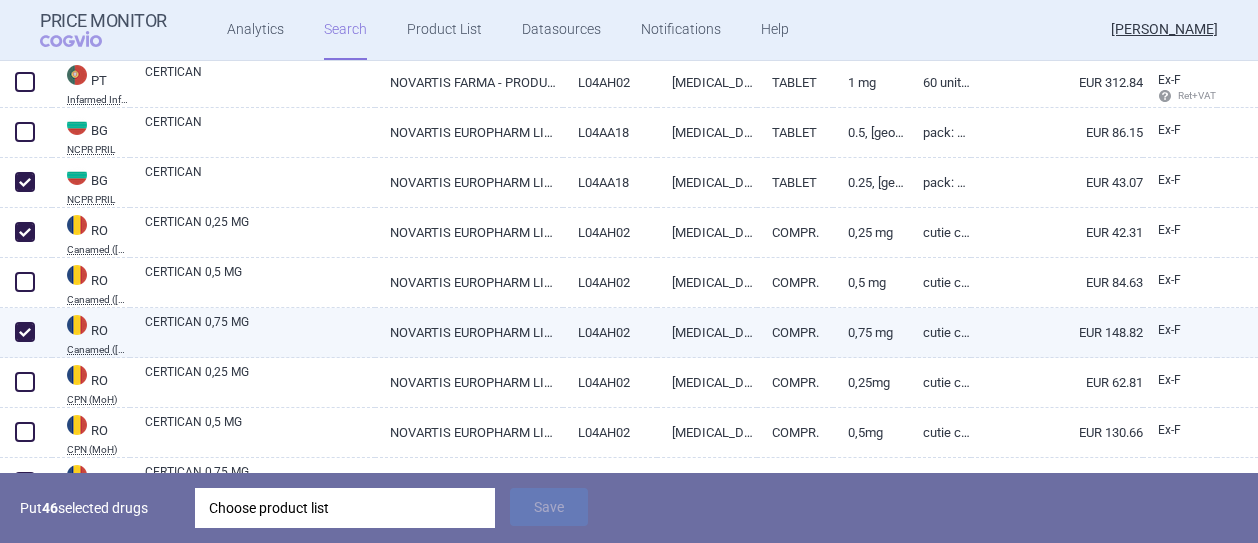 checkbox on "true" 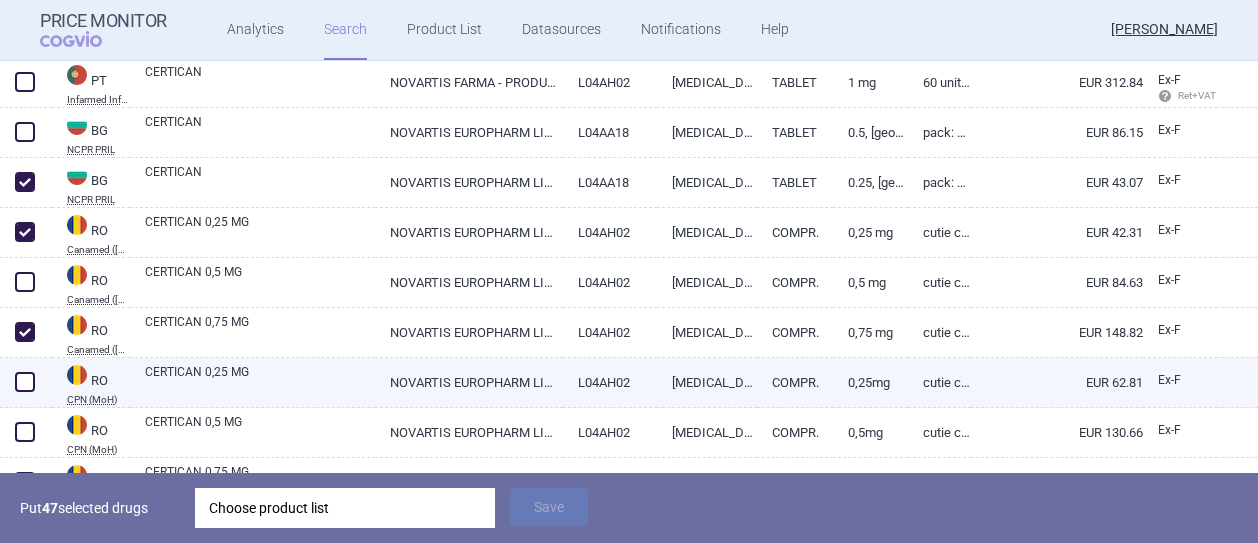click at bounding box center (25, 382) 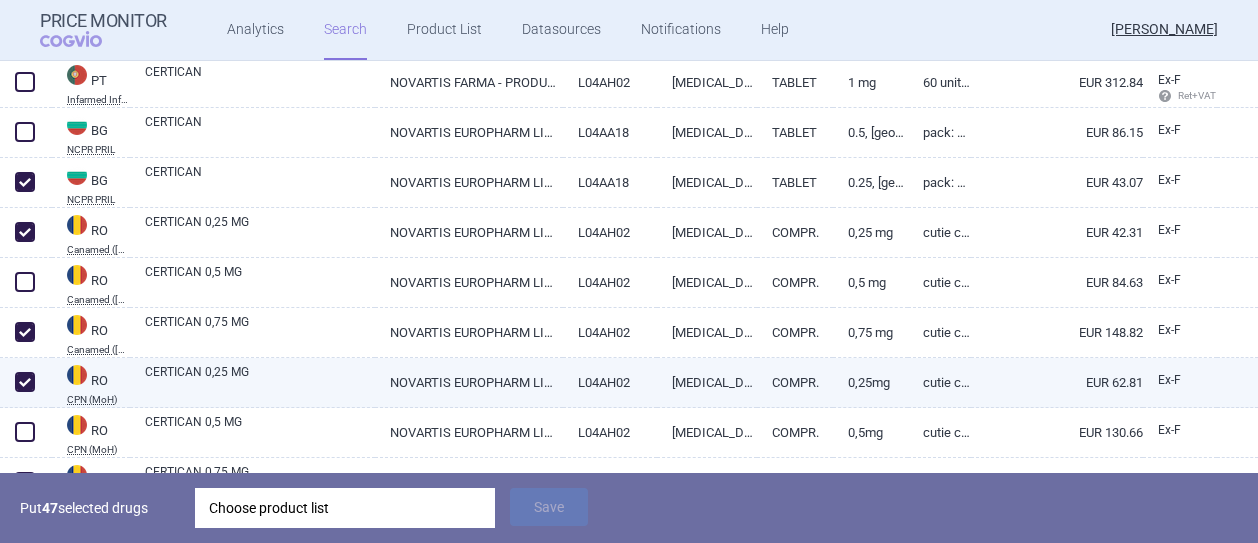 checkbox on "true" 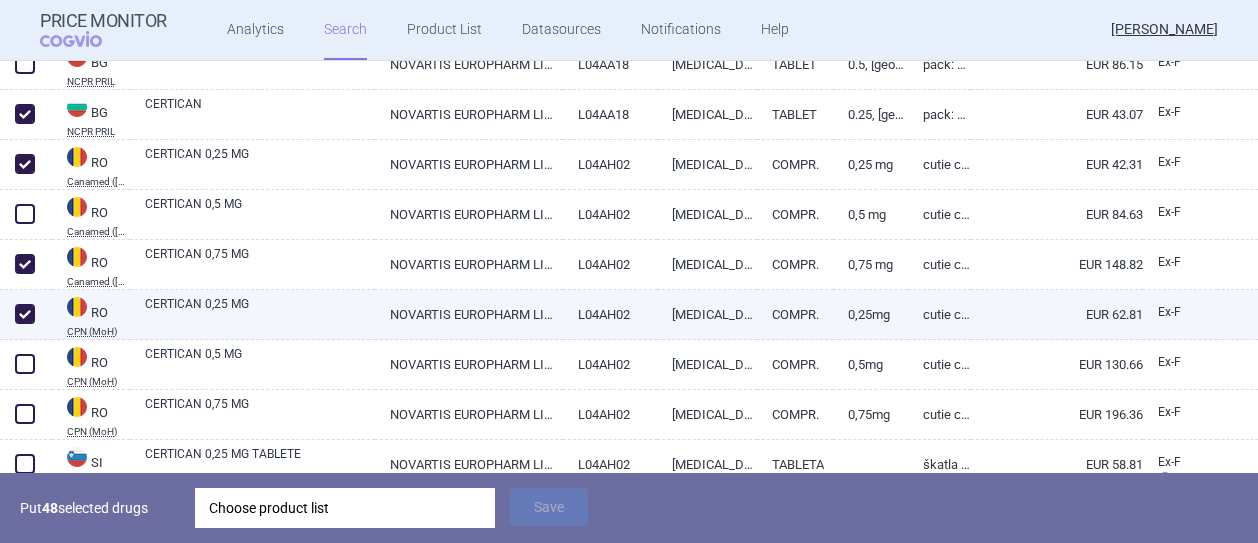 scroll, scrollTop: 7572, scrollLeft: 0, axis: vertical 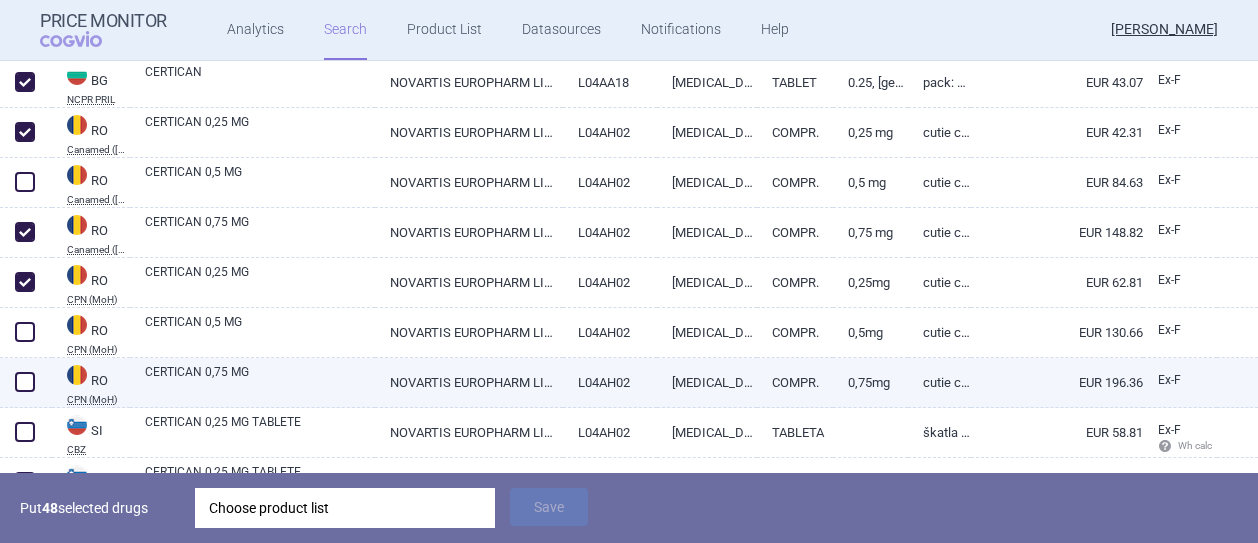 click at bounding box center [25, 382] 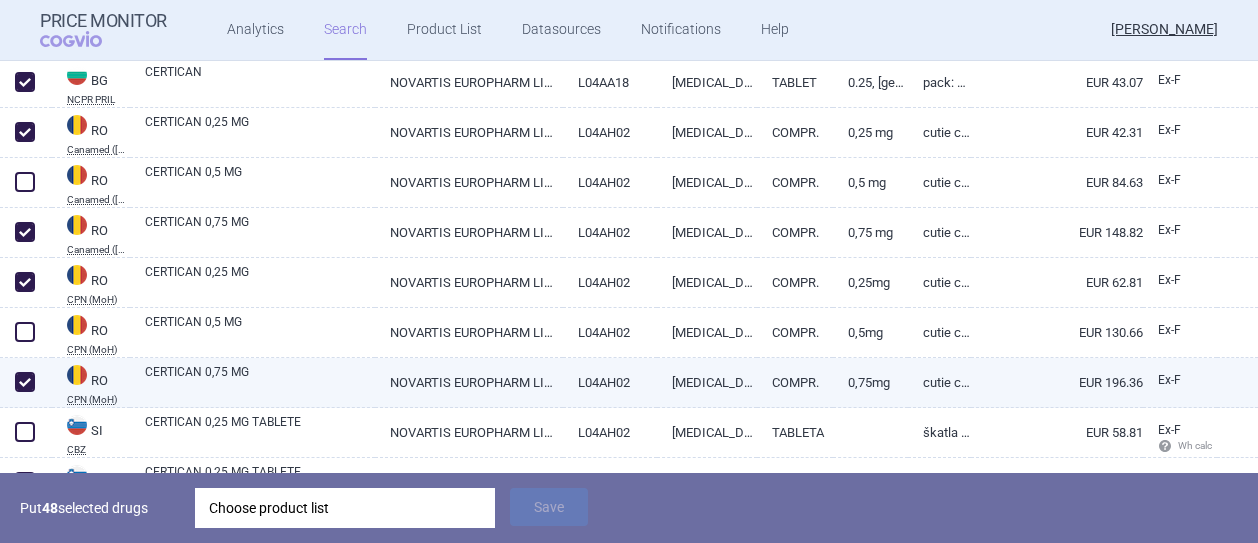 checkbox on "true" 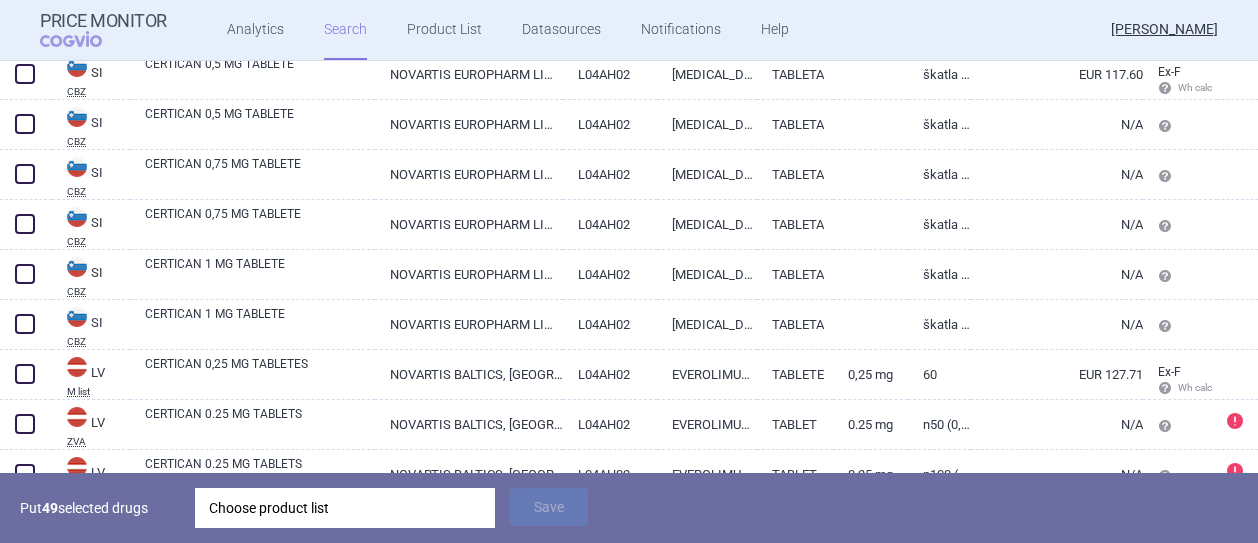 scroll, scrollTop: 8072, scrollLeft: 0, axis: vertical 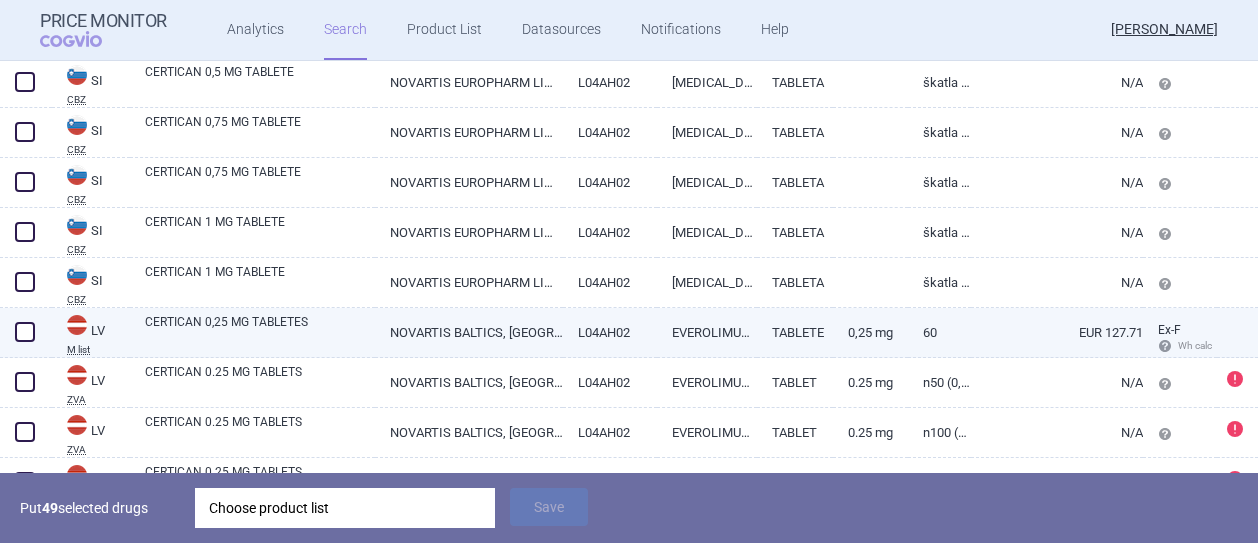click at bounding box center [25, 332] 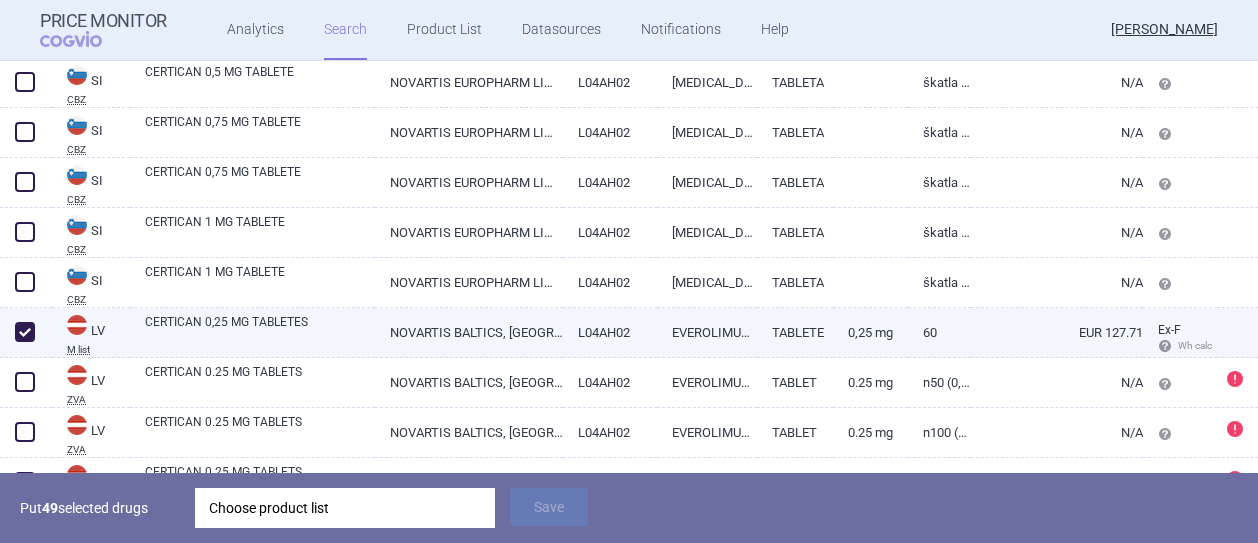 checkbox on "true" 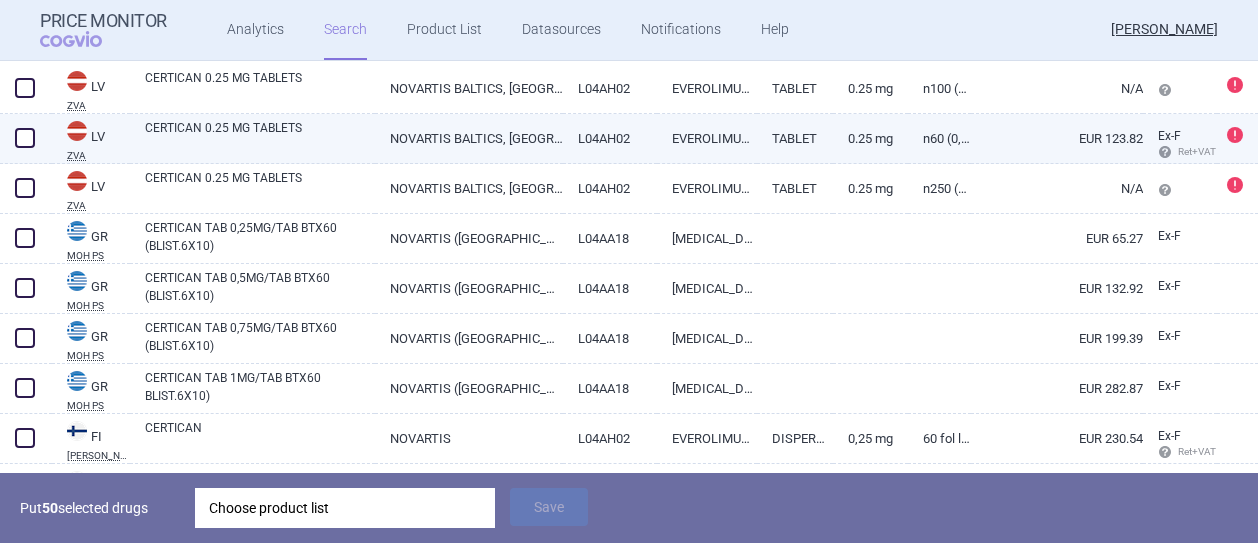 scroll, scrollTop: 8472, scrollLeft: 0, axis: vertical 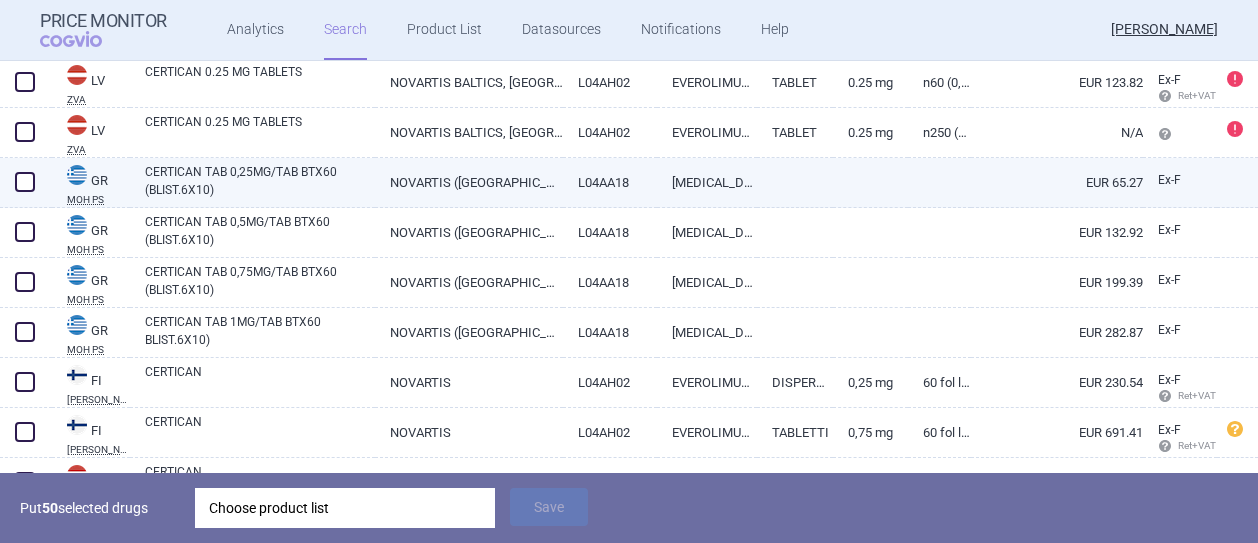 click at bounding box center (25, 182) 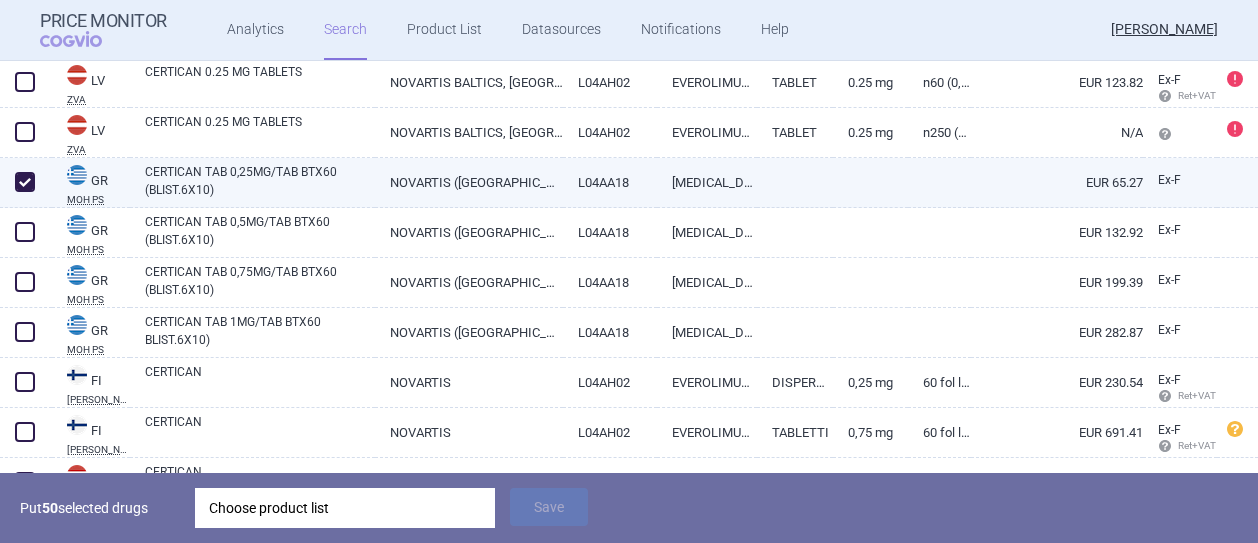 checkbox on "true" 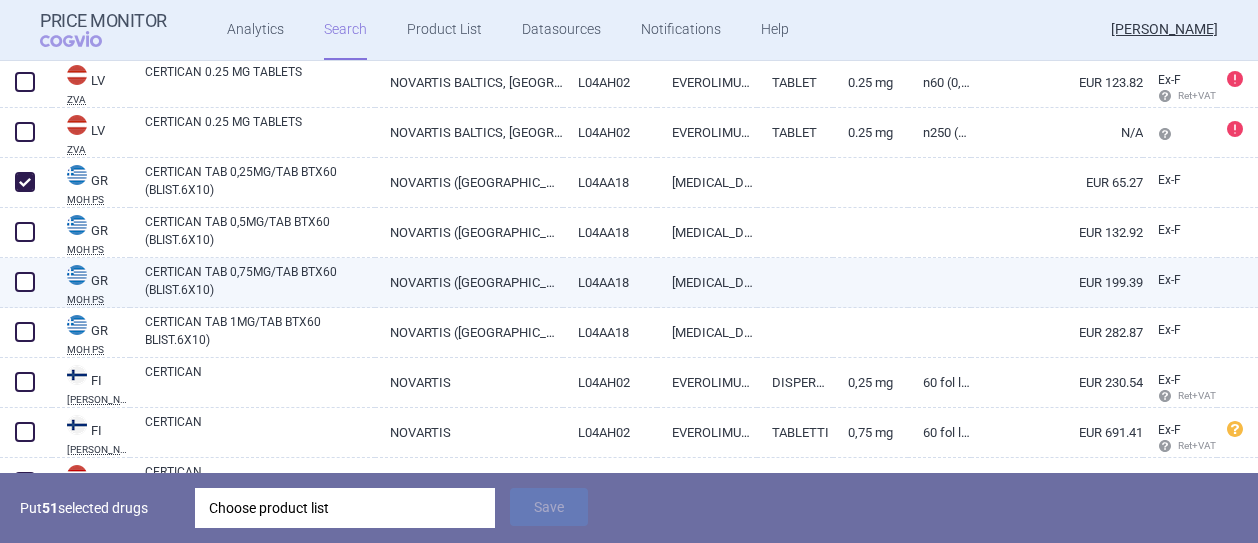 click at bounding box center (25, 282) 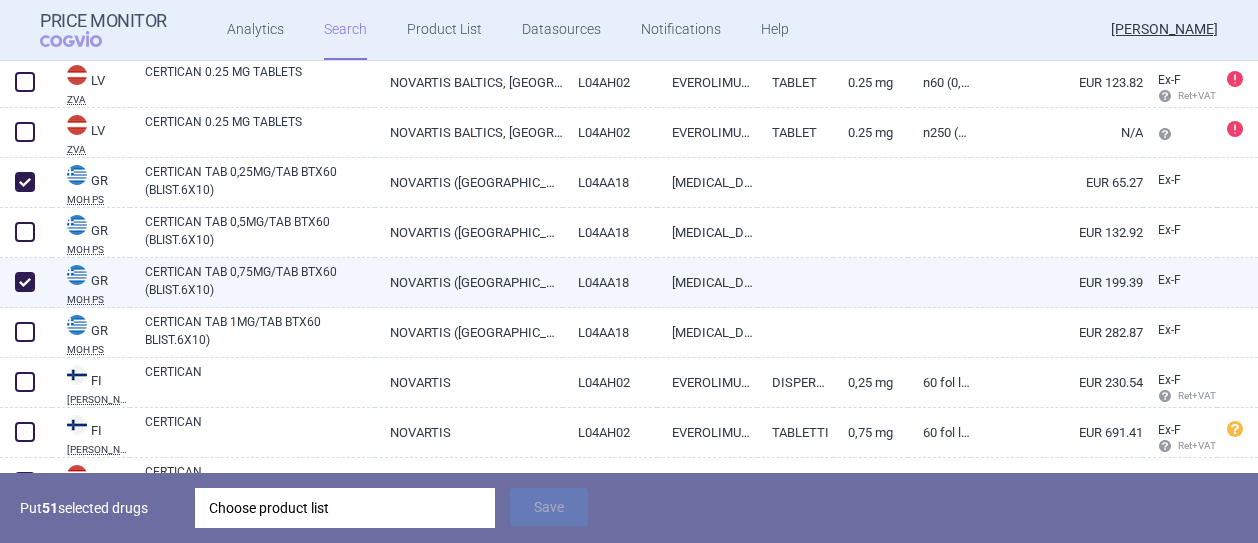 checkbox on "true" 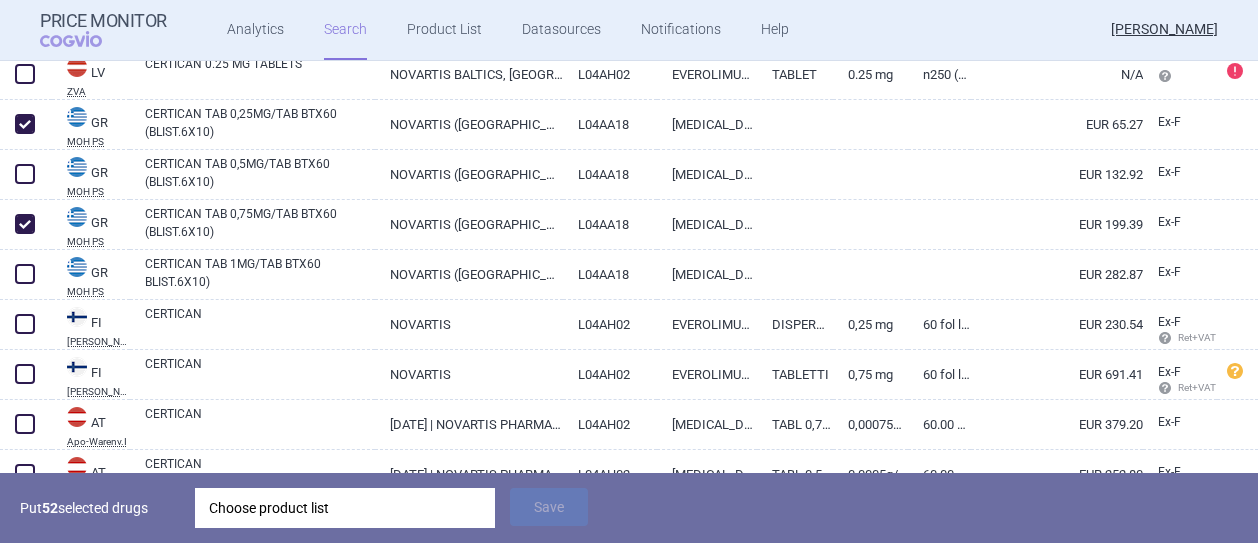scroll, scrollTop: 8572, scrollLeft: 0, axis: vertical 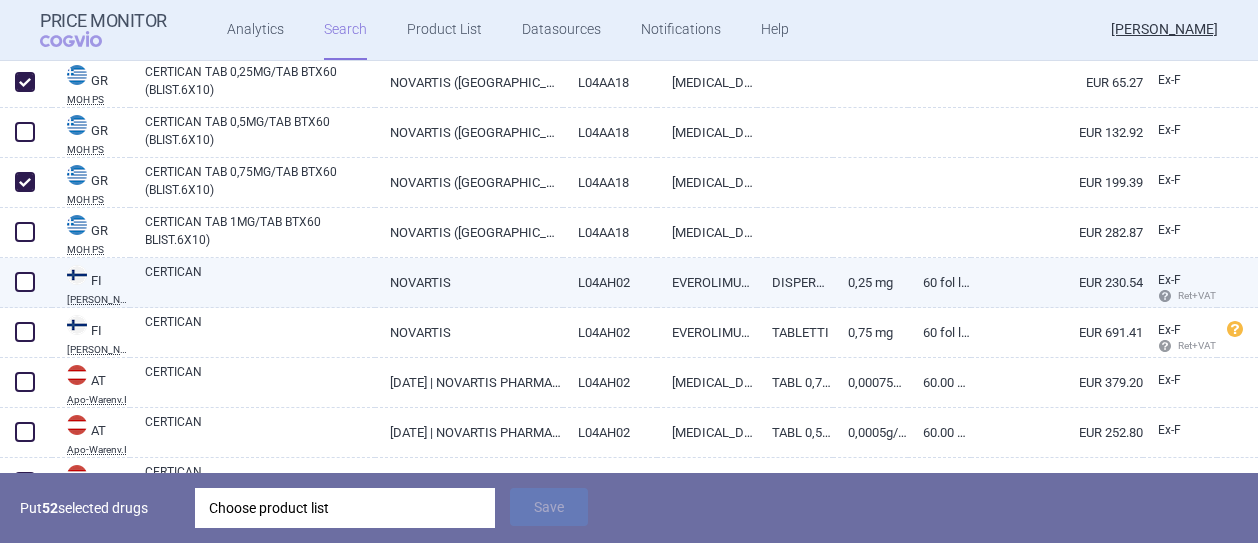 click at bounding box center [25, 282] 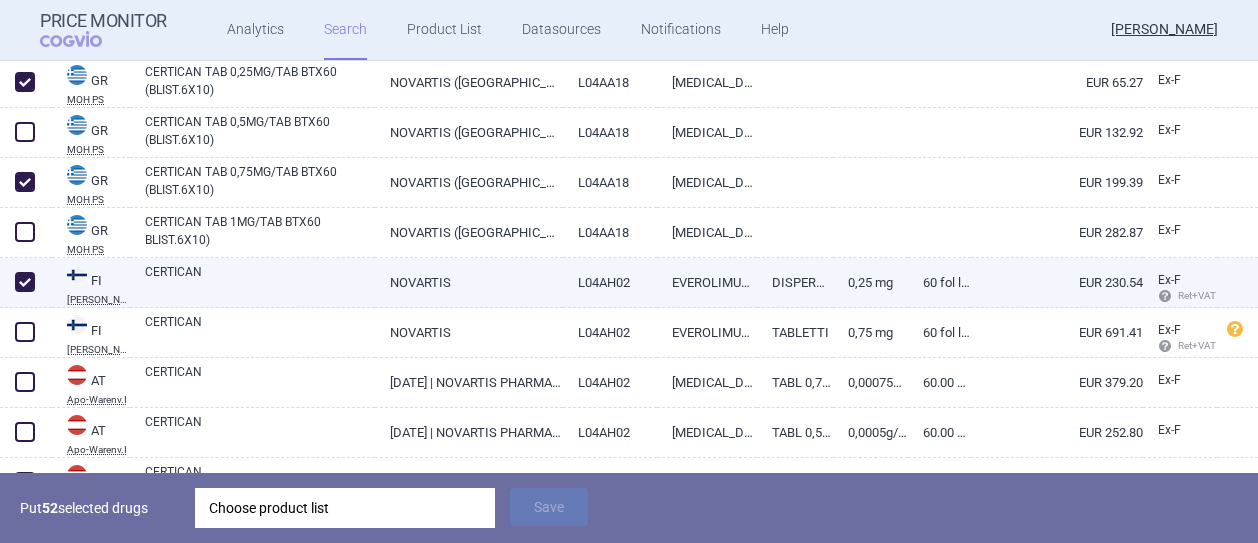 checkbox on "true" 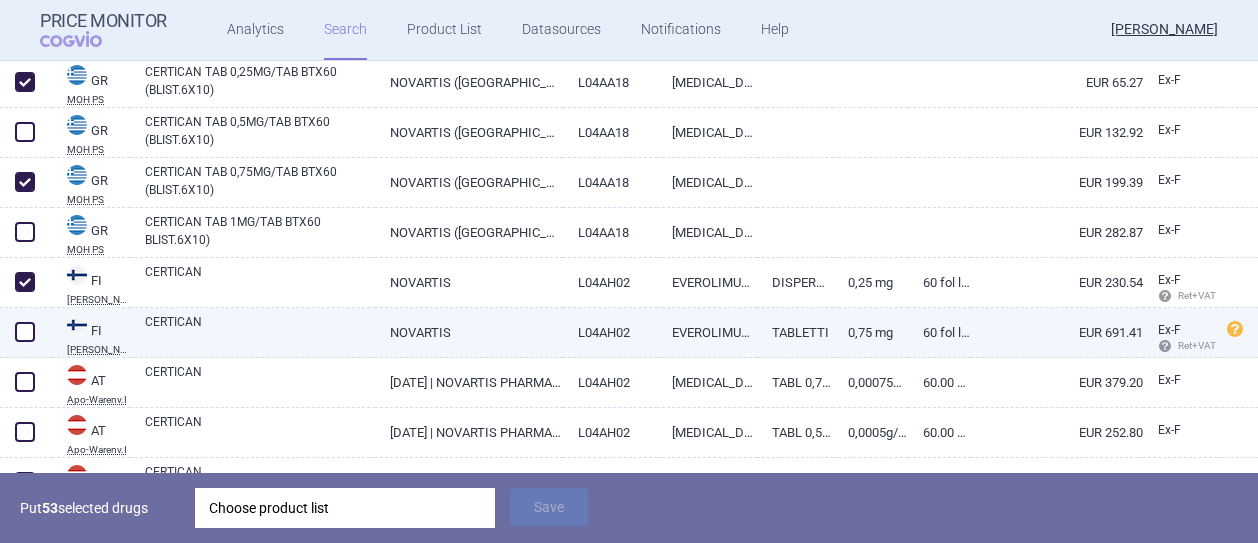 click at bounding box center (25, 332) 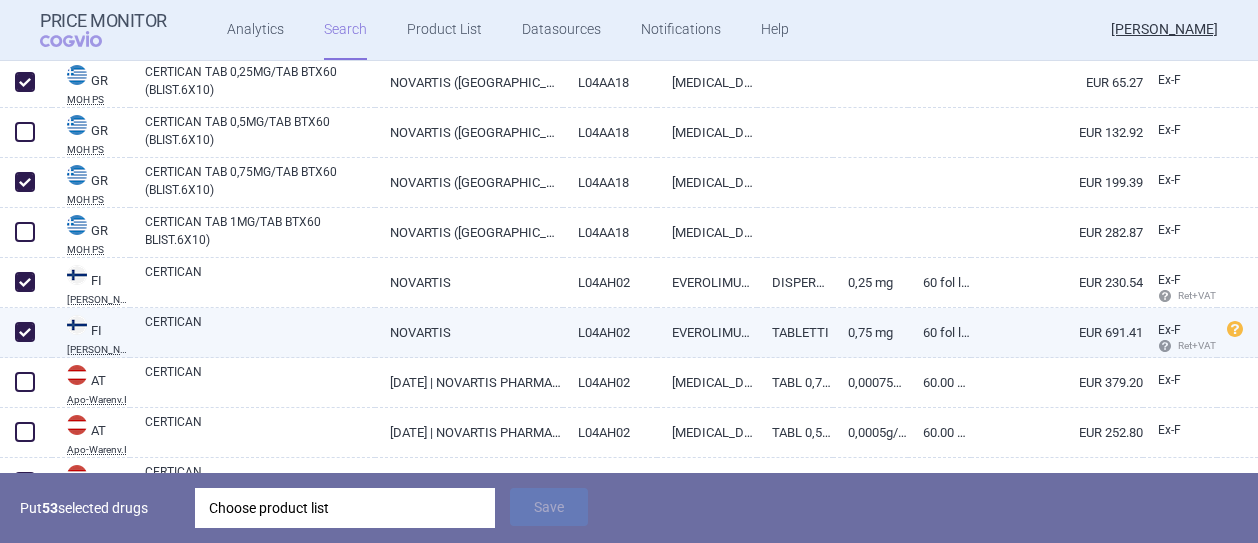 checkbox on "true" 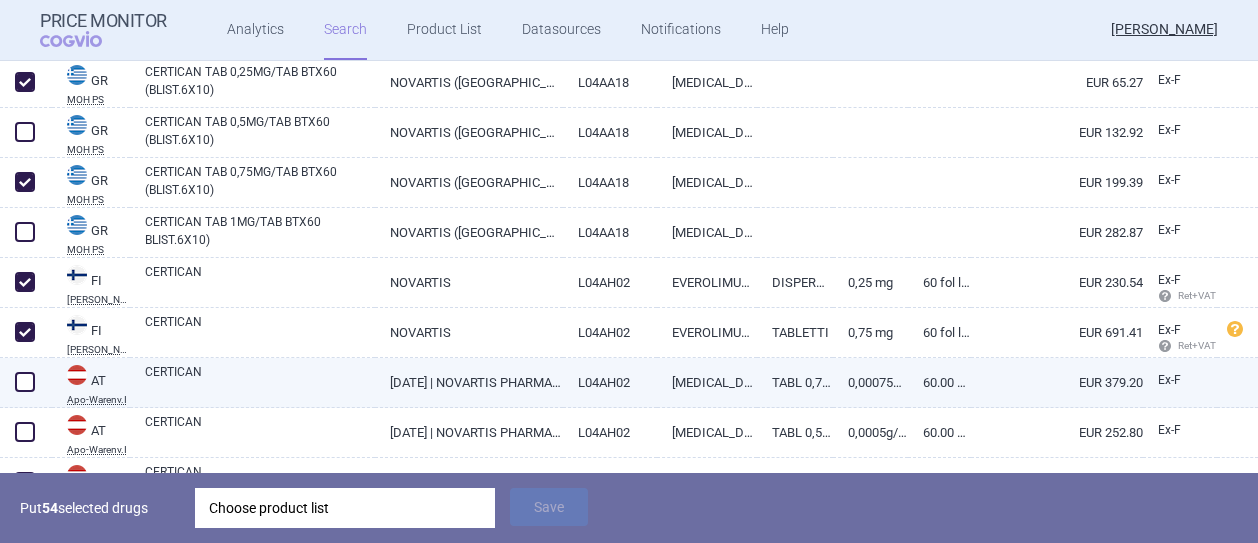 scroll, scrollTop: 8672, scrollLeft: 0, axis: vertical 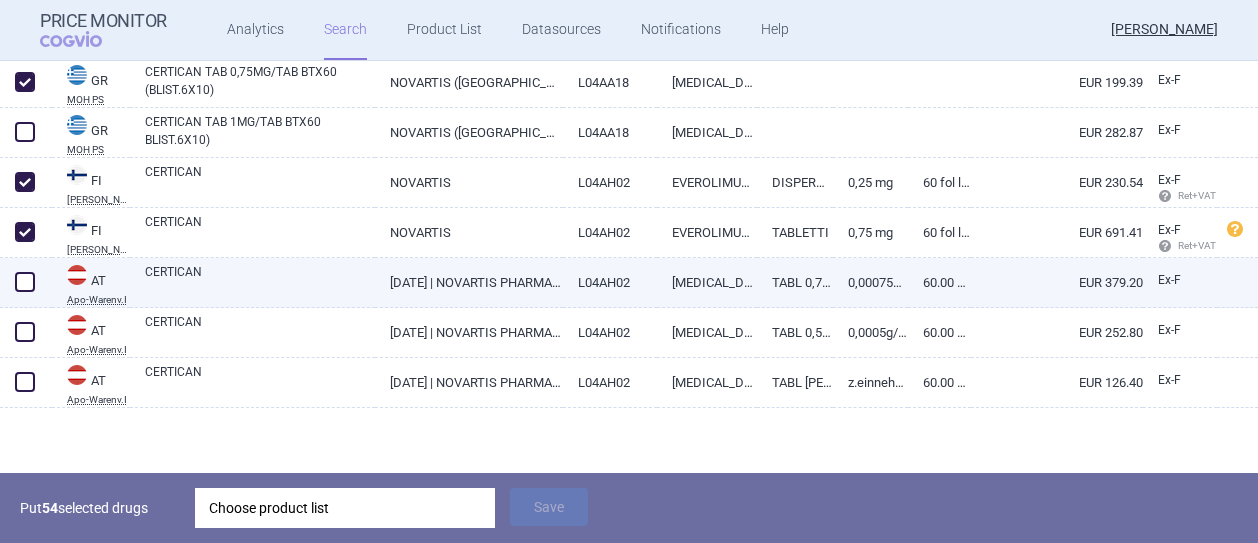 click at bounding box center (25, 282) 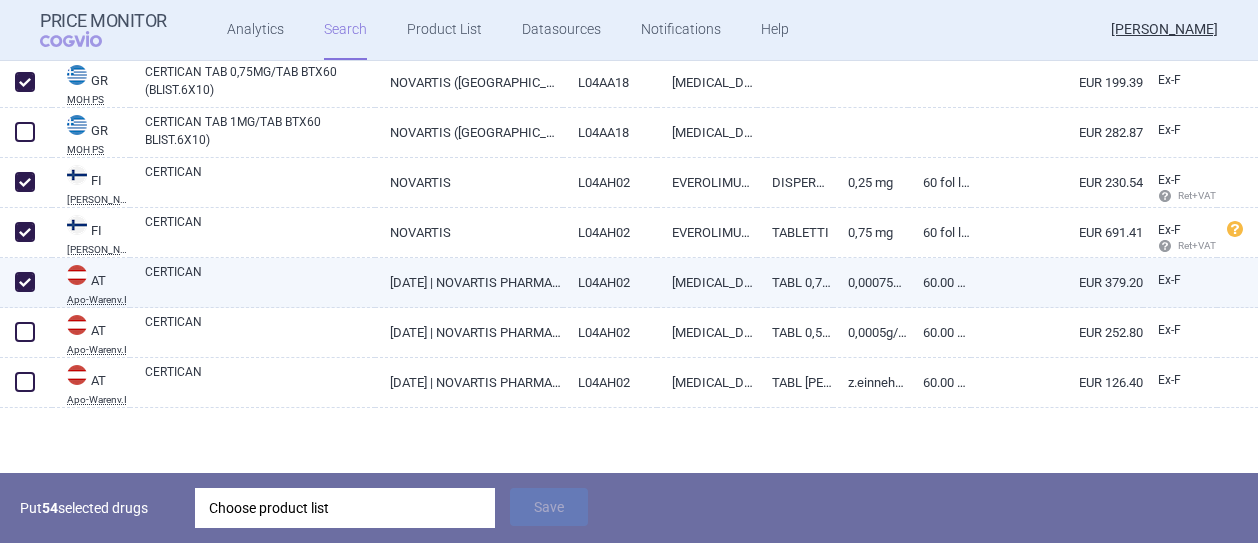 checkbox on "true" 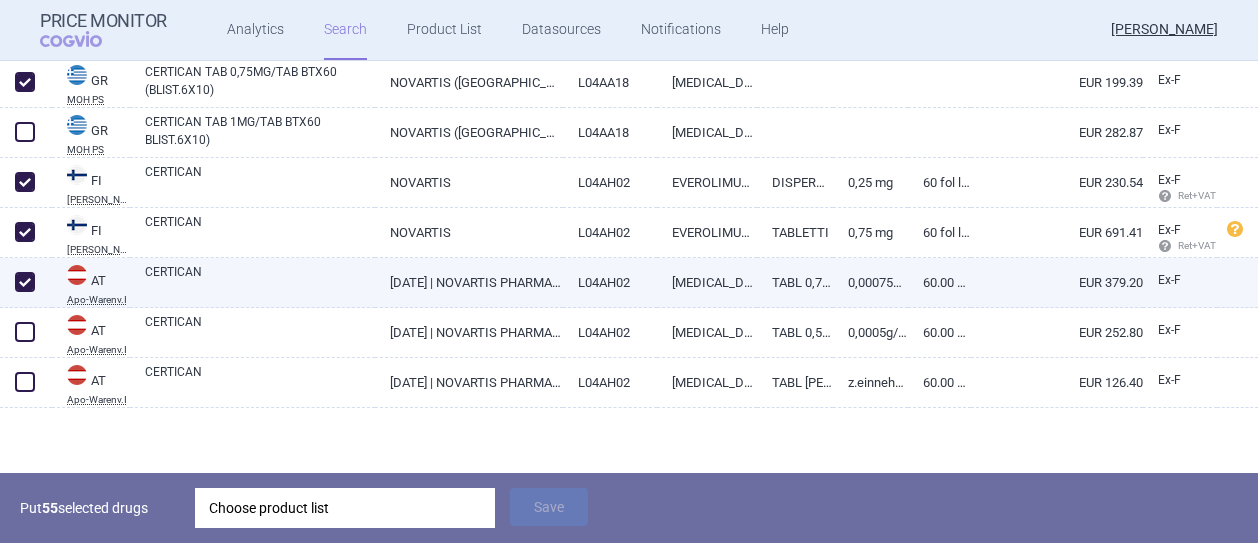 click on "CERTICAN" at bounding box center (260, 281) 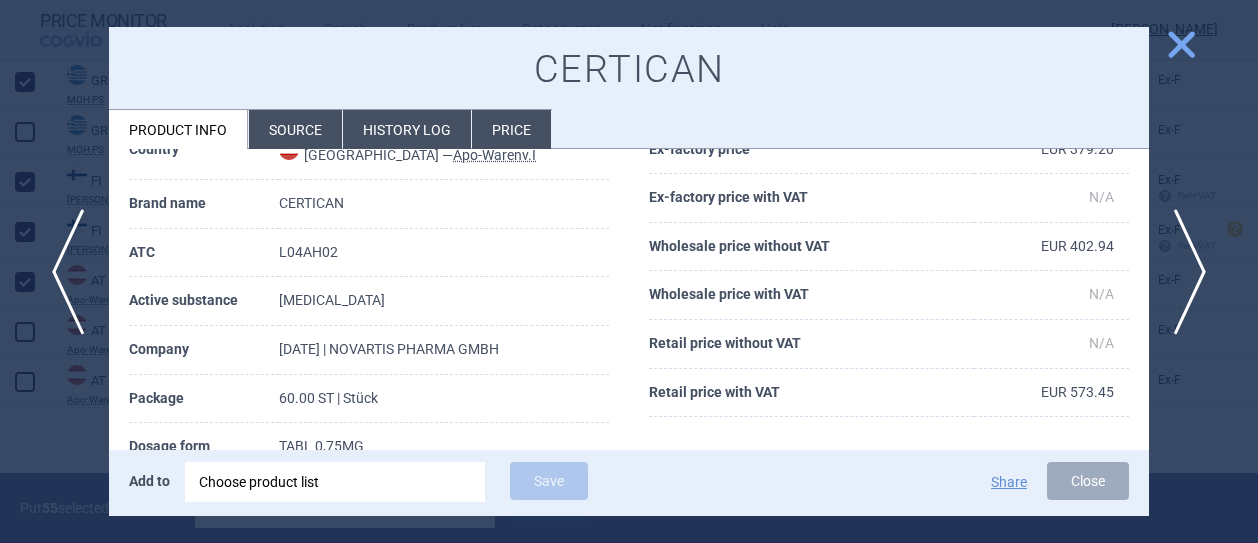 scroll, scrollTop: 200, scrollLeft: 0, axis: vertical 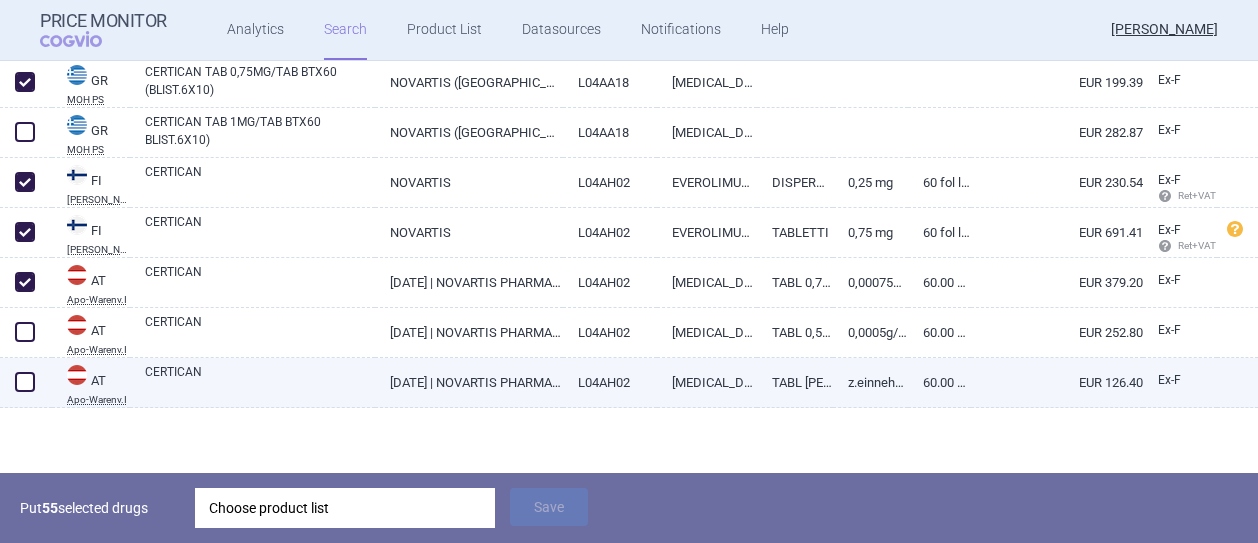 click on "Z.EINNEHMEN 0,25MG" at bounding box center [870, 382] 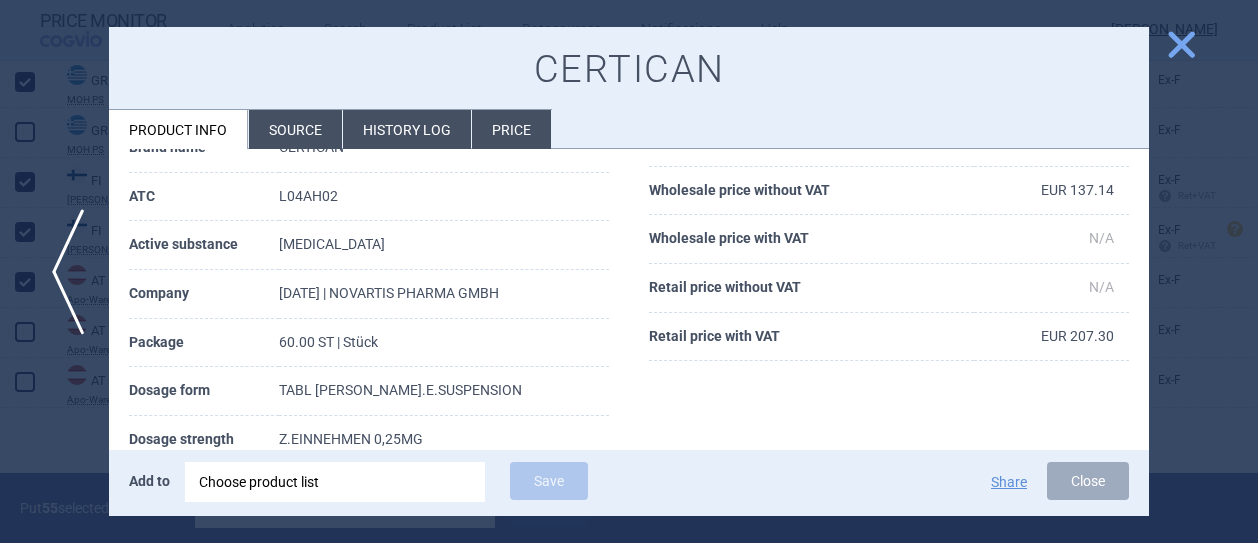 scroll, scrollTop: 100, scrollLeft: 0, axis: vertical 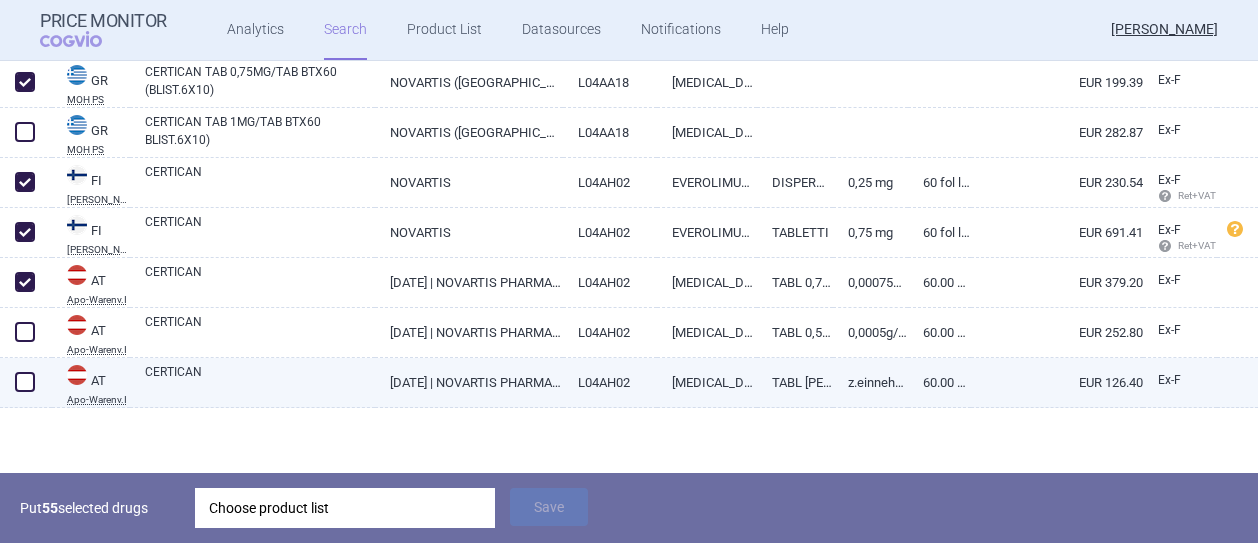click at bounding box center (25, 382) 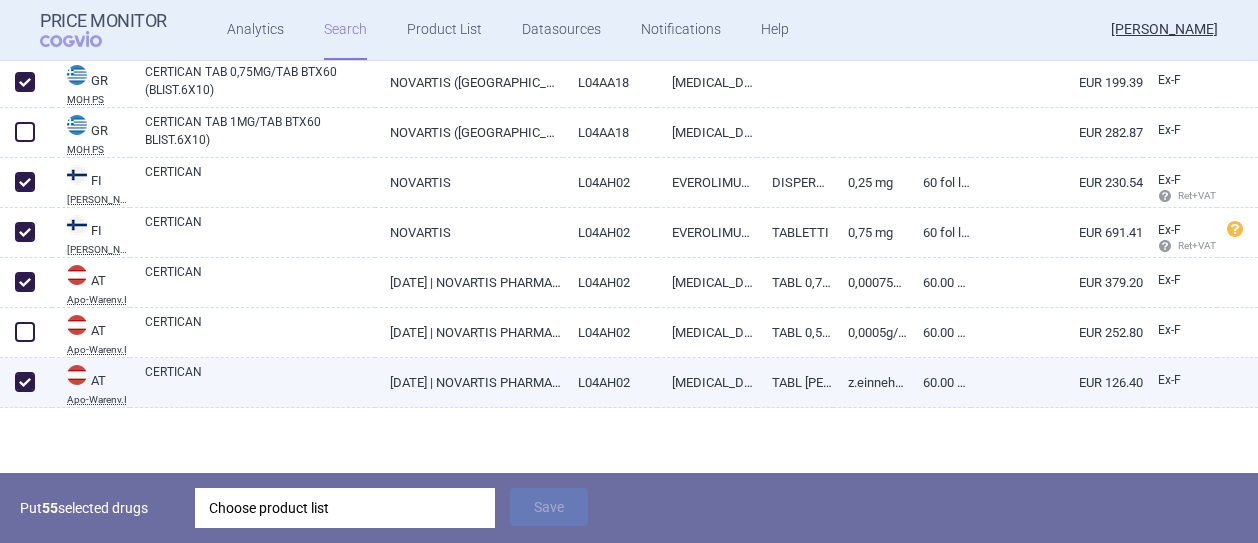checkbox on "true" 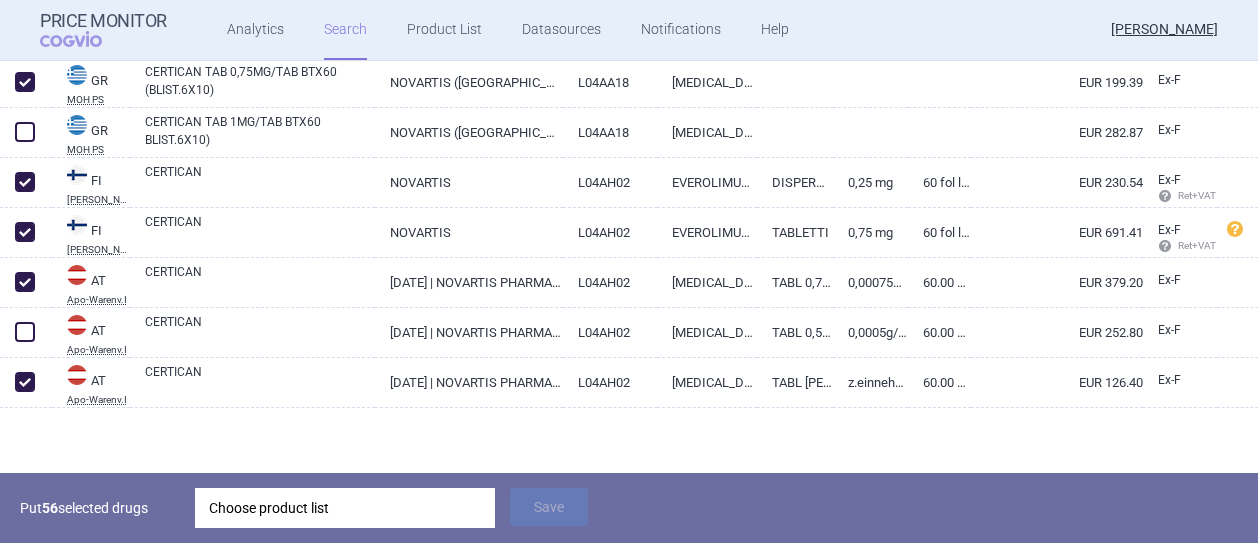 click on "Choose product list" at bounding box center [345, 508] 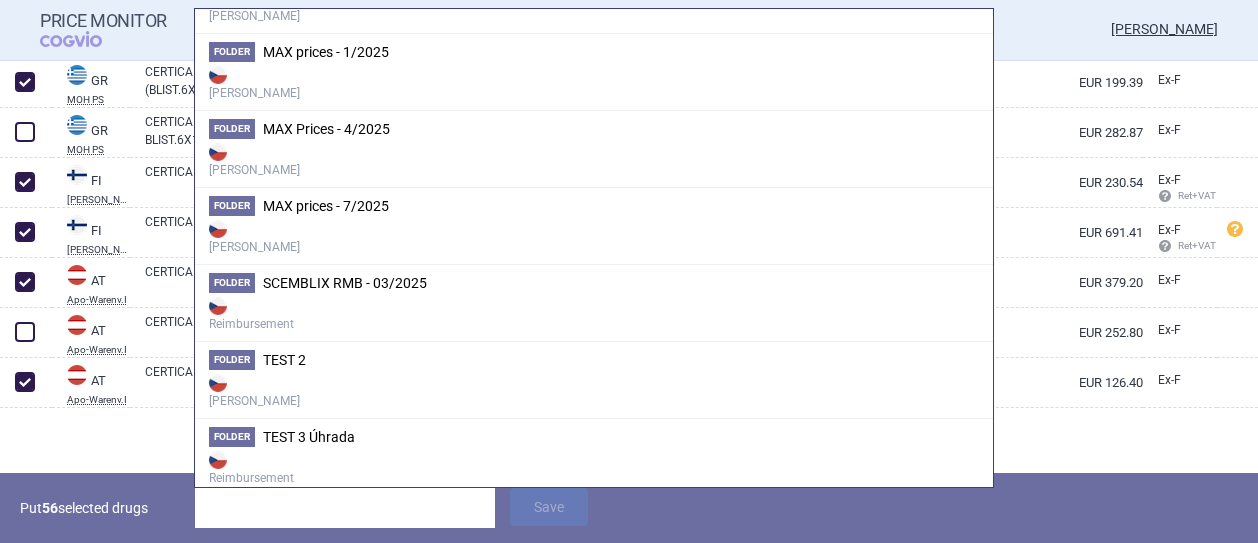 scroll, scrollTop: 331, scrollLeft: 0, axis: vertical 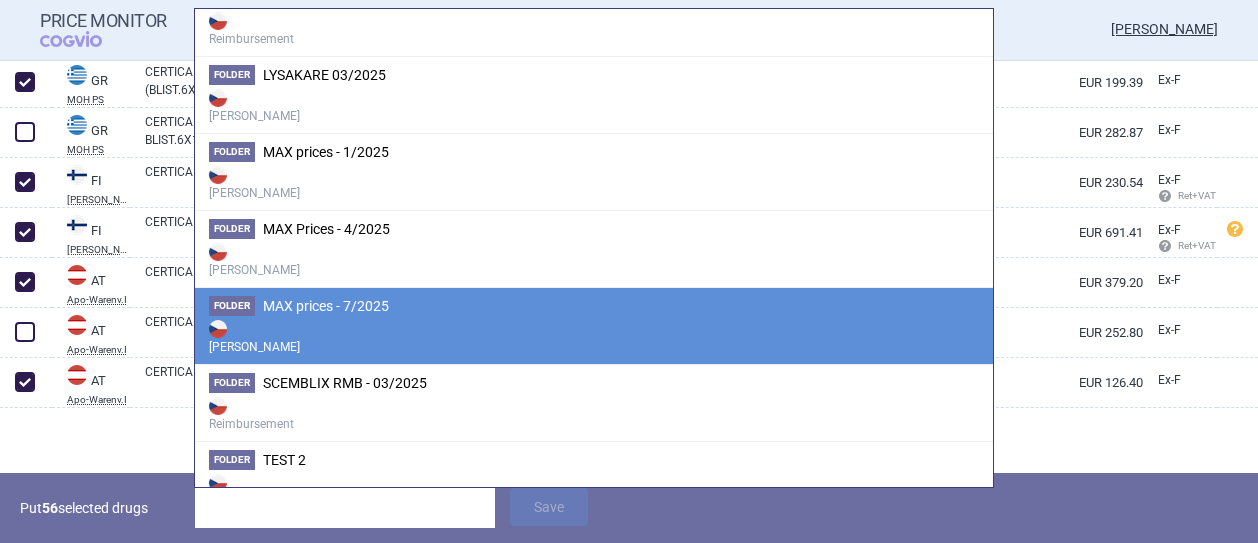 click on "MAX prices - 7/2025" at bounding box center (326, 306) 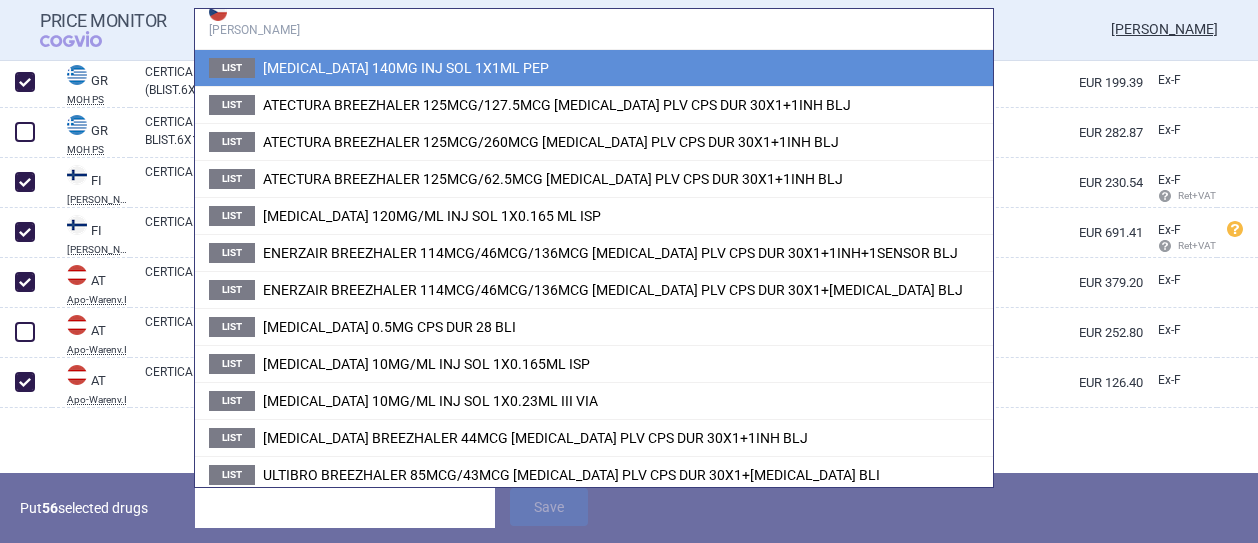 scroll, scrollTop: 0, scrollLeft: 0, axis: both 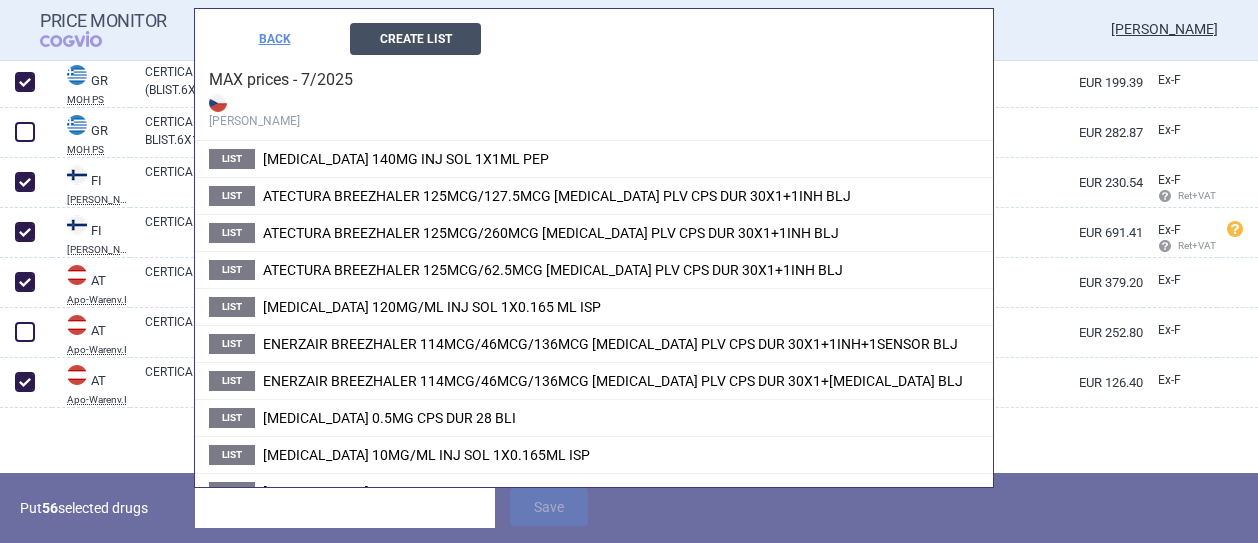 click on "Create List" at bounding box center (415, 39) 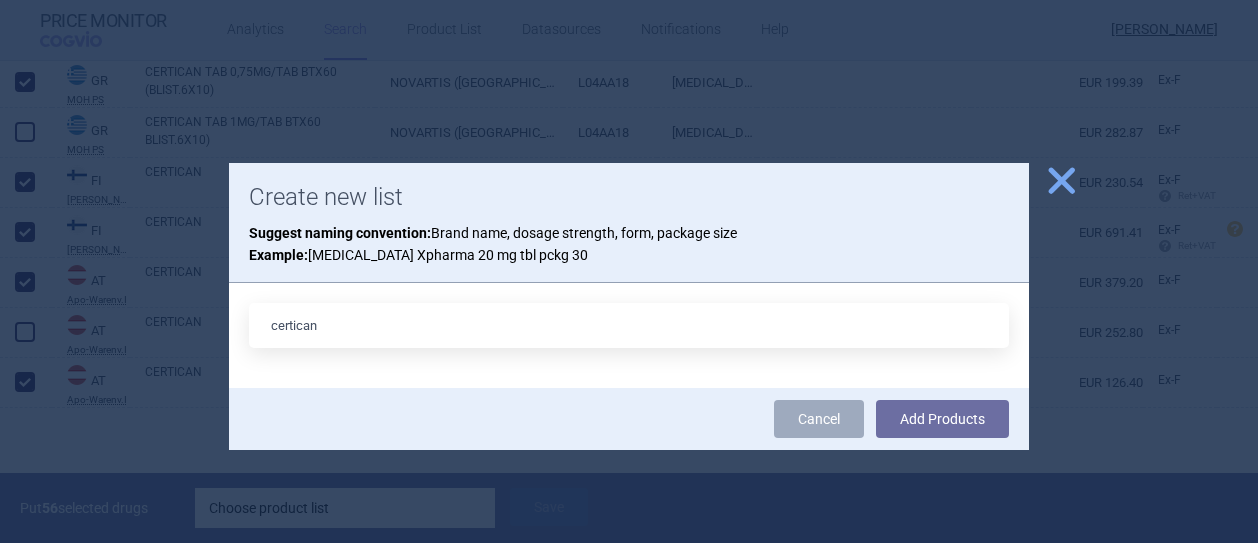 drag, startPoint x: 348, startPoint y: 335, endPoint x: 338, endPoint y: 333, distance: 10.198039 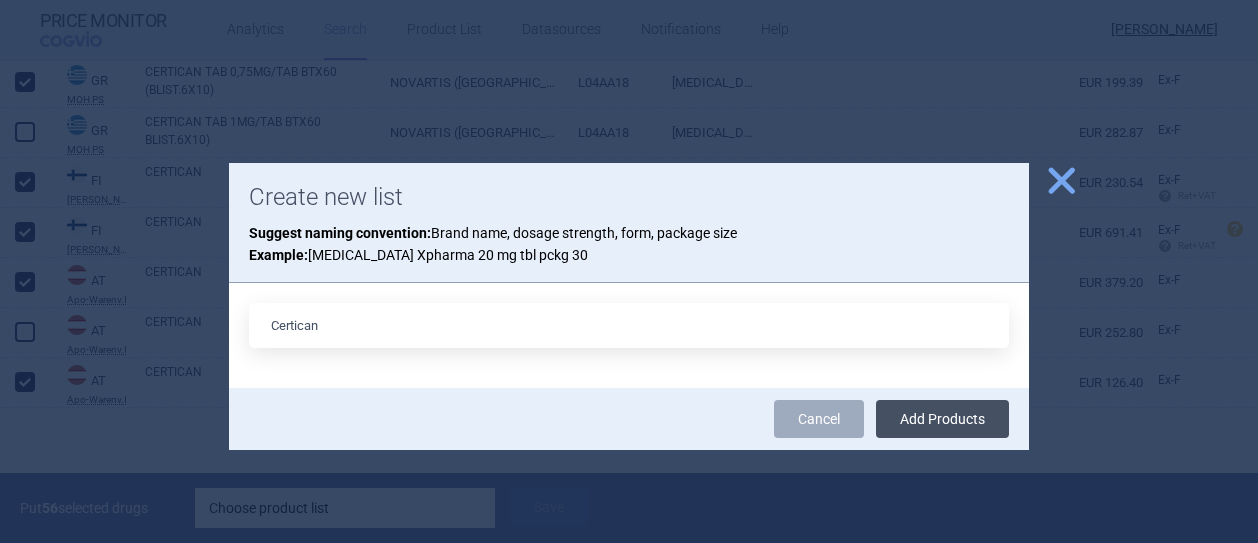 type on "Certican" 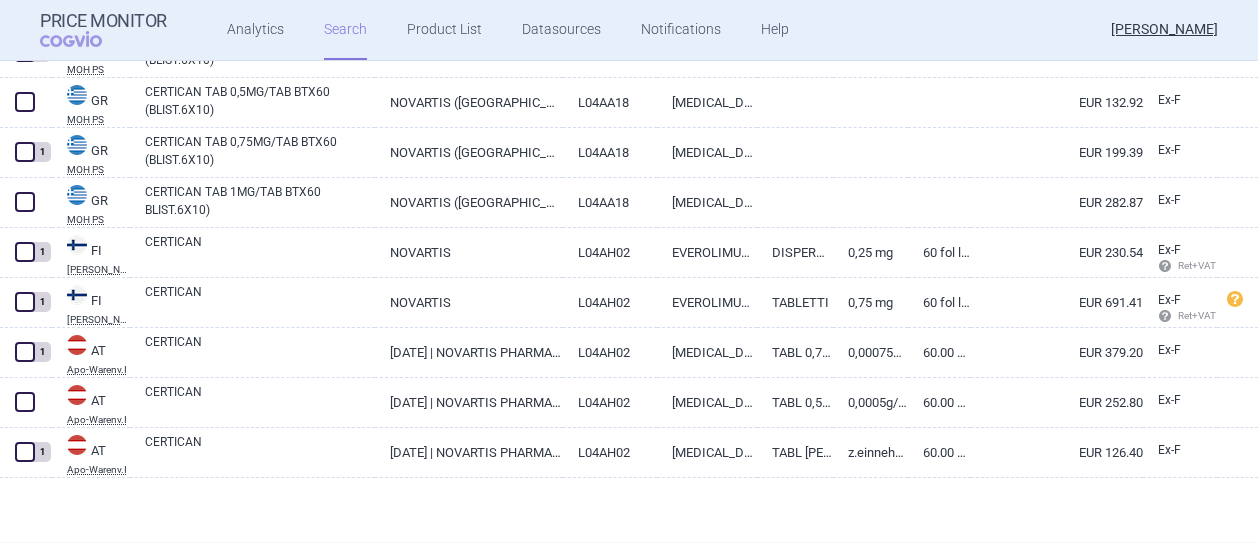 scroll, scrollTop: 8602, scrollLeft: 0, axis: vertical 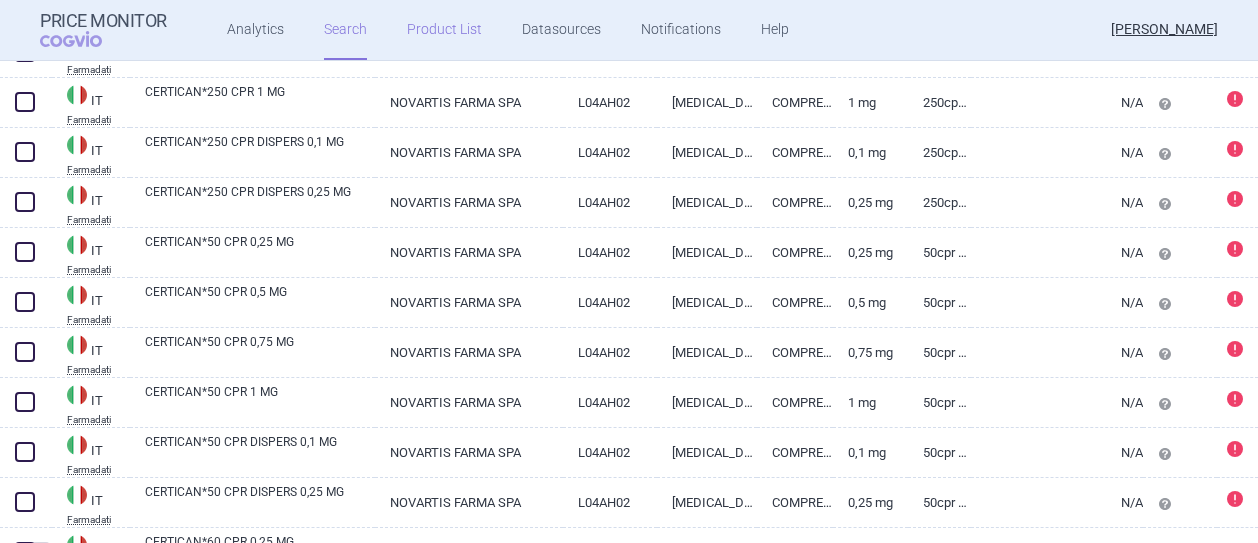 click on "Product List" at bounding box center [444, 30] 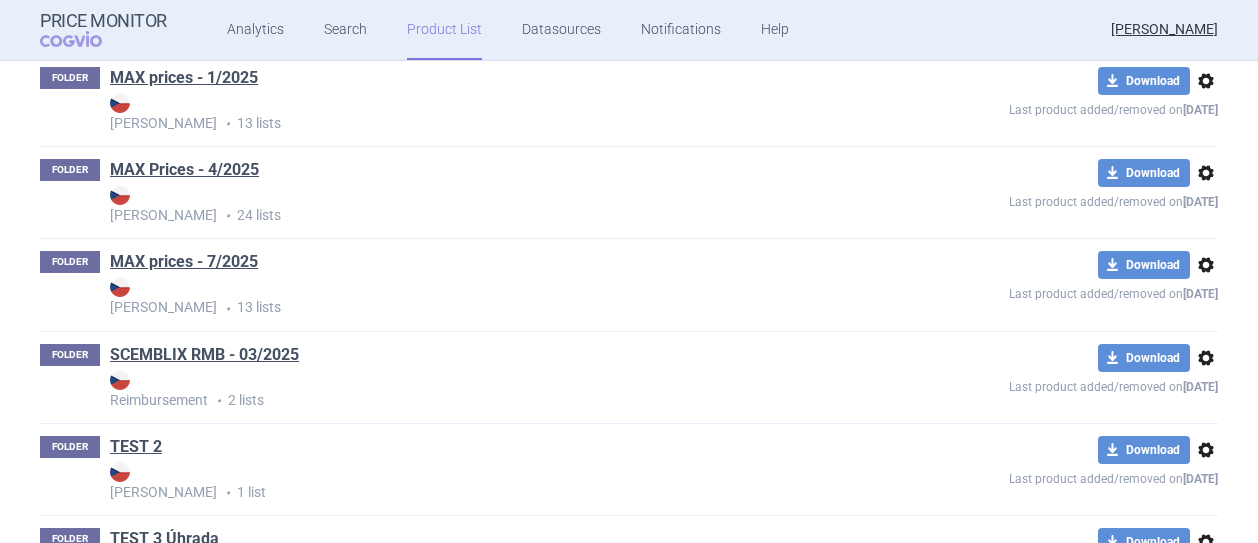 scroll, scrollTop: 666, scrollLeft: 0, axis: vertical 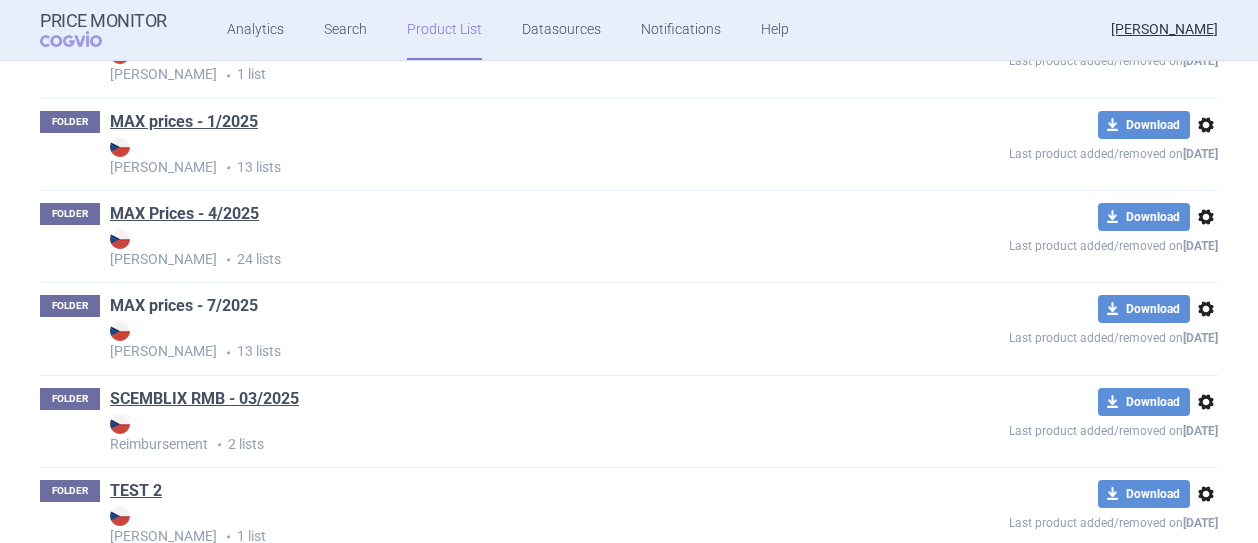 click on "MAX prices - 7/2025" at bounding box center [184, 306] 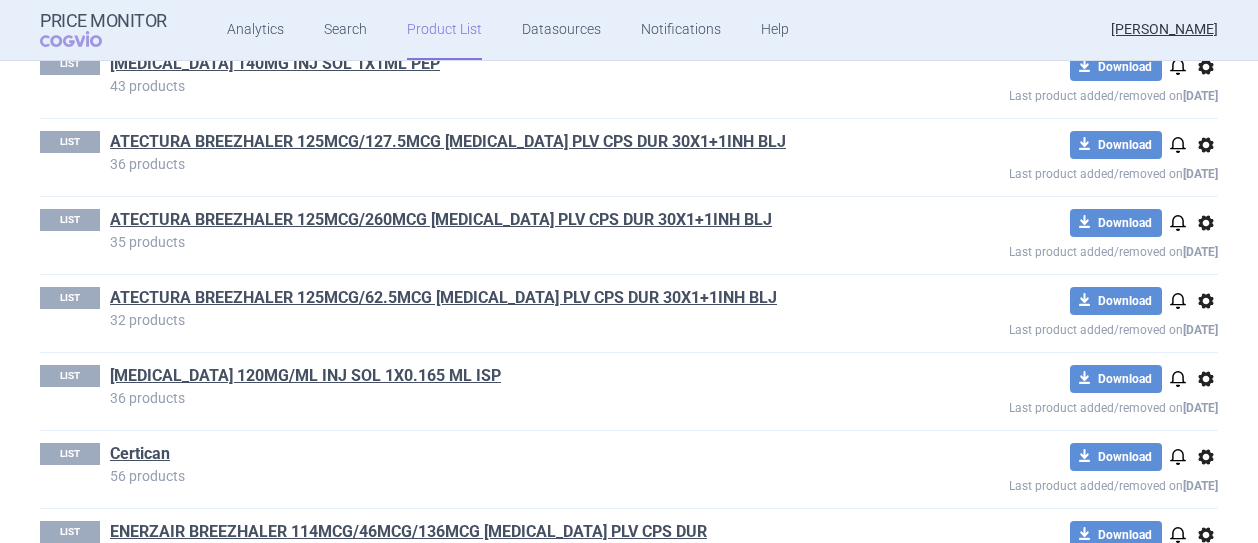 scroll, scrollTop: 300, scrollLeft: 0, axis: vertical 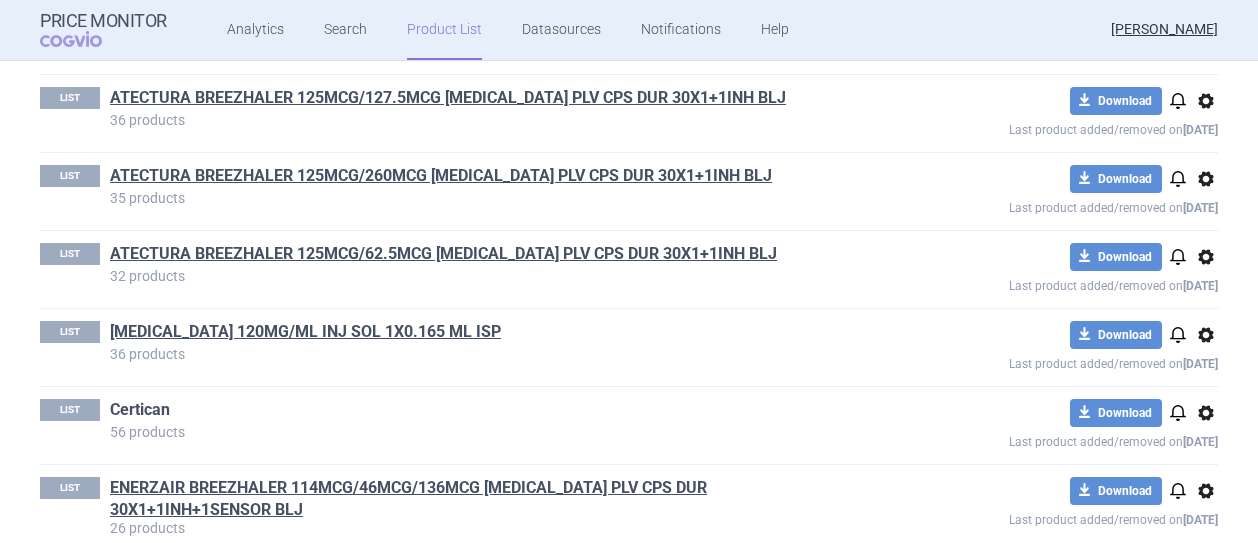 click on "Certican" at bounding box center [140, 410] 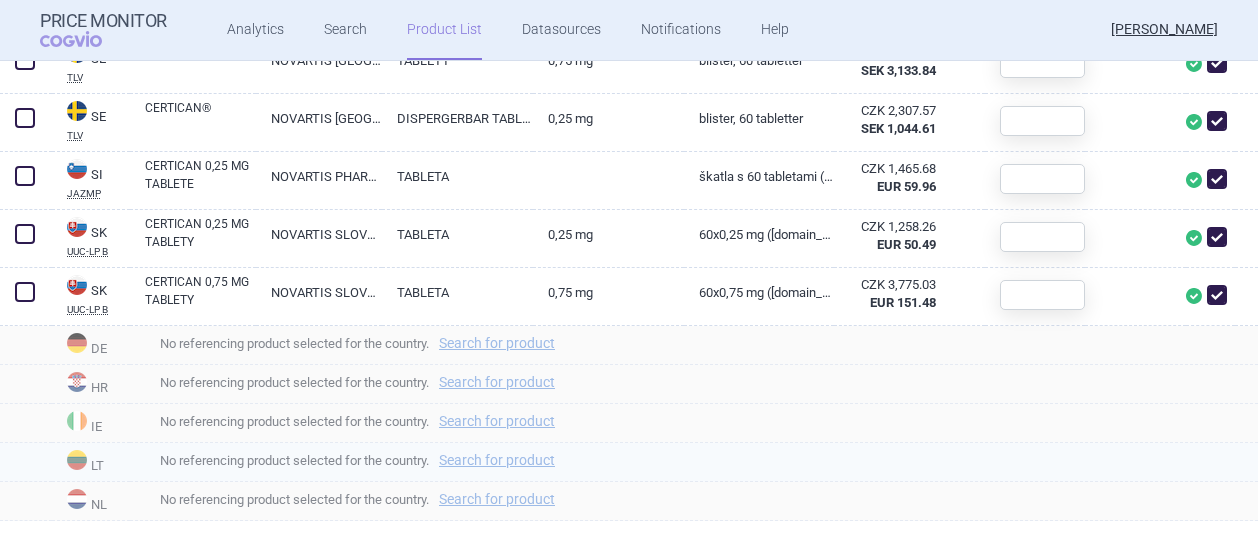 scroll, scrollTop: 2376, scrollLeft: 0, axis: vertical 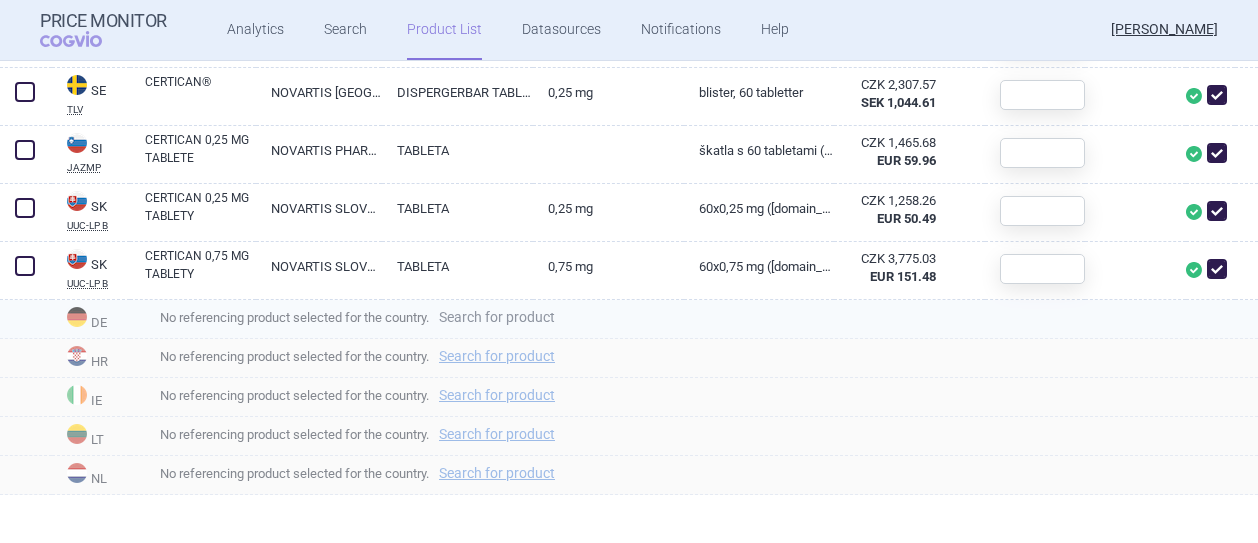 click on "Search for product" at bounding box center (497, 317) 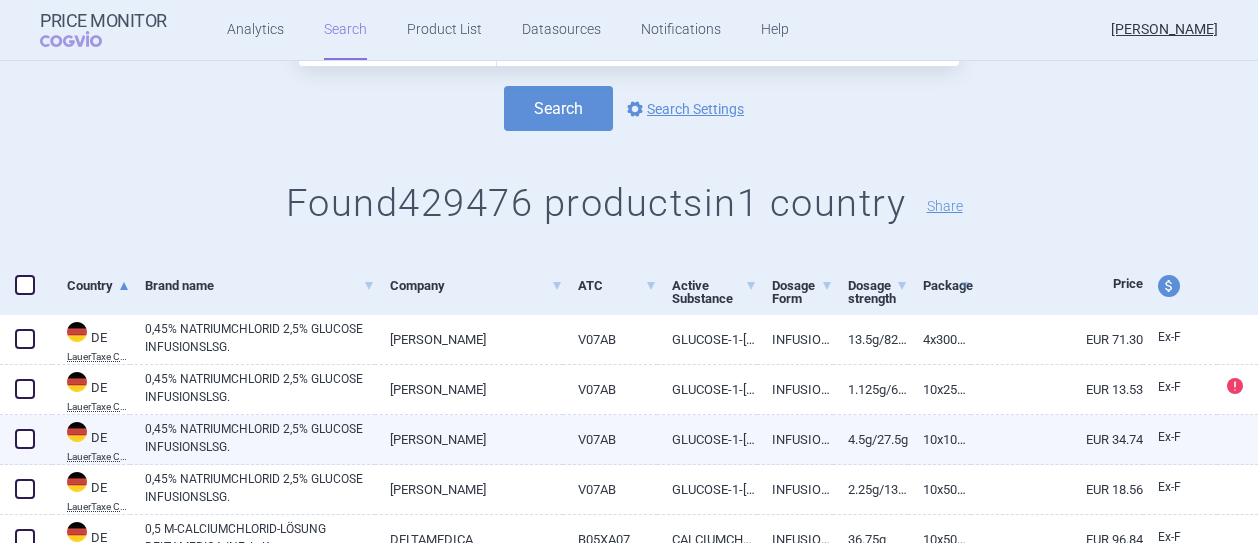scroll, scrollTop: 0, scrollLeft: 0, axis: both 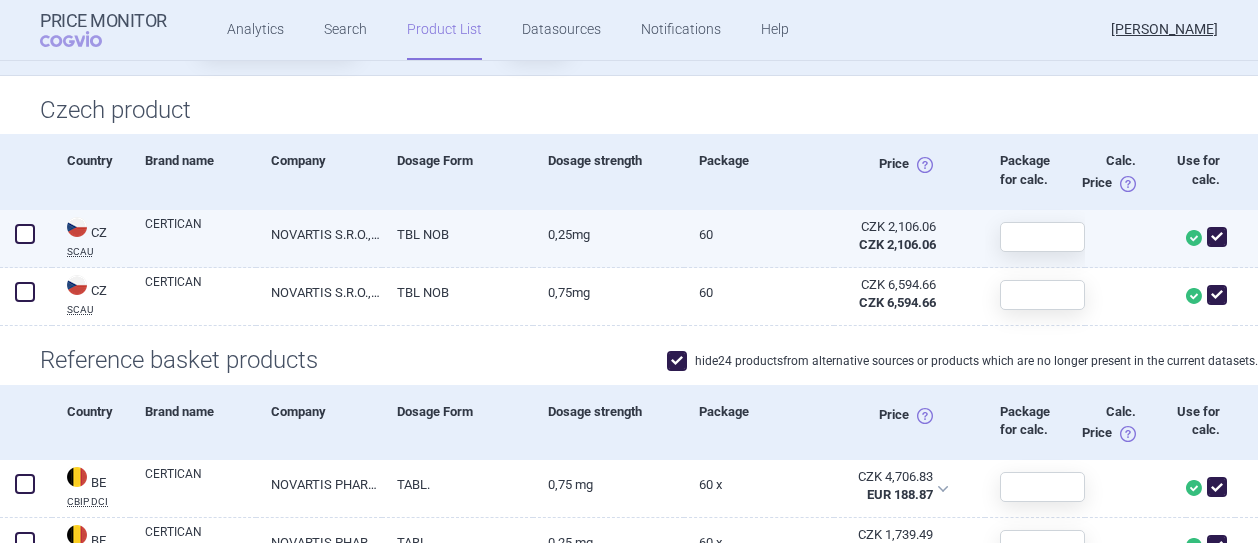 click at bounding box center [25, 234] 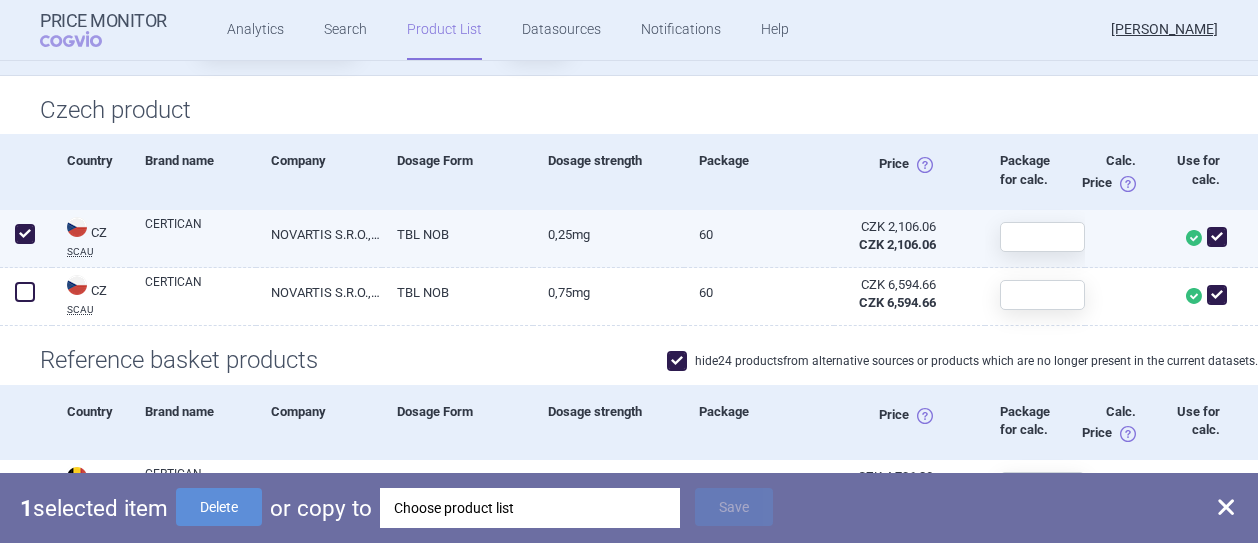 checkbox on "true" 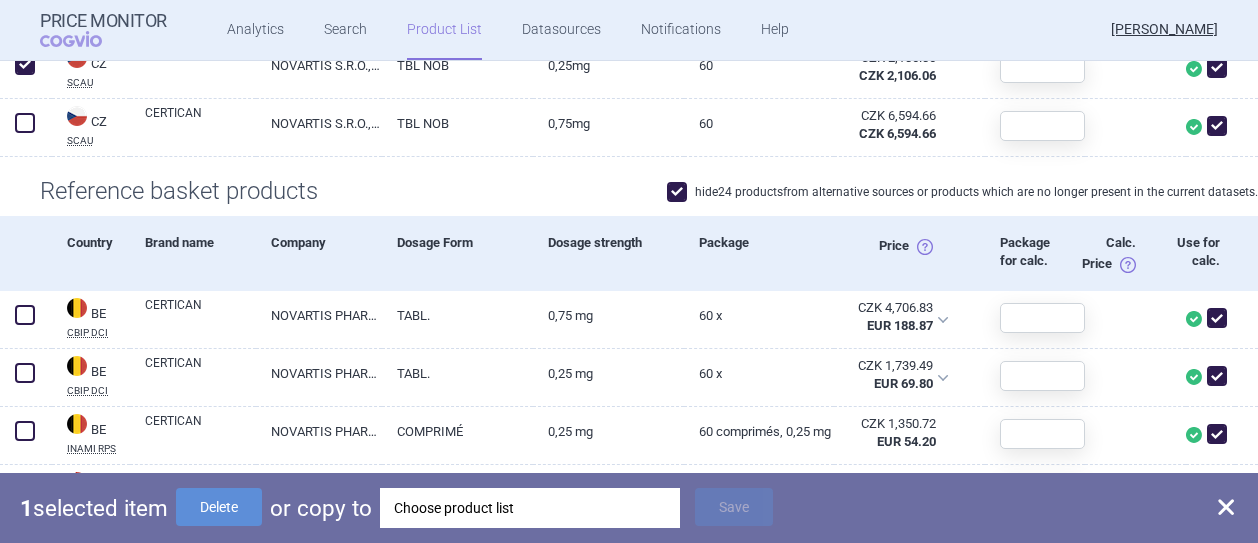 scroll, scrollTop: 676, scrollLeft: 0, axis: vertical 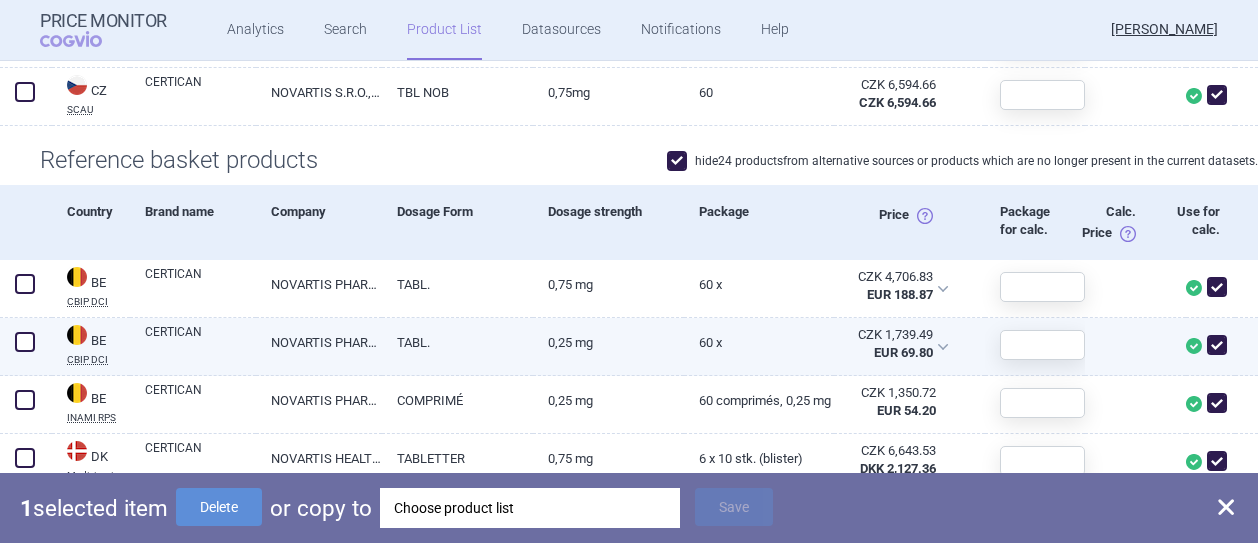 click at bounding box center [25, 342] 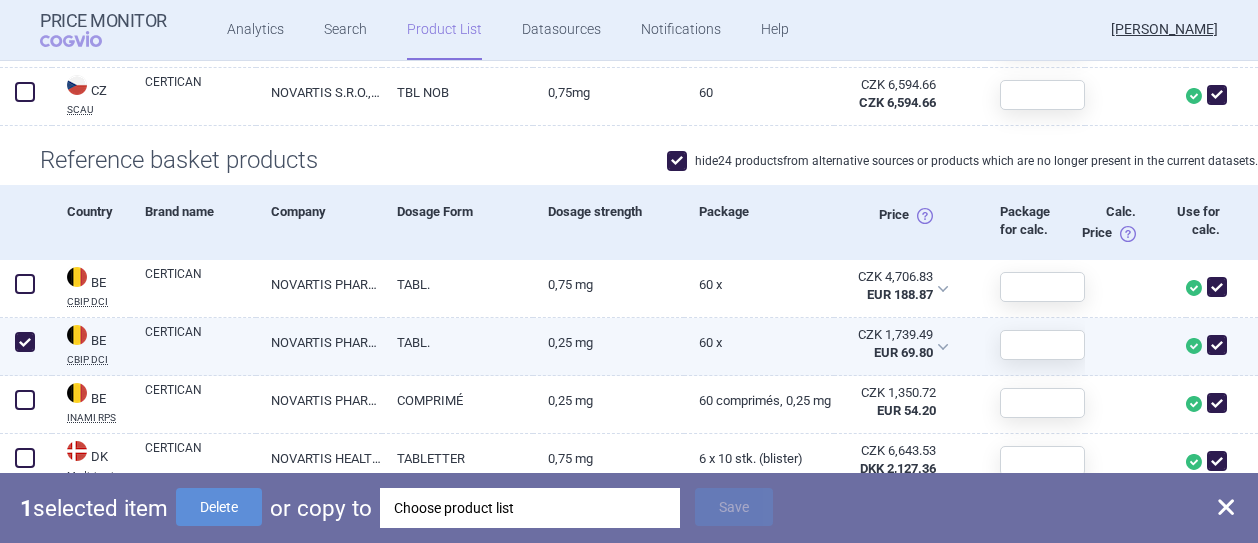 checkbox on "true" 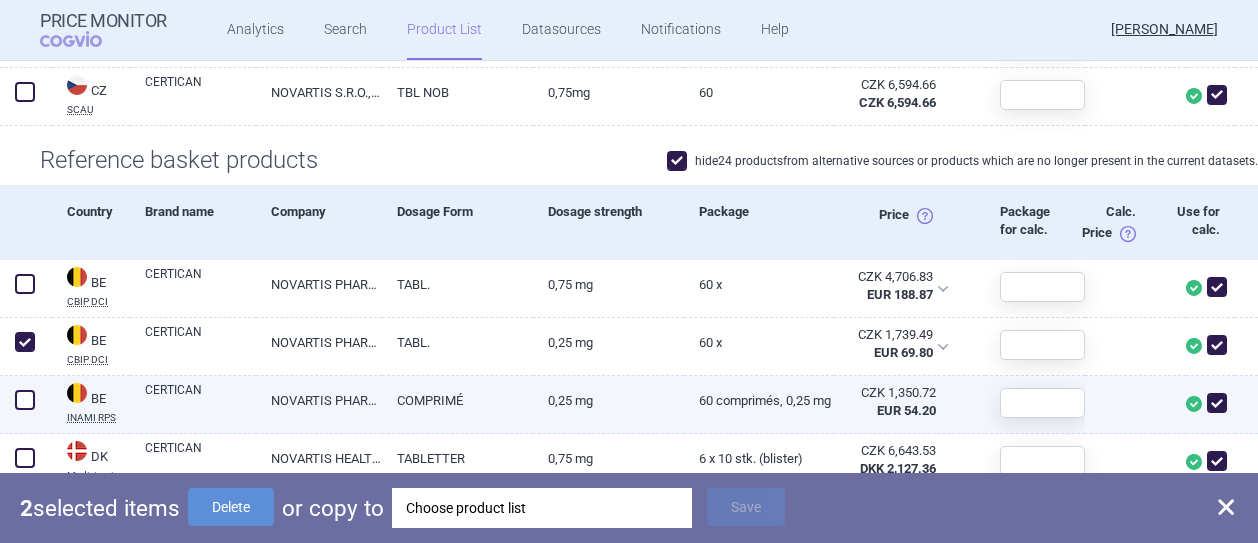 drag, startPoint x: 24, startPoint y: 399, endPoint x: 53, endPoint y: 398, distance: 29.017237 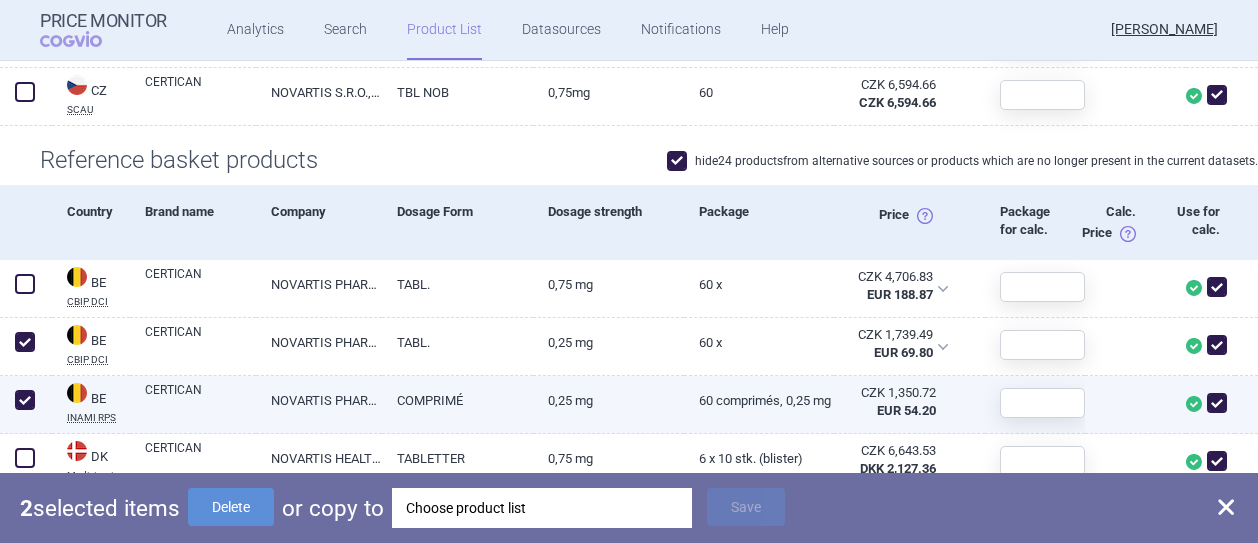 checkbox on "true" 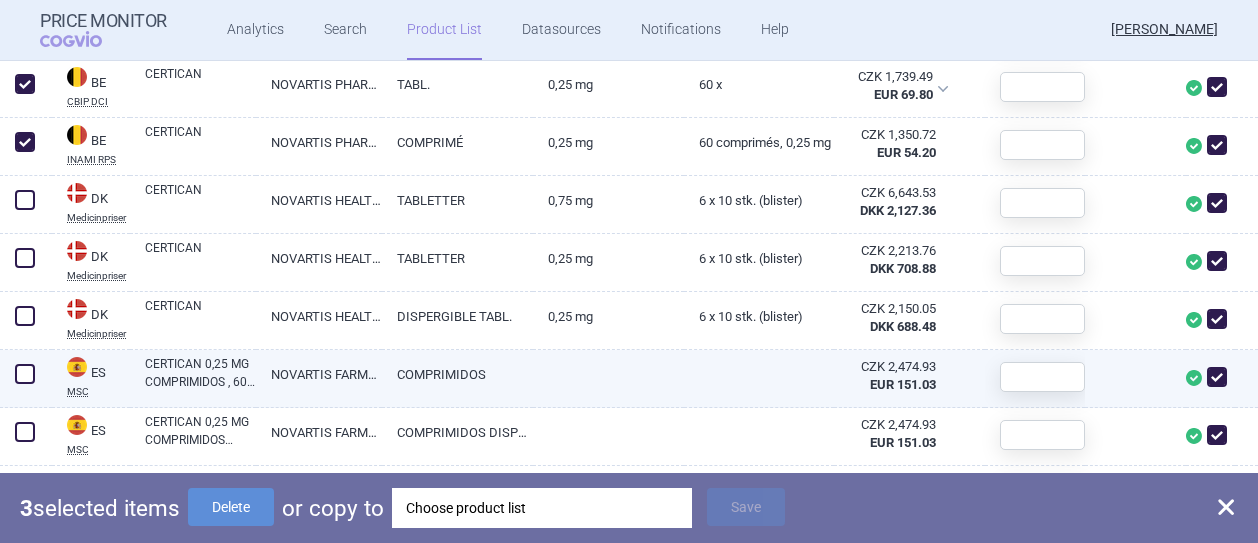 scroll, scrollTop: 976, scrollLeft: 0, axis: vertical 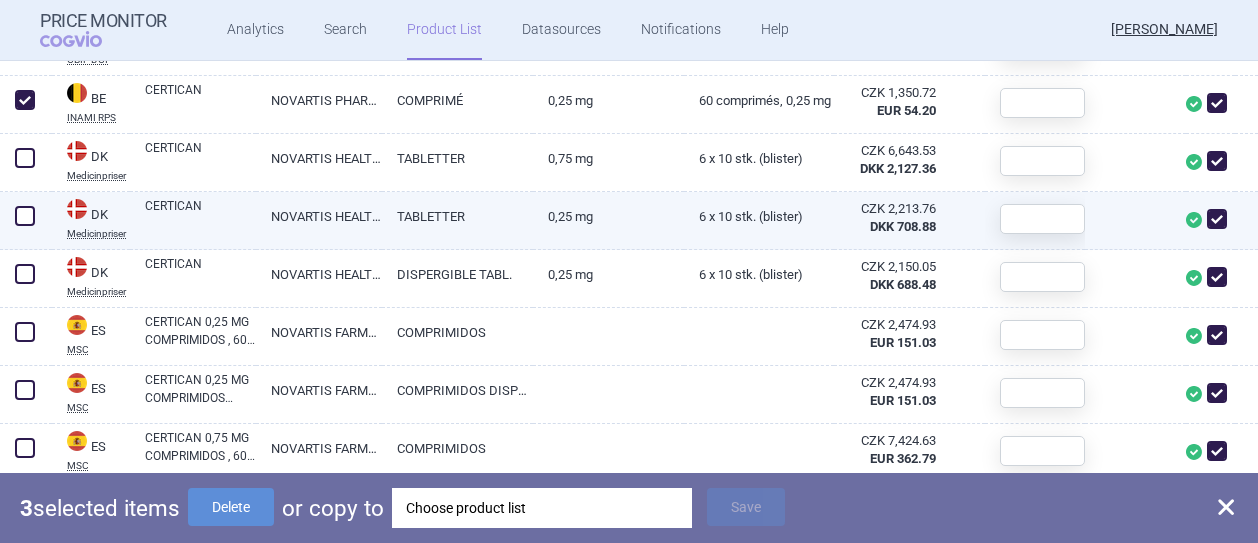 click at bounding box center [25, 216] 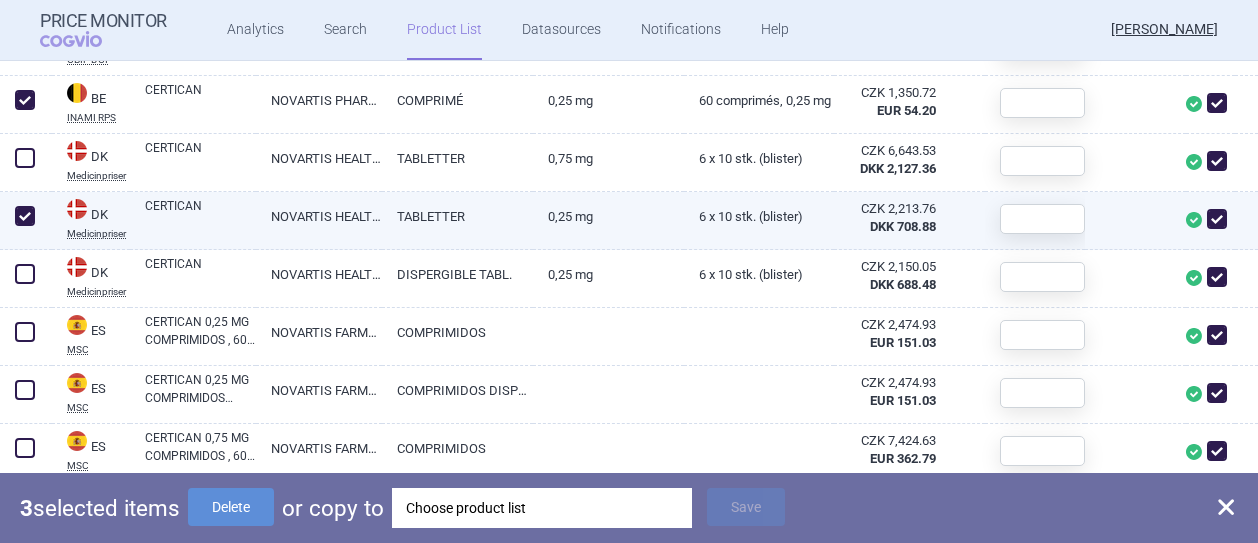 checkbox on "true" 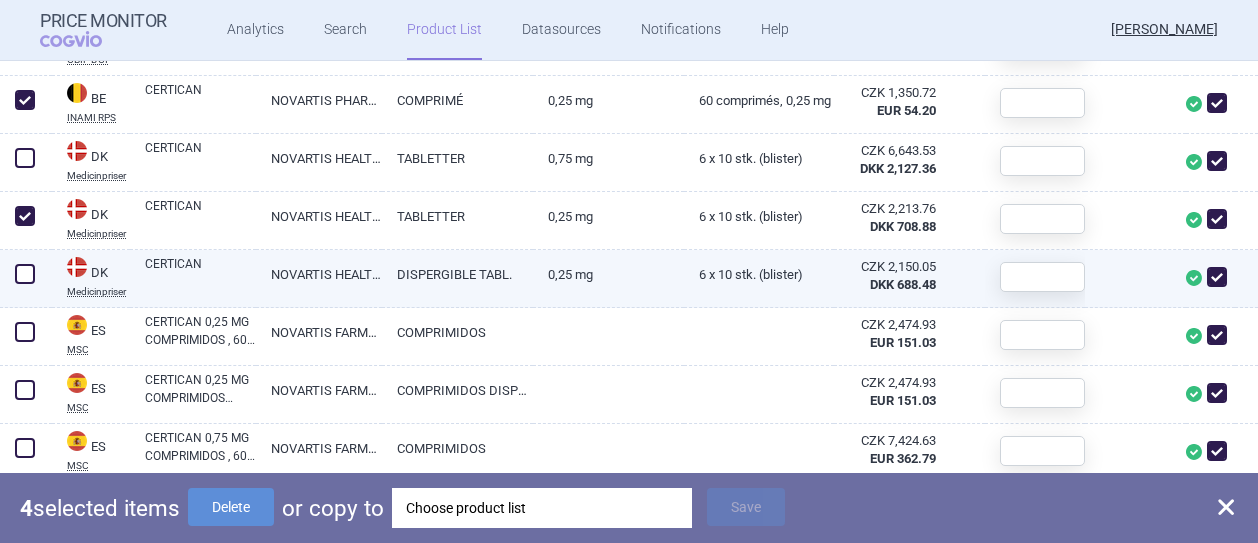 click at bounding box center (25, 274) 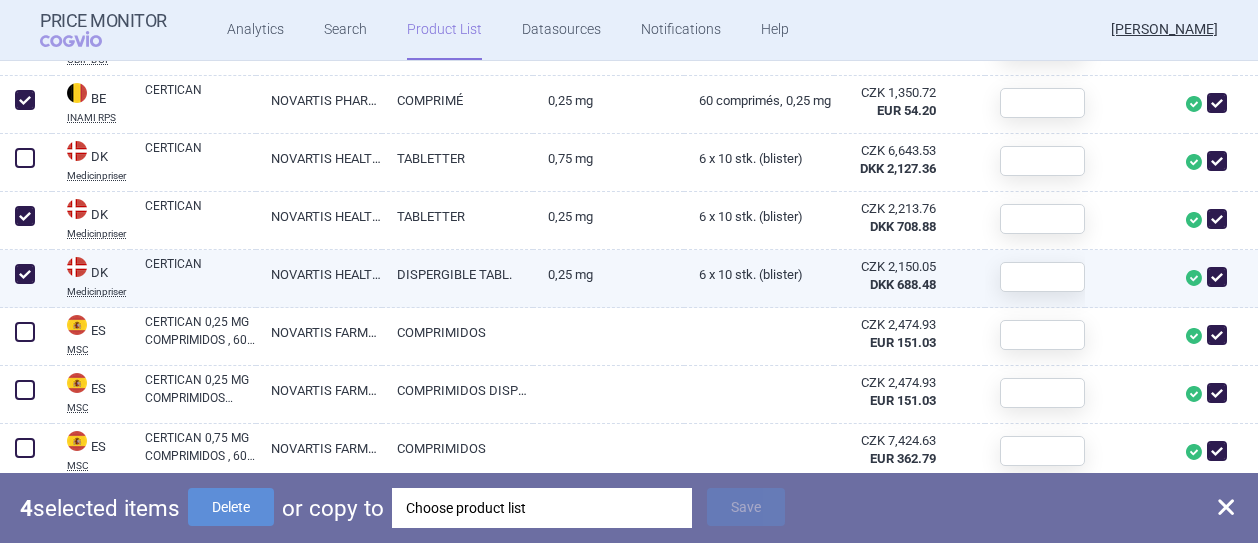 checkbox on "true" 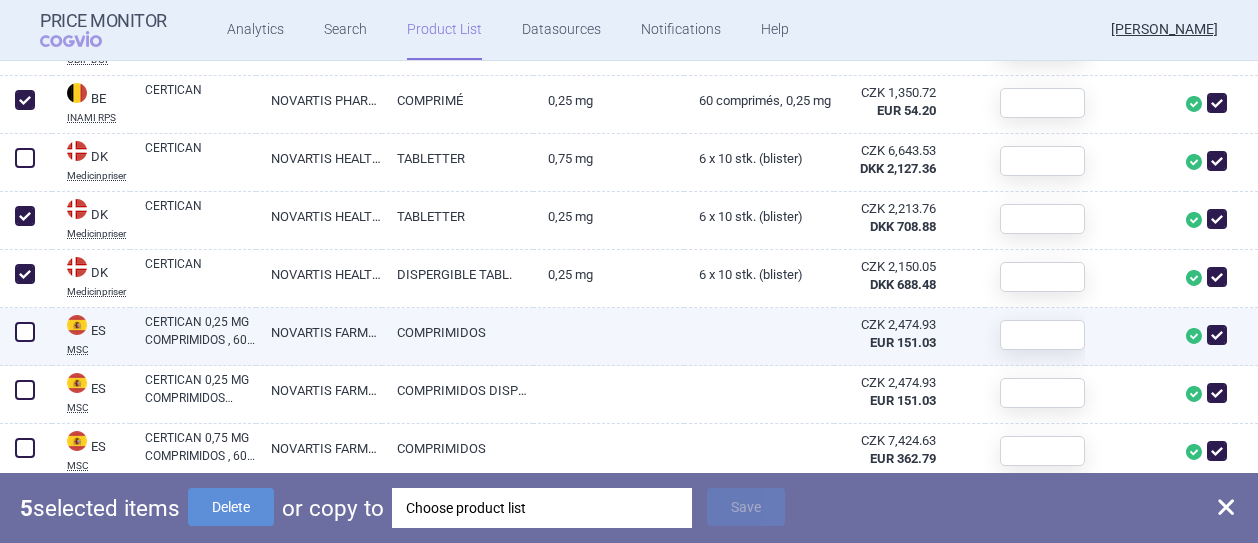 click at bounding box center (25, 332) 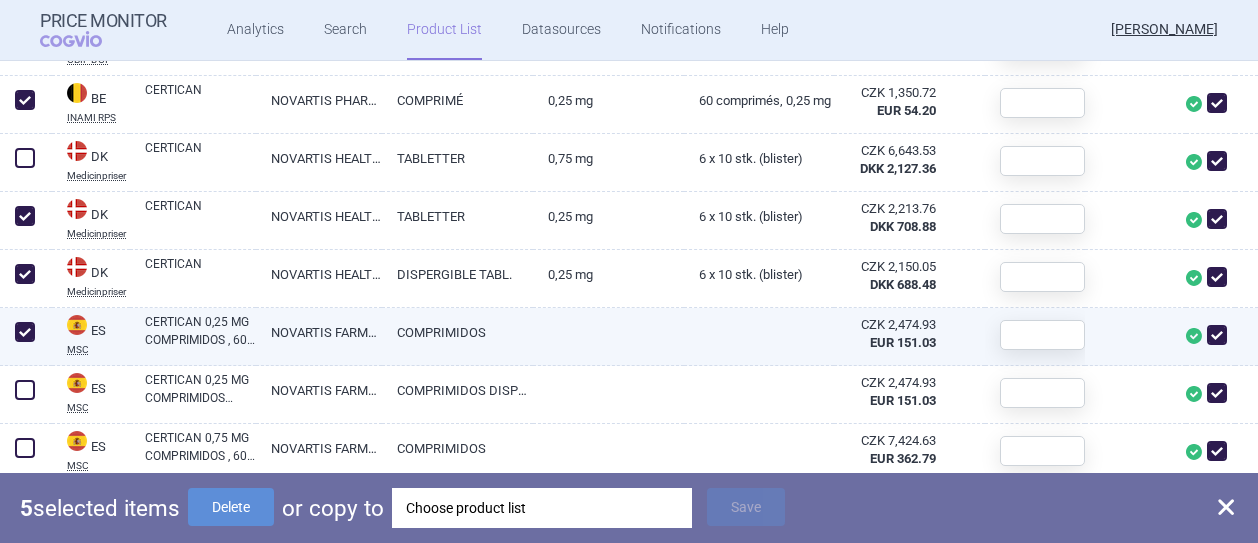 checkbox on "true" 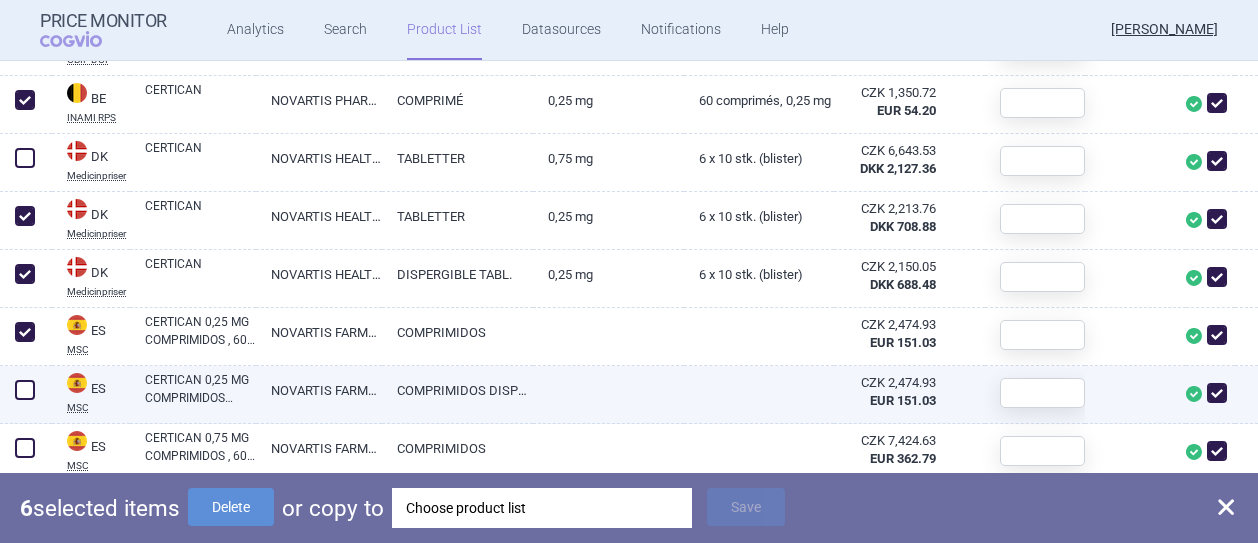click at bounding box center [25, 390] 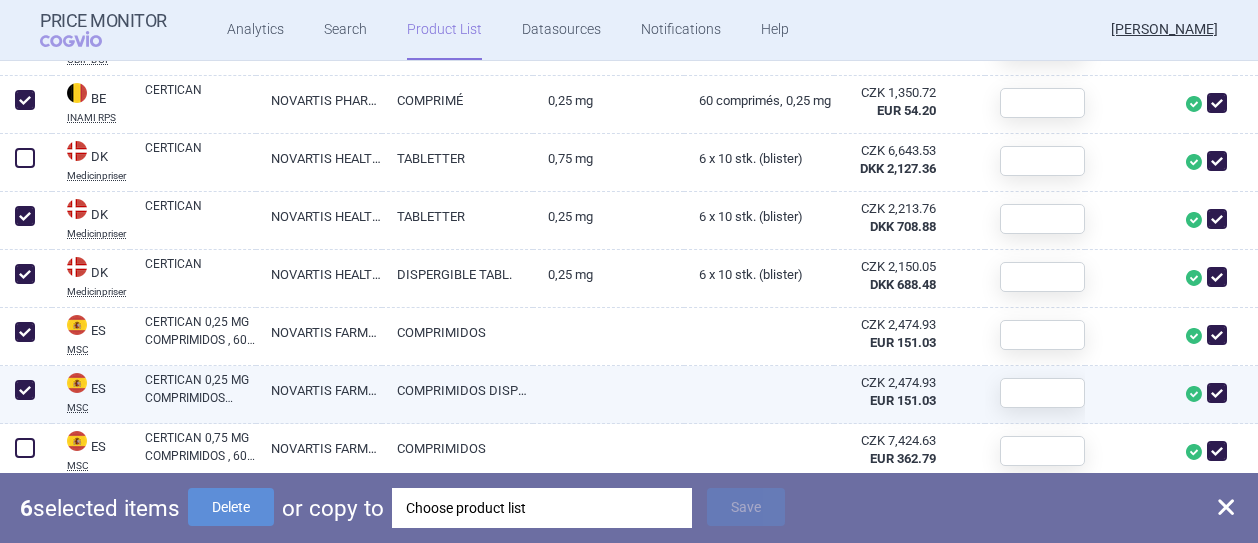 checkbox on "true" 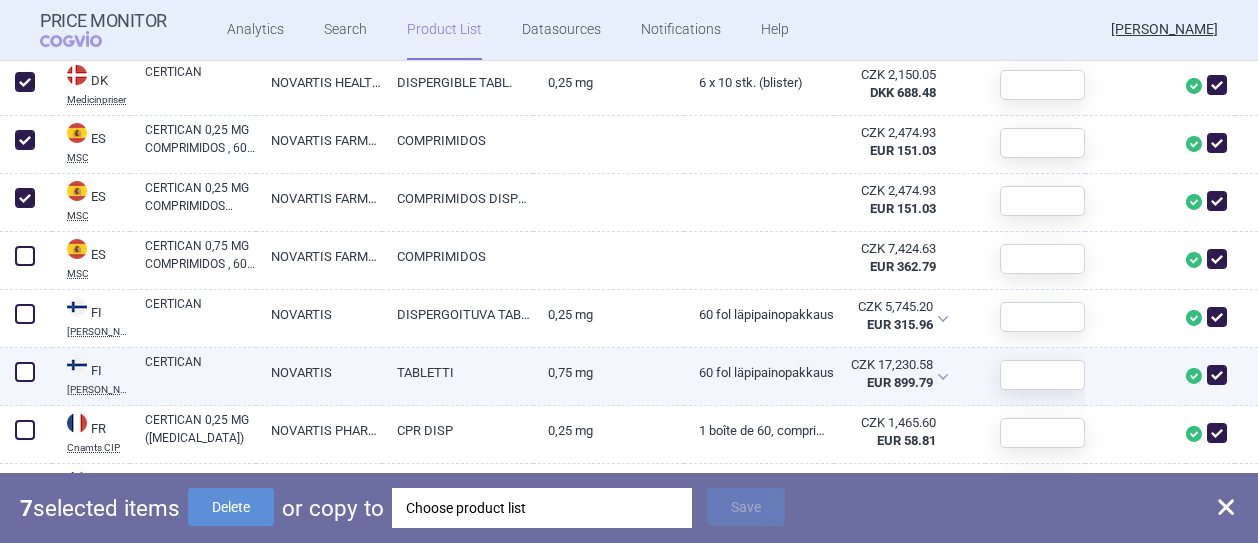 scroll, scrollTop: 1176, scrollLeft: 0, axis: vertical 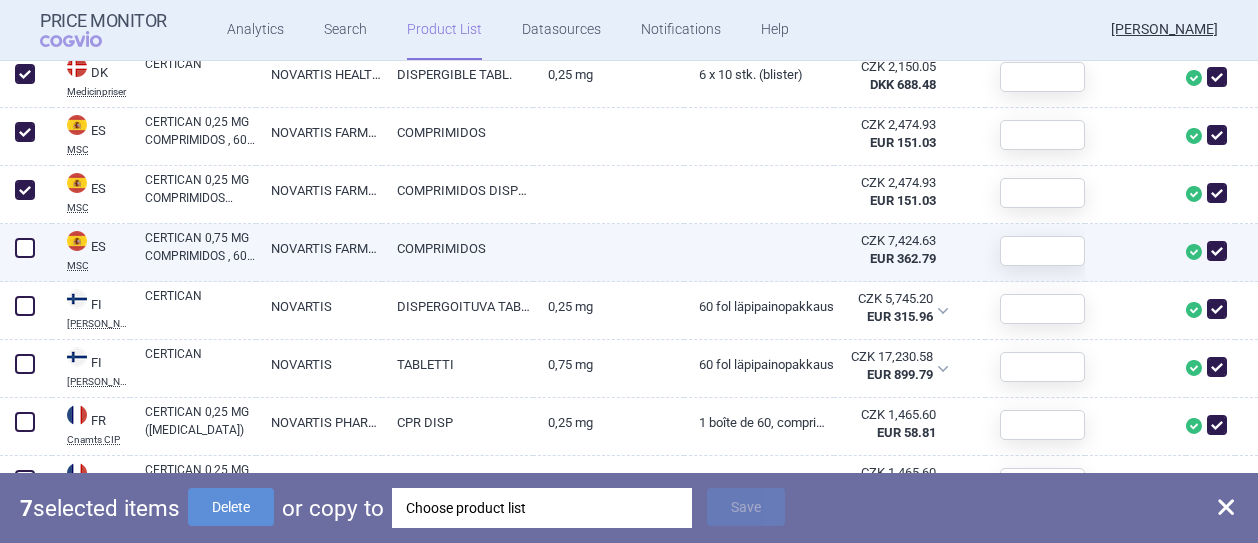 click at bounding box center (25, 248) 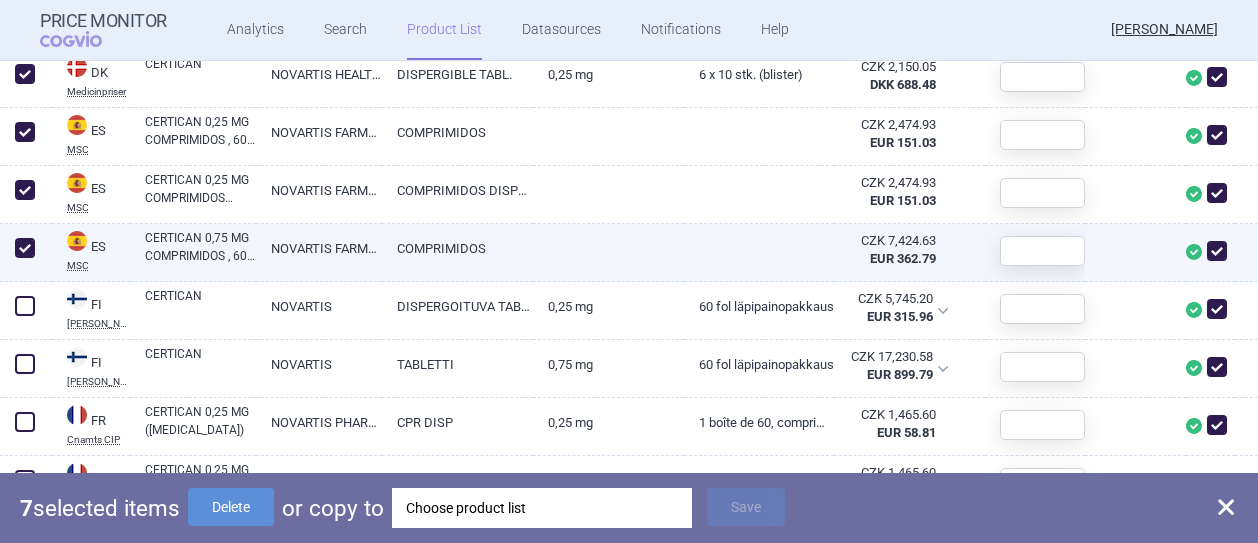 checkbox on "true" 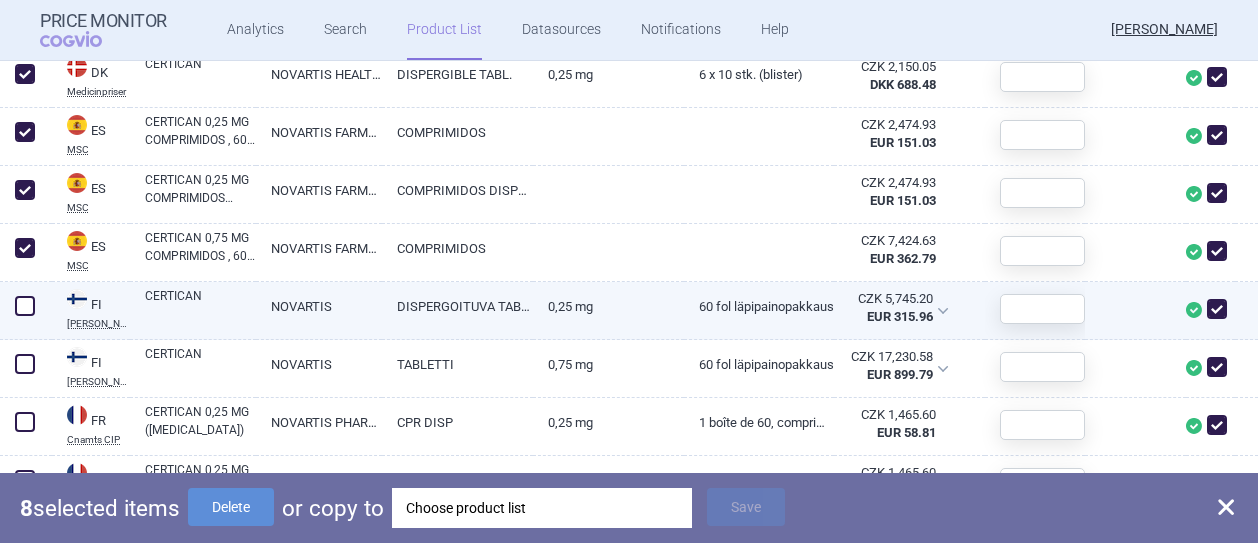 click at bounding box center [25, 306] 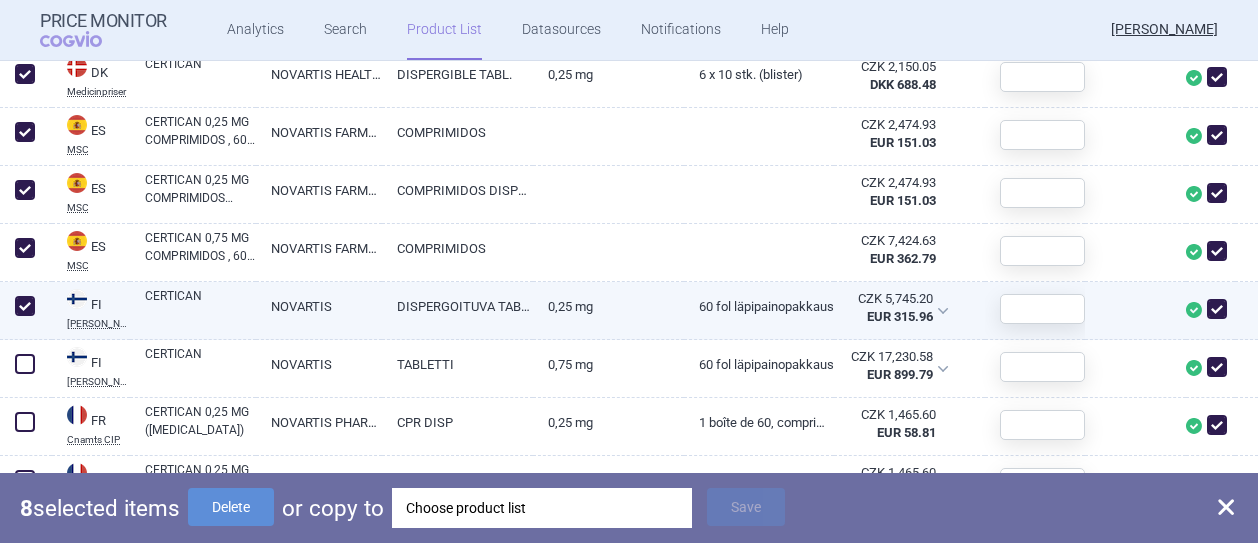 checkbox on "true" 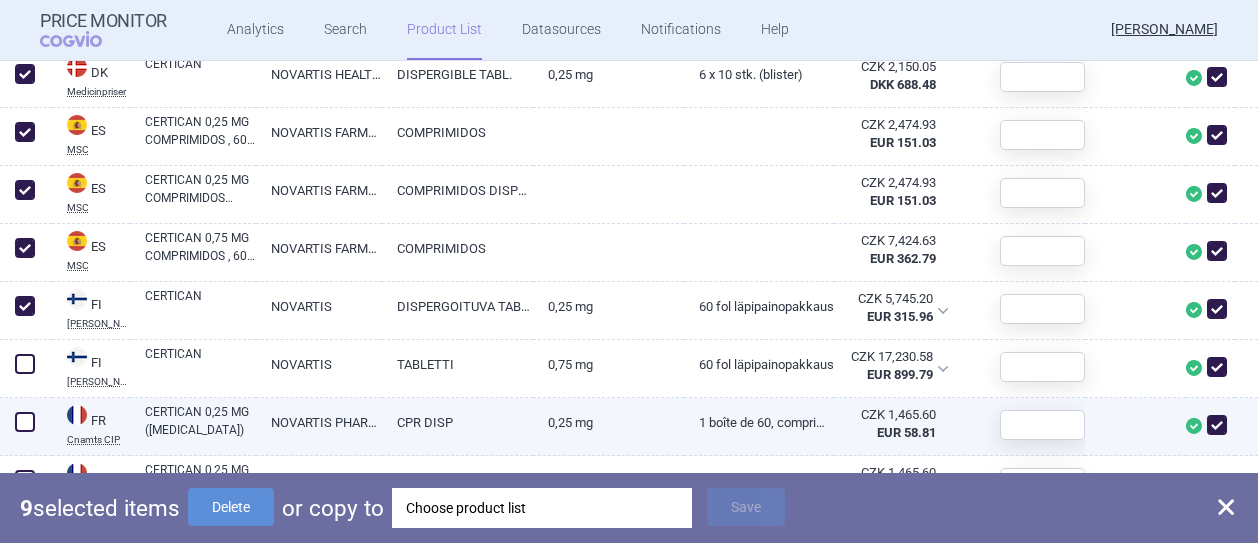 click at bounding box center (25, 422) 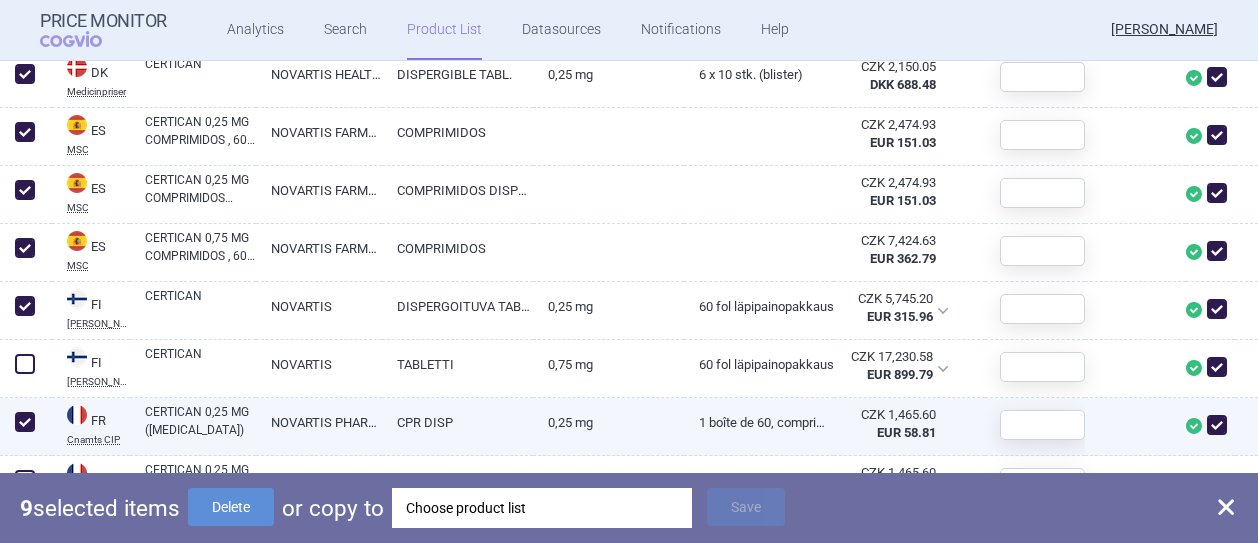 checkbox on "true" 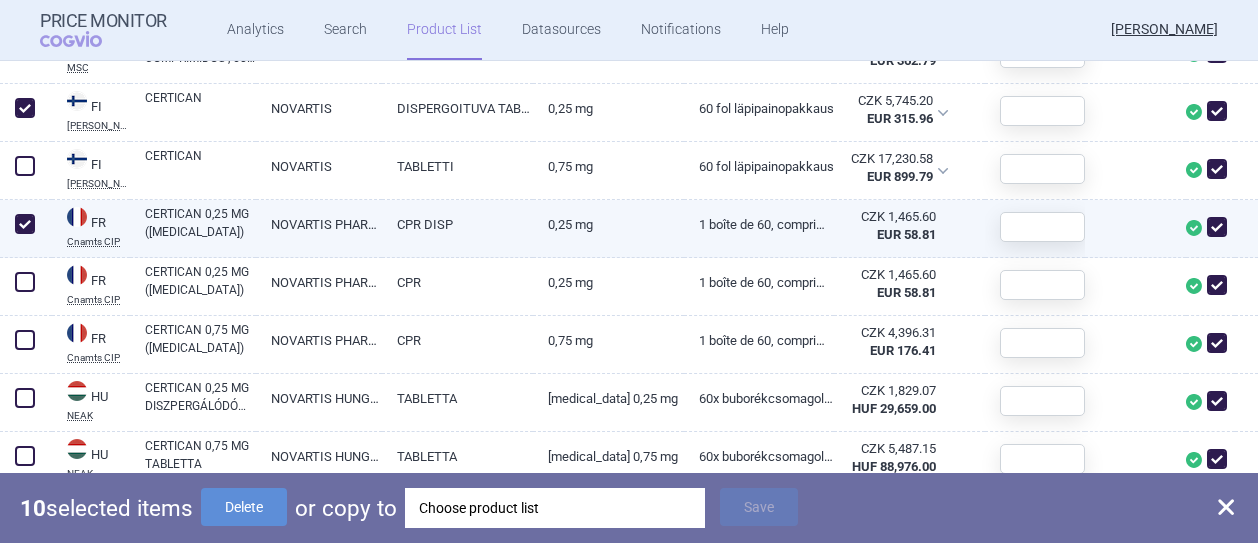 scroll, scrollTop: 1376, scrollLeft: 0, axis: vertical 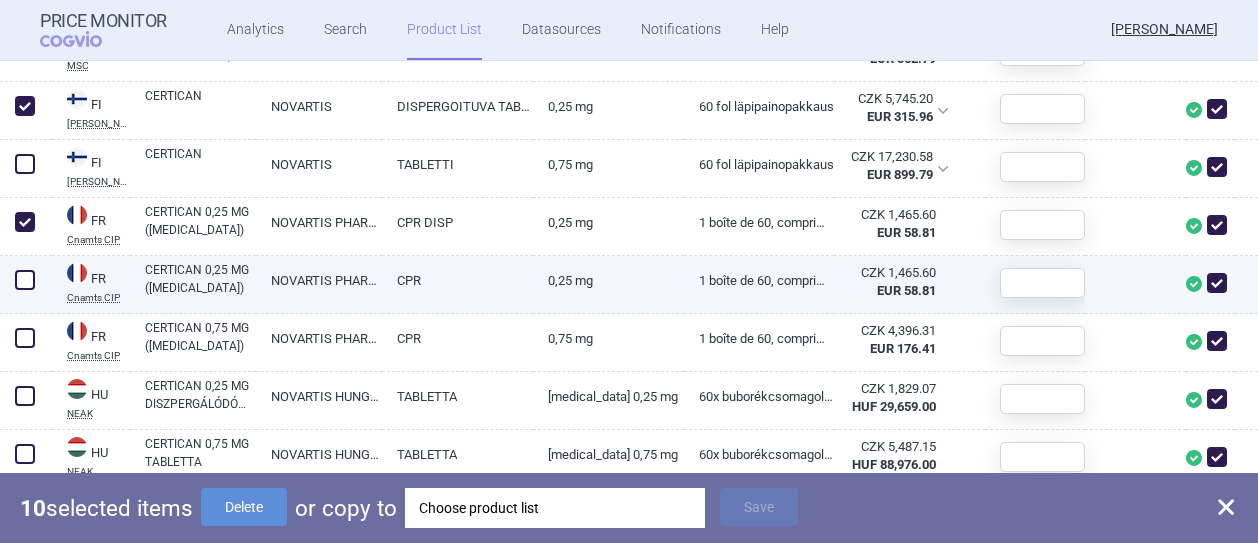 click at bounding box center [25, 280] 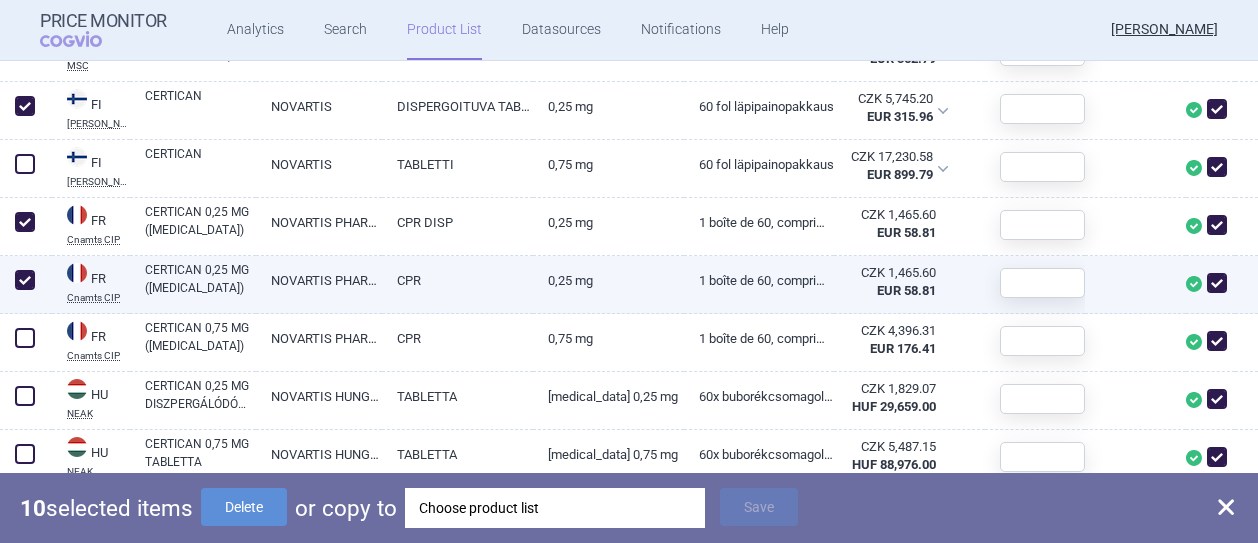 checkbox on "true" 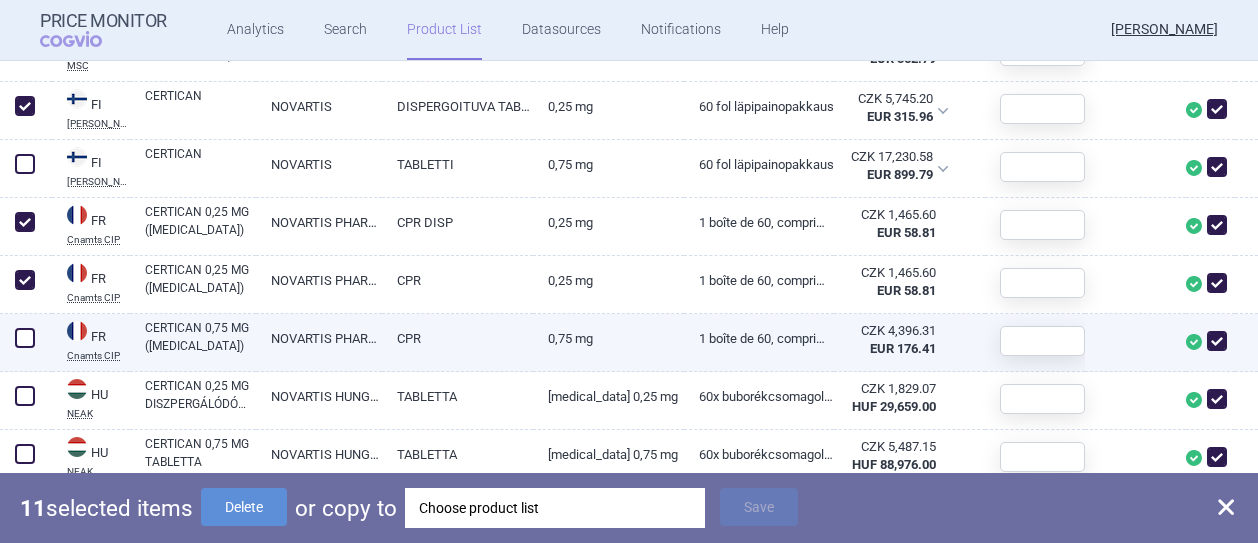 scroll, scrollTop: 1476, scrollLeft: 0, axis: vertical 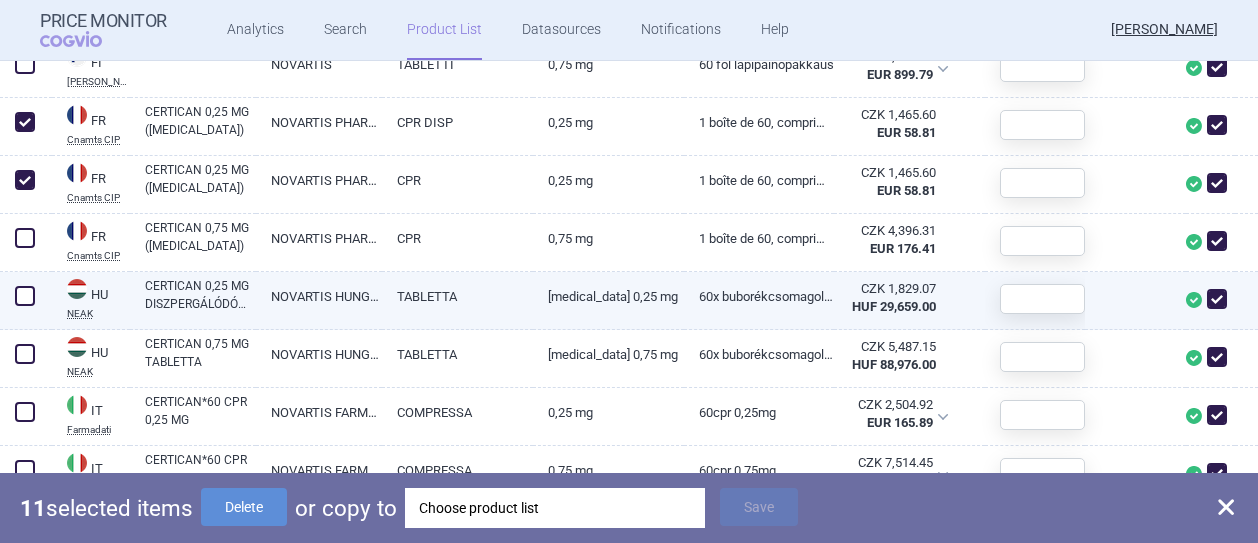 click at bounding box center [25, 296] 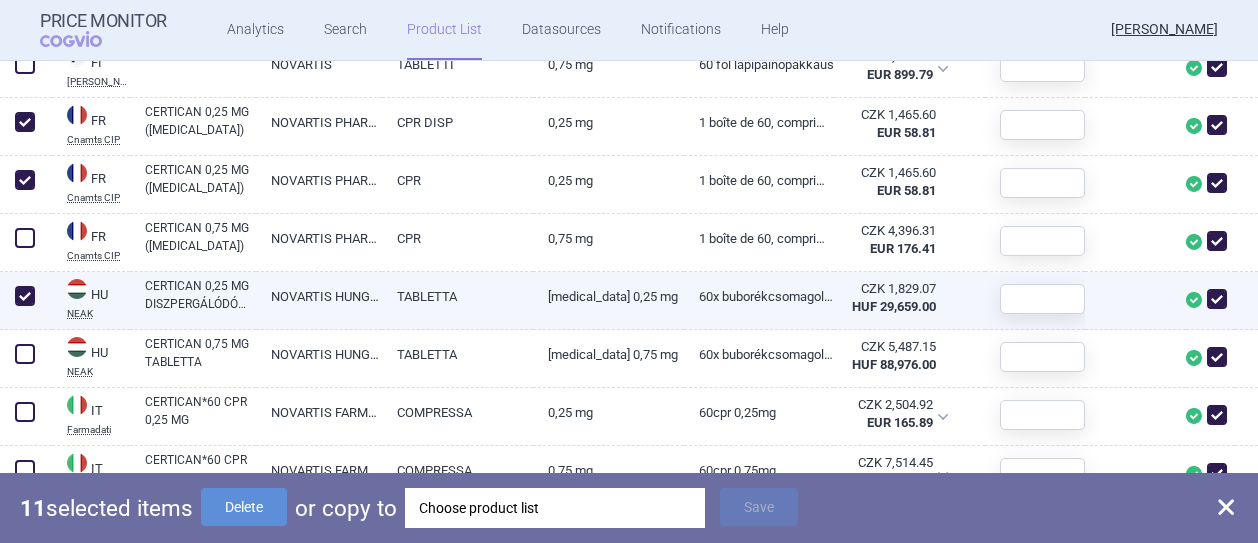 checkbox on "true" 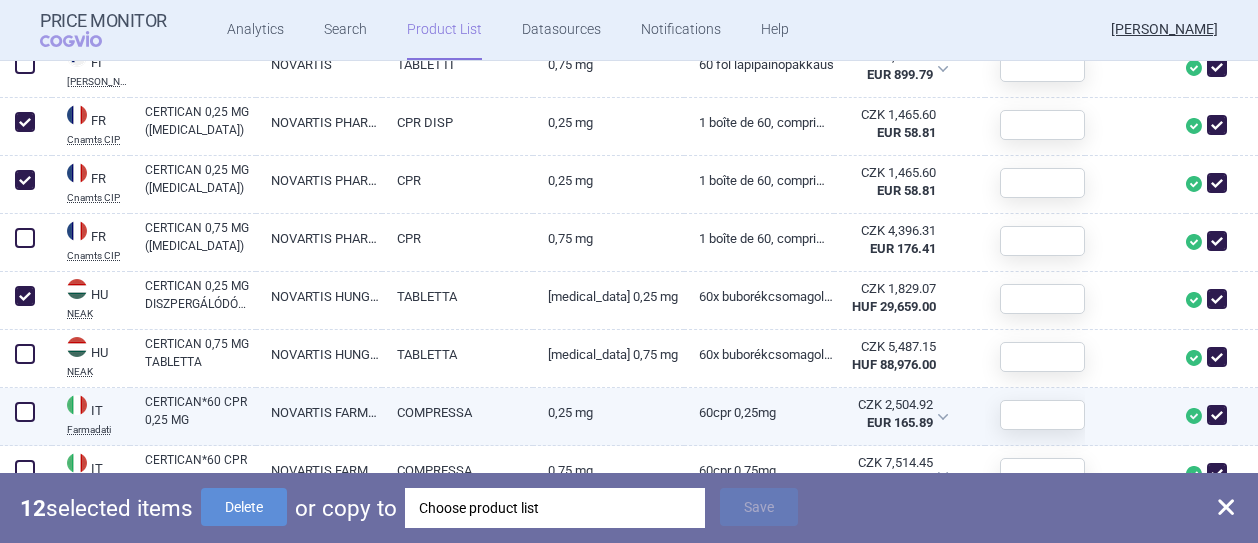click at bounding box center [25, 412] 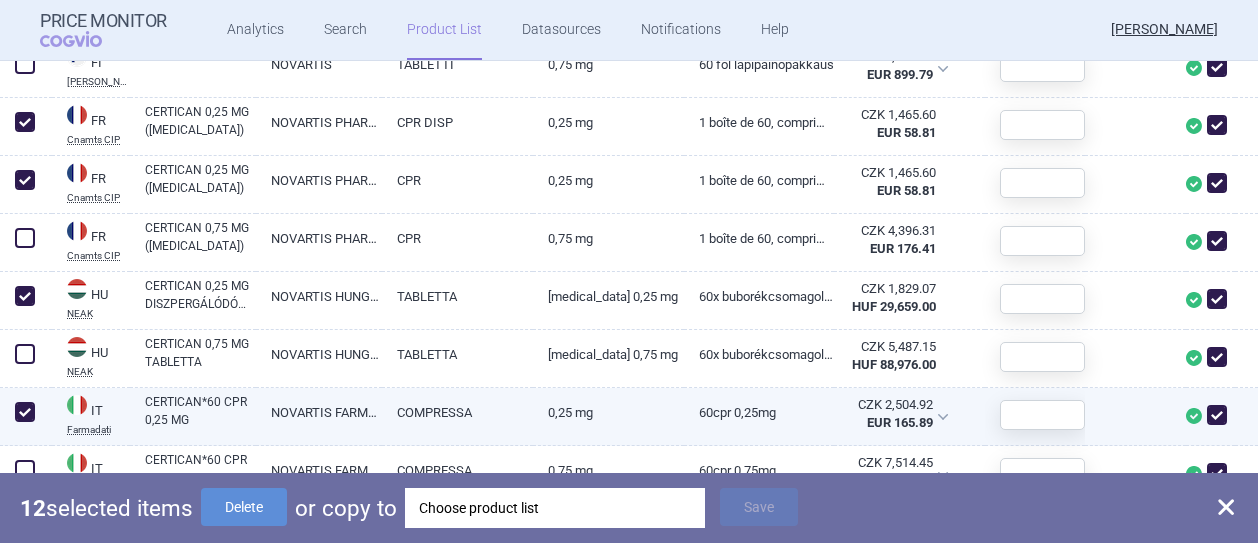 checkbox on "true" 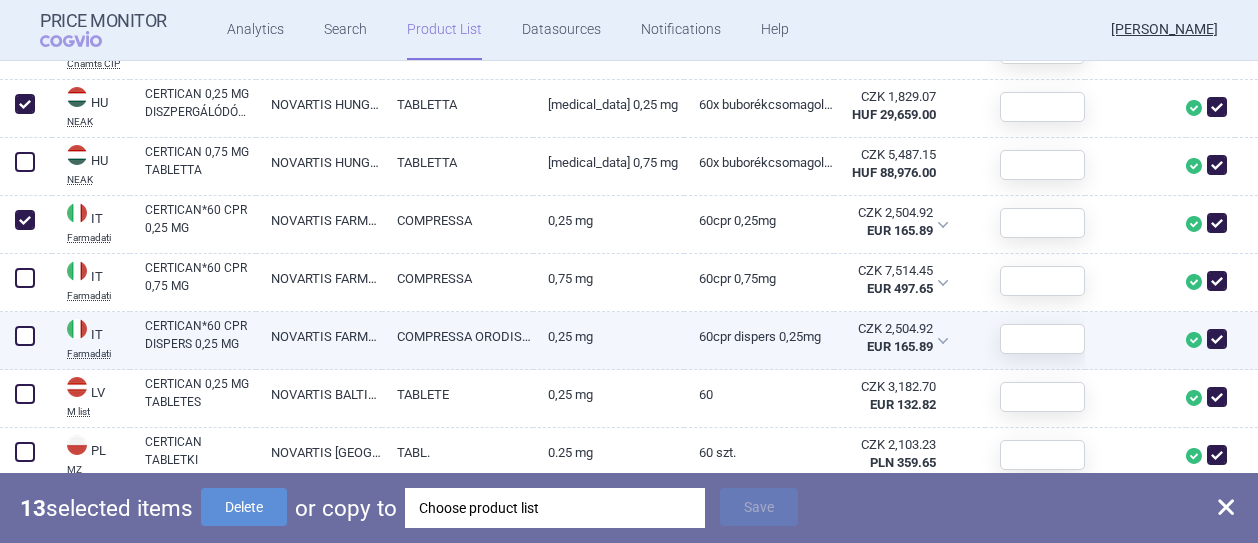 scroll, scrollTop: 1676, scrollLeft: 0, axis: vertical 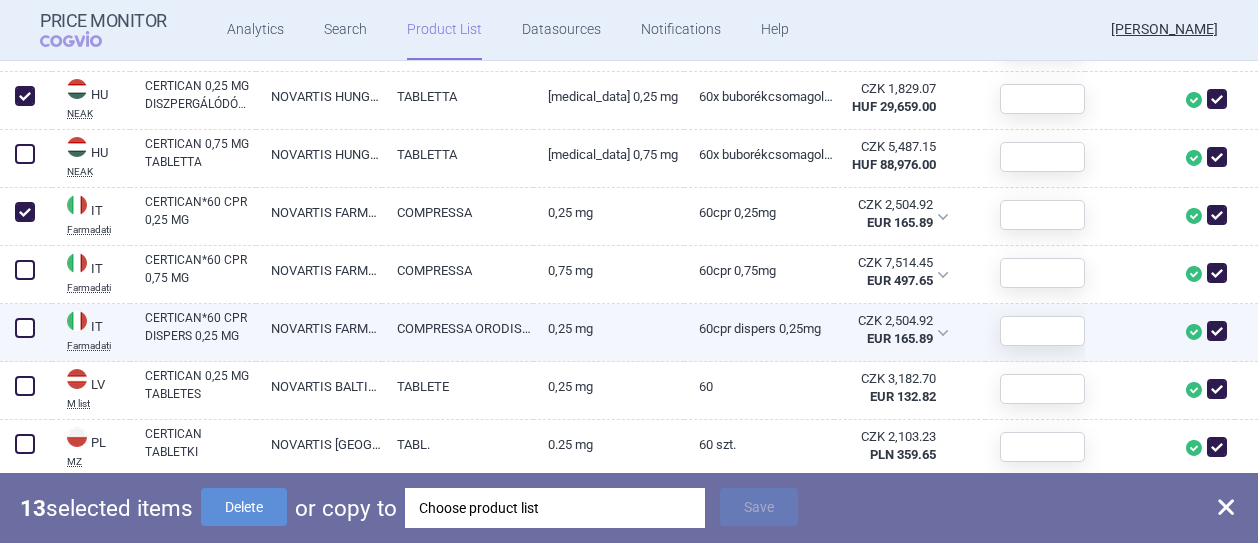 drag, startPoint x: 26, startPoint y: 323, endPoint x: 40, endPoint y: 321, distance: 14.142136 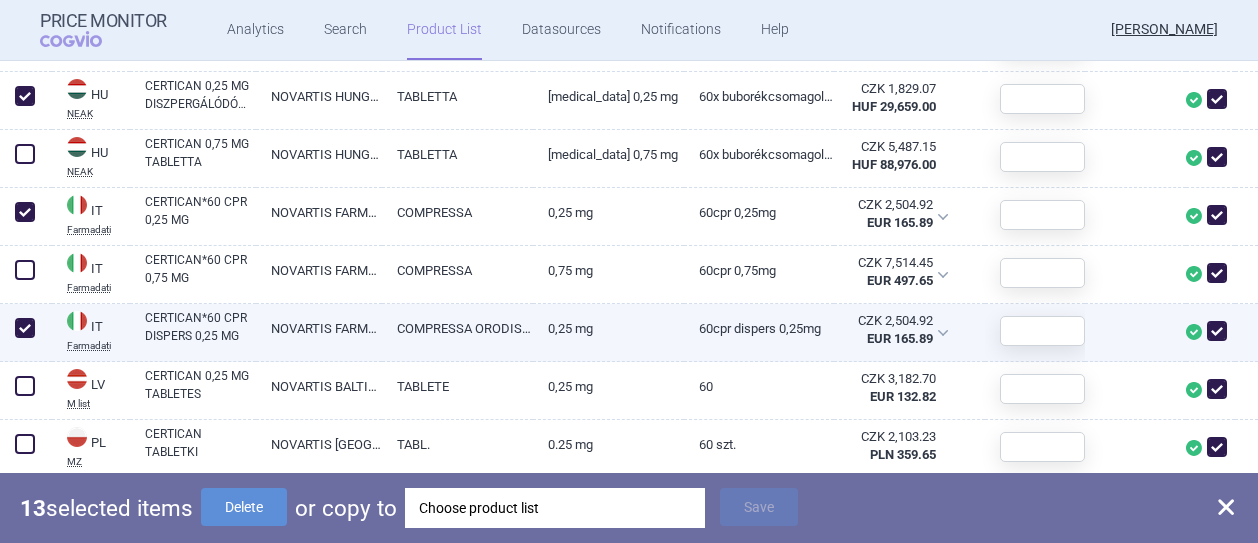 checkbox on "true" 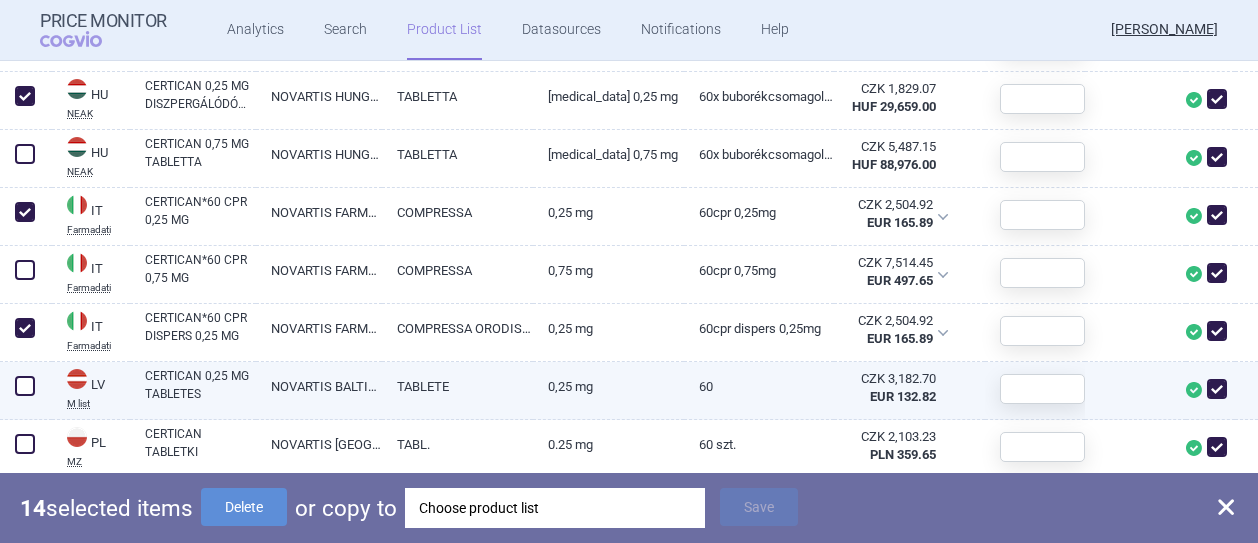 click at bounding box center [25, 386] 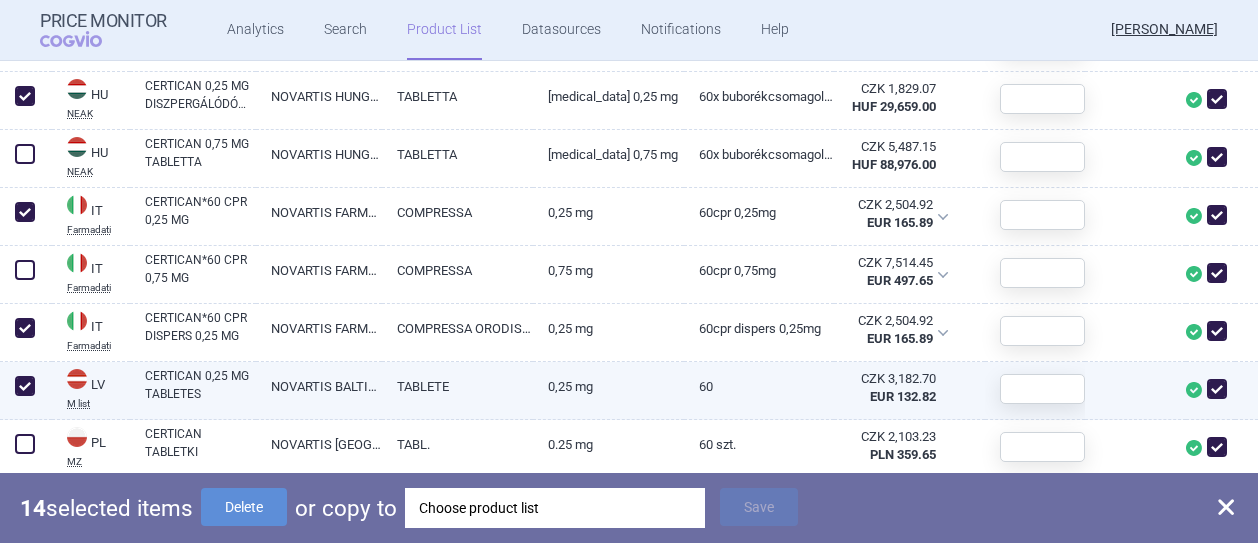 checkbox on "true" 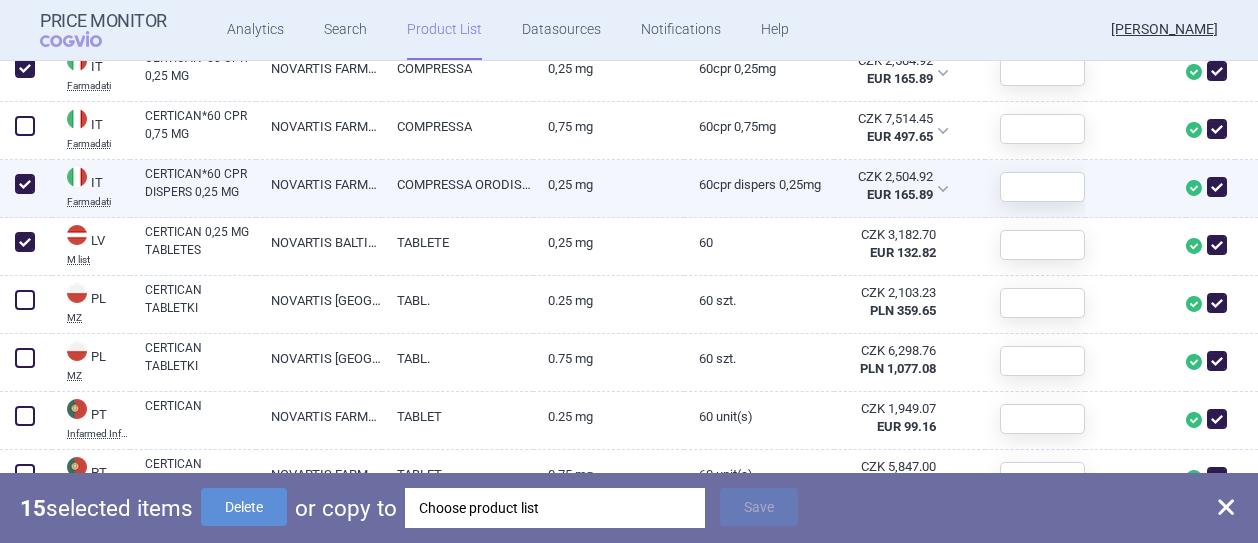 scroll, scrollTop: 1876, scrollLeft: 0, axis: vertical 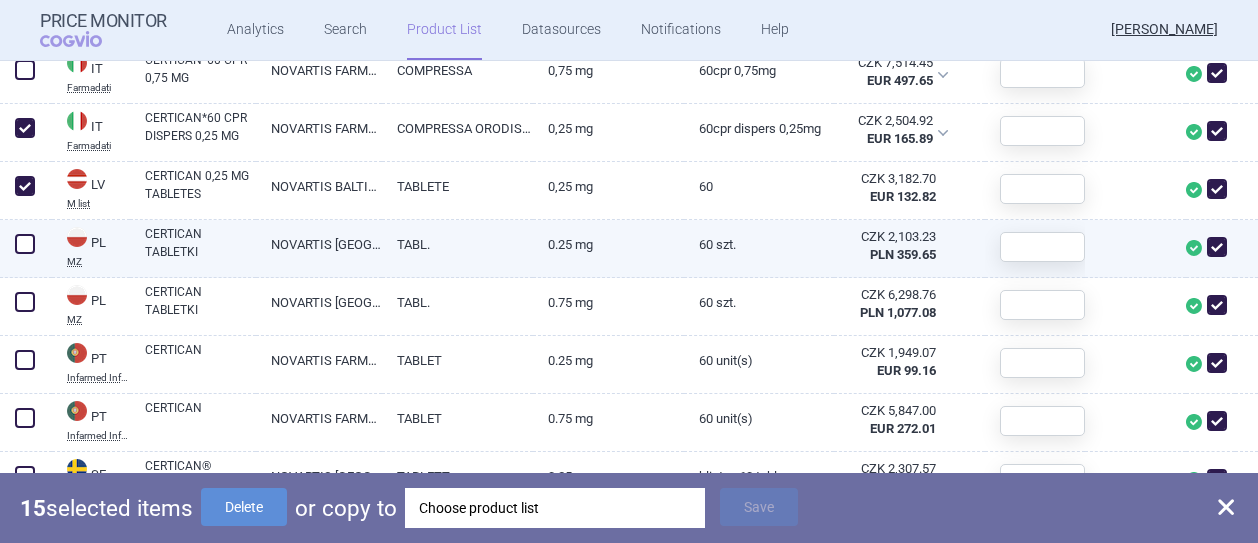 click at bounding box center [25, 244] 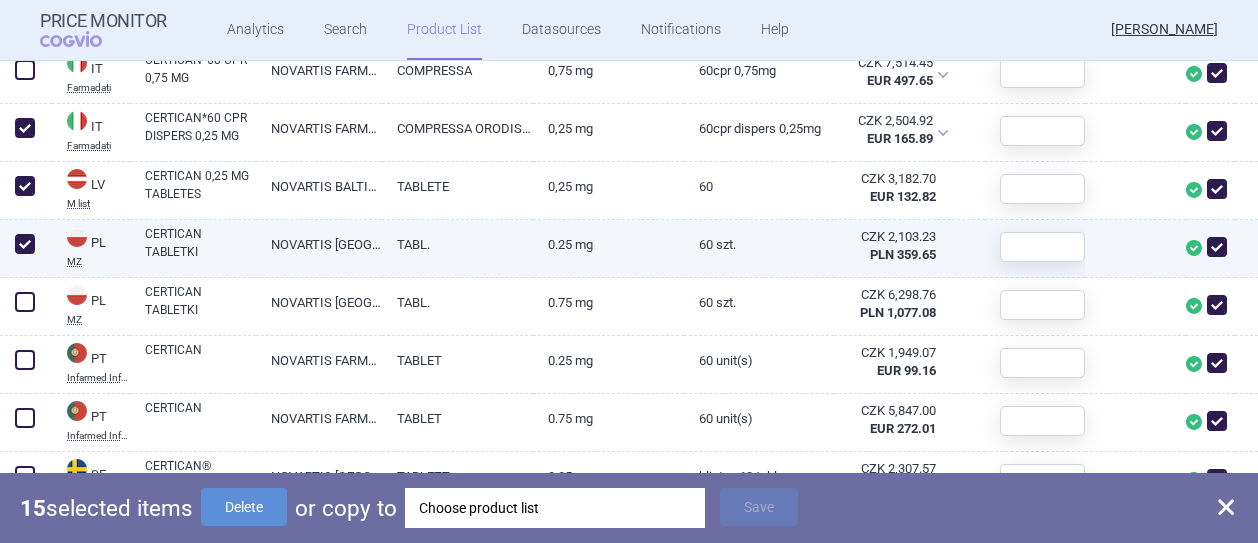 checkbox on "true" 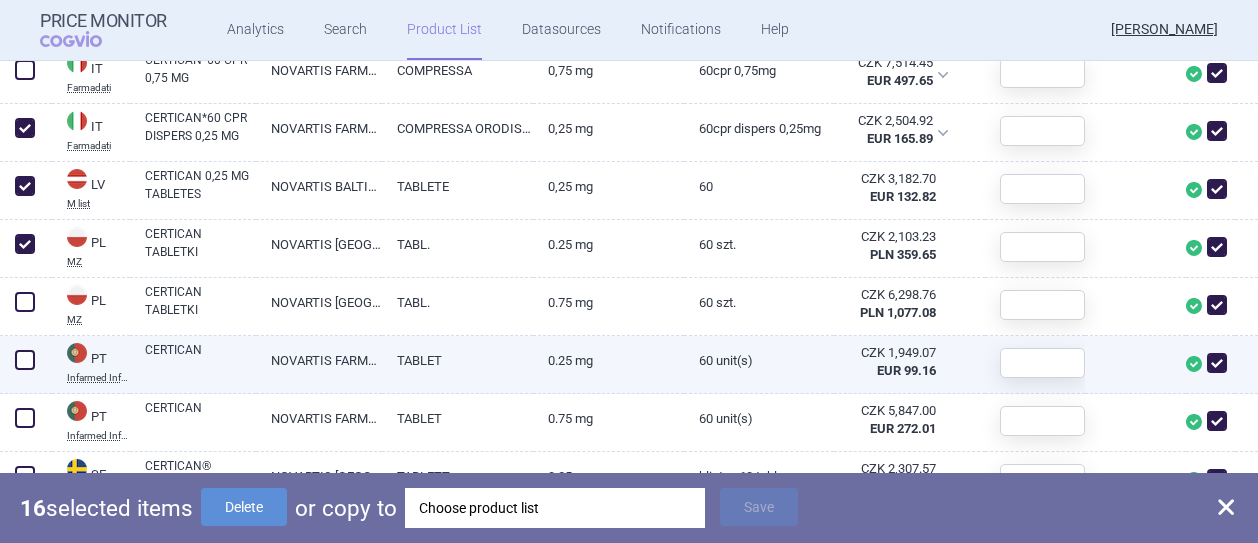 click at bounding box center (25, 360) 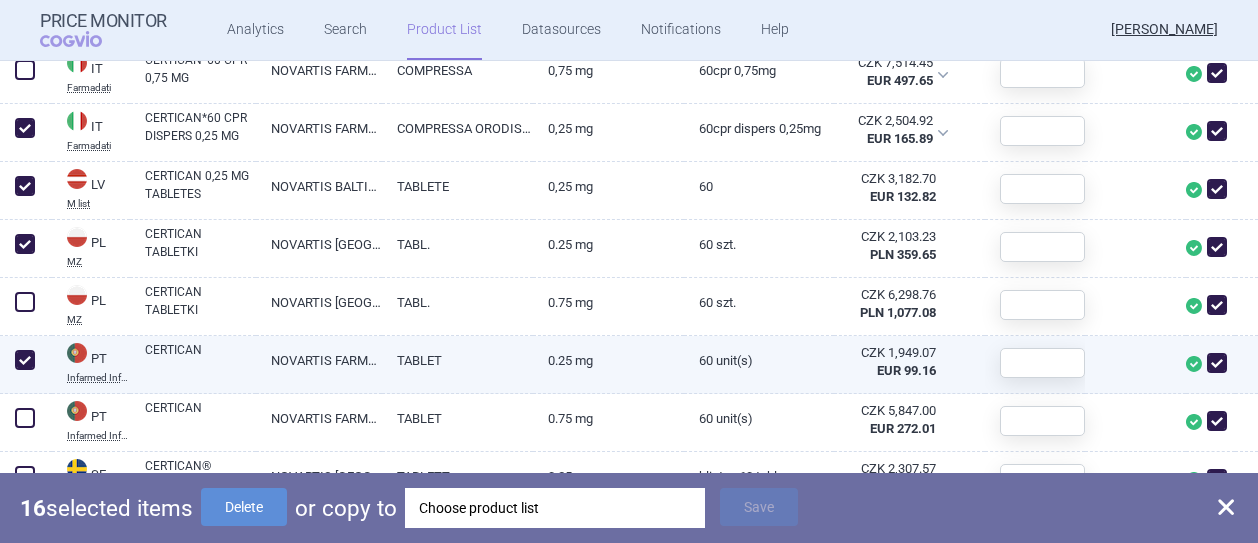 checkbox on "true" 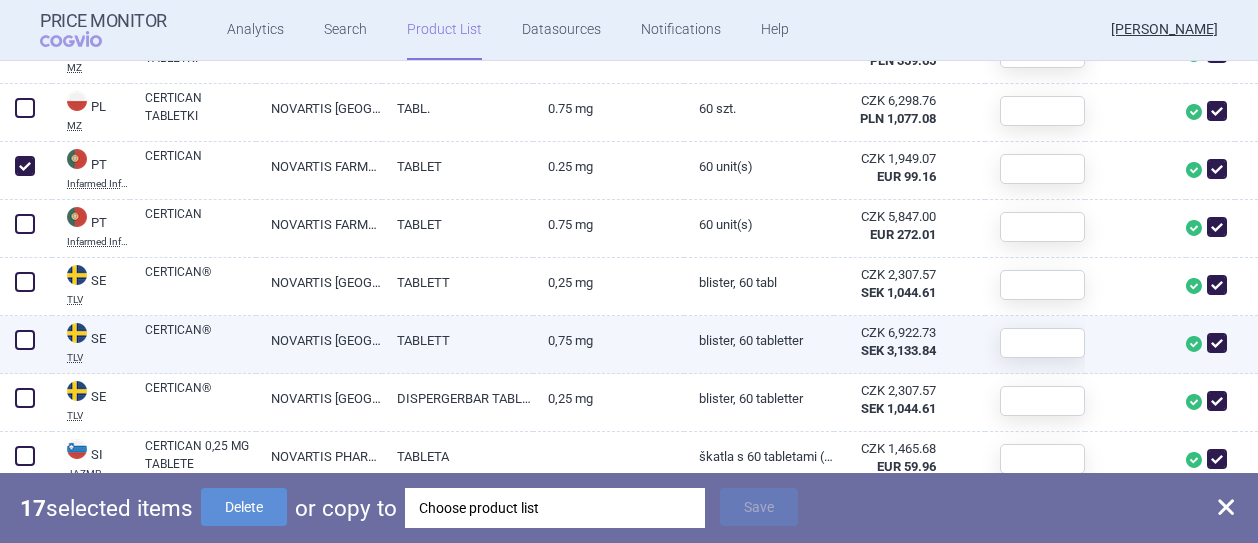 scroll, scrollTop: 2076, scrollLeft: 0, axis: vertical 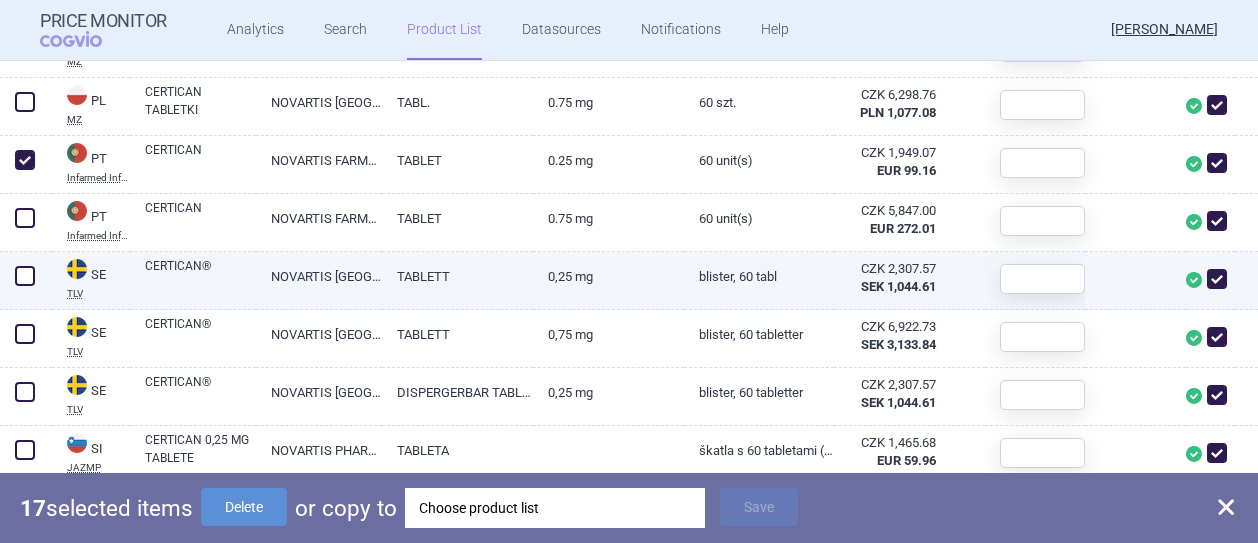 click at bounding box center (25, 276) 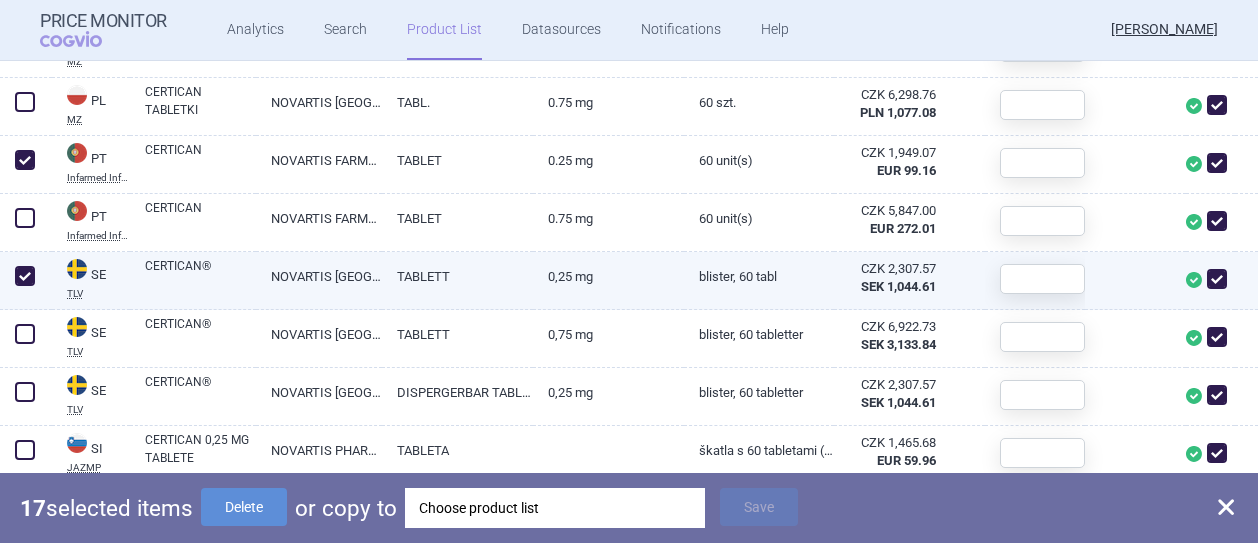 checkbox on "true" 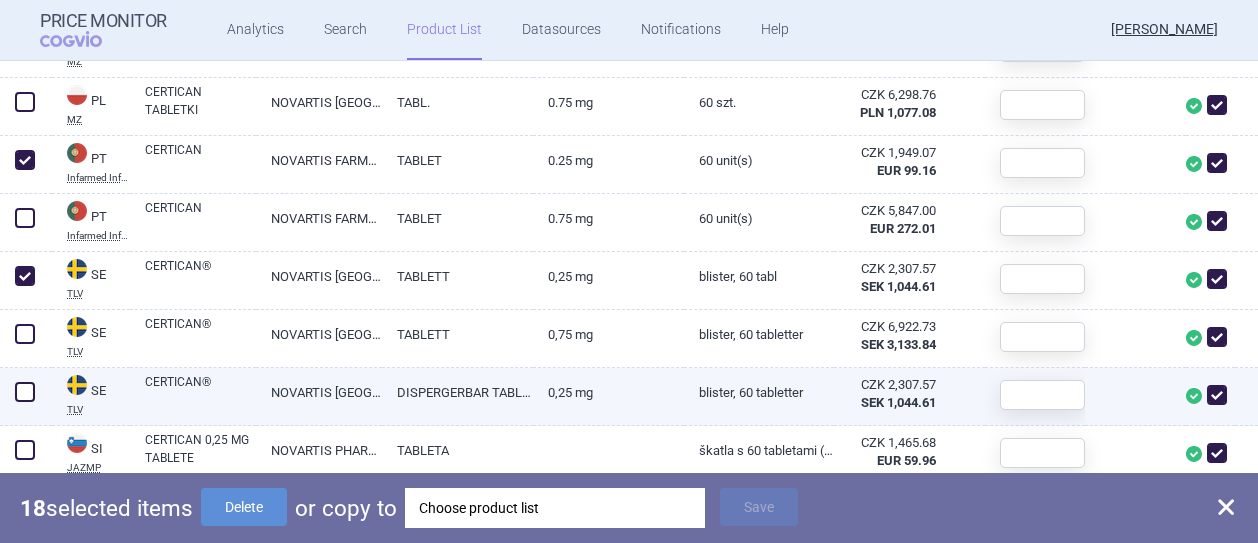 click at bounding box center [25, 392] 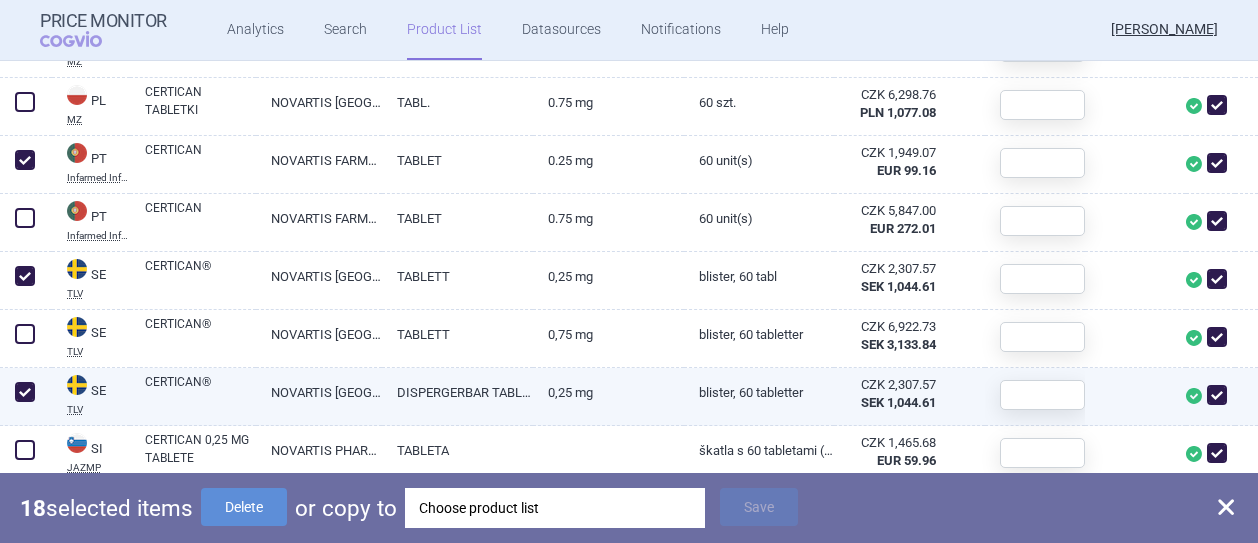 checkbox on "true" 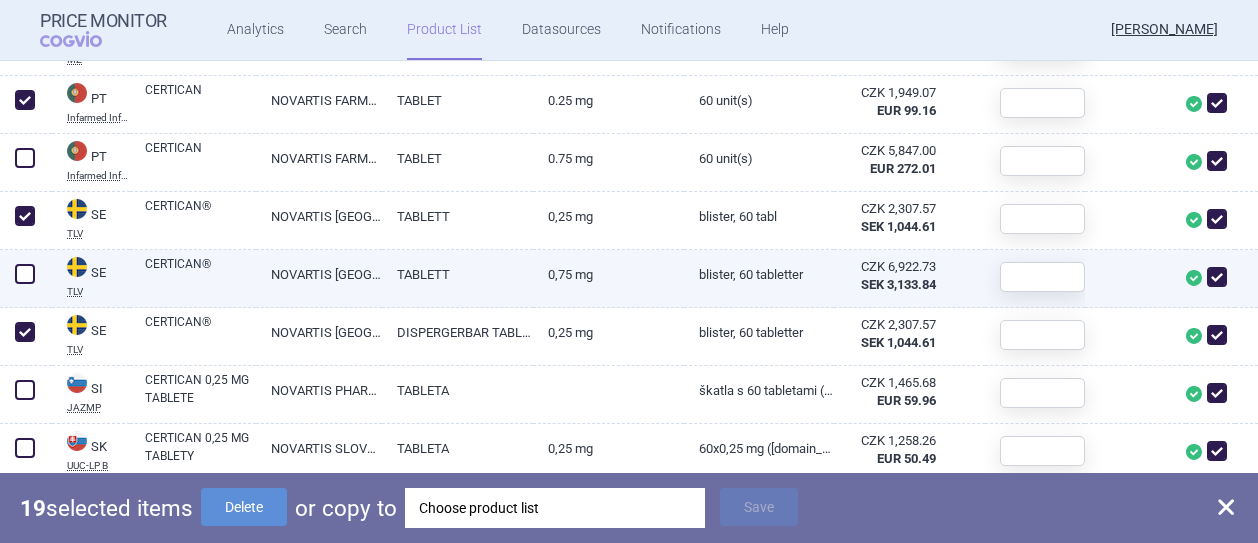 scroll, scrollTop: 2176, scrollLeft: 0, axis: vertical 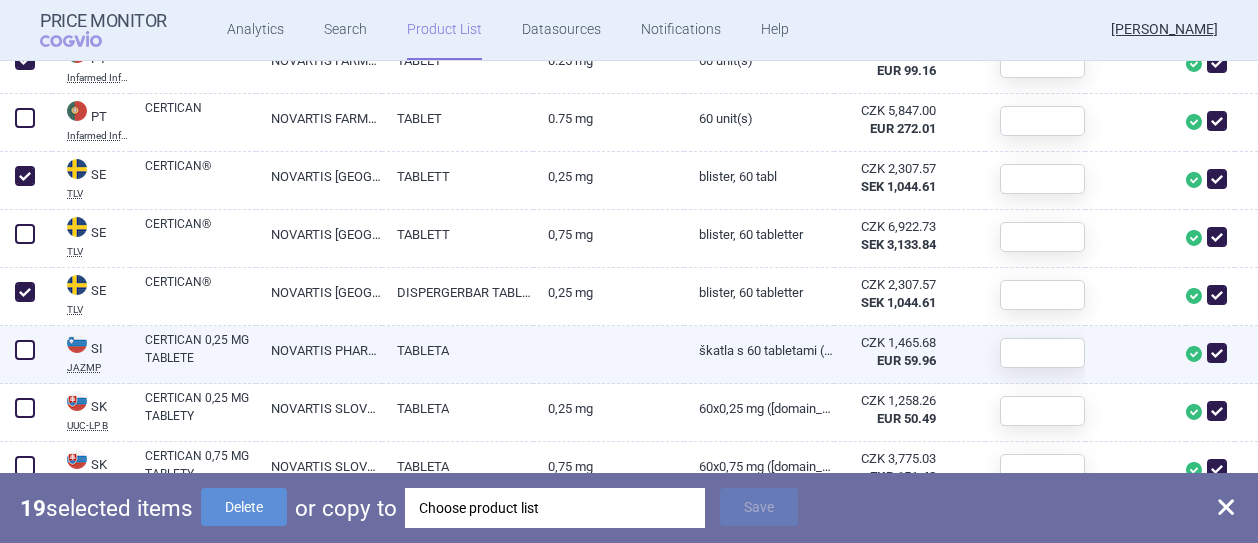 click at bounding box center [25, 350] 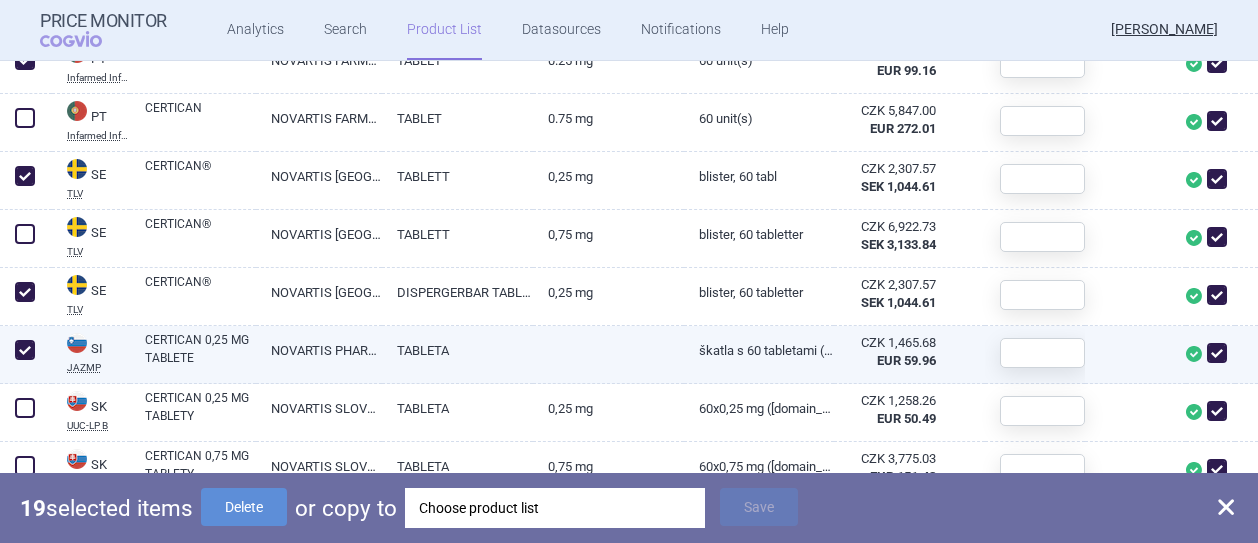 checkbox on "true" 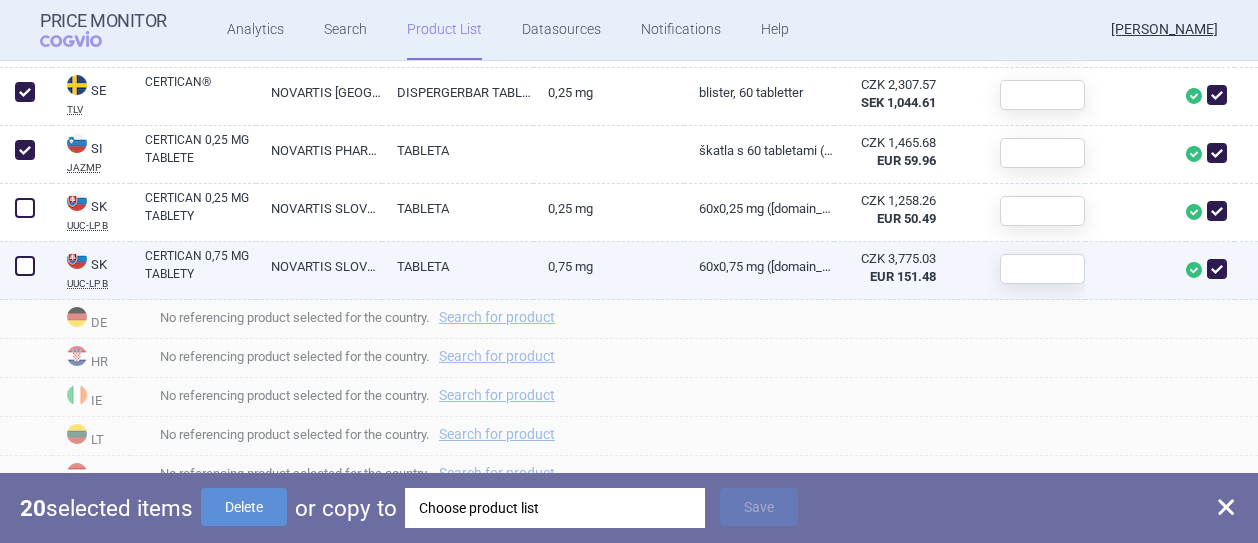 scroll, scrollTop: 2376, scrollLeft: 0, axis: vertical 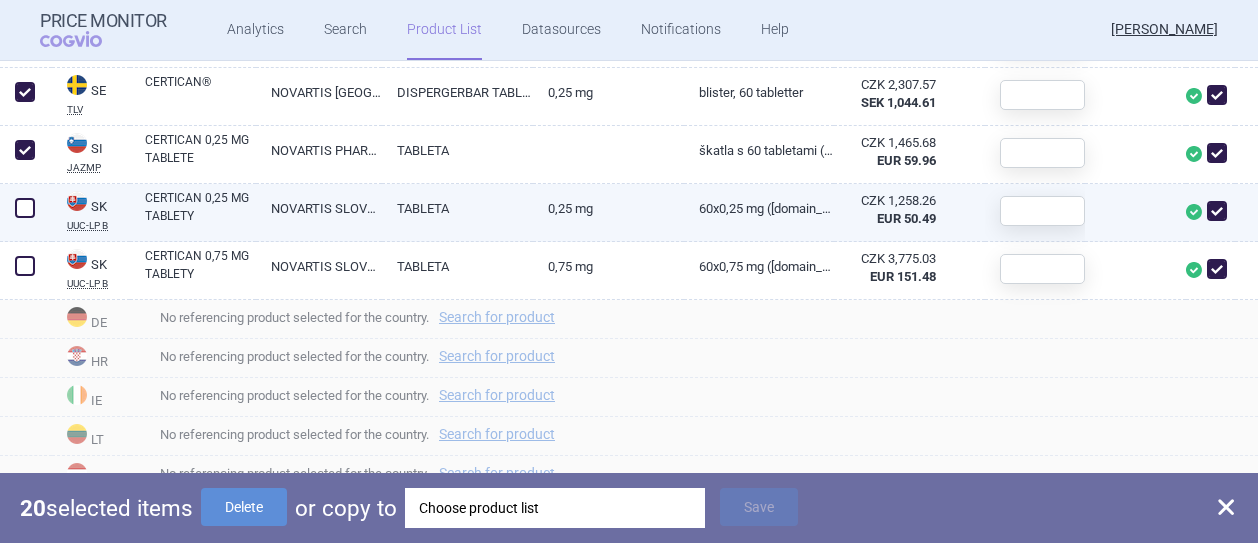 click at bounding box center [25, 208] 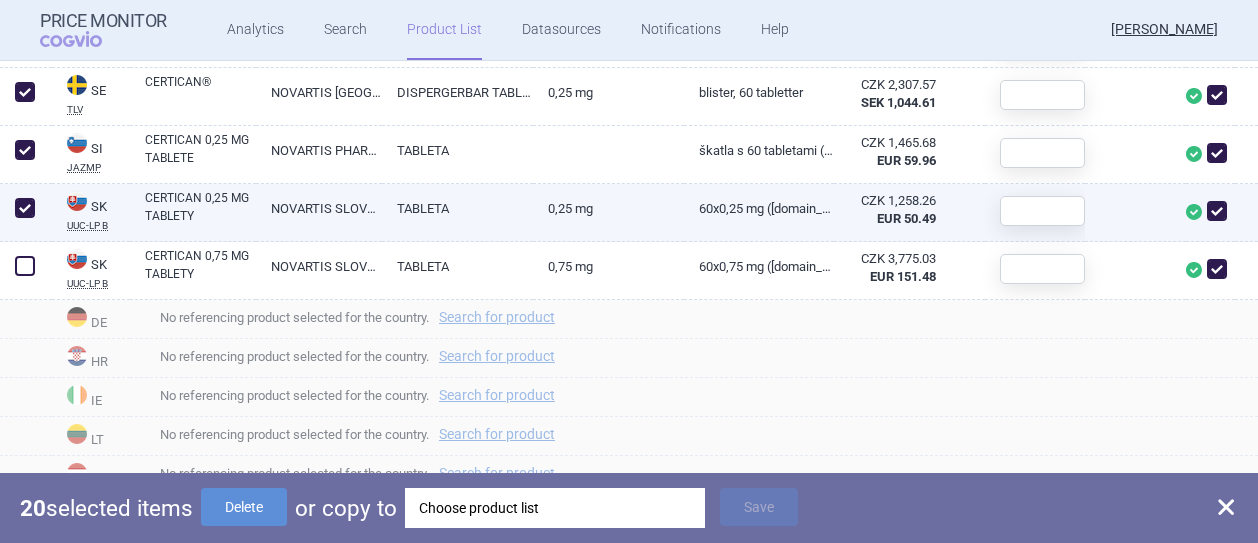 checkbox on "true" 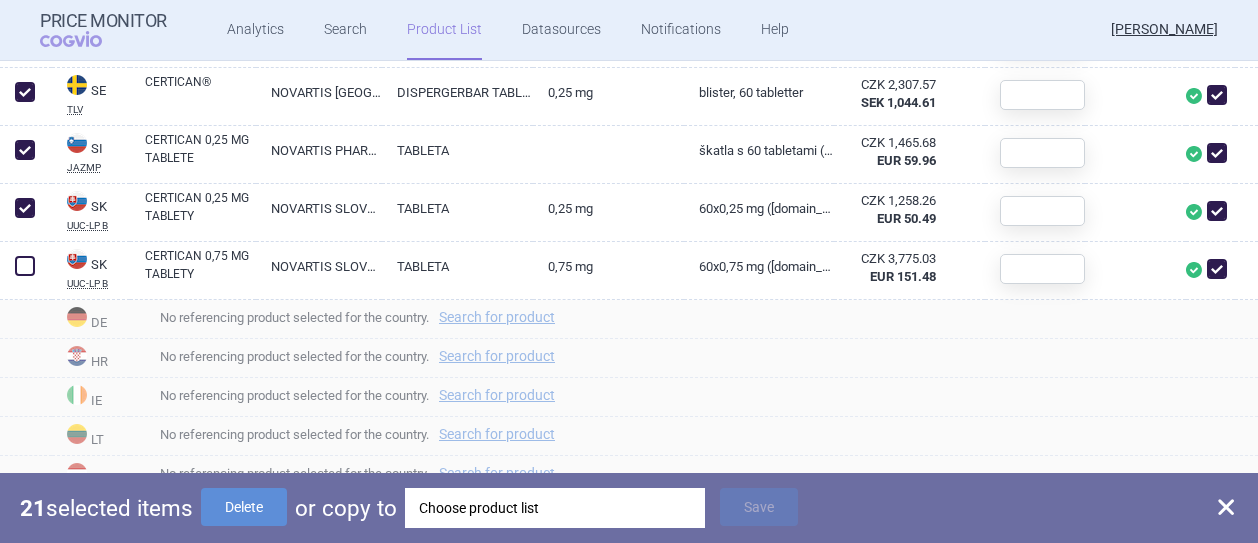 click on "Choose product list" at bounding box center (555, 508) 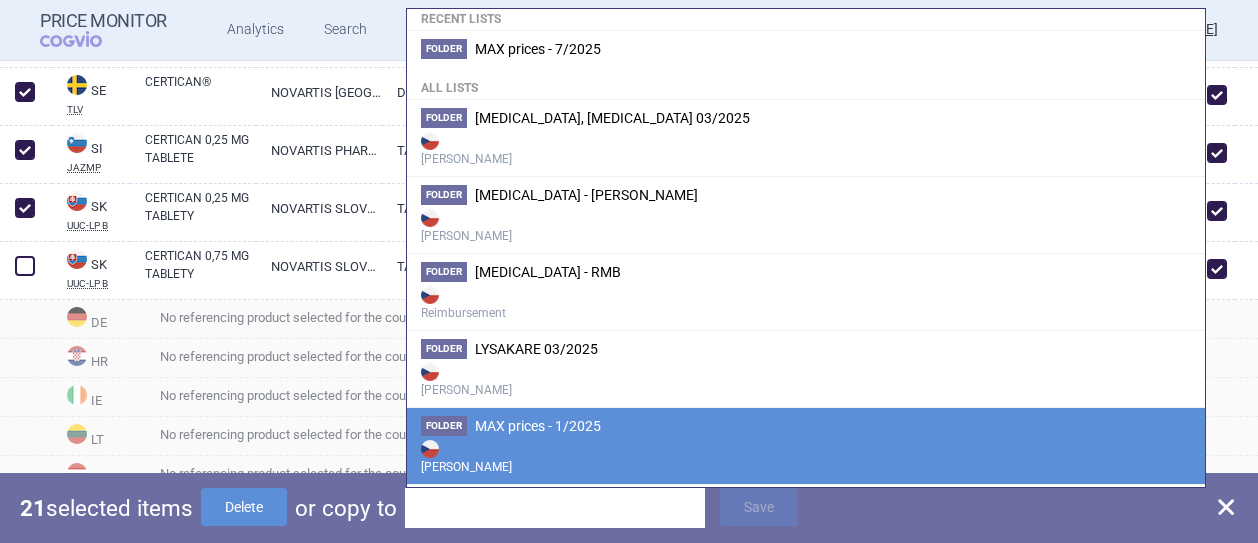 scroll, scrollTop: 300, scrollLeft: 0, axis: vertical 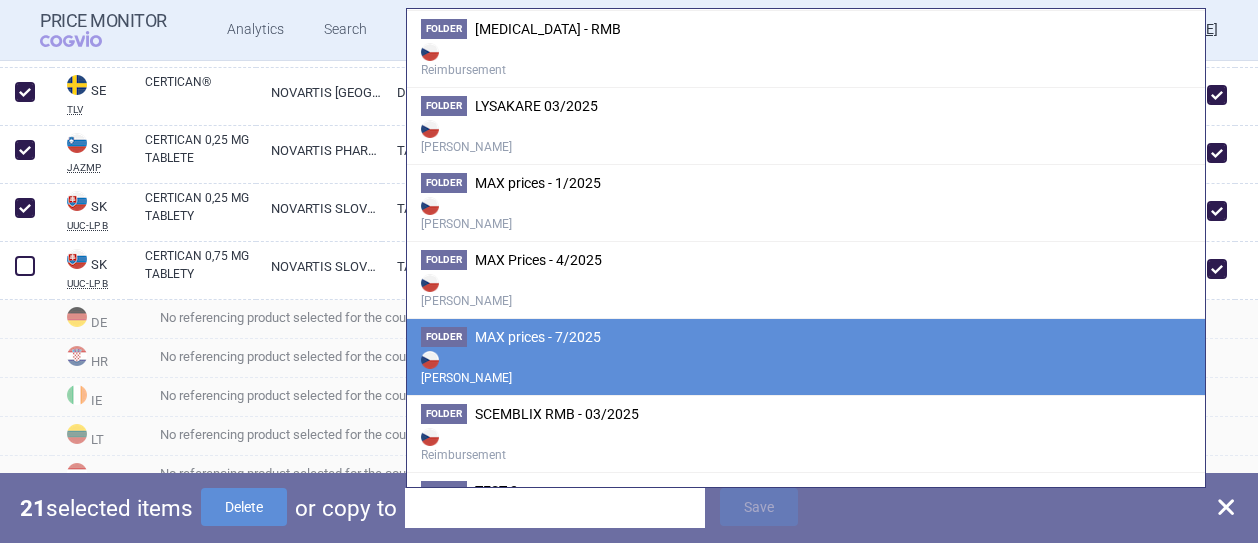 click on "MAX prices - 7/2025" at bounding box center (538, 337) 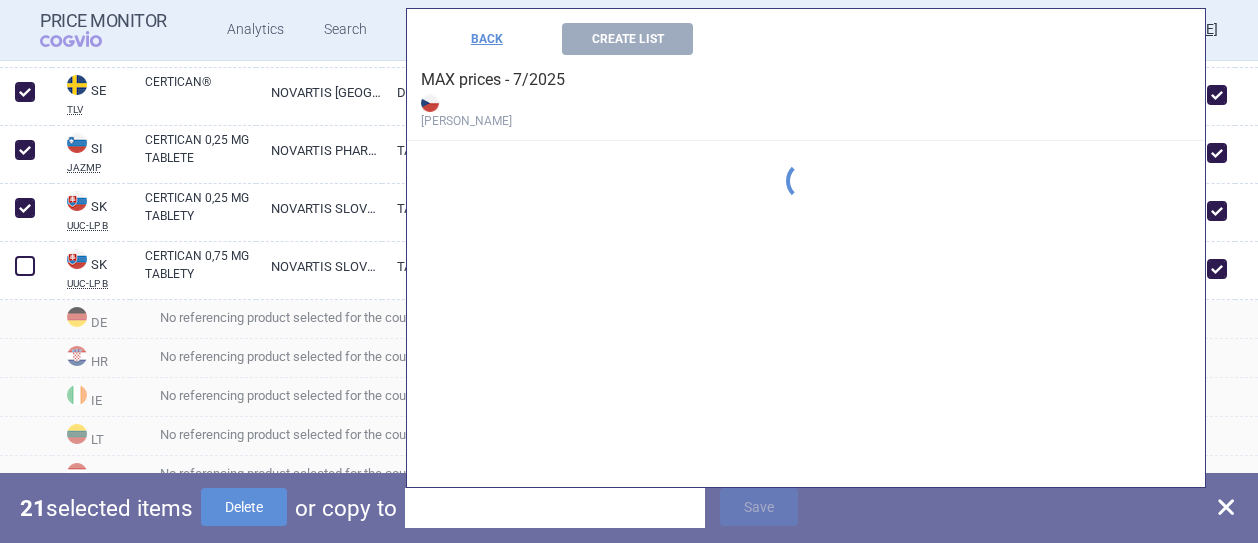 scroll, scrollTop: 0, scrollLeft: 0, axis: both 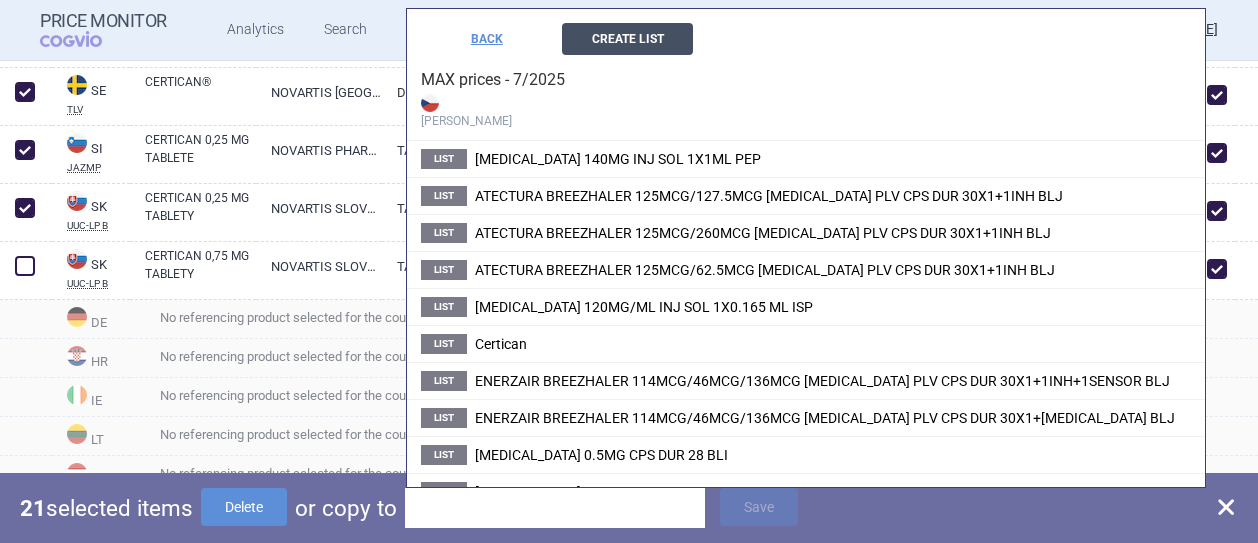 click on "Create List" at bounding box center [627, 39] 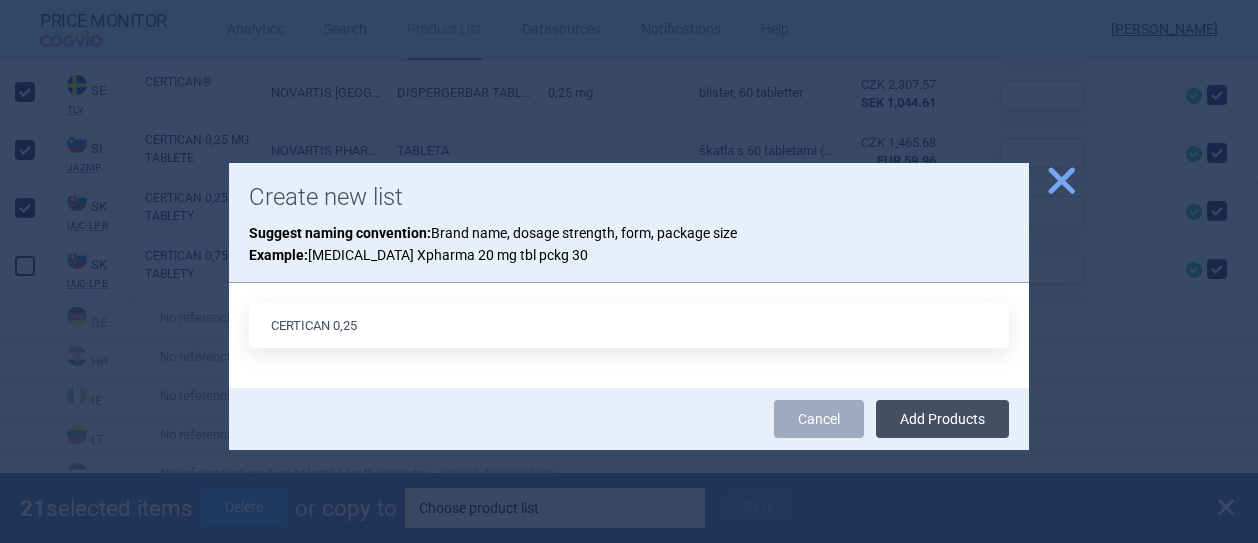 type on "CERTICAN 0,25" 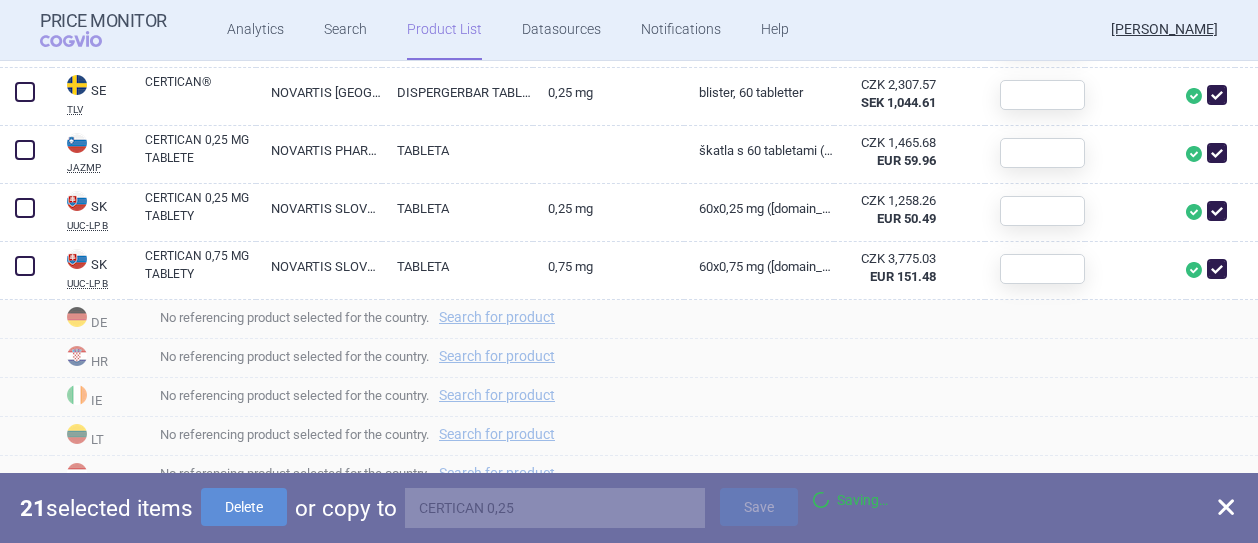 checkbox on "false" 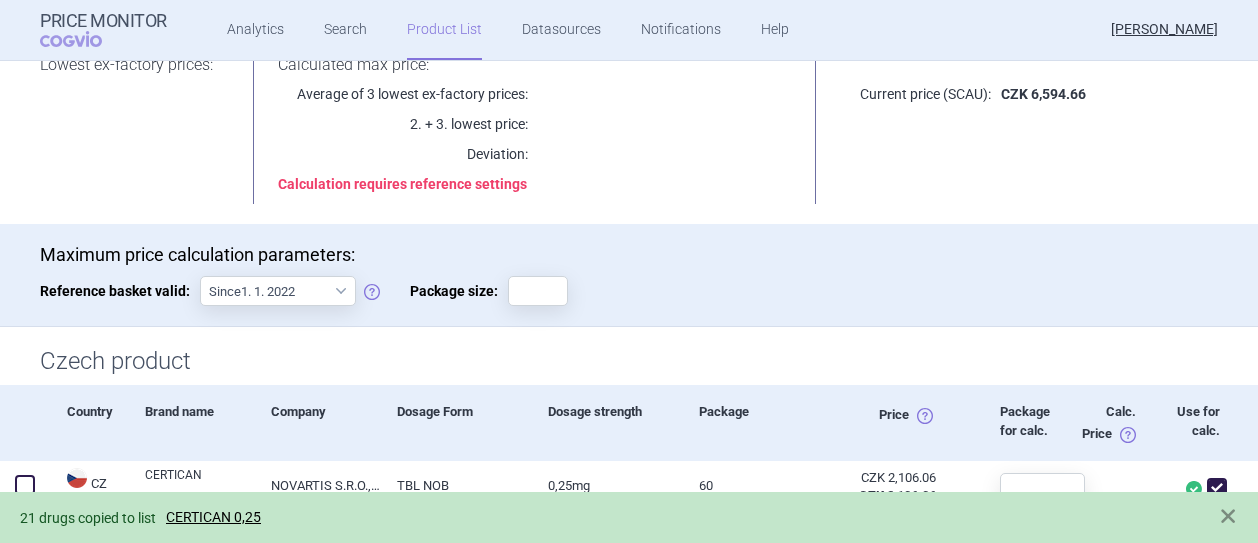 scroll, scrollTop: 0, scrollLeft: 0, axis: both 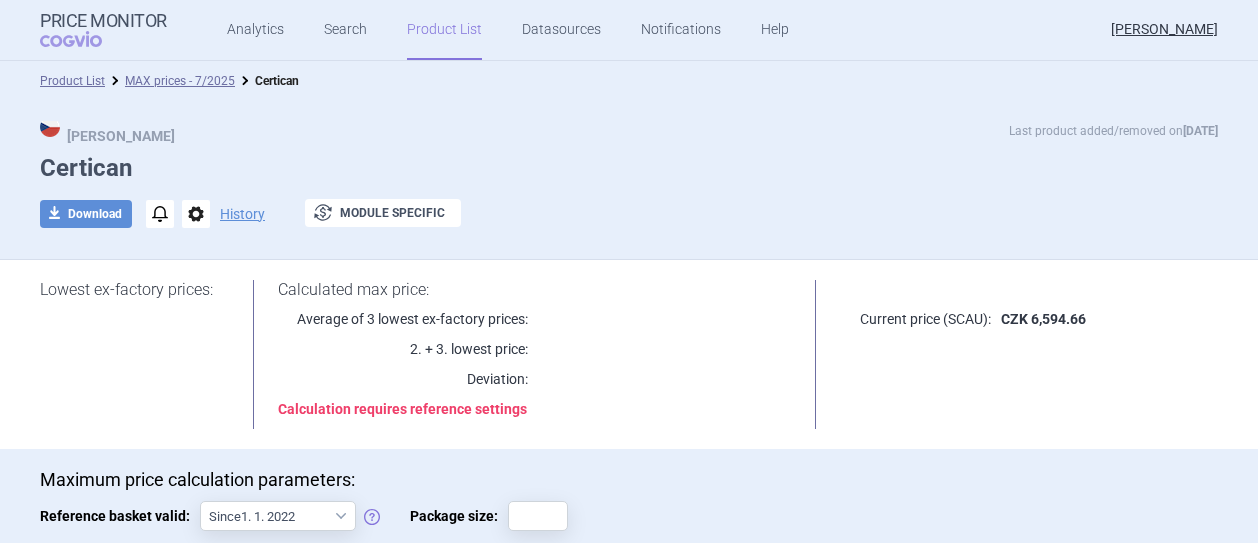 click on "Product List" at bounding box center [444, 30] 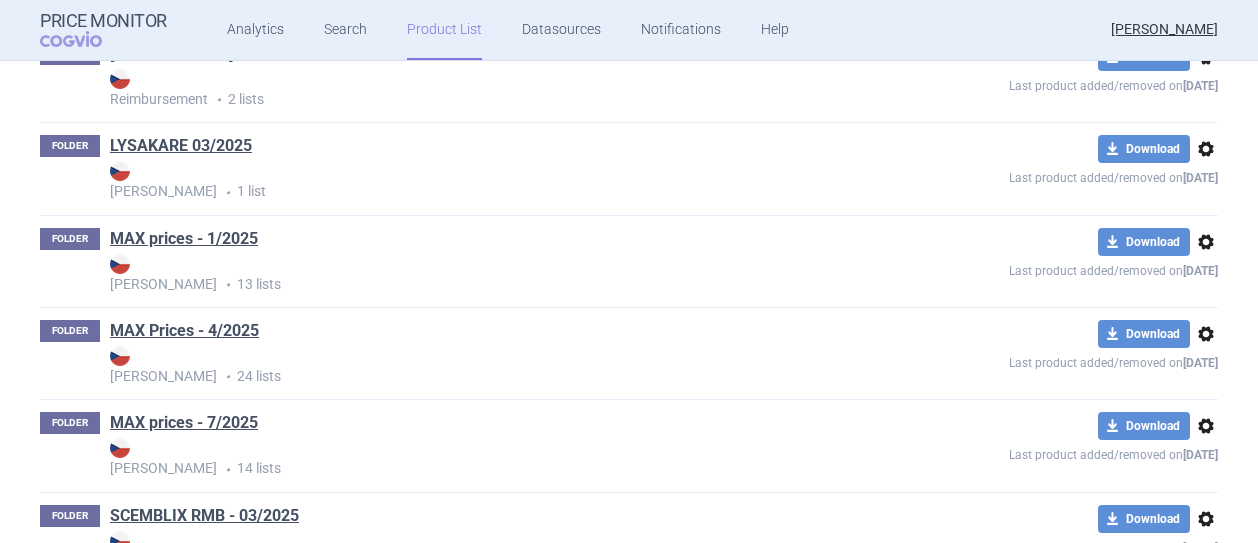 scroll, scrollTop: 580, scrollLeft: 0, axis: vertical 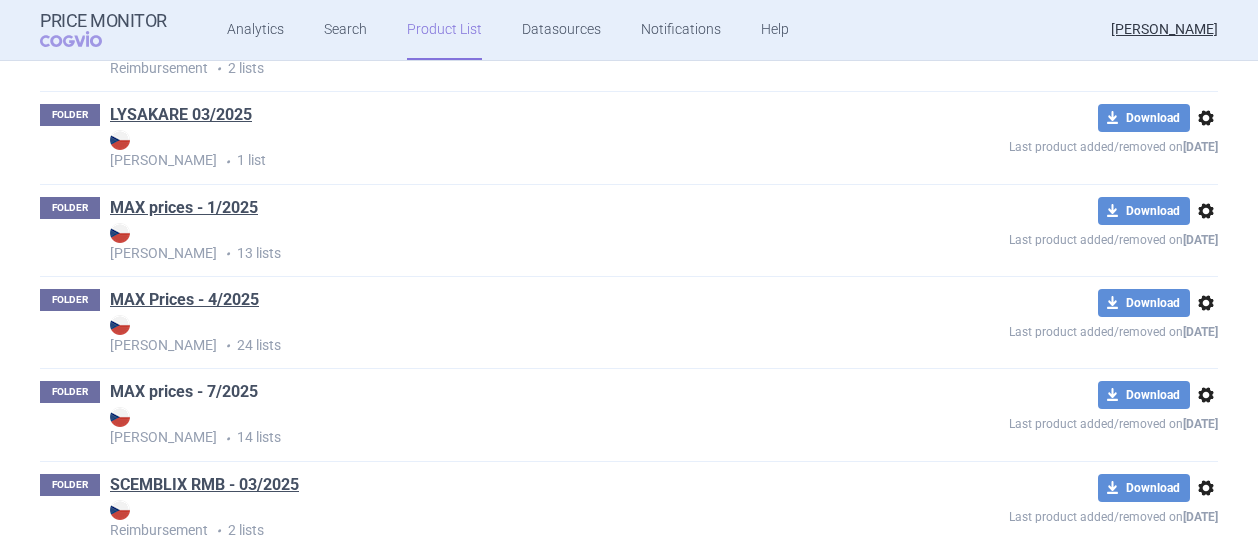 click on "MAX prices - 7/2025" at bounding box center [184, 392] 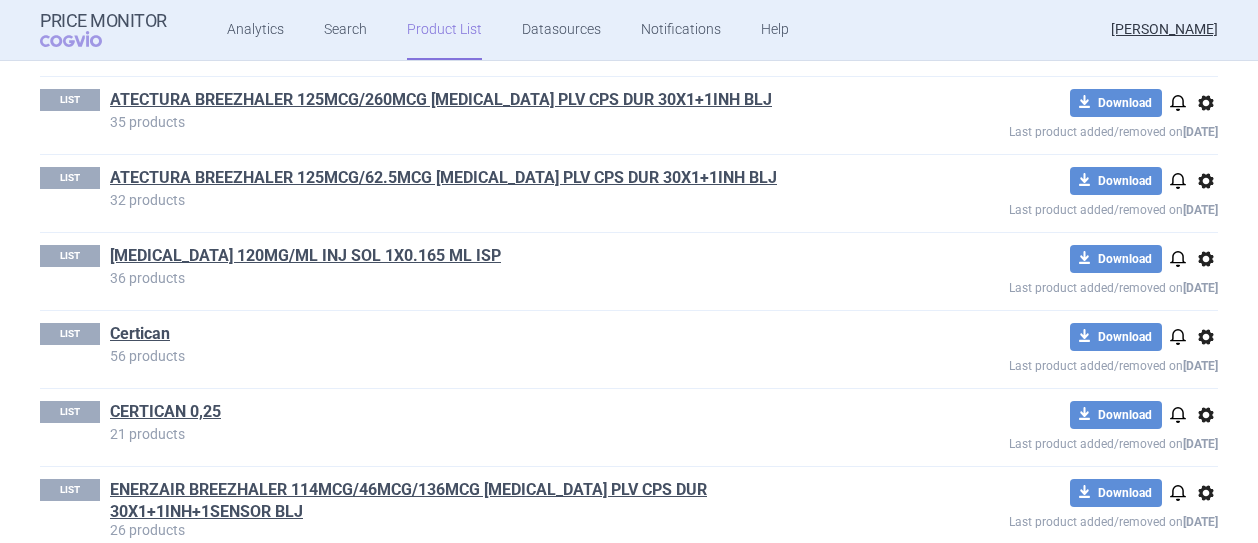 scroll, scrollTop: 400, scrollLeft: 0, axis: vertical 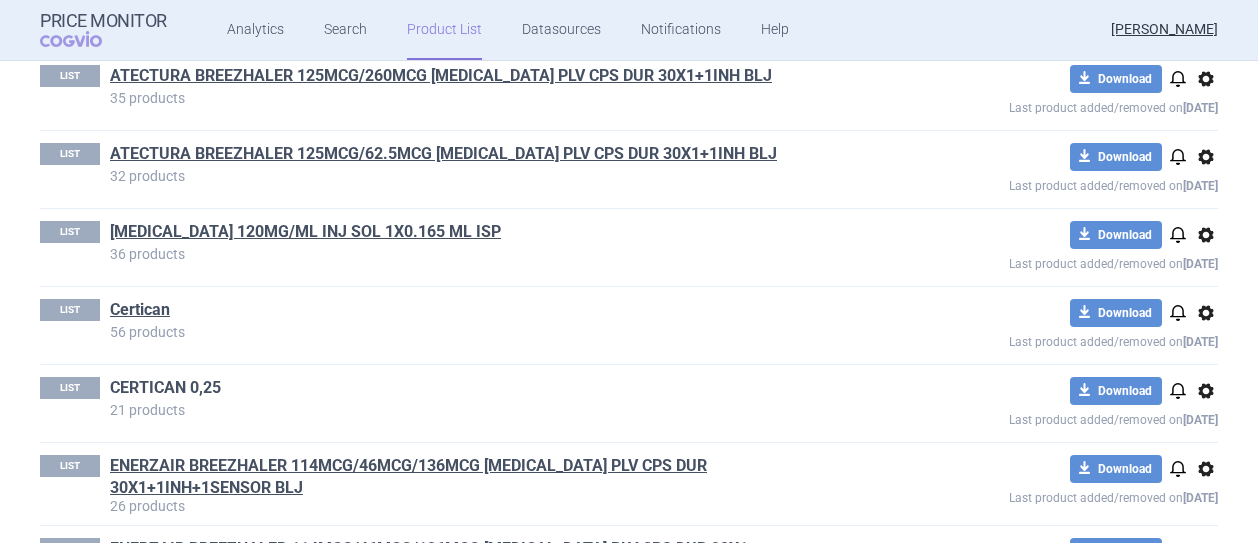 click on "CERTICAN 0,25" at bounding box center (165, 388) 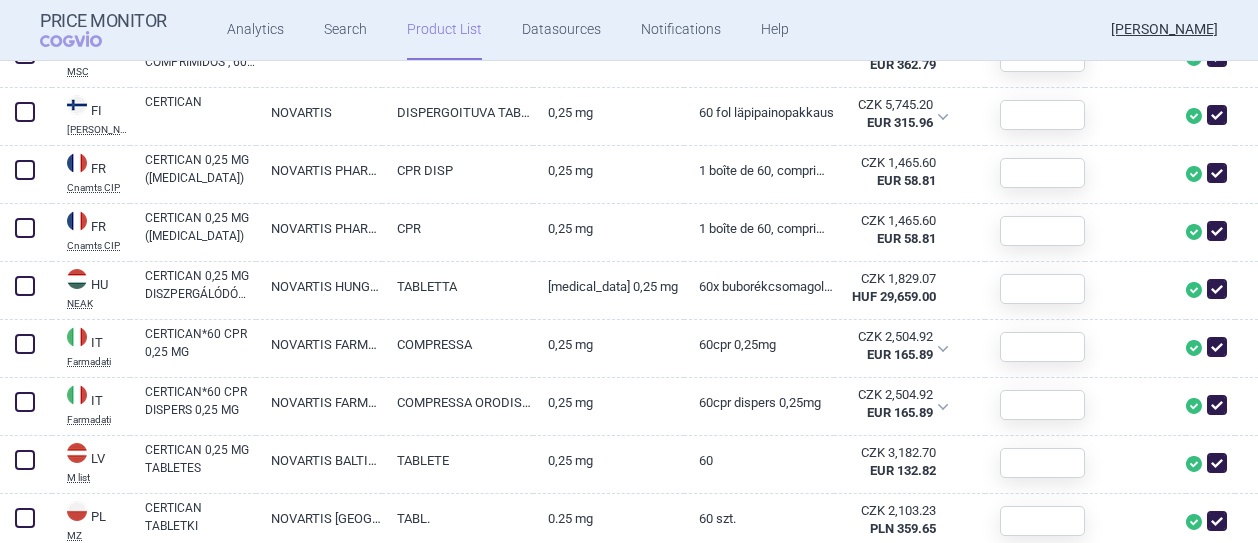 scroll, scrollTop: 1138, scrollLeft: 0, axis: vertical 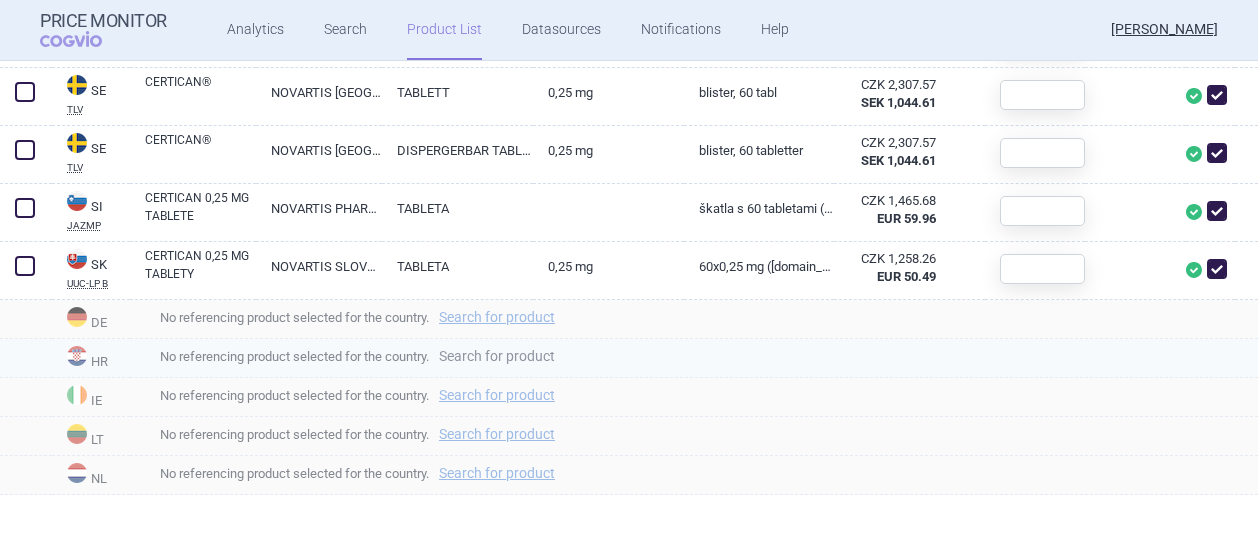 click on "Search for product" at bounding box center [497, 356] 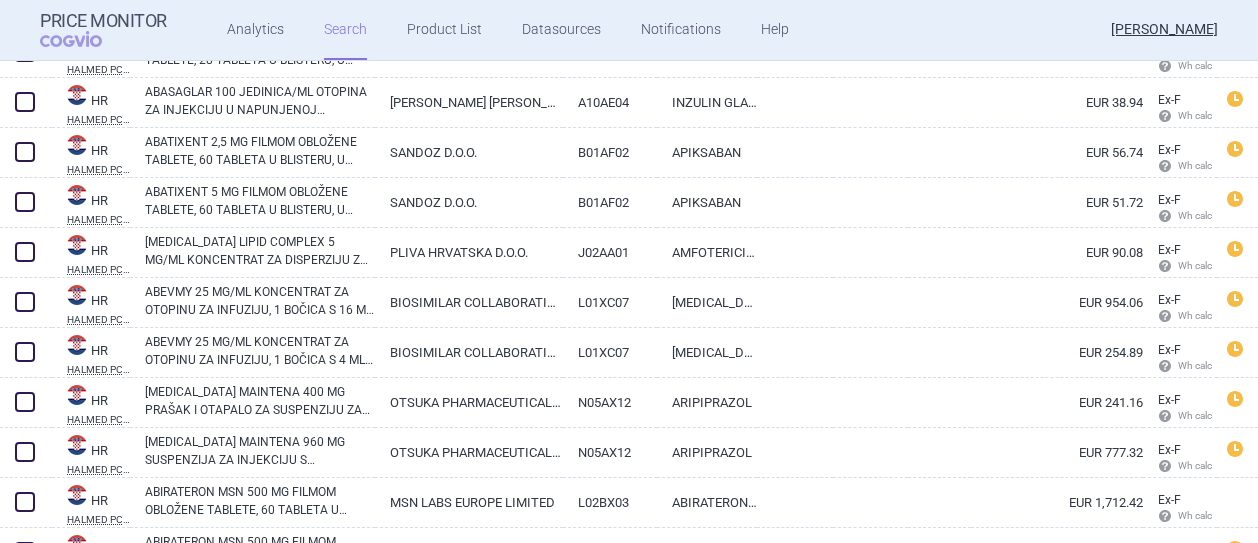scroll, scrollTop: 48, scrollLeft: 0, axis: vertical 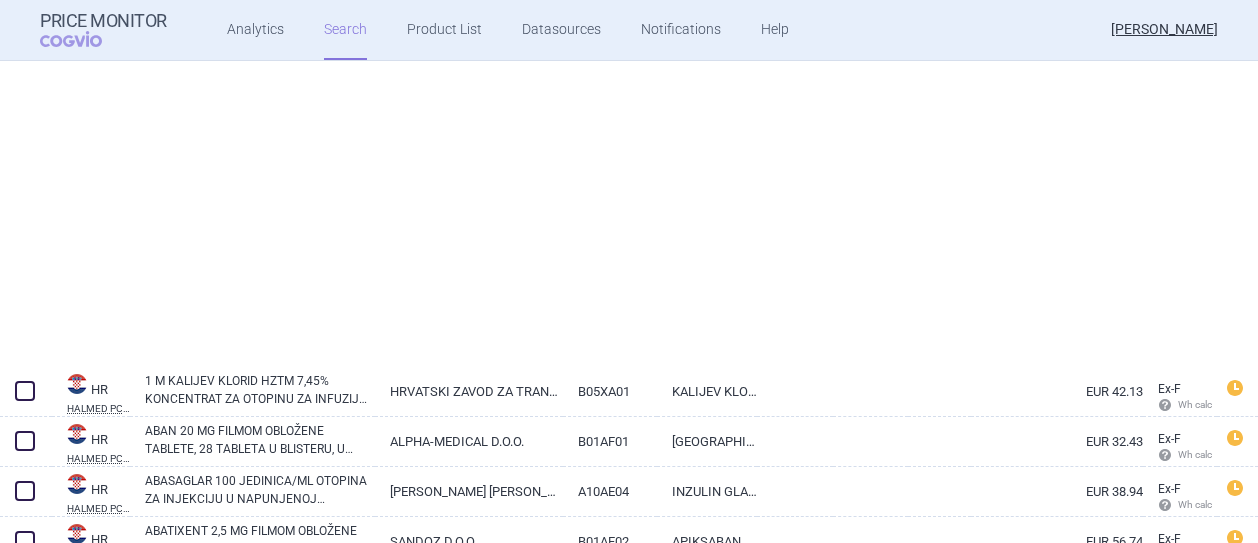 select on "country" 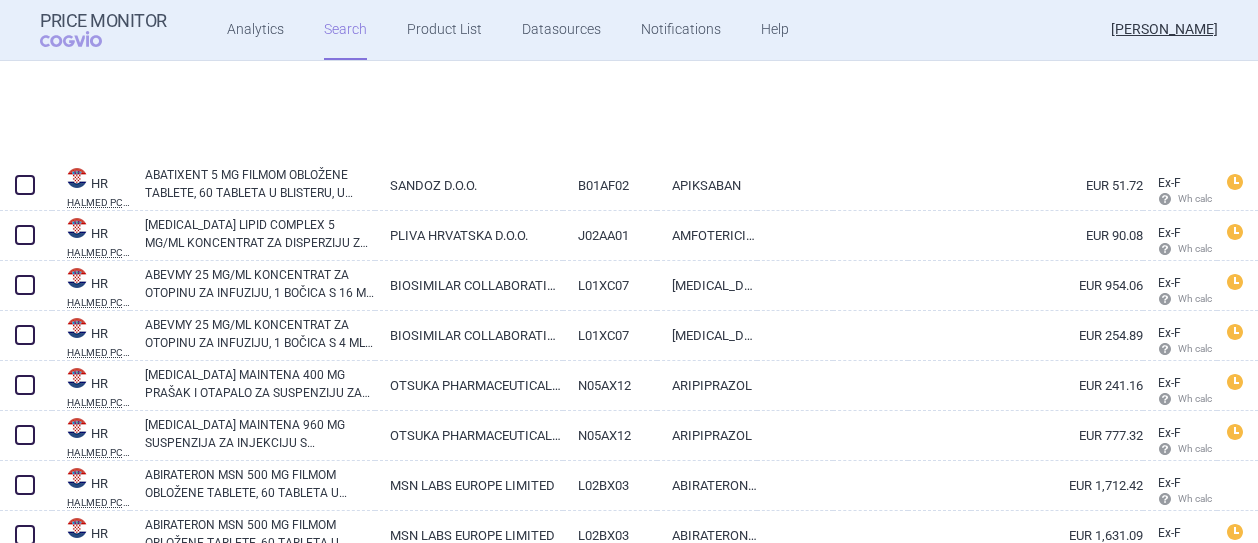 scroll, scrollTop: 700, scrollLeft: 0, axis: vertical 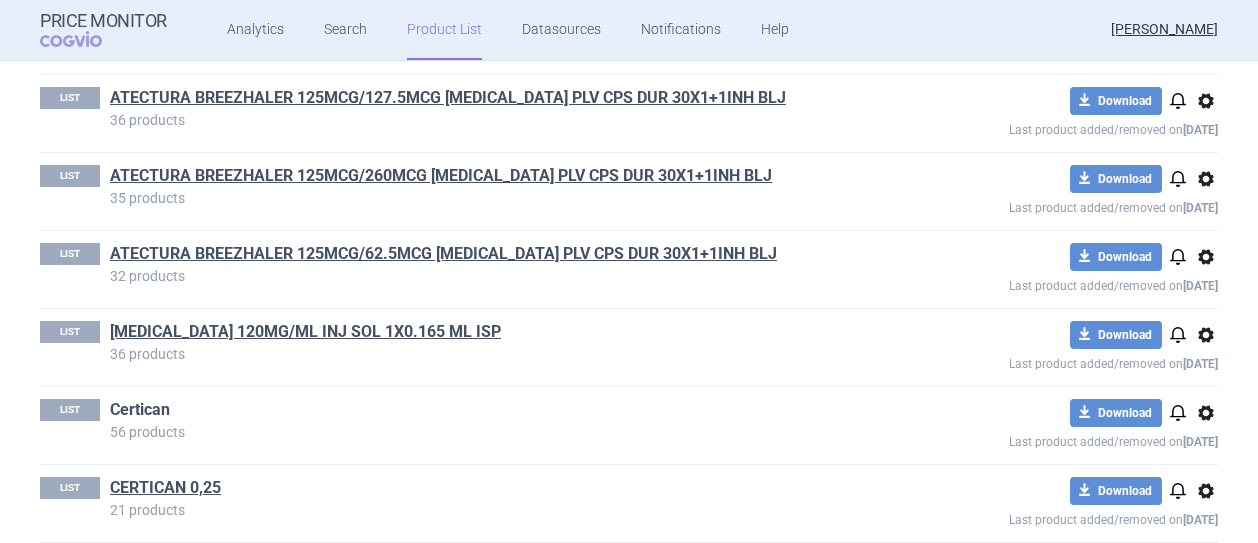 click on "Certican" at bounding box center [140, 410] 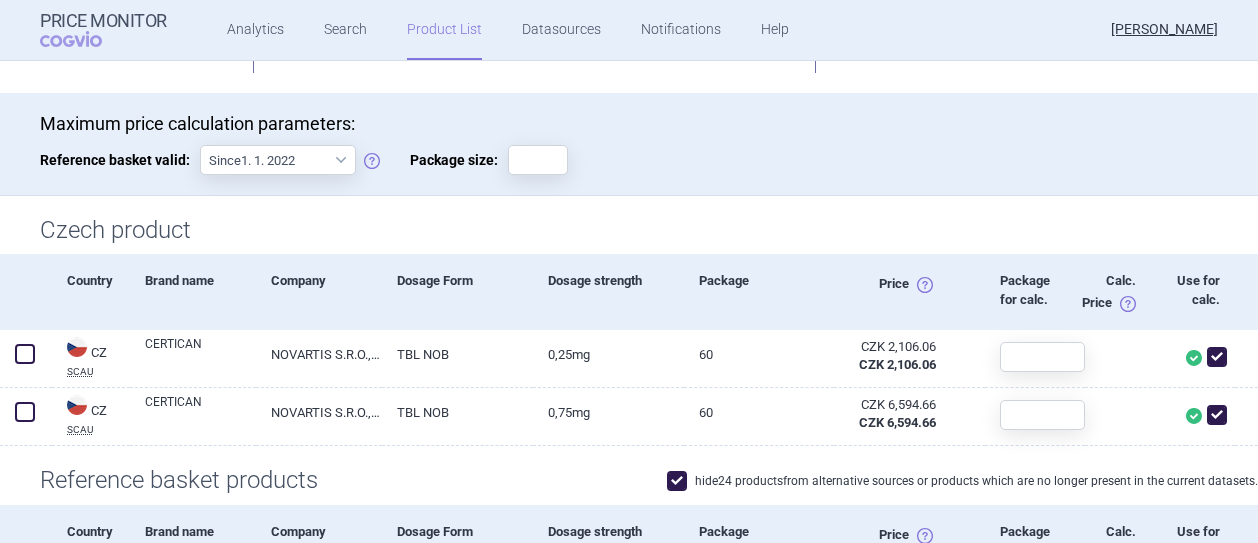 scroll, scrollTop: 400, scrollLeft: 0, axis: vertical 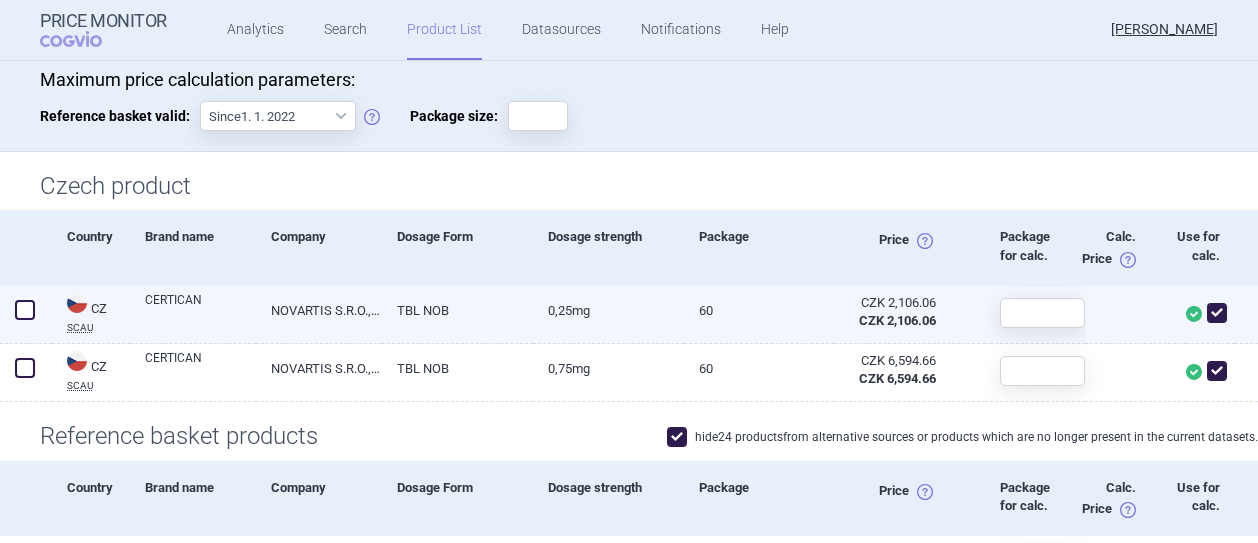 click at bounding box center (25, 310) 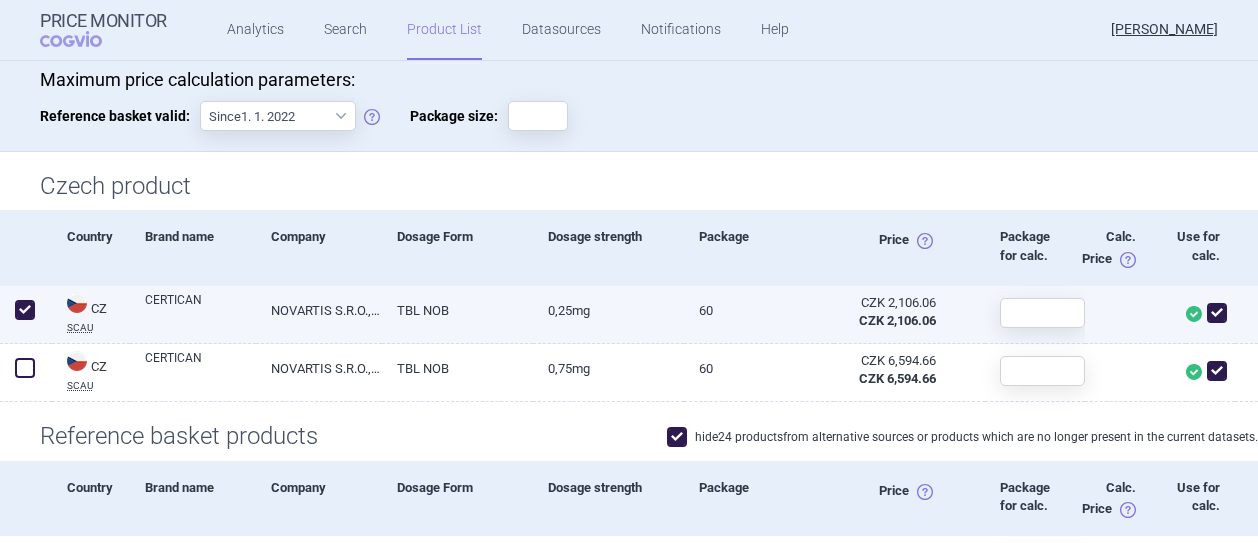 checkbox on "true" 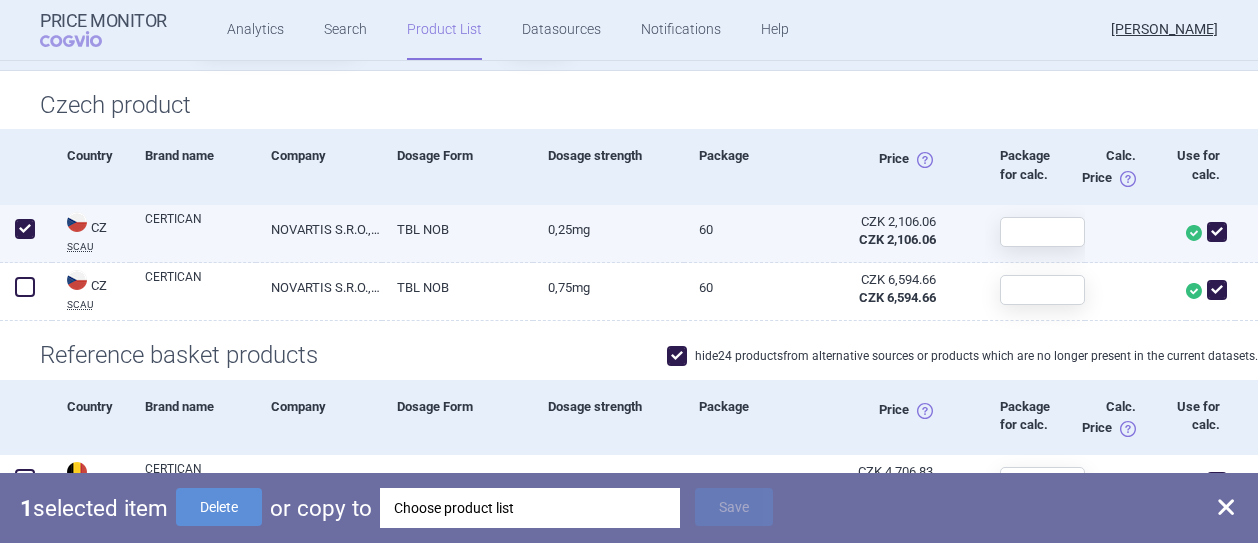 scroll, scrollTop: 600, scrollLeft: 0, axis: vertical 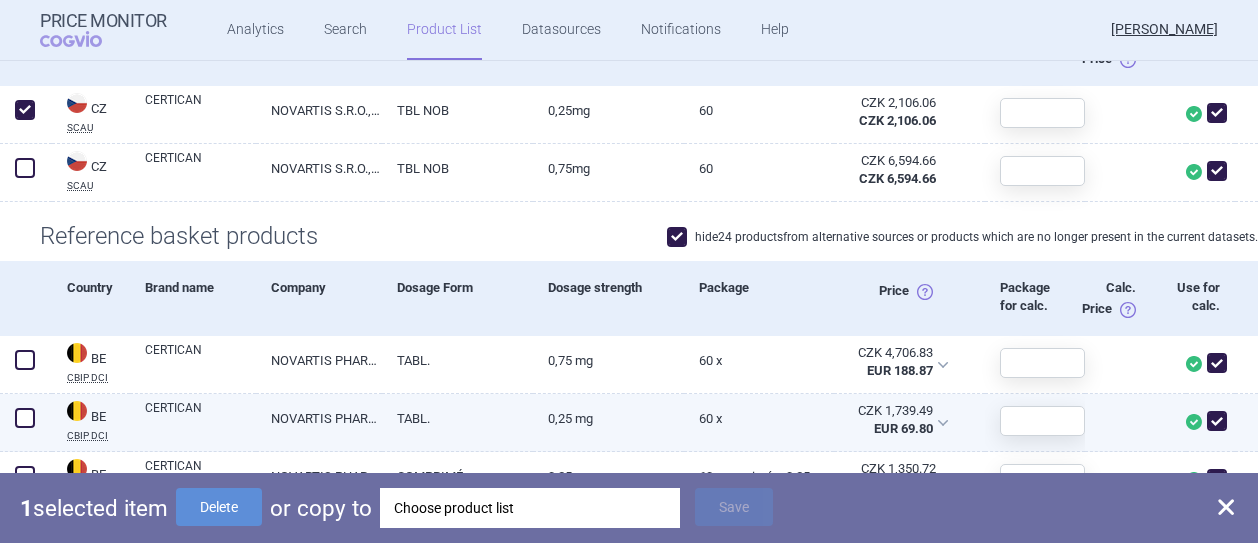 click at bounding box center [25, 418] 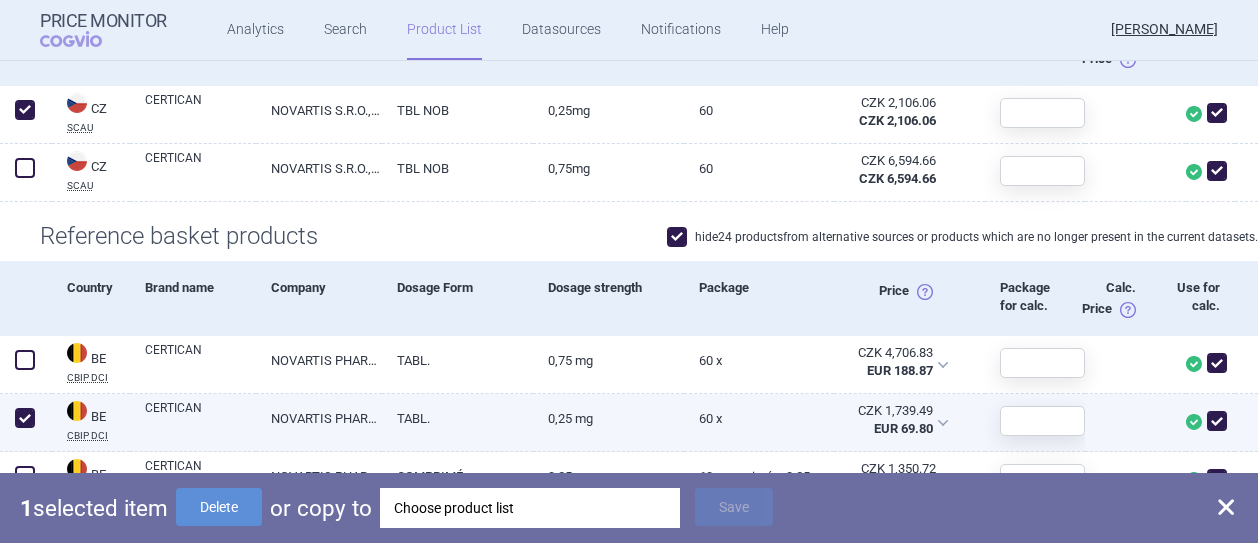 checkbox on "true" 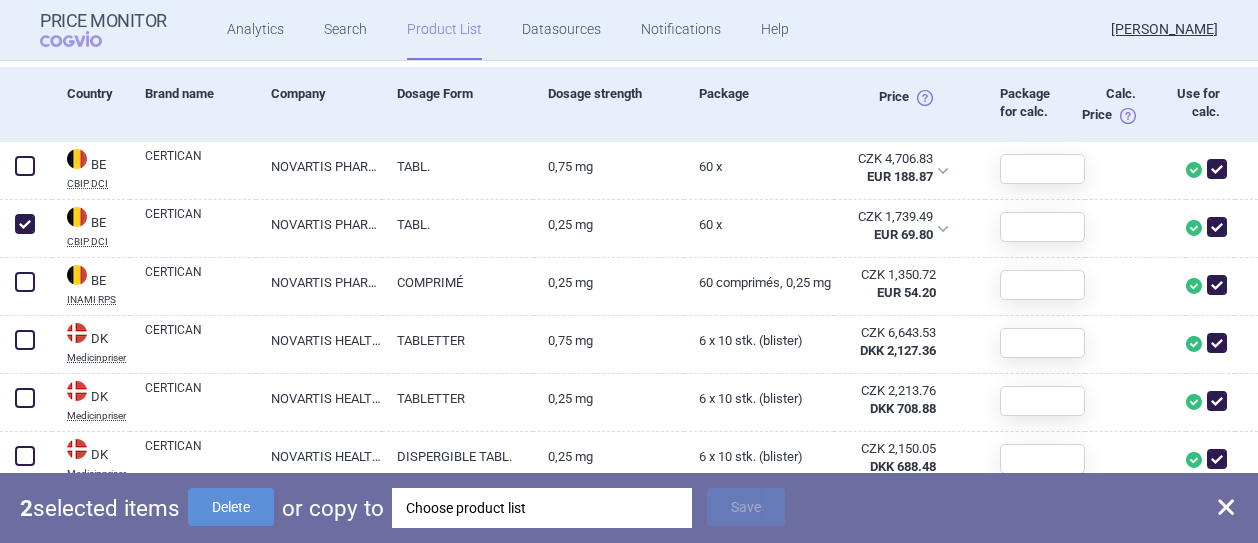 scroll, scrollTop: 800, scrollLeft: 0, axis: vertical 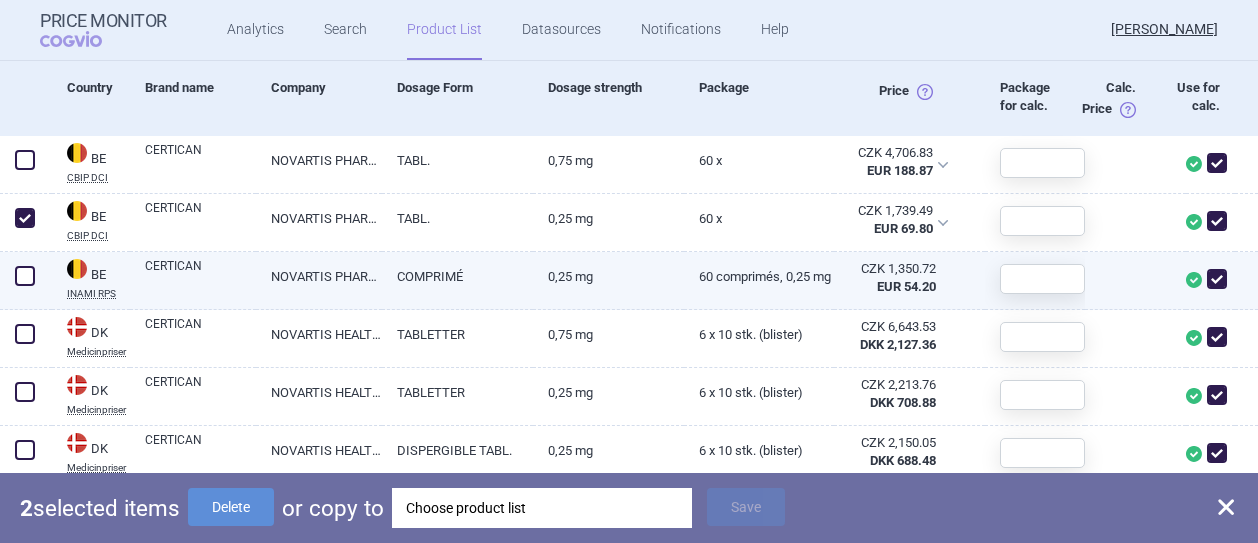click at bounding box center [25, 276] 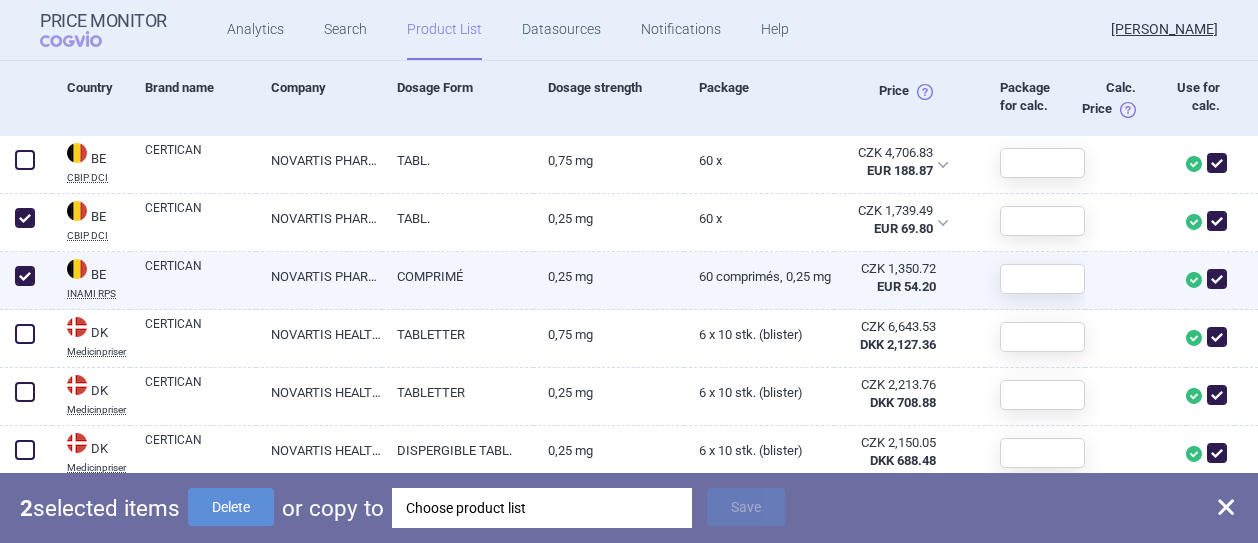 checkbox on "true" 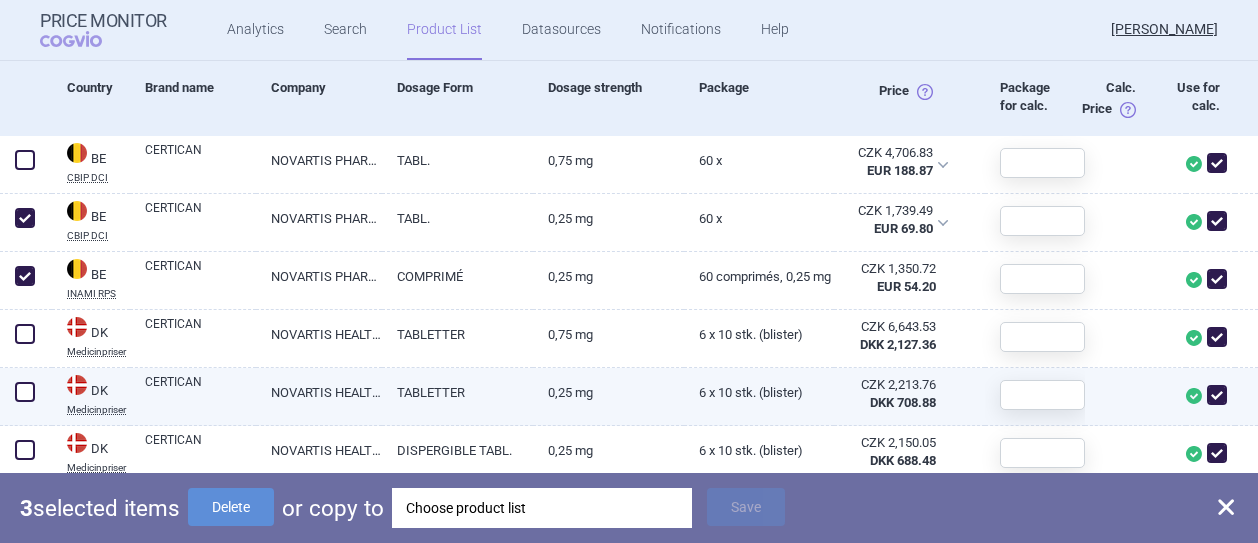 click at bounding box center (25, 392) 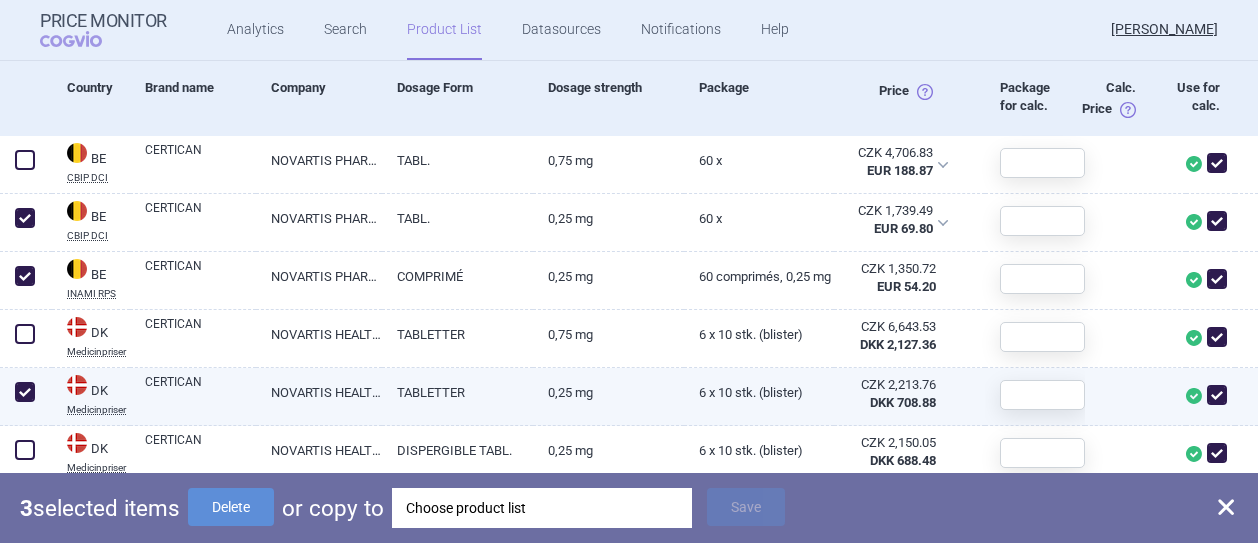checkbox on "true" 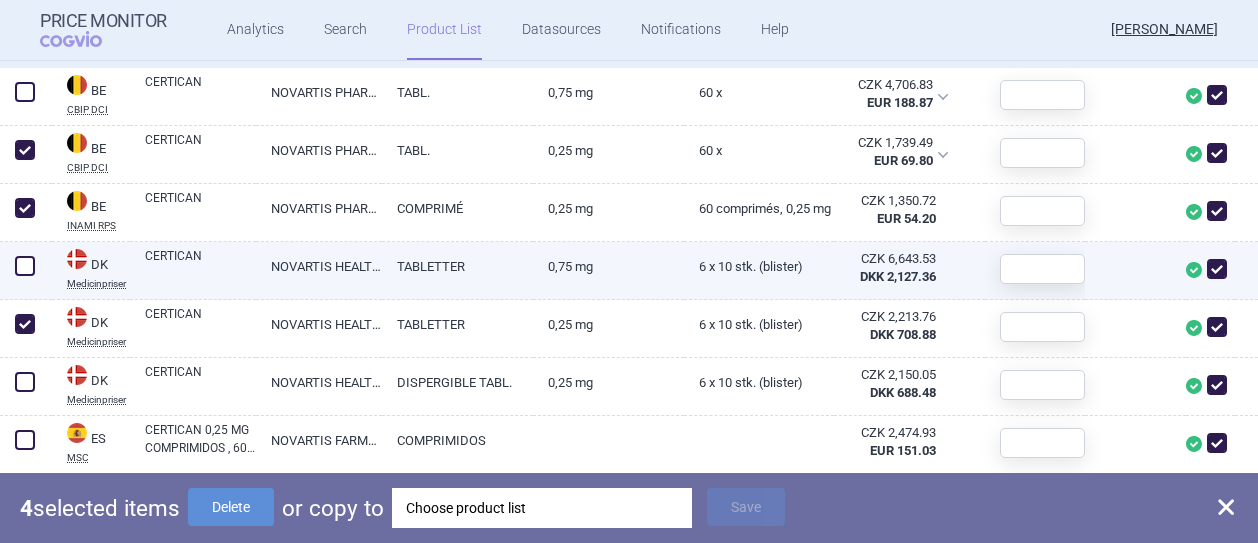 scroll, scrollTop: 900, scrollLeft: 0, axis: vertical 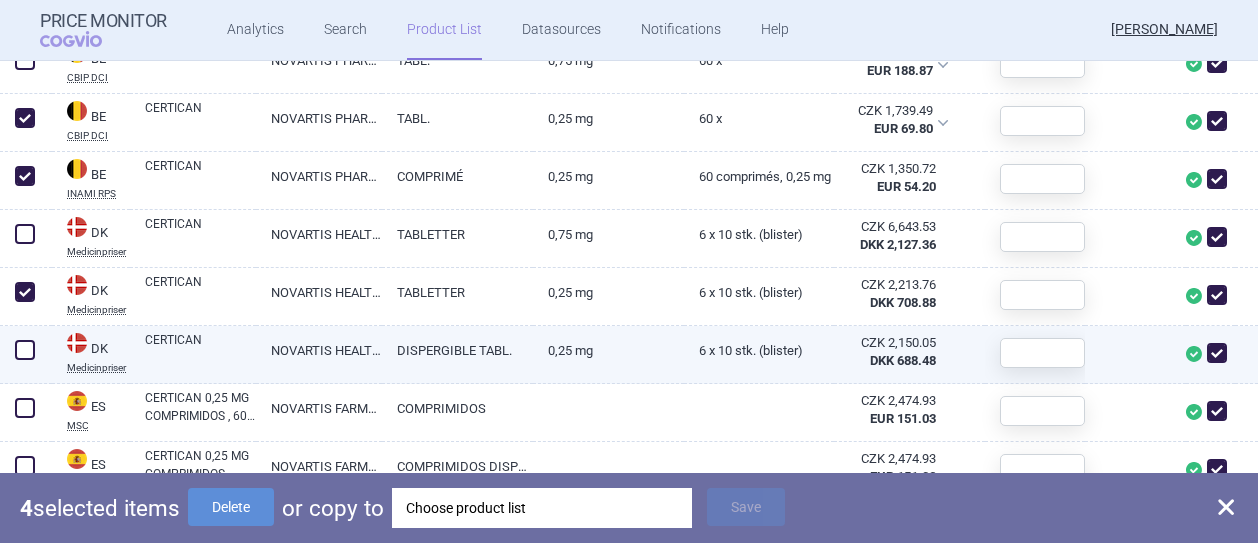 click at bounding box center [25, 350] 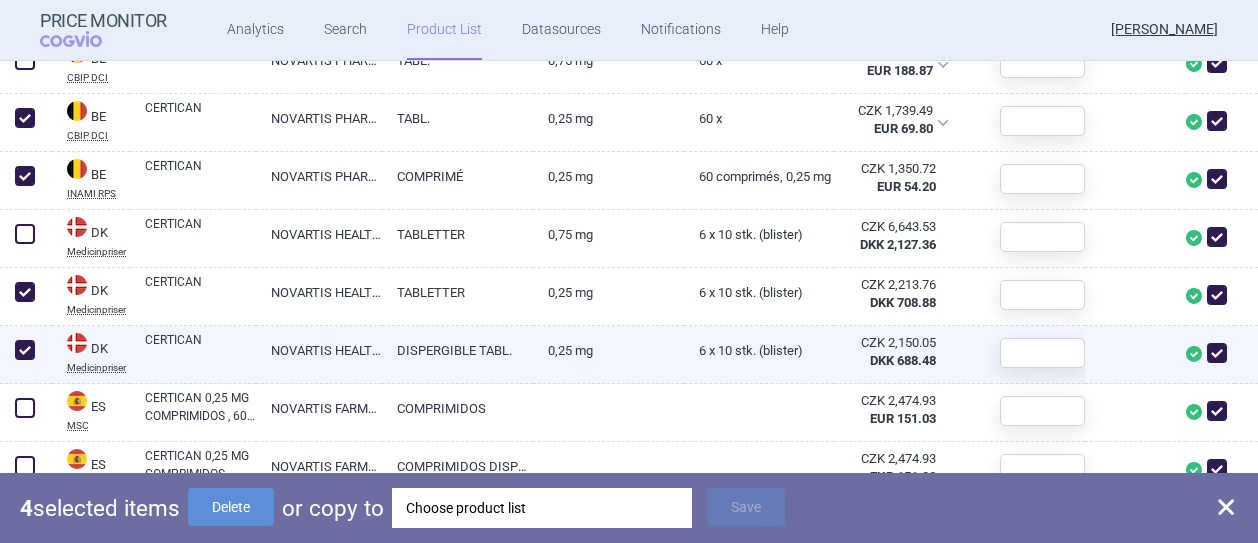 checkbox on "true" 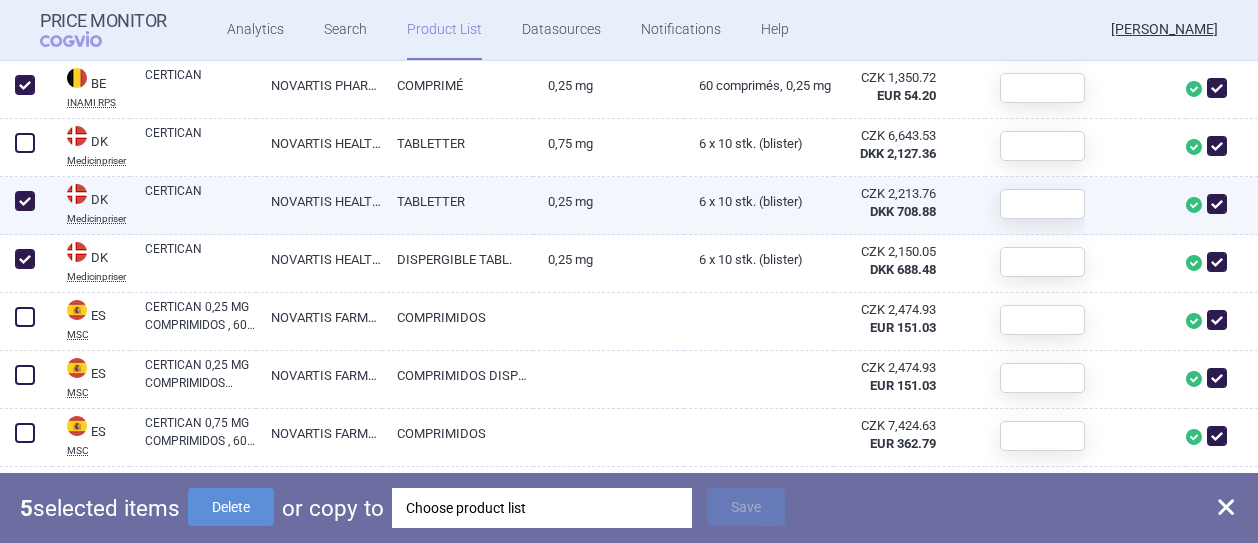 scroll, scrollTop: 1100, scrollLeft: 0, axis: vertical 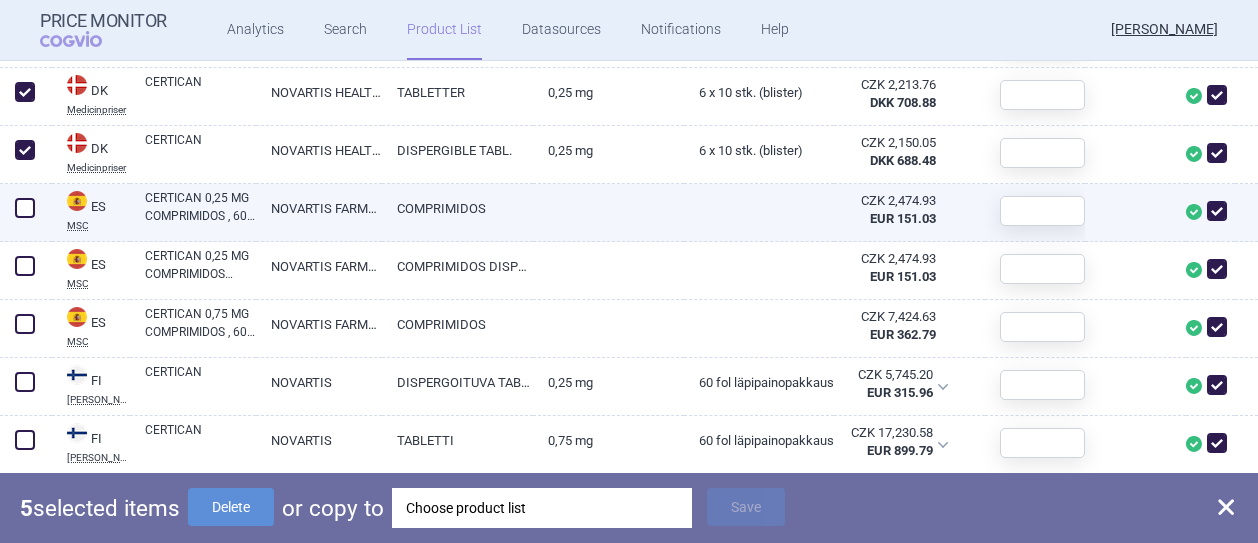 click at bounding box center [25, 208] 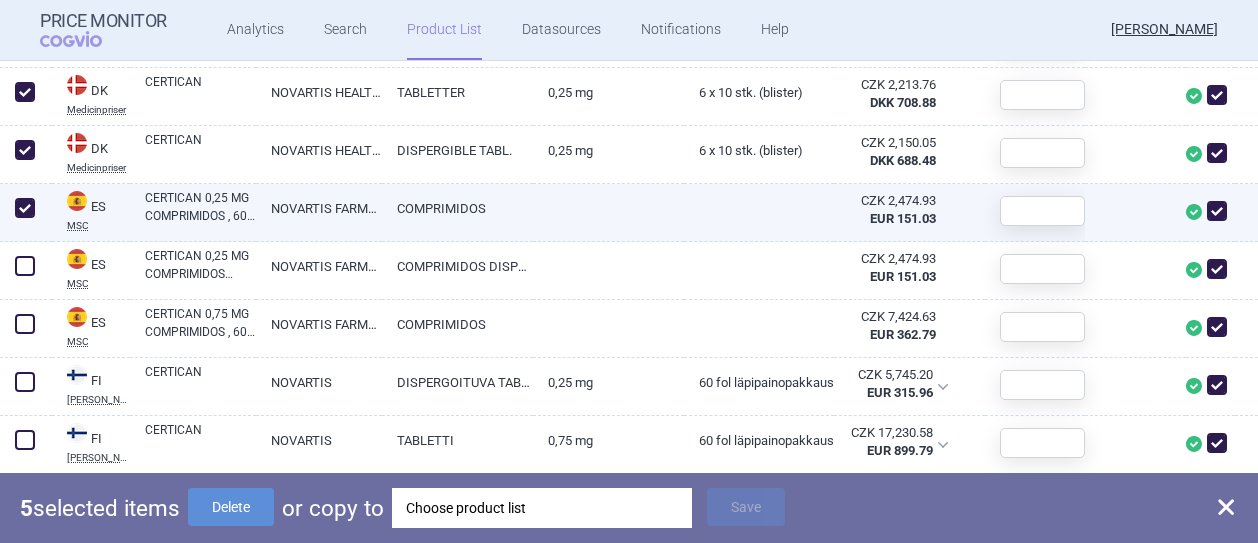checkbox on "true" 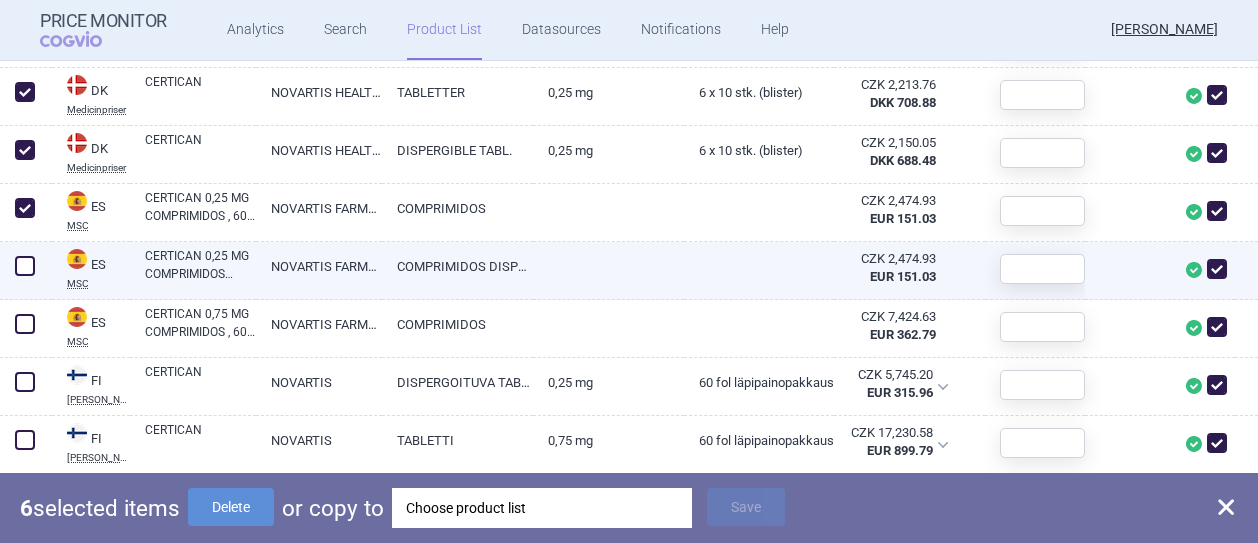 click at bounding box center [25, 266] 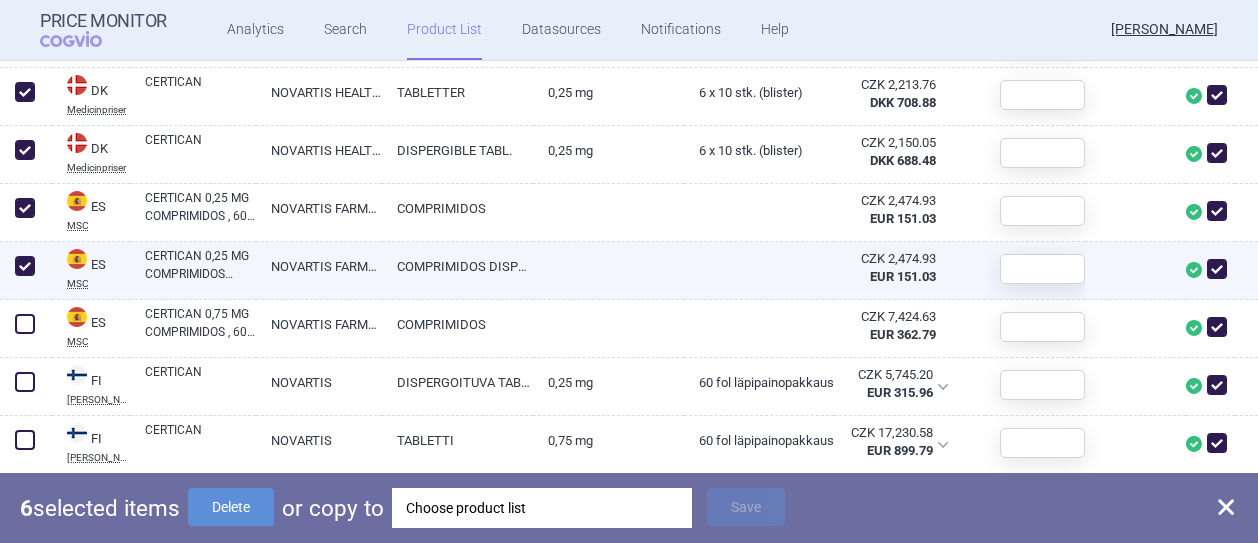 checkbox on "true" 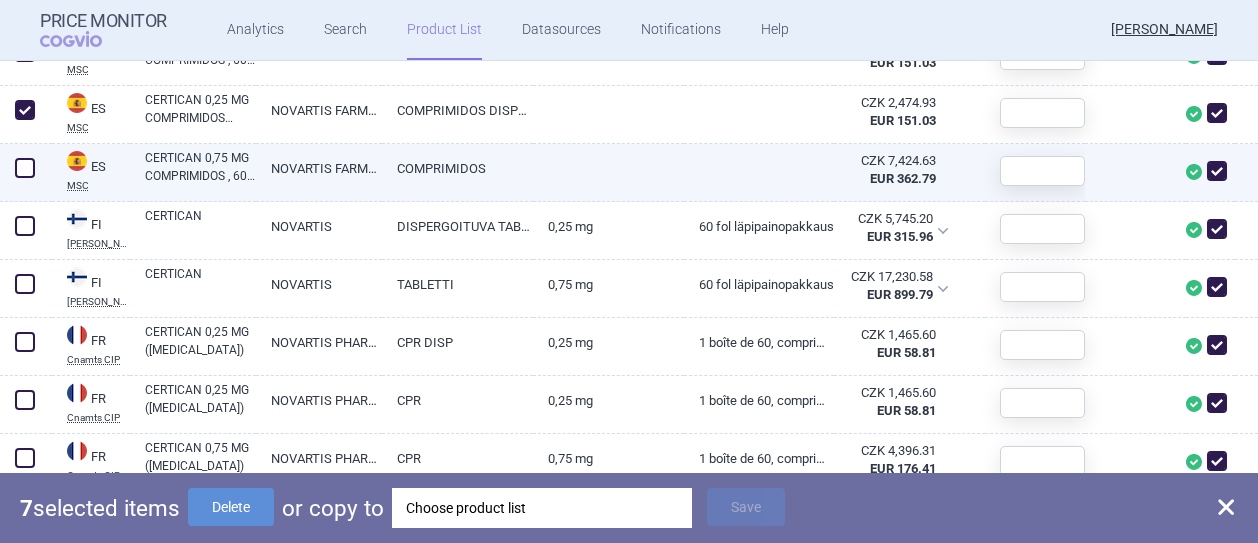 scroll, scrollTop: 1300, scrollLeft: 0, axis: vertical 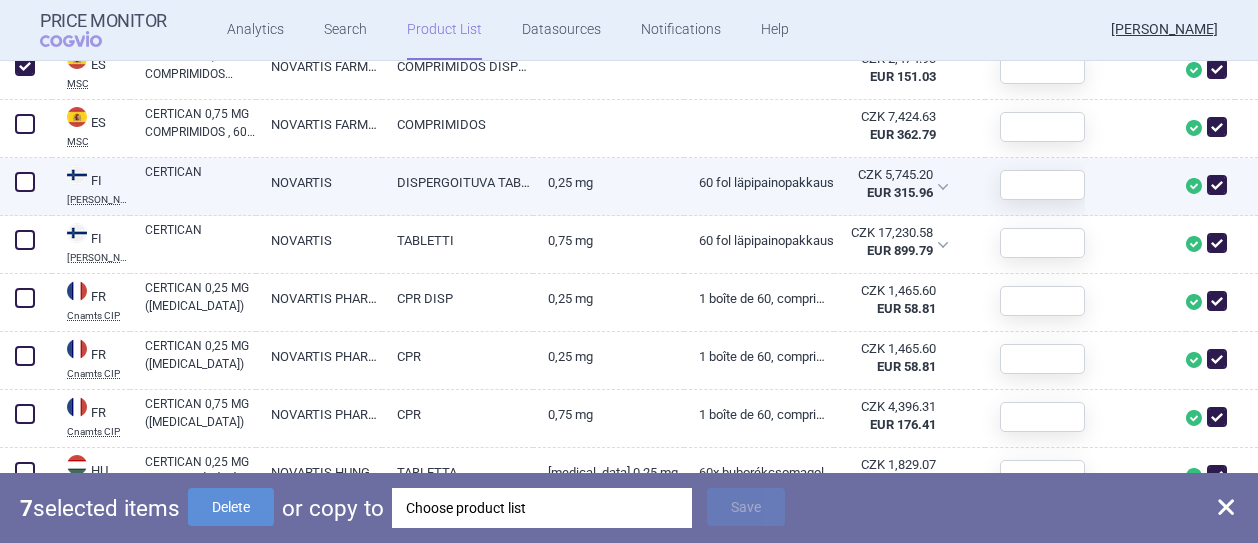 click at bounding box center (25, 182) 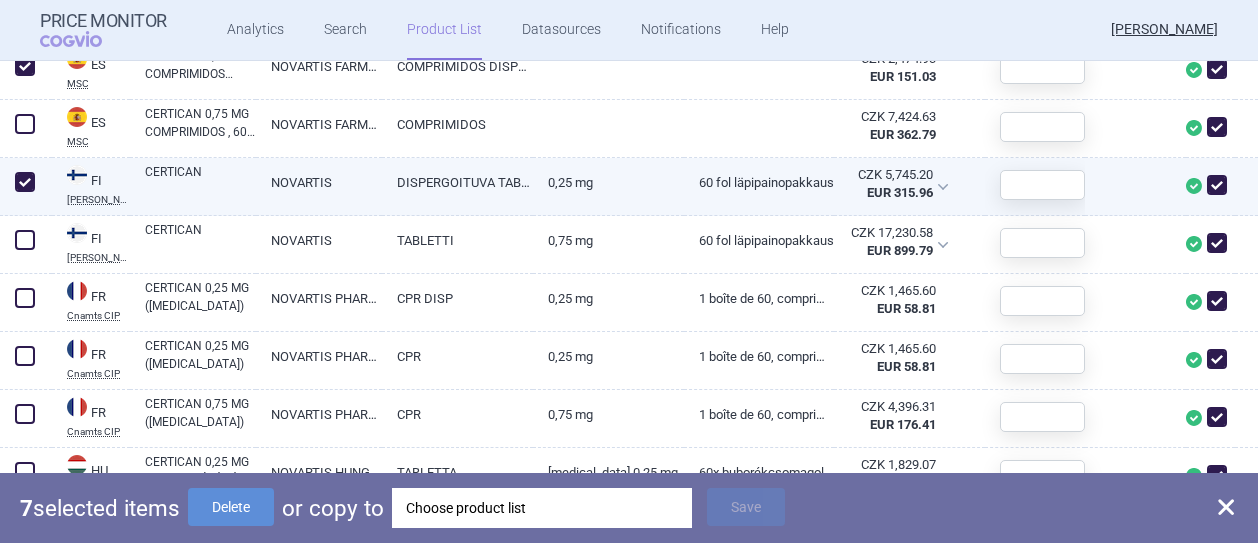 checkbox on "true" 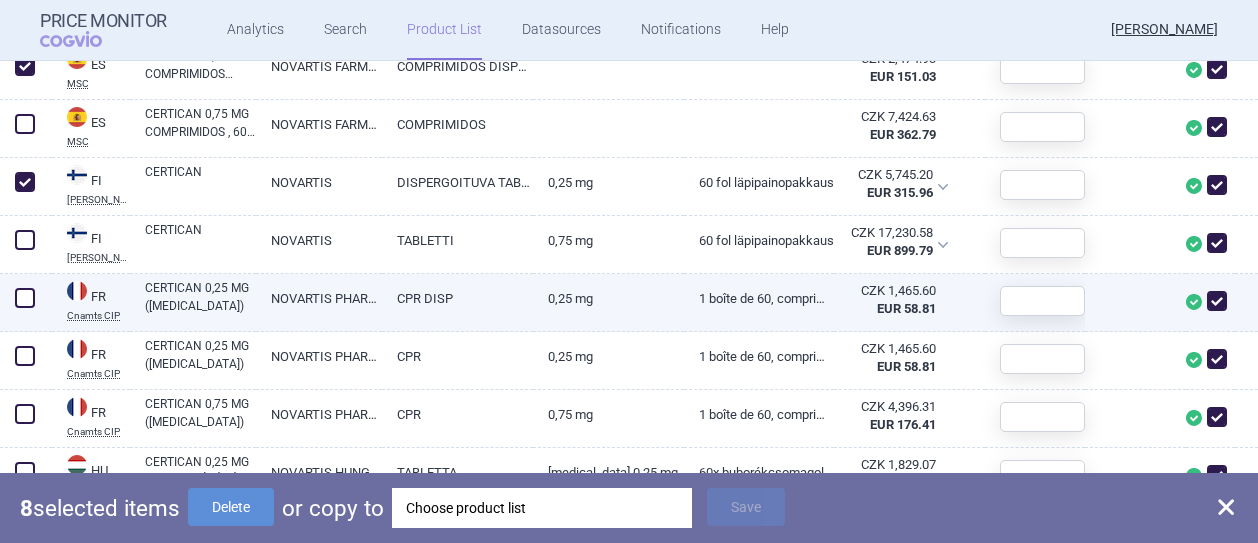 click at bounding box center (25, 298) 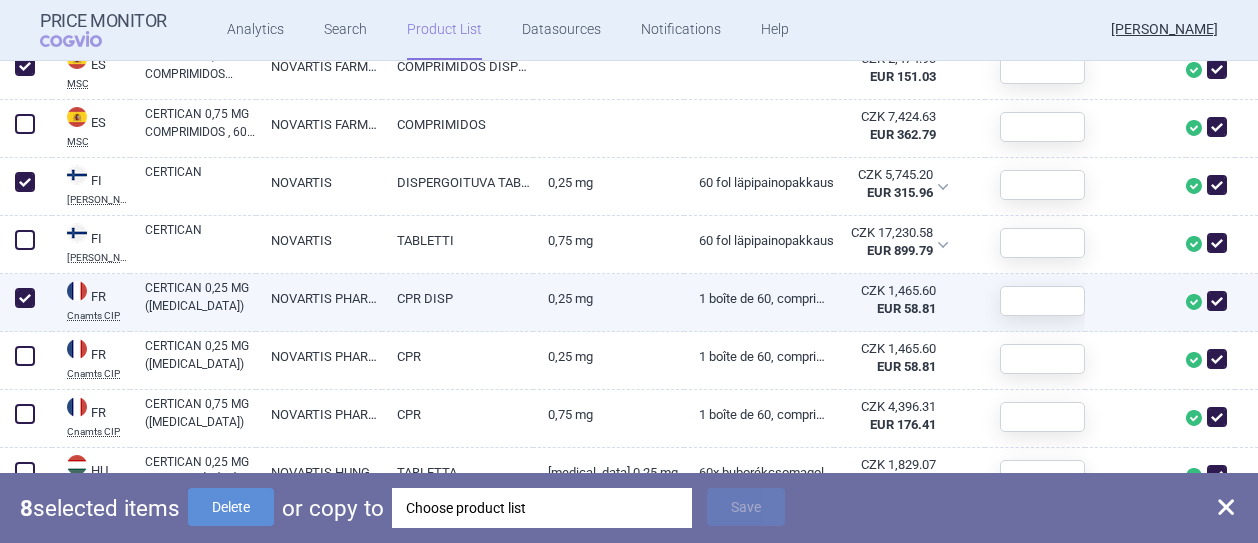 checkbox on "true" 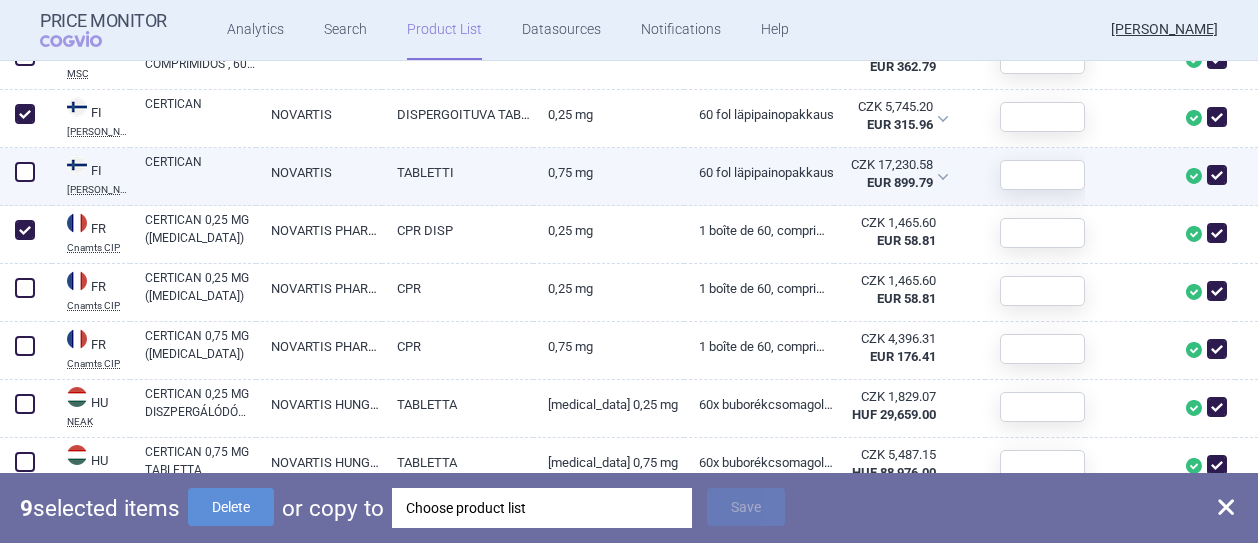 scroll, scrollTop: 1400, scrollLeft: 0, axis: vertical 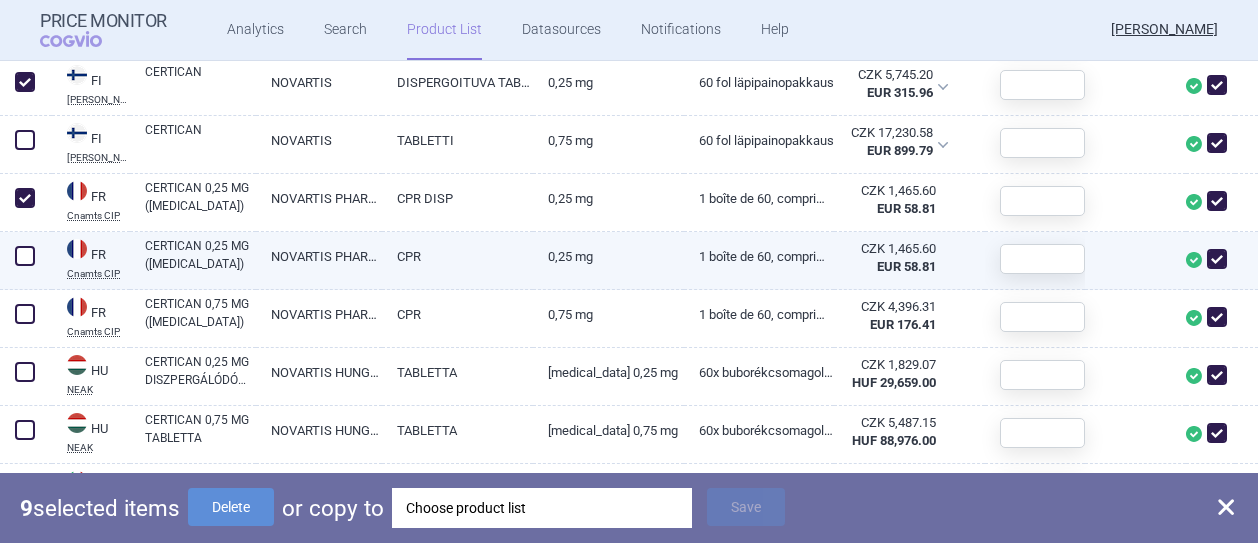 click at bounding box center (25, 256) 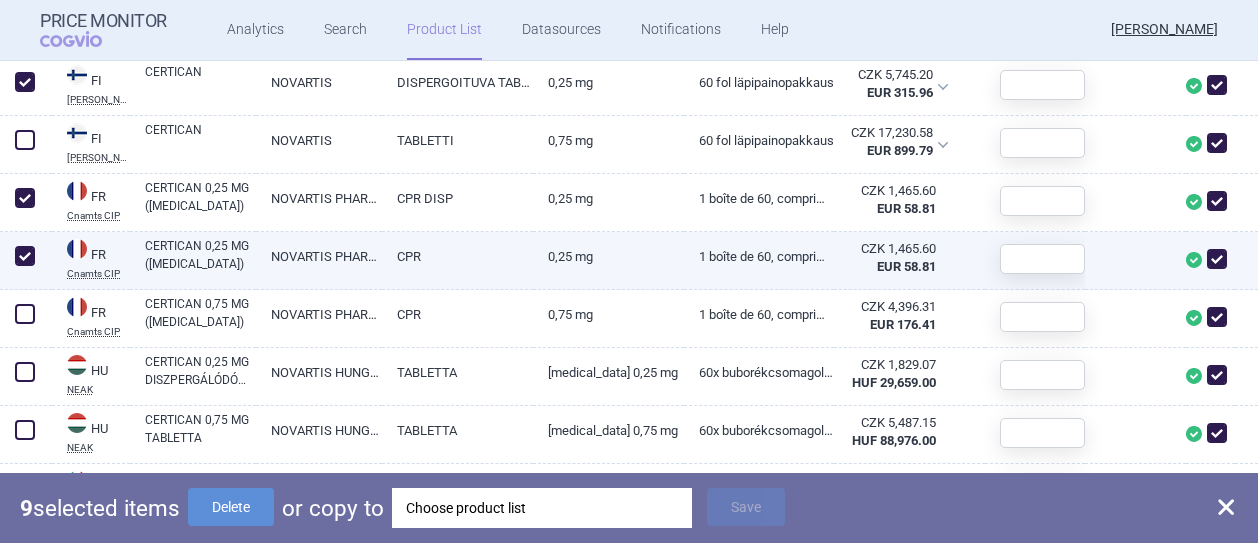 checkbox on "true" 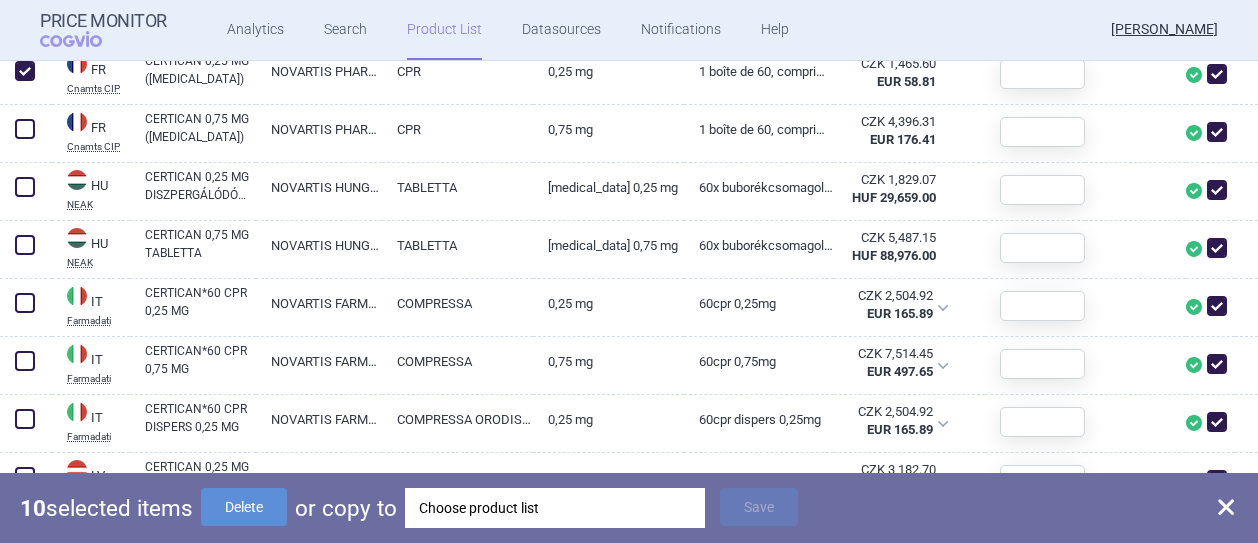 scroll, scrollTop: 1600, scrollLeft: 0, axis: vertical 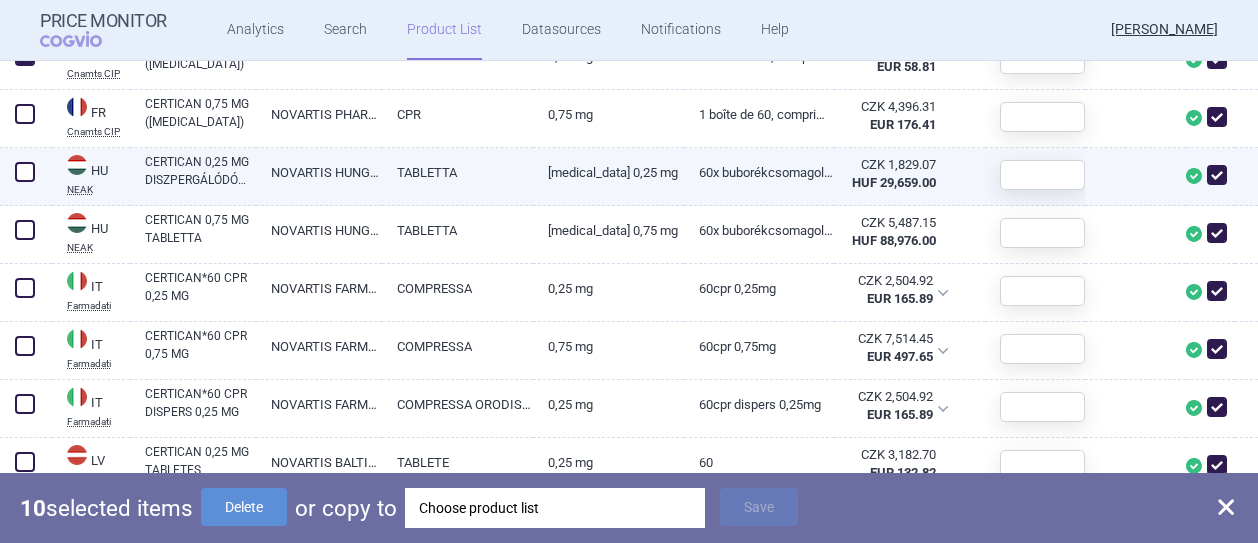 click at bounding box center [25, 172] 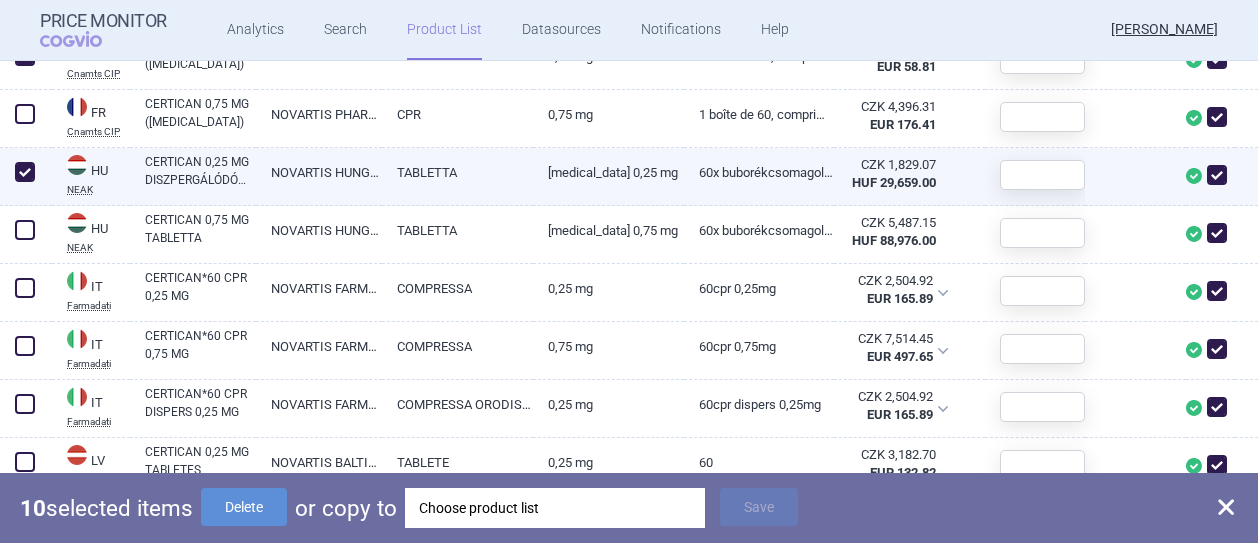 checkbox on "true" 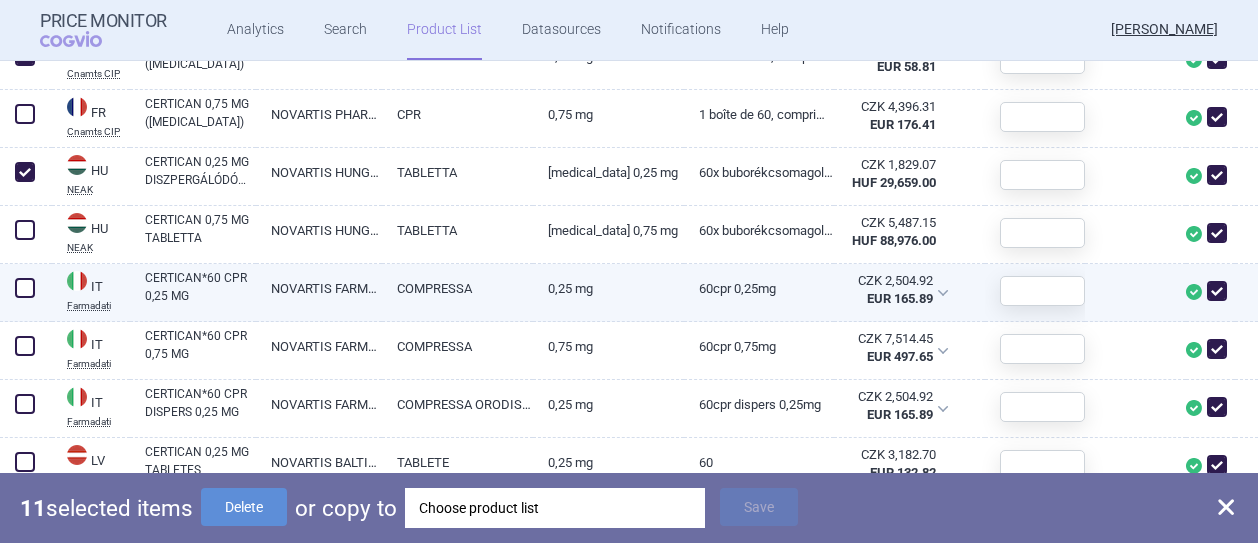 click at bounding box center (25, 288) 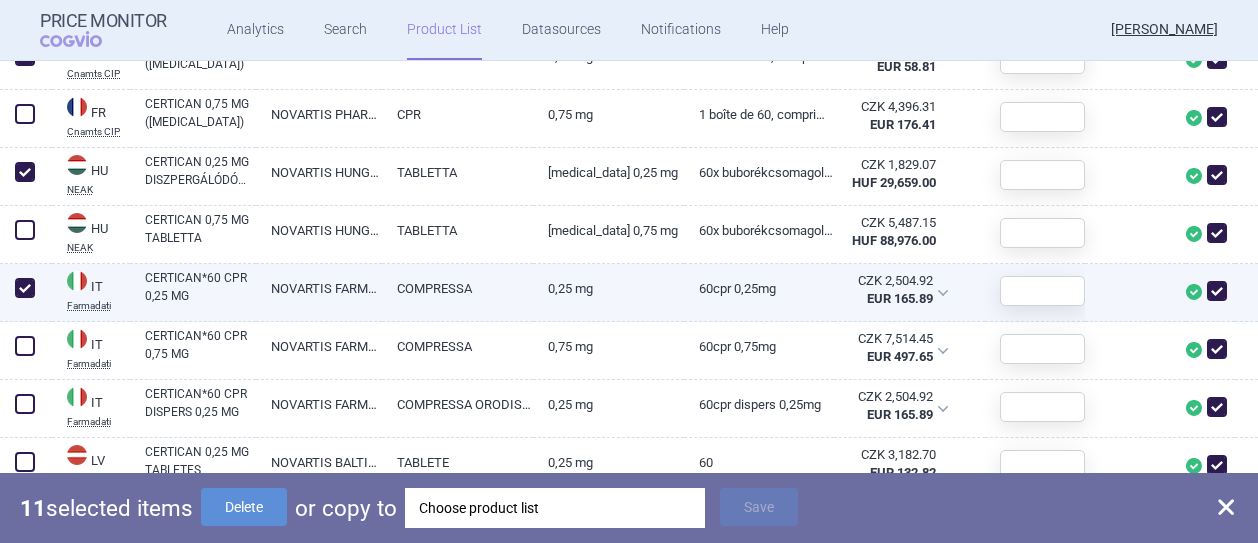 checkbox on "true" 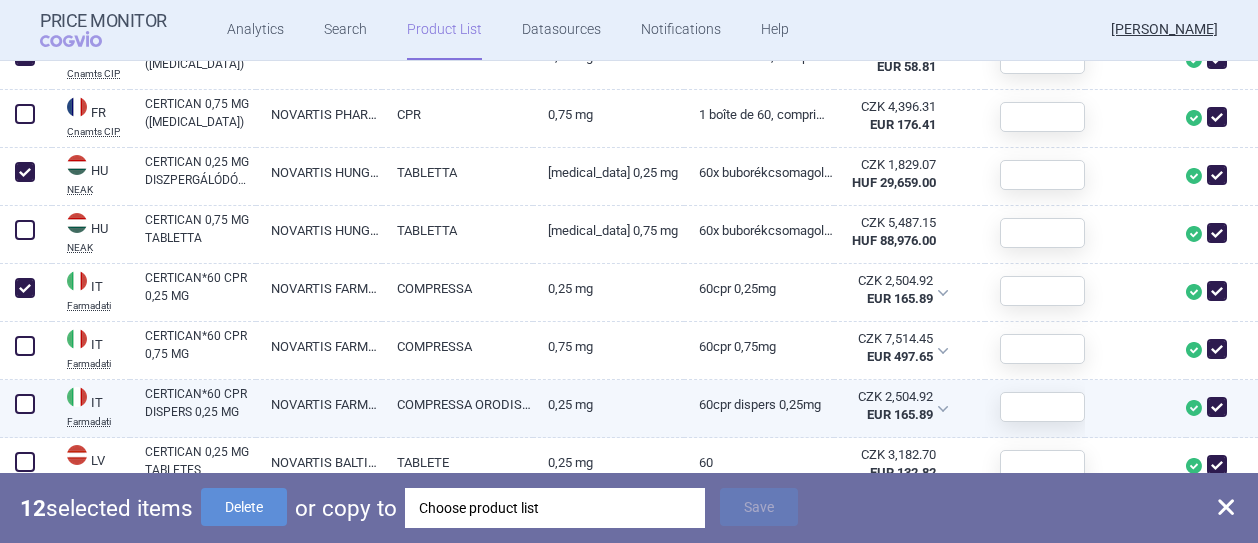 click at bounding box center [25, 404] 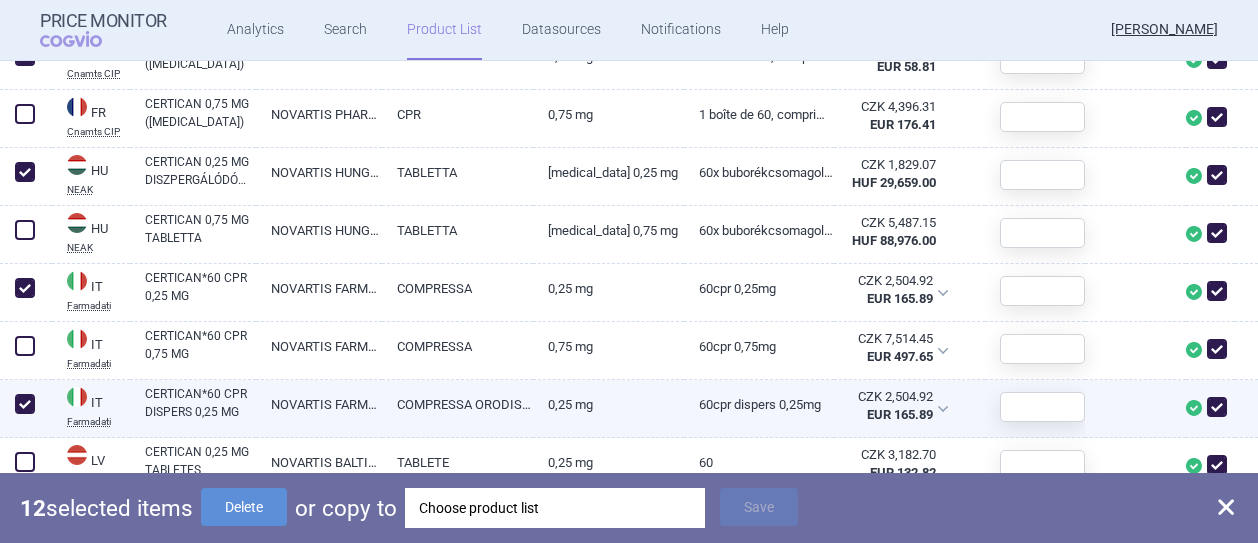 checkbox on "true" 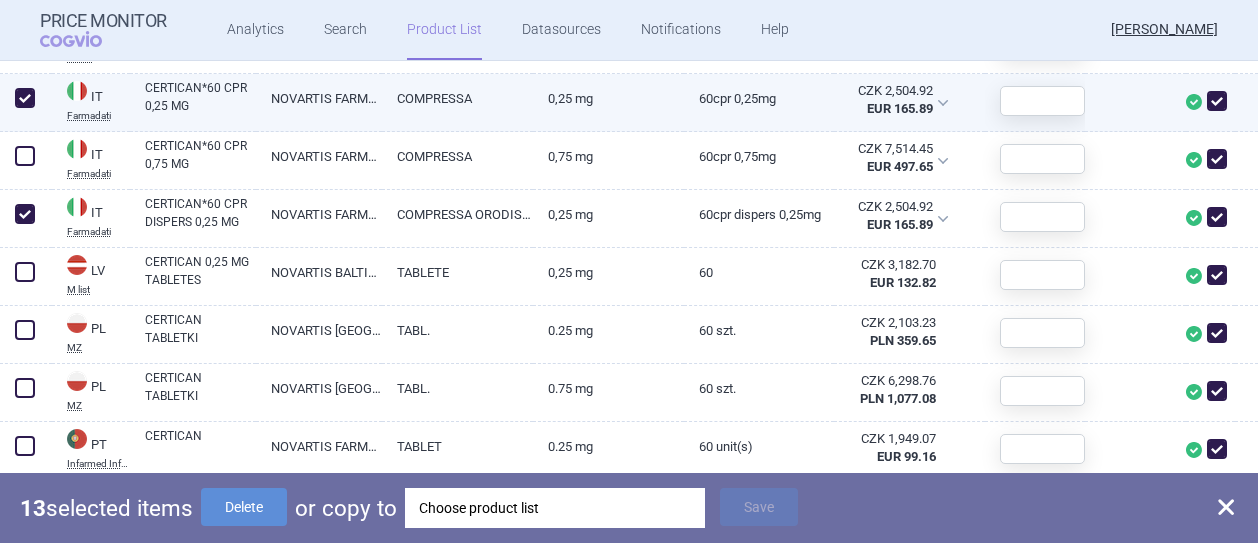 scroll, scrollTop: 1800, scrollLeft: 0, axis: vertical 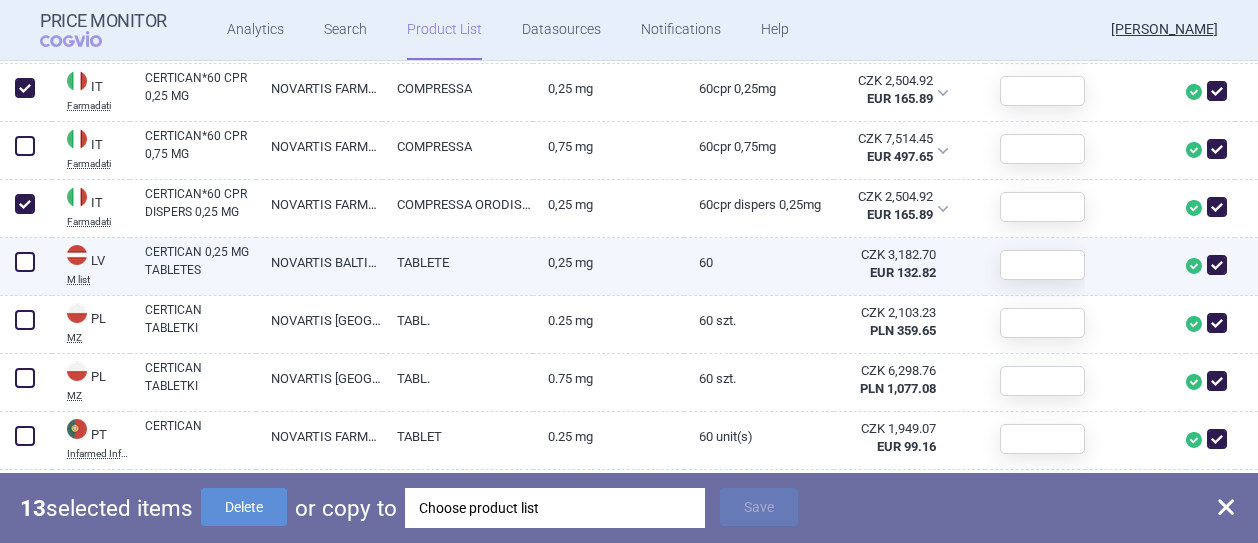click at bounding box center [25, 262] 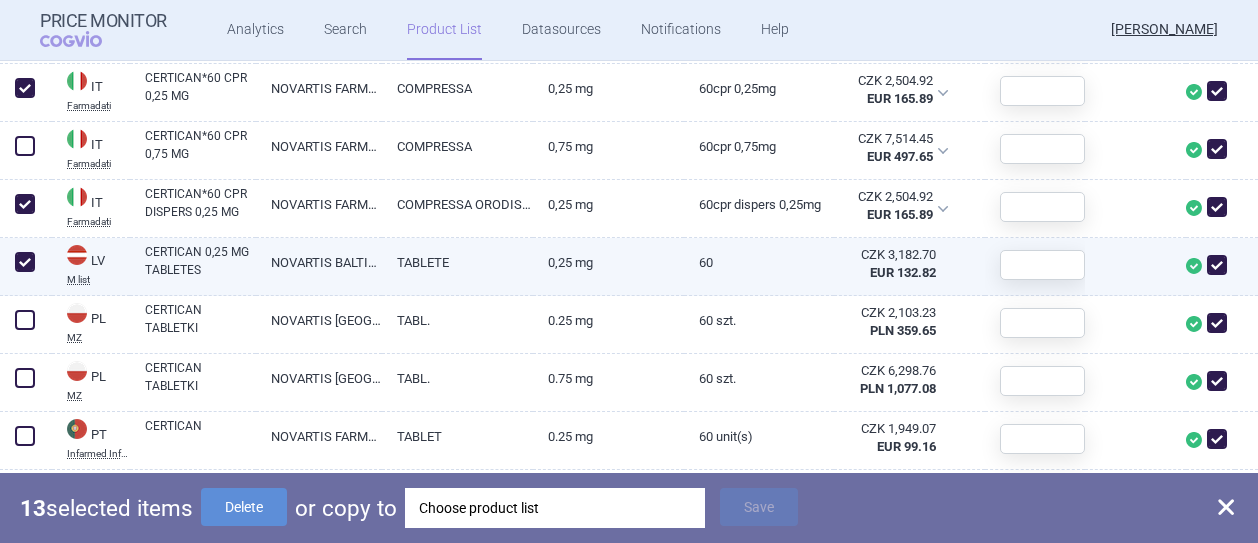 checkbox on "true" 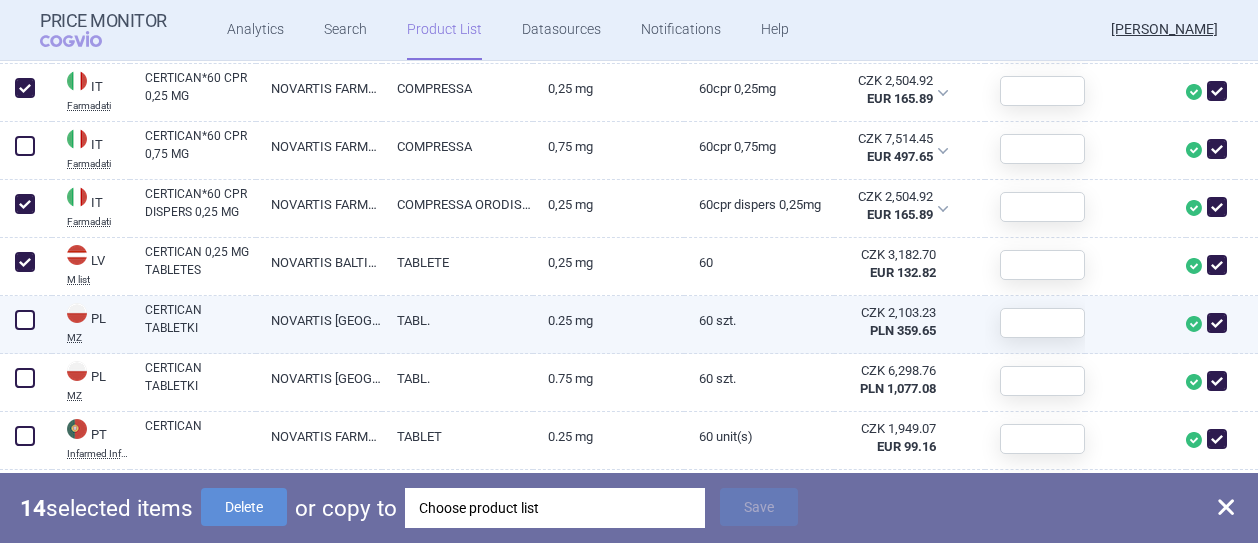click at bounding box center (25, 320) 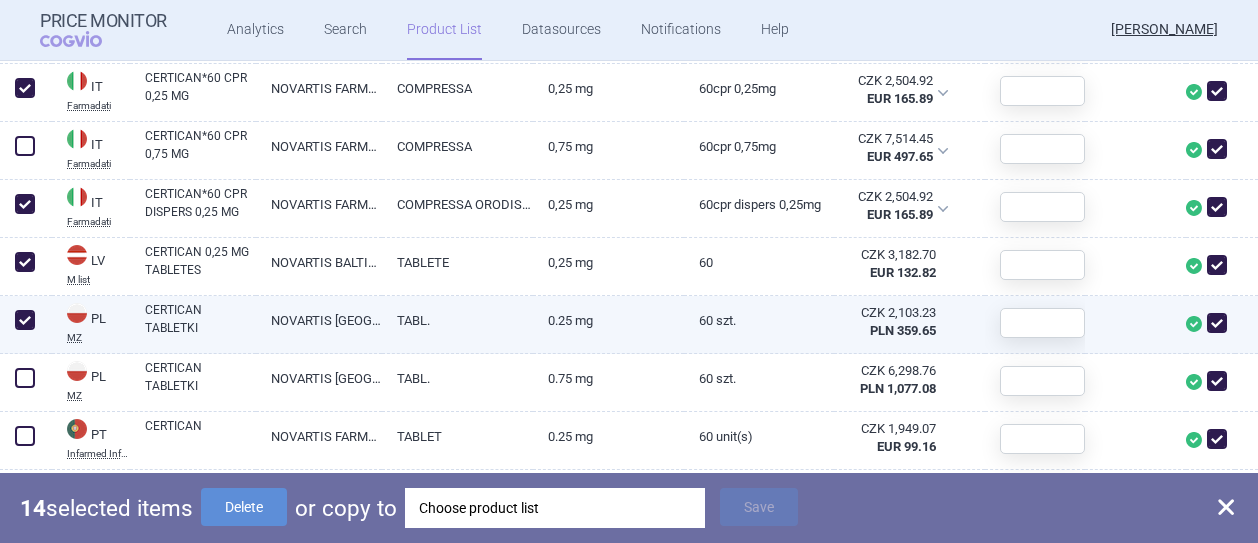 checkbox on "true" 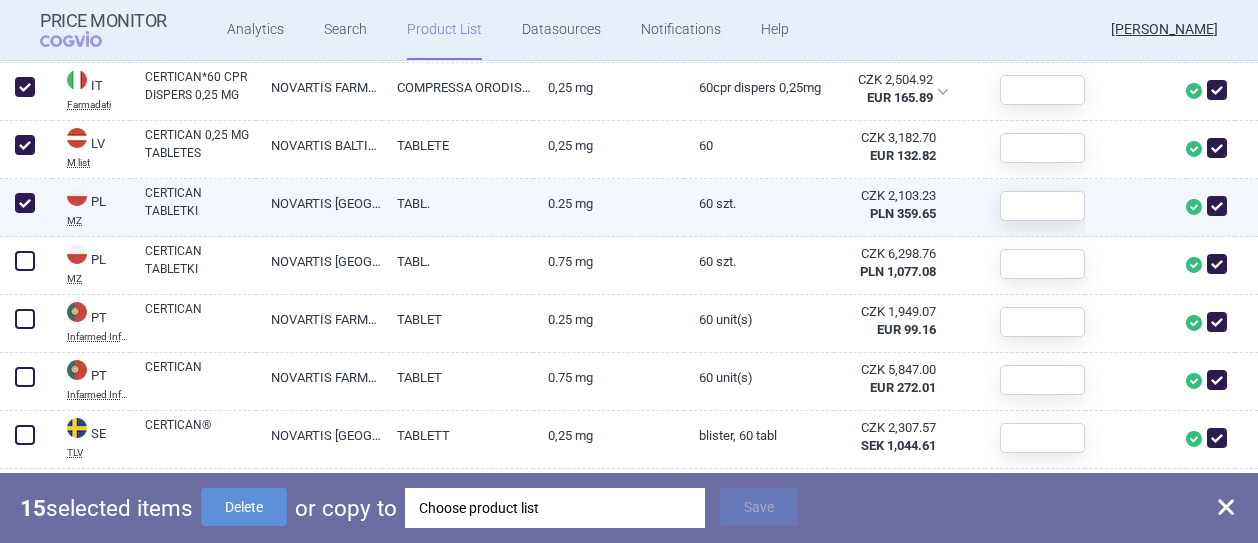 scroll, scrollTop: 2000, scrollLeft: 0, axis: vertical 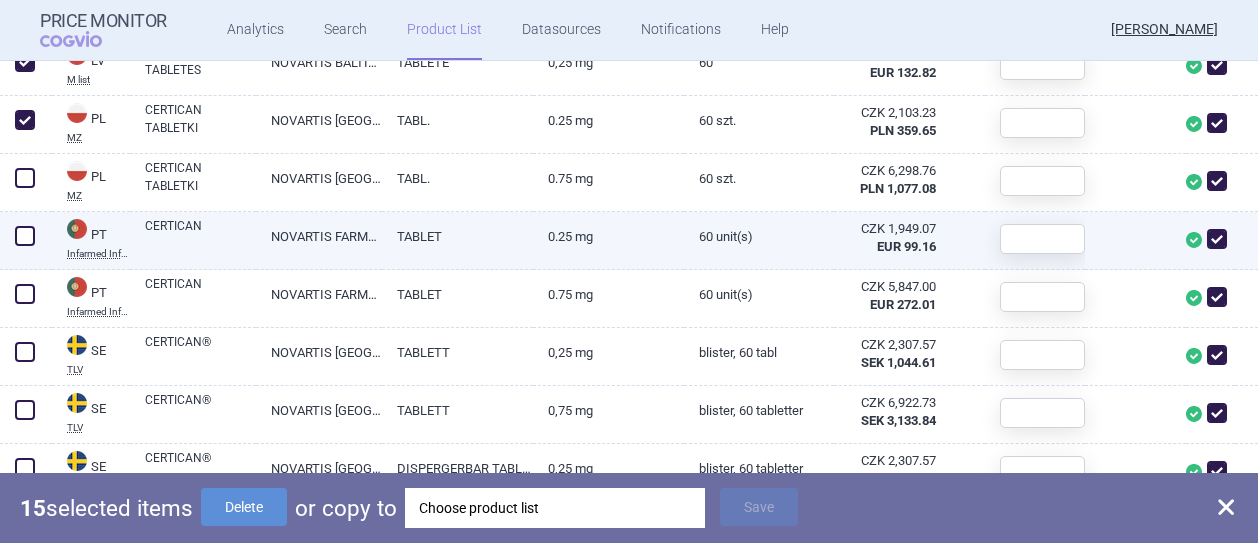 click at bounding box center [25, 236] 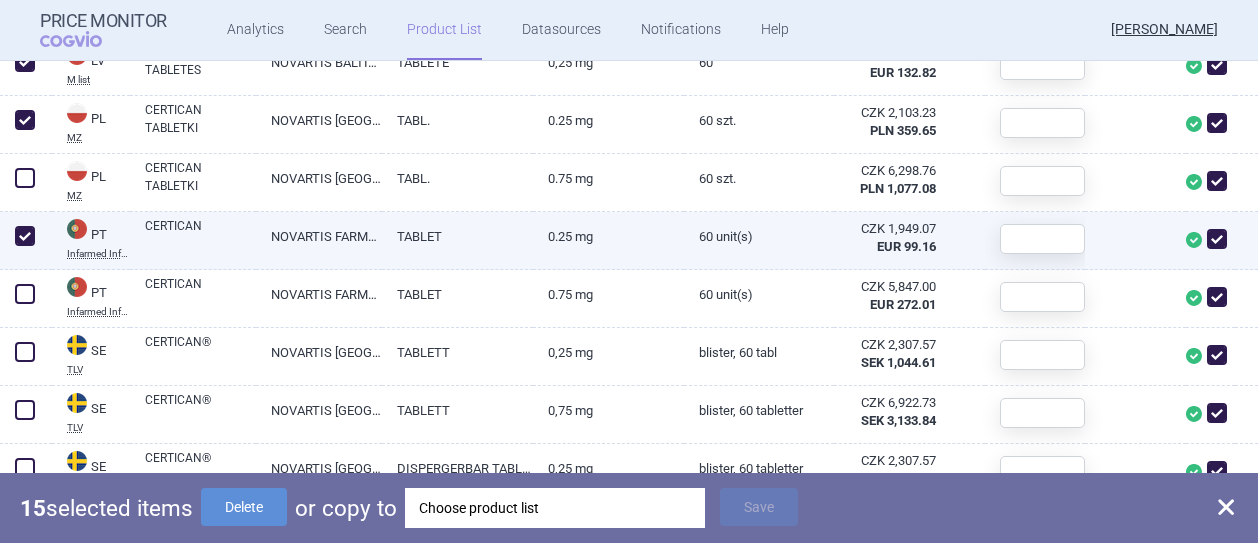checkbox on "true" 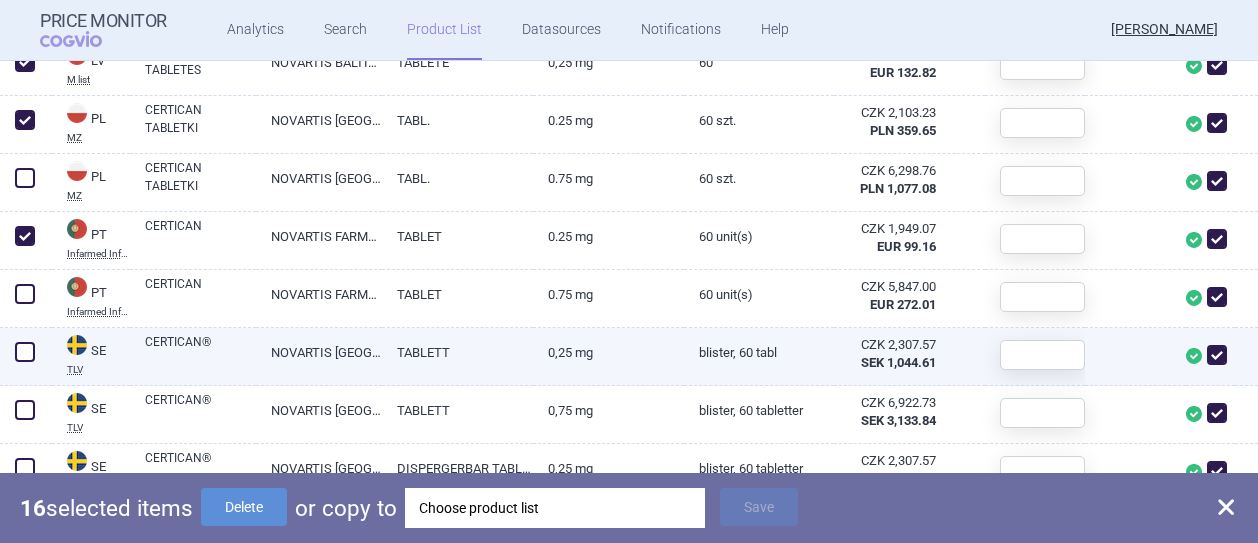 click at bounding box center (25, 352) 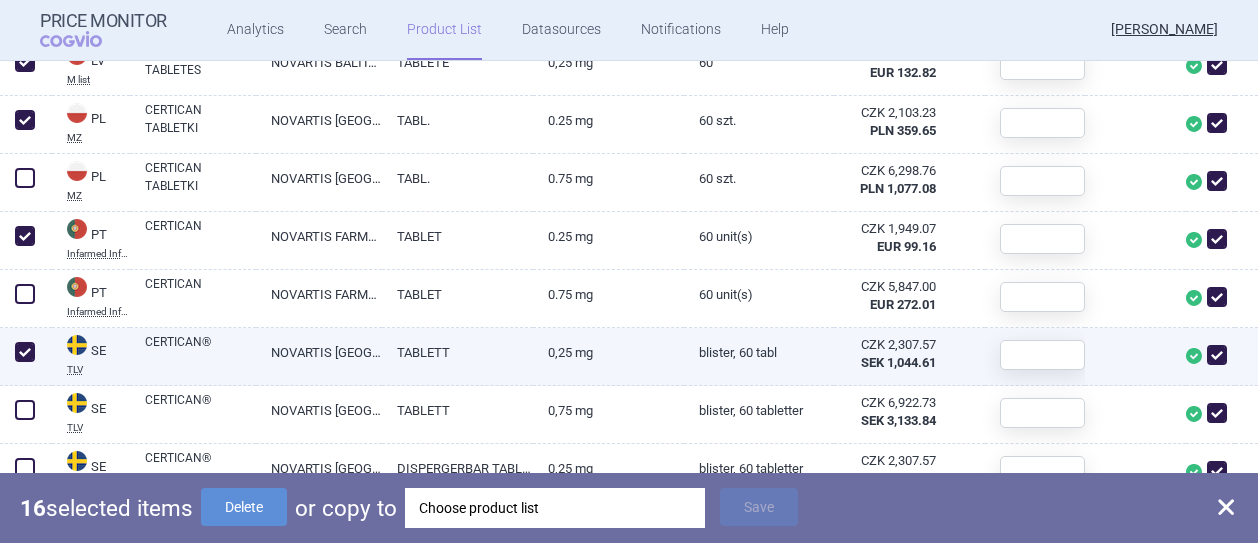 checkbox on "true" 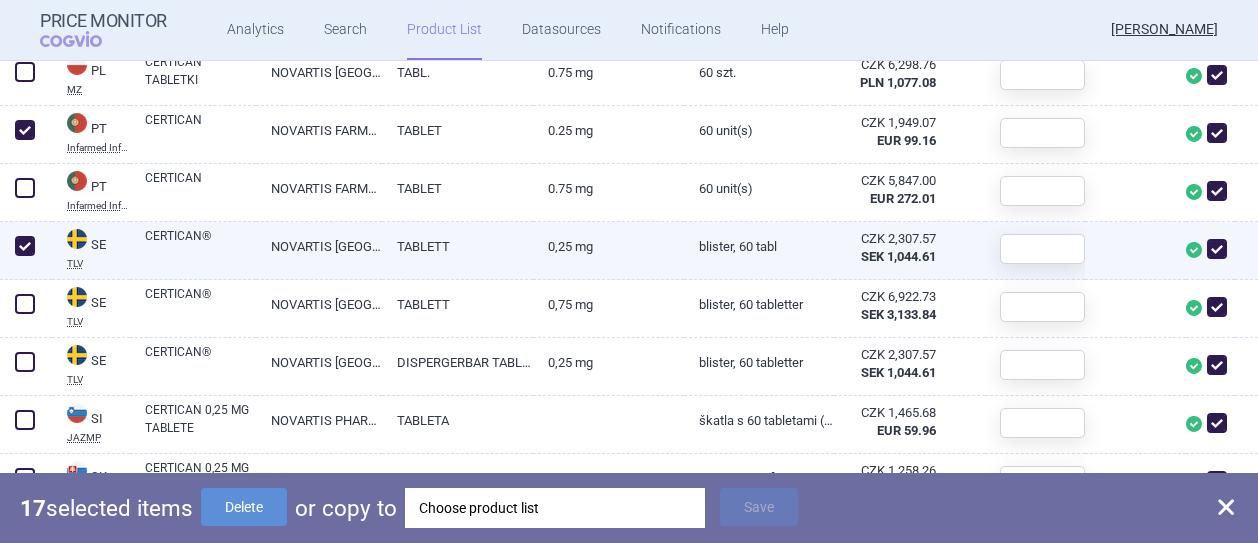 scroll, scrollTop: 2200, scrollLeft: 0, axis: vertical 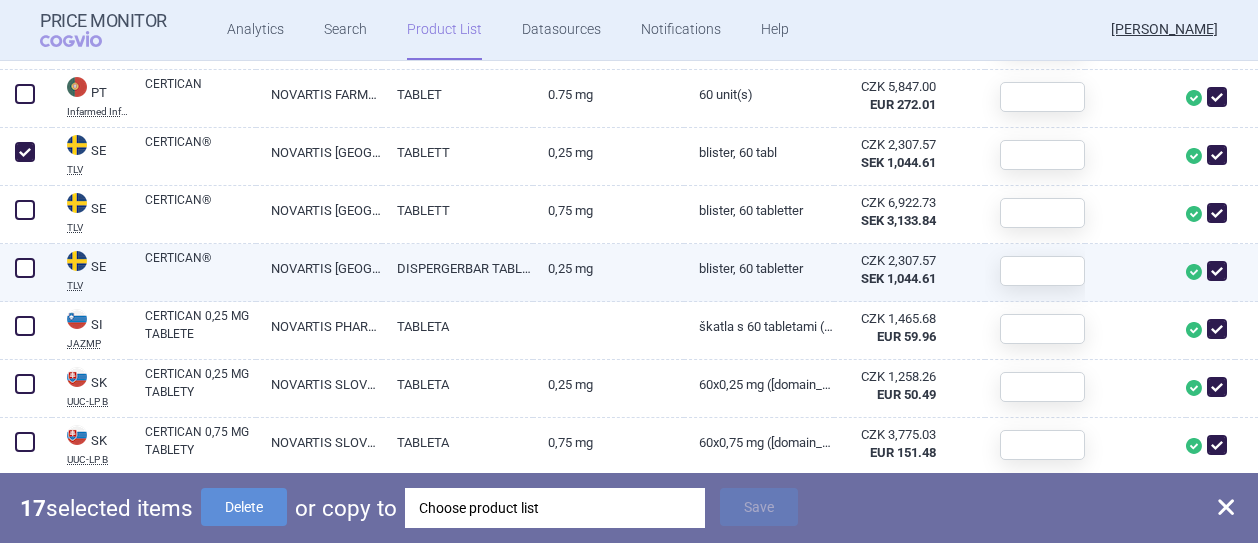 click at bounding box center (25, 268) 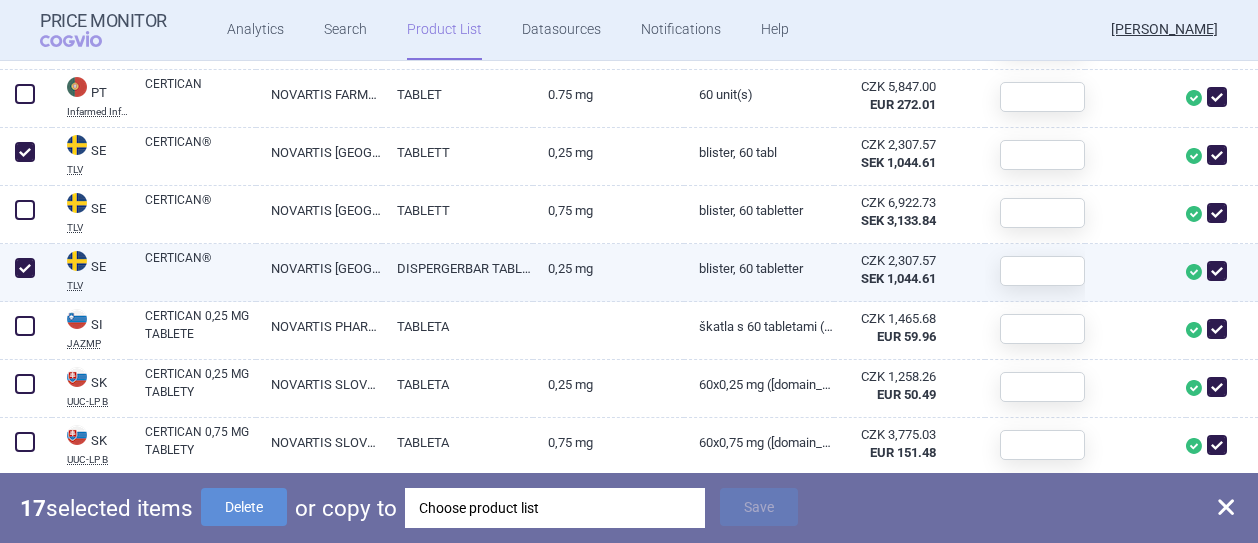 checkbox on "true" 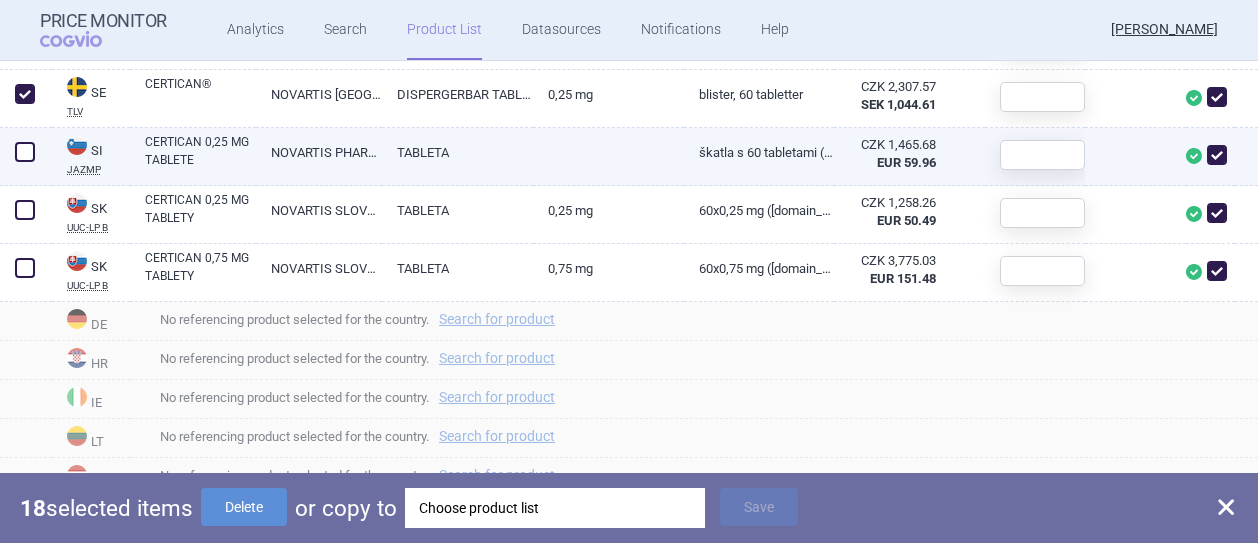 scroll, scrollTop: 2376, scrollLeft: 0, axis: vertical 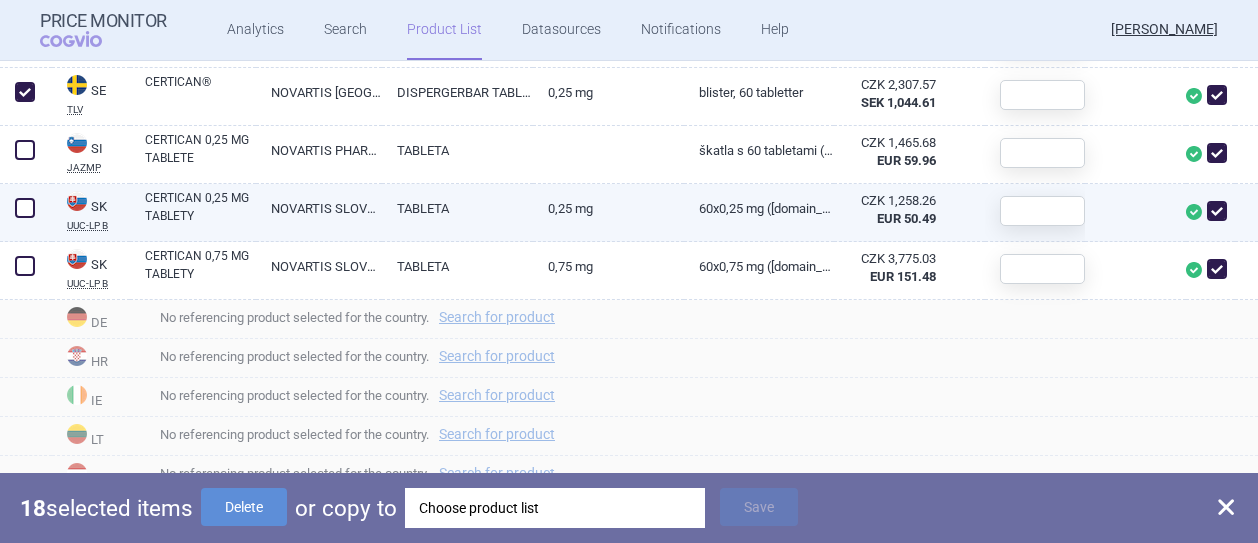 click at bounding box center [25, 208] 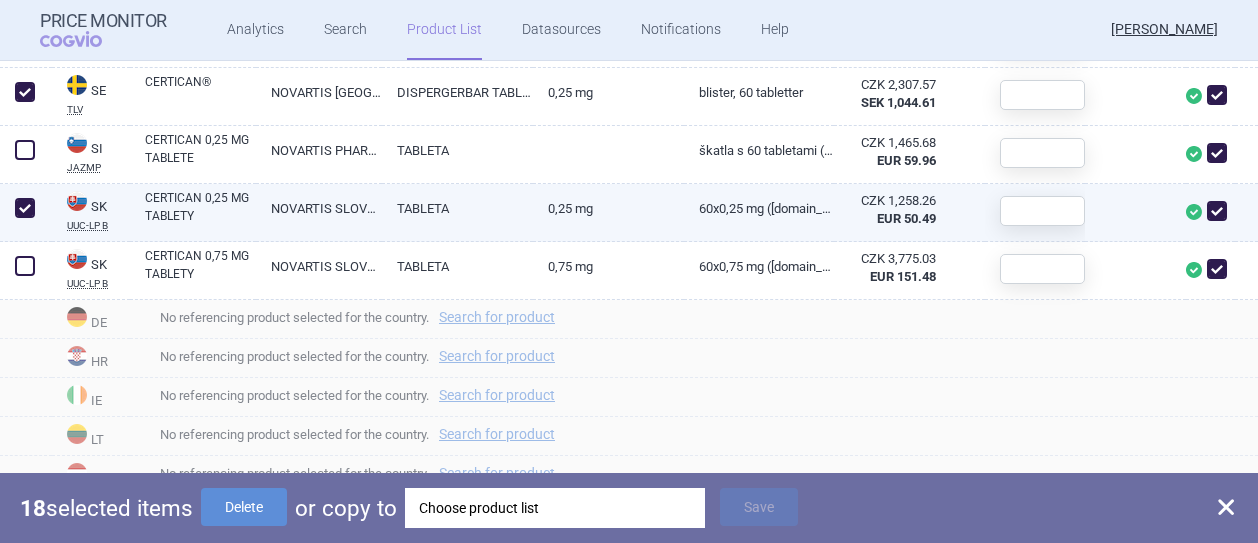 checkbox on "true" 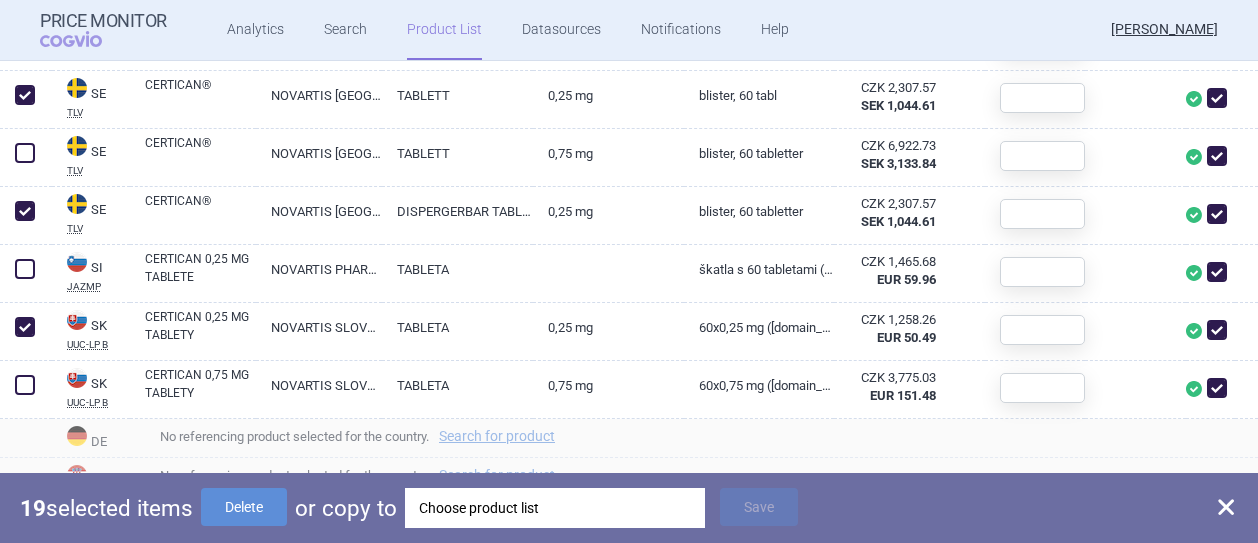 scroll, scrollTop: 2376, scrollLeft: 0, axis: vertical 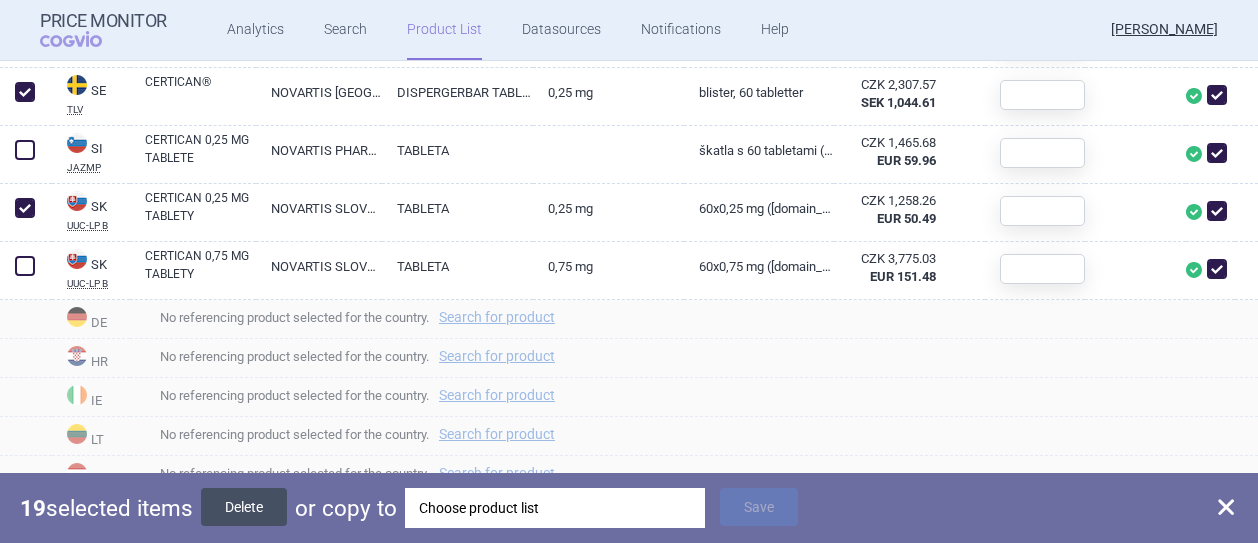 click on "Delete" at bounding box center [244, 507] 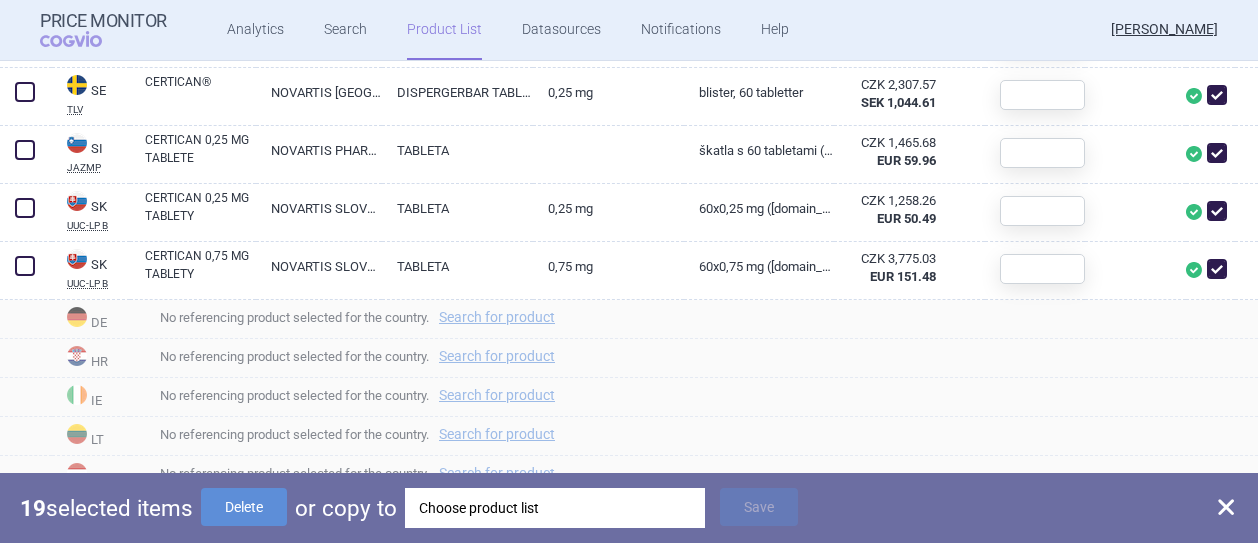 checkbox on "false" 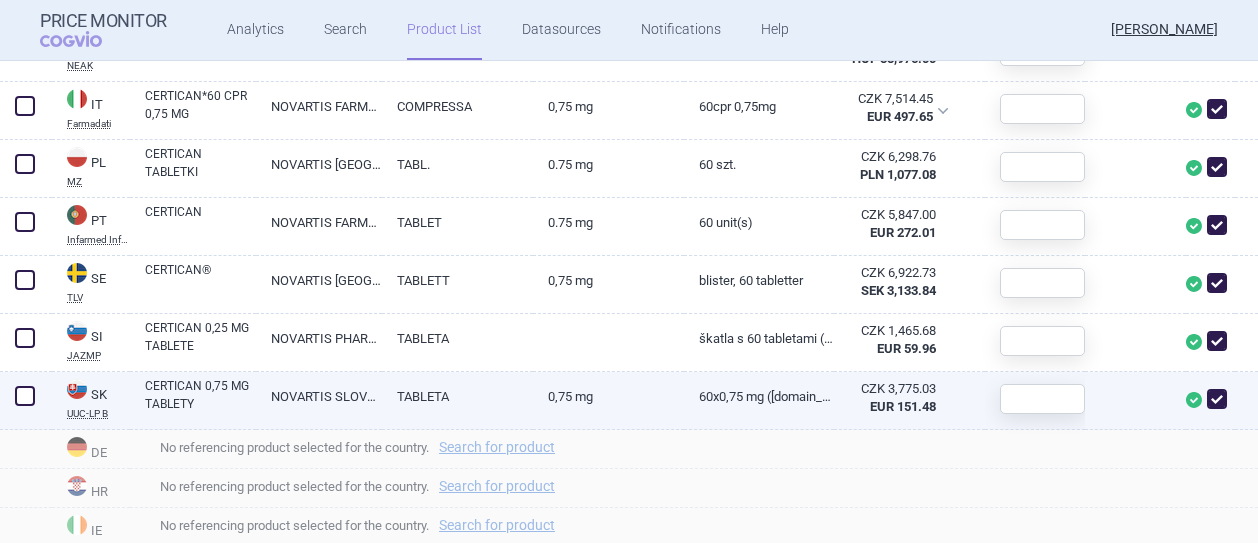 scroll, scrollTop: 1113, scrollLeft: 0, axis: vertical 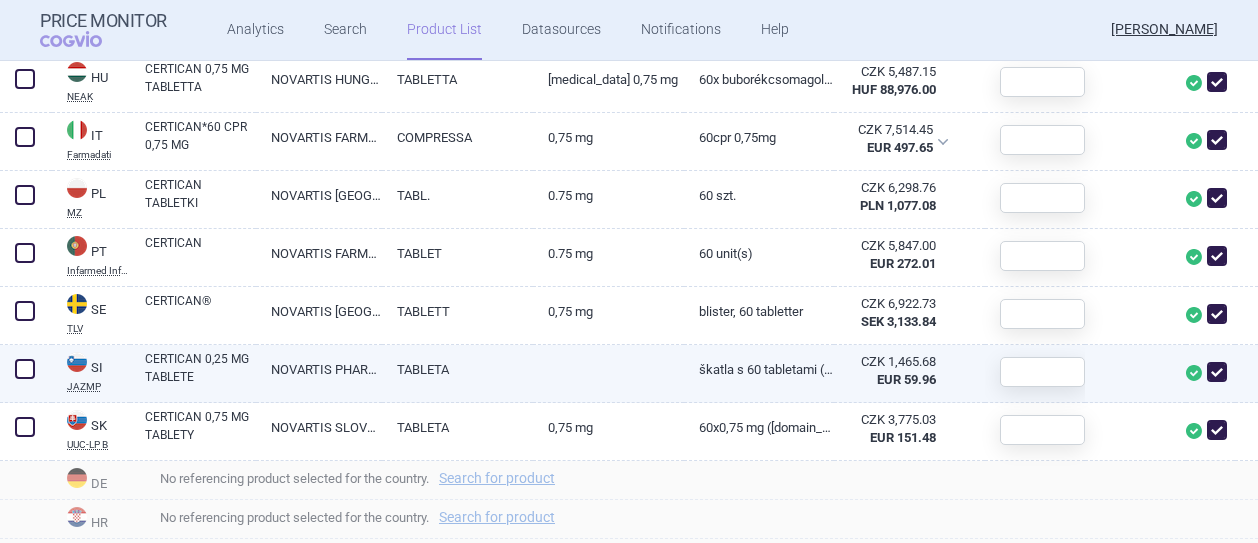 drag, startPoint x: 26, startPoint y: 369, endPoint x: 50, endPoint y: 365, distance: 24.33105 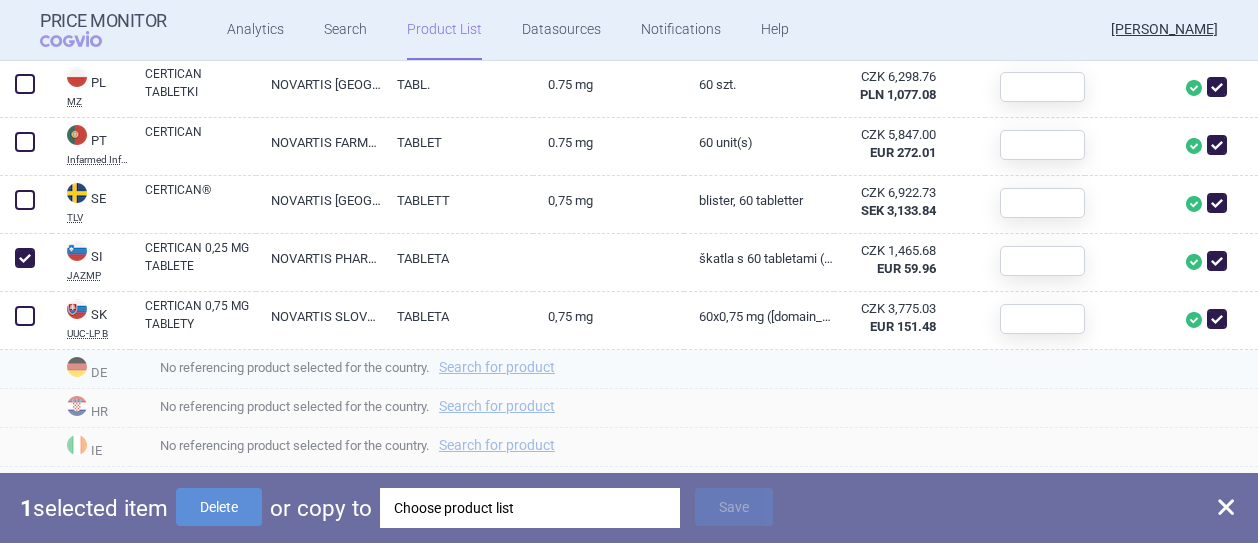 scroll, scrollTop: 1313, scrollLeft: 0, axis: vertical 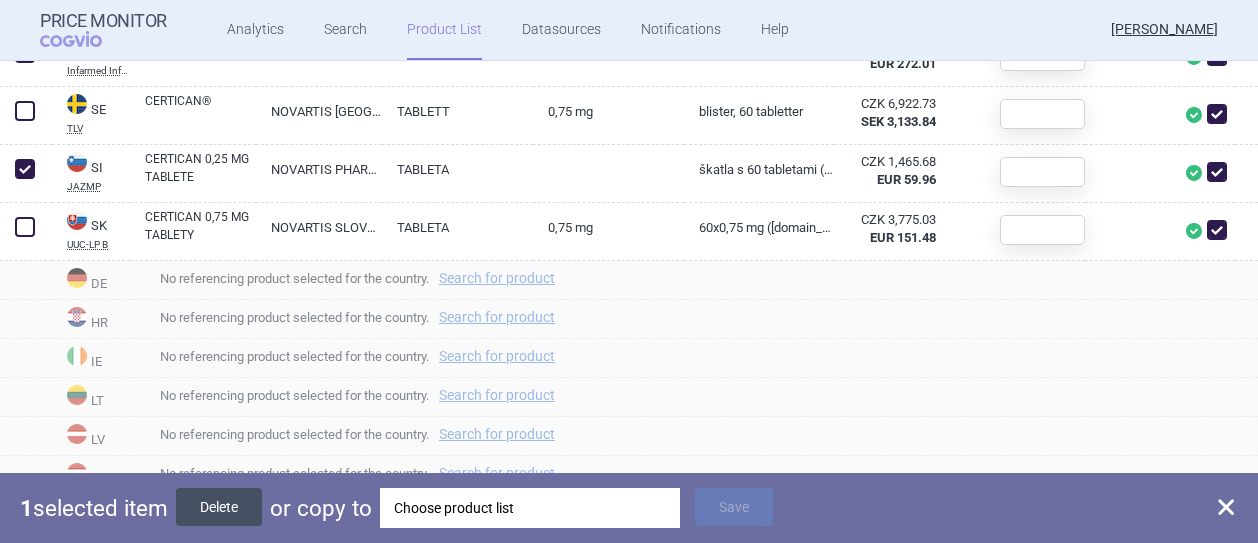 click on "Delete" at bounding box center [219, 507] 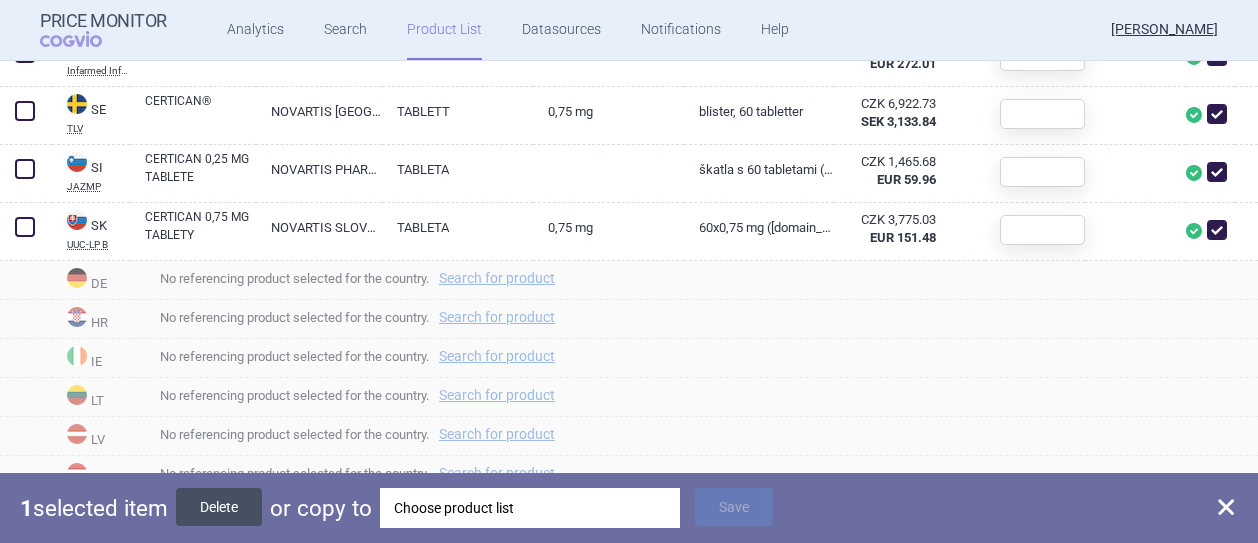 checkbox on "false" 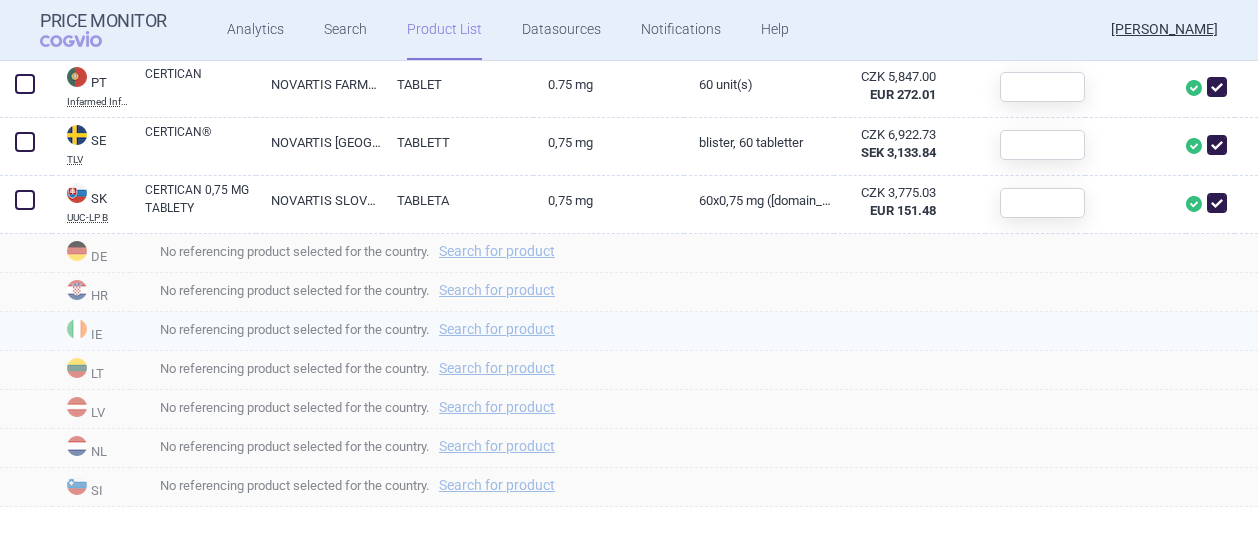 scroll, scrollTop: 1294, scrollLeft: 0, axis: vertical 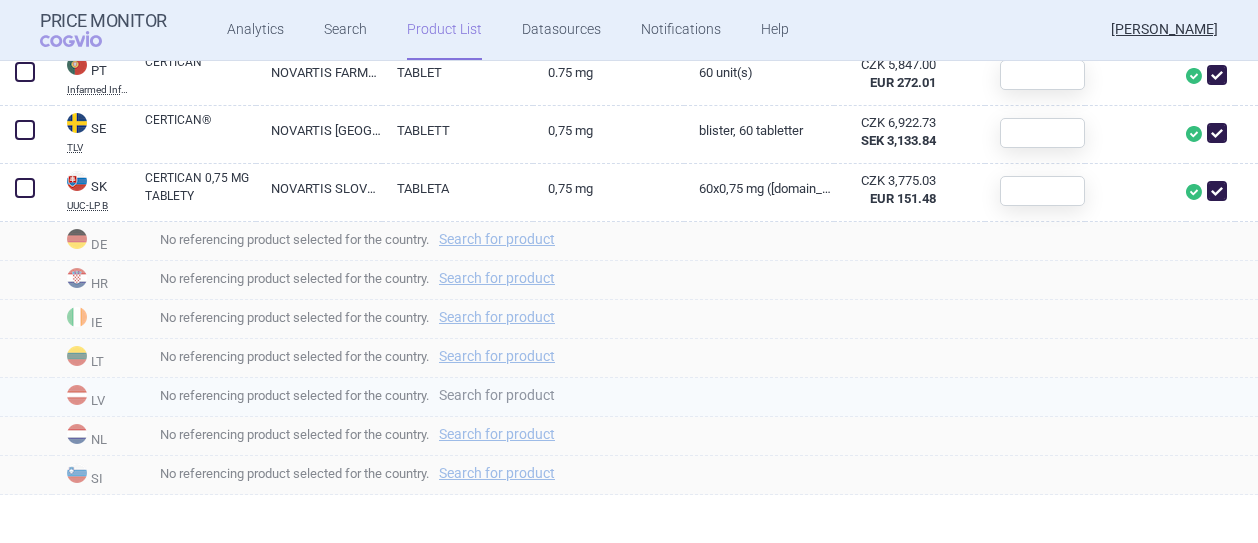 click on "Search for product" at bounding box center [497, 395] 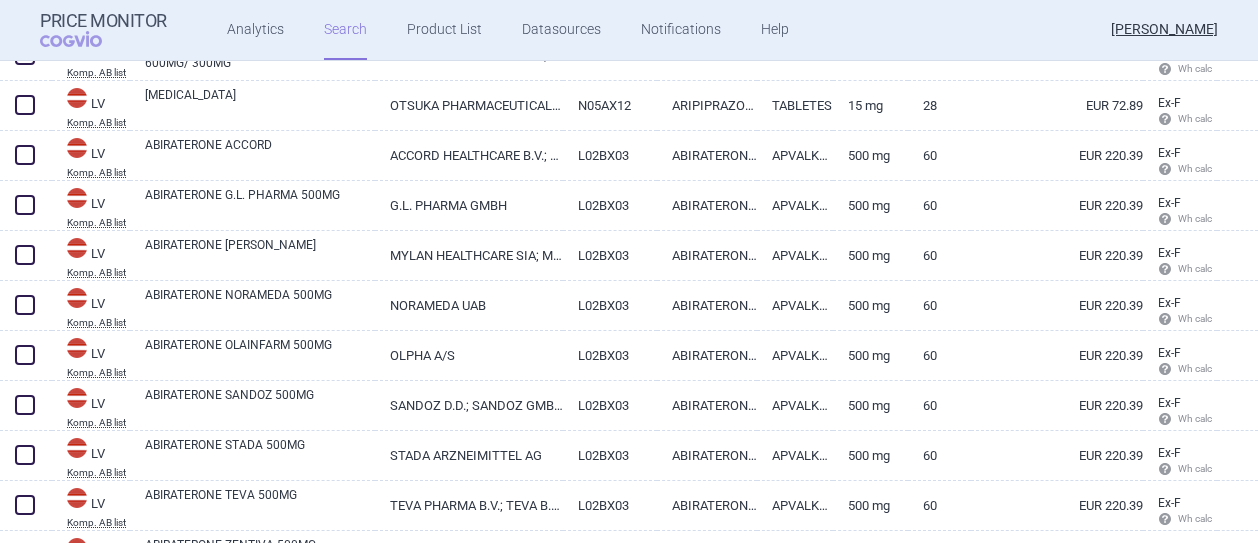 scroll, scrollTop: 400, scrollLeft: 0, axis: vertical 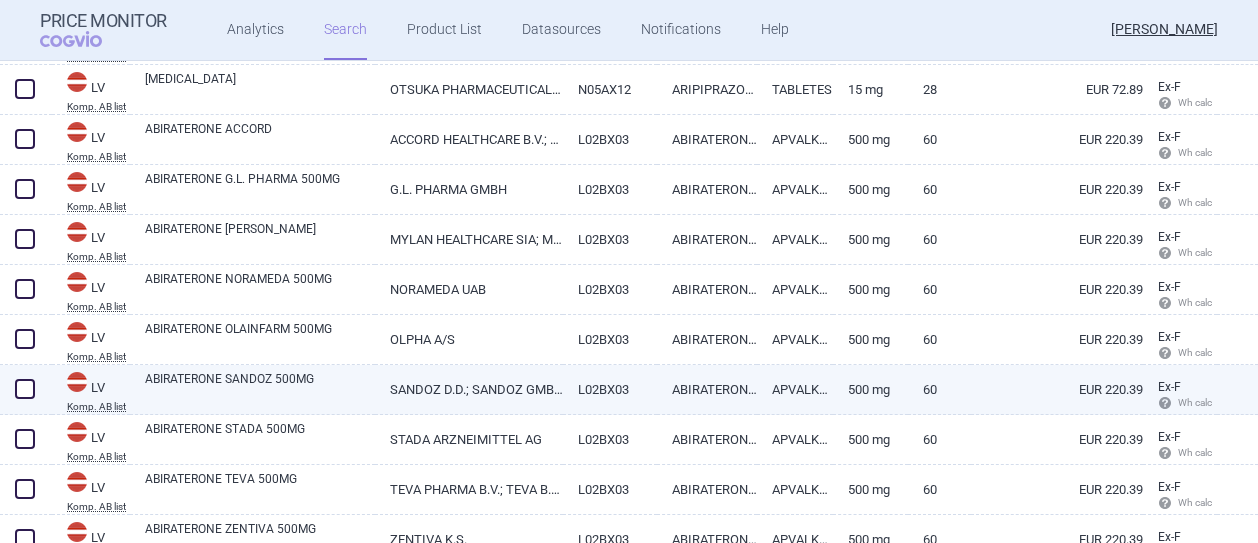 select on "country" 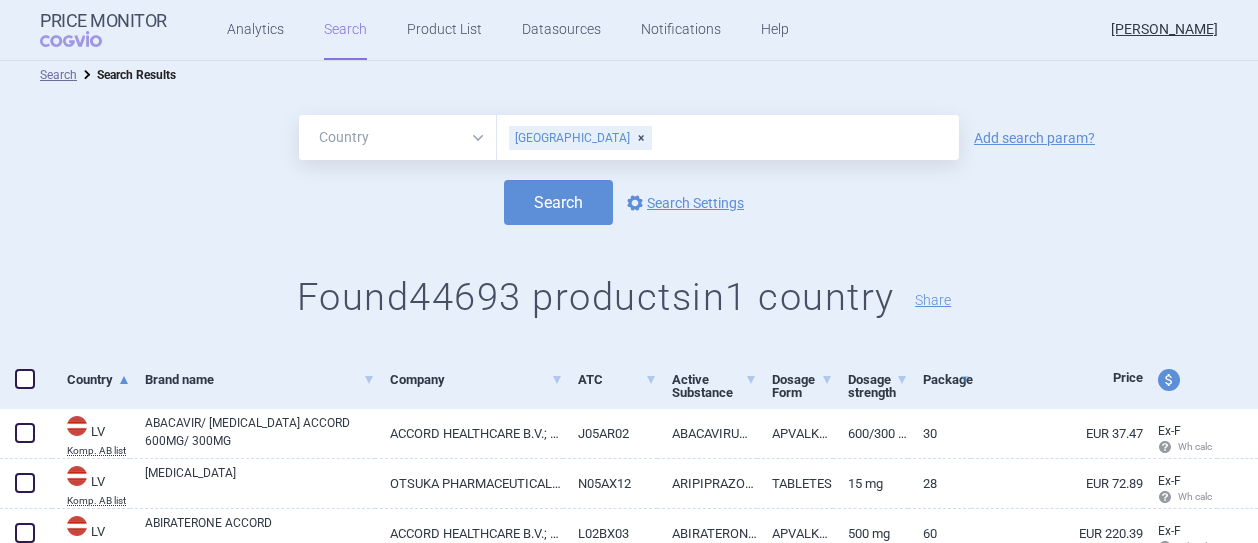scroll, scrollTop: 0, scrollLeft: 0, axis: both 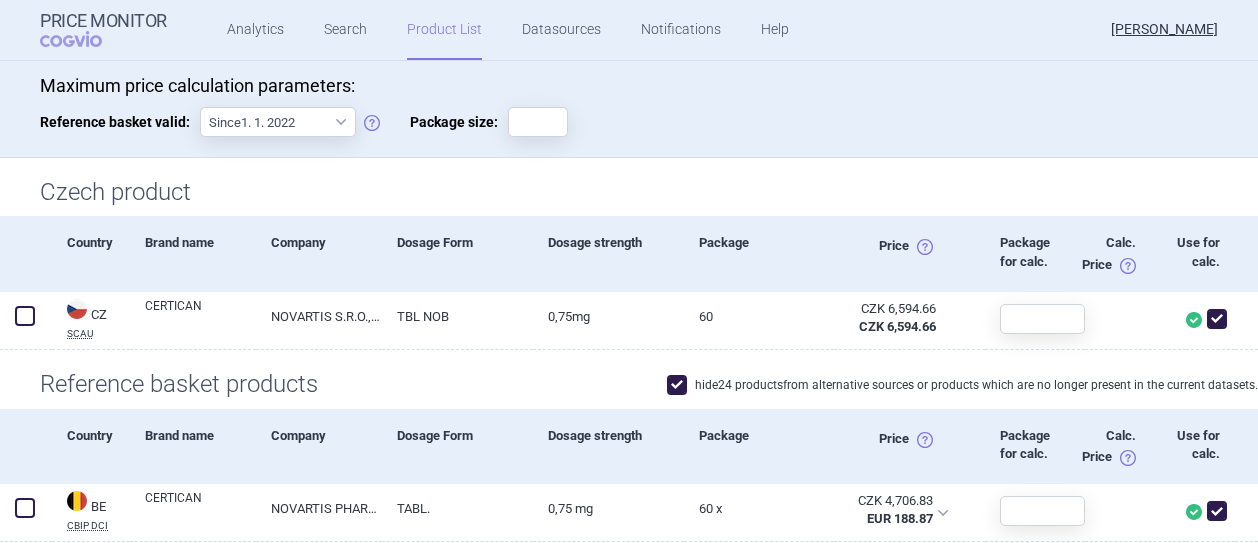 click on "Product List" at bounding box center (444, 30) 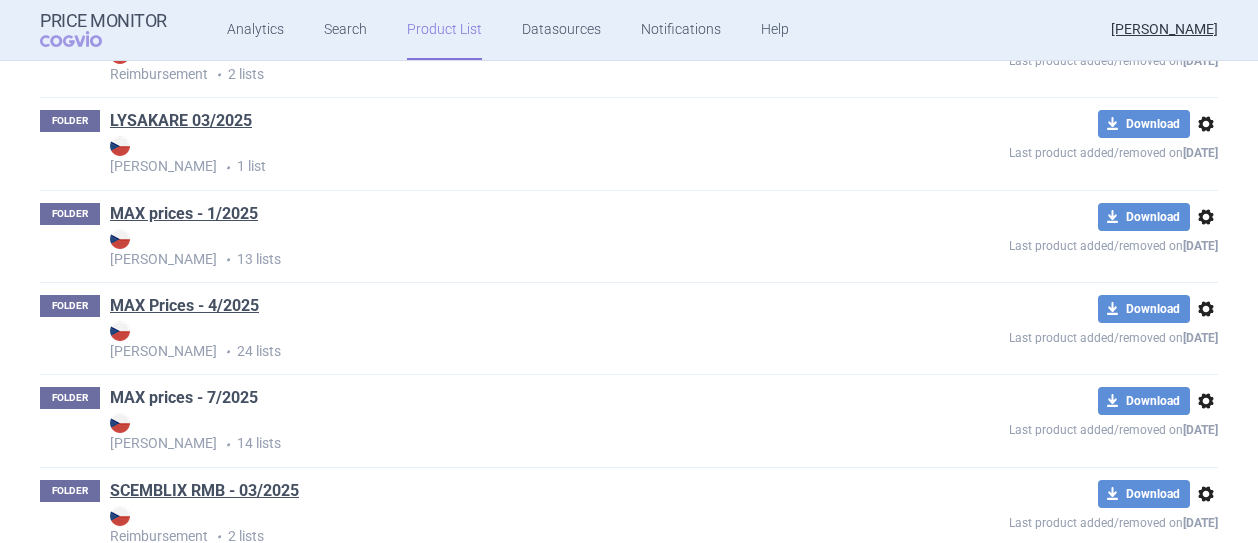 scroll, scrollTop: 680, scrollLeft: 0, axis: vertical 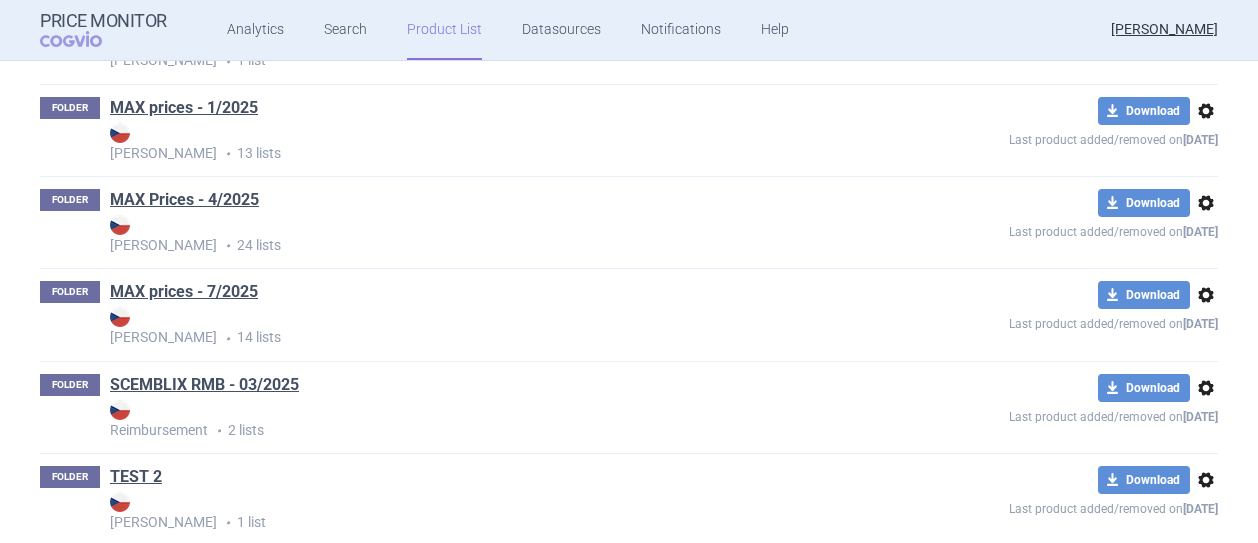 click on "MAX prices - 7/2025" at bounding box center (184, 292) 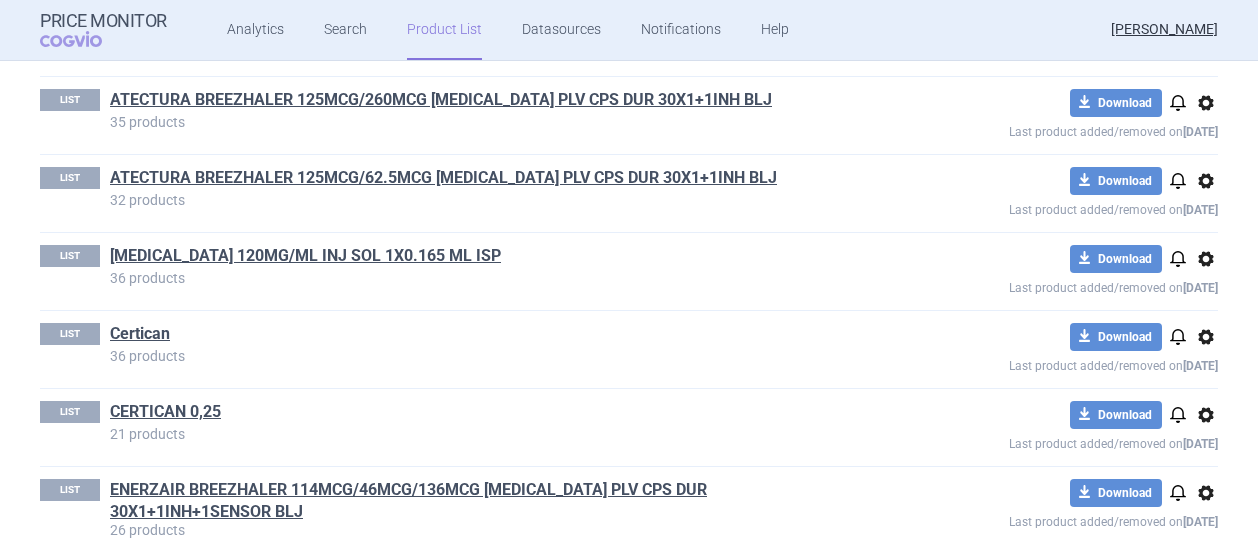 scroll, scrollTop: 400, scrollLeft: 0, axis: vertical 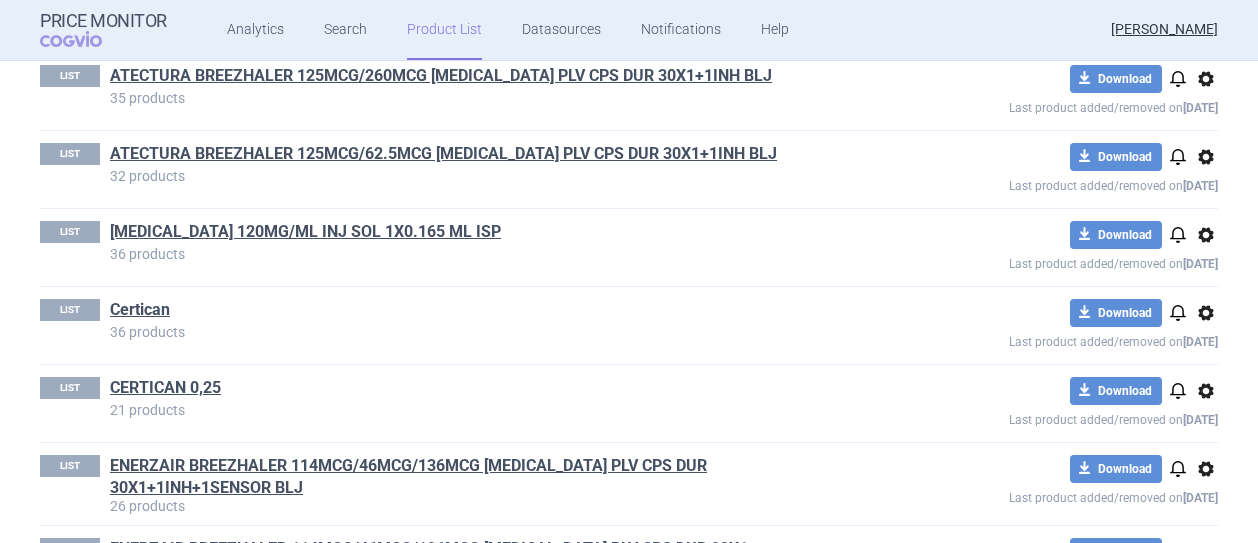click on "options" at bounding box center (1206, 313) 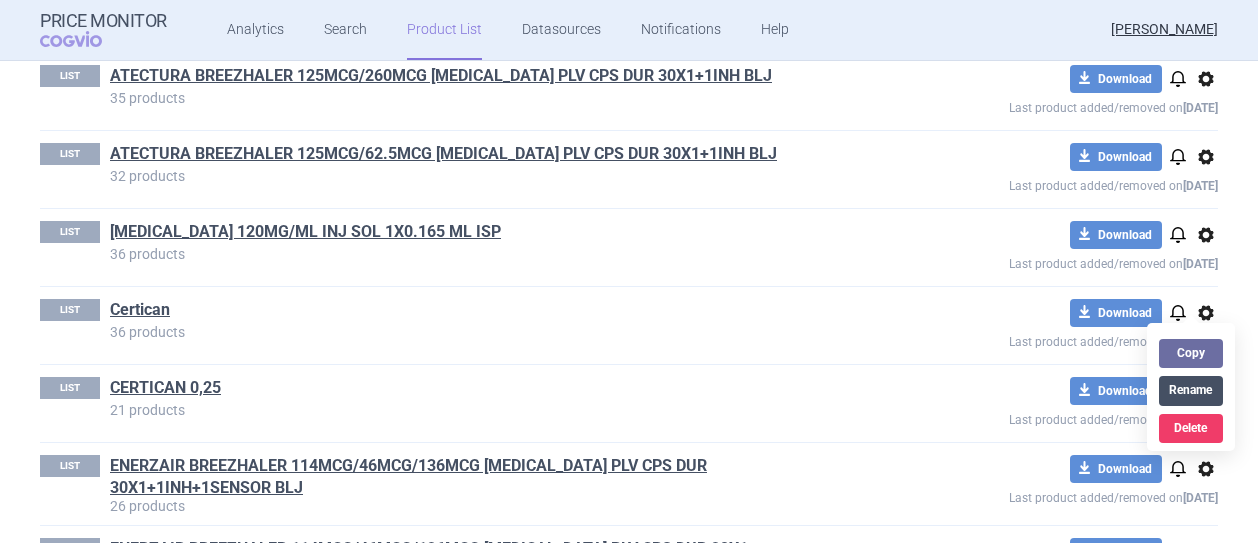 click on "Rename" at bounding box center (1191, 390) 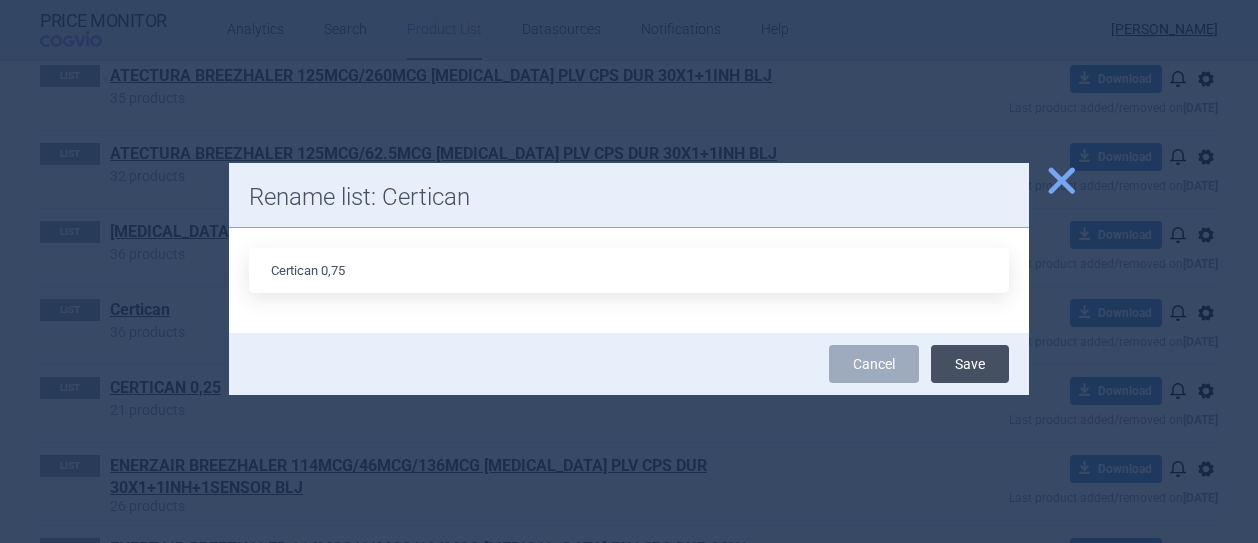 type on "Certican 0,75" 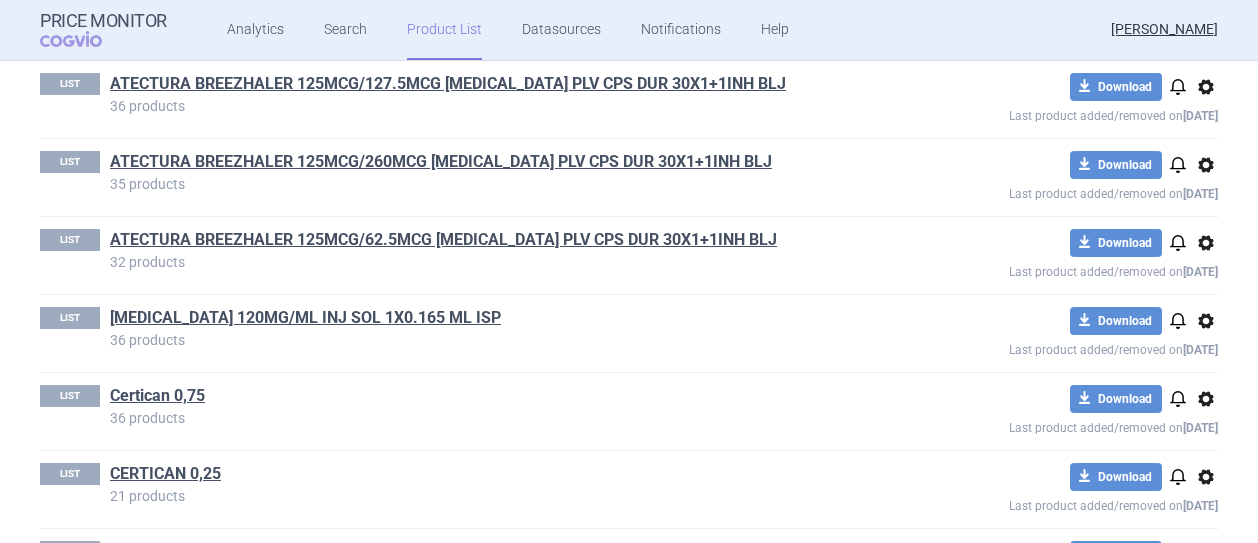 scroll, scrollTop: 300, scrollLeft: 0, axis: vertical 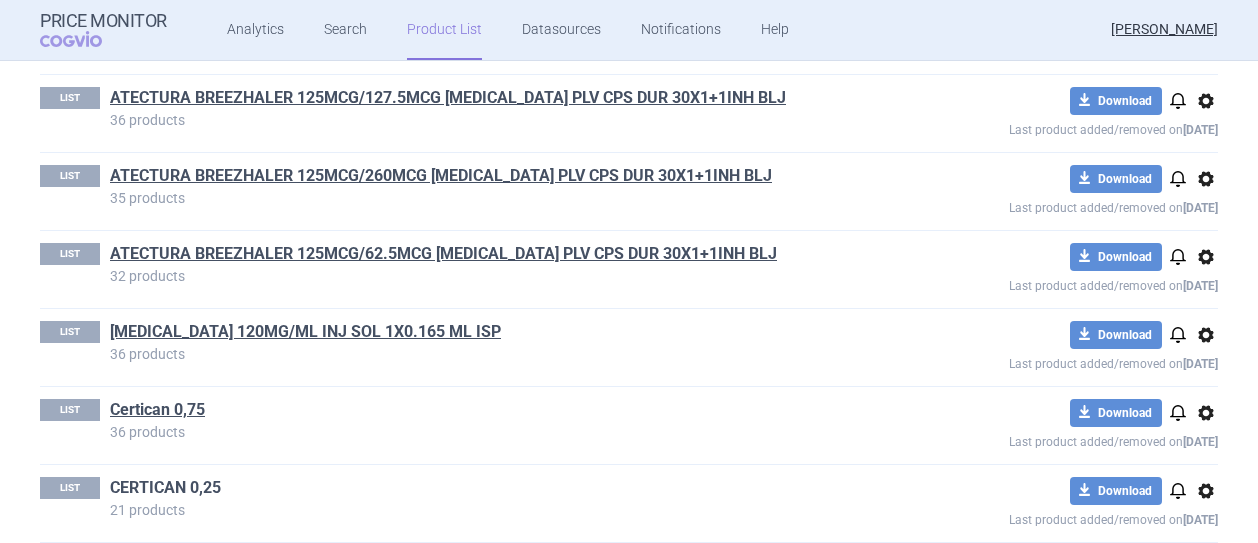 click on "CERTICAN 0,25" at bounding box center (165, 488) 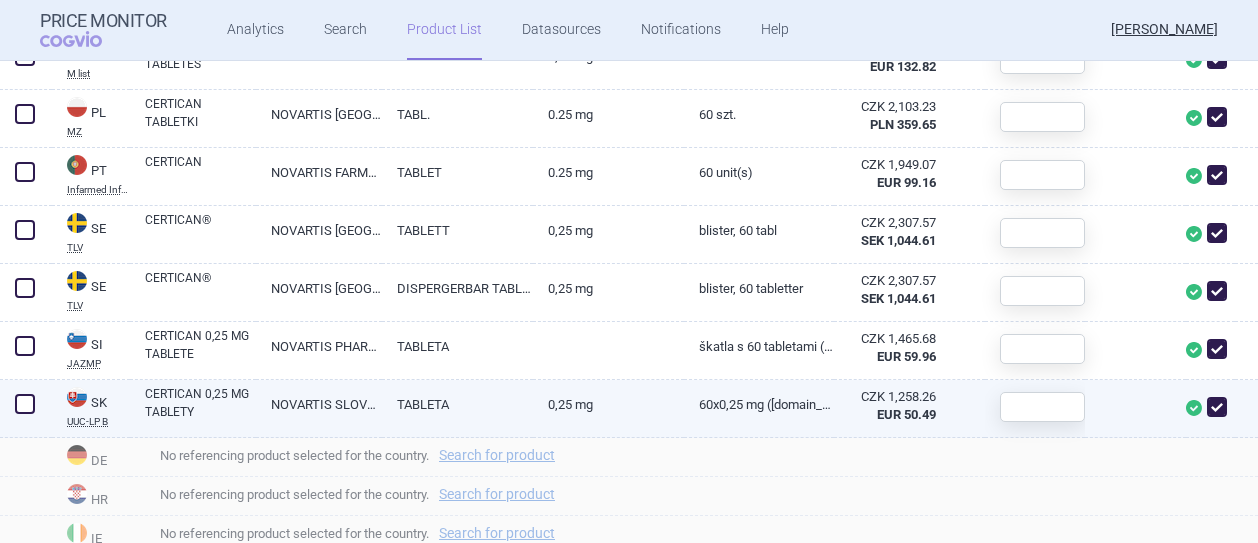 scroll, scrollTop: 1700, scrollLeft: 0, axis: vertical 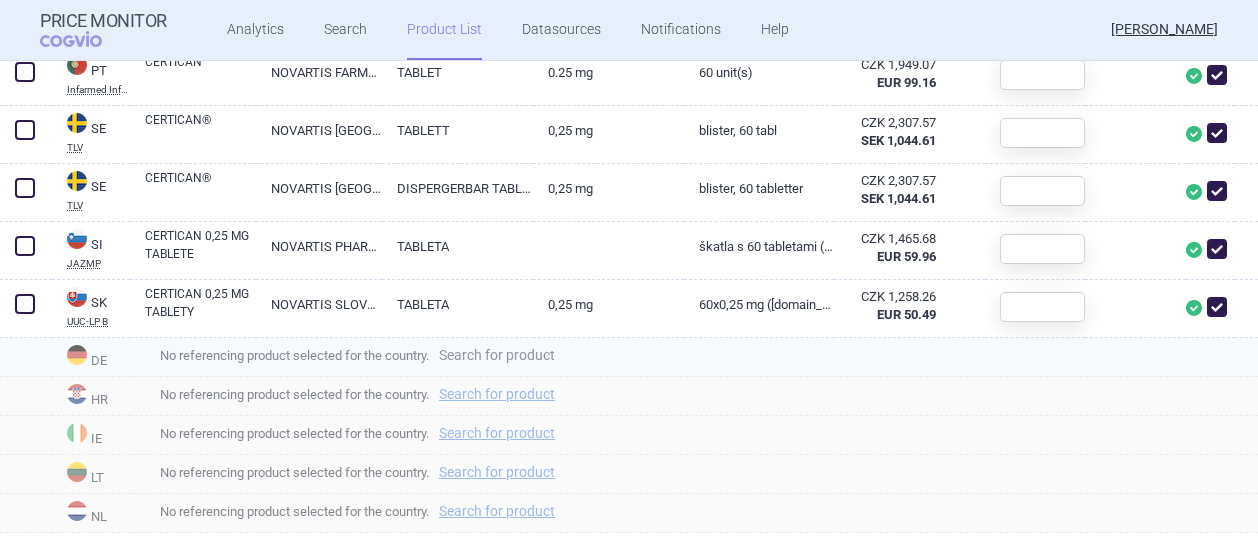 click on "Search for product" at bounding box center (497, 355) 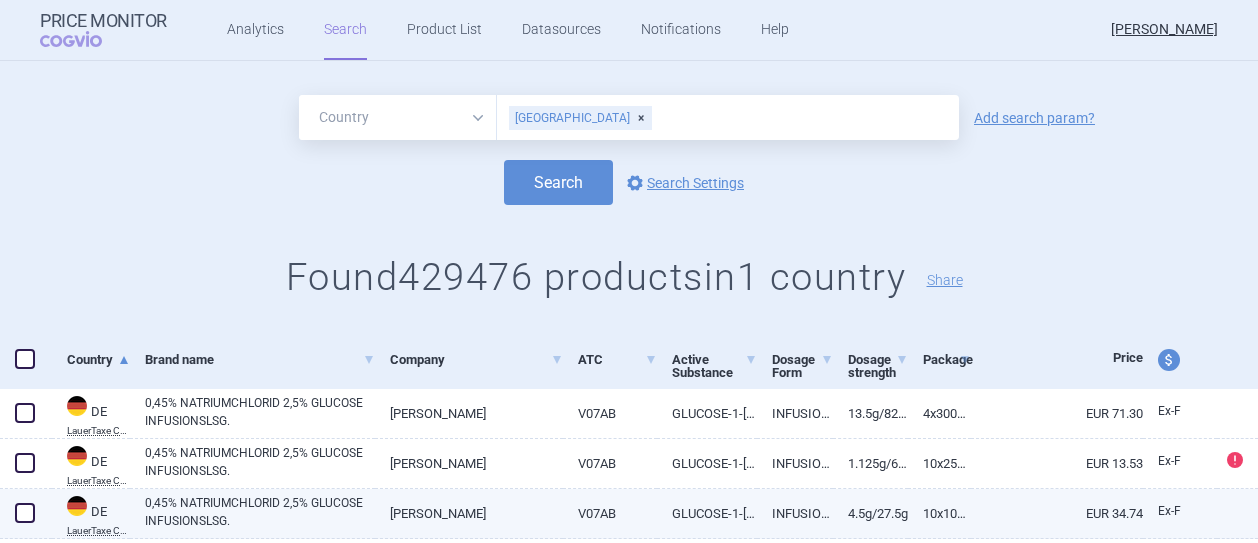 scroll, scrollTop: 0, scrollLeft: 0, axis: both 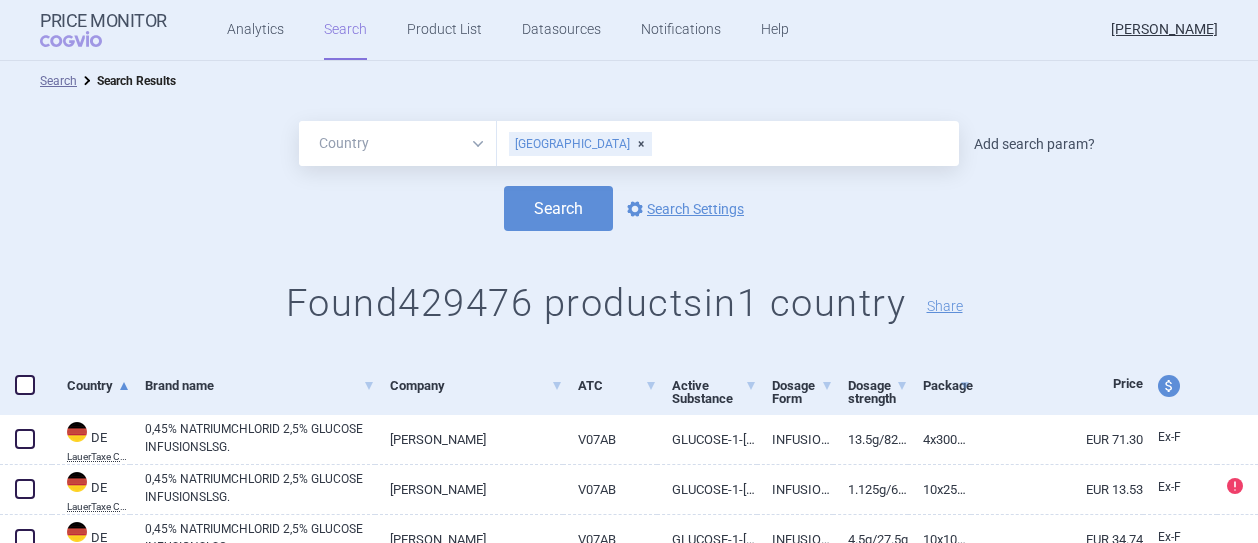 click on "Add search param?" at bounding box center (1034, 144) 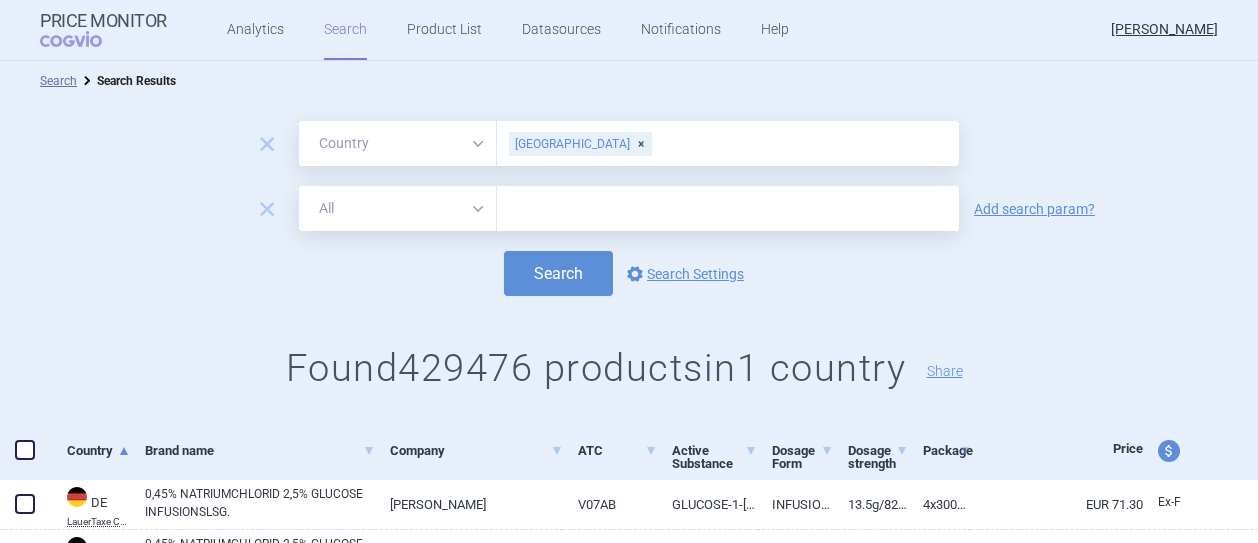 click at bounding box center [728, 208] 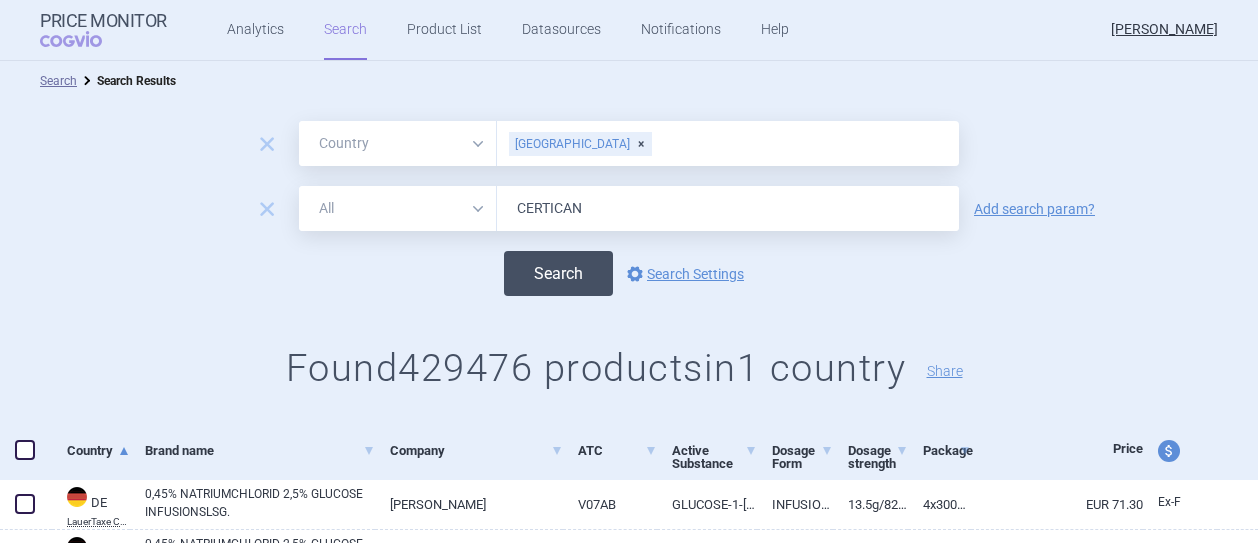 type on "CERTICAN" 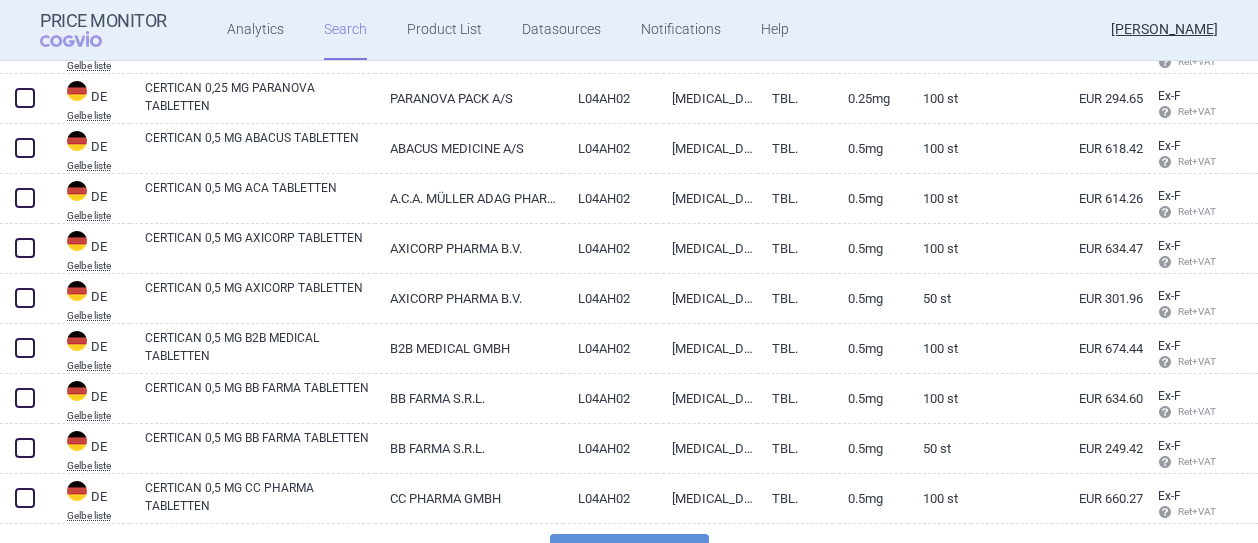 scroll, scrollTop: 5002, scrollLeft: 0, axis: vertical 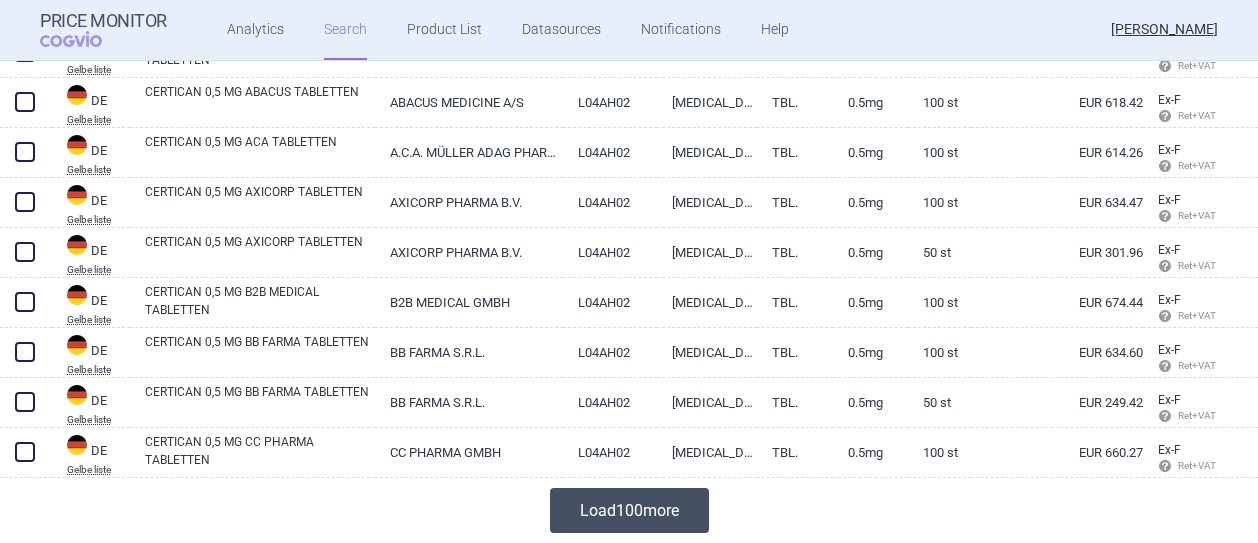 click on "Load  100  more" at bounding box center (629, 510) 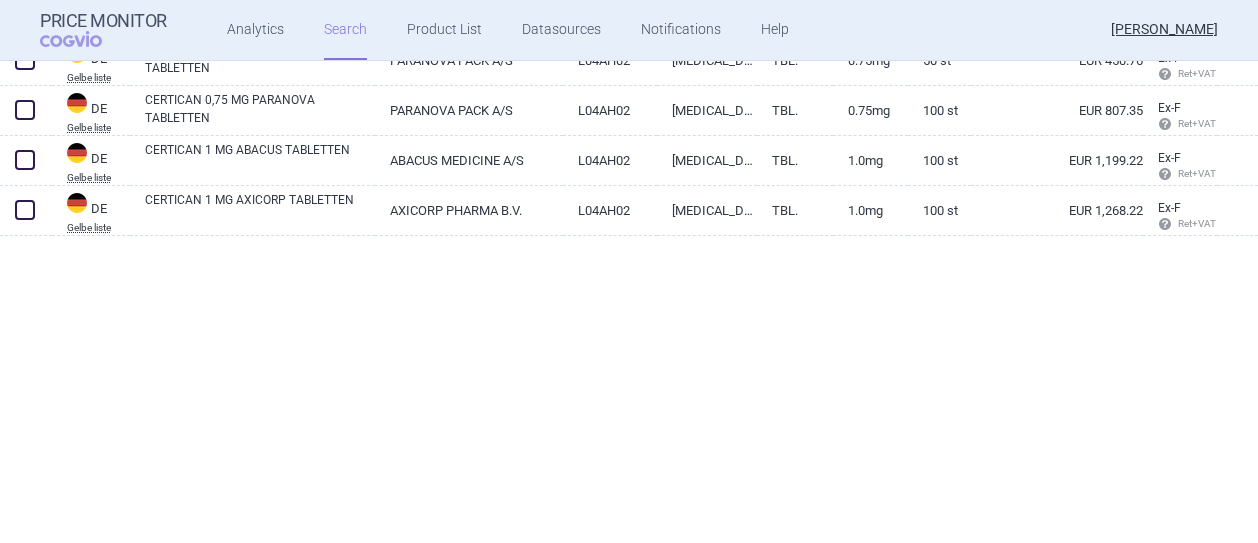 scroll, scrollTop: 6652, scrollLeft: 0, axis: vertical 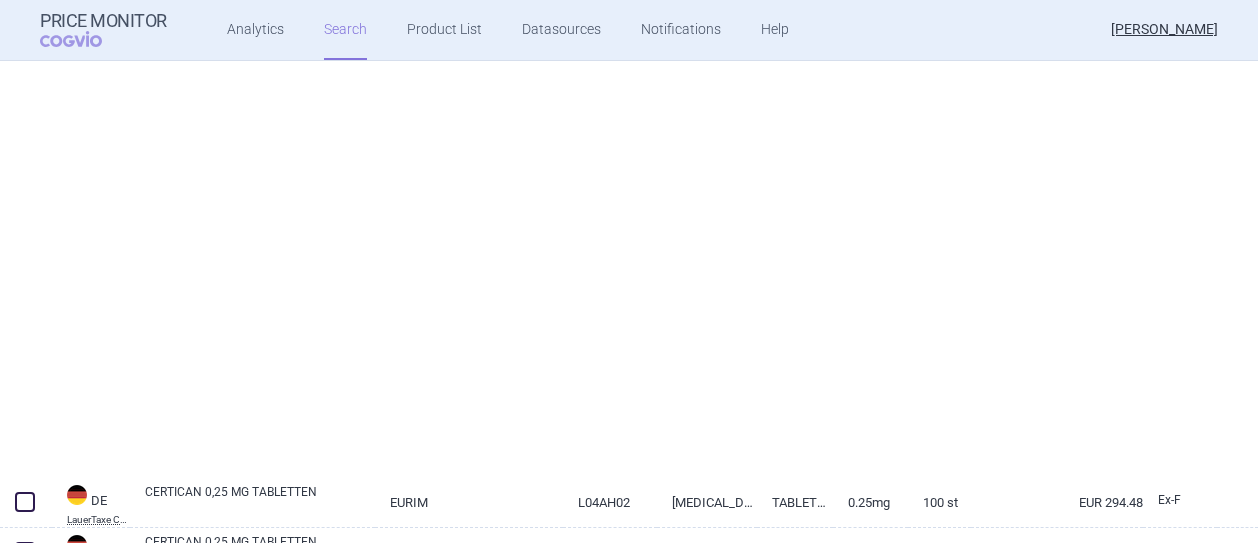 select on "country" 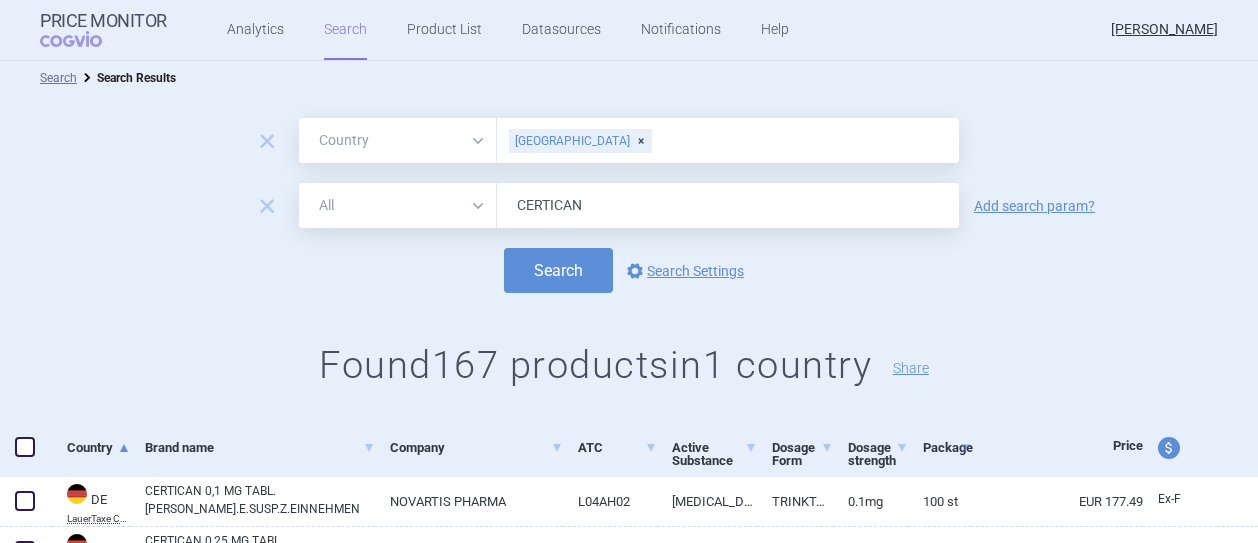 scroll, scrollTop: 0, scrollLeft: 0, axis: both 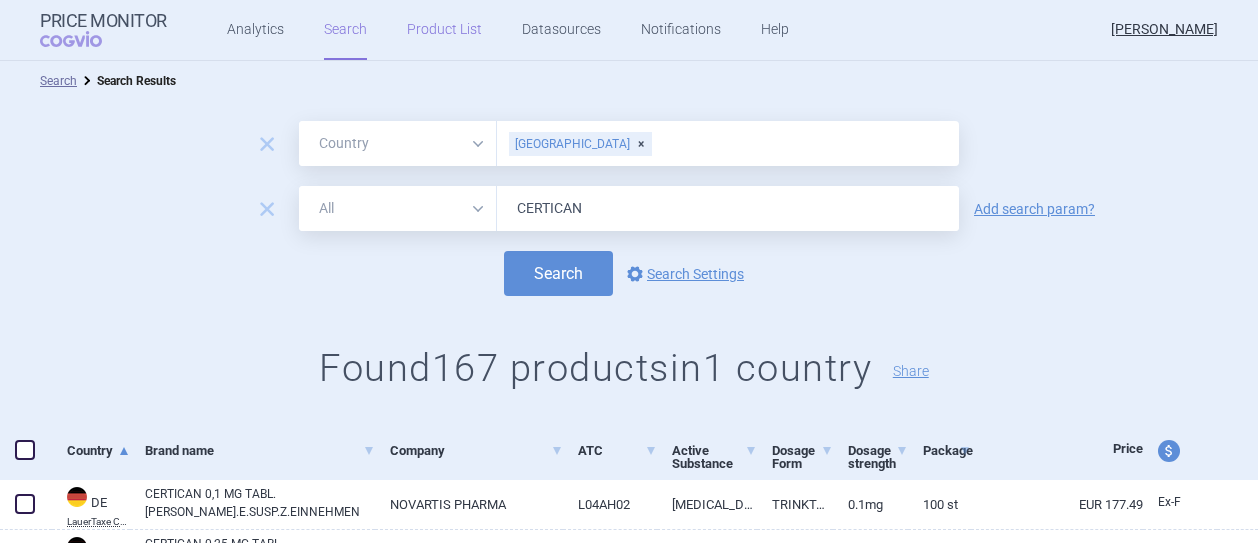 click on "Product List" at bounding box center [444, 30] 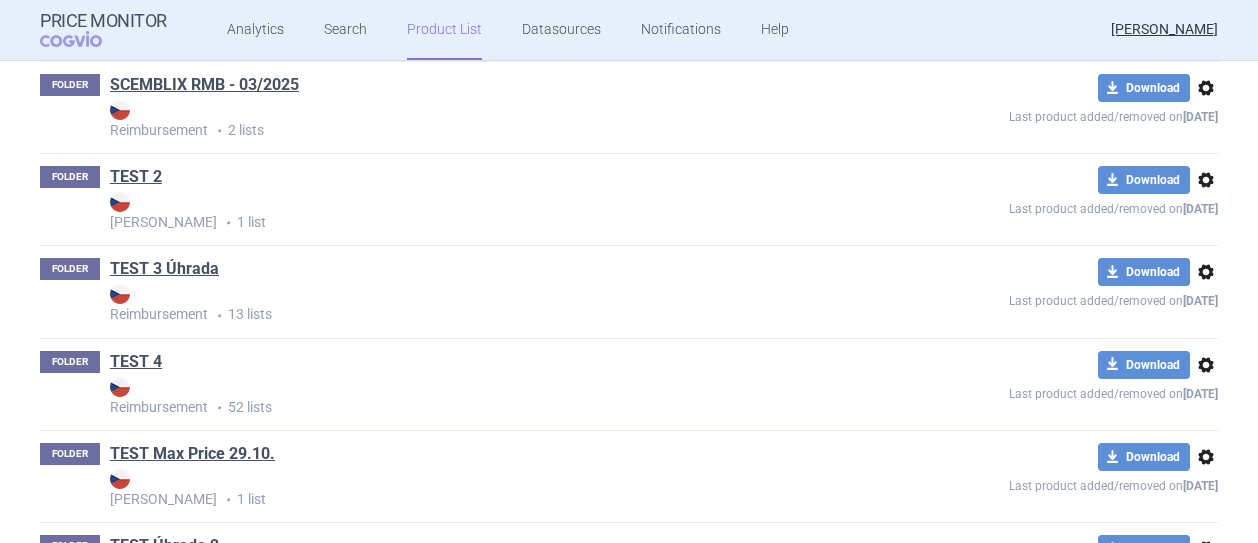 scroll, scrollTop: 780, scrollLeft: 0, axis: vertical 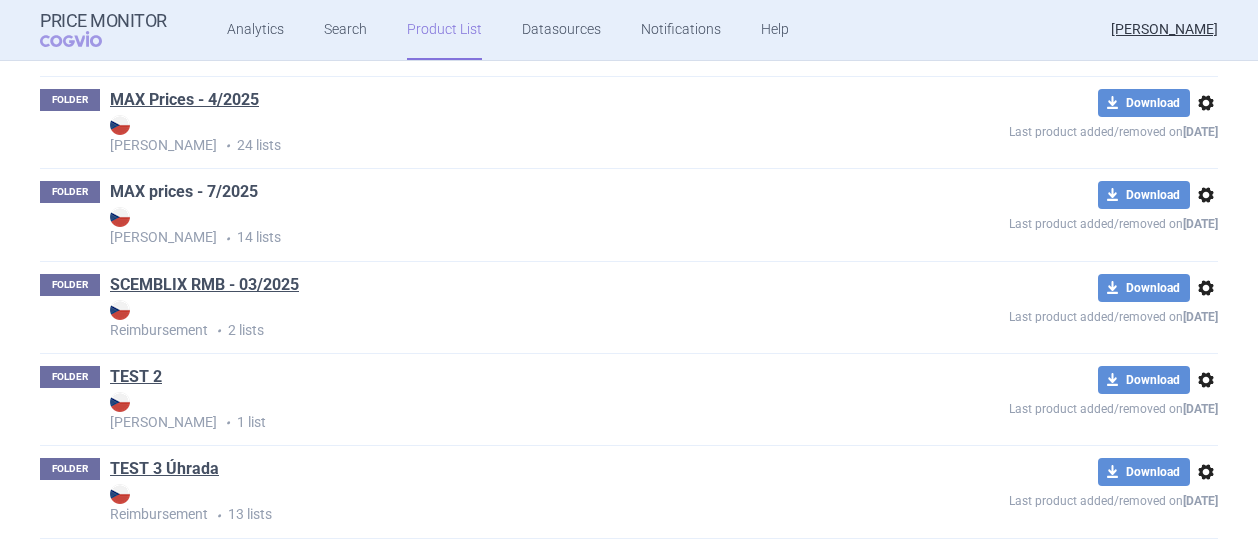 click on "MAX prices - 7/2025" at bounding box center [184, 192] 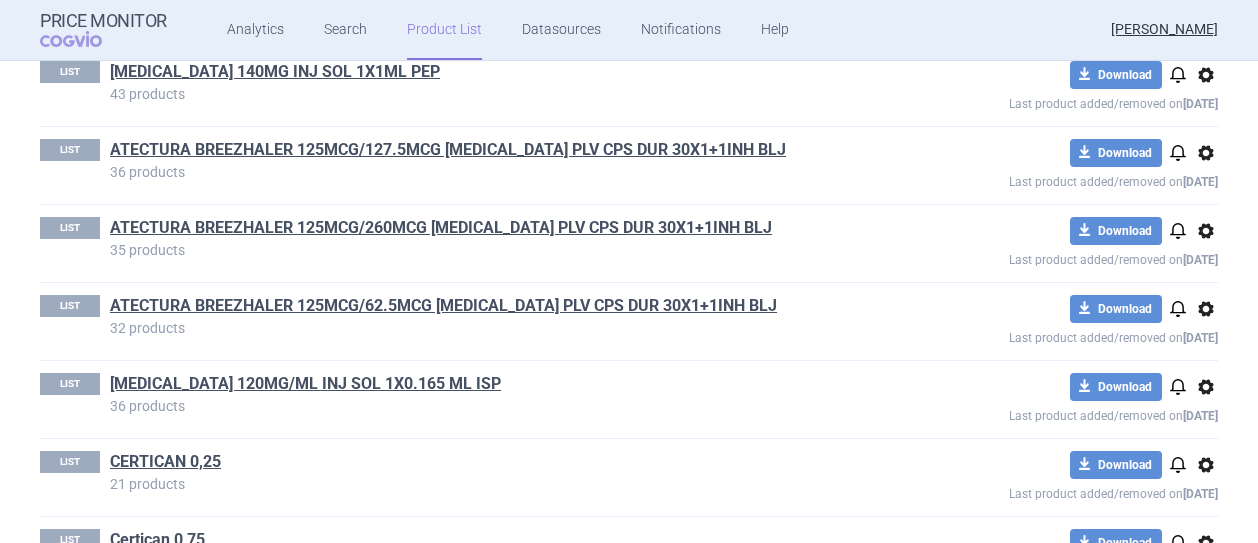 scroll, scrollTop: 300, scrollLeft: 0, axis: vertical 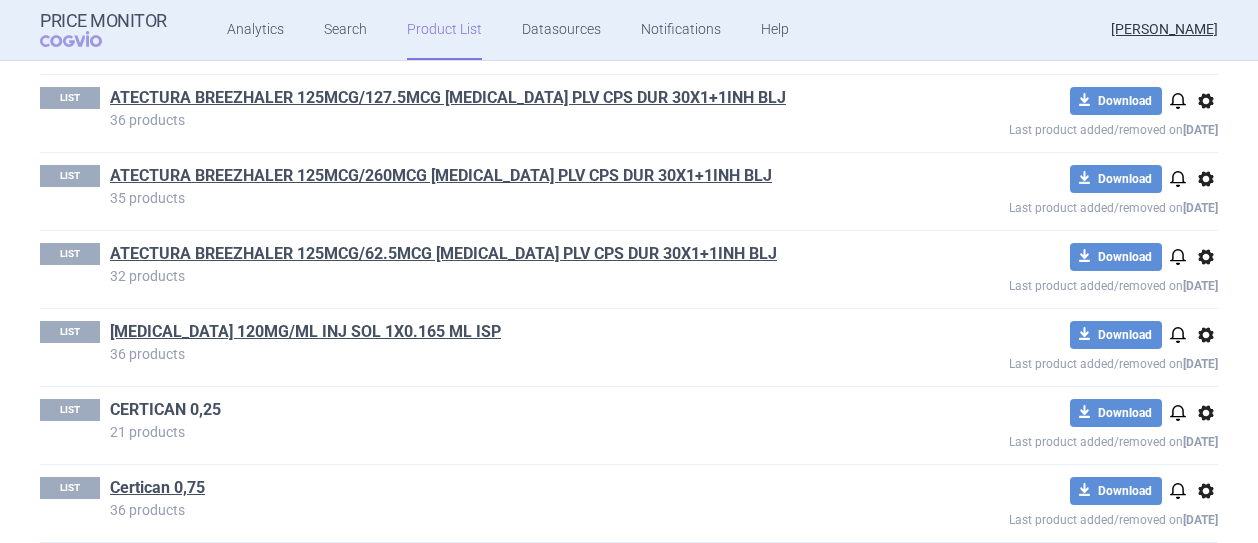 click on "CERTICAN 0,25" at bounding box center [165, 410] 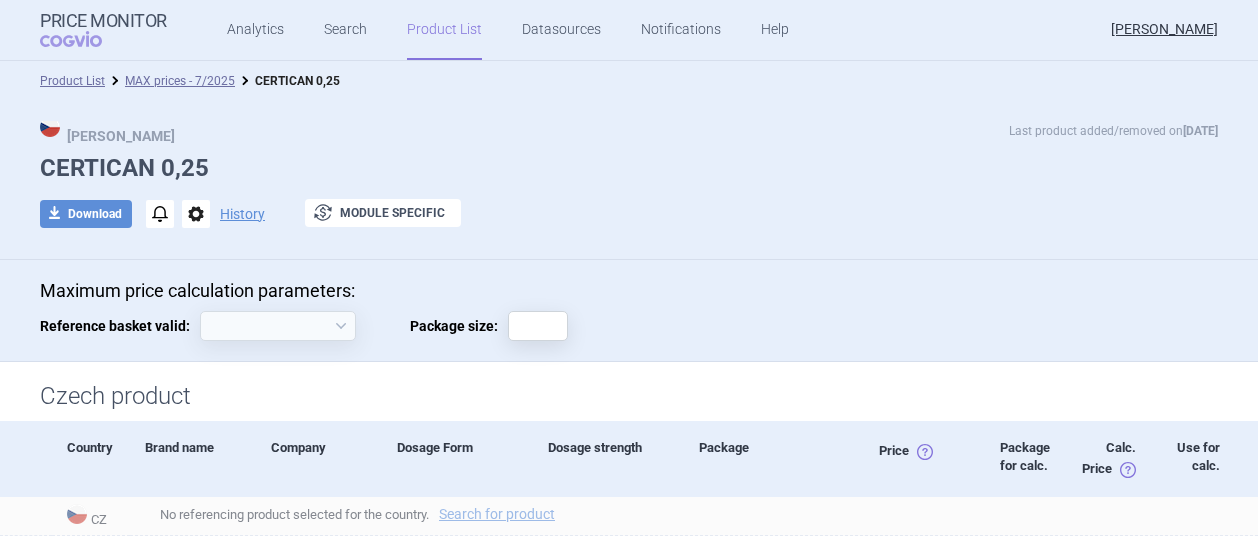 select on "2022-01-01" 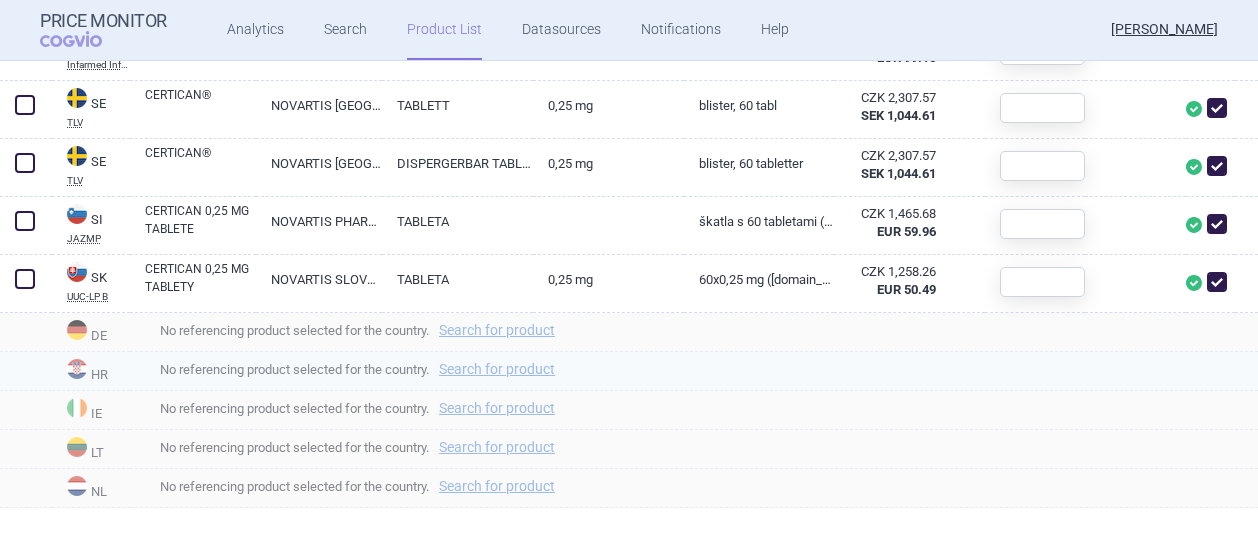 scroll, scrollTop: 1738, scrollLeft: 0, axis: vertical 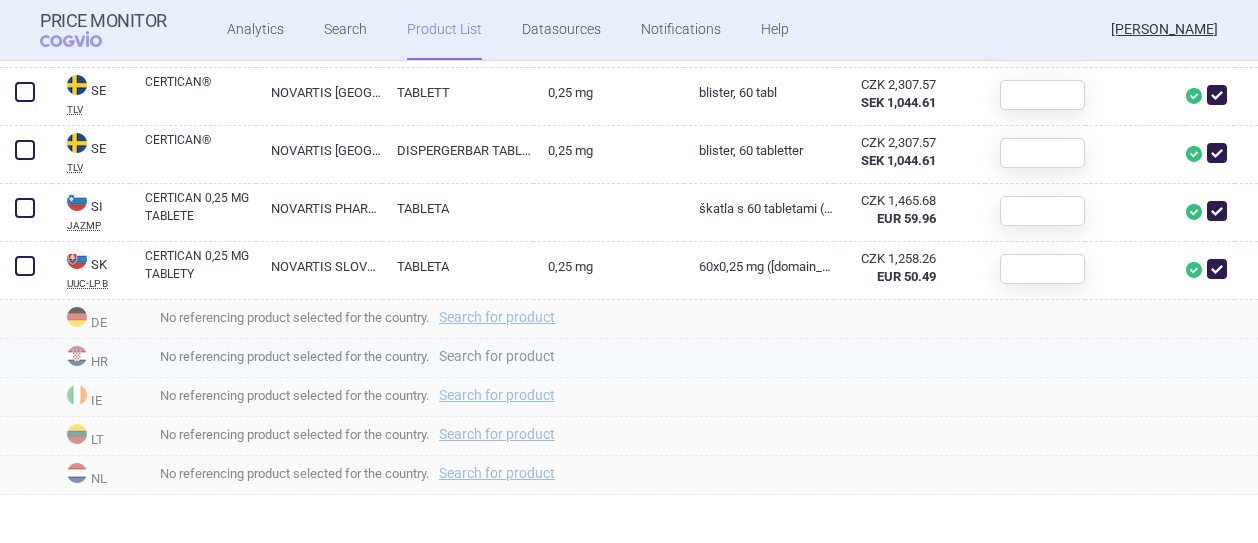 click on "Search for product" at bounding box center (497, 356) 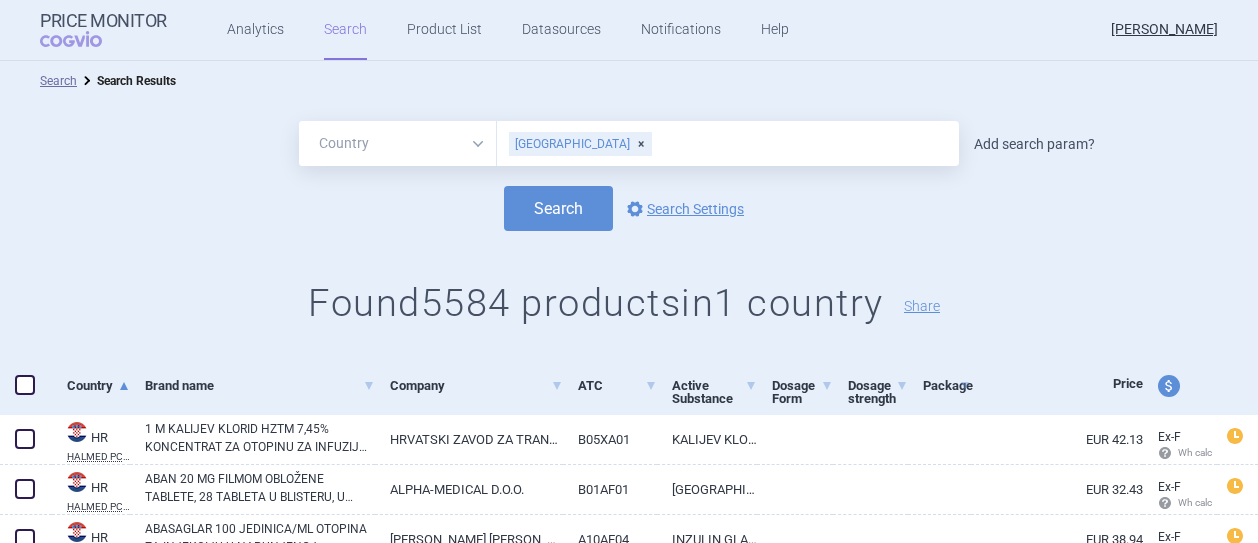 click on "Add search param?" at bounding box center [1034, 144] 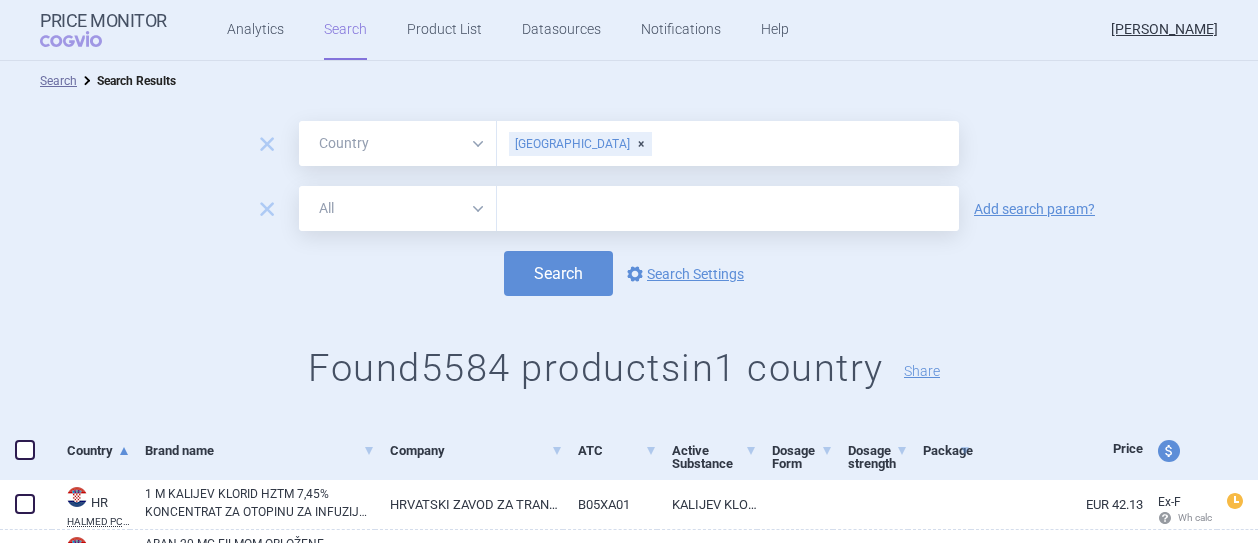 click at bounding box center (728, 208) 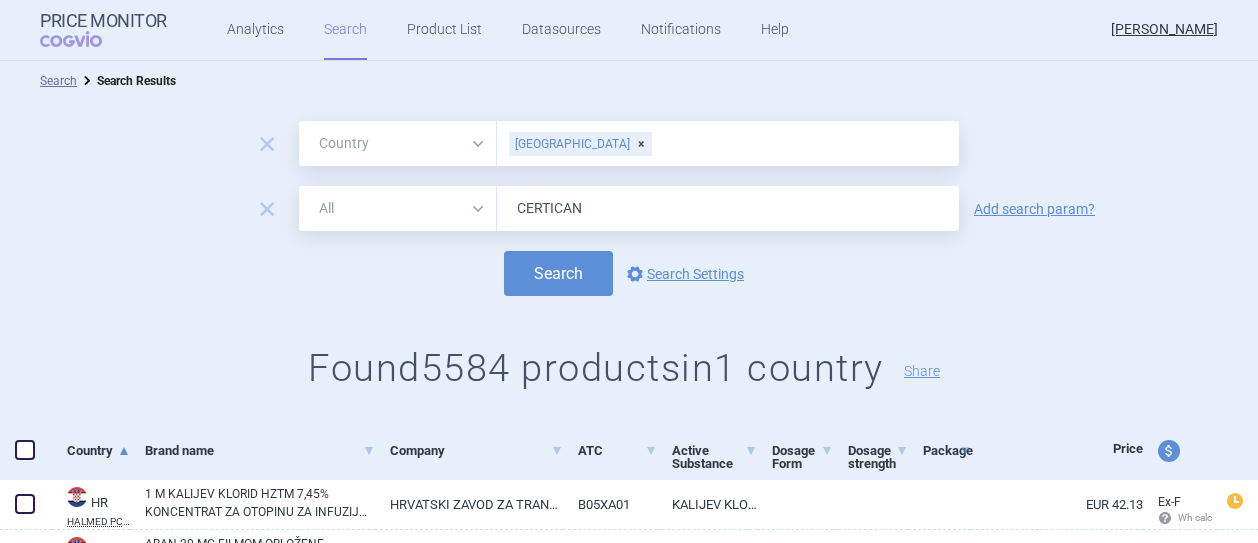 type on "CERTICAN" 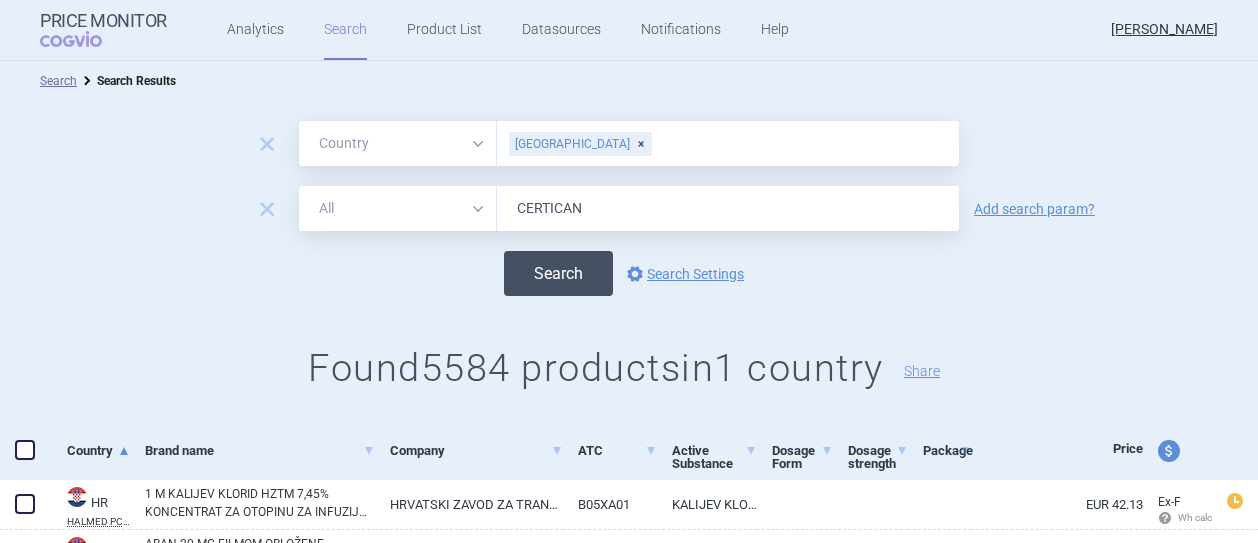 click on "Search" at bounding box center (558, 273) 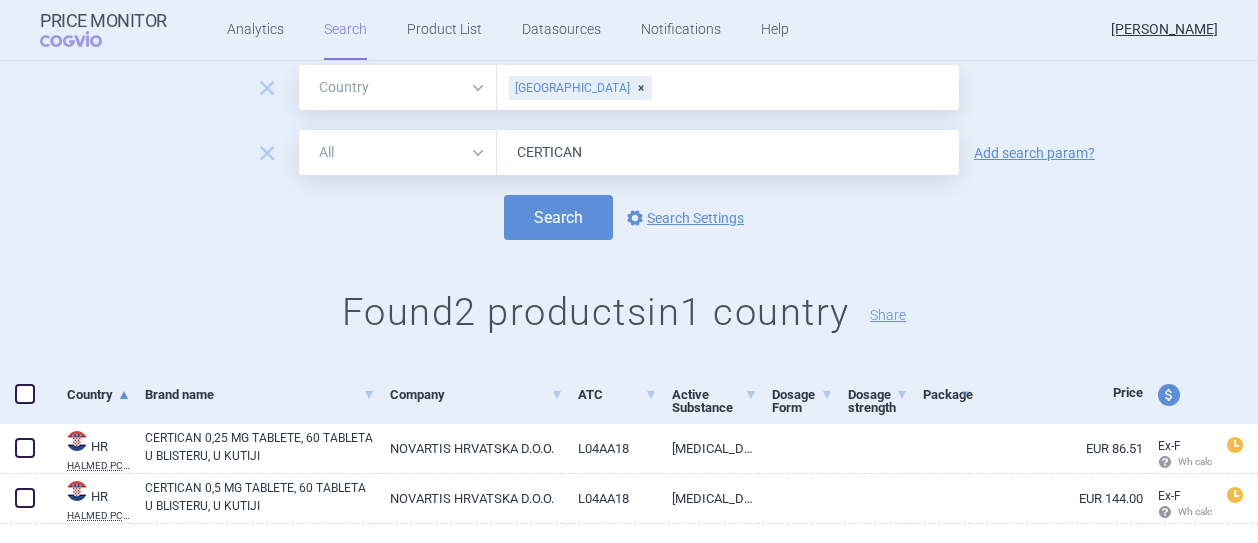 scroll, scrollTop: 102, scrollLeft: 0, axis: vertical 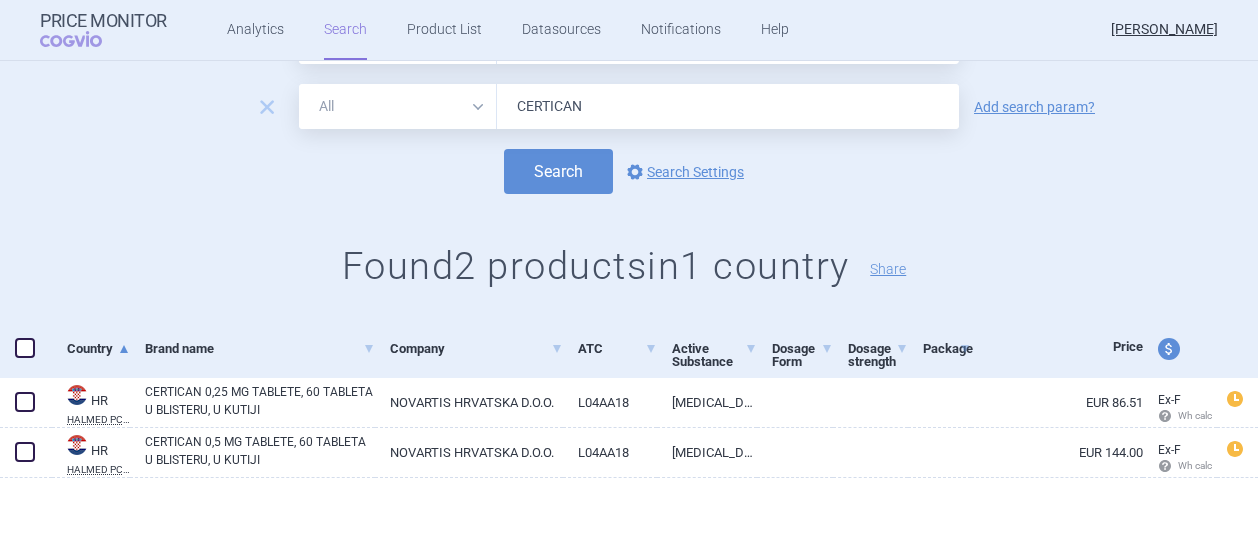 click on "Search options Search Settings" at bounding box center [629, 171] 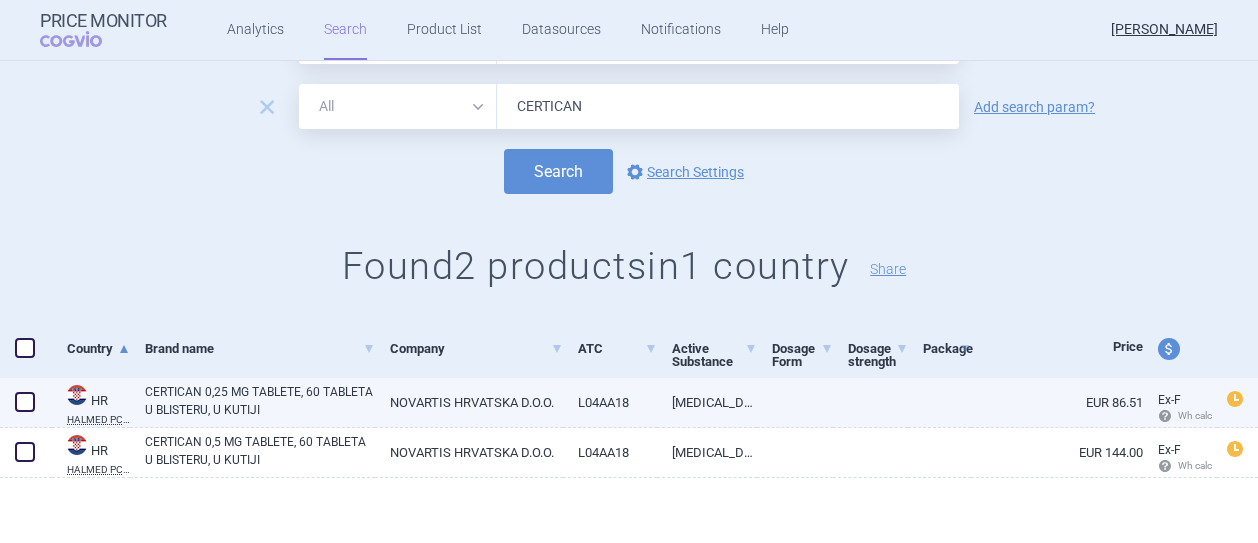 click at bounding box center [25, 402] 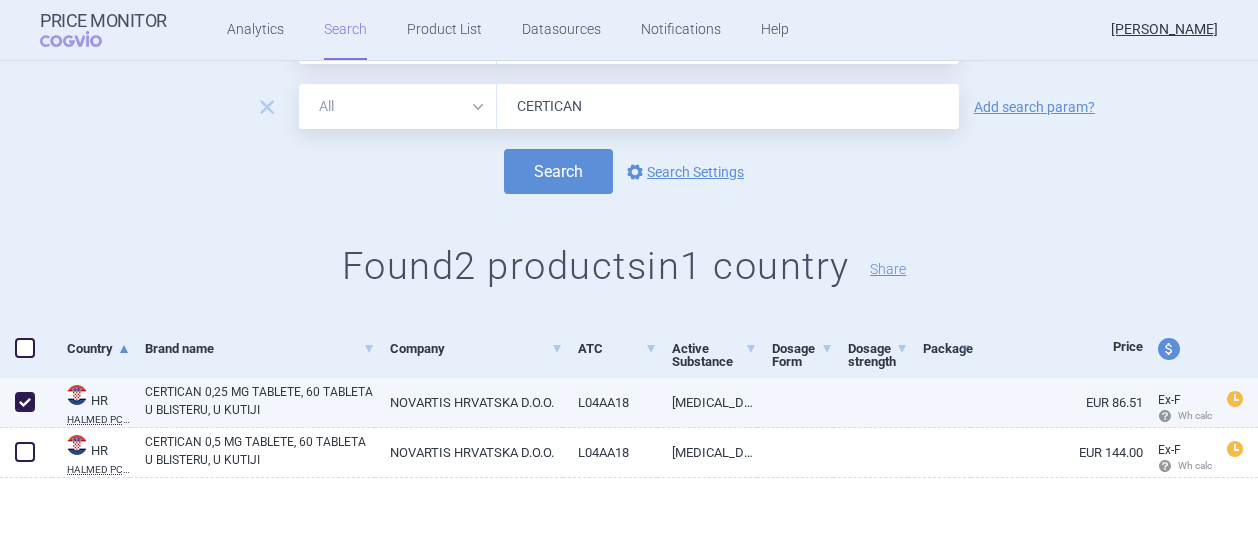 checkbox on "true" 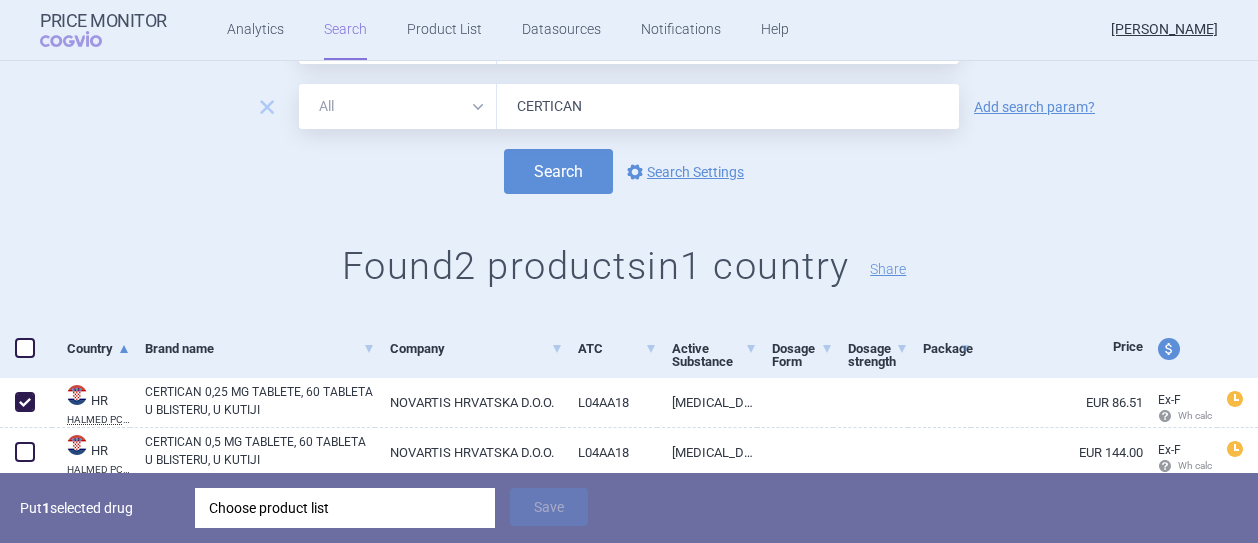 click on "Choose product list" at bounding box center [345, 508] 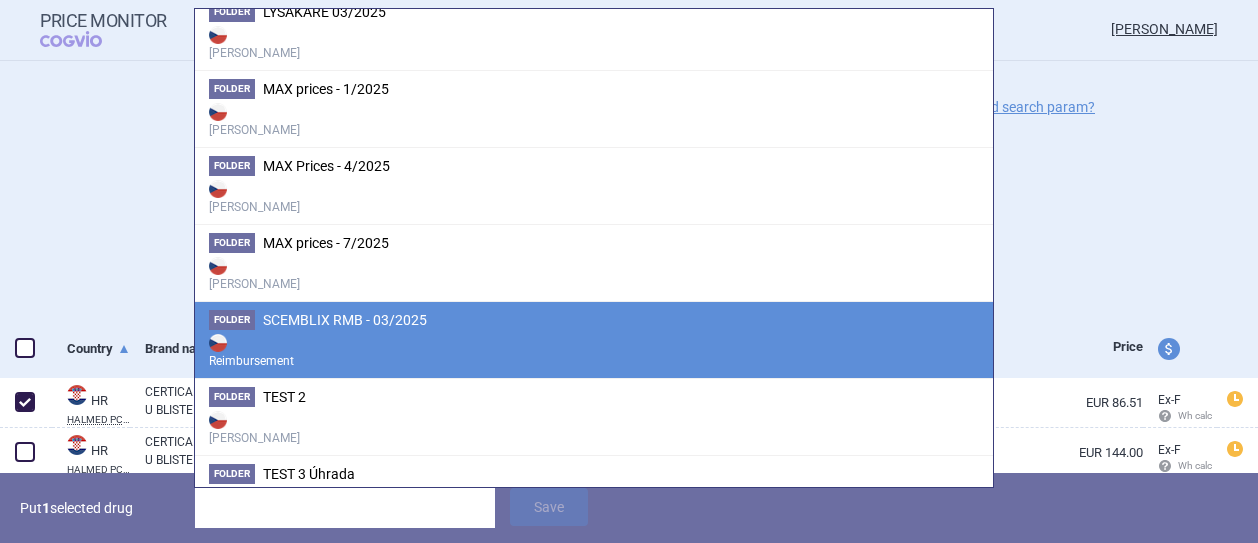 scroll, scrollTop: 400, scrollLeft: 0, axis: vertical 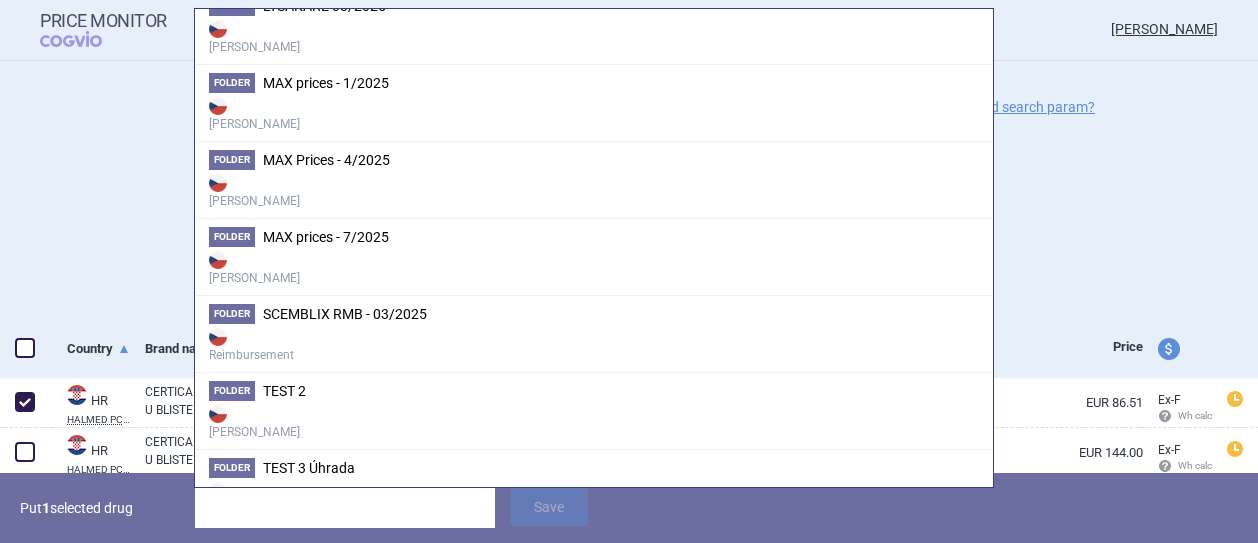 click on "MAX prices - 7/2025" at bounding box center [326, 237] 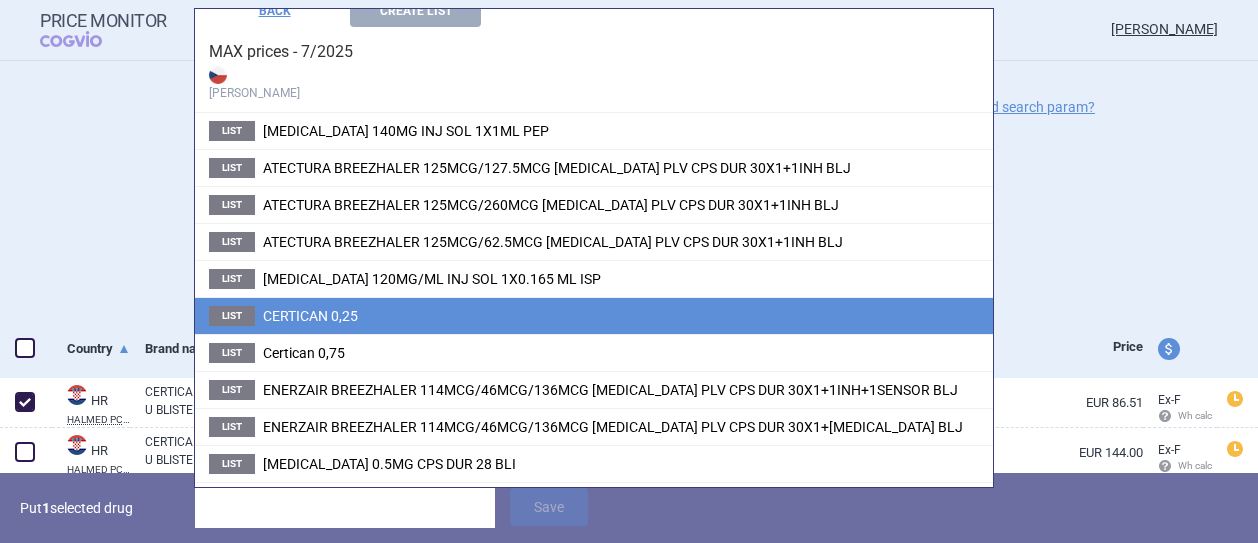 scroll, scrollTop: 100, scrollLeft: 0, axis: vertical 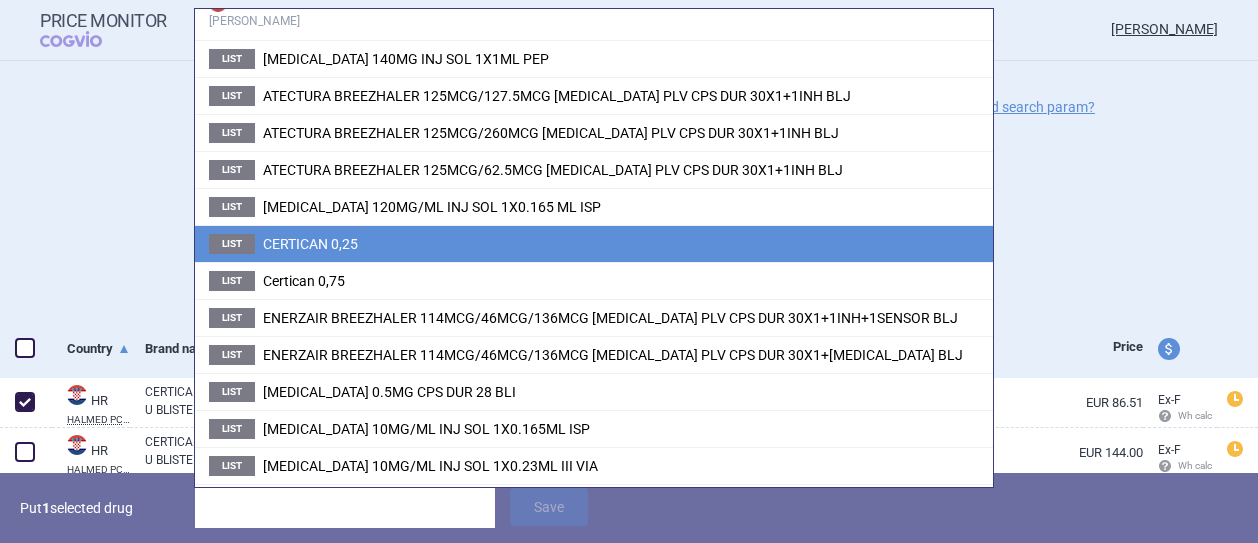 click on "CERTICAN 0,25" at bounding box center (310, 244) 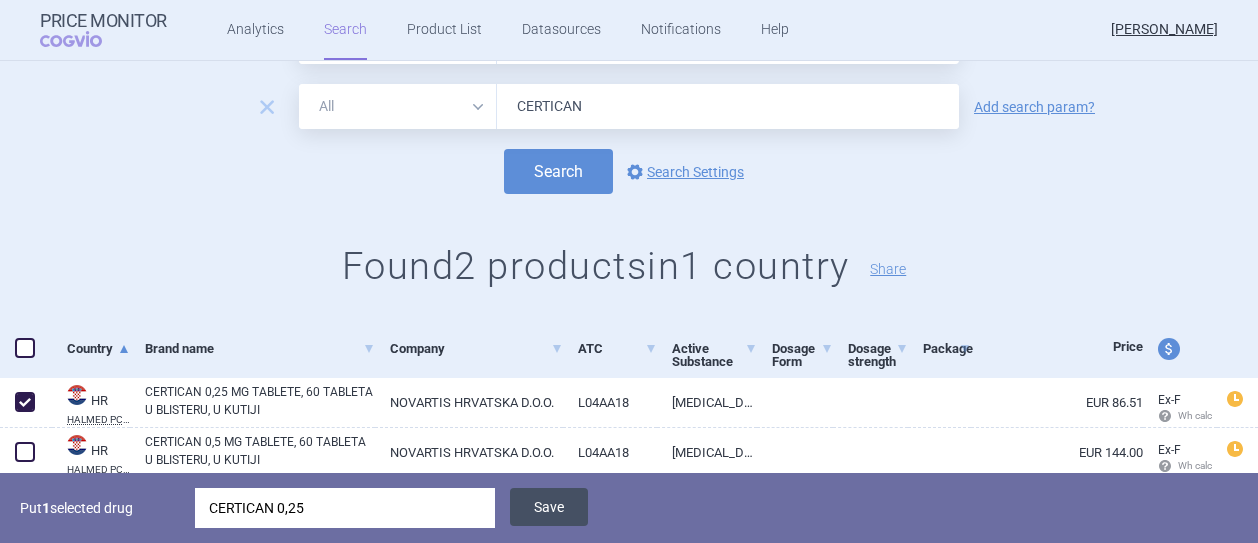 click on "Save" at bounding box center (549, 507) 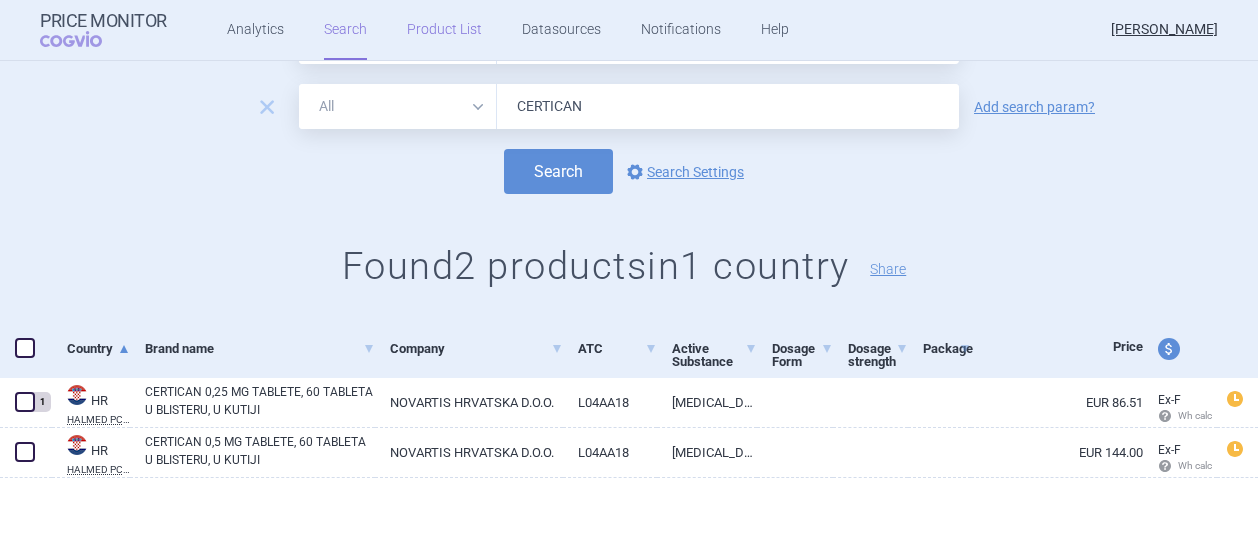 click on "Product List" at bounding box center (444, 30) 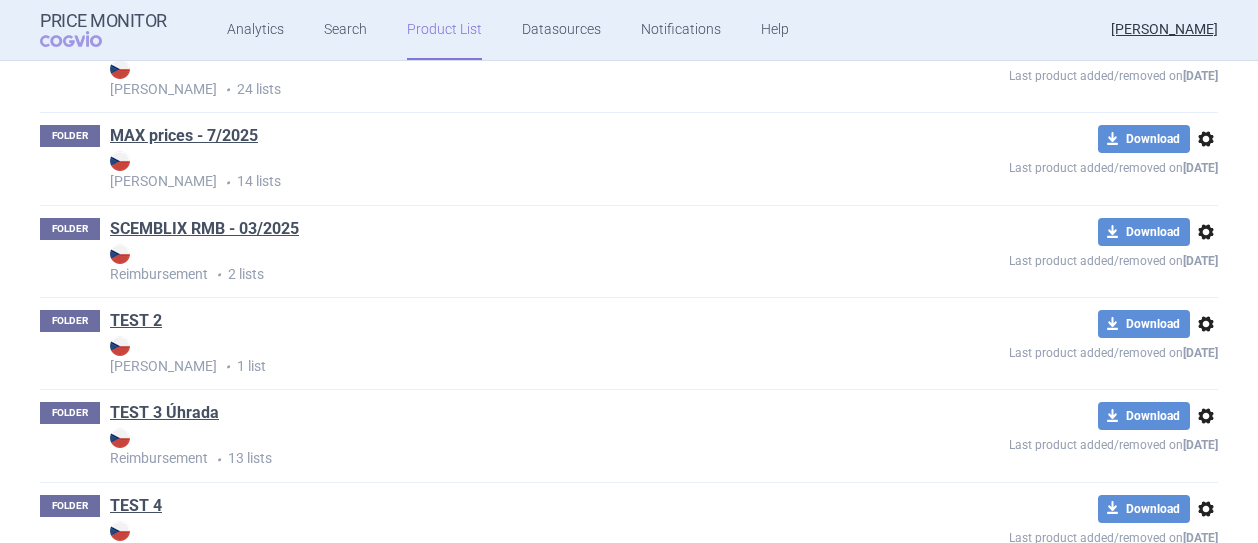 scroll, scrollTop: 880, scrollLeft: 0, axis: vertical 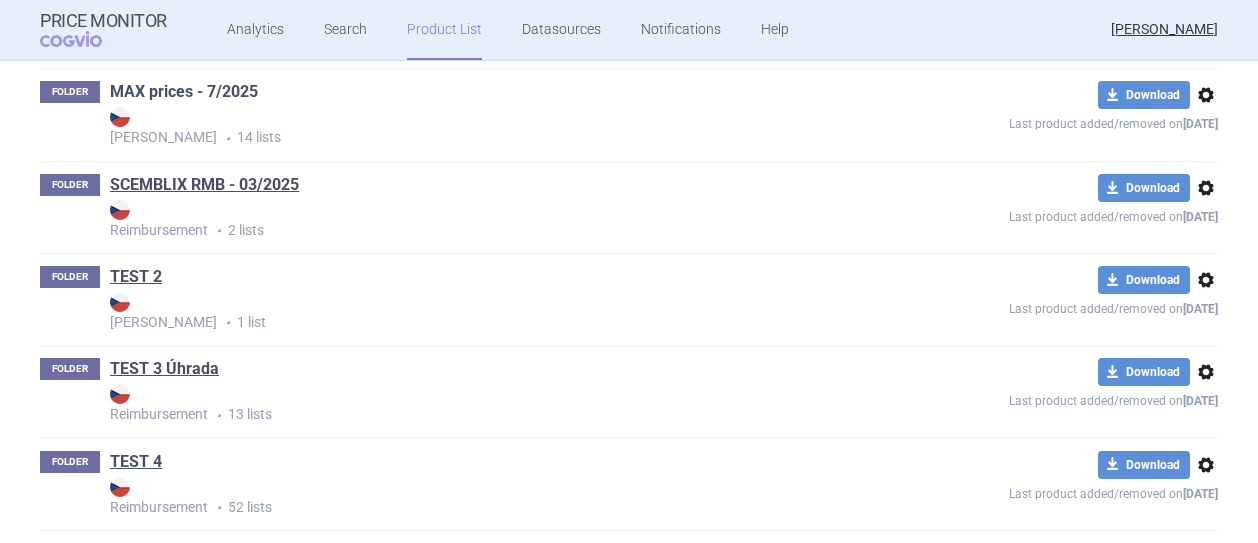 click on "MAX prices - 7/2025" at bounding box center [184, 92] 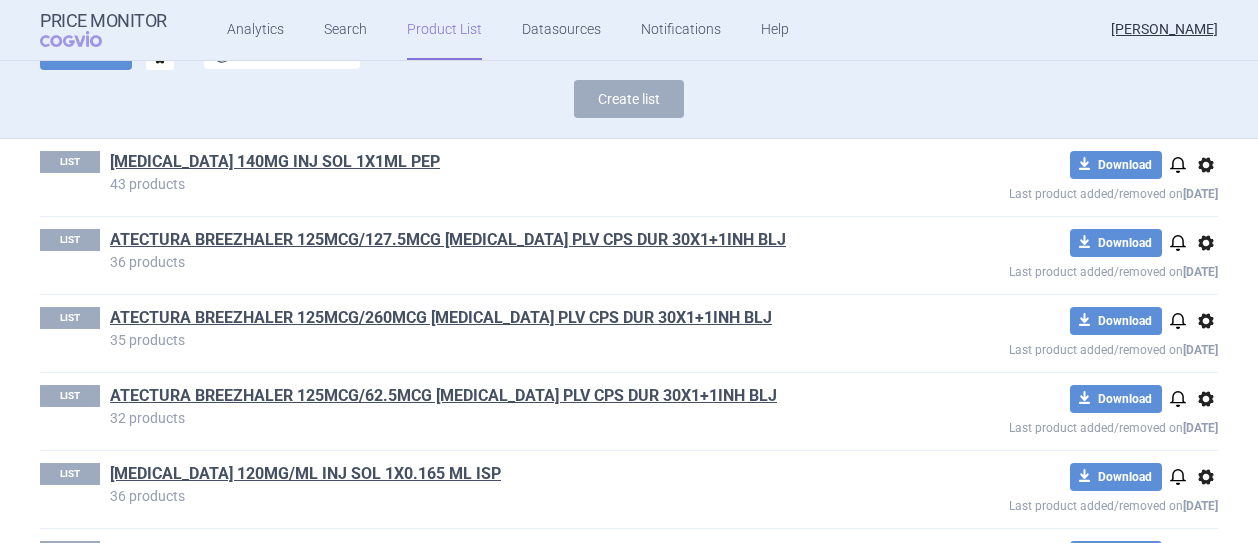 scroll, scrollTop: 300, scrollLeft: 0, axis: vertical 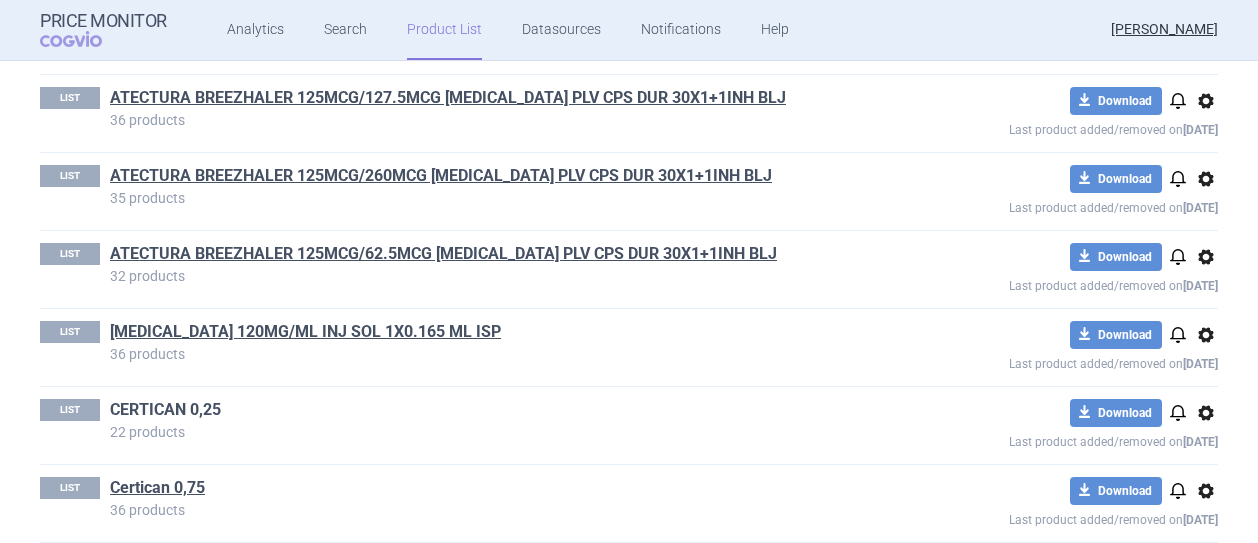 click on "CERTICAN 0,25" at bounding box center [165, 410] 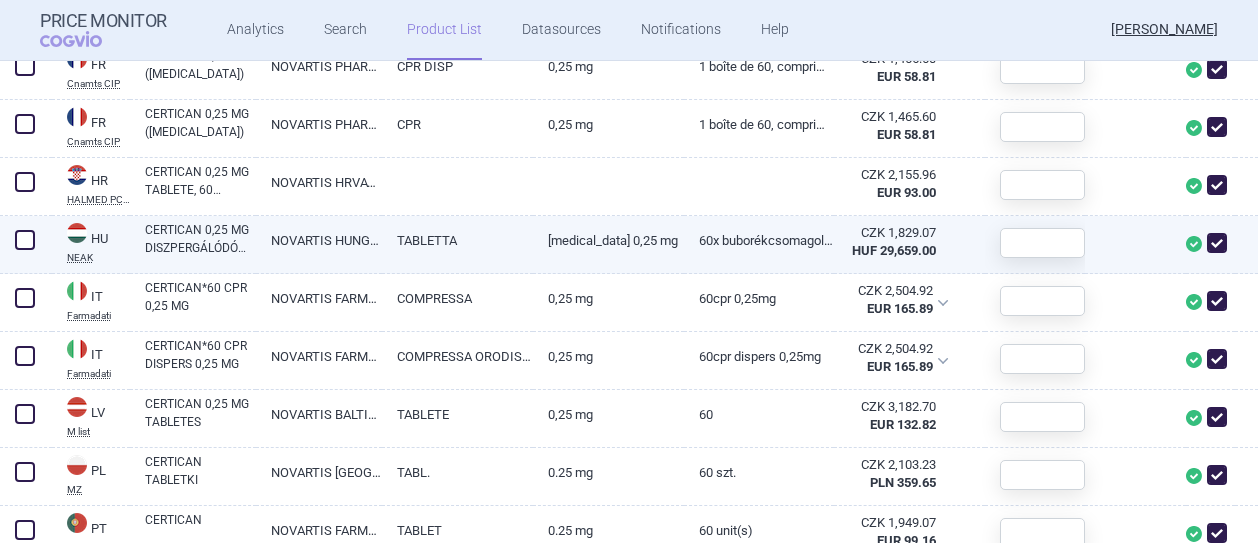 scroll, scrollTop: 1300, scrollLeft: 0, axis: vertical 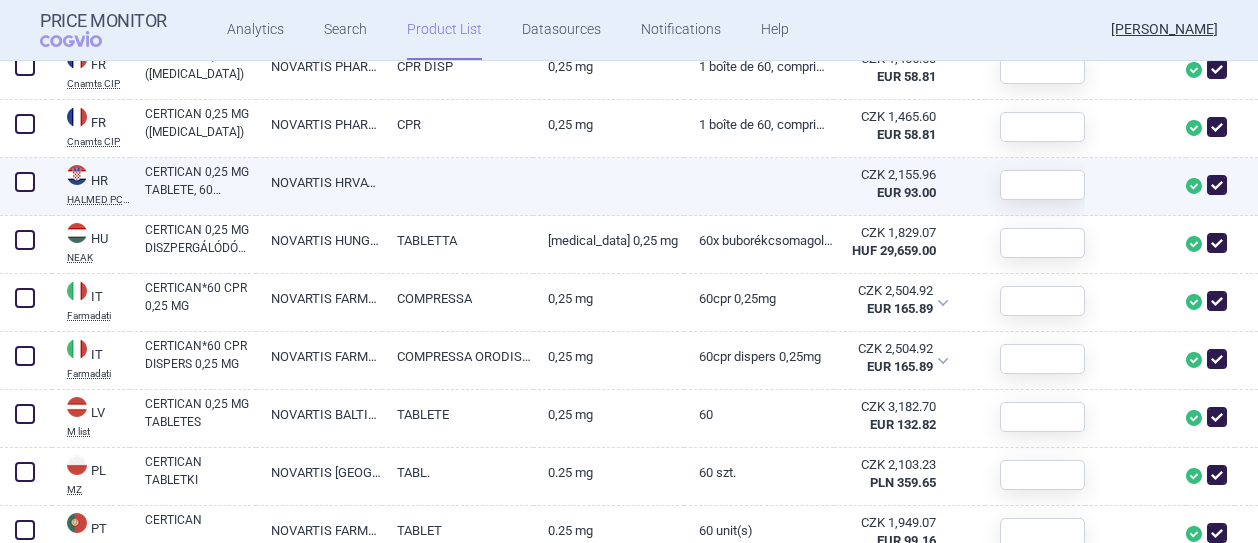 click on "CERTICAN 0,25 MG TABLETE, 60 TABLETA U BLISTERU, U KUTIJI" at bounding box center [200, 181] 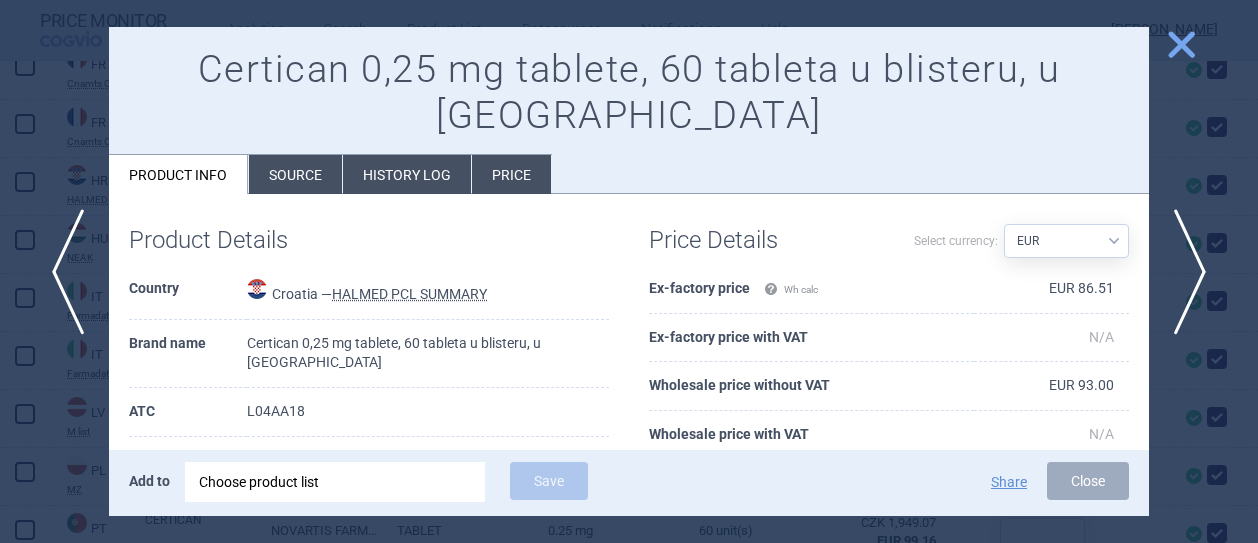 scroll, scrollTop: 0, scrollLeft: 0, axis: both 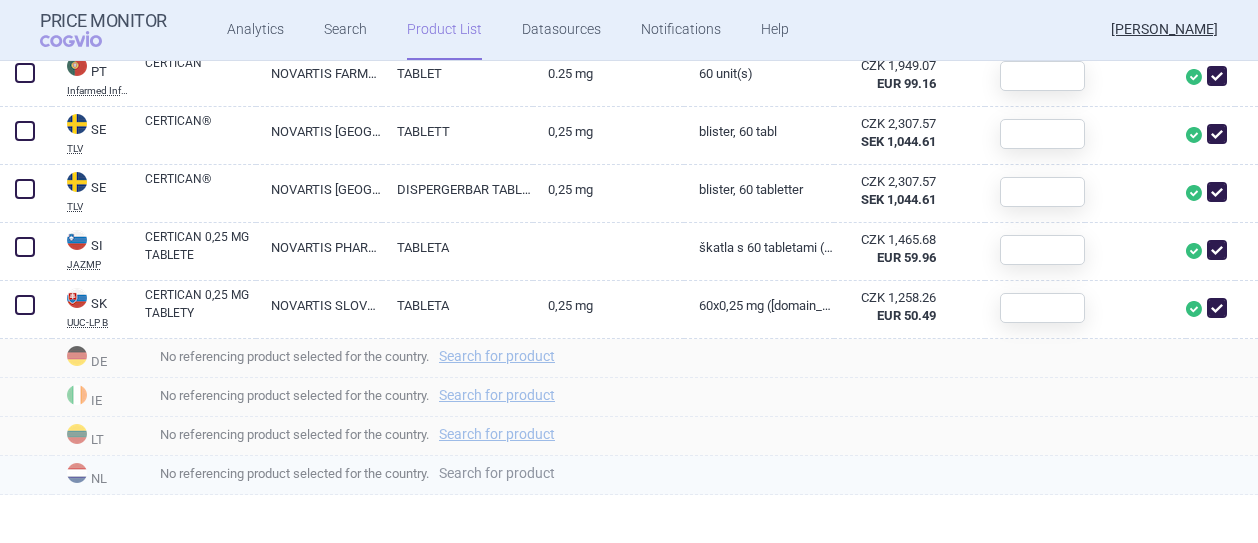 click on "Search for product" at bounding box center [497, 473] 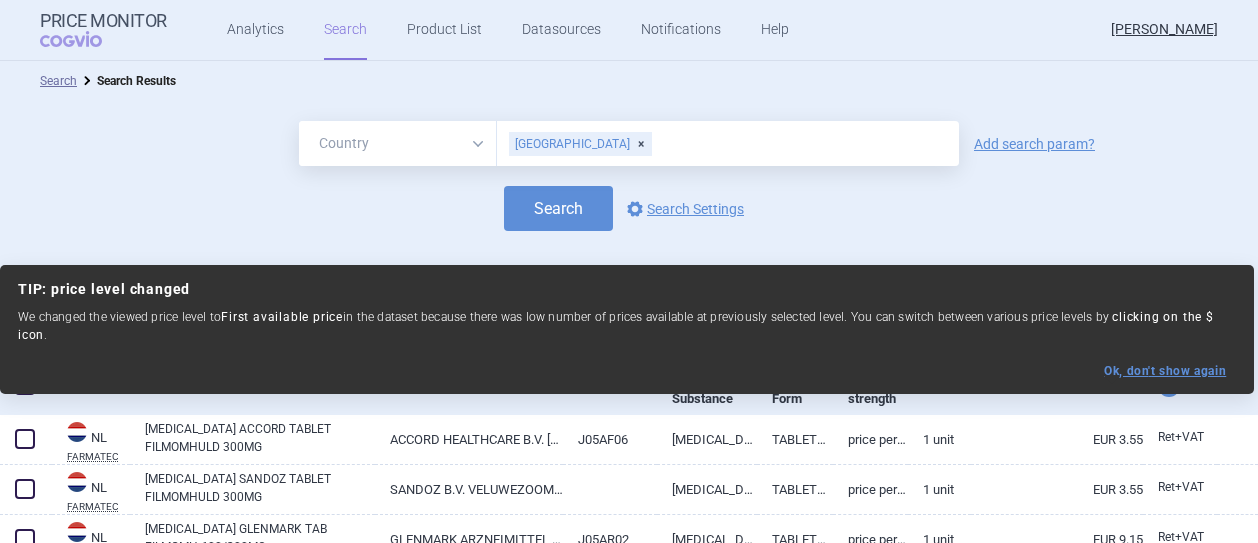 click on "Ok, don ' t show again" at bounding box center (1165, 371) 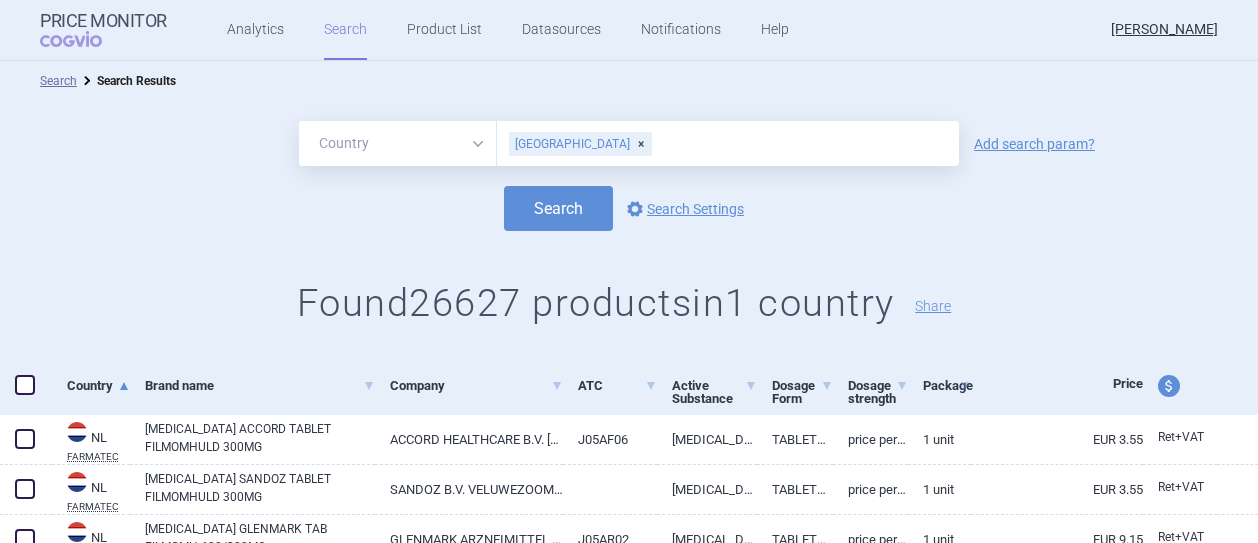 scroll, scrollTop: 451, scrollLeft: 0, axis: vertical 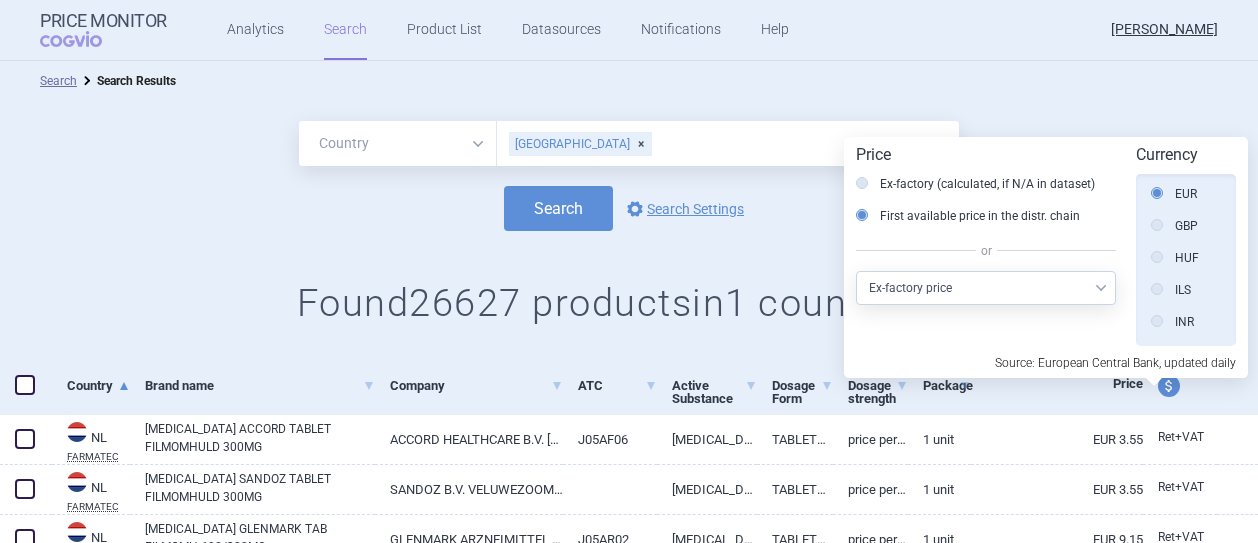 click on "Search Search Results" at bounding box center [629, 81] 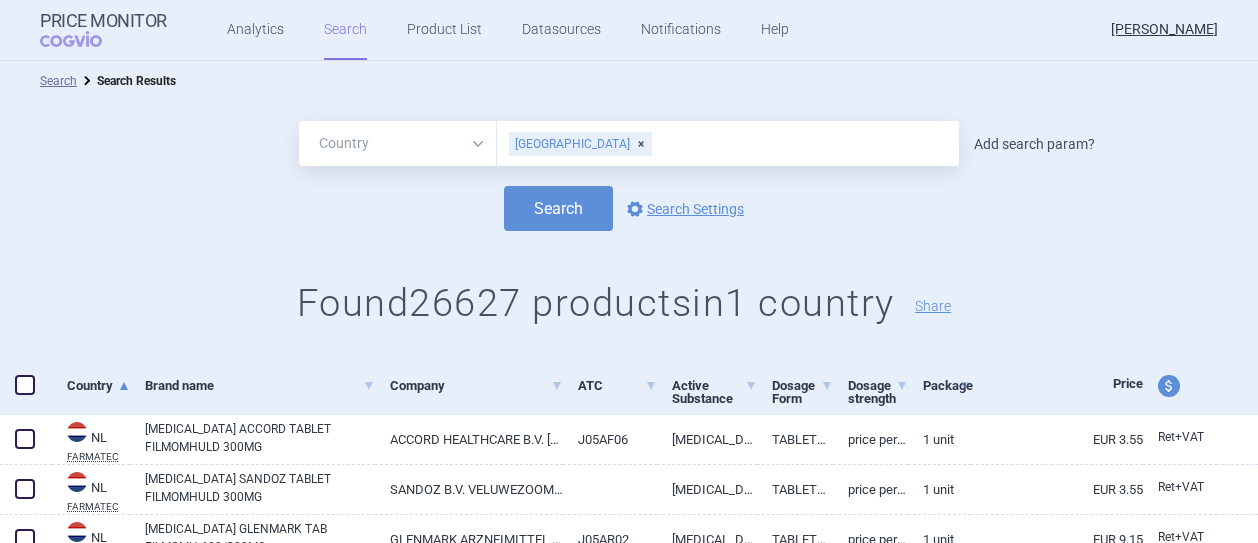 click on "Add search param?" at bounding box center [1034, 144] 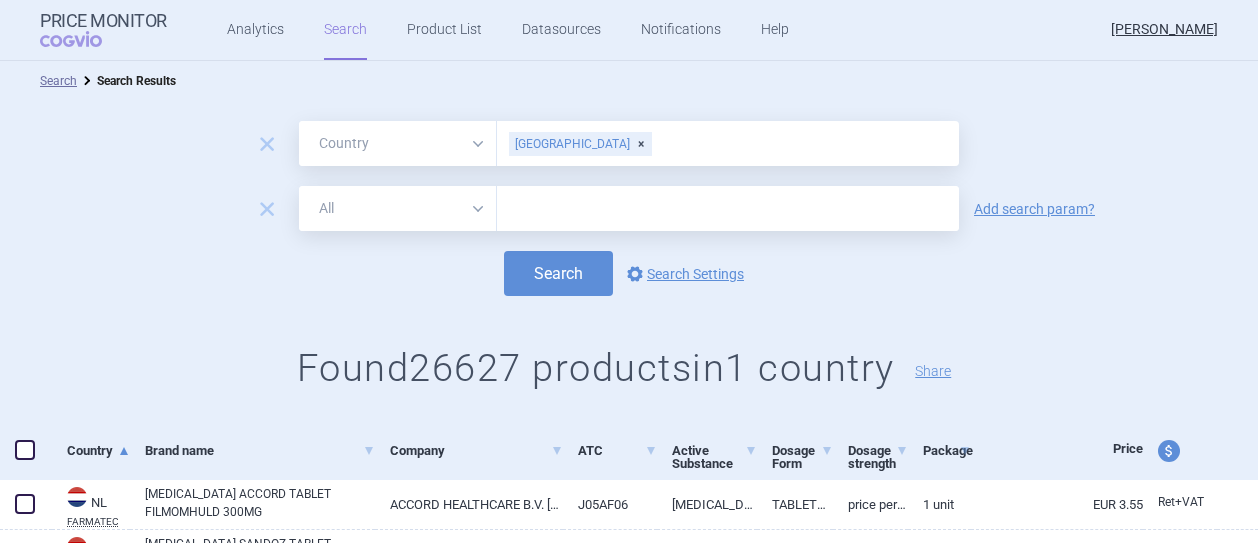 click at bounding box center (728, 208) 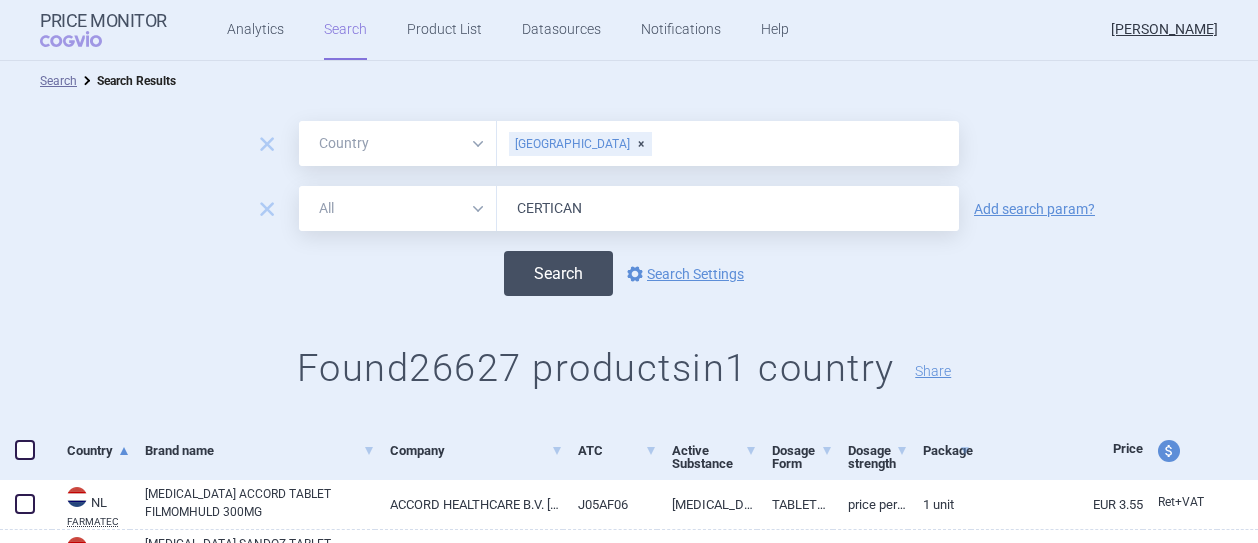 type on "CERTICAN" 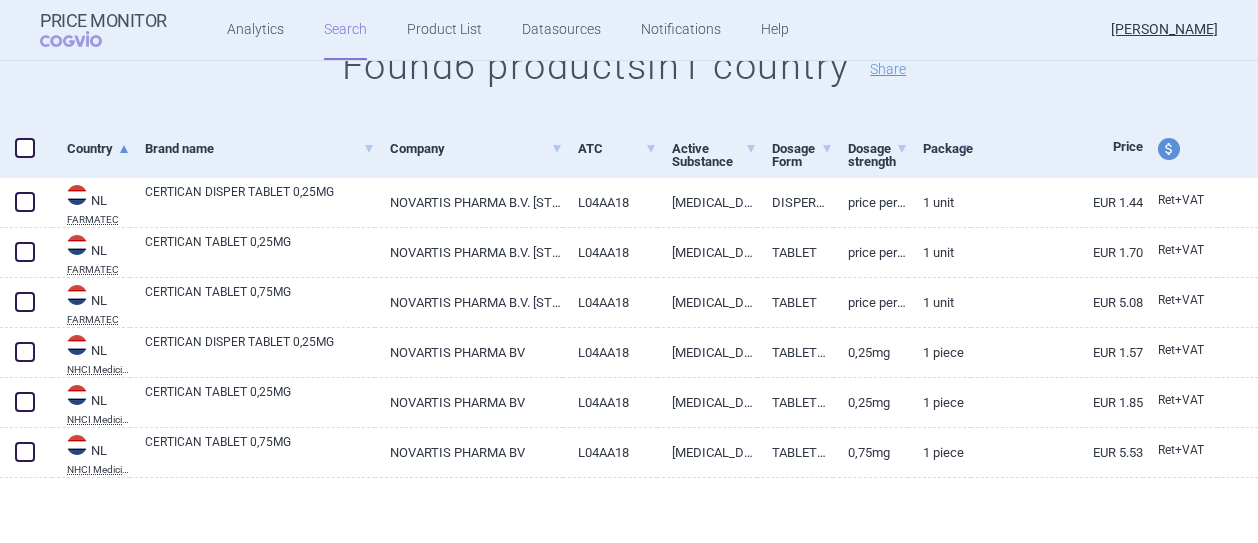 scroll, scrollTop: 0, scrollLeft: 0, axis: both 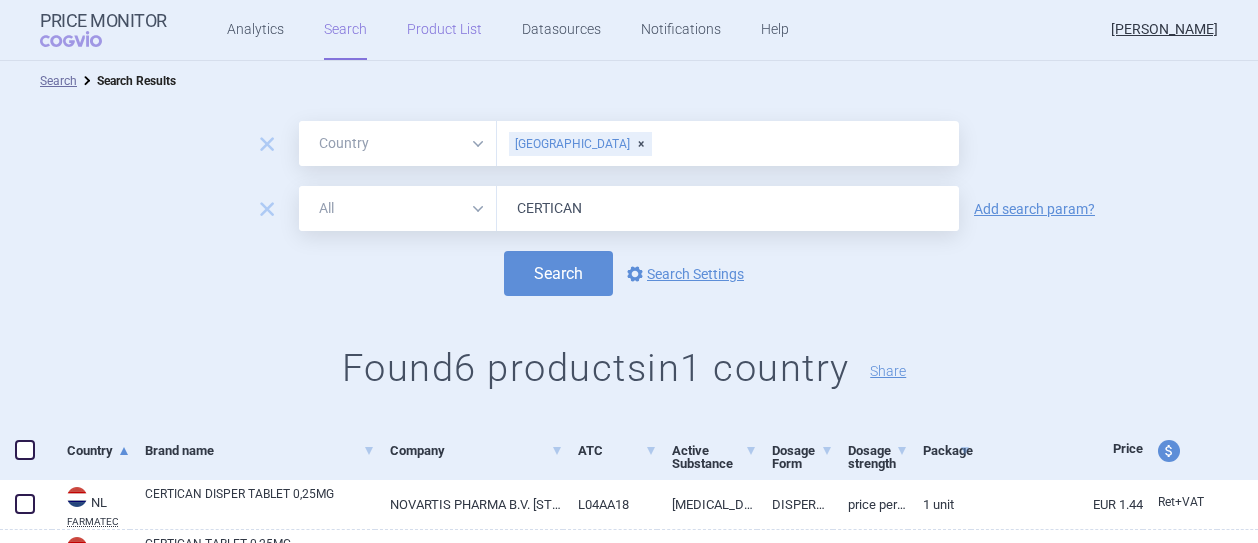 click on "Product List" at bounding box center (444, 30) 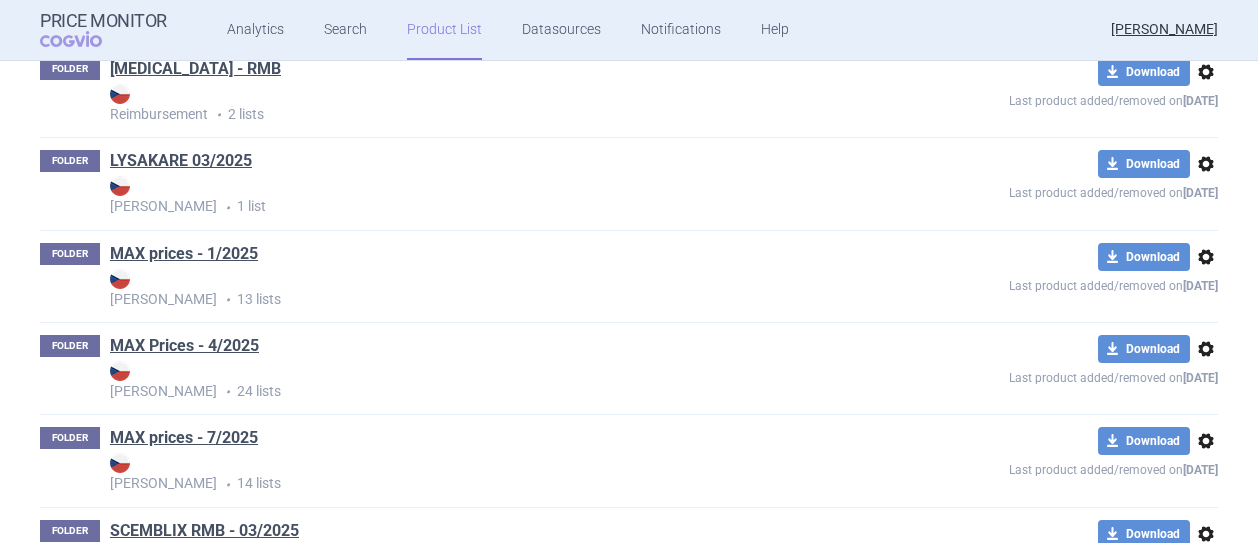 scroll, scrollTop: 580, scrollLeft: 0, axis: vertical 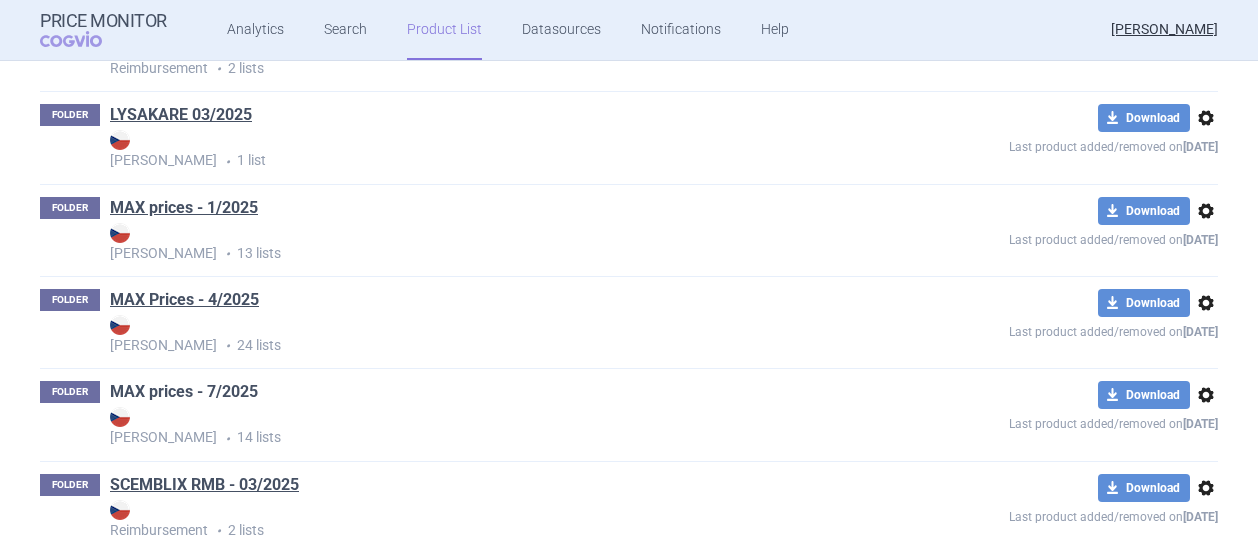 click on "MAX prices - 7/2025" at bounding box center (184, 392) 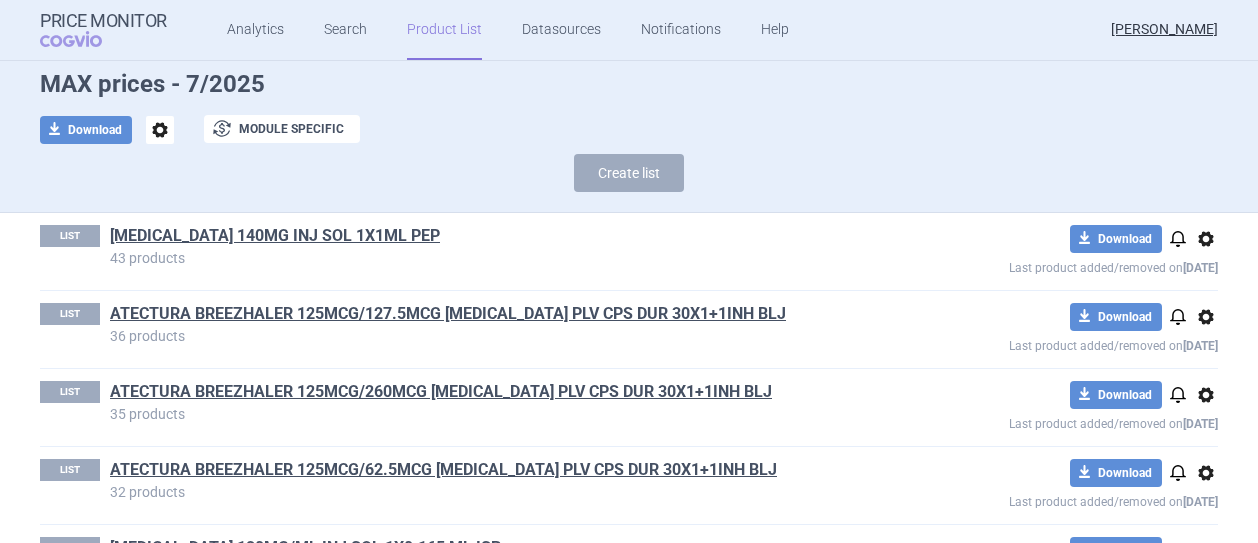 scroll, scrollTop: 300, scrollLeft: 0, axis: vertical 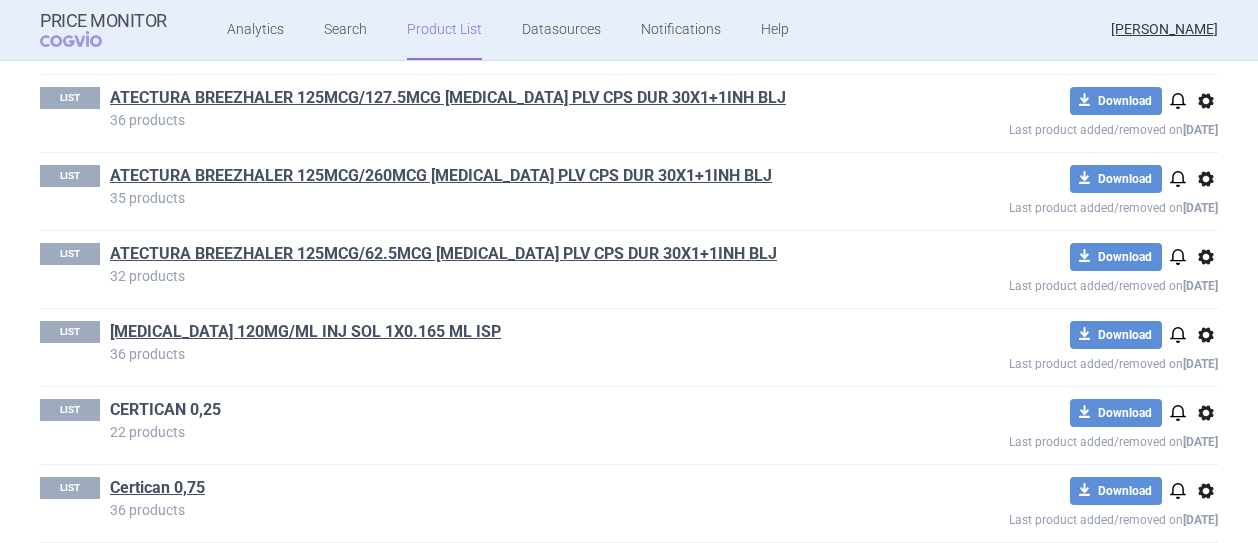 click on "CERTICAN 0,25" at bounding box center (165, 410) 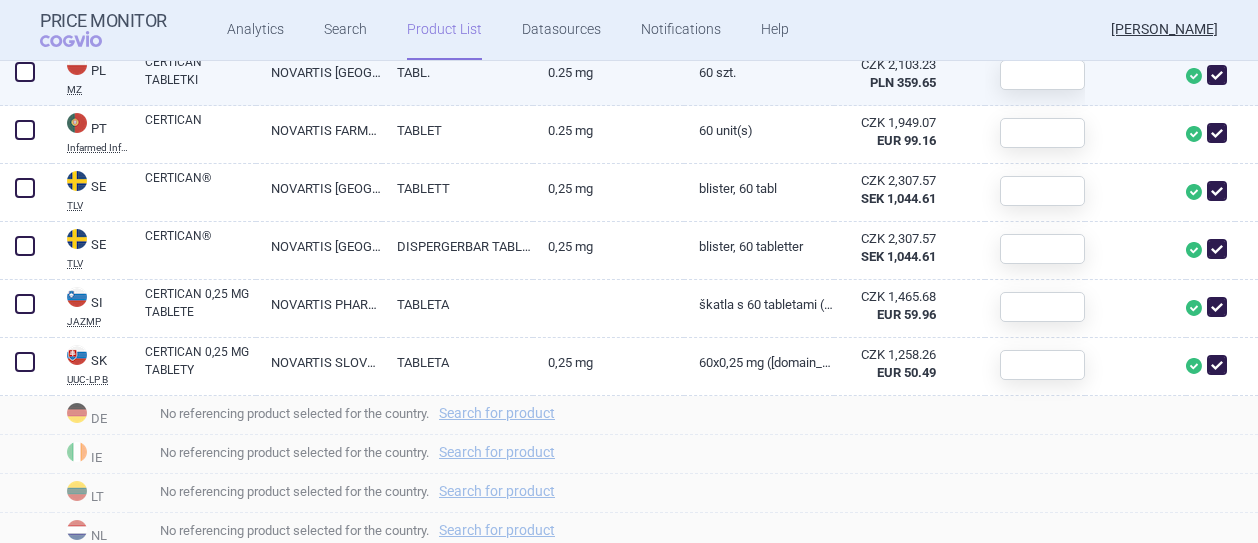 scroll, scrollTop: 1757, scrollLeft: 0, axis: vertical 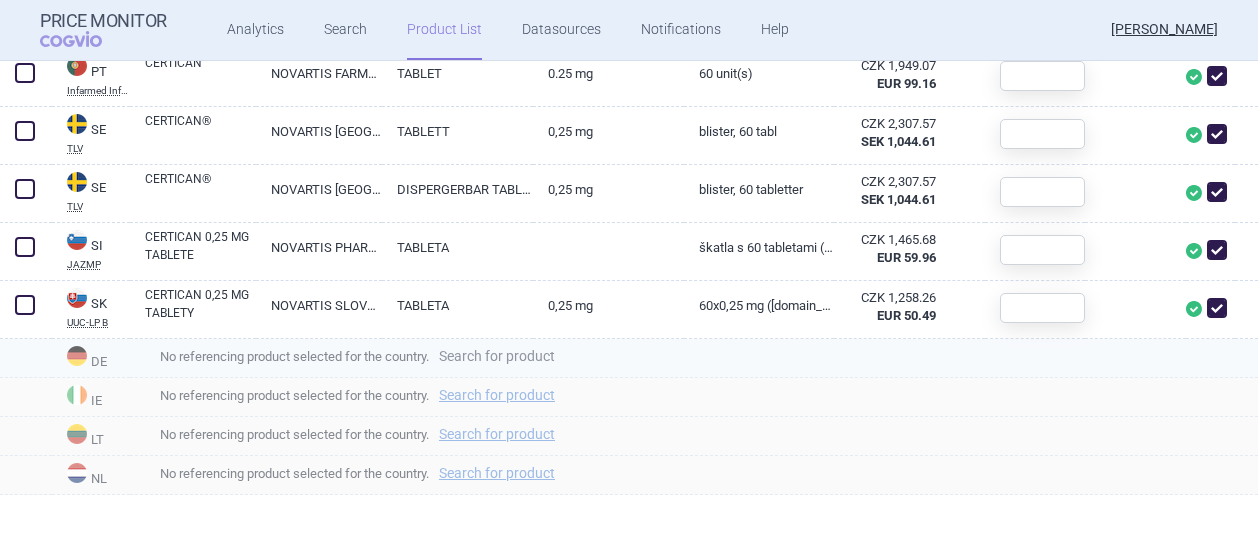 click on "Search for product" at bounding box center (497, 356) 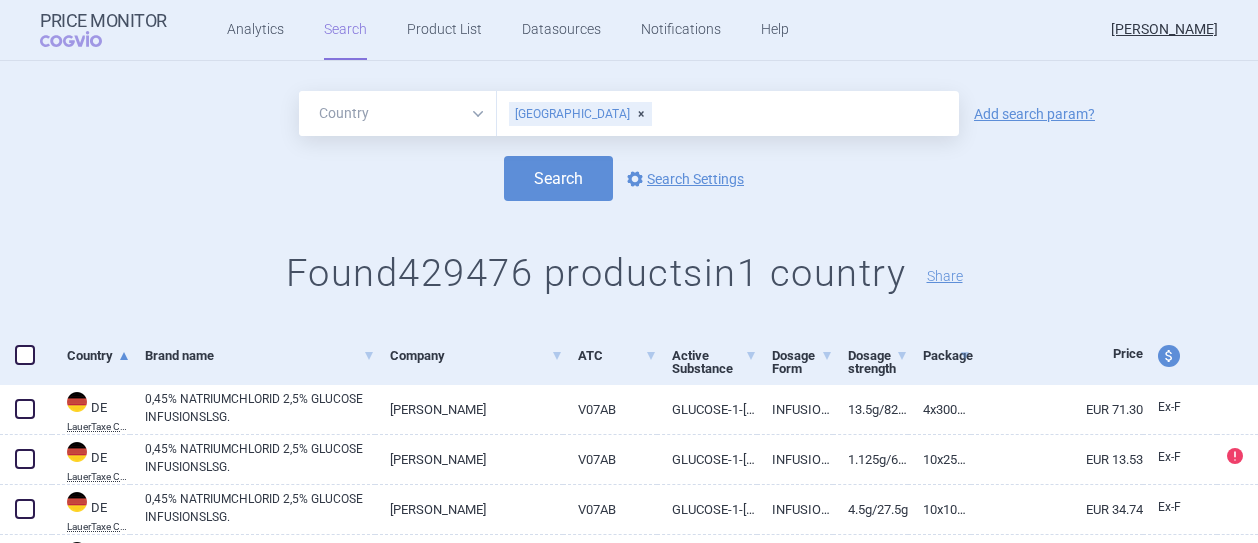 scroll, scrollTop: 0, scrollLeft: 0, axis: both 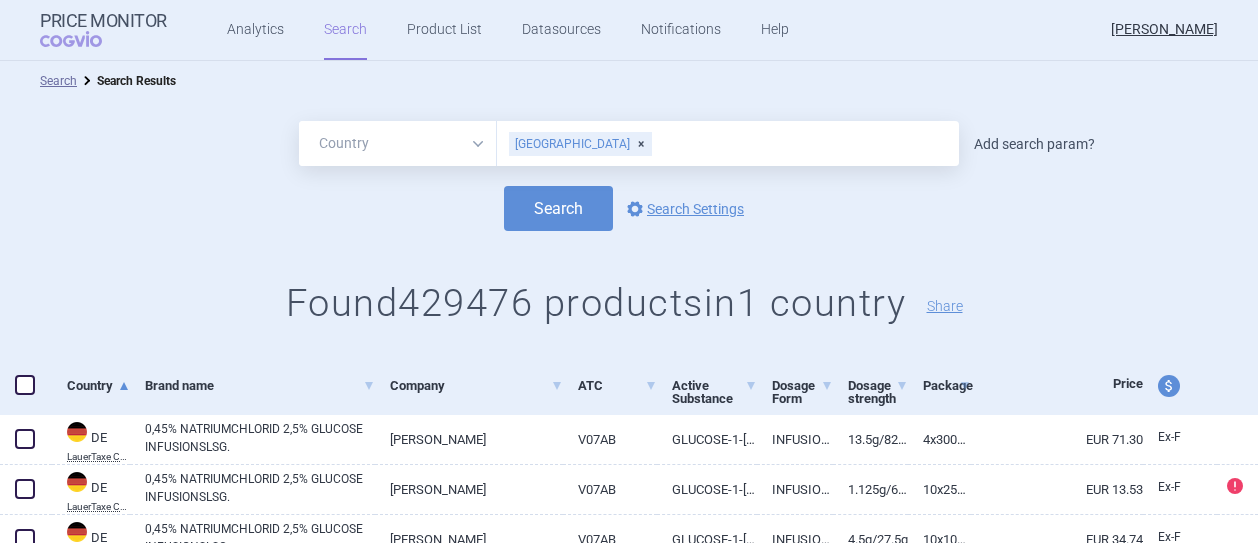 click on "Add search param?" at bounding box center (1034, 144) 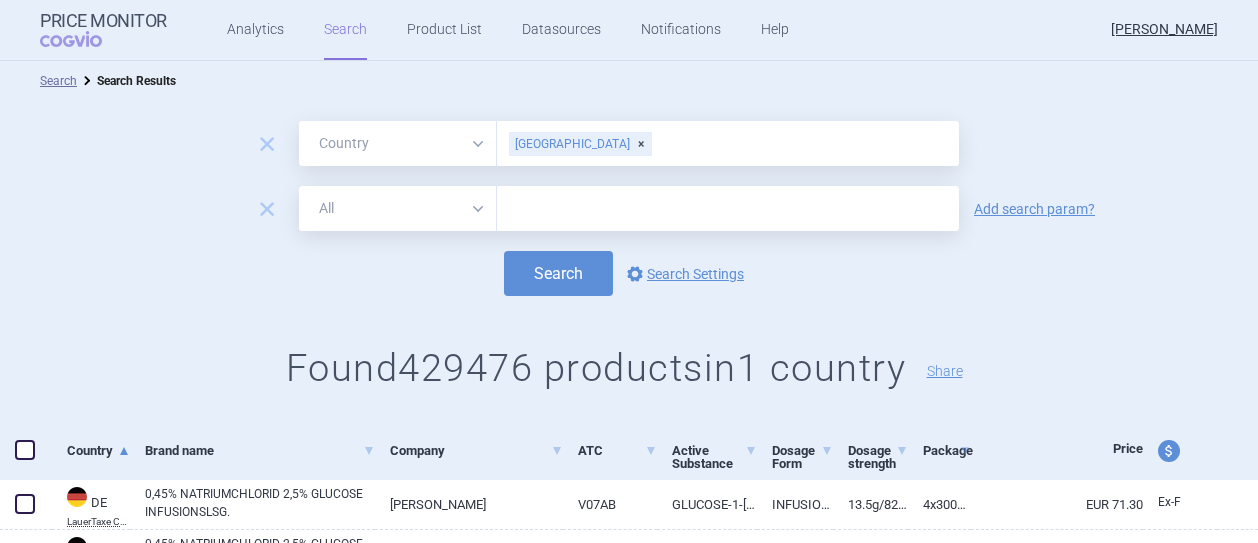 click at bounding box center [728, 208] 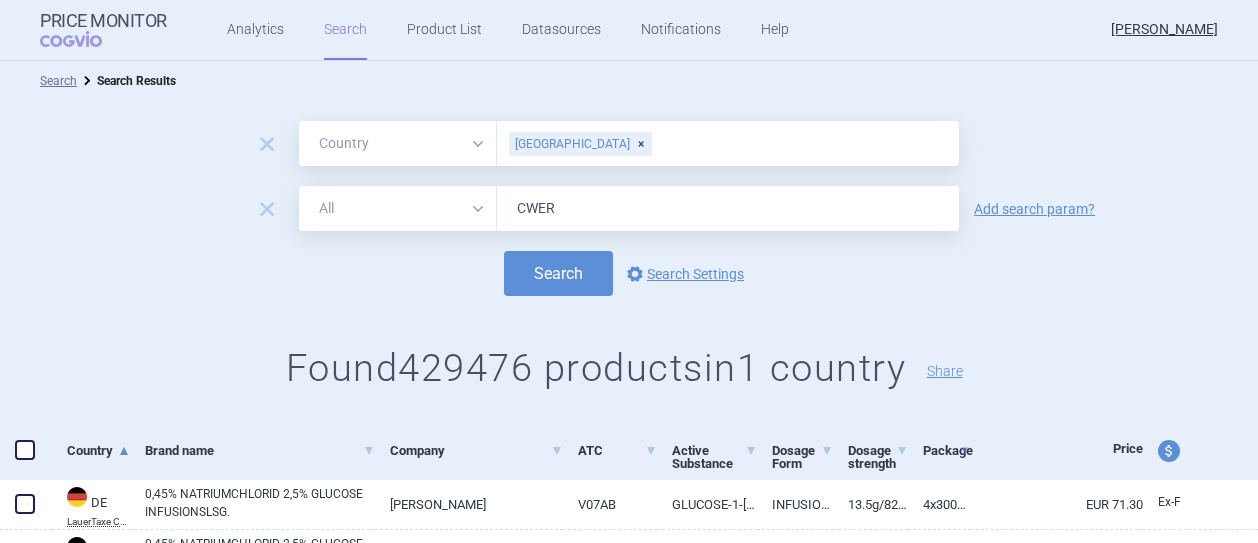 click on "CWER" at bounding box center [728, 208] 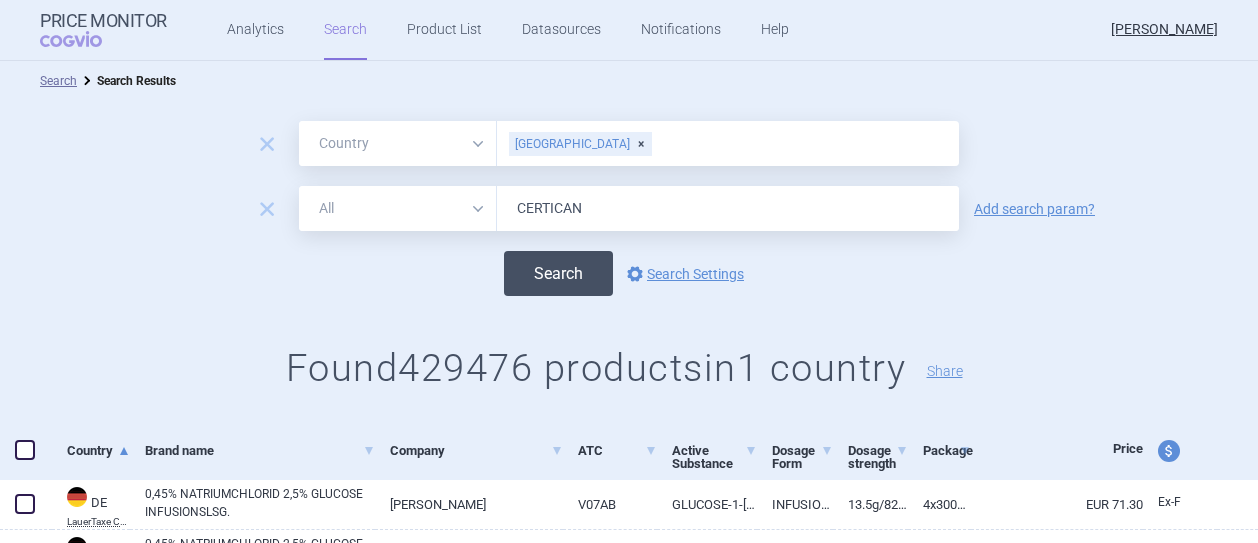 type on "CERTICAN" 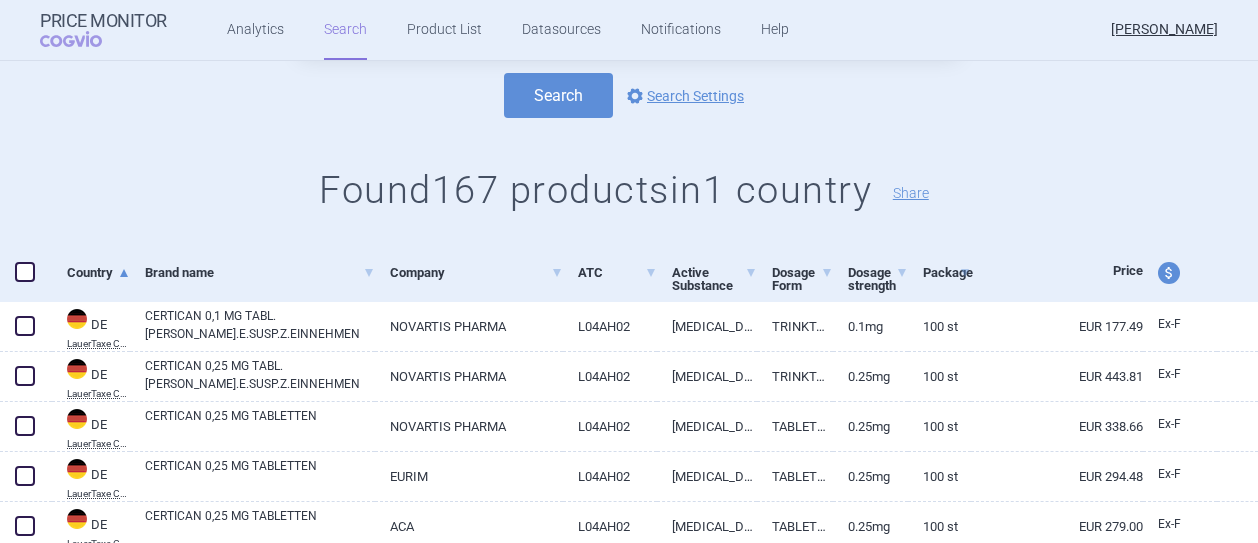 scroll, scrollTop: 300, scrollLeft: 0, axis: vertical 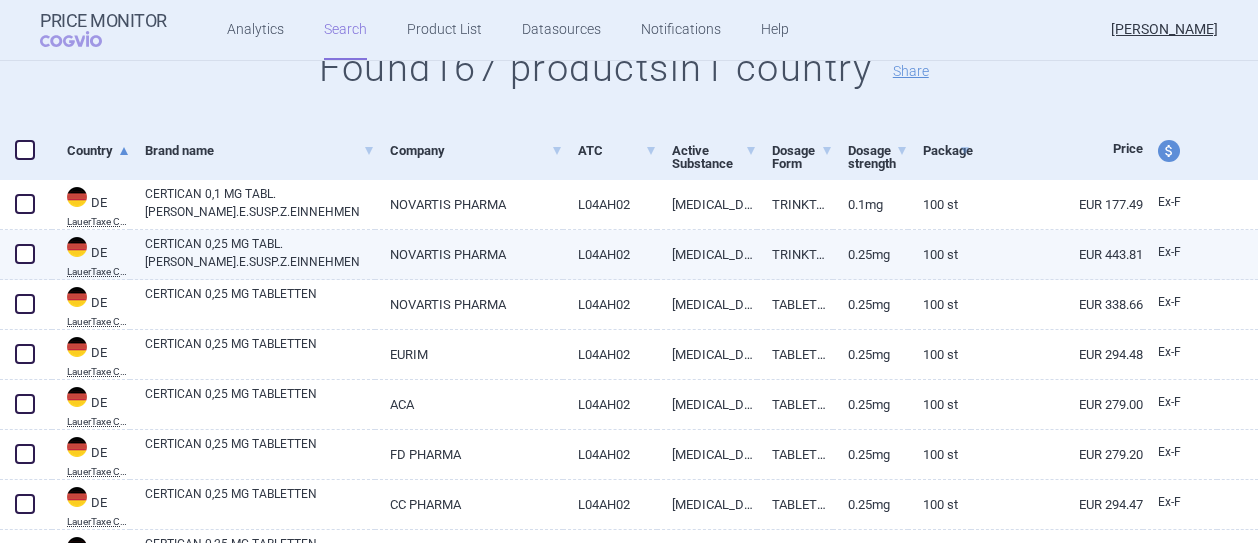 click on "CERTICAN 0,25 MG TABL.Z.HERST.E.SUSP.Z.EINNEHMEN" at bounding box center (260, 253) 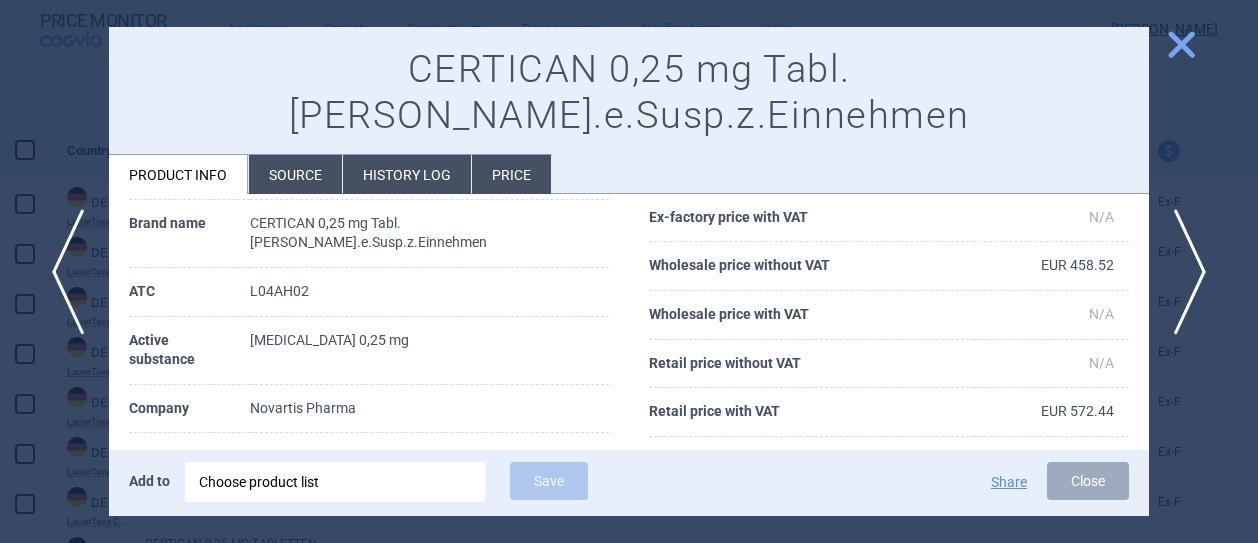 scroll, scrollTop: 200, scrollLeft: 0, axis: vertical 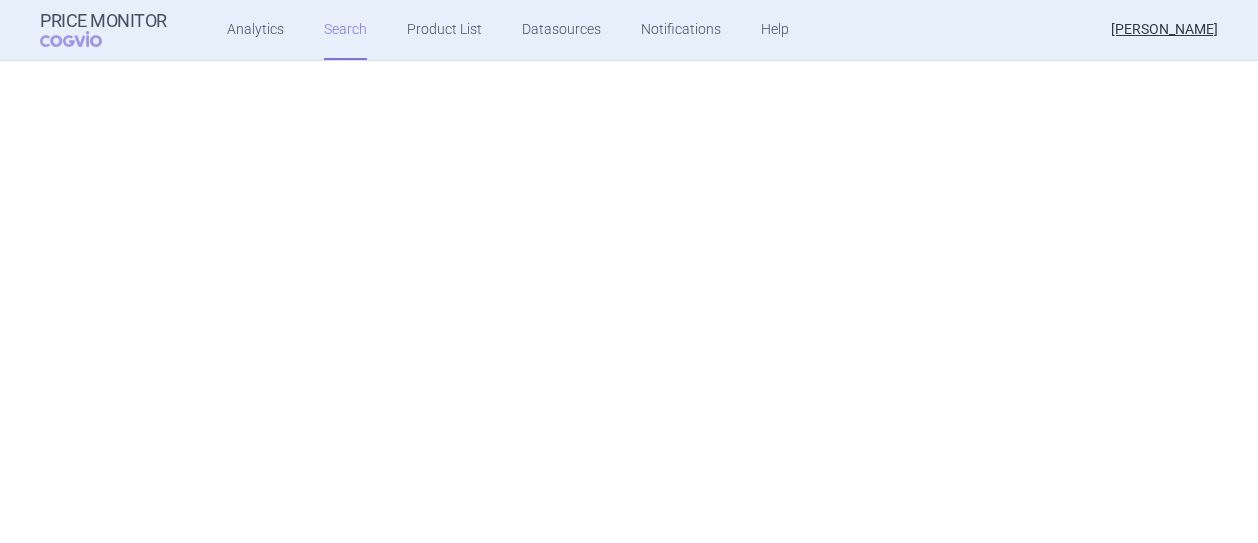 select on "country" 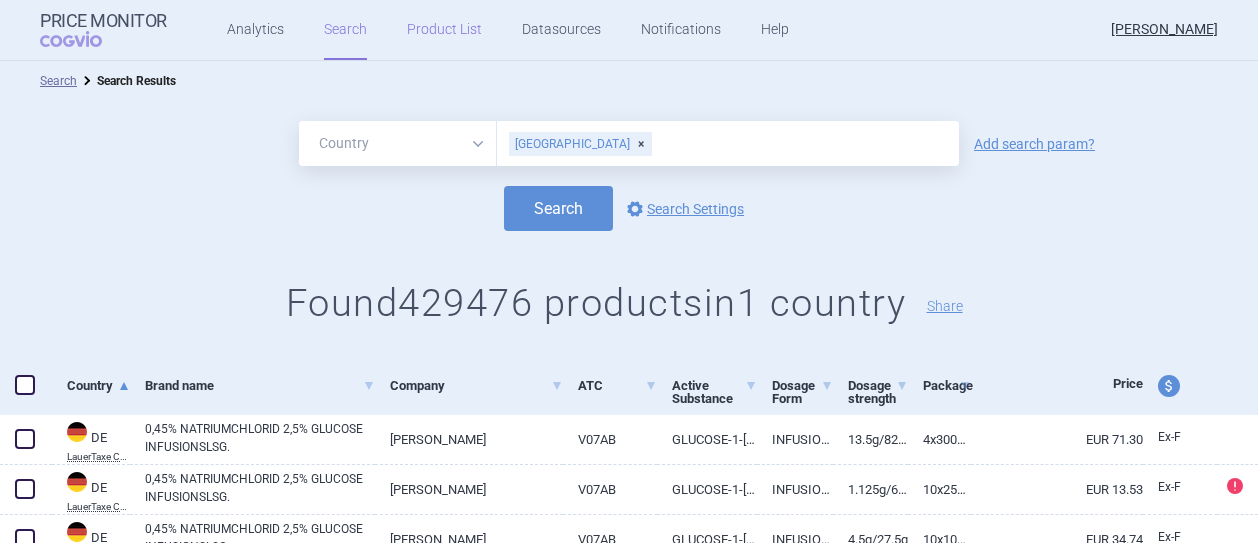 click on "Product List" at bounding box center (444, 30) 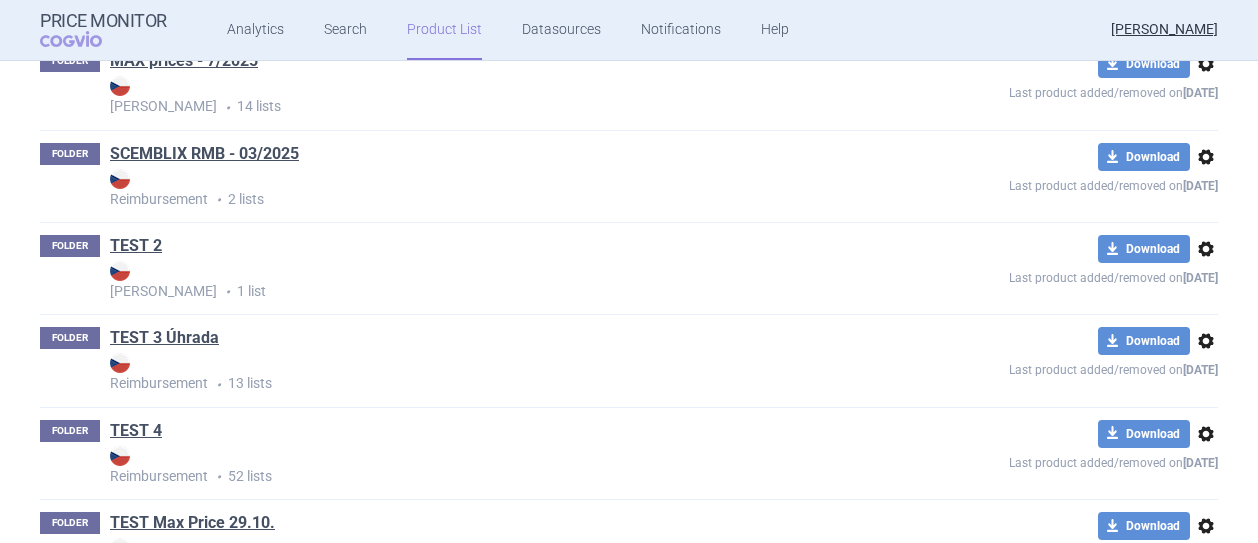 scroll, scrollTop: 880, scrollLeft: 0, axis: vertical 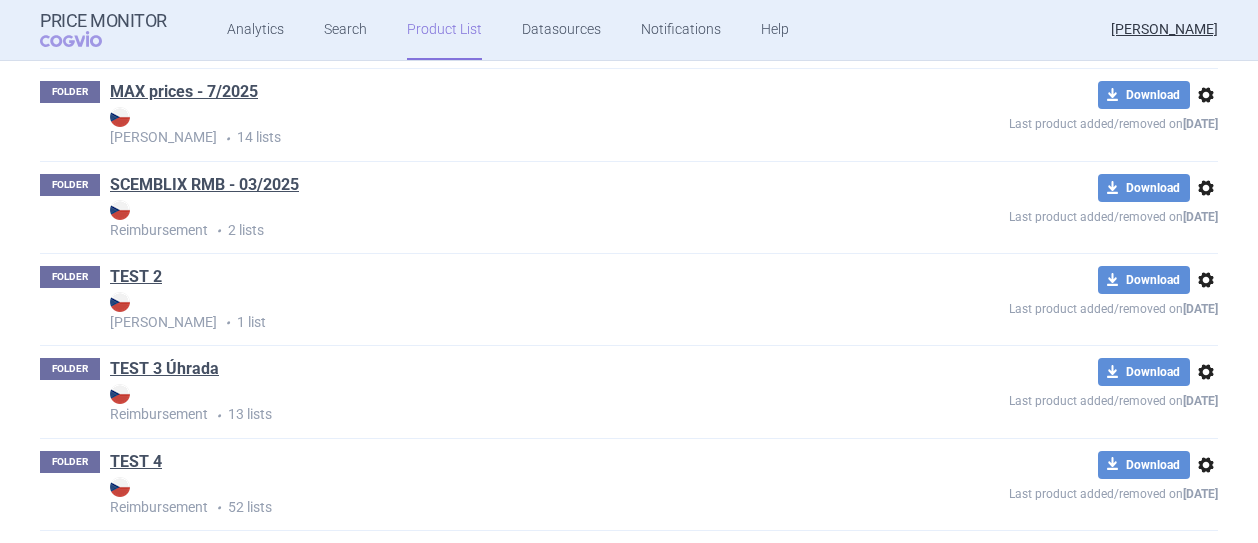 click on "MAX prices - 7/2025" at bounding box center [184, 92] 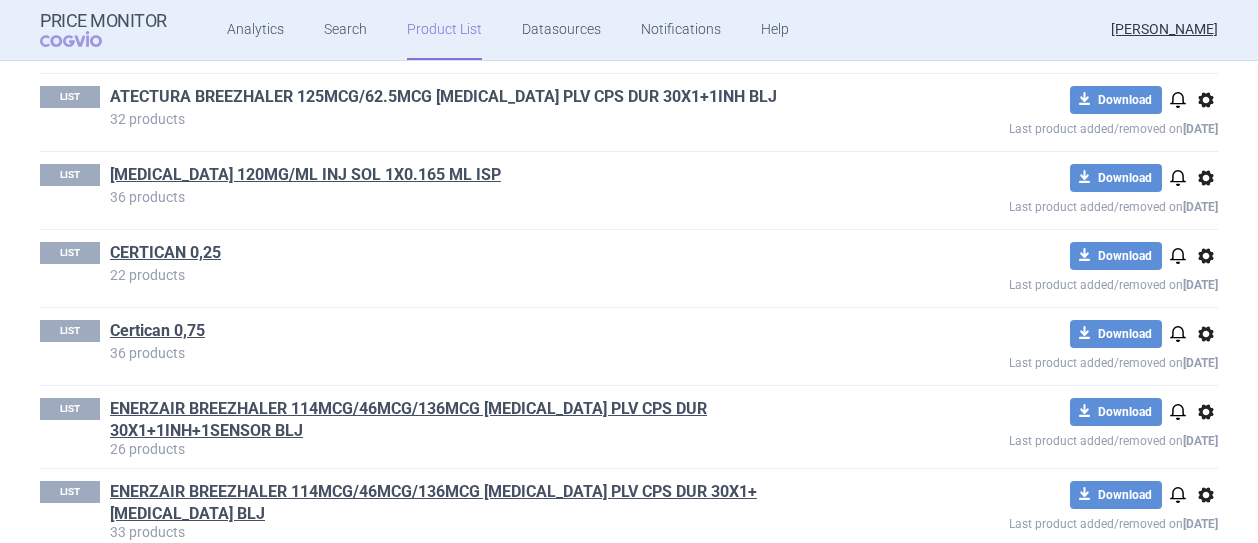 scroll, scrollTop: 500, scrollLeft: 0, axis: vertical 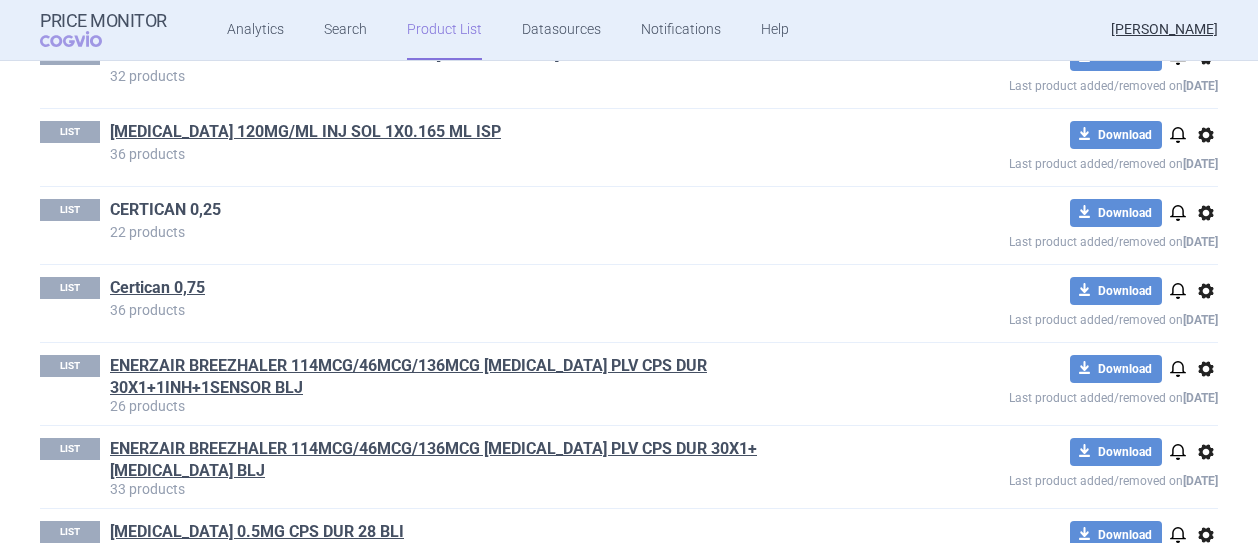 click on "CERTICAN 0,25" at bounding box center (165, 210) 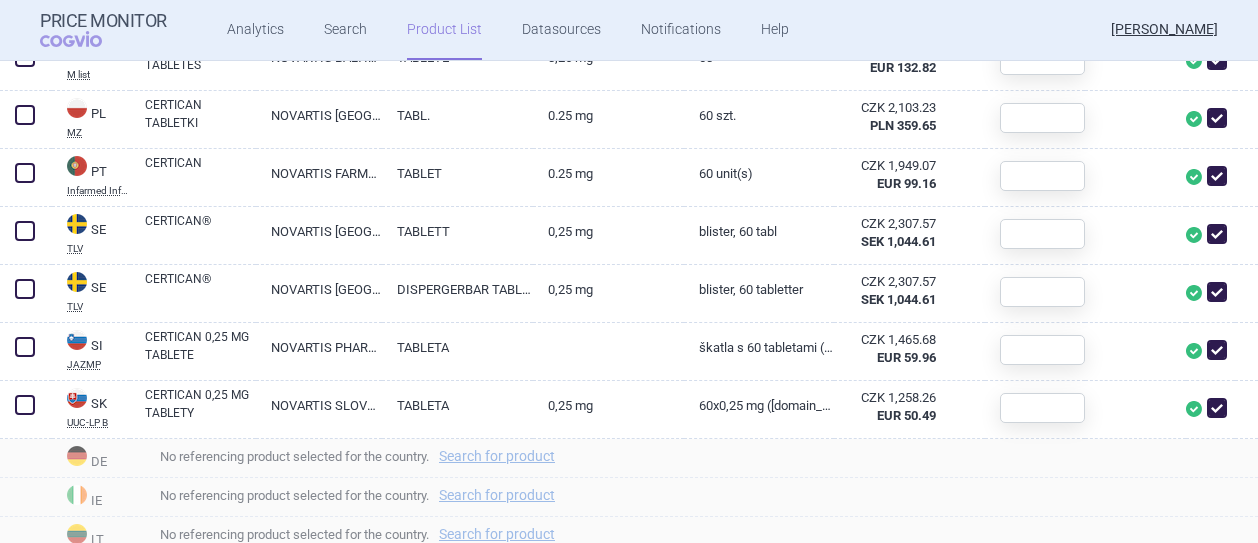 scroll, scrollTop: 1757, scrollLeft: 0, axis: vertical 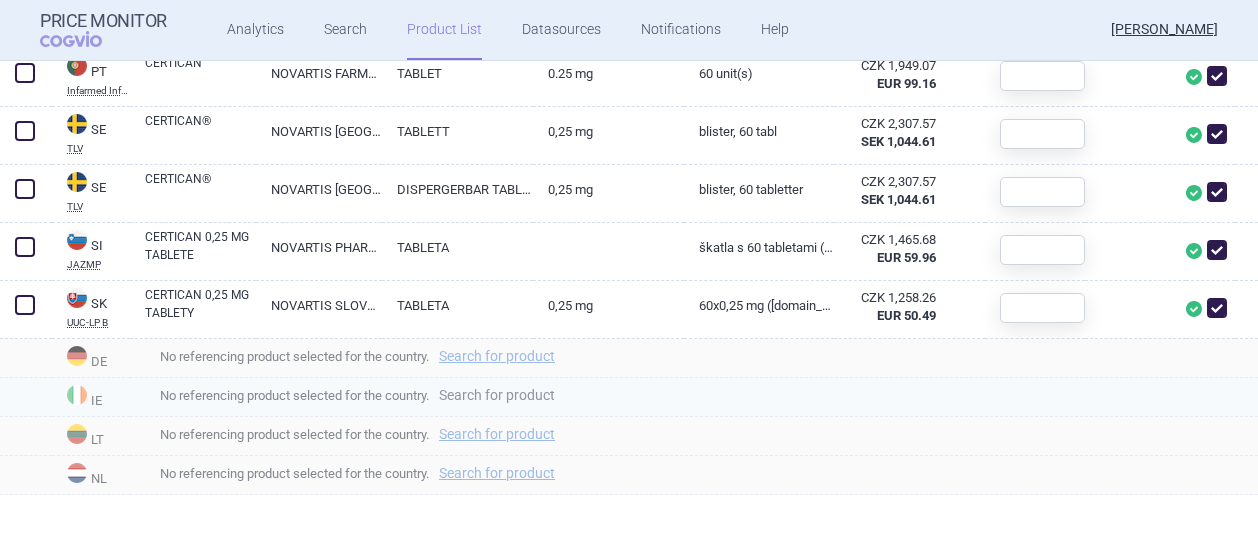 click on "Search for product" at bounding box center (497, 395) 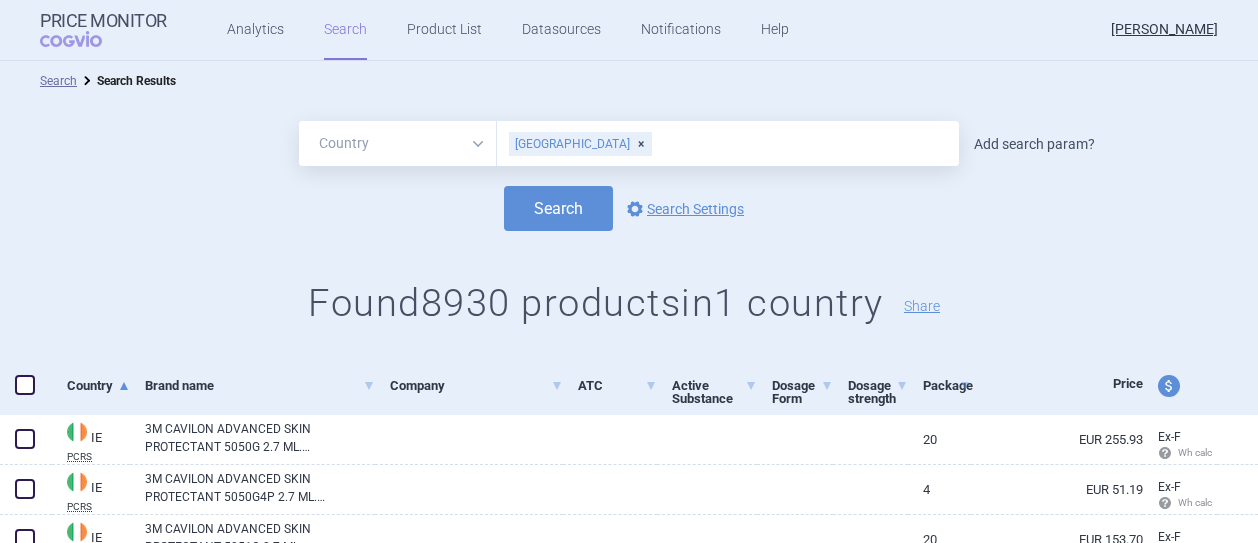click on "Add search param?" at bounding box center (1034, 144) 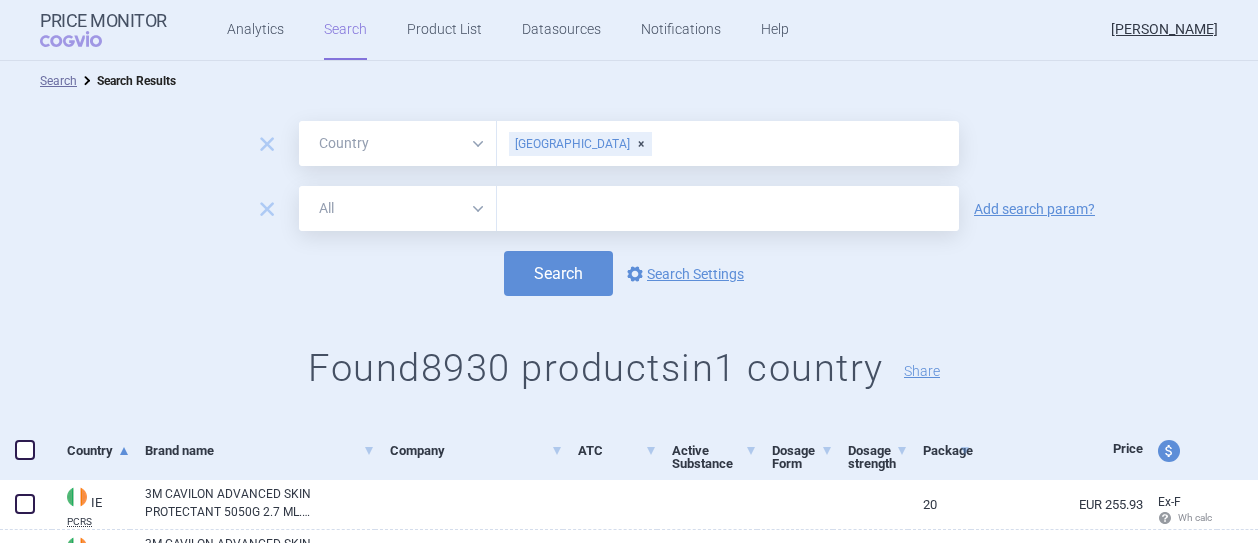click at bounding box center [728, 208] 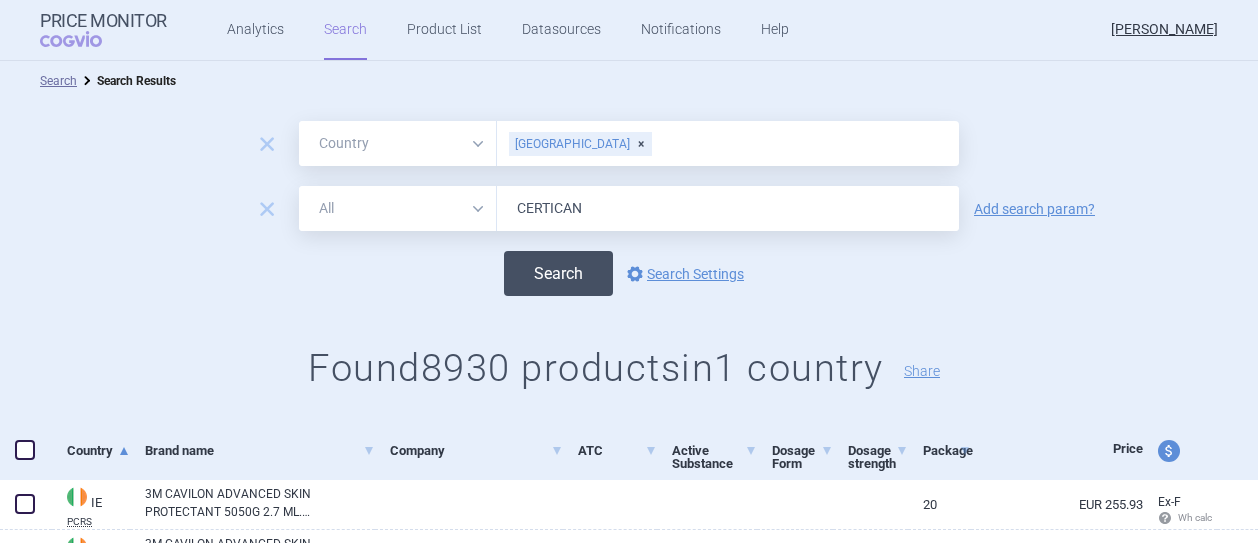 type on "CERTICAN" 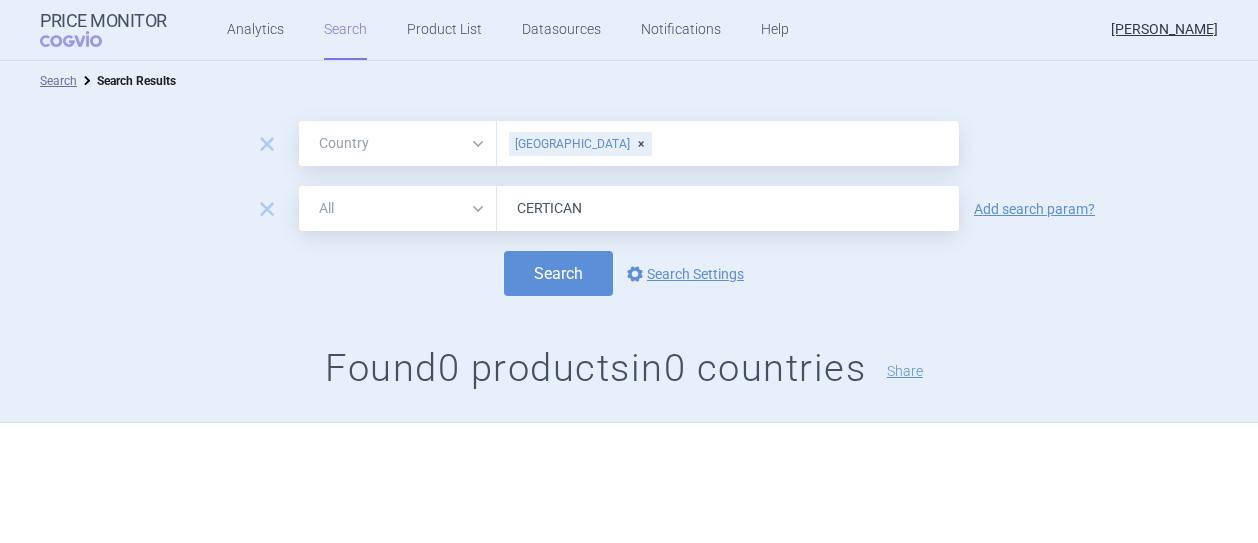 scroll, scrollTop: 2, scrollLeft: 0, axis: vertical 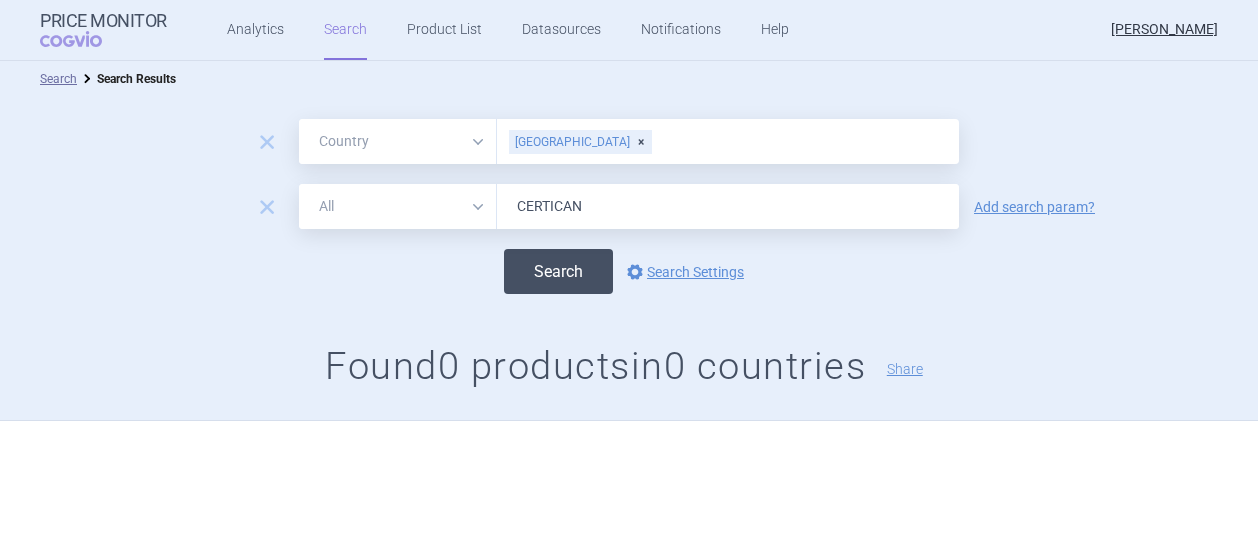 click on "Search" at bounding box center [558, 271] 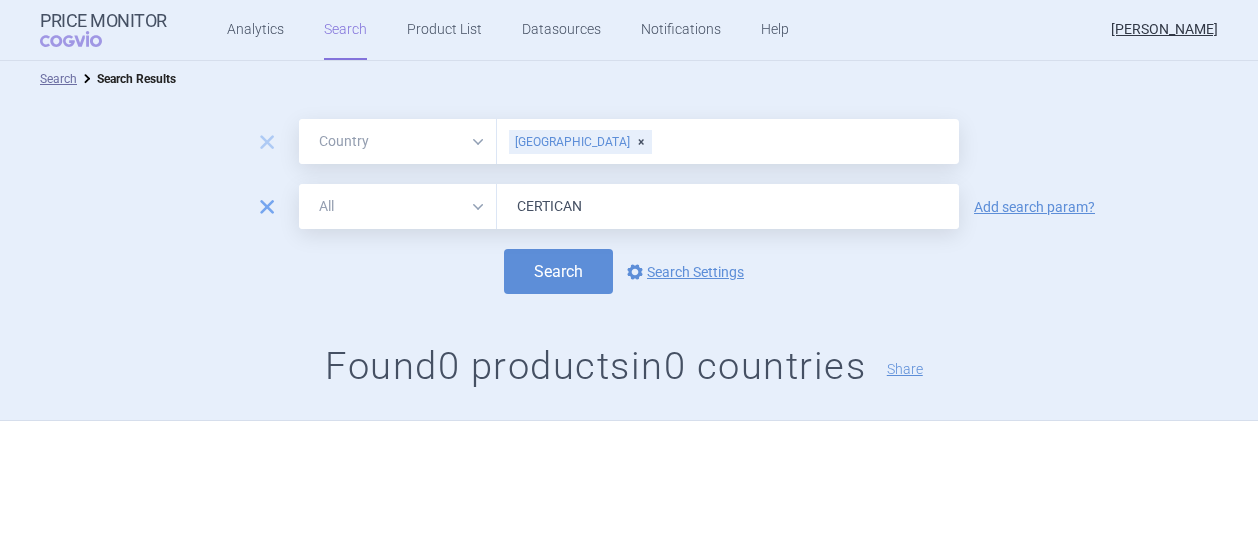 click on "remove" at bounding box center [267, 207] 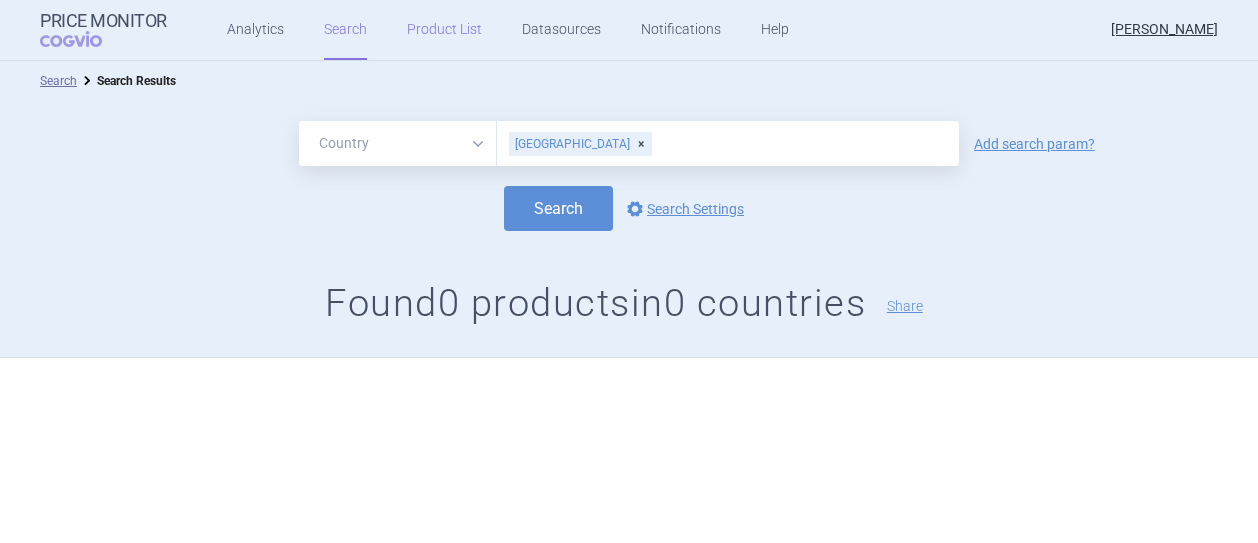 click on "Product List" at bounding box center (444, 30) 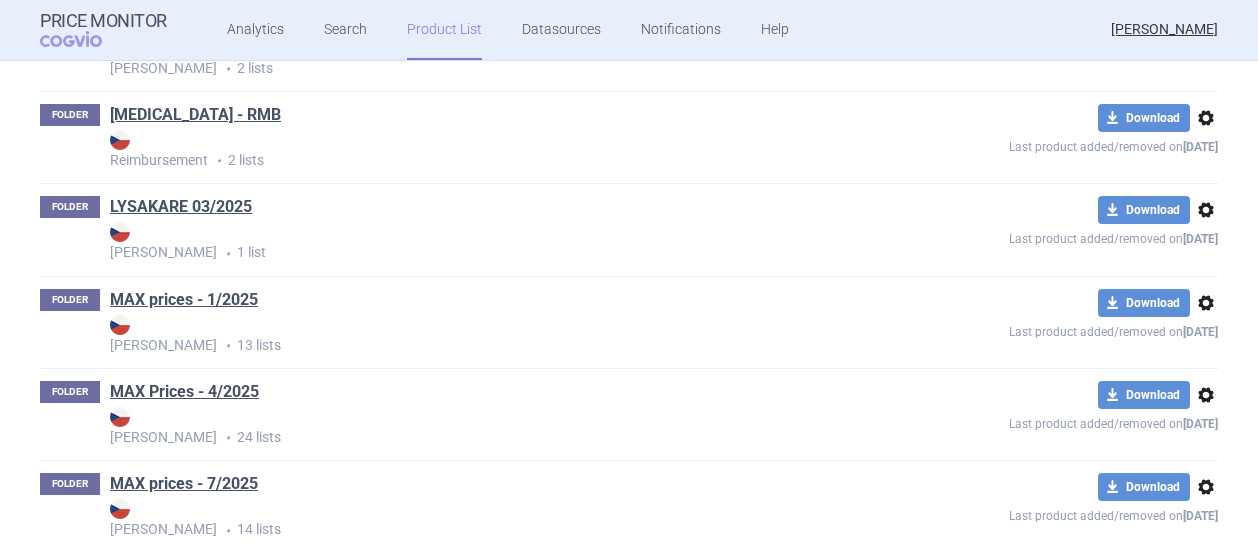 scroll, scrollTop: 580, scrollLeft: 0, axis: vertical 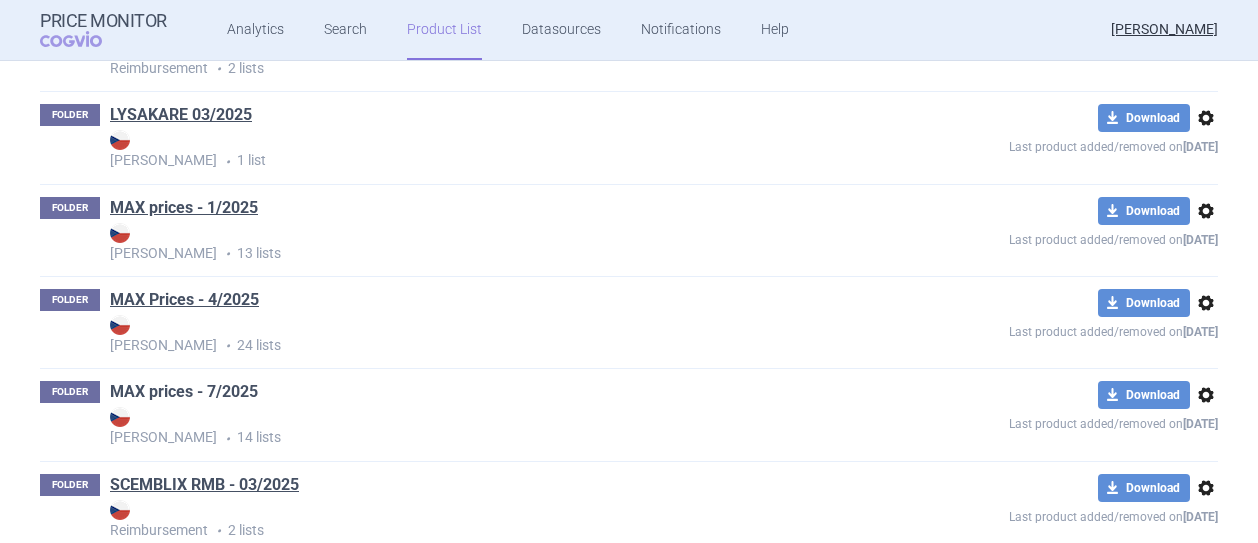 click on "MAX prices - 7/2025" at bounding box center (184, 392) 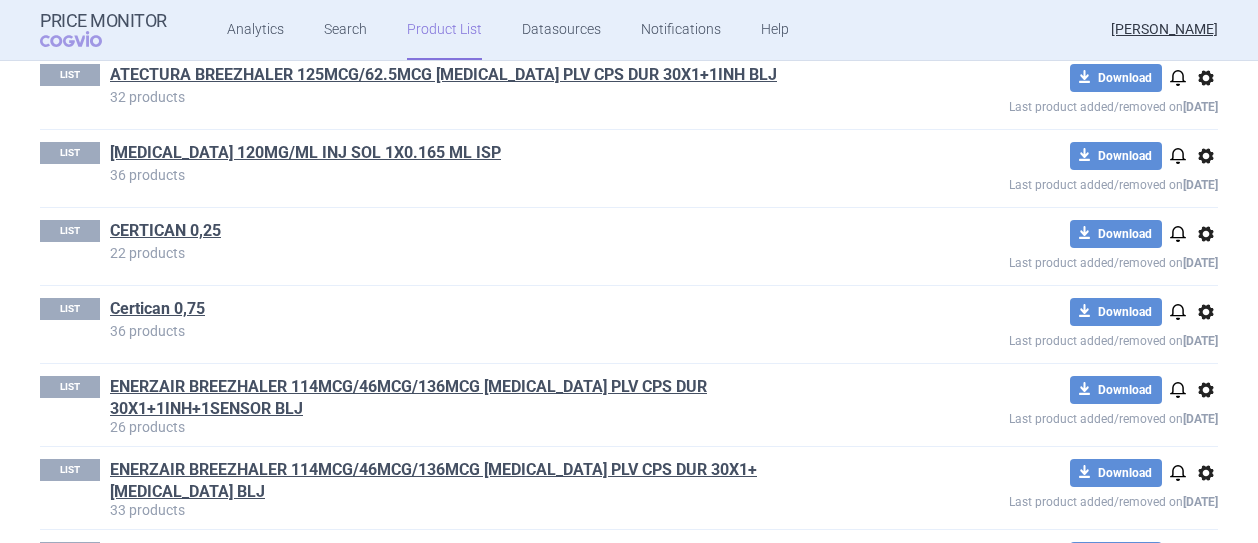 scroll, scrollTop: 460, scrollLeft: 0, axis: vertical 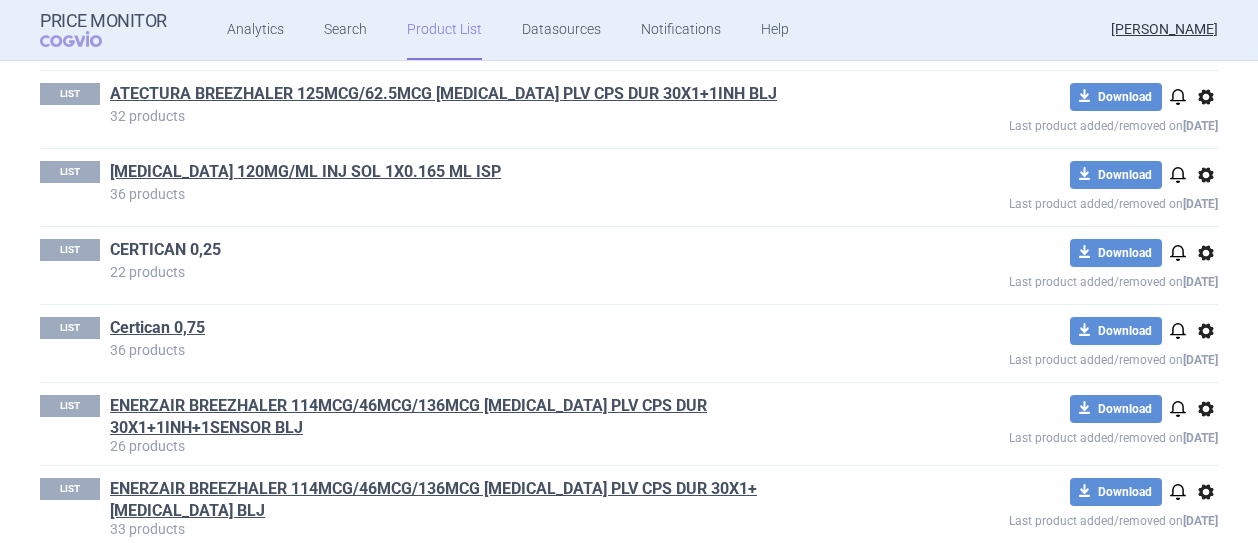 click on "CERTICAN 0,25" at bounding box center (165, 250) 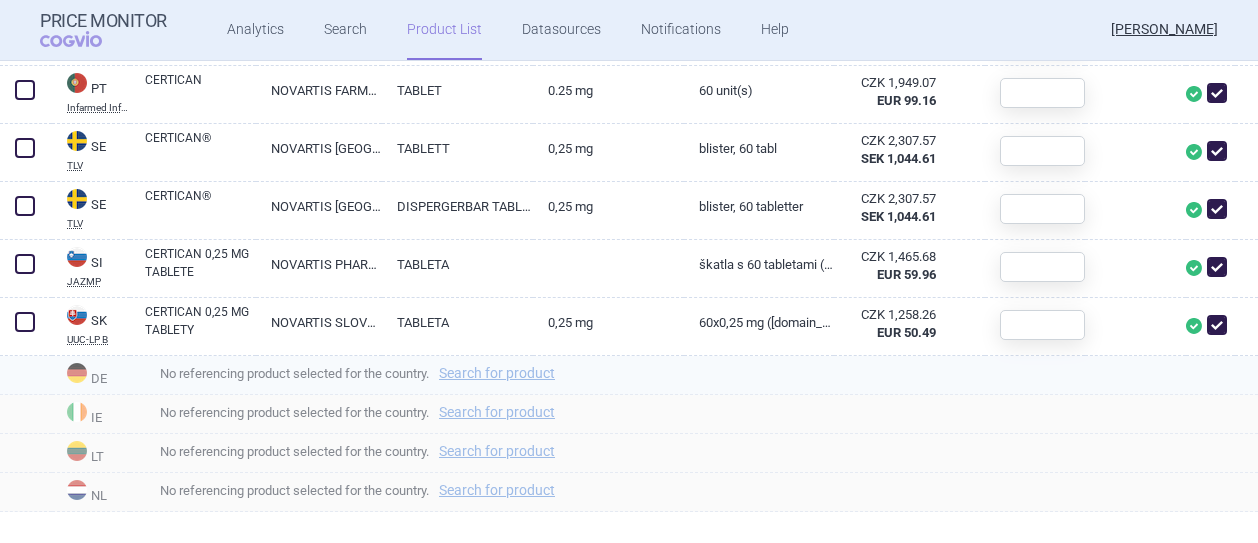 scroll, scrollTop: 1757, scrollLeft: 0, axis: vertical 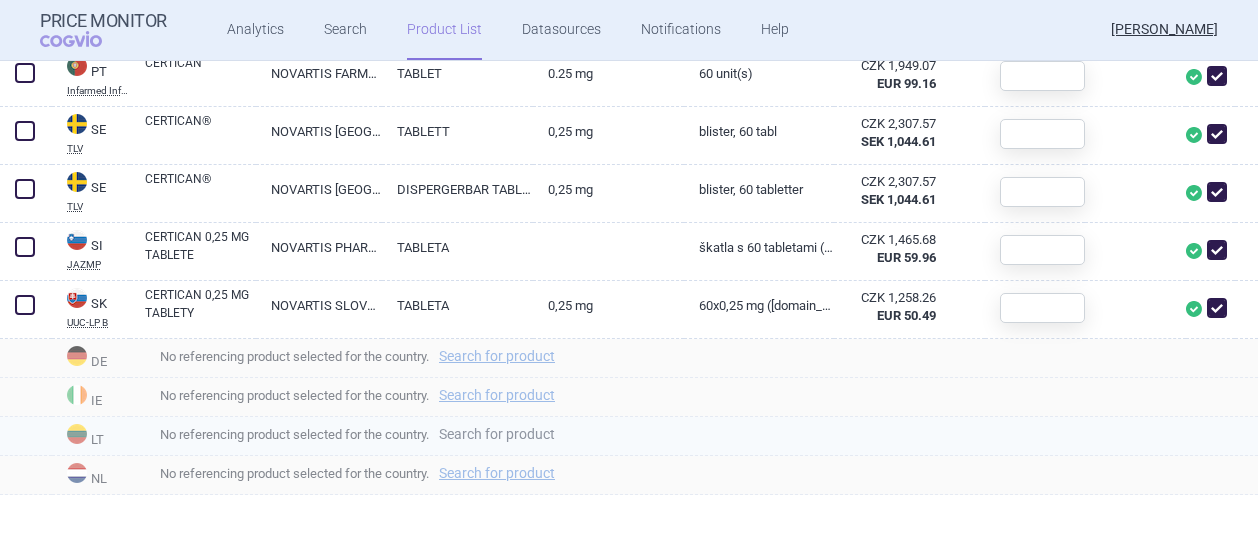 click on "Search for product" at bounding box center (497, 434) 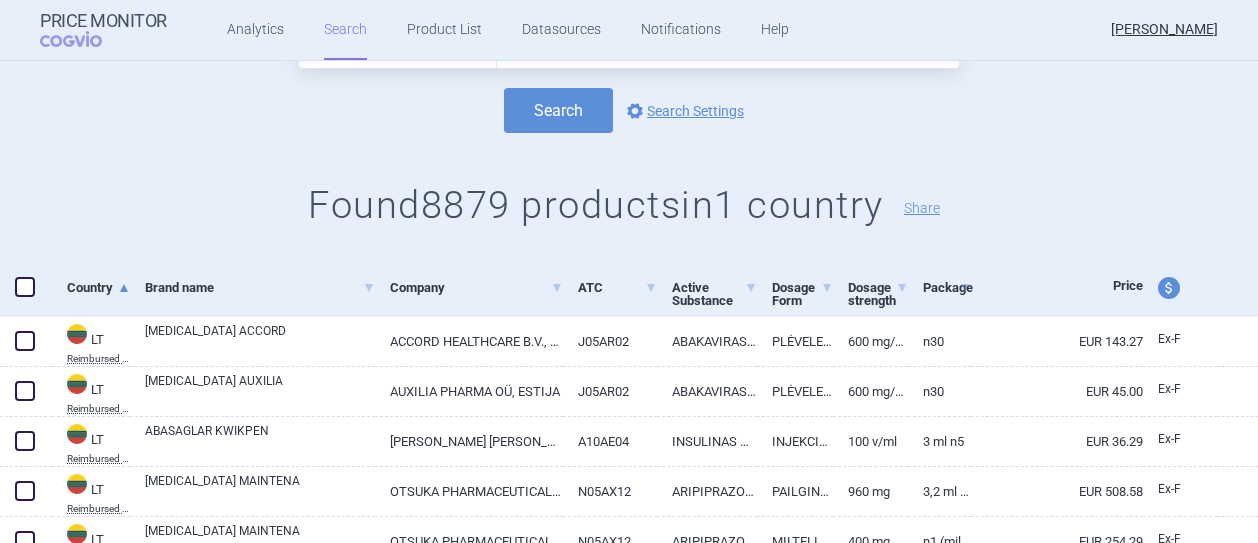 scroll, scrollTop: 0, scrollLeft: 0, axis: both 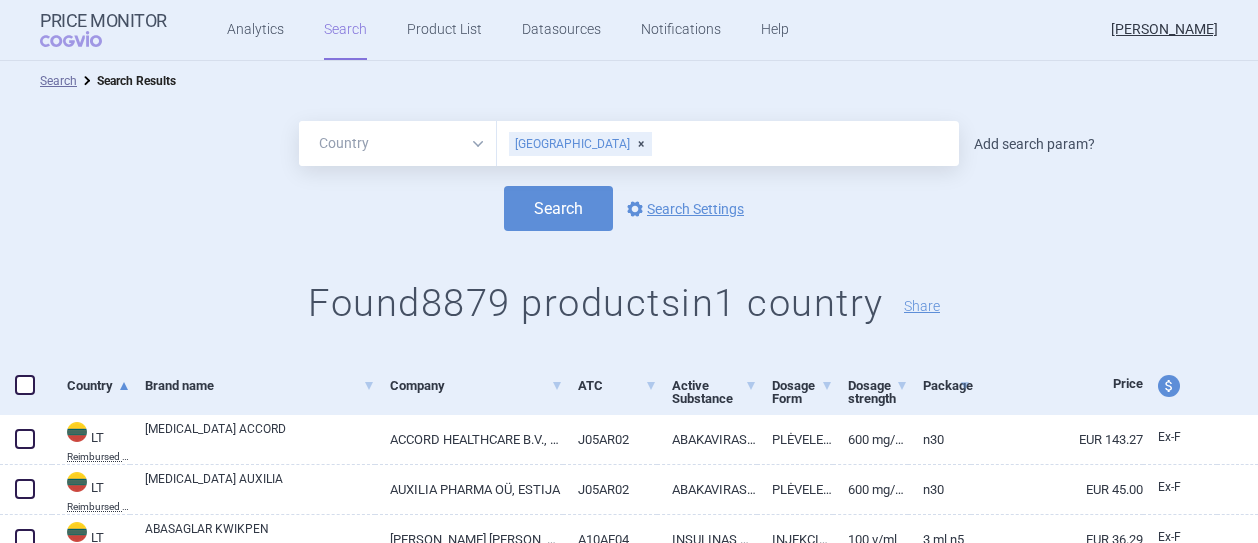 click on "Add search param?" at bounding box center (1034, 144) 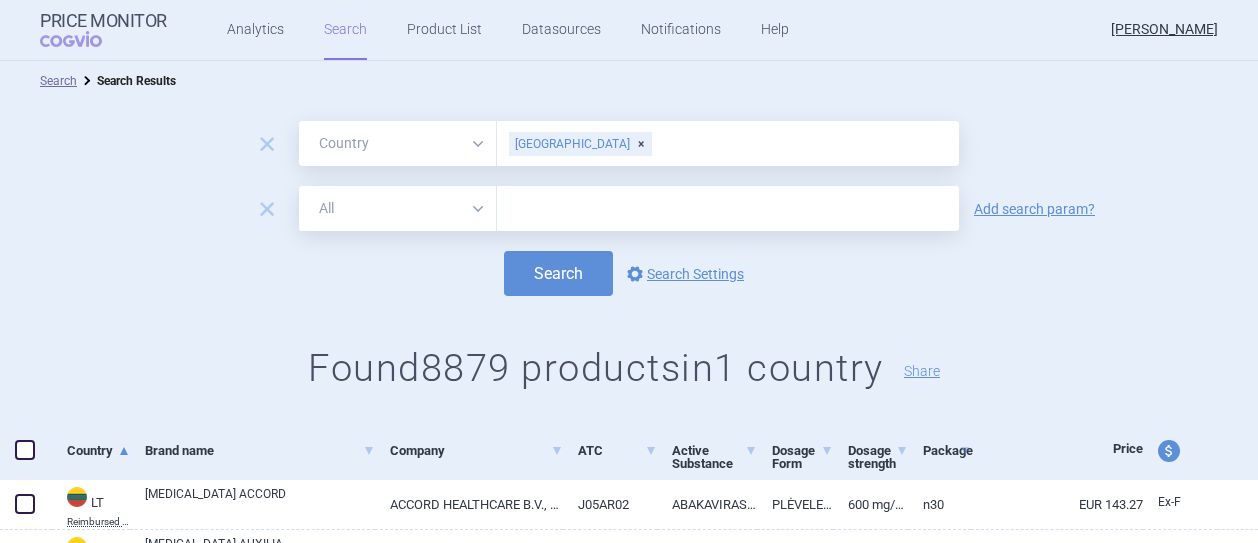 click at bounding box center (728, 208) 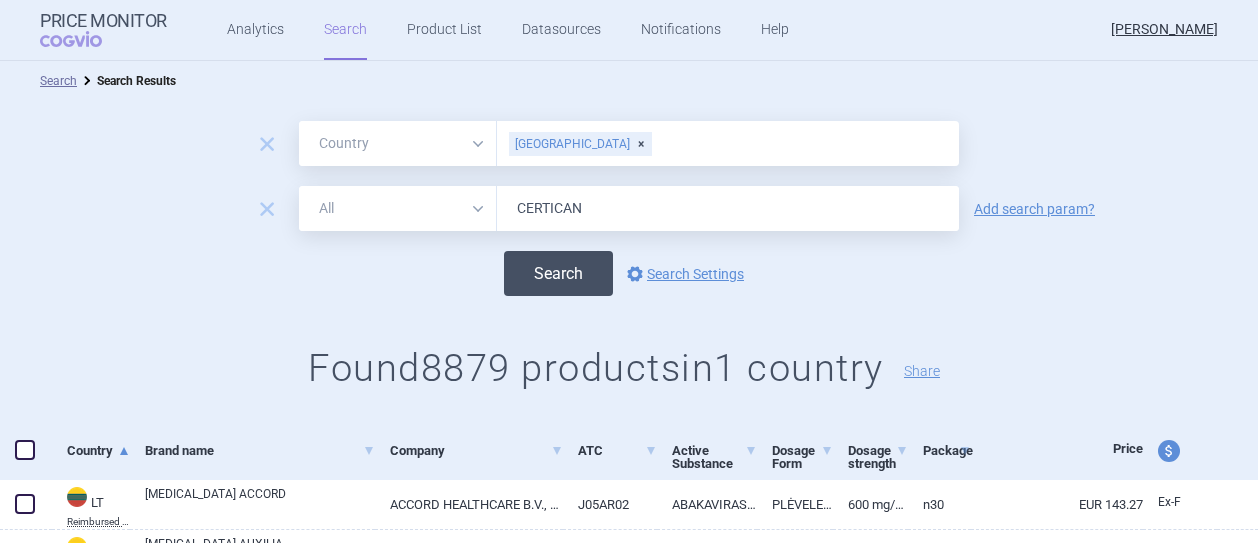 type on "CERTICAN" 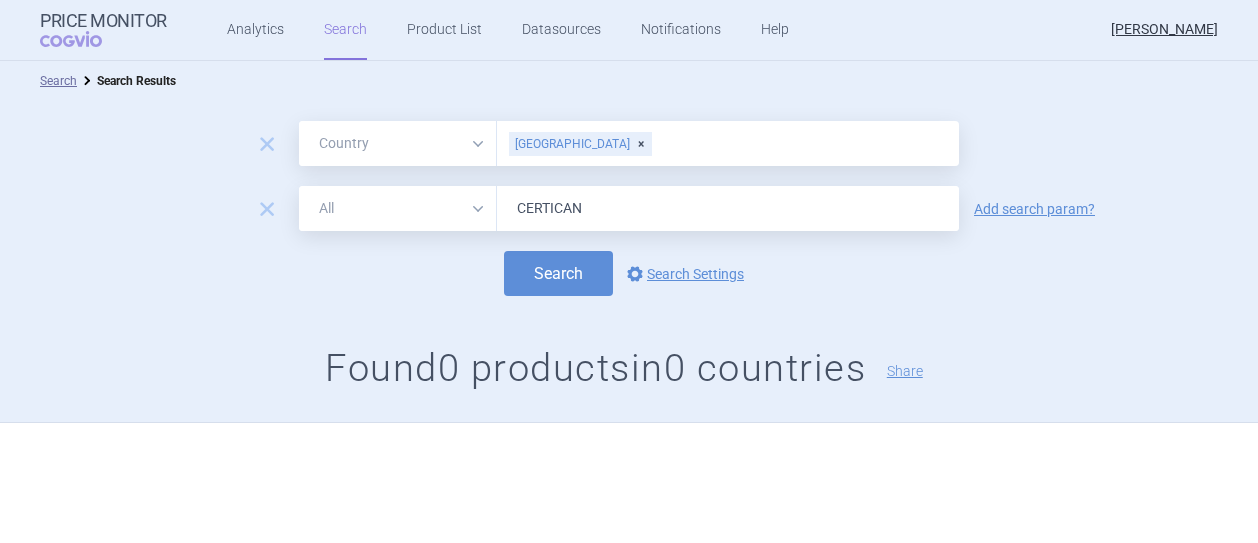 scroll, scrollTop: 2, scrollLeft: 0, axis: vertical 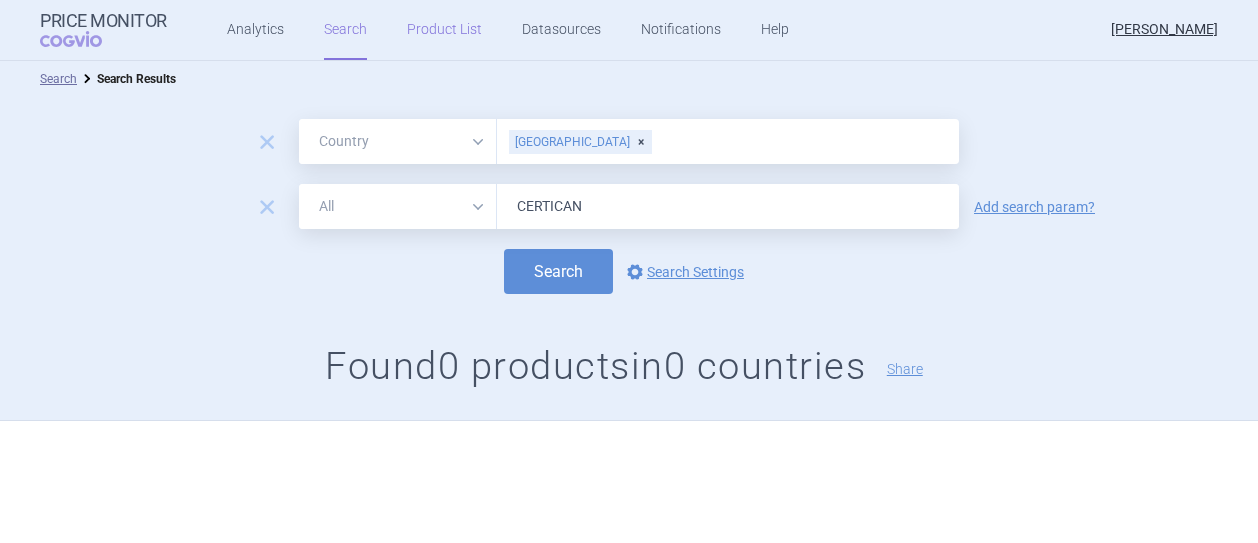 click on "Product List" at bounding box center (444, 30) 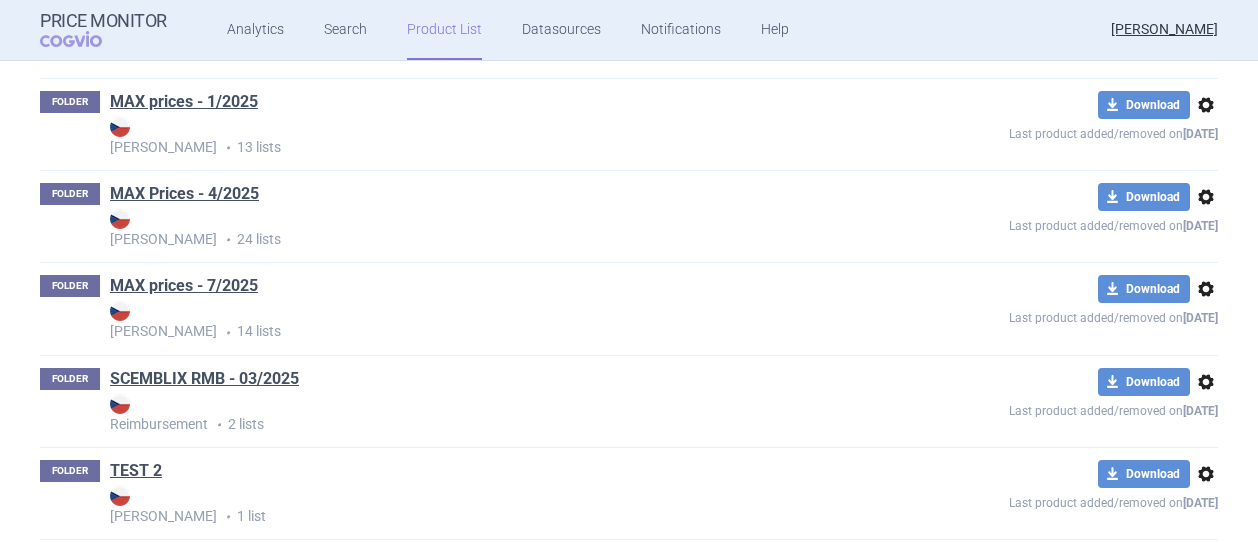 scroll, scrollTop: 680, scrollLeft: 0, axis: vertical 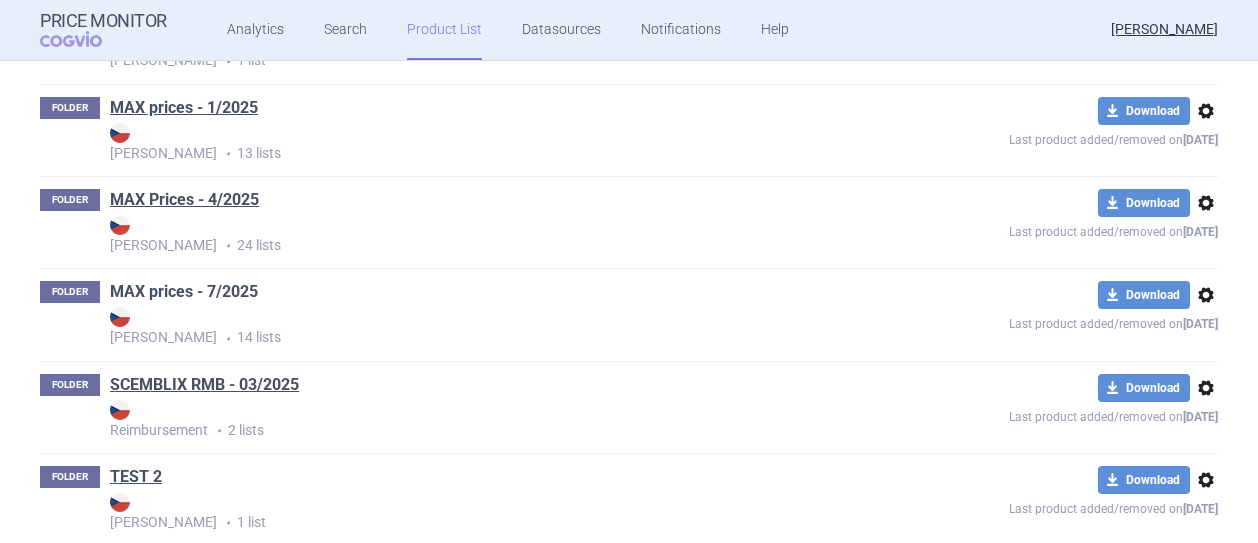 click on "MAX prices - 7/2025" at bounding box center (184, 292) 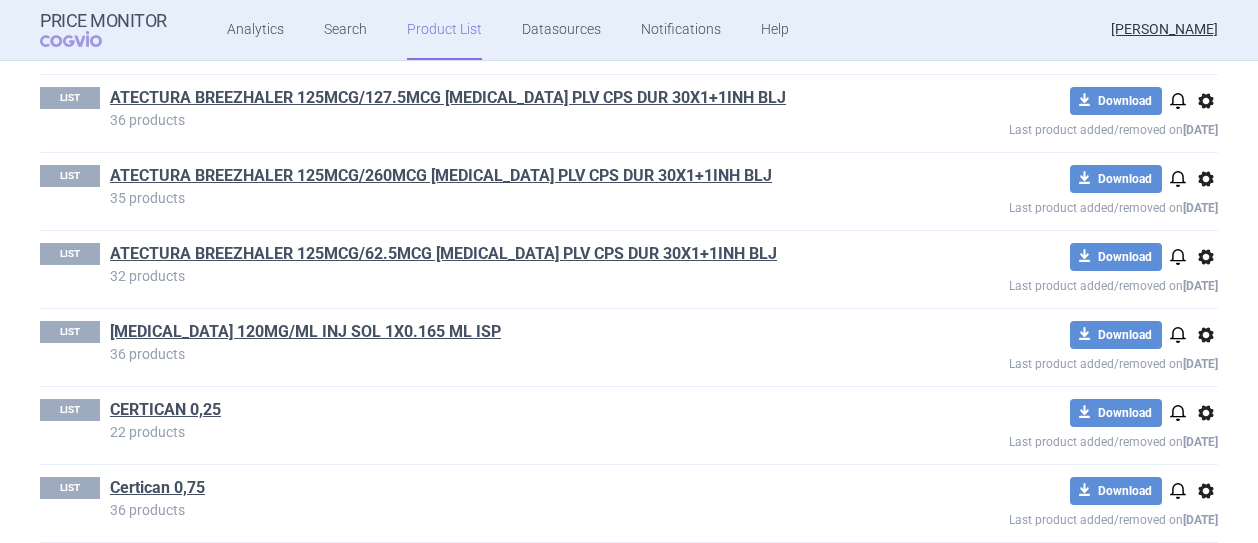 scroll, scrollTop: 400, scrollLeft: 0, axis: vertical 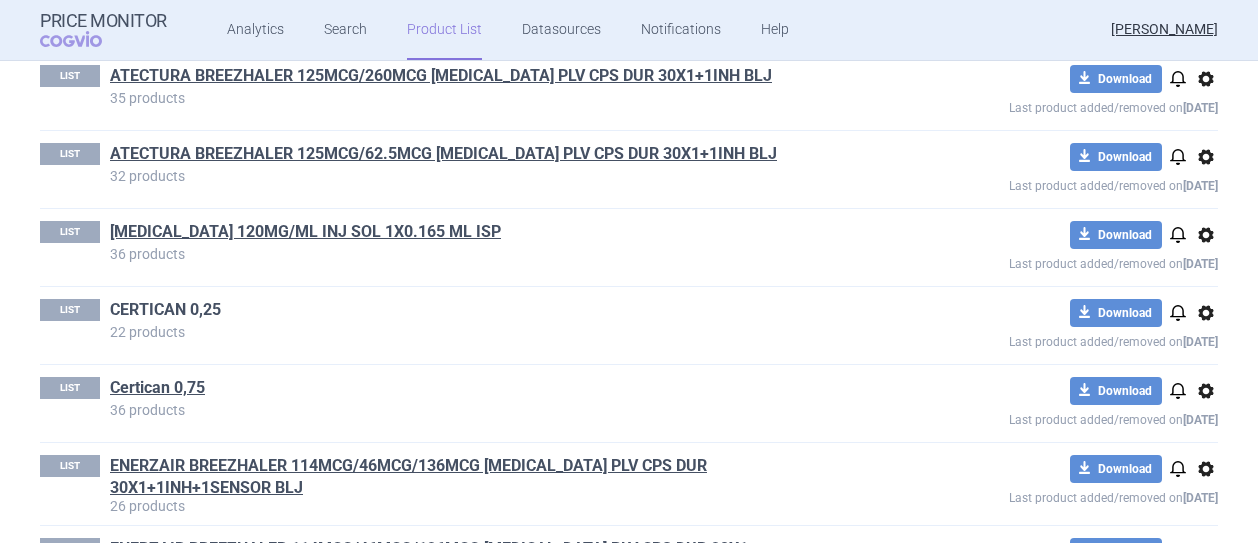 click on "CERTICAN 0,25" at bounding box center (165, 310) 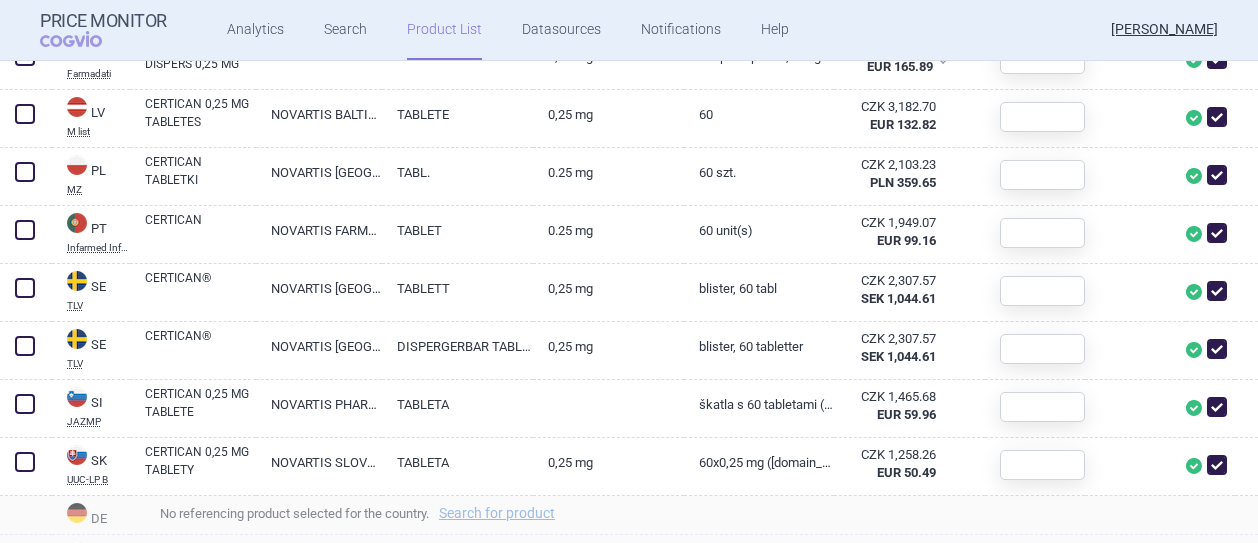 scroll, scrollTop: 1757, scrollLeft: 0, axis: vertical 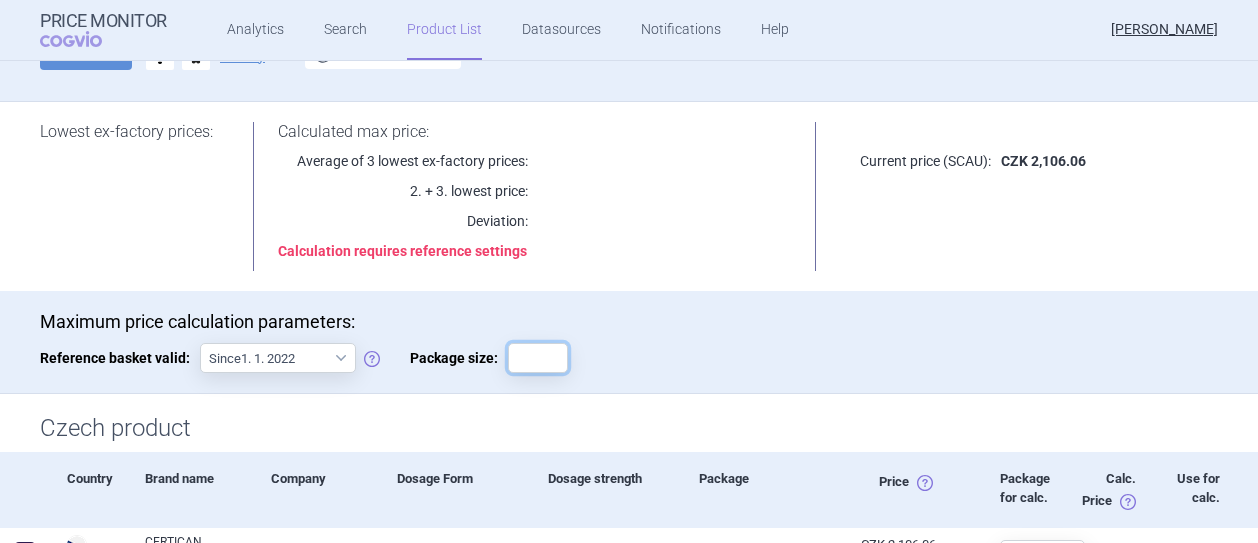 click on "Package size:" at bounding box center (538, 358) 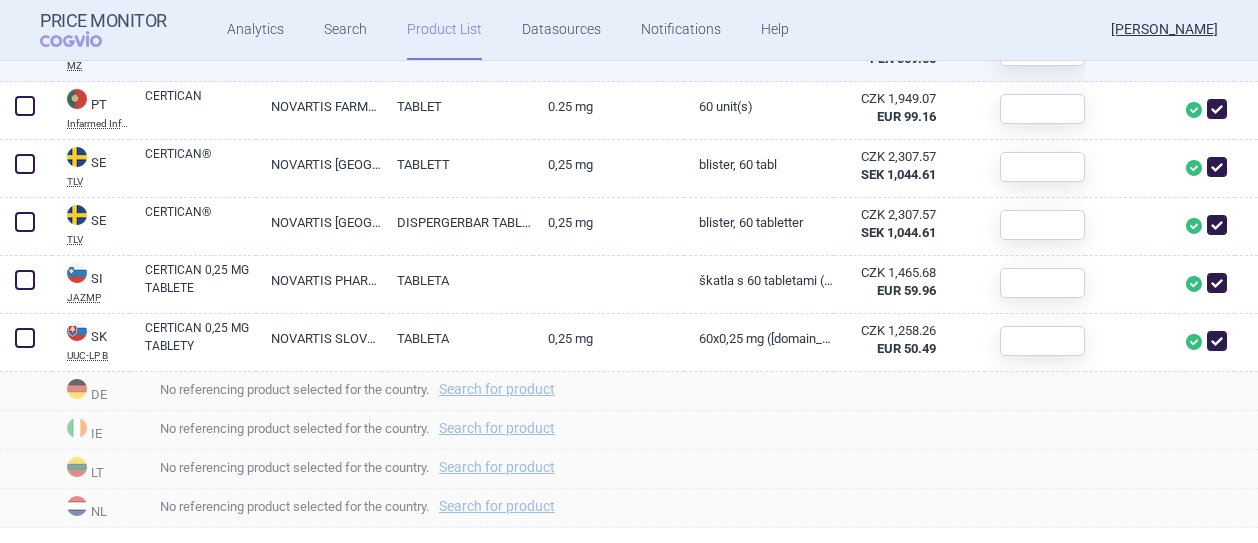 scroll, scrollTop: 1757, scrollLeft: 0, axis: vertical 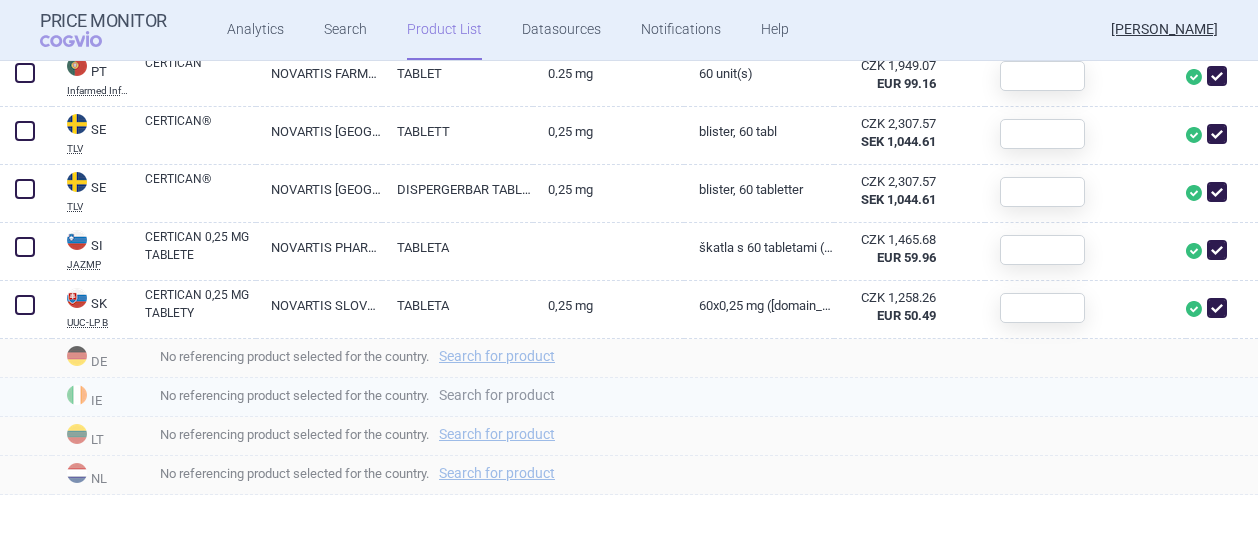 click on "Search for product" at bounding box center [497, 395] 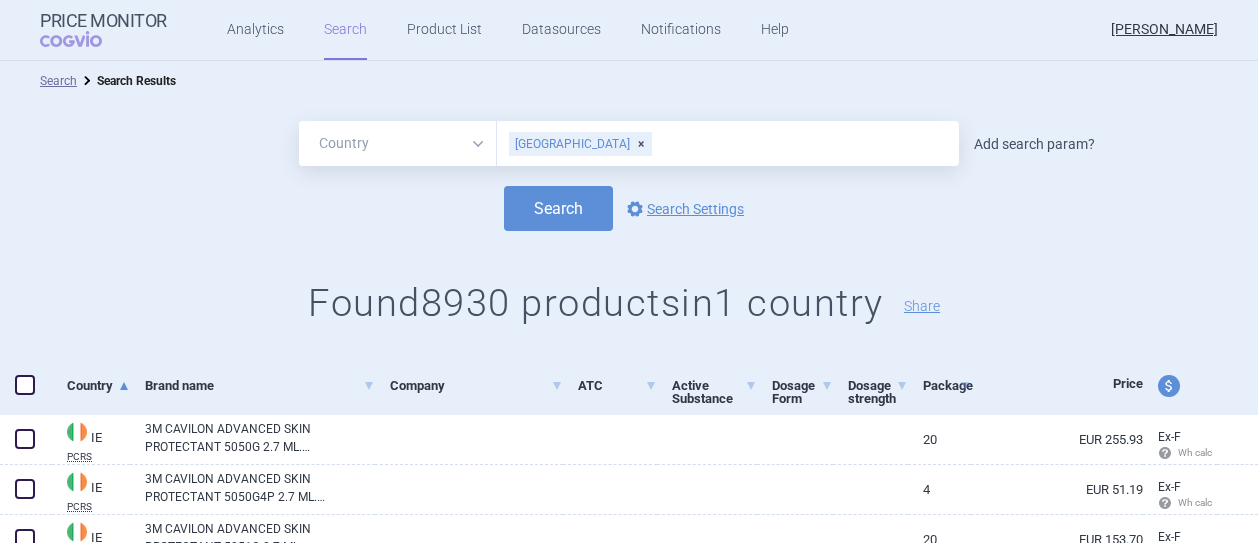 click on "Add search param?" at bounding box center (1034, 144) 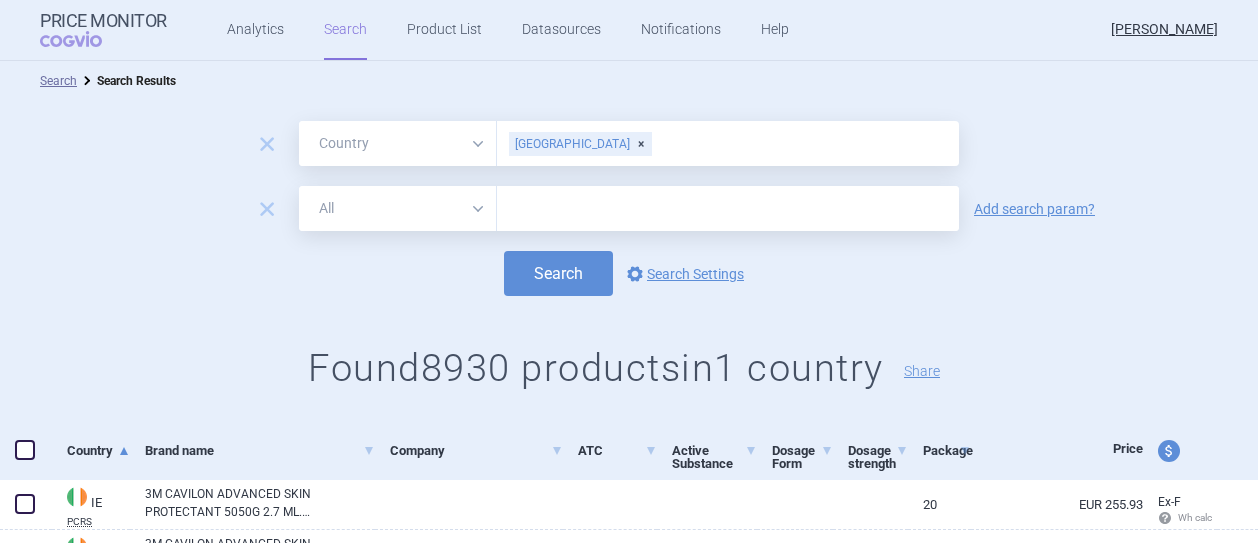 click at bounding box center [728, 208] 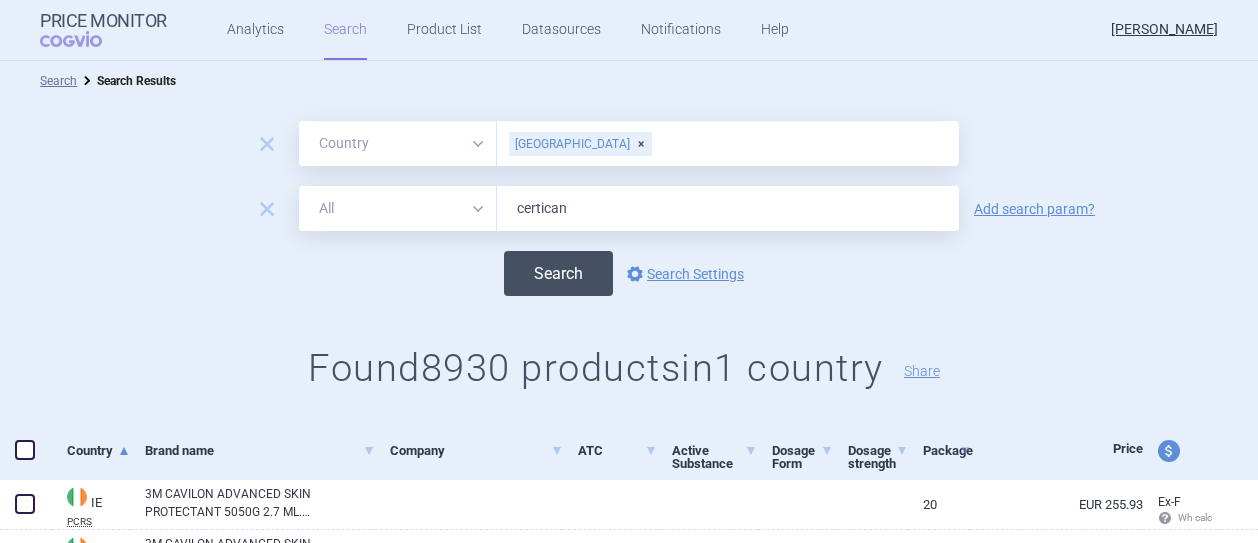 type on "certican" 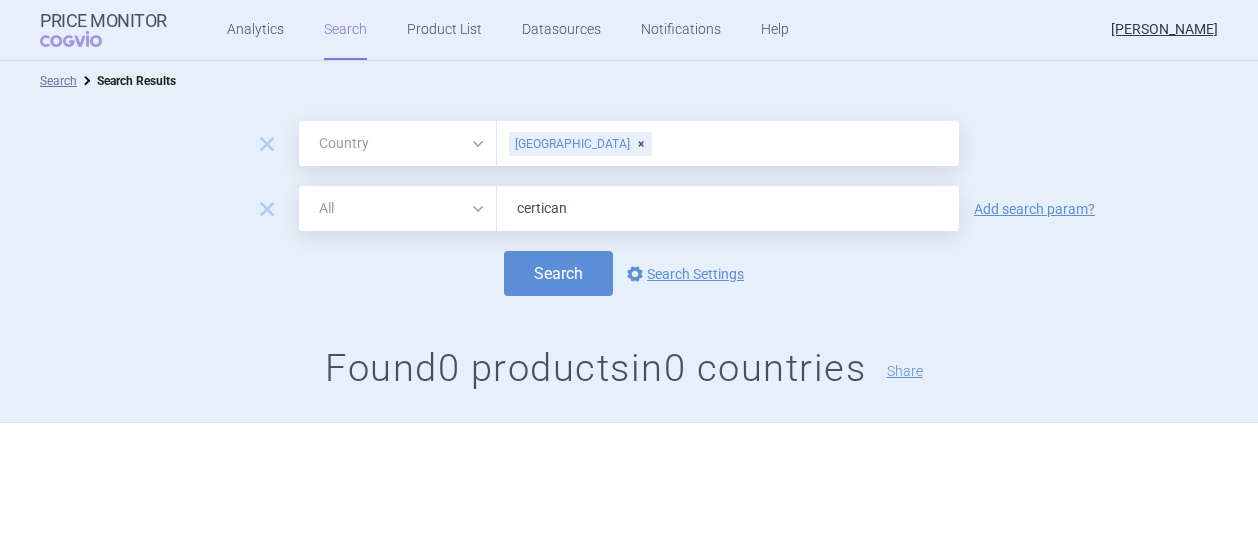 scroll, scrollTop: 2, scrollLeft: 0, axis: vertical 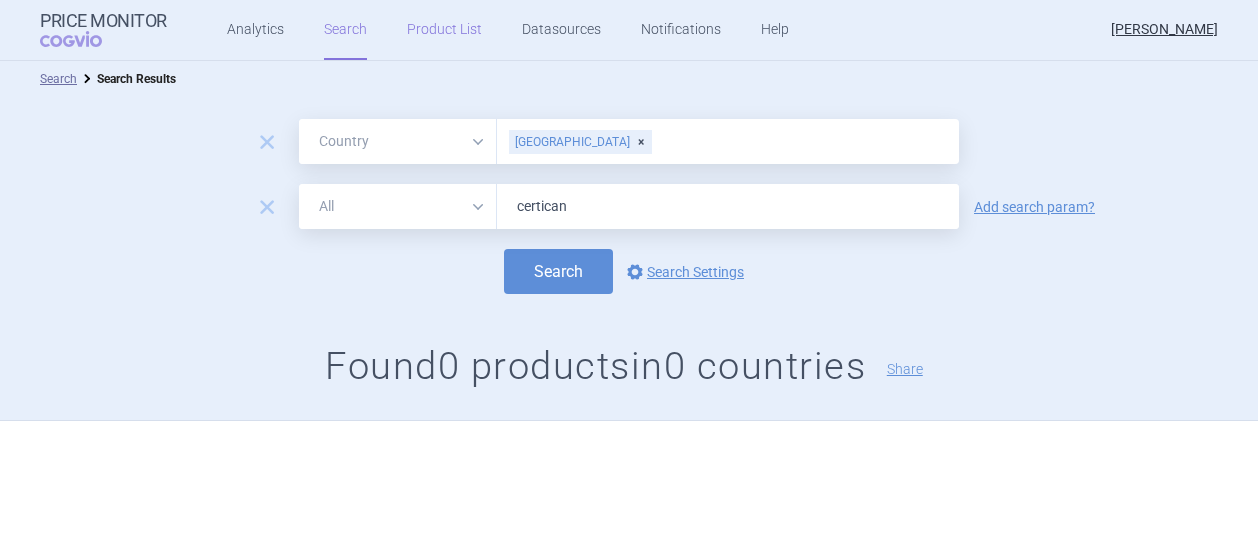 click on "Product List" at bounding box center [444, 30] 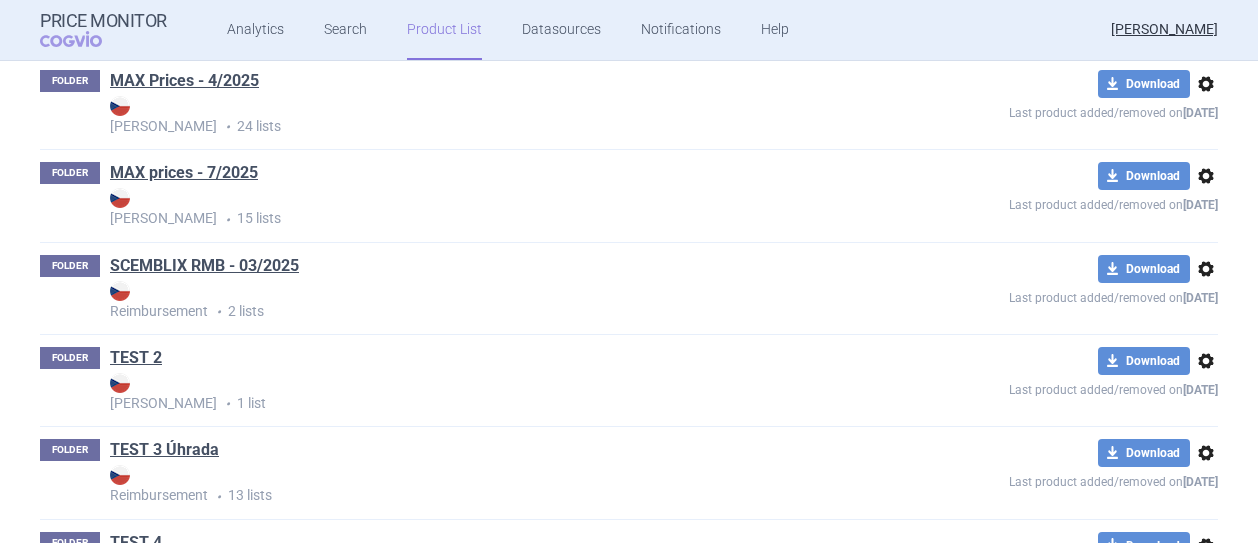 scroll, scrollTop: 780, scrollLeft: 0, axis: vertical 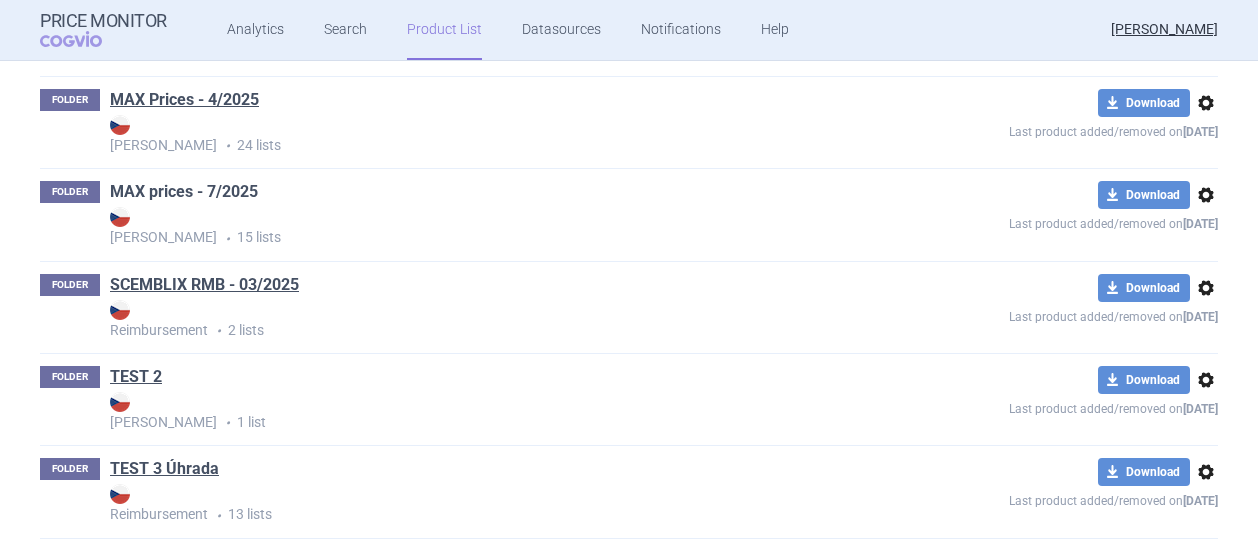 click on "MAX prices - 7/2025" at bounding box center (184, 192) 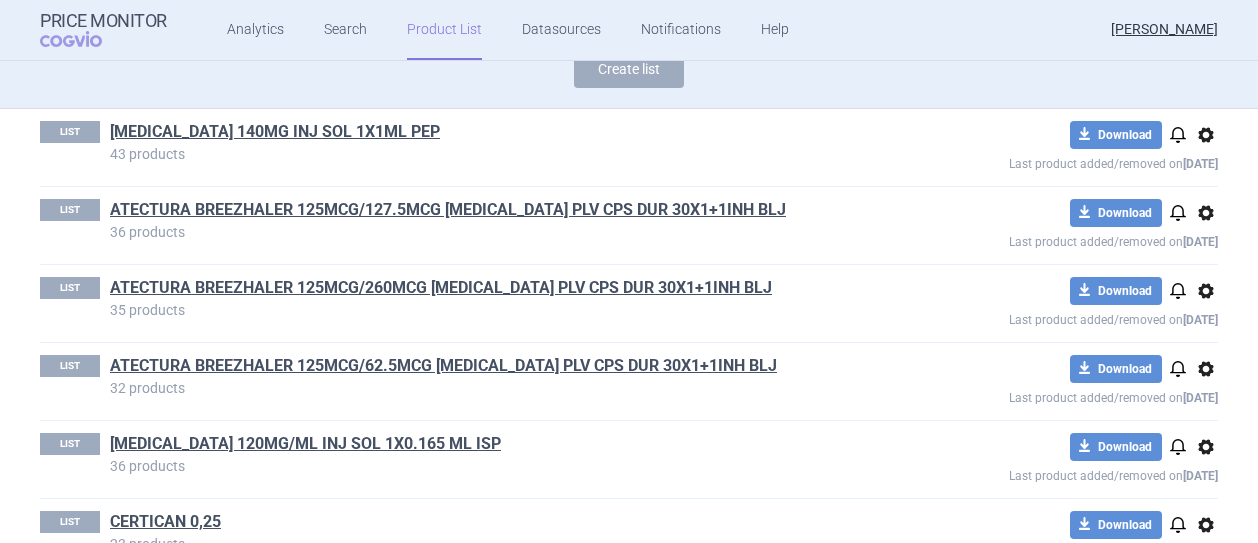 scroll, scrollTop: 0, scrollLeft: 0, axis: both 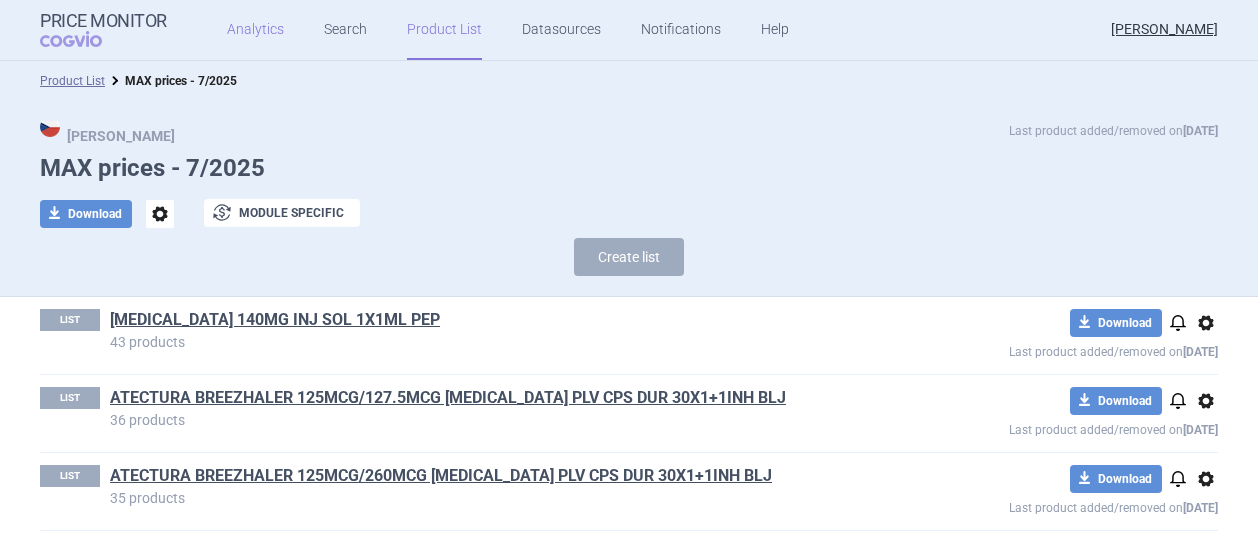 click on "Analytics" at bounding box center [255, 30] 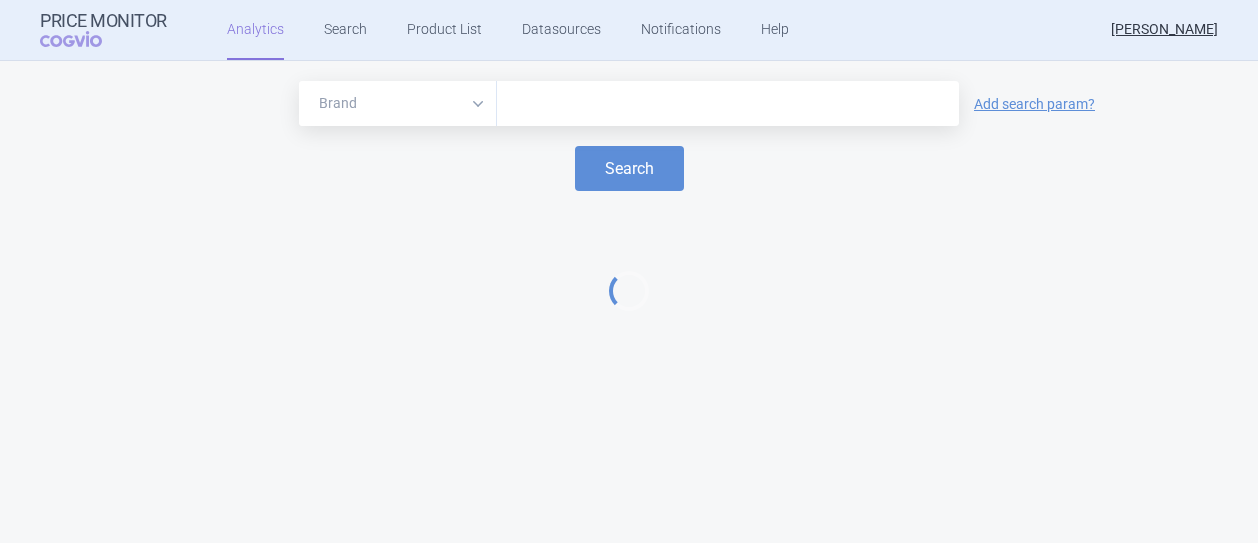click at bounding box center [728, 104] 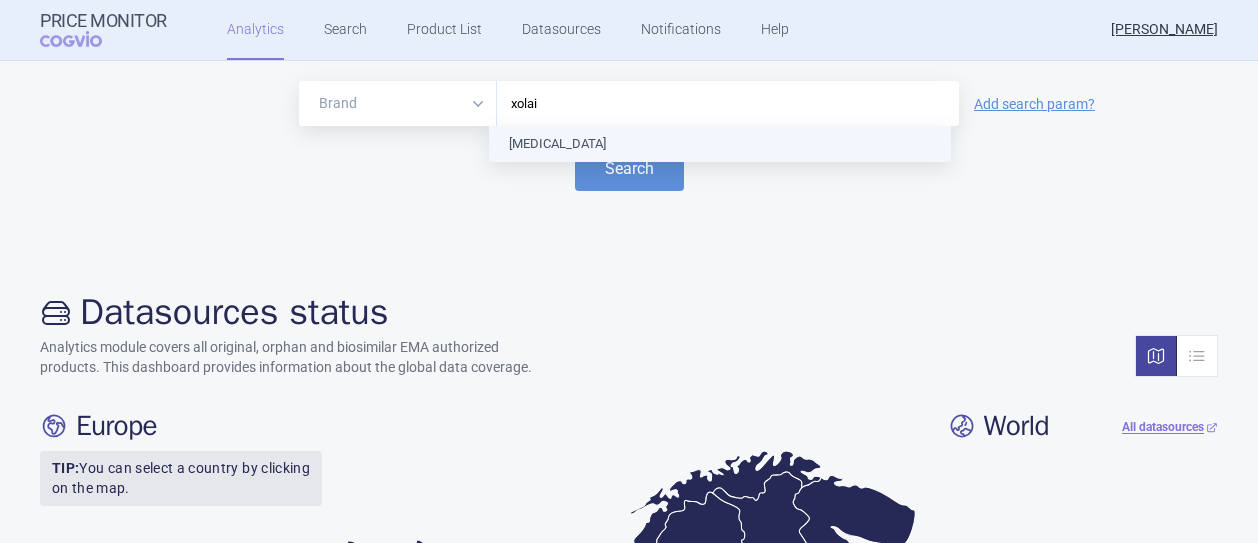 type on "xolair" 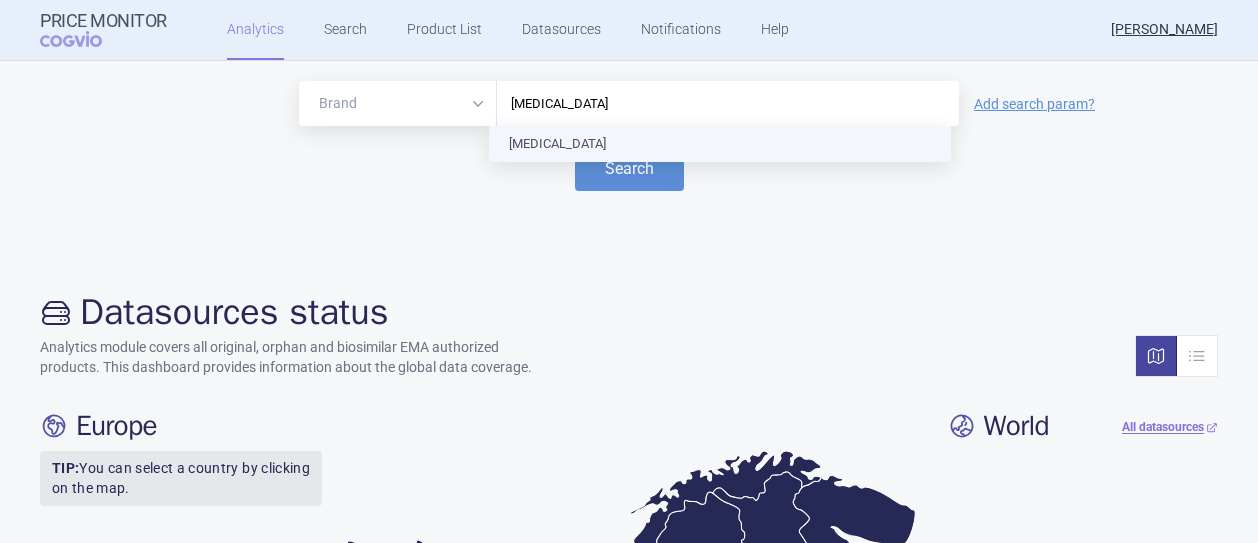 type 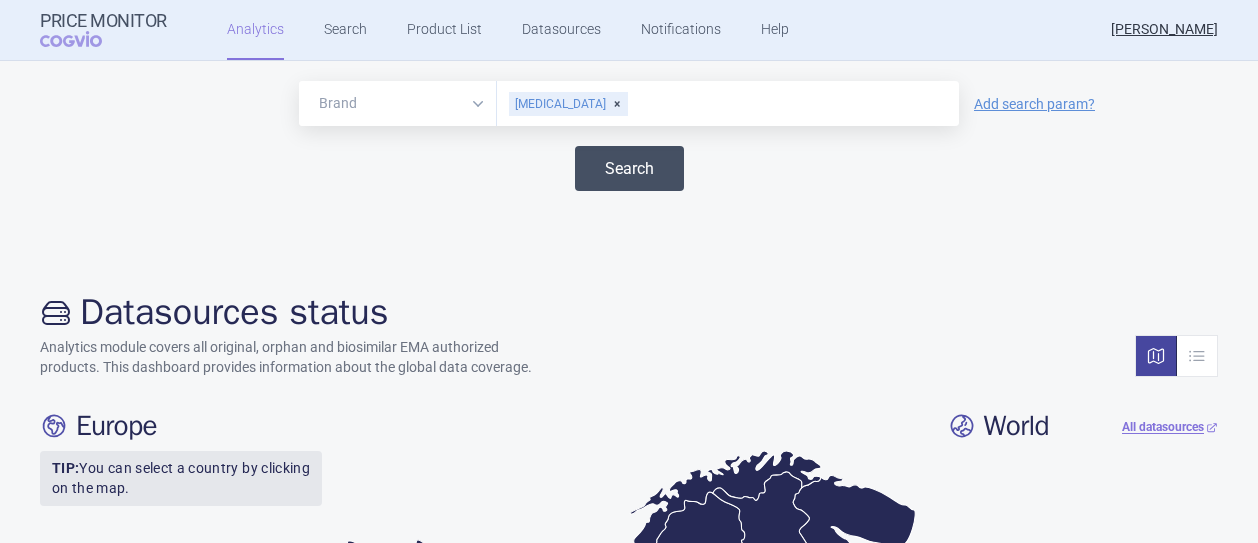 click on "Search" at bounding box center (629, 168) 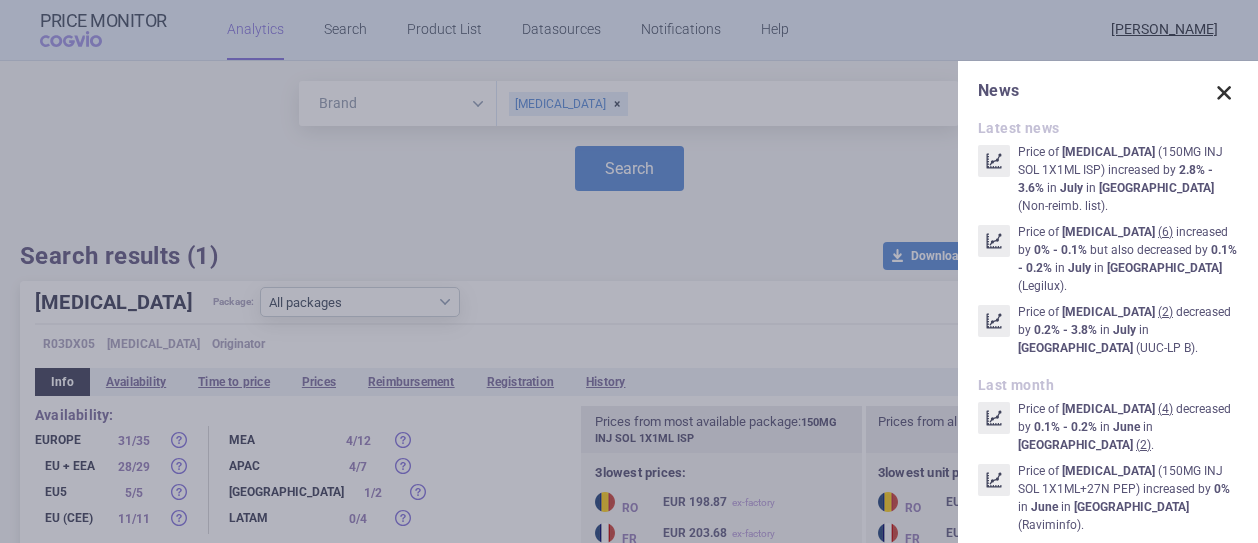 click at bounding box center [1224, 93] 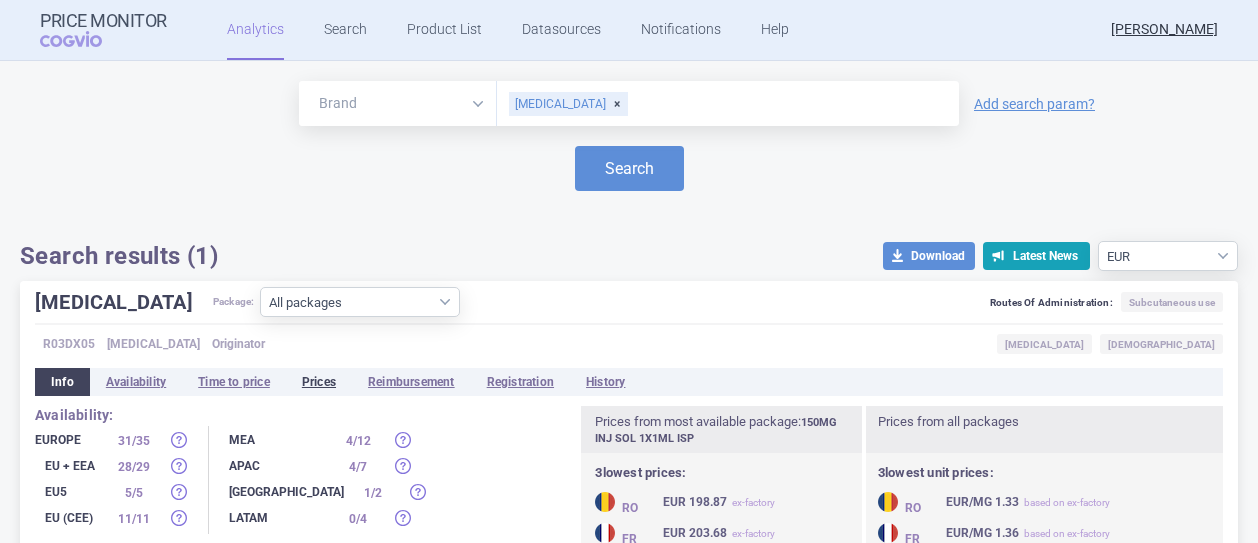 click on "Prices" at bounding box center (319, 382) 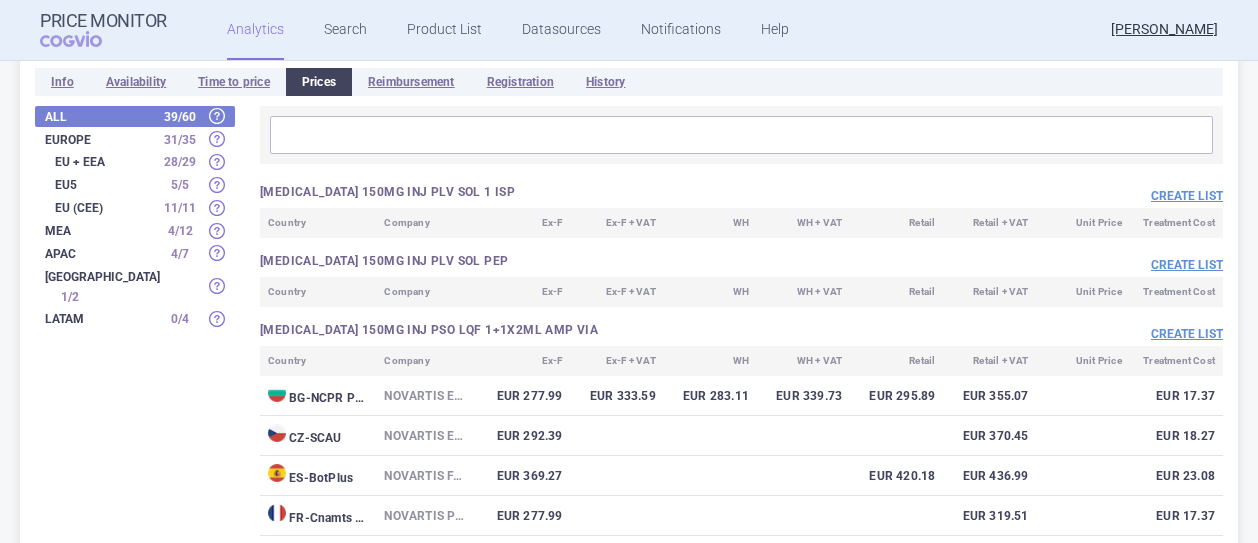 scroll, scrollTop: 400, scrollLeft: 0, axis: vertical 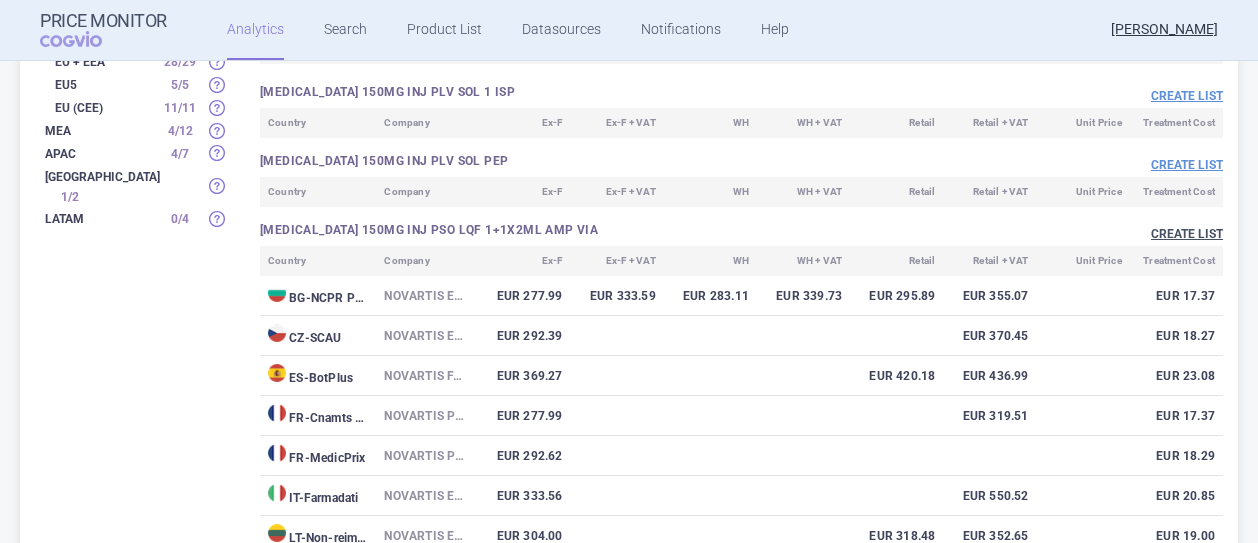 click on "Create list" at bounding box center [1187, 234] 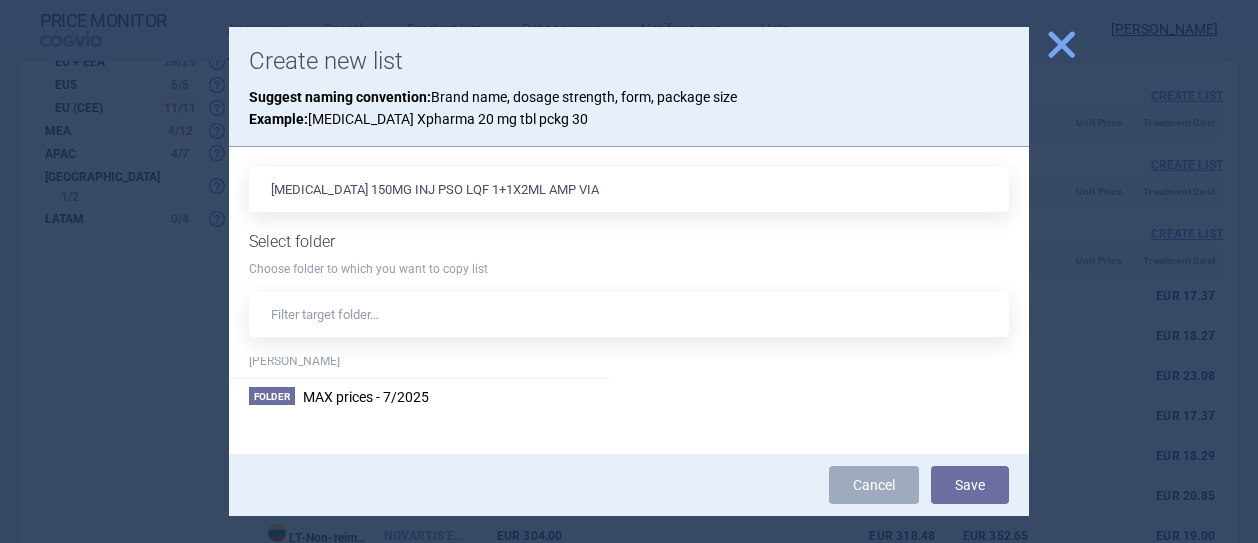 scroll, scrollTop: 480, scrollLeft: 0, axis: vertical 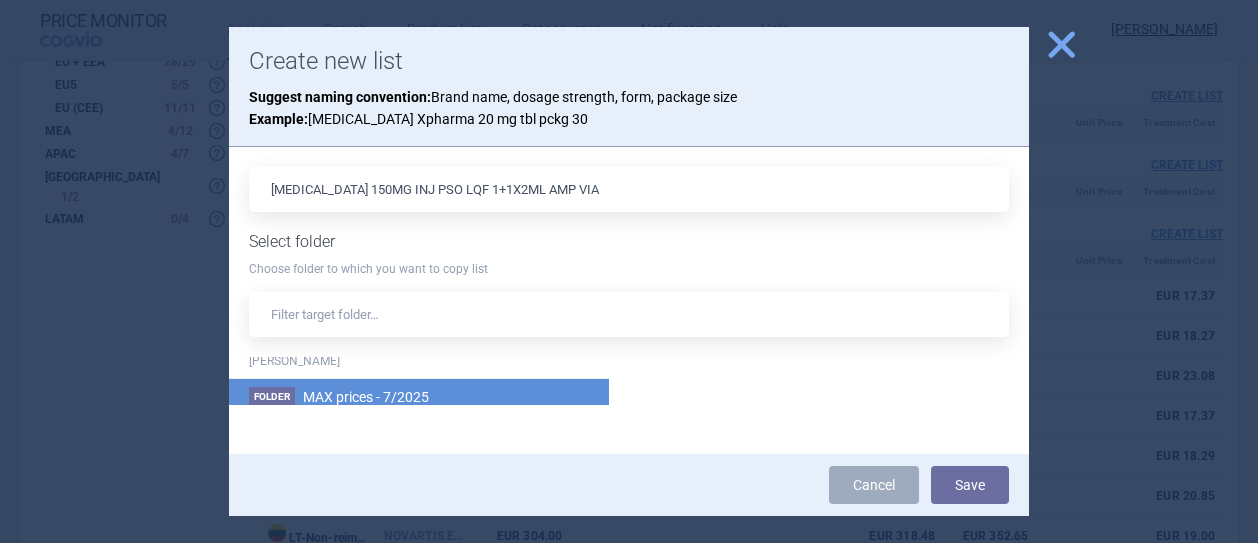 click on "Folder MAX prices - 7/2025  Max Price" at bounding box center [419, 416] 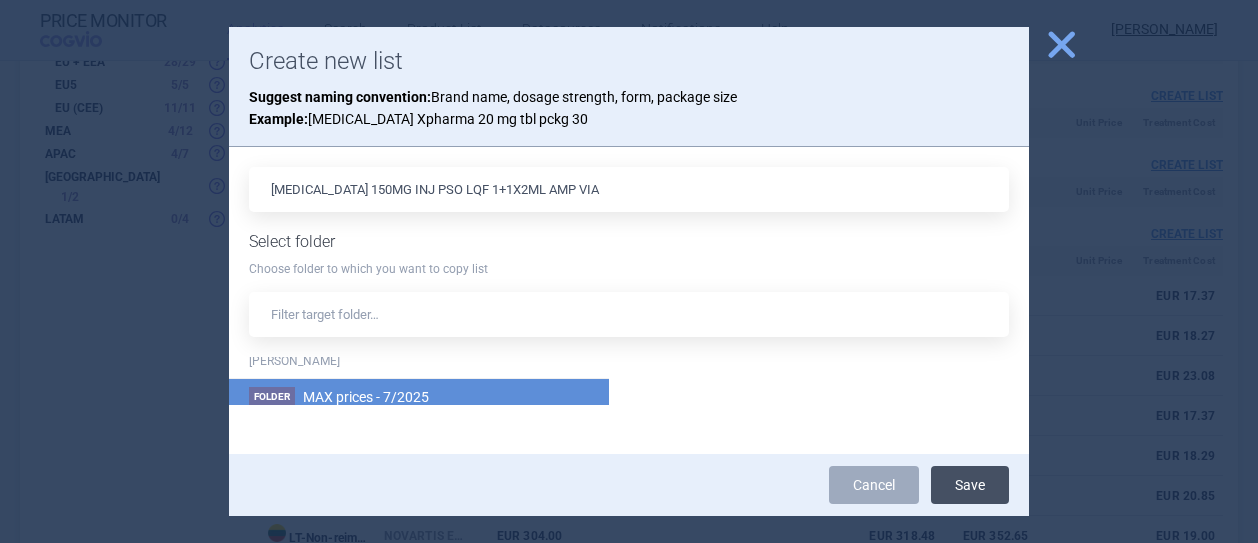 click on "Save" at bounding box center (970, 485) 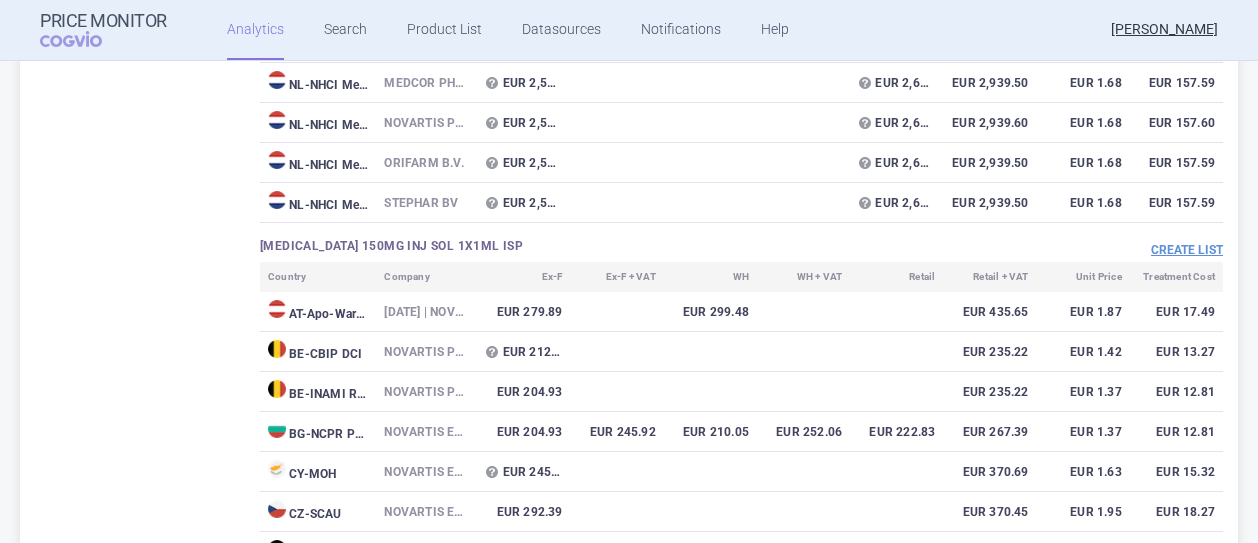 scroll, scrollTop: 1800, scrollLeft: 0, axis: vertical 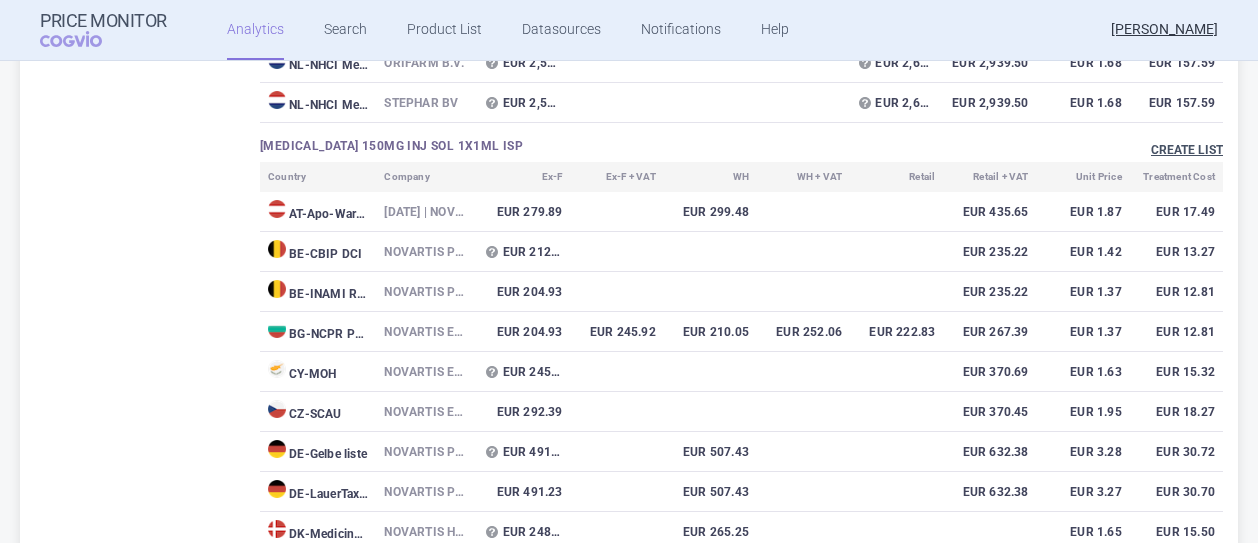 click on "Create list" at bounding box center [1187, 150] 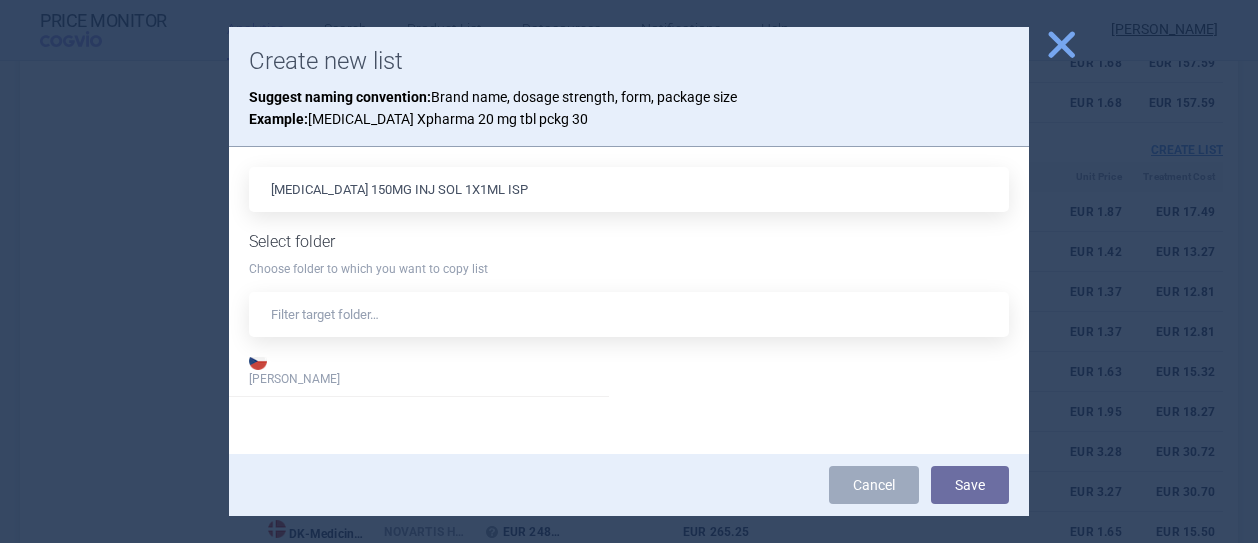 scroll, scrollTop: 440, scrollLeft: 0, axis: vertical 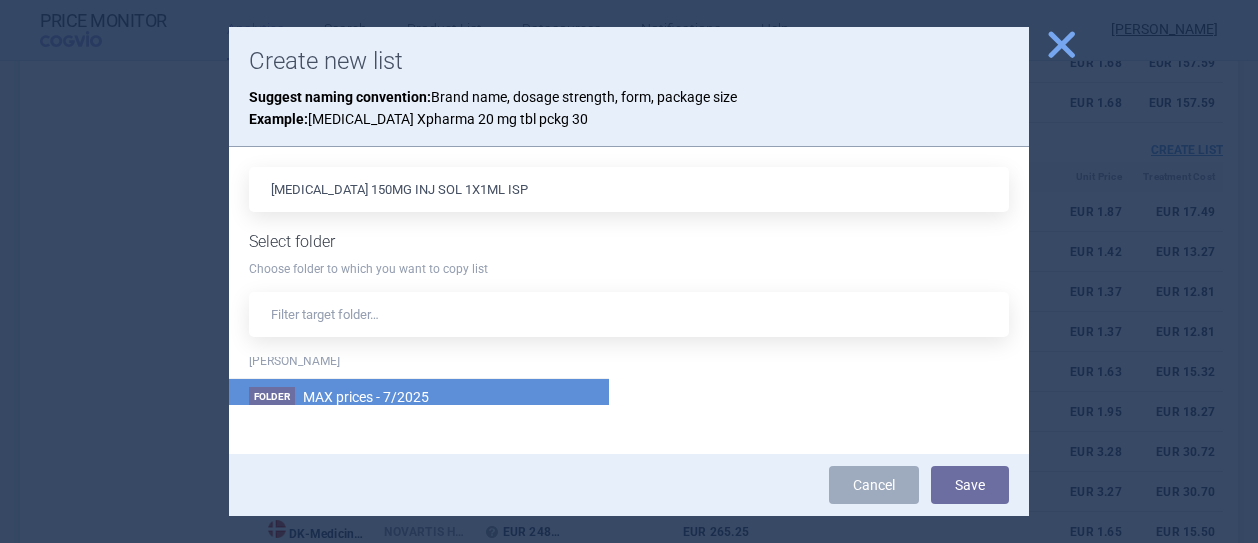 click on "Folder MAX prices - 7/2025  Max Price" at bounding box center (419, 416) 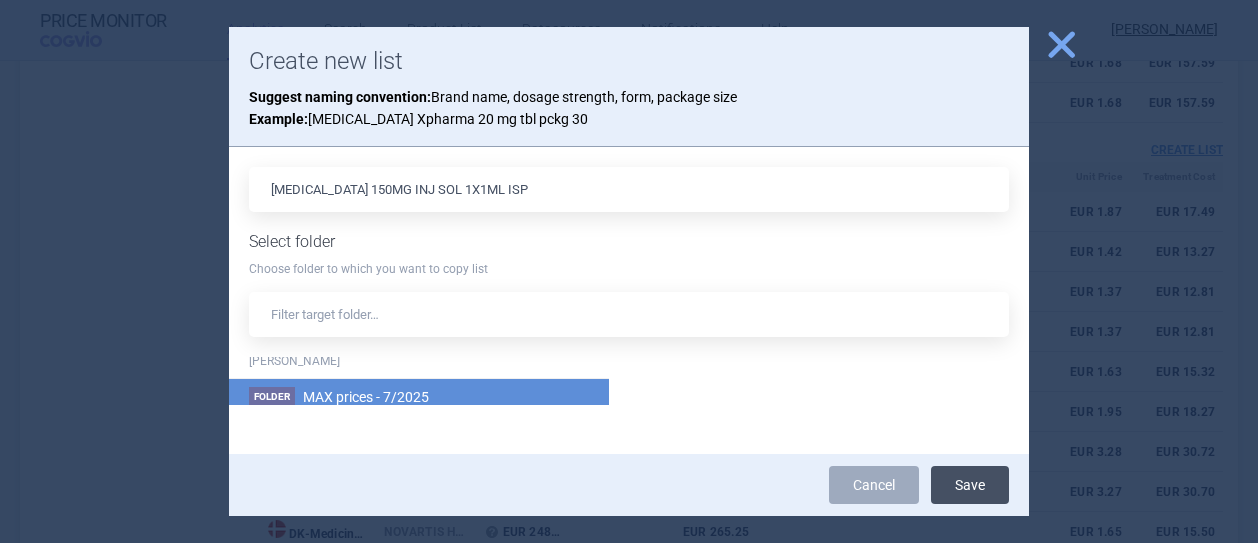 click on "Save" at bounding box center [970, 485] 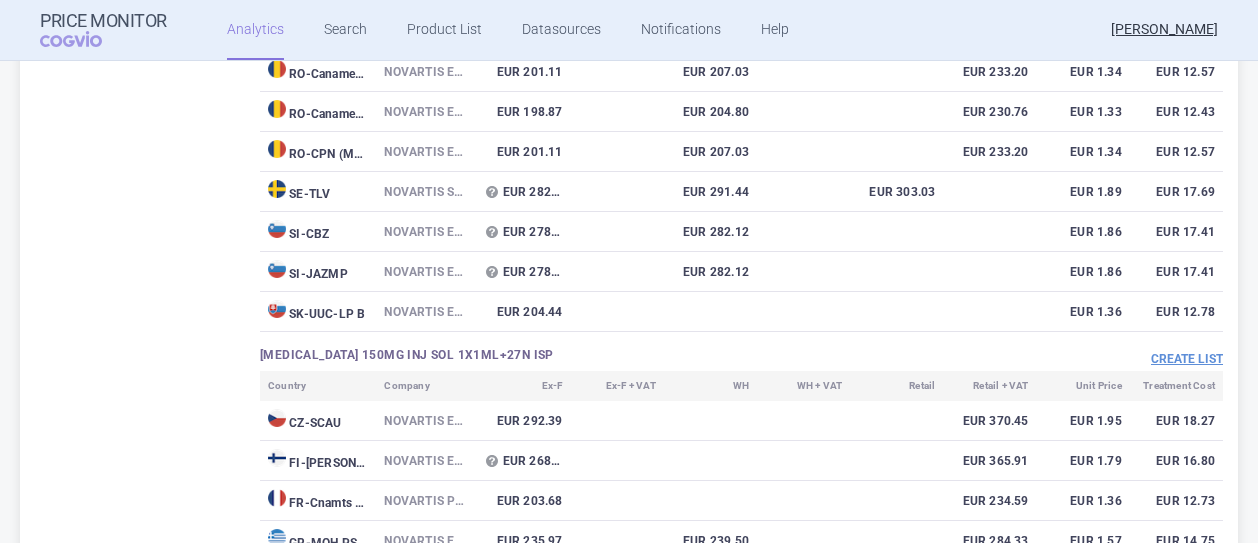 scroll, scrollTop: 3400, scrollLeft: 0, axis: vertical 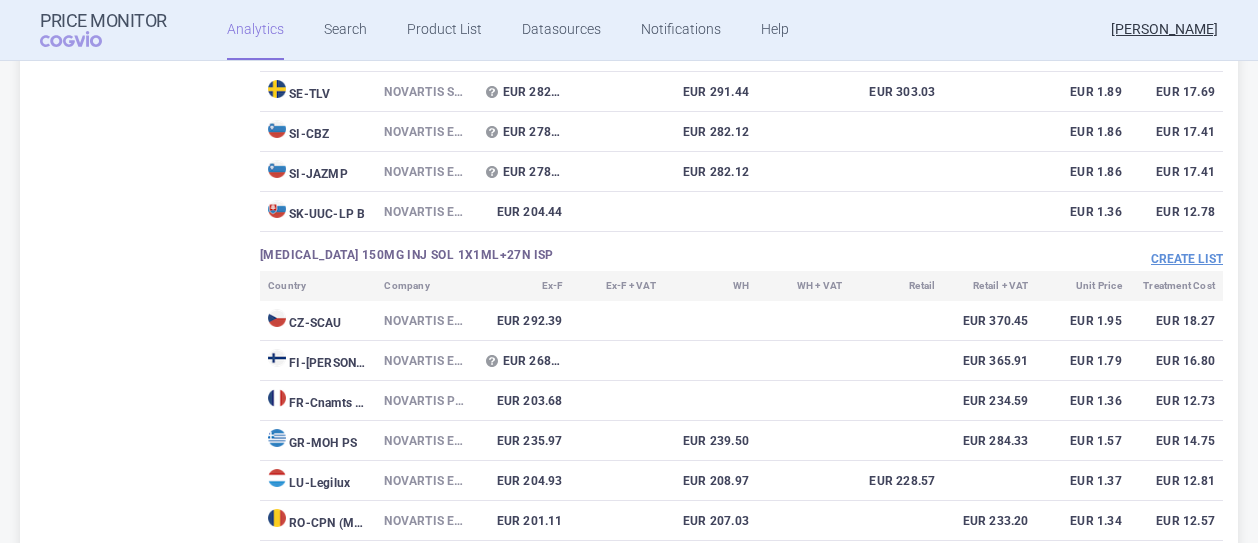 click on "Create list" at bounding box center [983, 259] 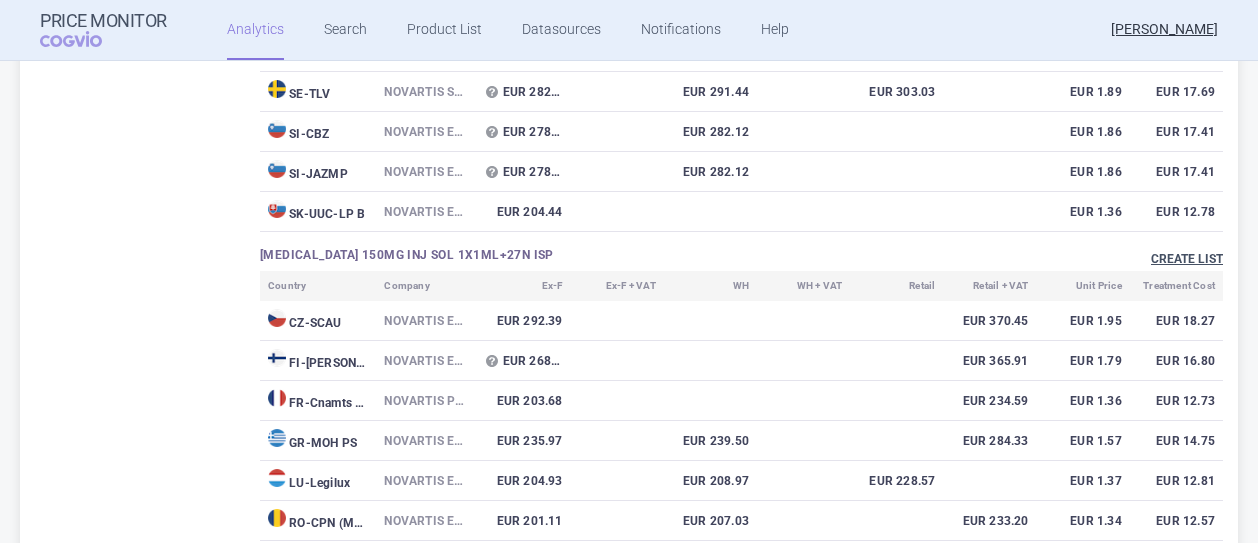 click on "Create list" at bounding box center (1187, 259) 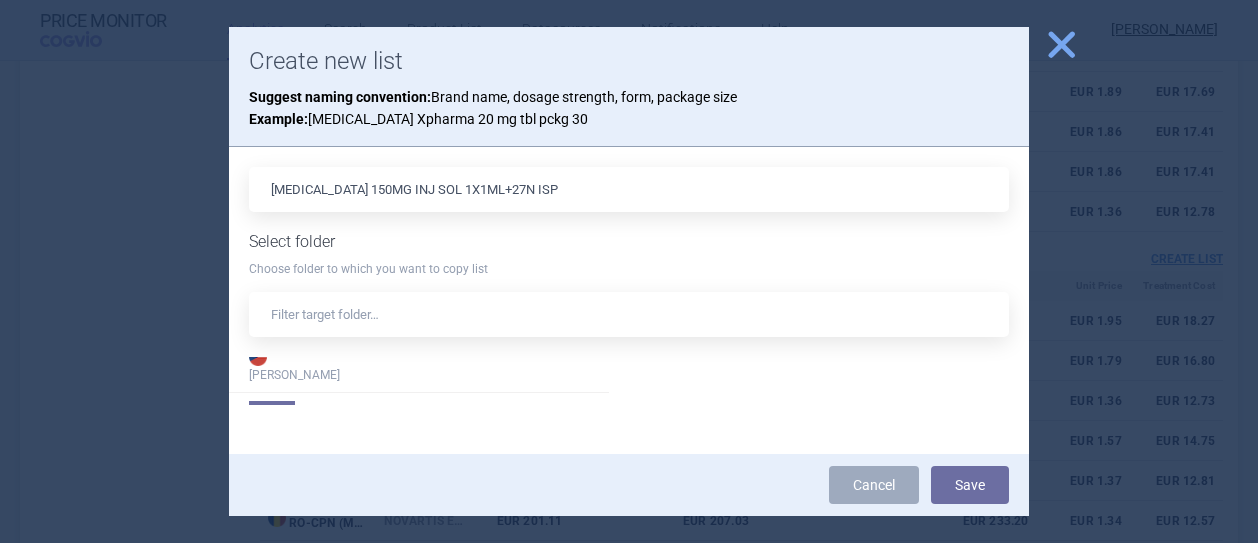 scroll, scrollTop: 440, scrollLeft: 0, axis: vertical 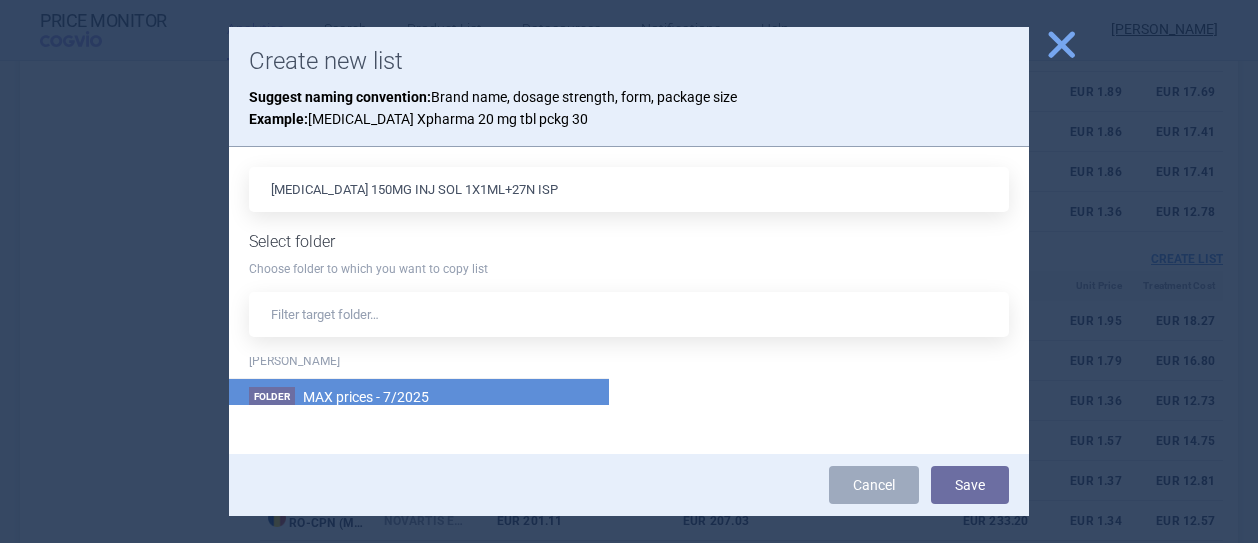 click on "Folder MAX prices - 7/2025  Max Price" at bounding box center [419, 416] 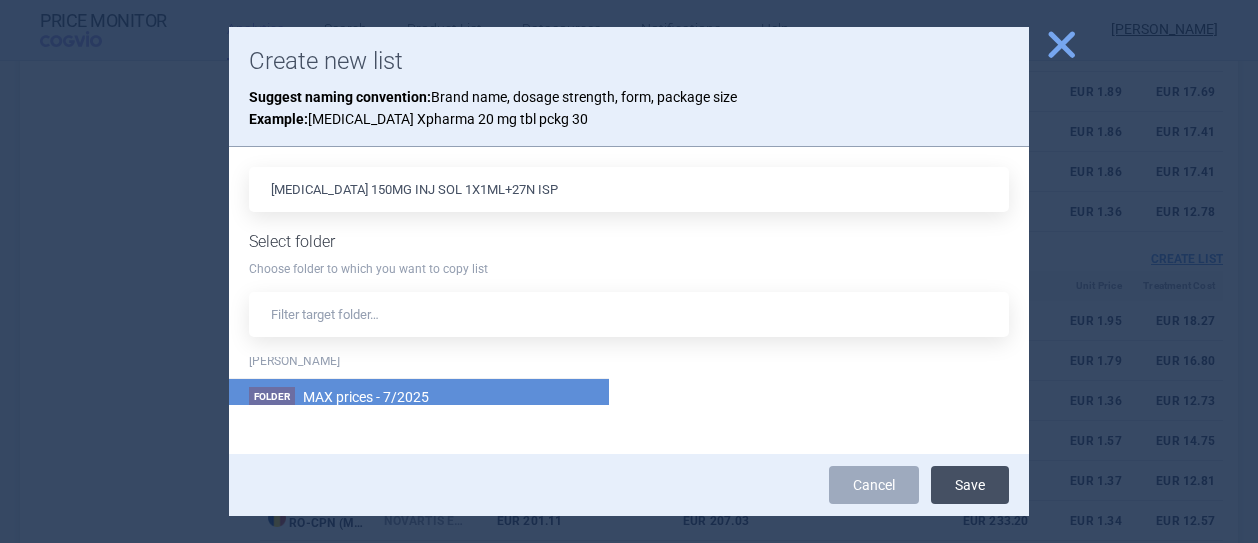click on "Save" at bounding box center [970, 485] 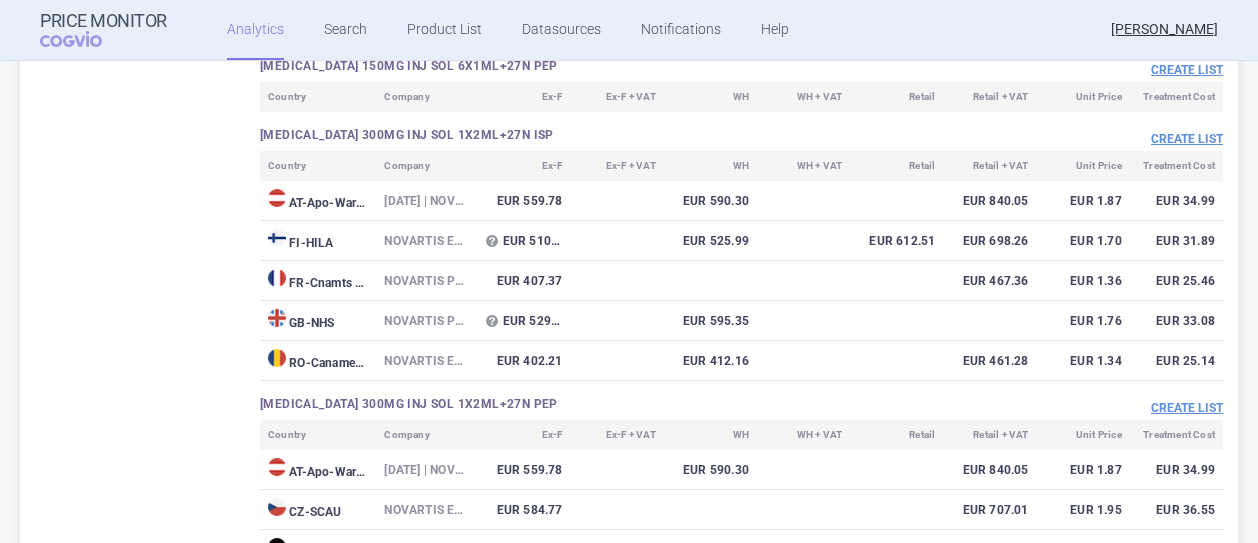 scroll, scrollTop: 5600, scrollLeft: 0, axis: vertical 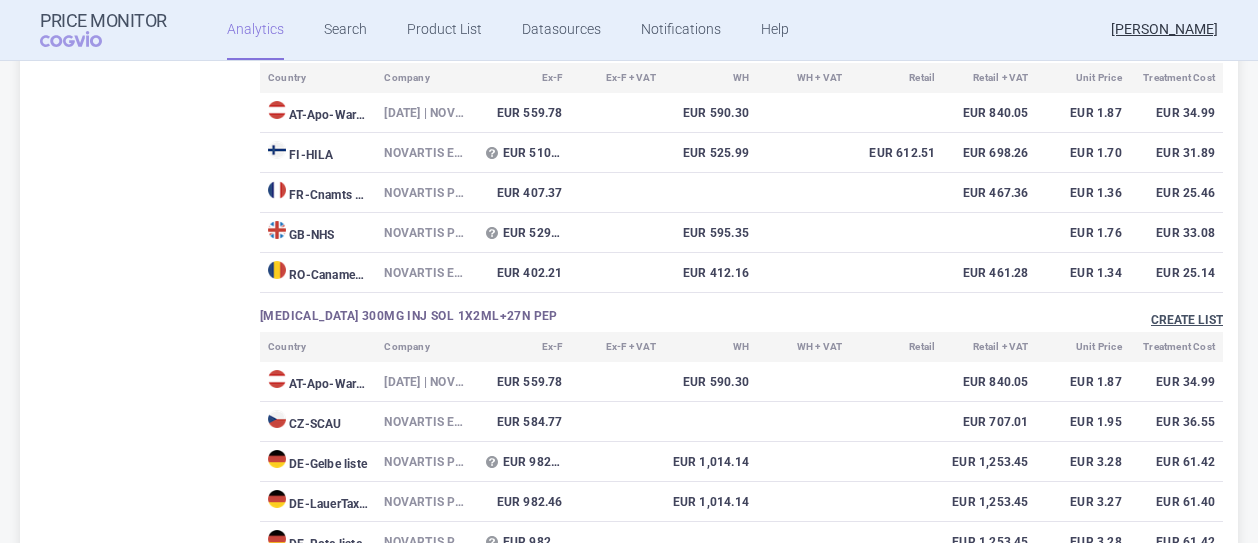 click on "Create list" at bounding box center (1187, 320) 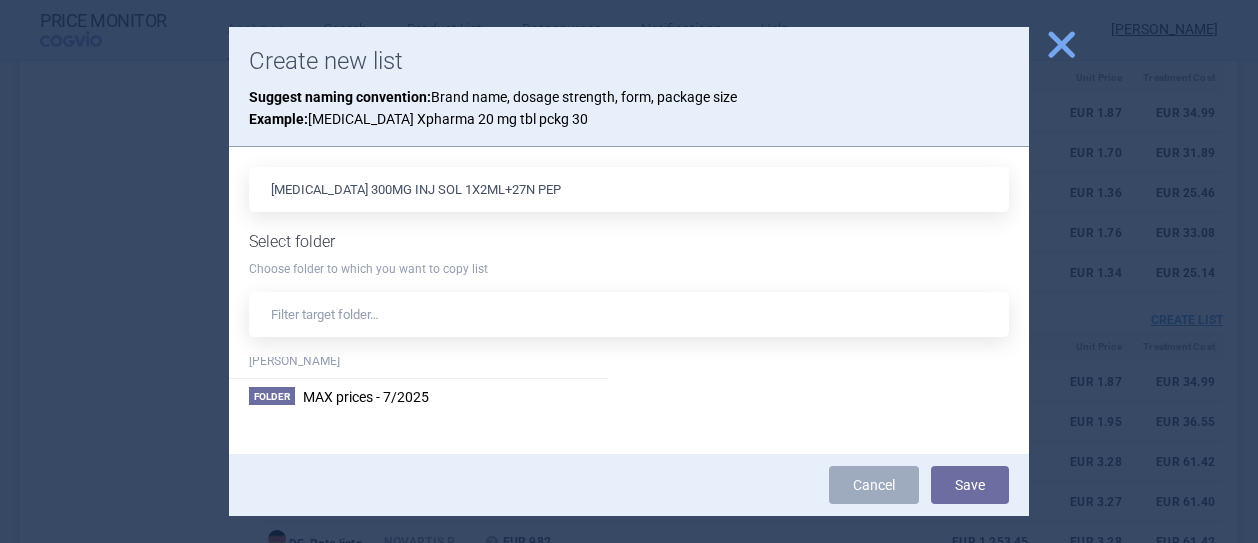 scroll, scrollTop: 440, scrollLeft: 0, axis: vertical 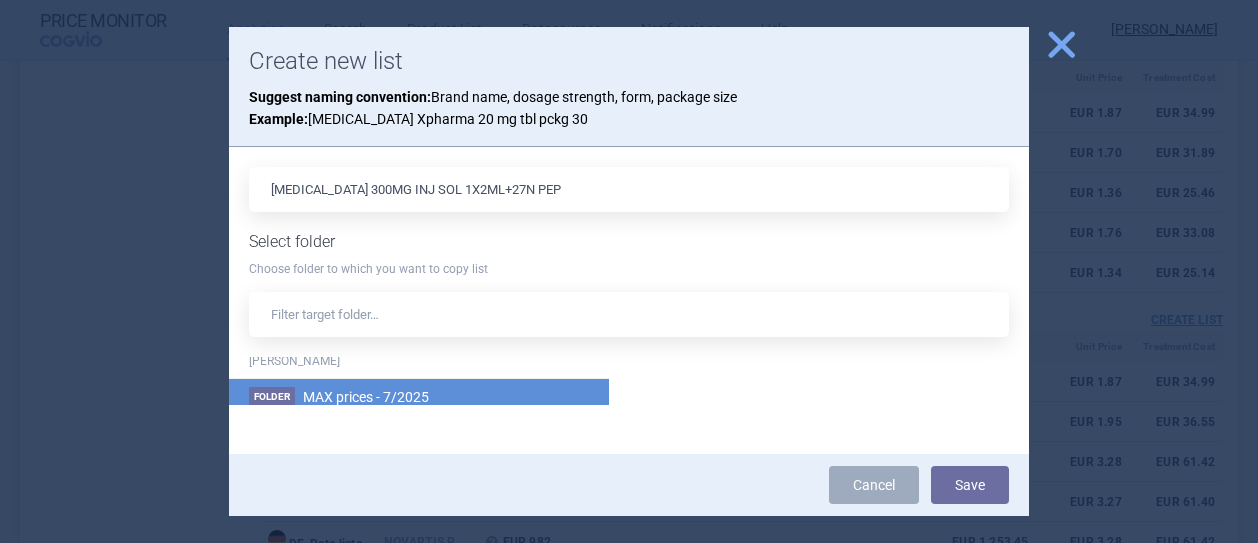click on "Folder MAX prices - 7/2025  Max Price" at bounding box center (419, 416) 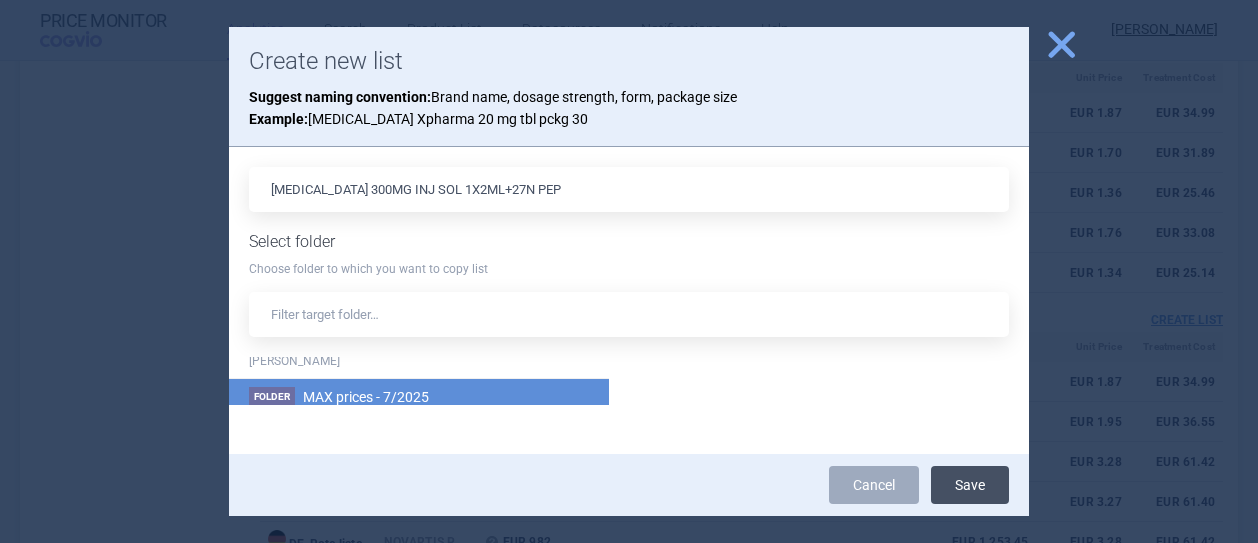click on "Save" at bounding box center [970, 485] 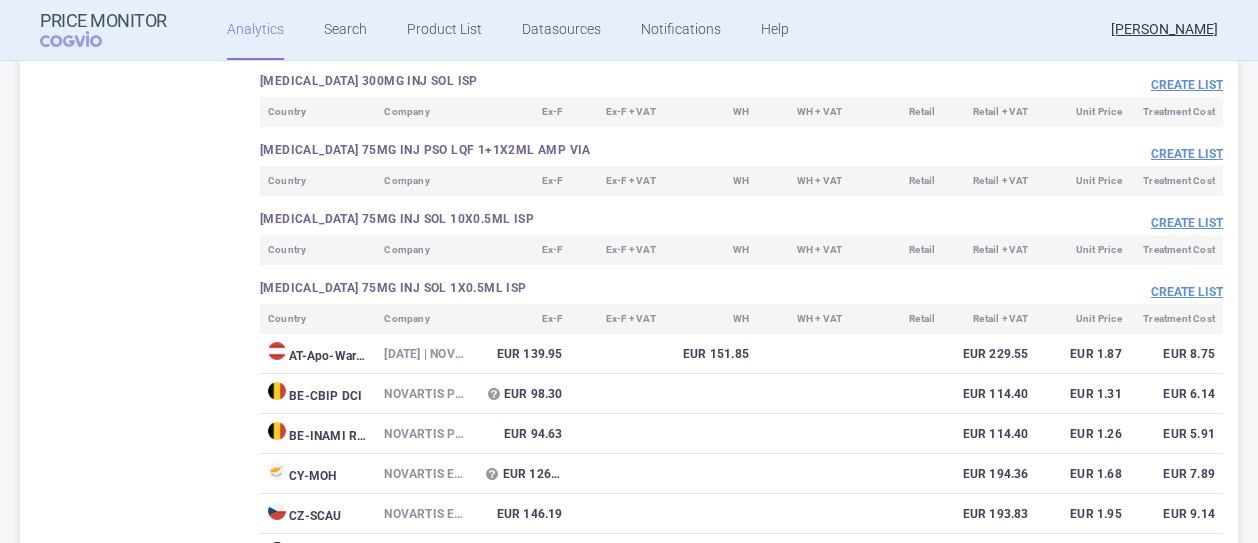 scroll, scrollTop: 7200, scrollLeft: 0, axis: vertical 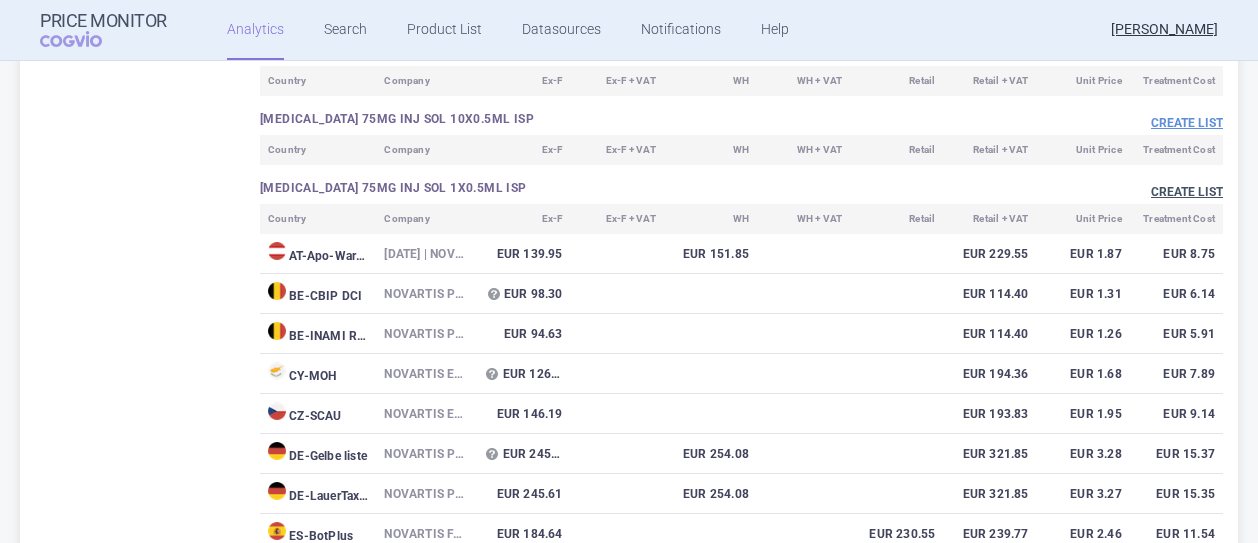 click on "Create list" at bounding box center (1187, 192) 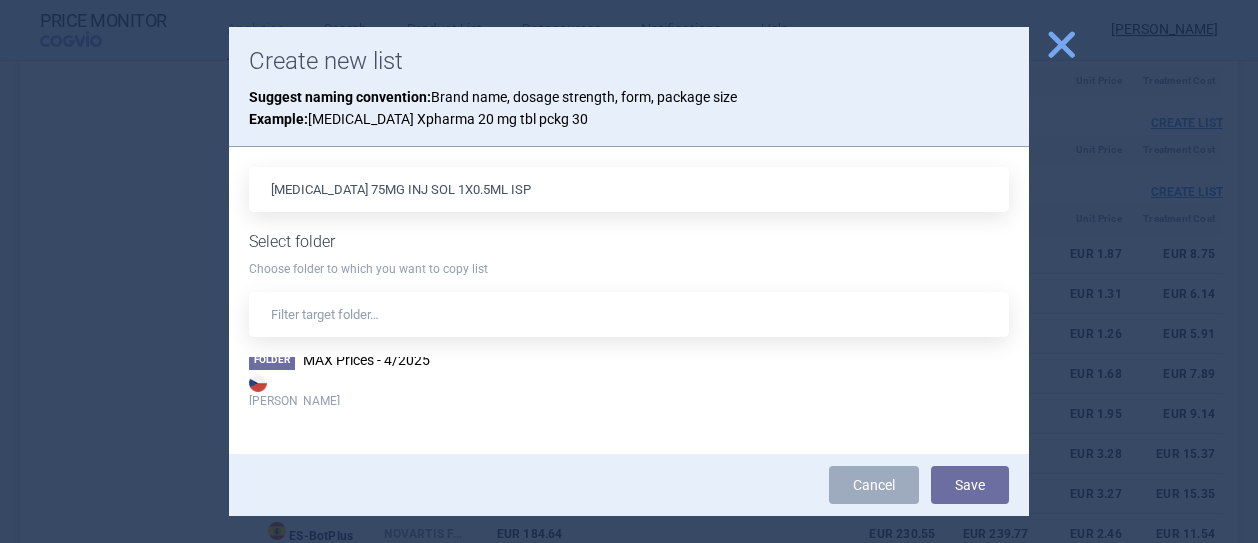 scroll, scrollTop: 440, scrollLeft: 0, axis: vertical 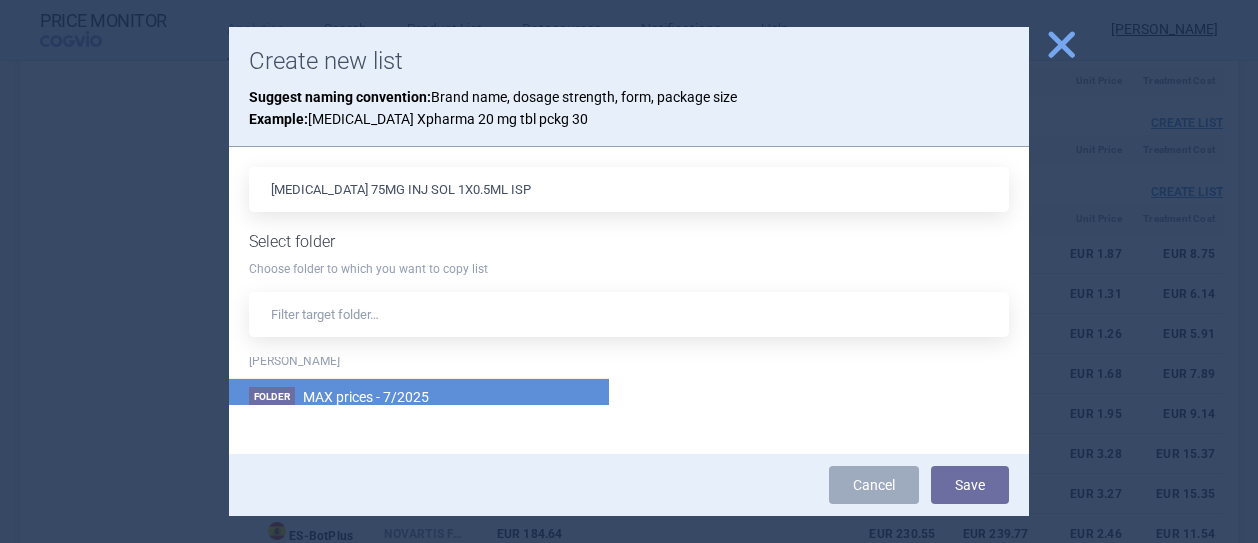 click on "Folder MAX prices - 7/2025  Max Price" at bounding box center [419, 416] 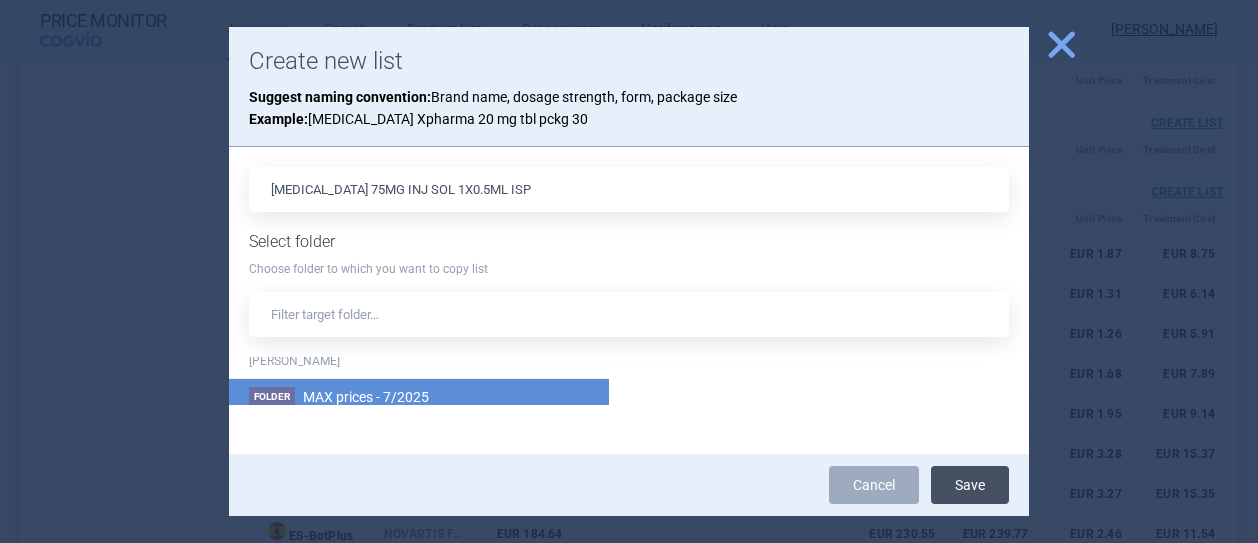 click on "Save" at bounding box center (970, 485) 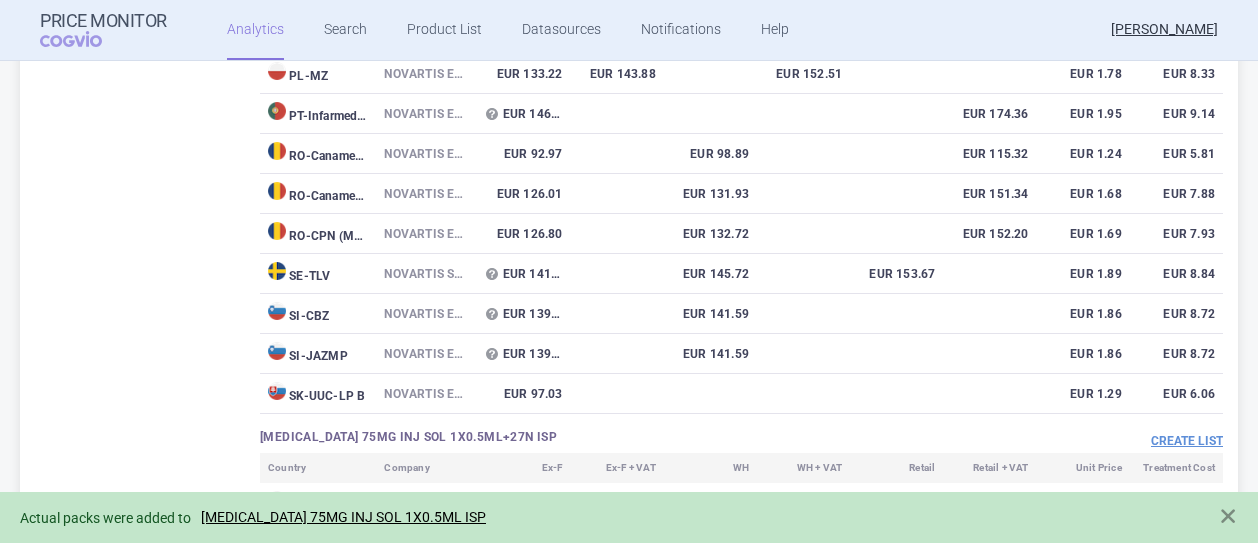 scroll, scrollTop: 8200, scrollLeft: 0, axis: vertical 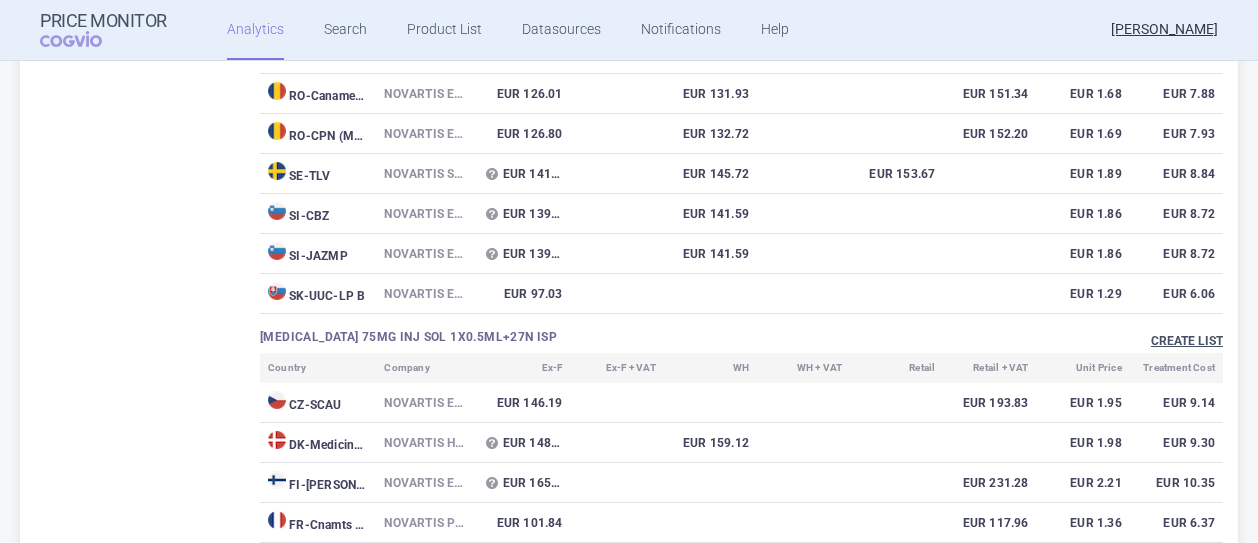 click on "Create list" at bounding box center [1187, 341] 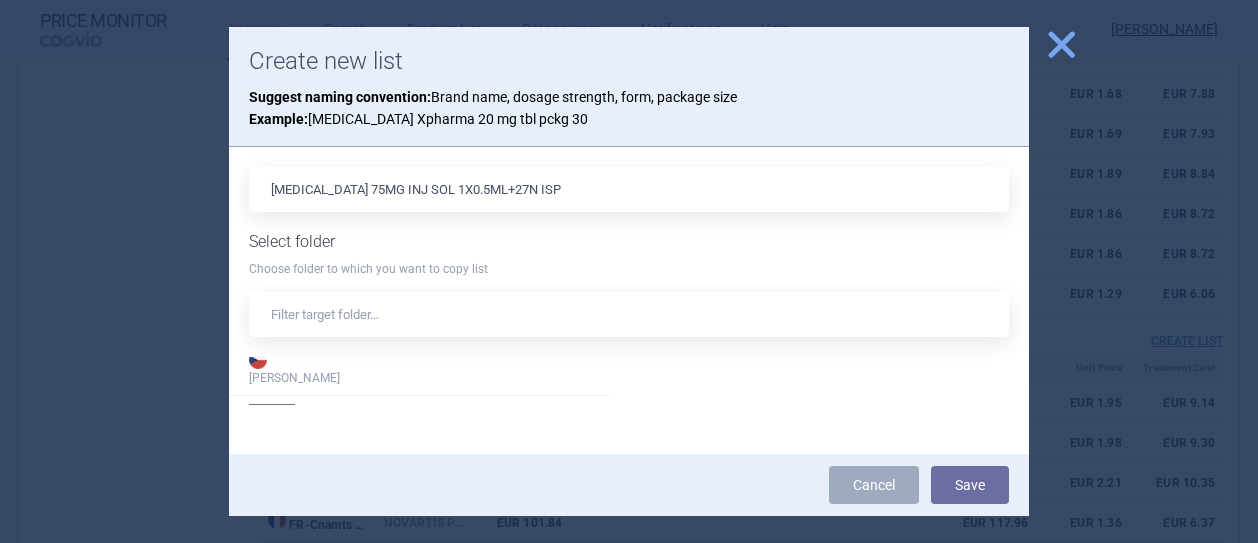scroll, scrollTop: 440, scrollLeft: 0, axis: vertical 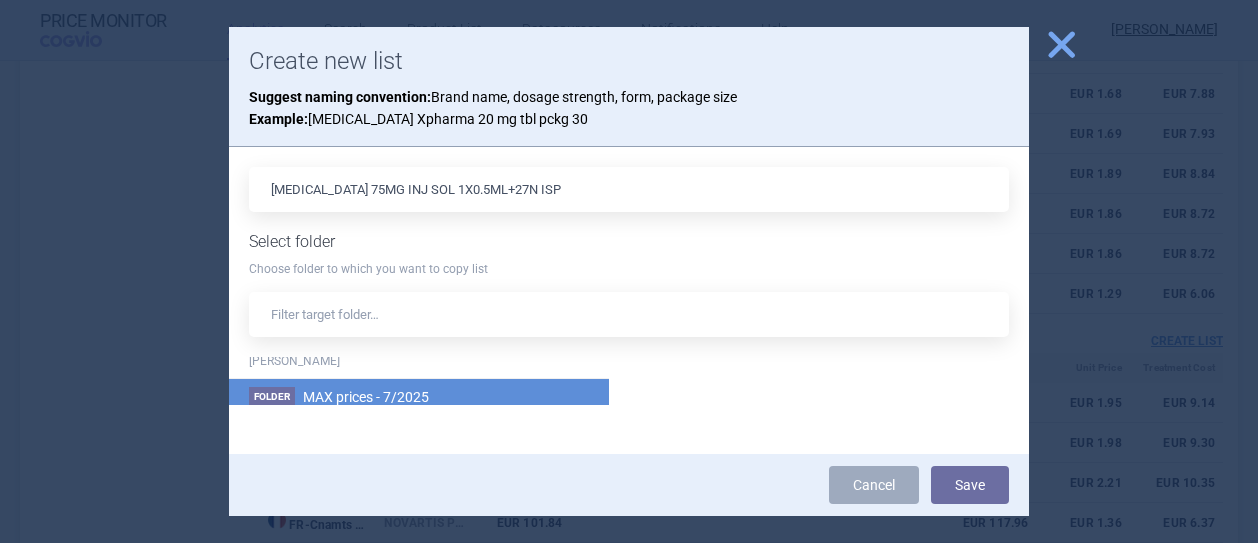 click on "Folder MAX prices - 7/2025  Max Price" at bounding box center [419, 416] 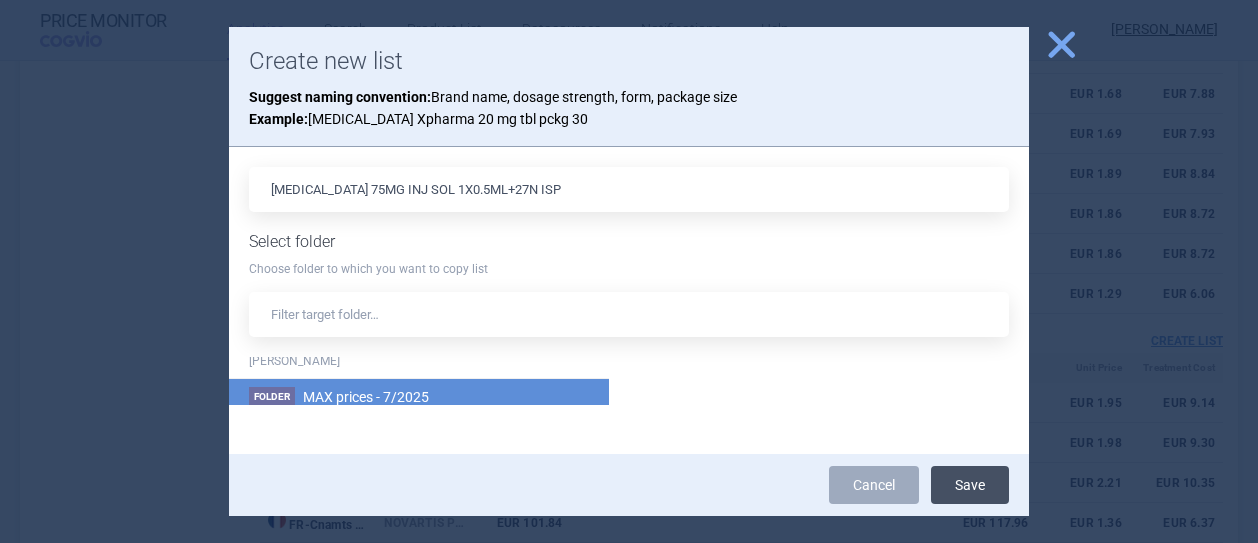 click on "Save" at bounding box center [970, 485] 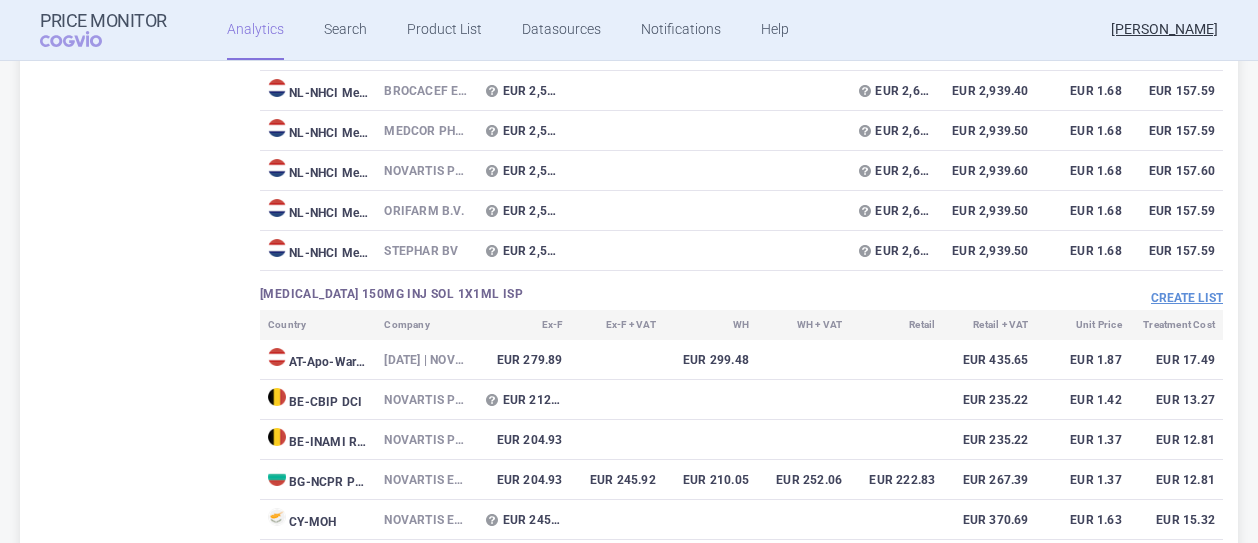 scroll, scrollTop: 0, scrollLeft: 0, axis: both 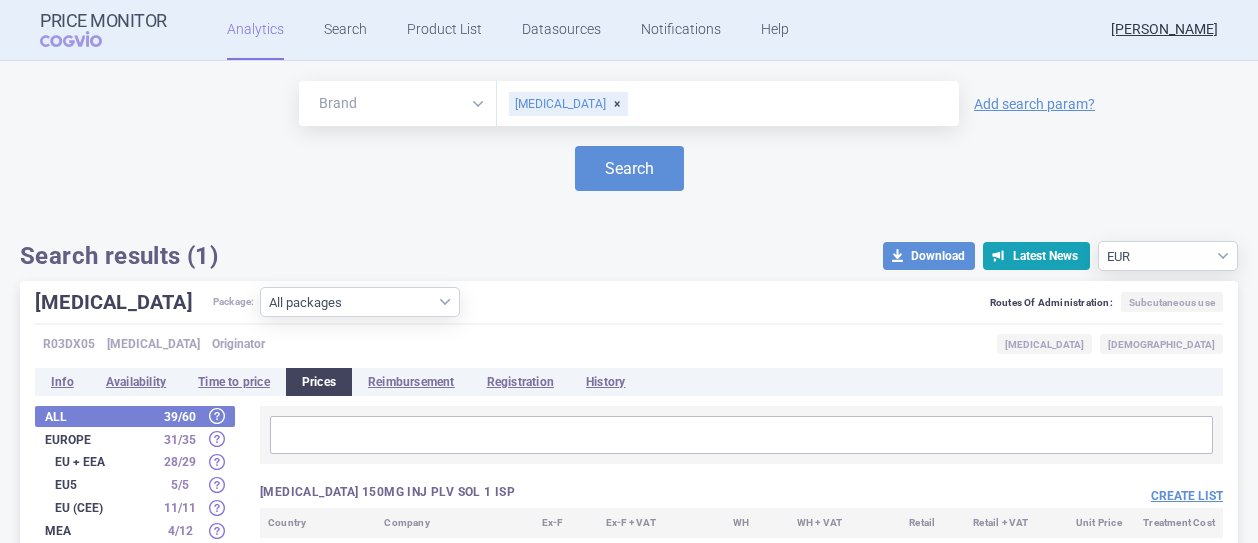 click on "XOLAIR" at bounding box center [568, 104] 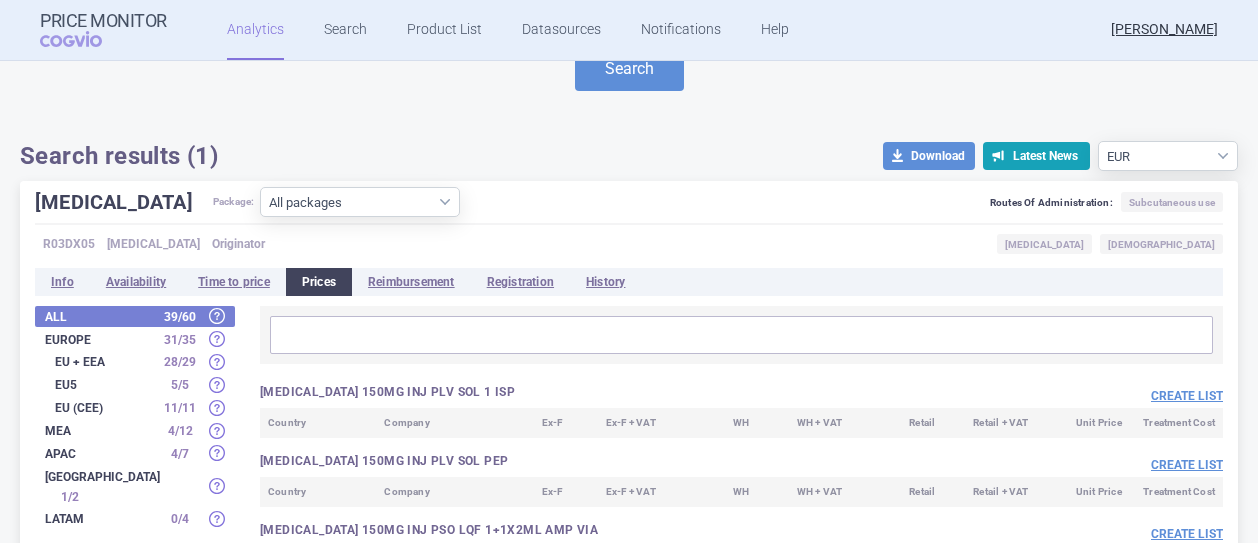 scroll, scrollTop: 0, scrollLeft: 0, axis: both 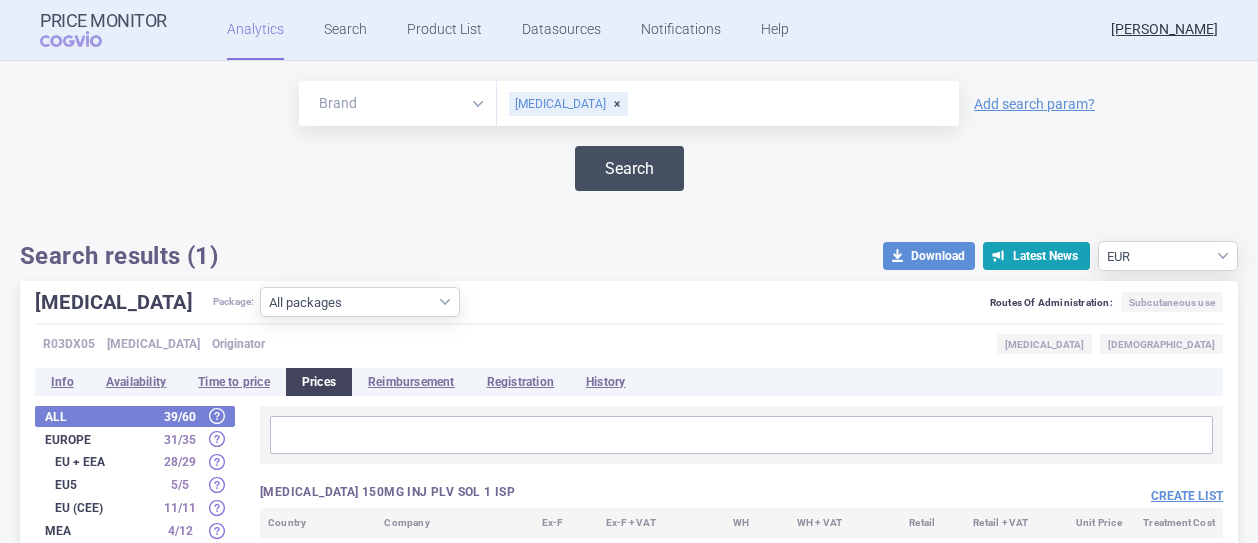 click on "Search" at bounding box center (629, 168) 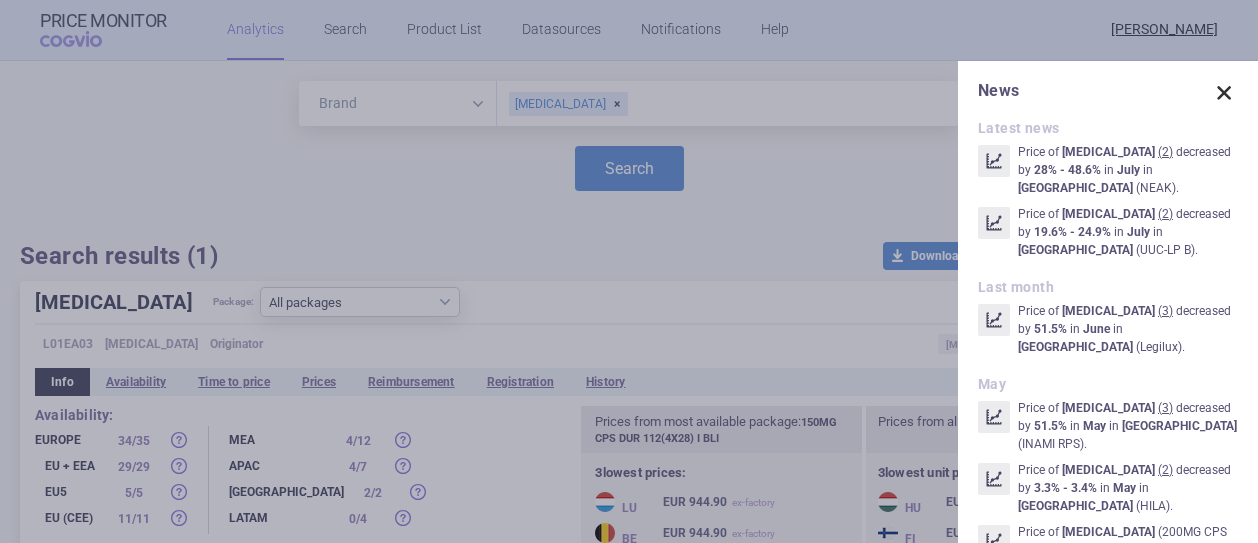 click at bounding box center [1224, 93] 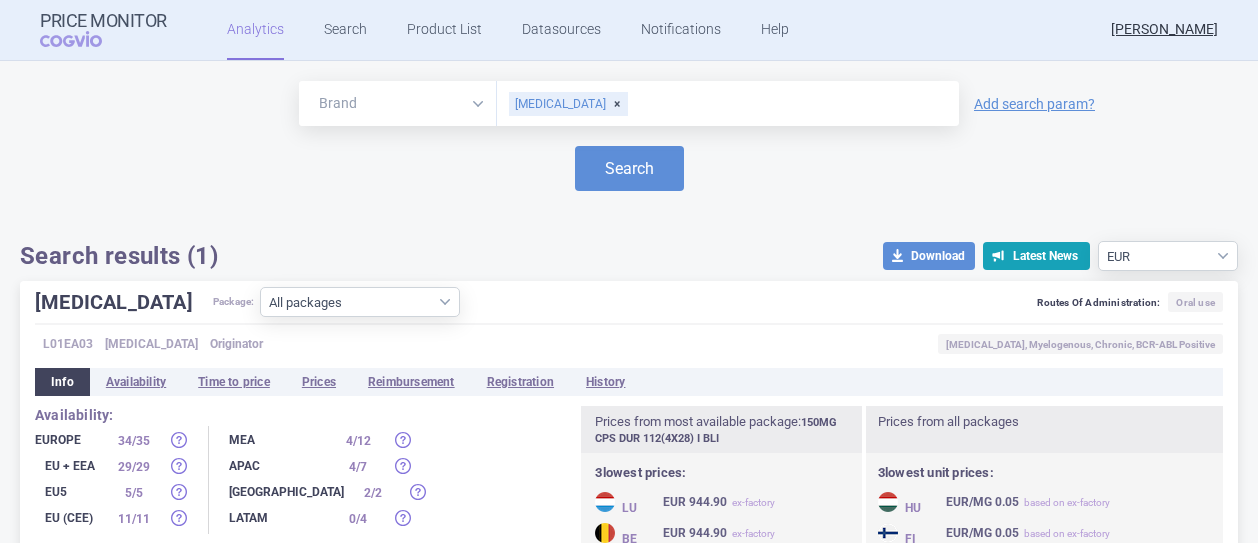 scroll, scrollTop: 84, scrollLeft: 0, axis: vertical 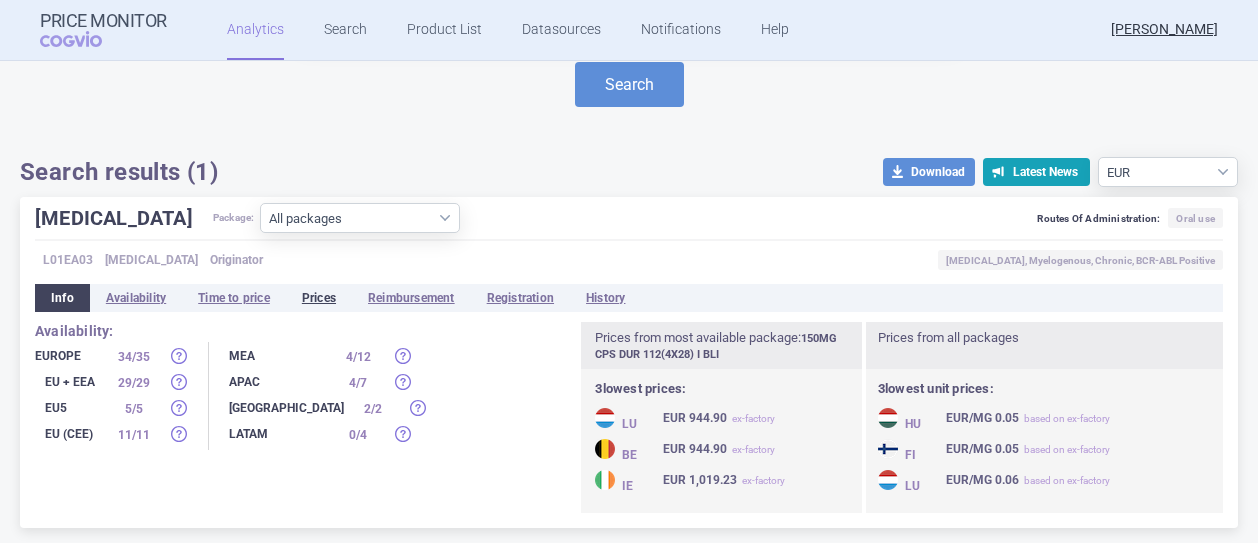 click on "Prices" at bounding box center (319, 298) 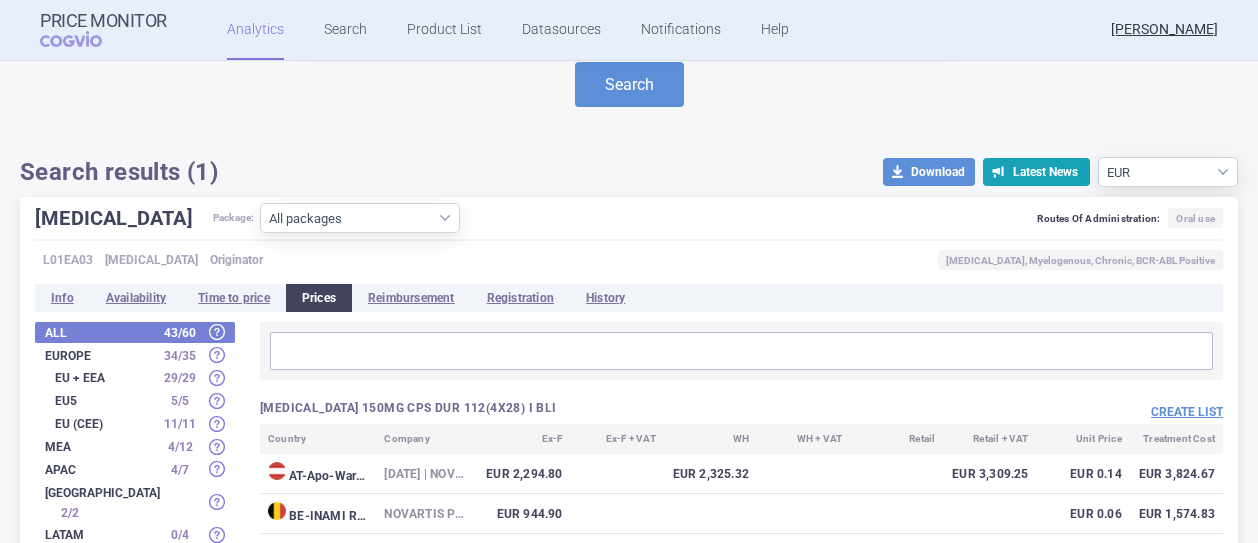 scroll, scrollTop: 284, scrollLeft: 0, axis: vertical 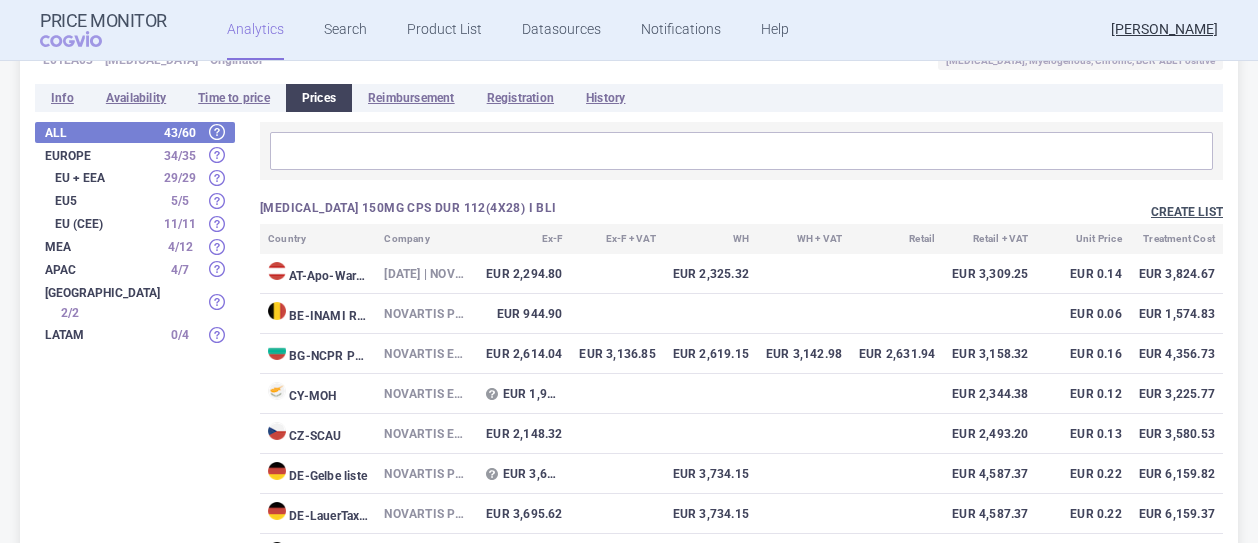click on "Create list" at bounding box center [1187, 212] 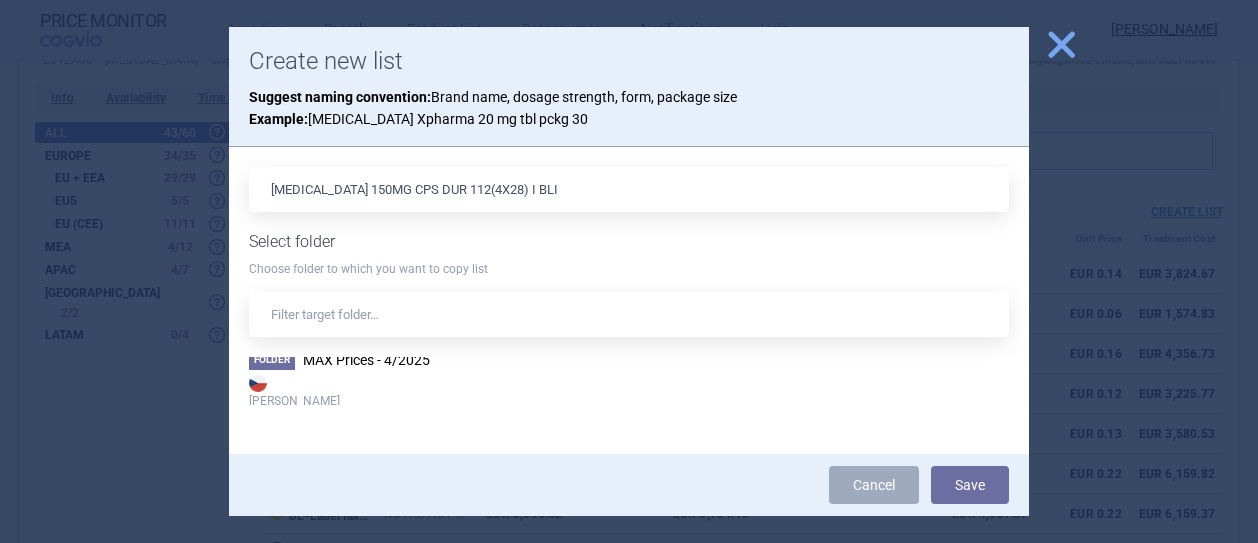 scroll, scrollTop: 440, scrollLeft: 0, axis: vertical 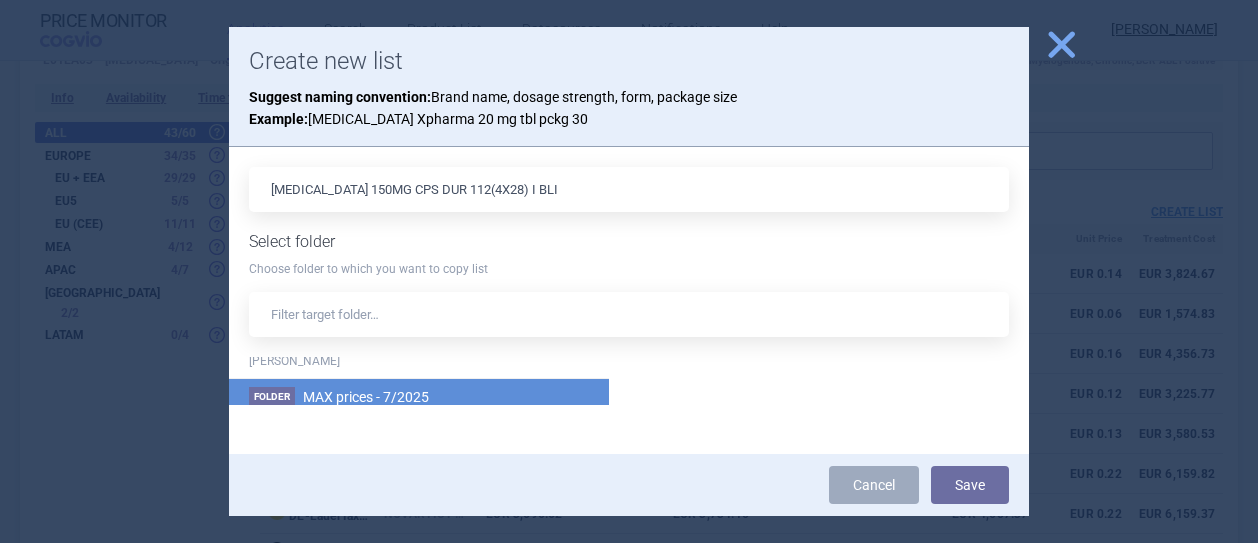click on "Folder MAX prices - 7/2025  Max Price" at bounding box center (419, 416) 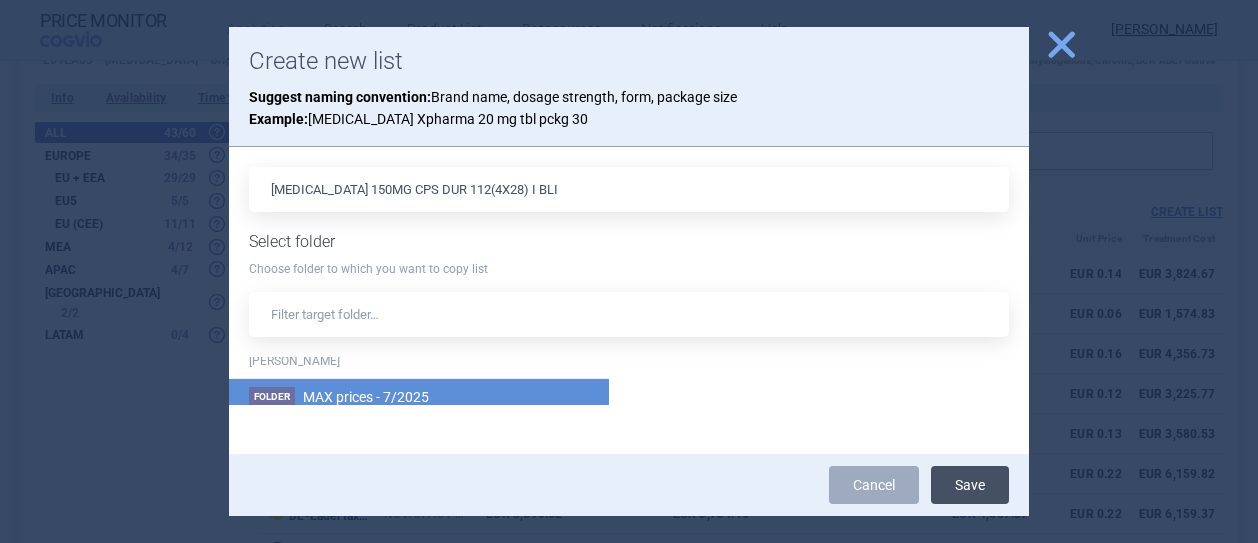 click on "Save" at bounding box center [970, 485] 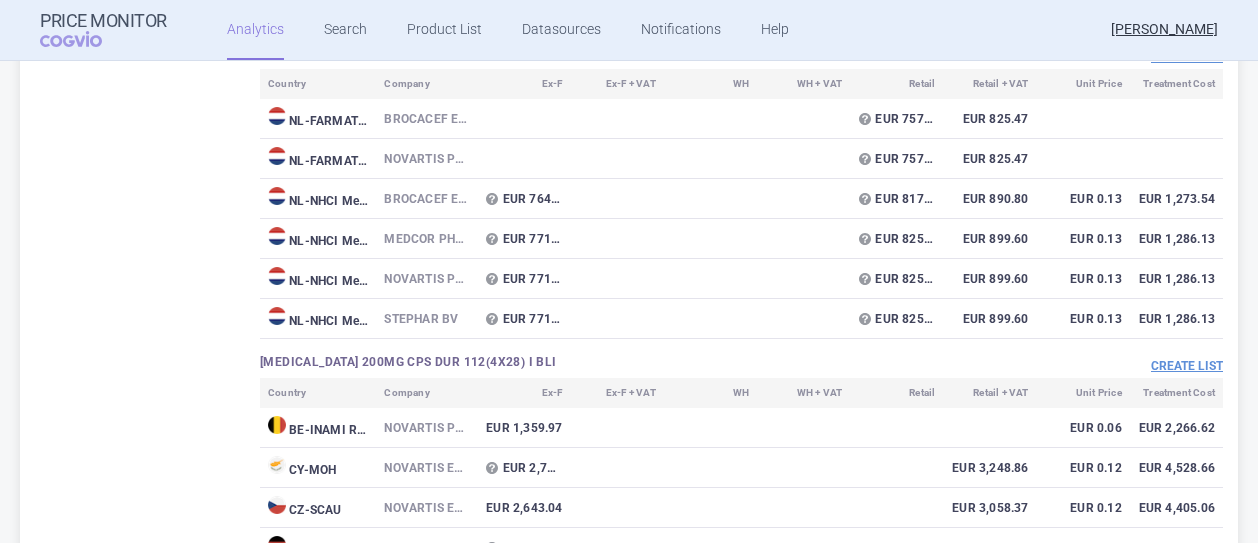 scroll, scrollTop: 3684, scrollLeft: 0, axis: vertical 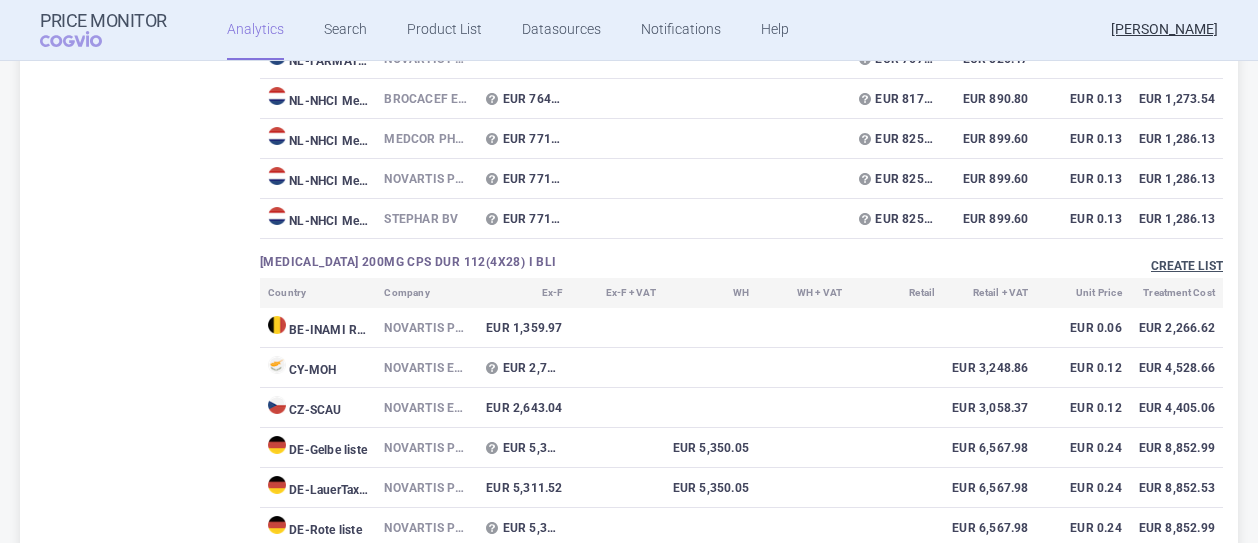 click on "Create list" at bounding box center (1187, 266) 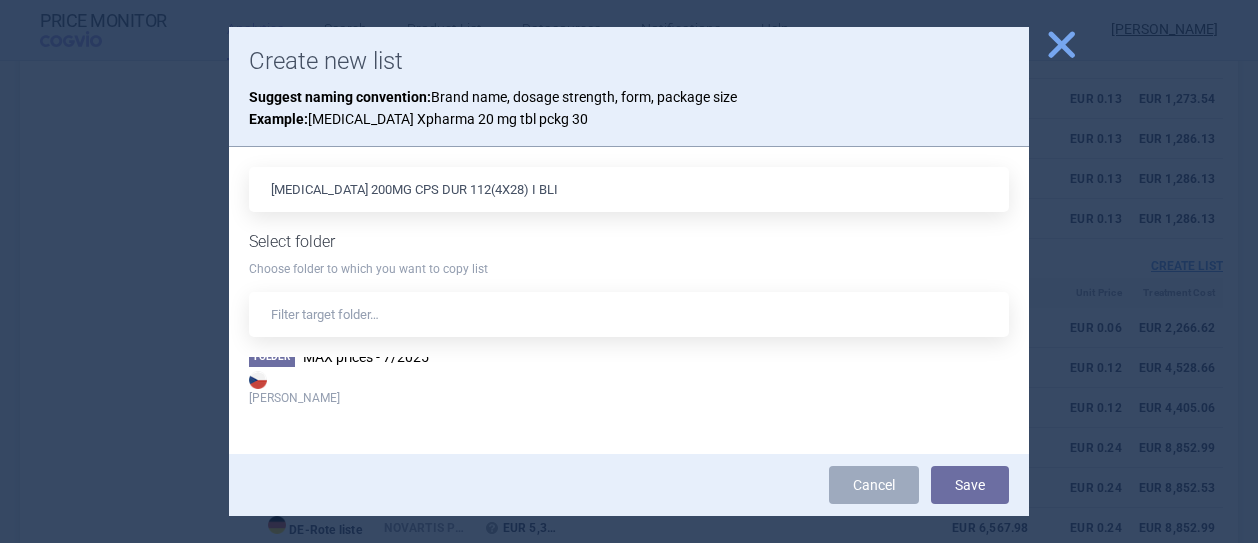 scroll, scrollTop: 440, scrollLeft: 0, axis: vertical 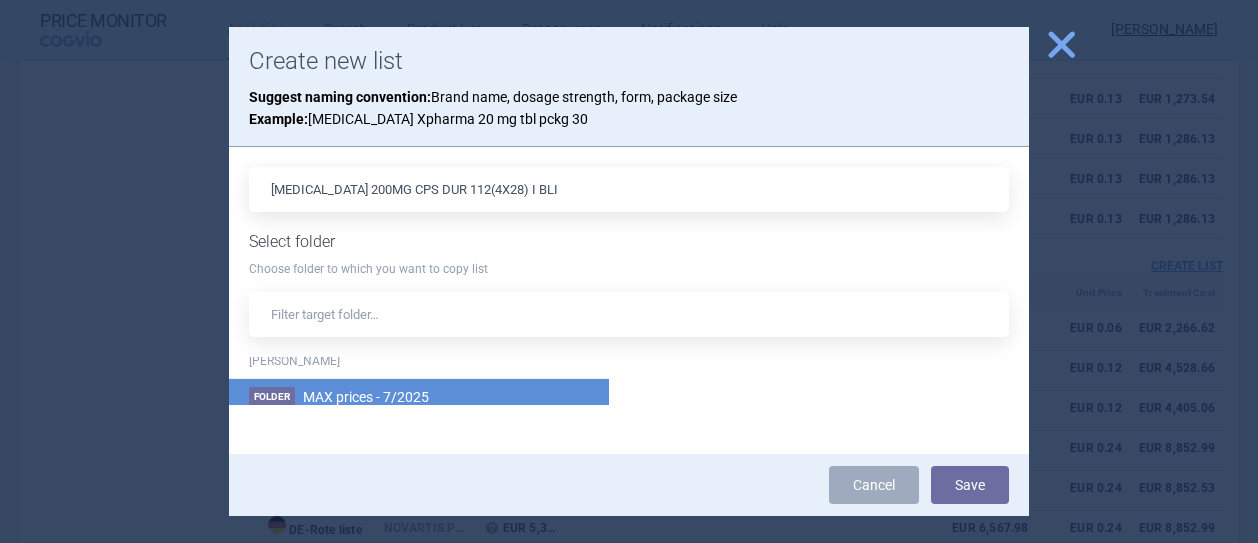 click on "Folder MAX prices - 7/2025  Max Price" at bounding box center (419, 416) 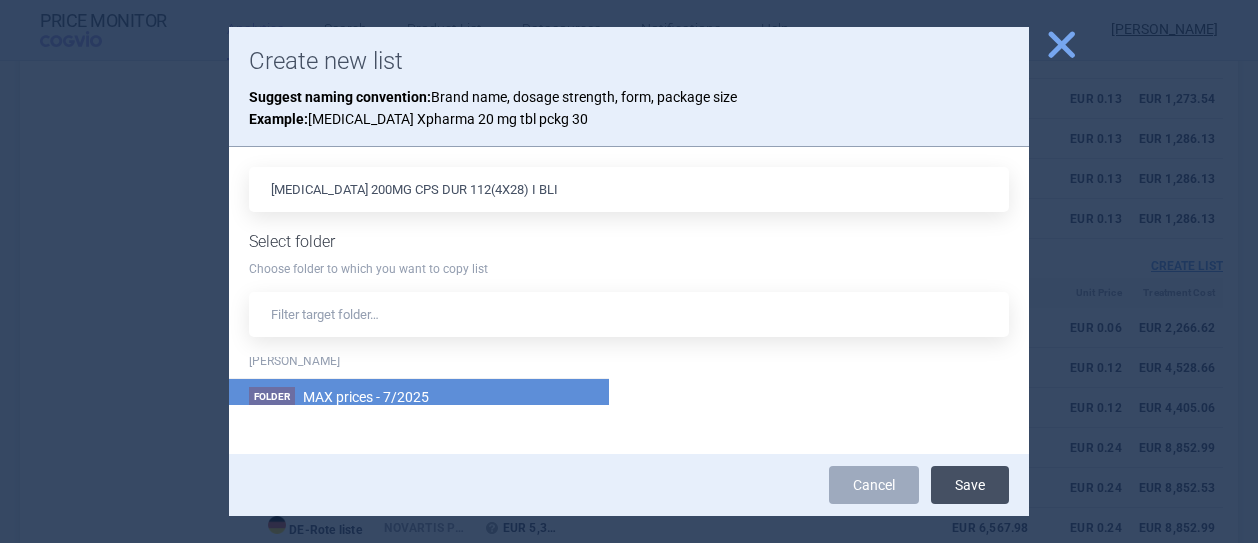 click on "Save" at bounding box center (970, 485) 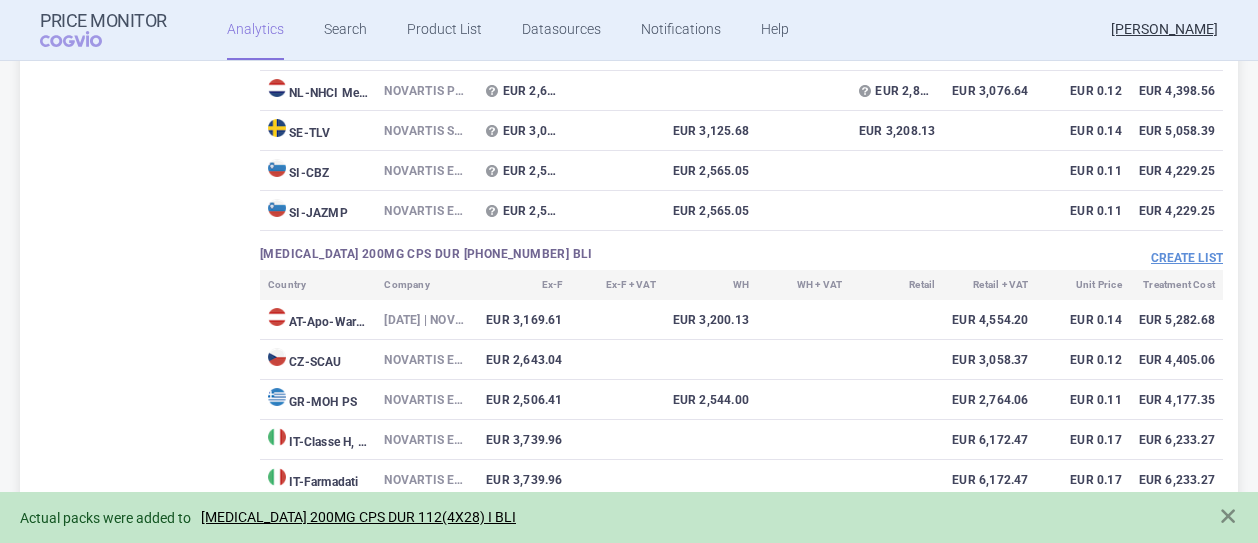 scroll, scrollTop: 5084, scrollLeft: 0, axis: vertical 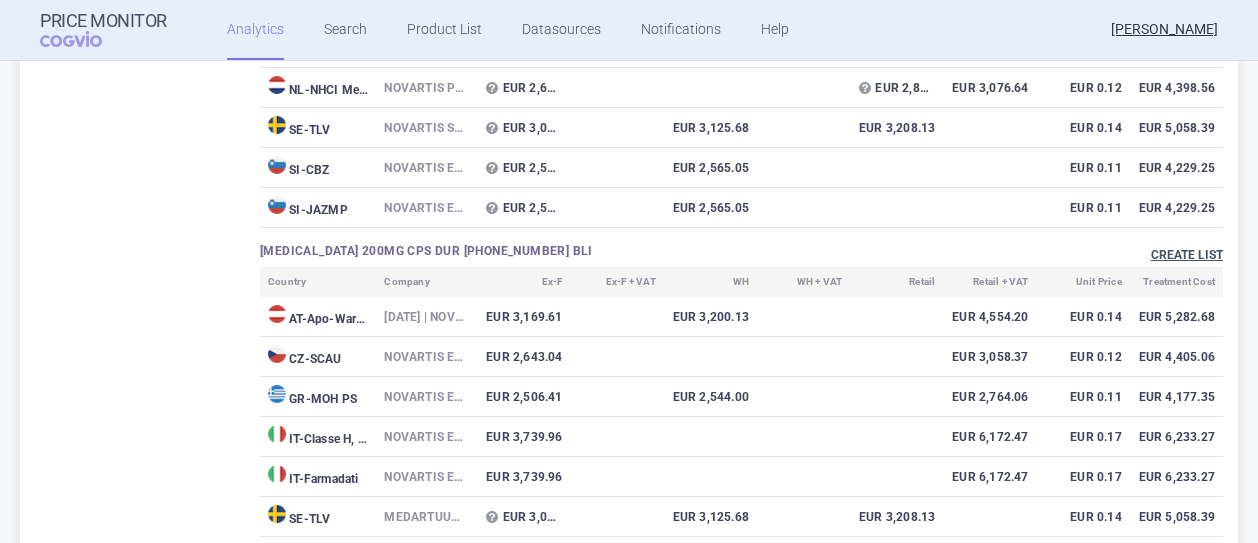 click on "Create list" at bounding box center [1187, 255] 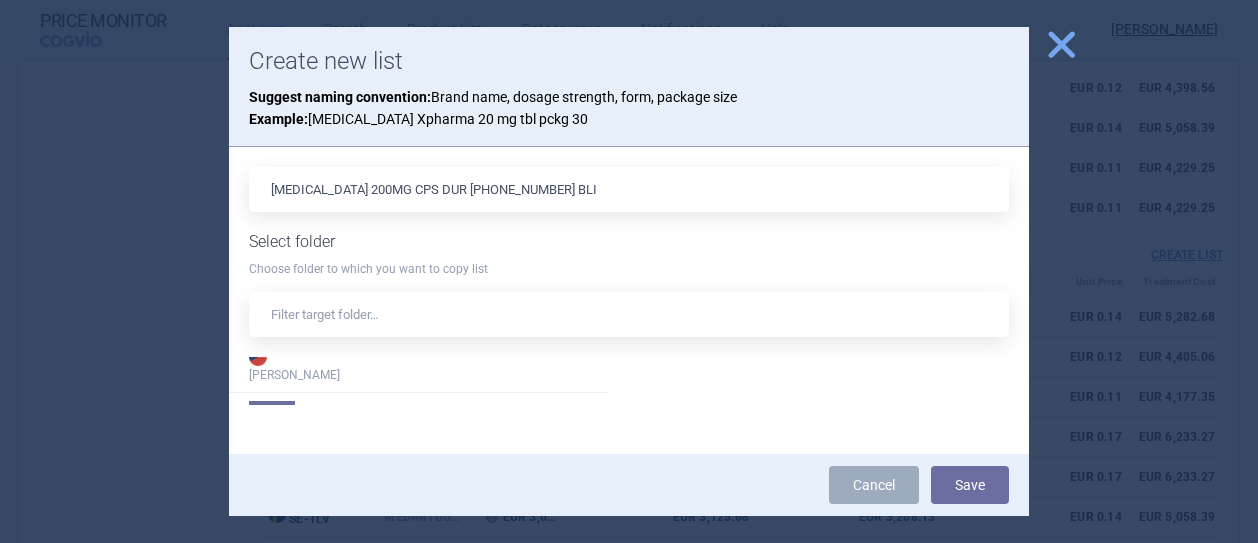 scroll, scrollTop: 440, scrollLeft: 0, axis: vertical 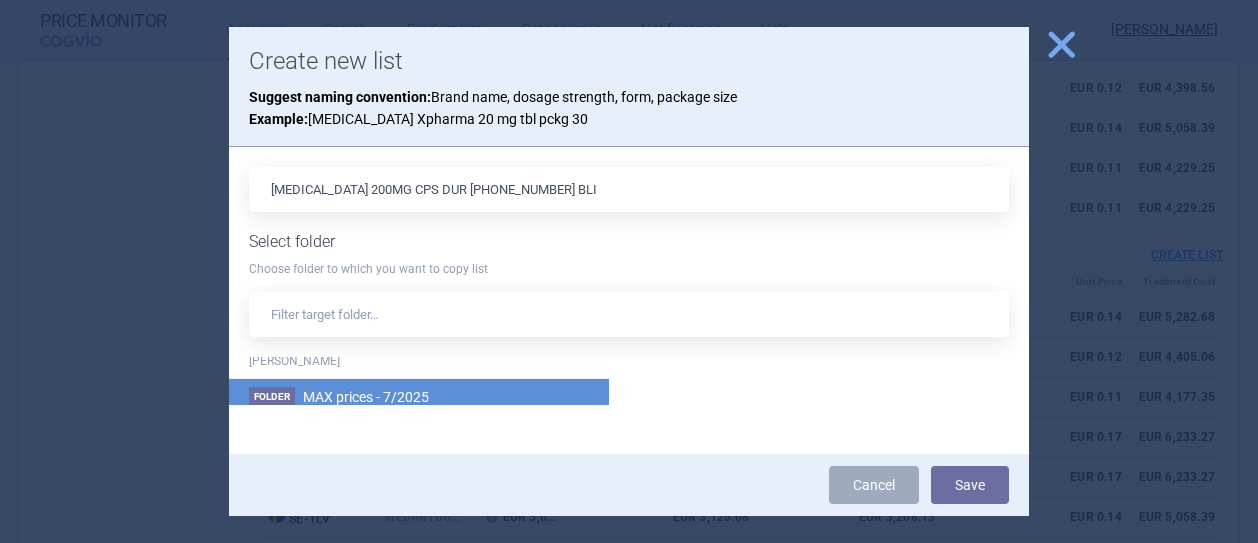 click on "Folder MAX prices - 7/2025  Max Price" at bounding box center [419, 416] 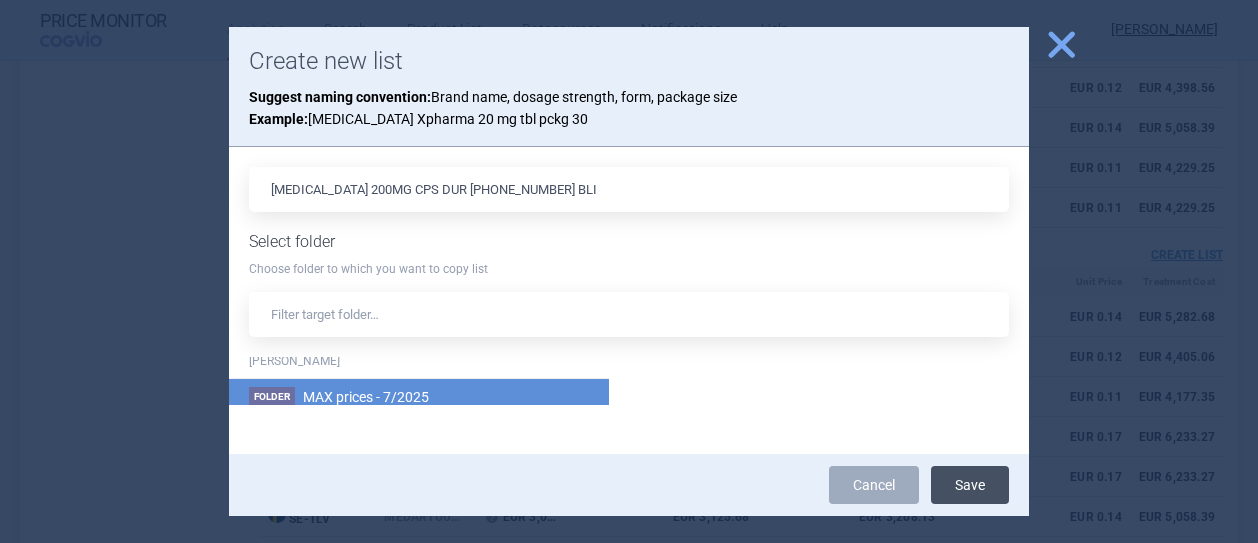 click on "Save" at bounding box center [970, 485] 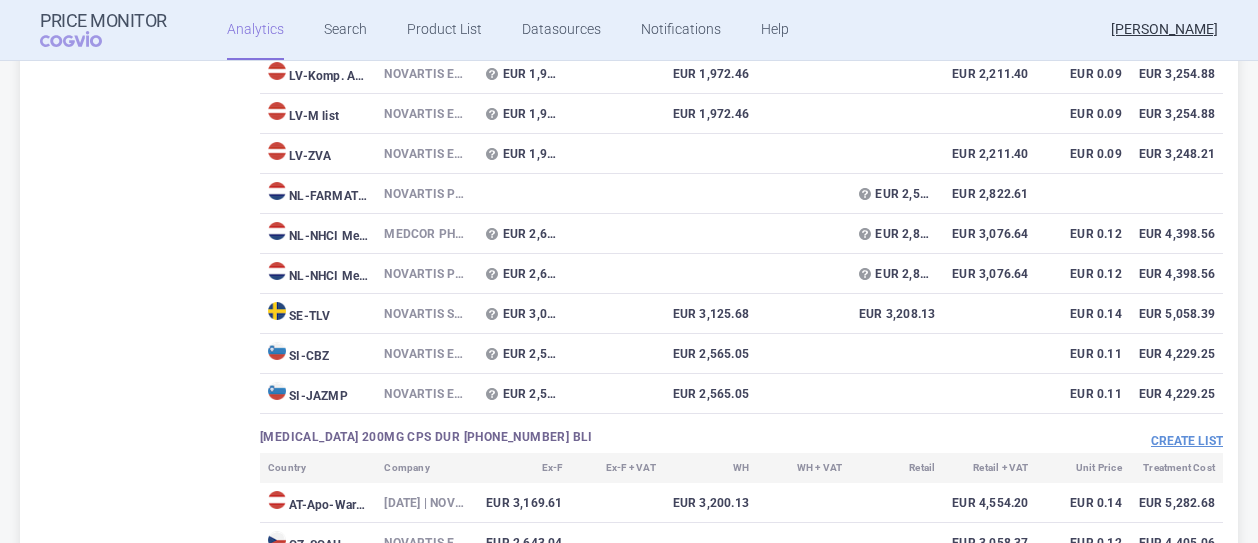 scroll, scrollTop: 4398, scrollLeft: 0, axis: vertical 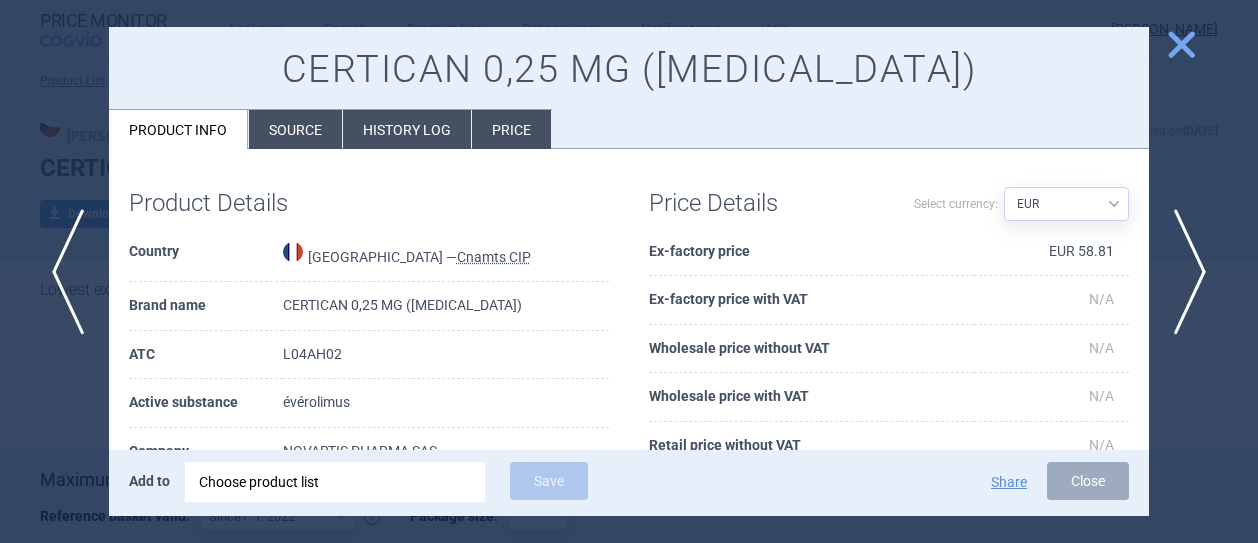 select on "EUR" 